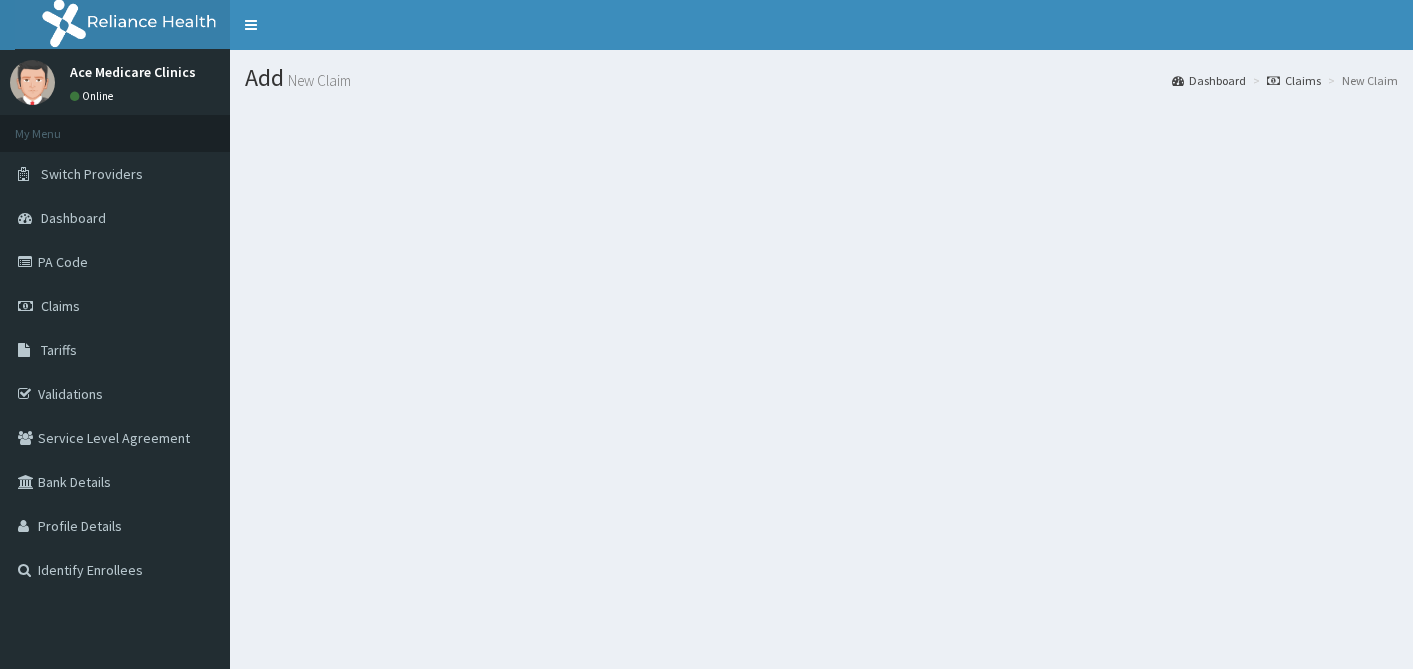 scroll, scrollTop: 0, scrollLeft: 0, axis: both 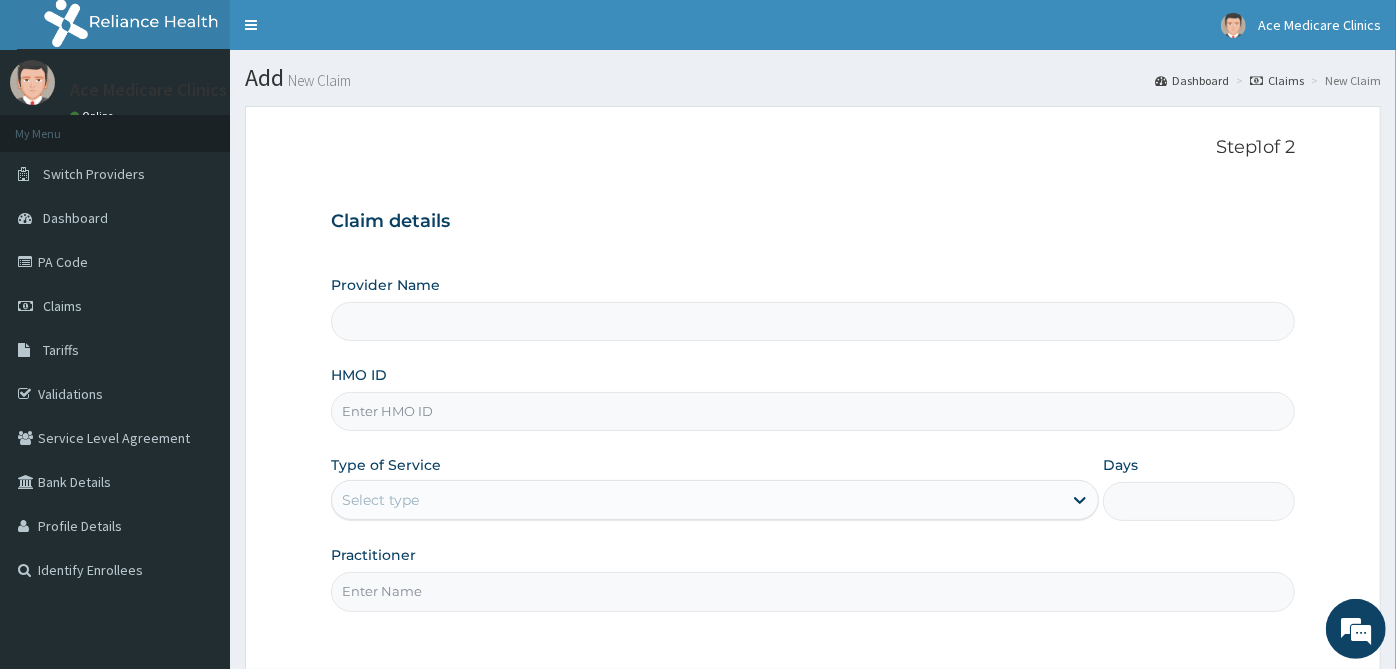 click on "HMO ID" at bounding box center (813, 411) 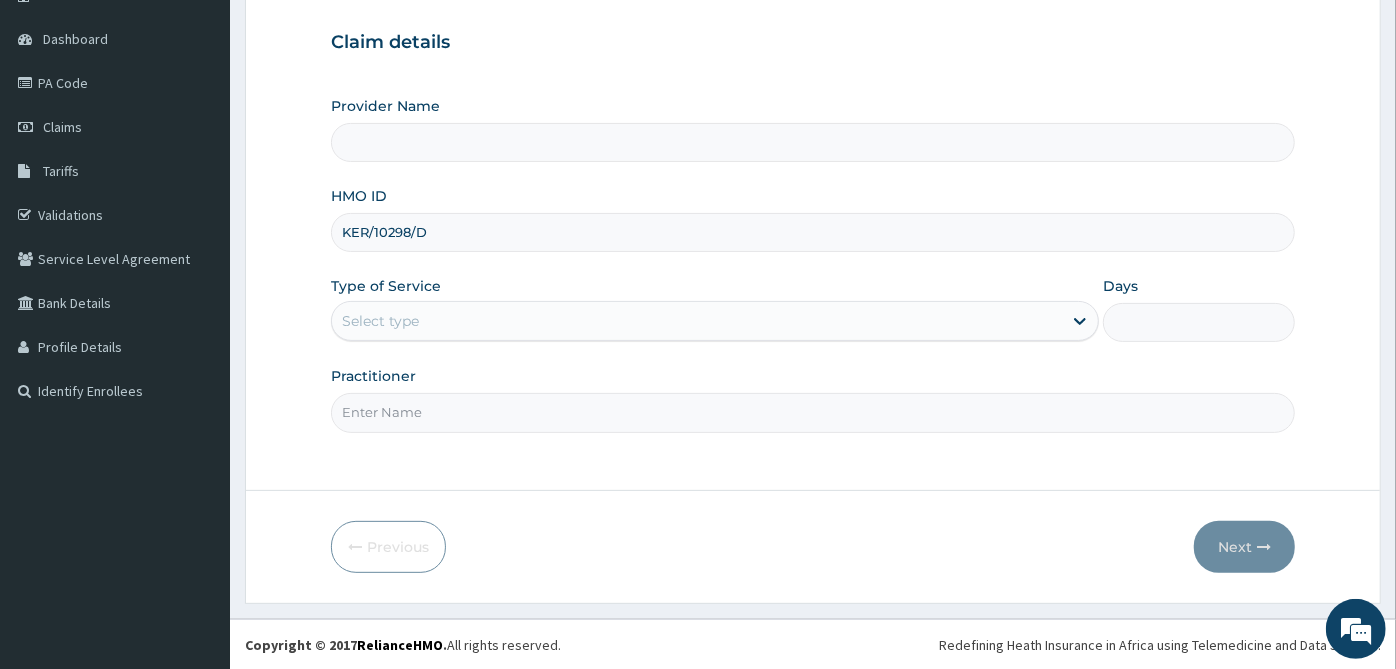 type on "KER/10298/D" 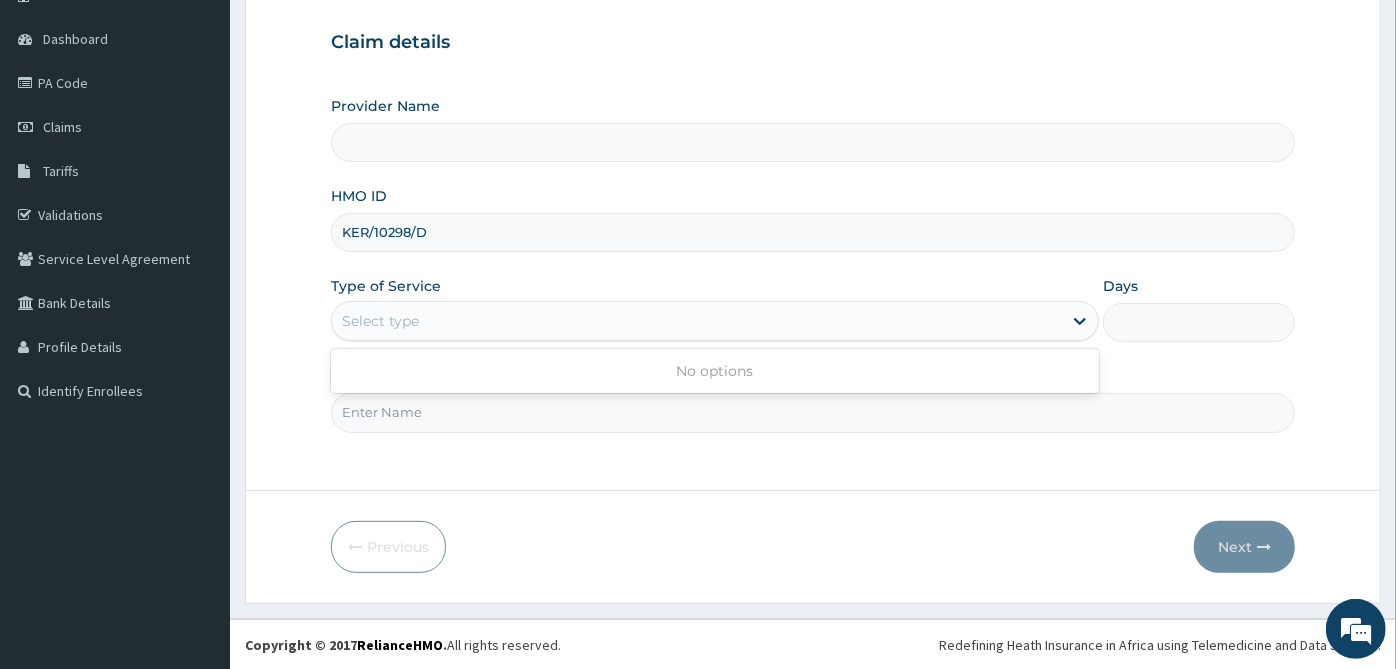 click on "Select type" at bounding box center [697, 321] 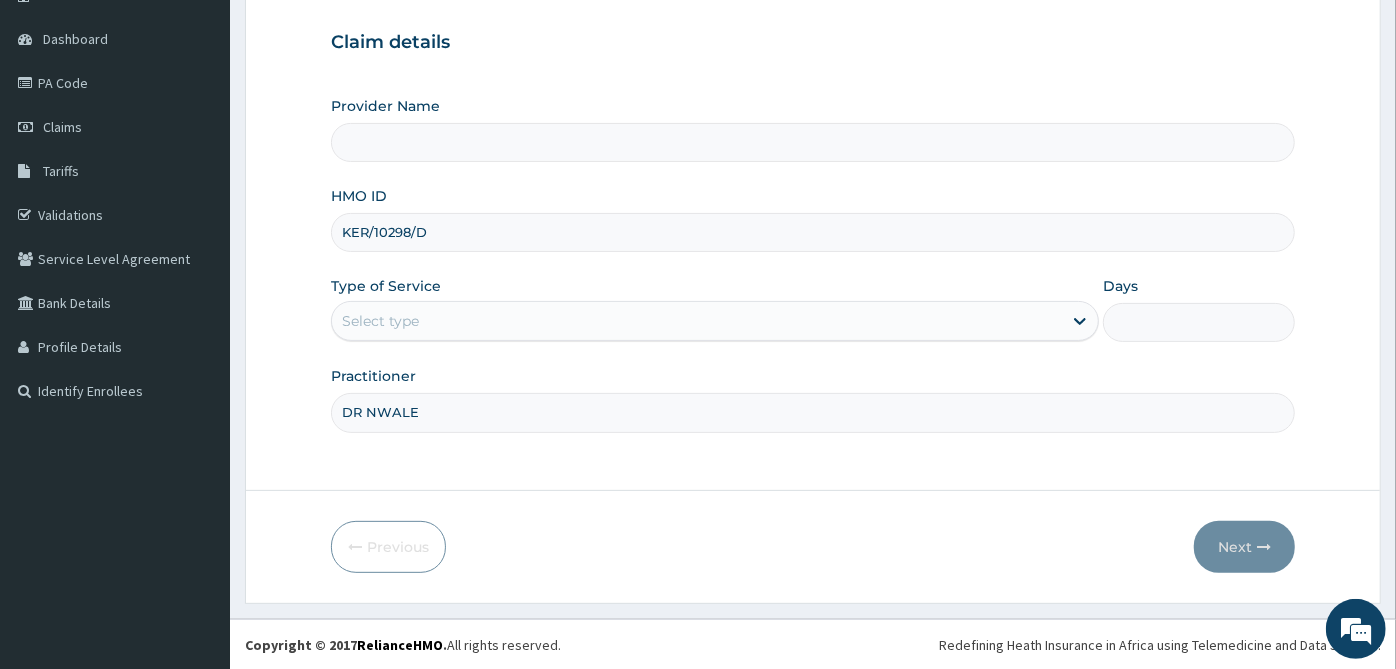 type on "DR NWALE" 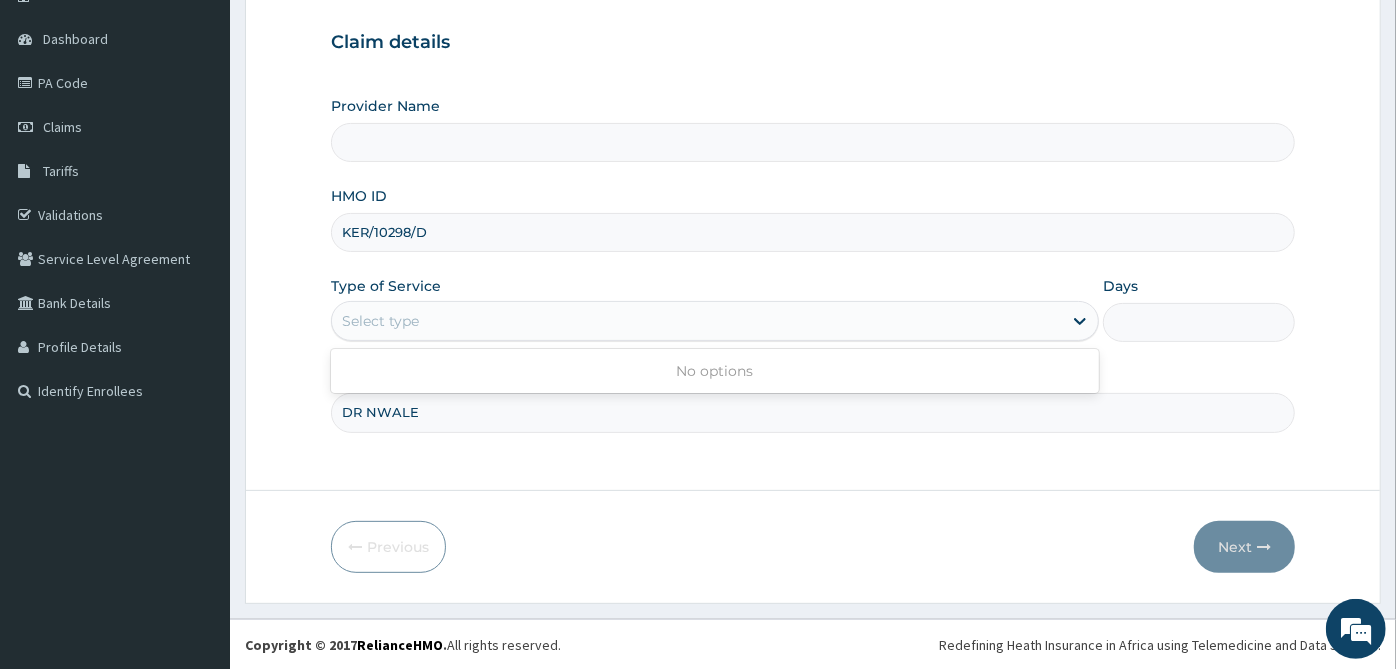 click on "Select type" at bounding box center (697, 321) 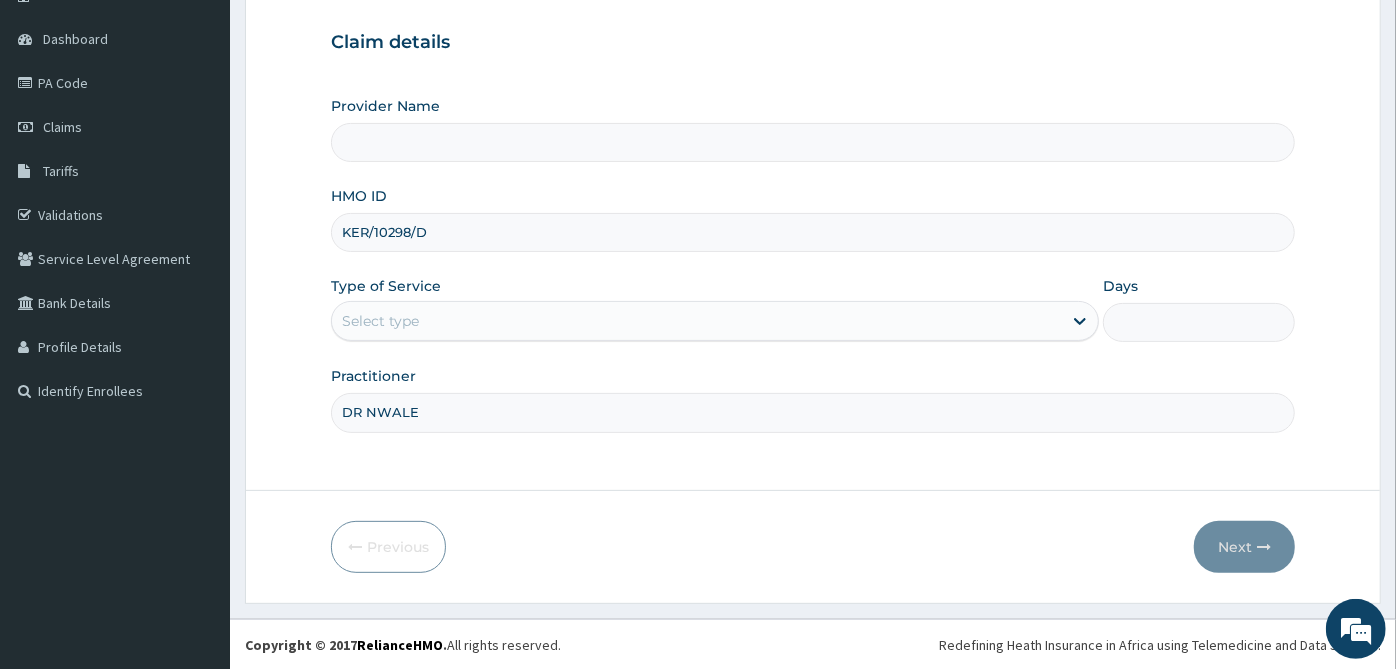click on "Select type" at bounding box center [697, 321] 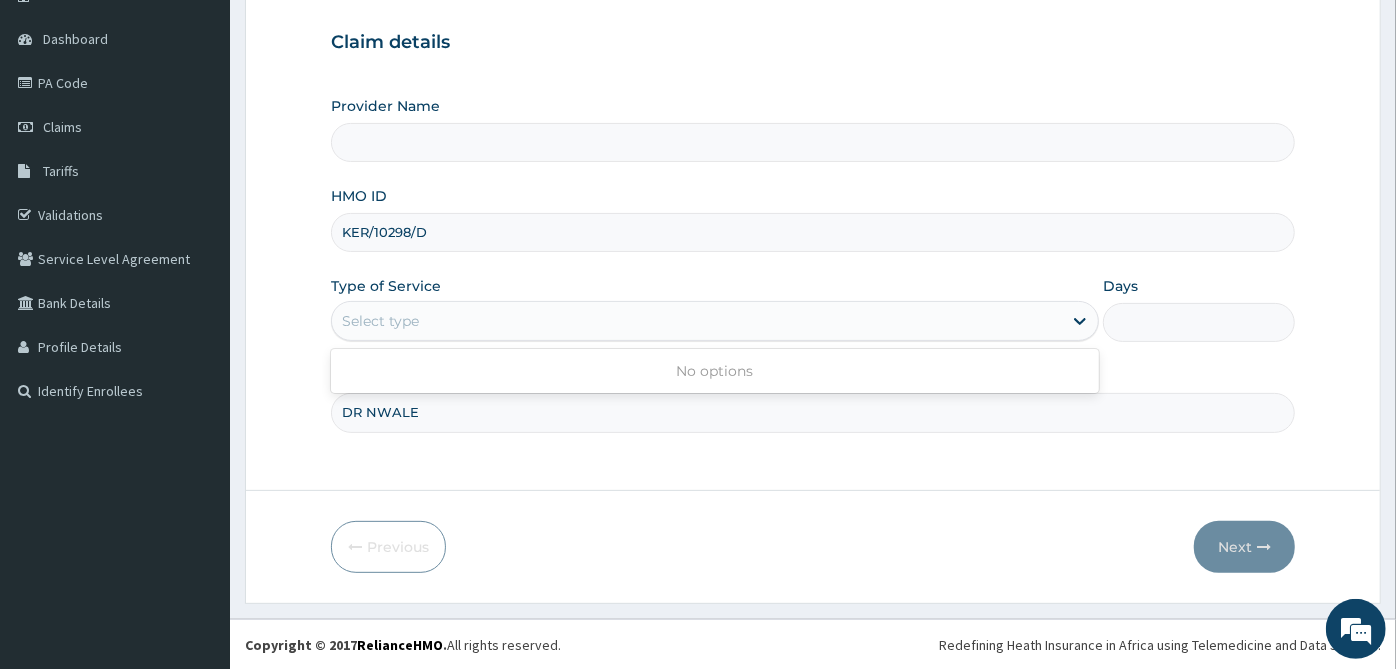 click on "Select type" at bounding box center [697, 321] 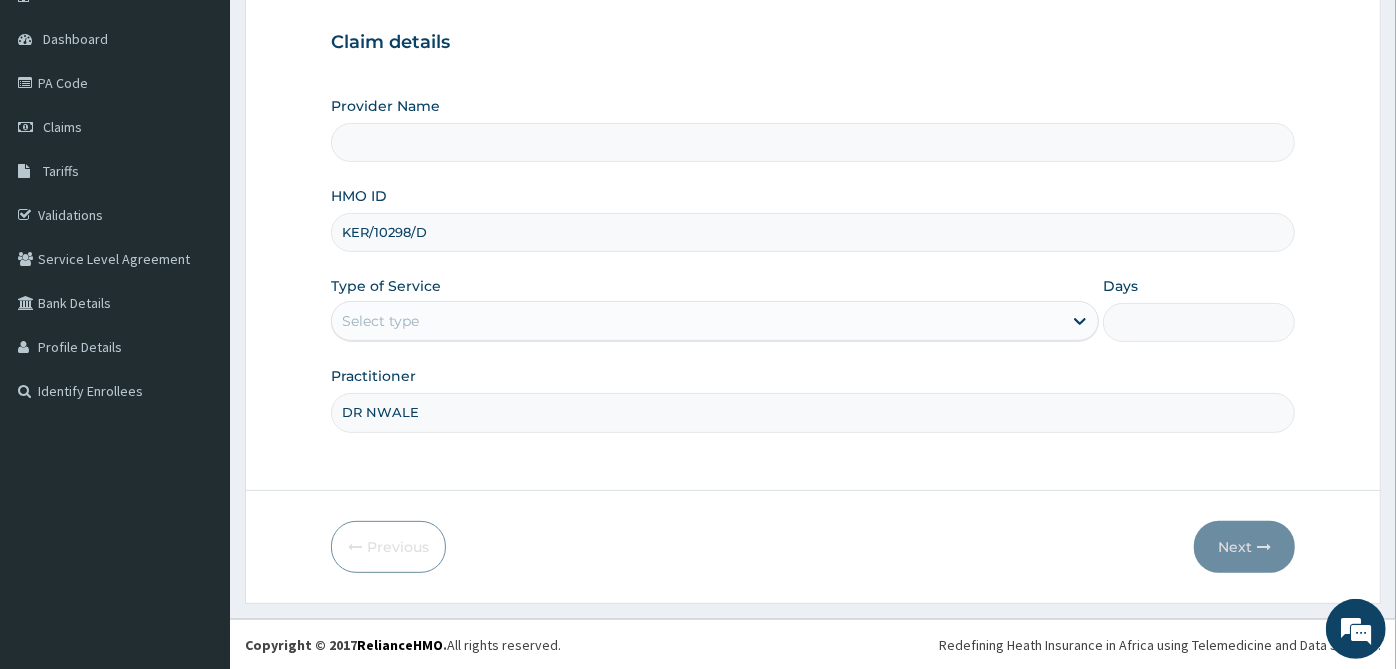 click on "Select type" at bounding box center [697, 321] 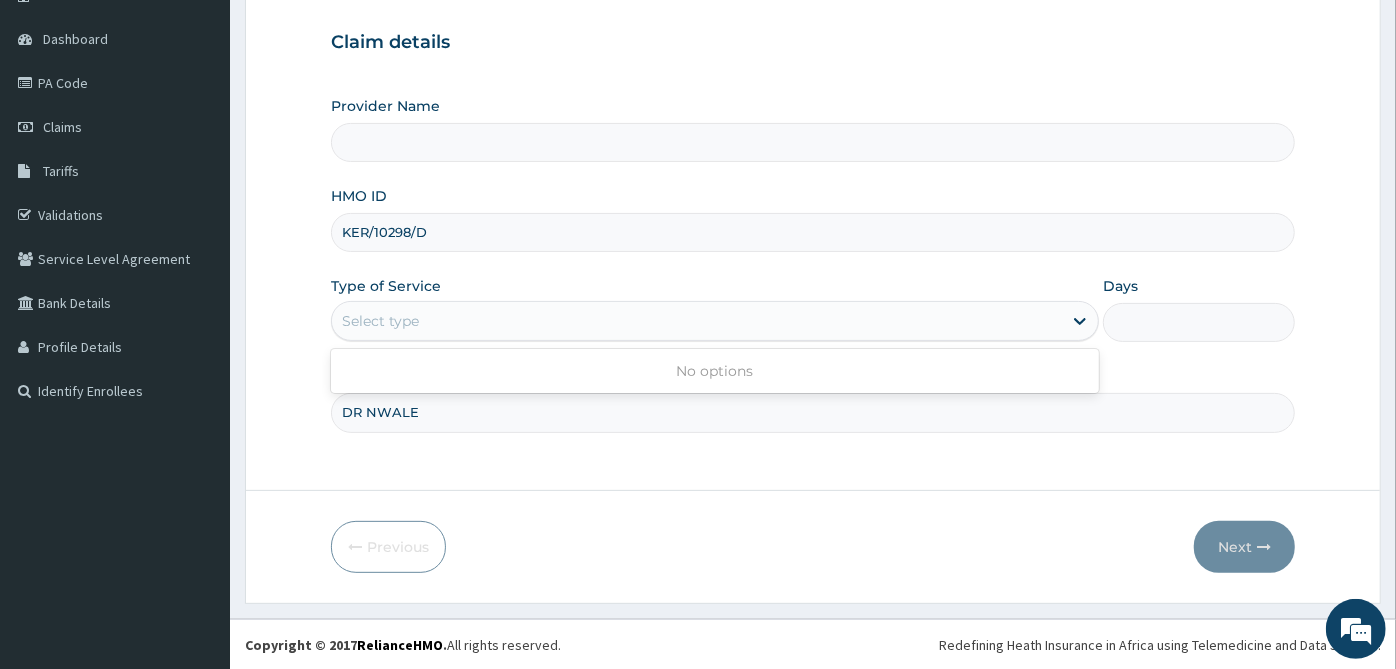 click on "Select type" at bounding box center (697, 321) 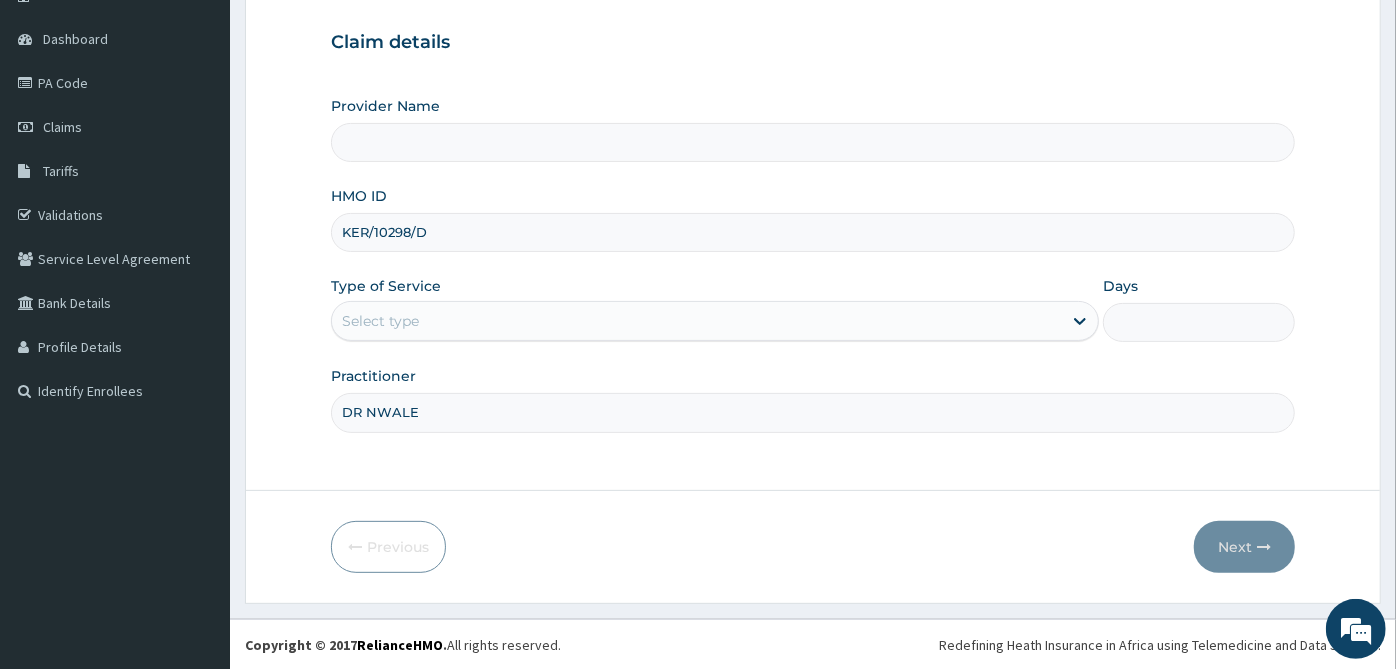 click on "Select type" at bounding box center [697, 321] 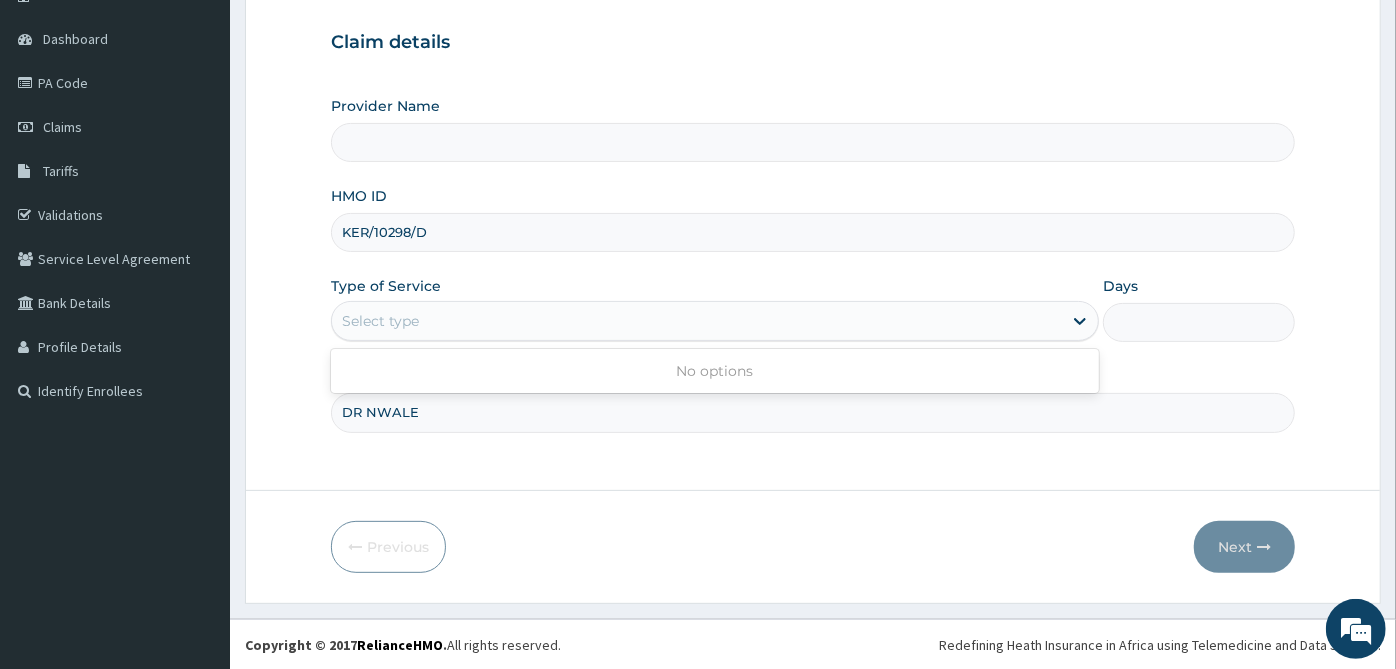 click on "Select type" at bounding box center [697, 321] 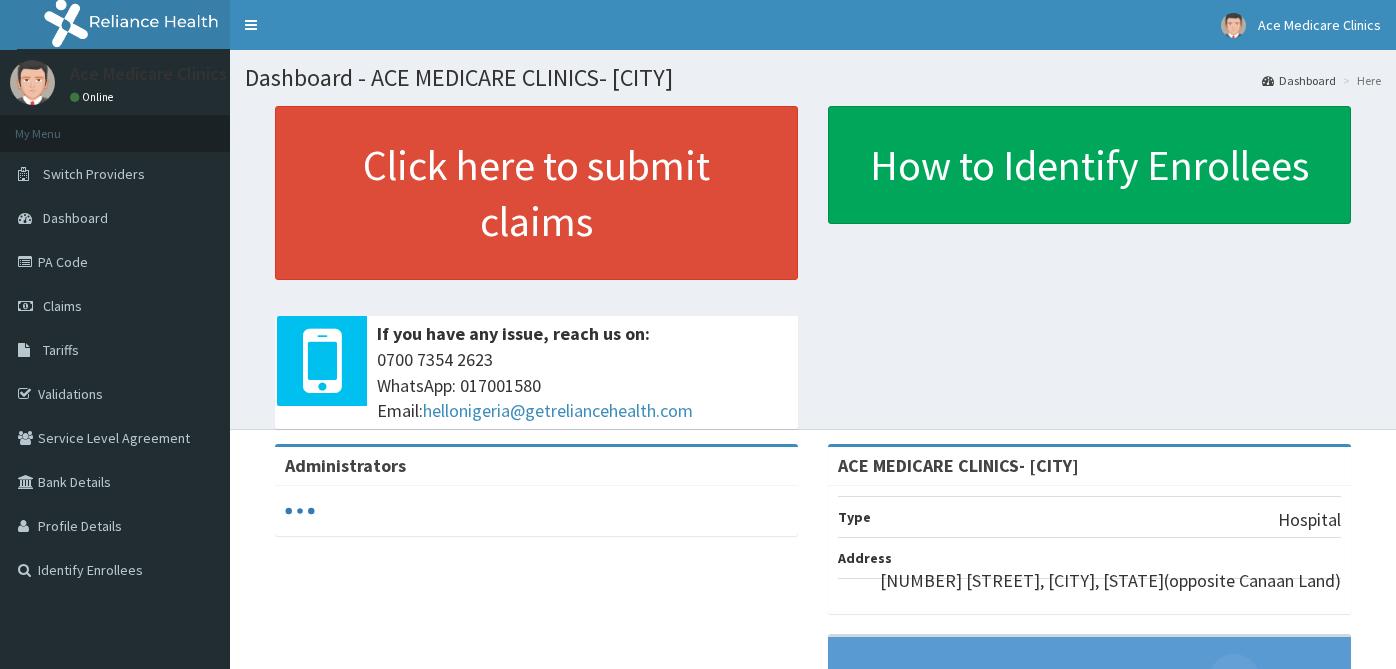 scroll, scrollTop: 0, scrollLeft: 0, axis: both 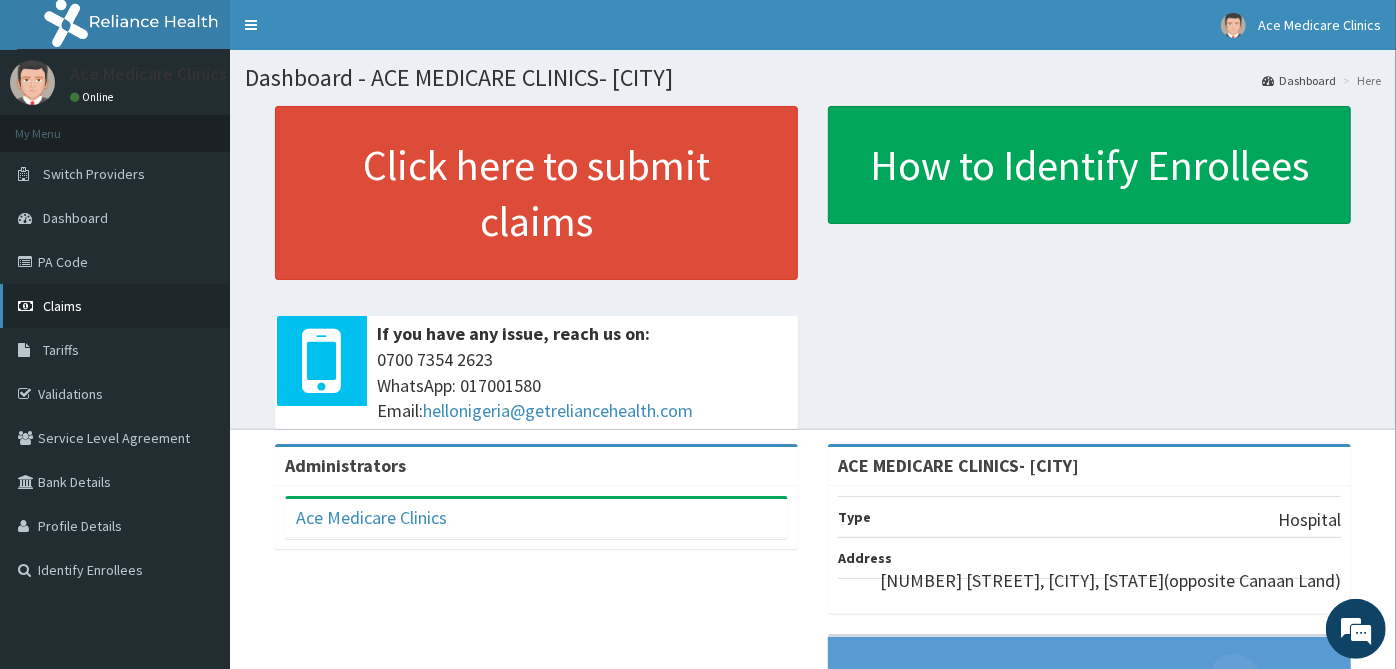 click on "Claims" at bounding box center (115, 306) 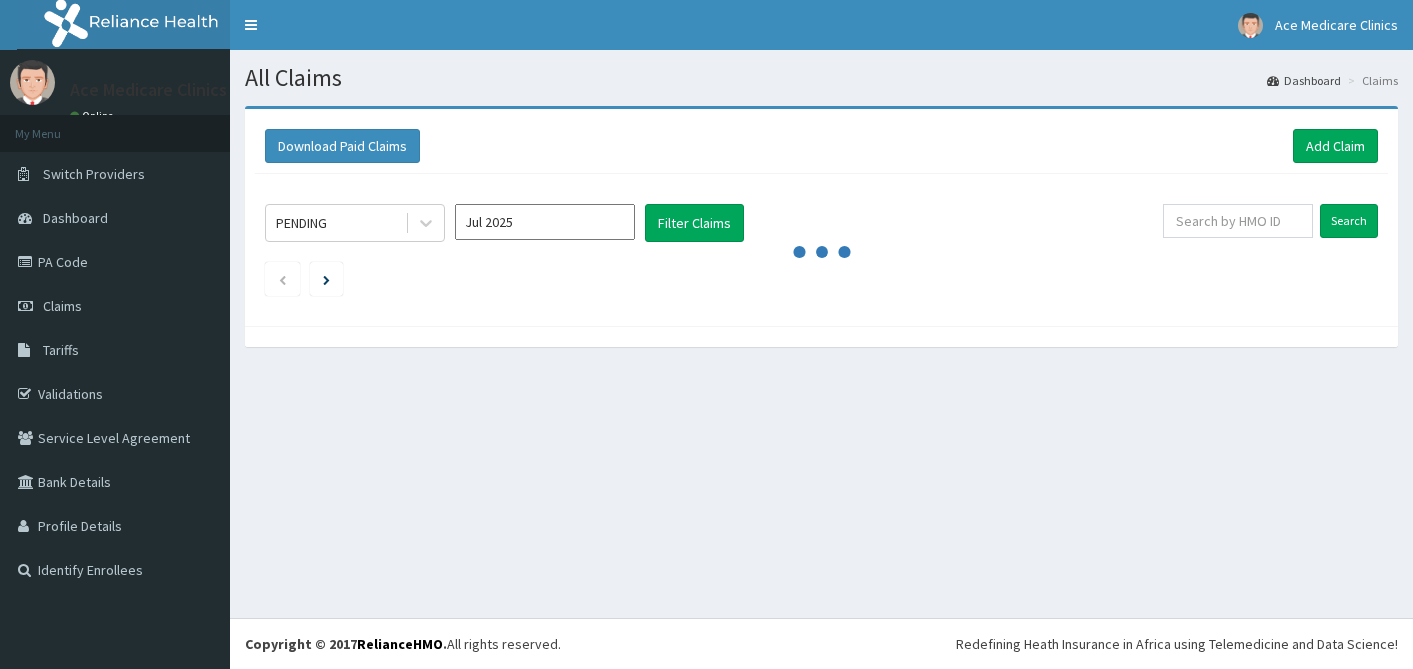 scroll, scrollTop: 0, scrollLeft: 0, axis: both 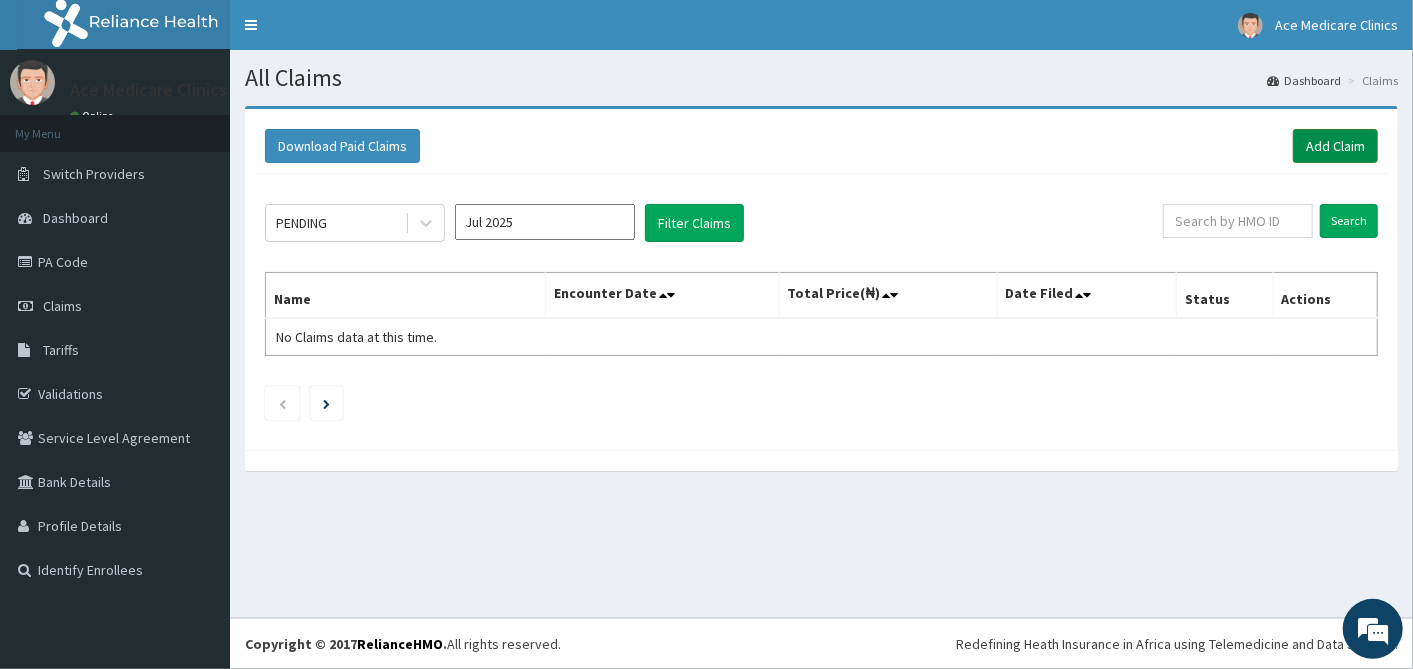 click on "Add Claim" at bounding box center [1335, 146] 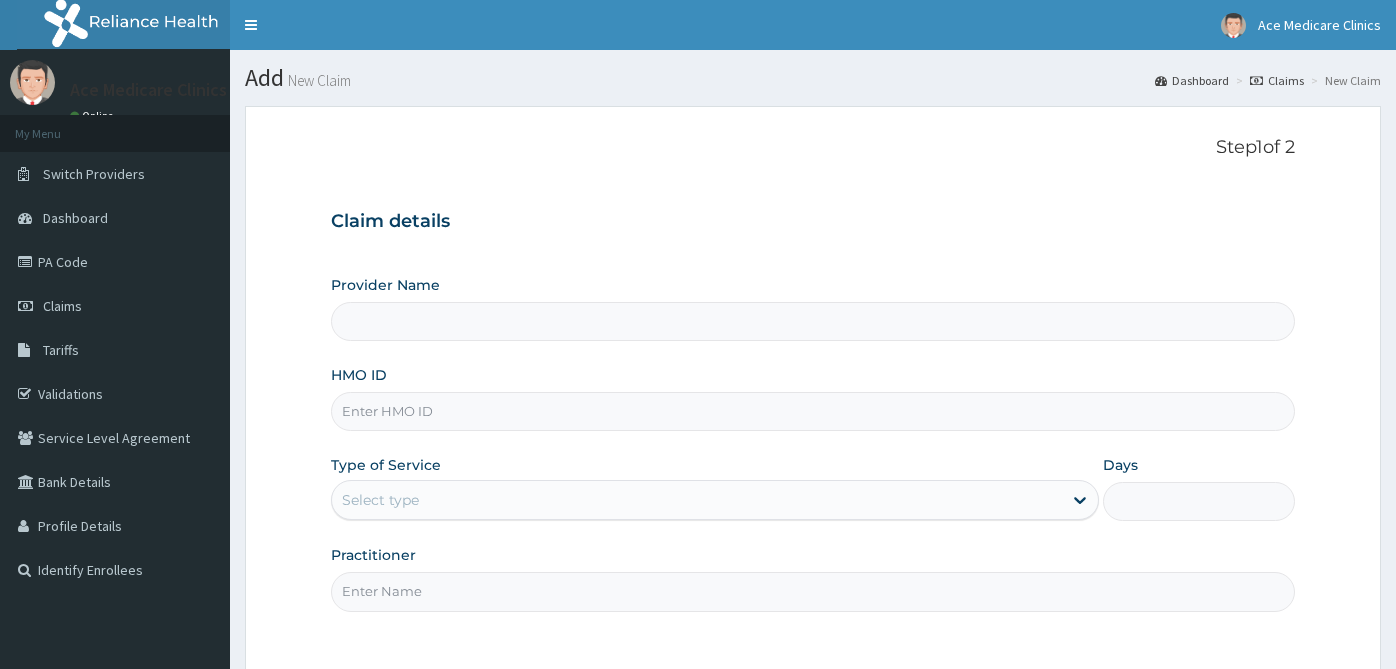scroll, scrollTop: 0, scrollLeft: 0, axis: both 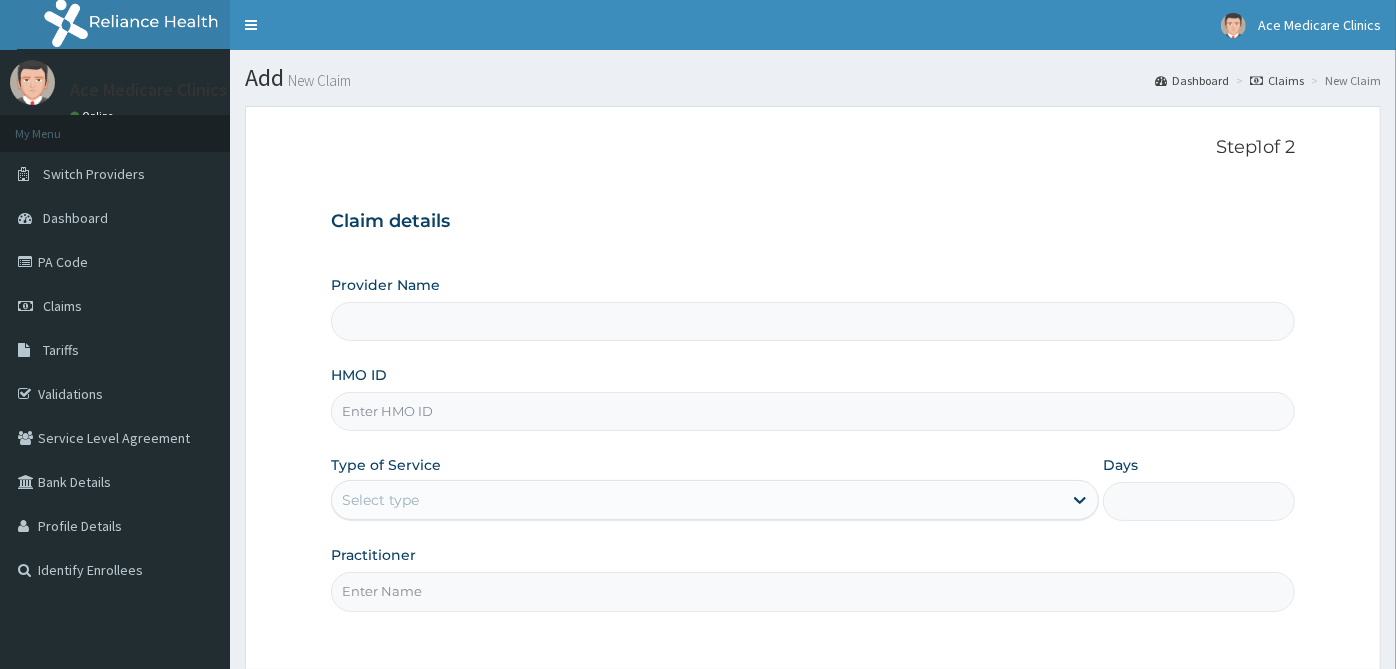click on "HMO ID" at bounding box center [813, 411] 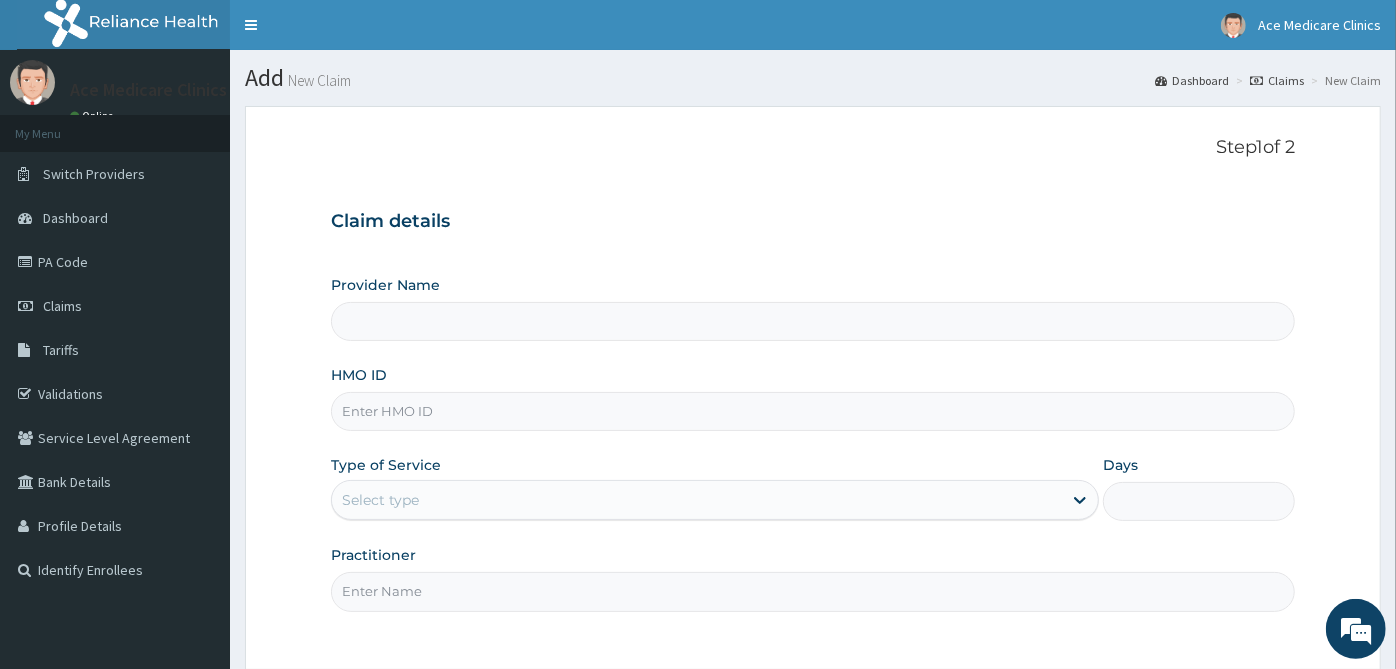 scroll, scrollTop: 179, scrollLeft: 0, axis: vertical 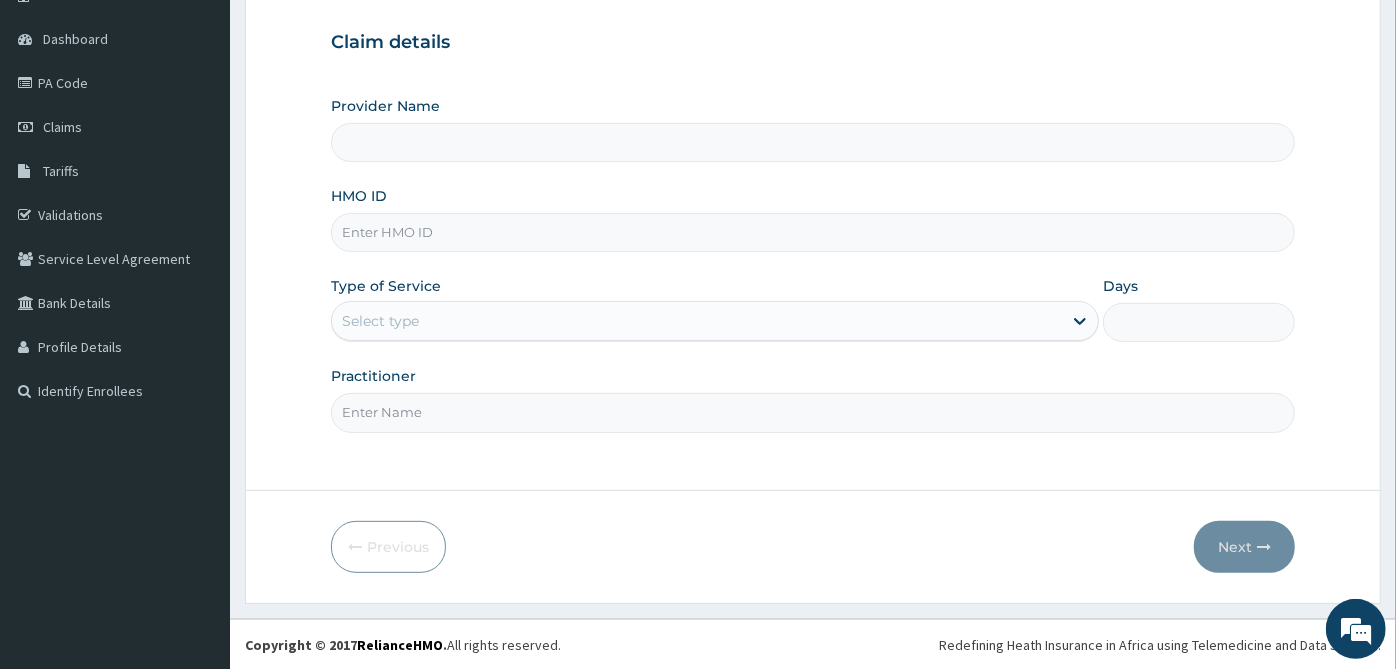 type on "ACE MEDICARE CLINICS- Ota" 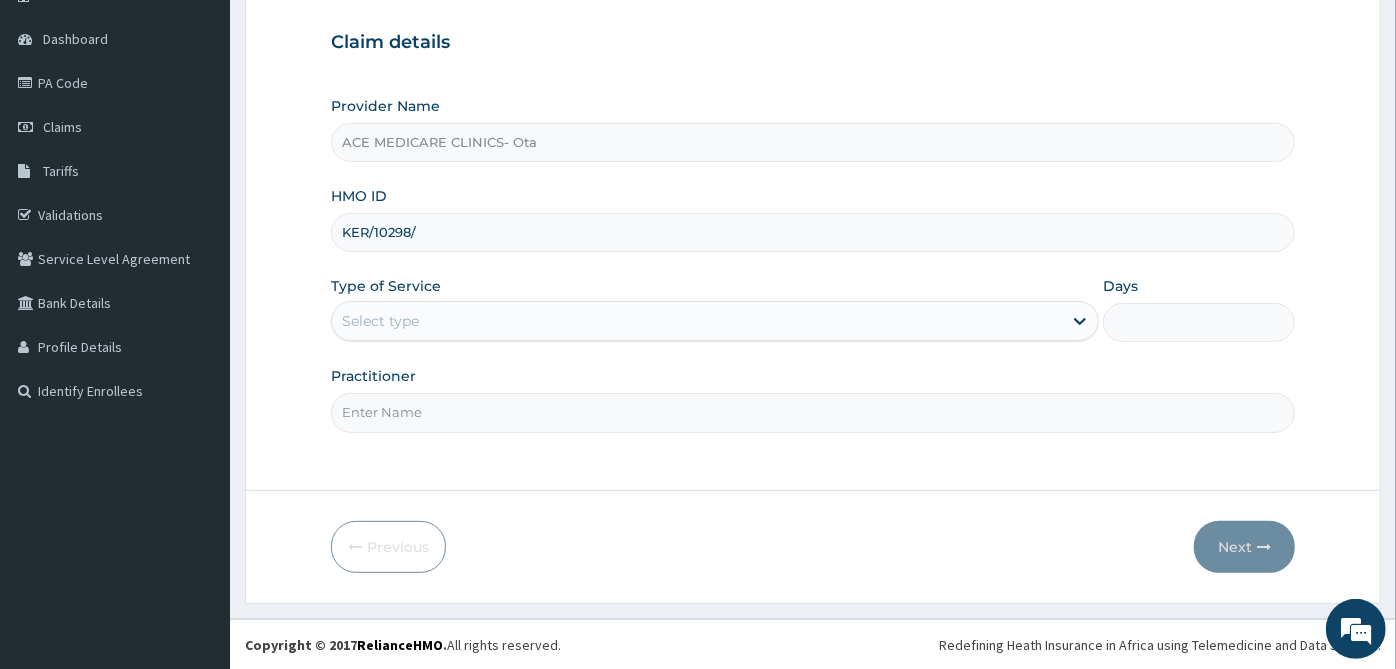 scroll, scrollTop: 0, scrollLeft: 0, axis: both 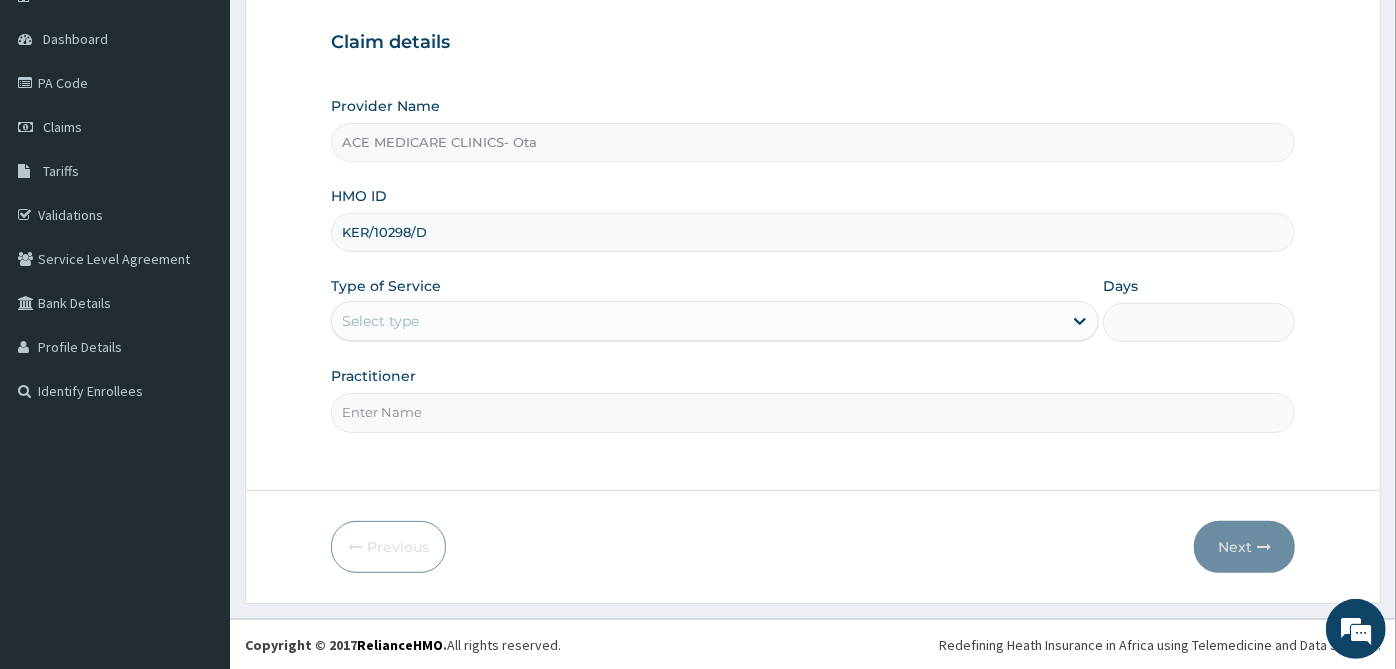type on "KER/10298/D" 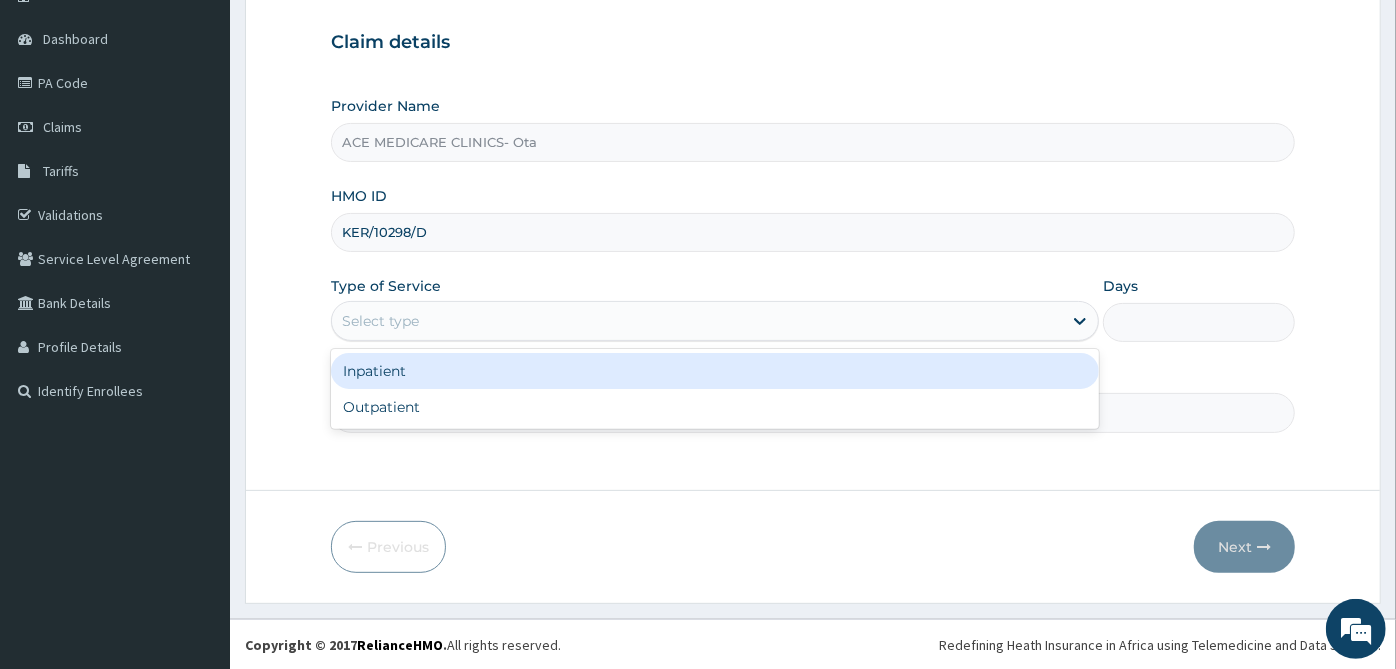 click on "Select type" at bounding box center [697, 321] 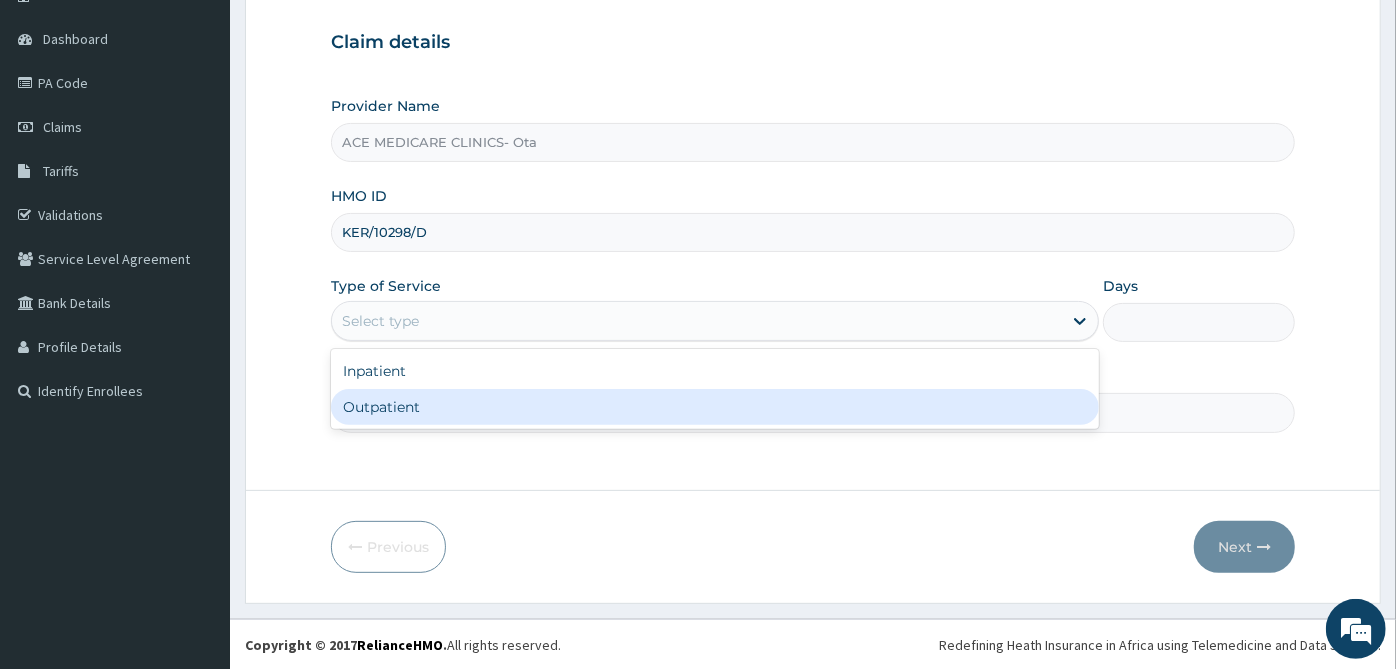 click on "Outpatient" at bounding box center (715, 407) 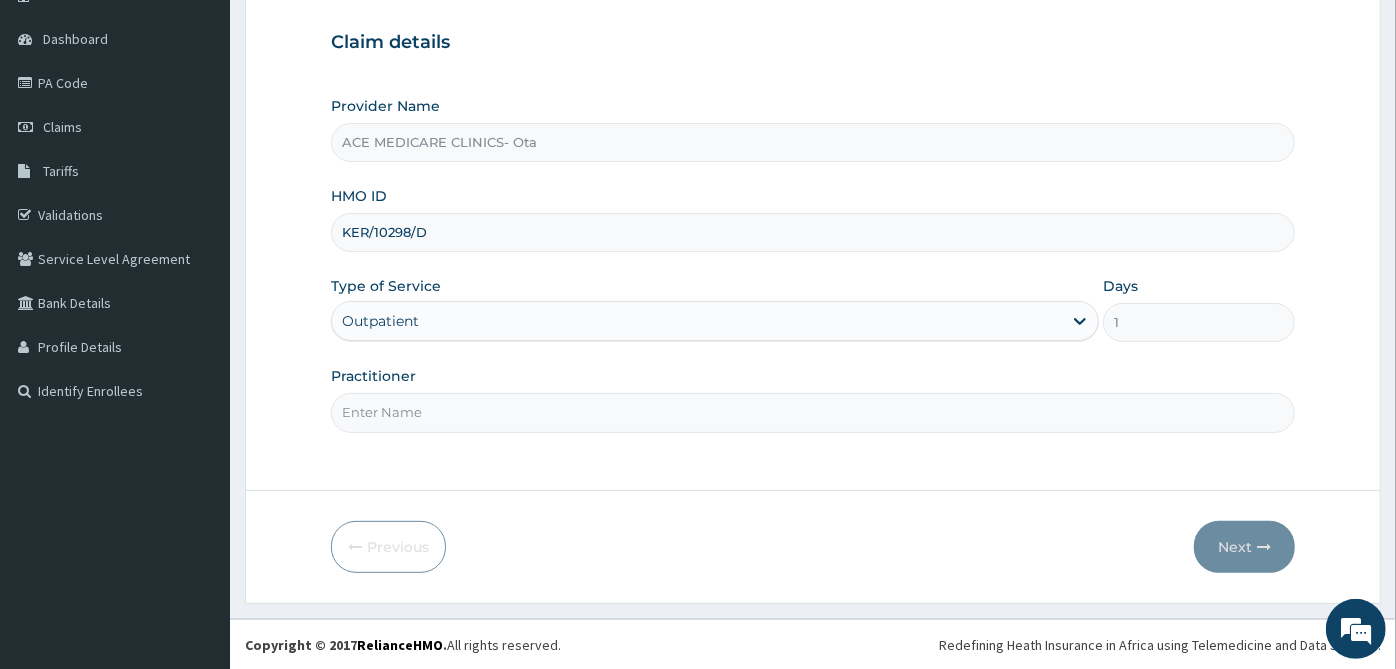 click on "Practitioner" at bounding box center [813, 412] 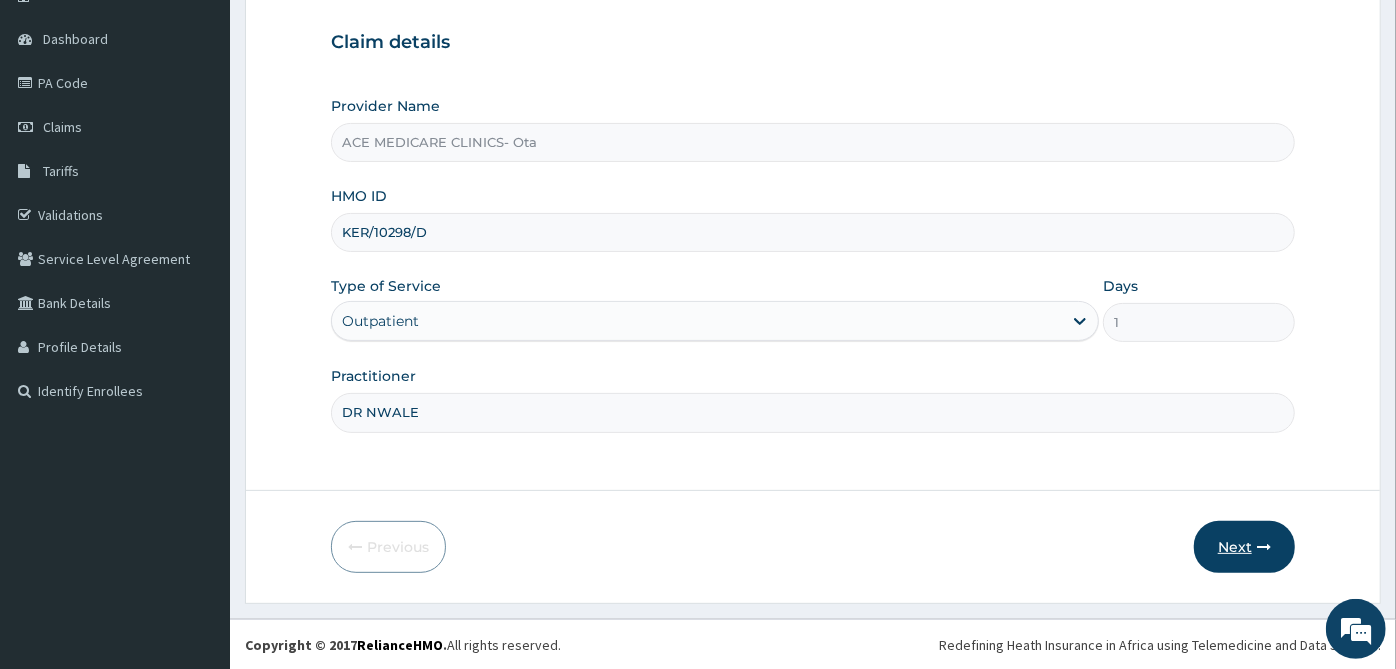 type on "DR NWALE" 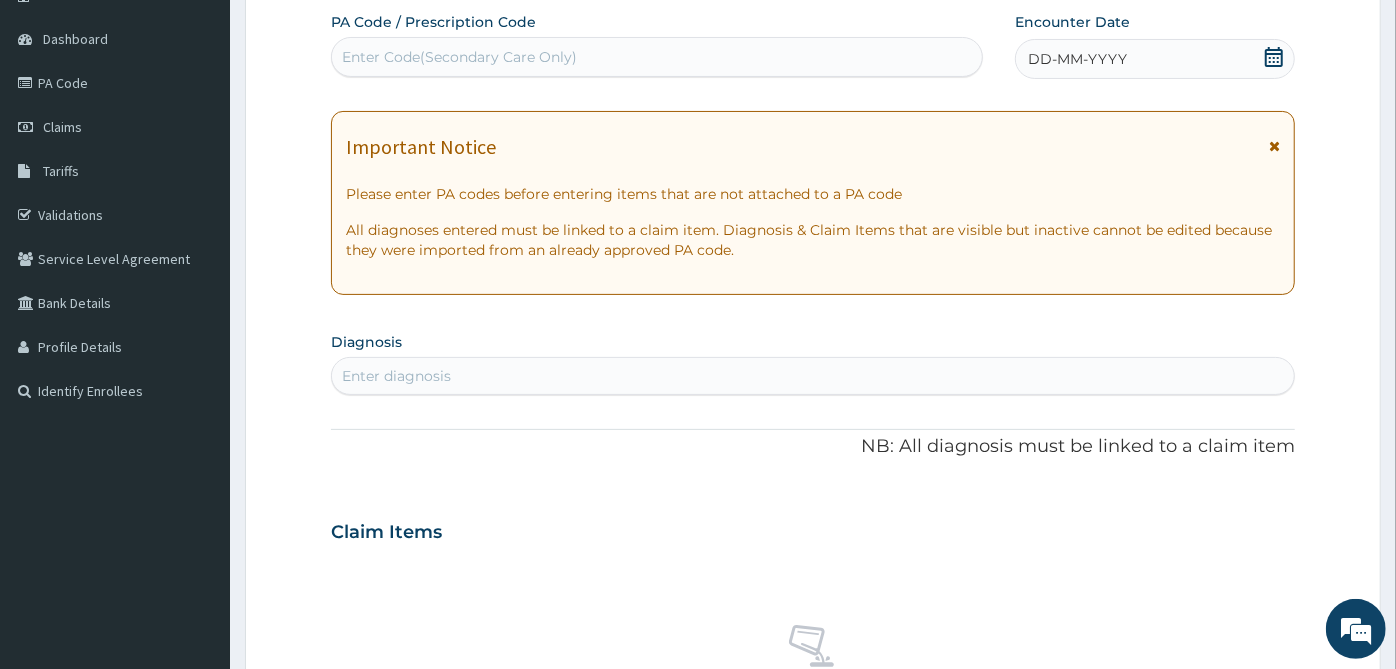 click on "Enter Code(Secondary Care Only)" at bounding box center [657, 57] 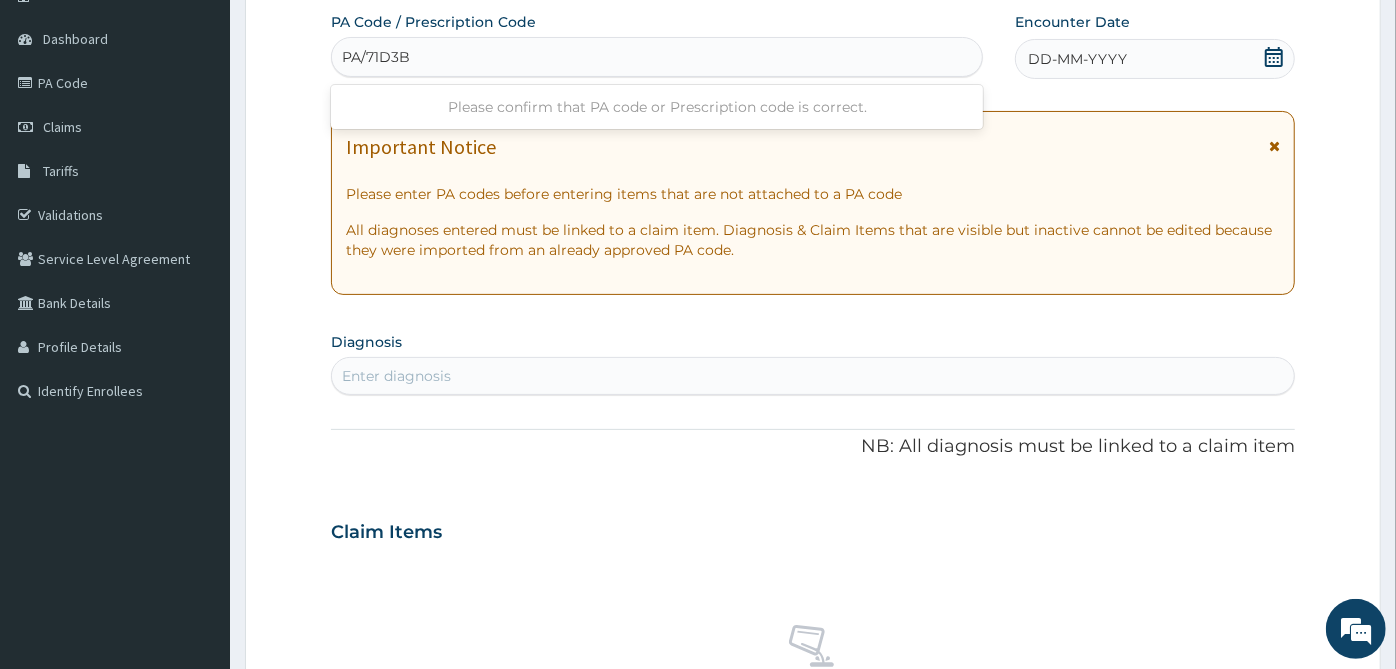 type on "PA/71D3BD" 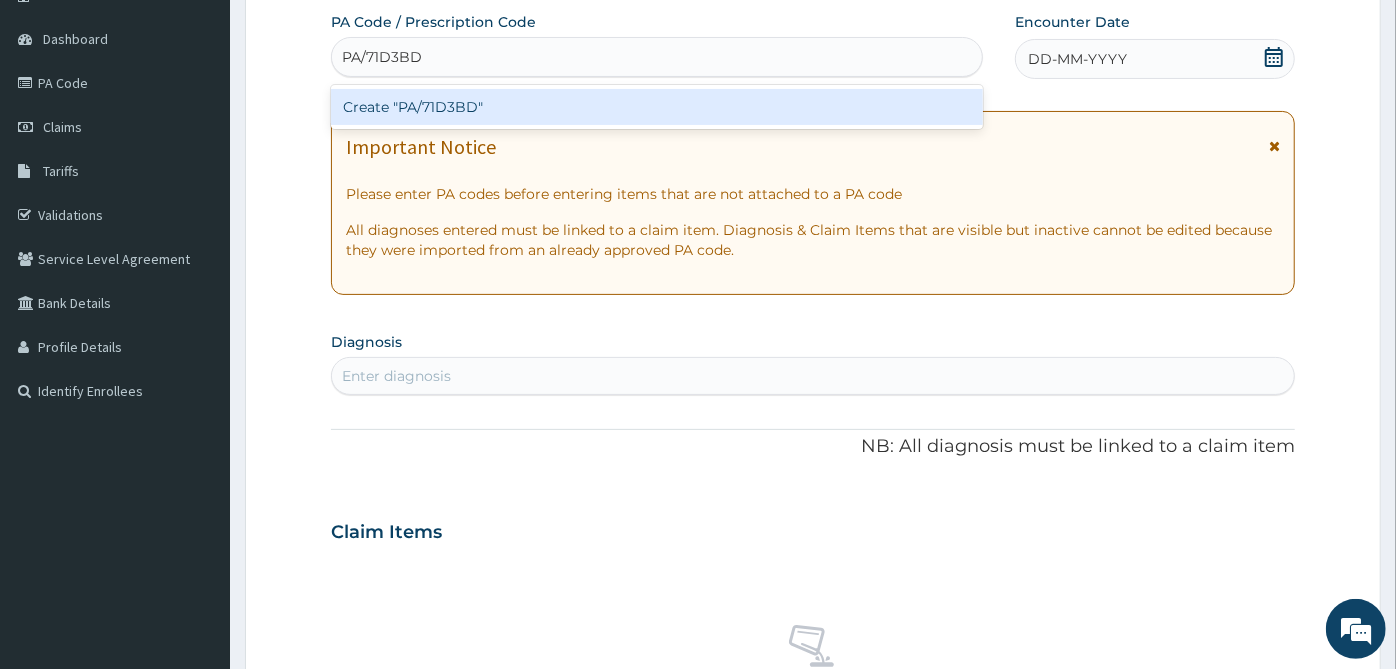 type 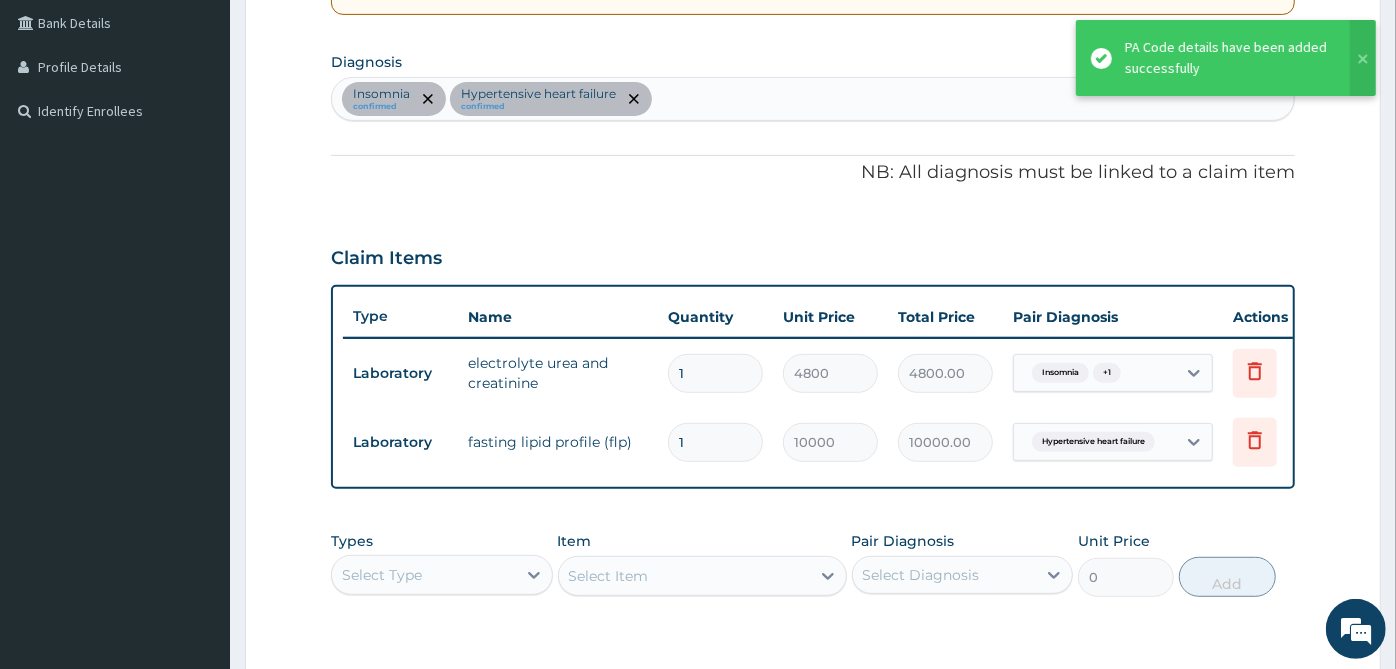 scroll, scrollTop: 342, scrollLeft: 0, axis: vertical 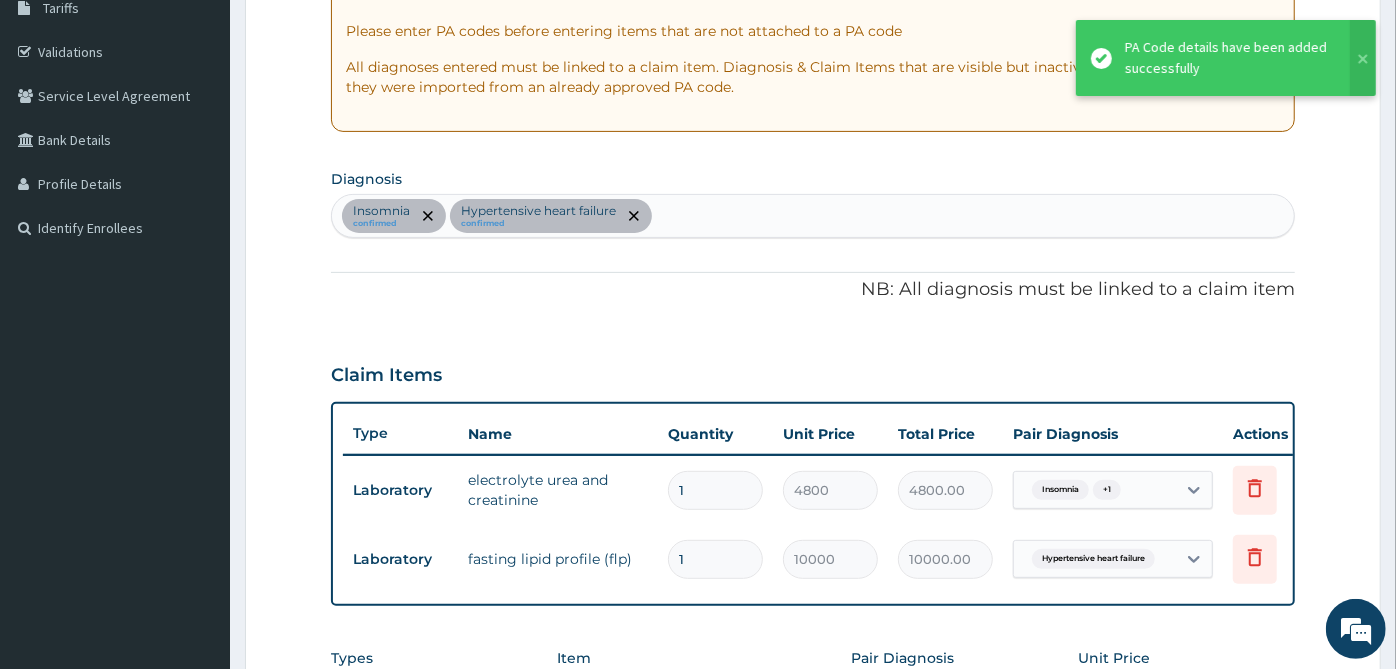 click on "Insomnia confirmed Hypertensive heart failure confirmed" at bounding box center (813, 216) 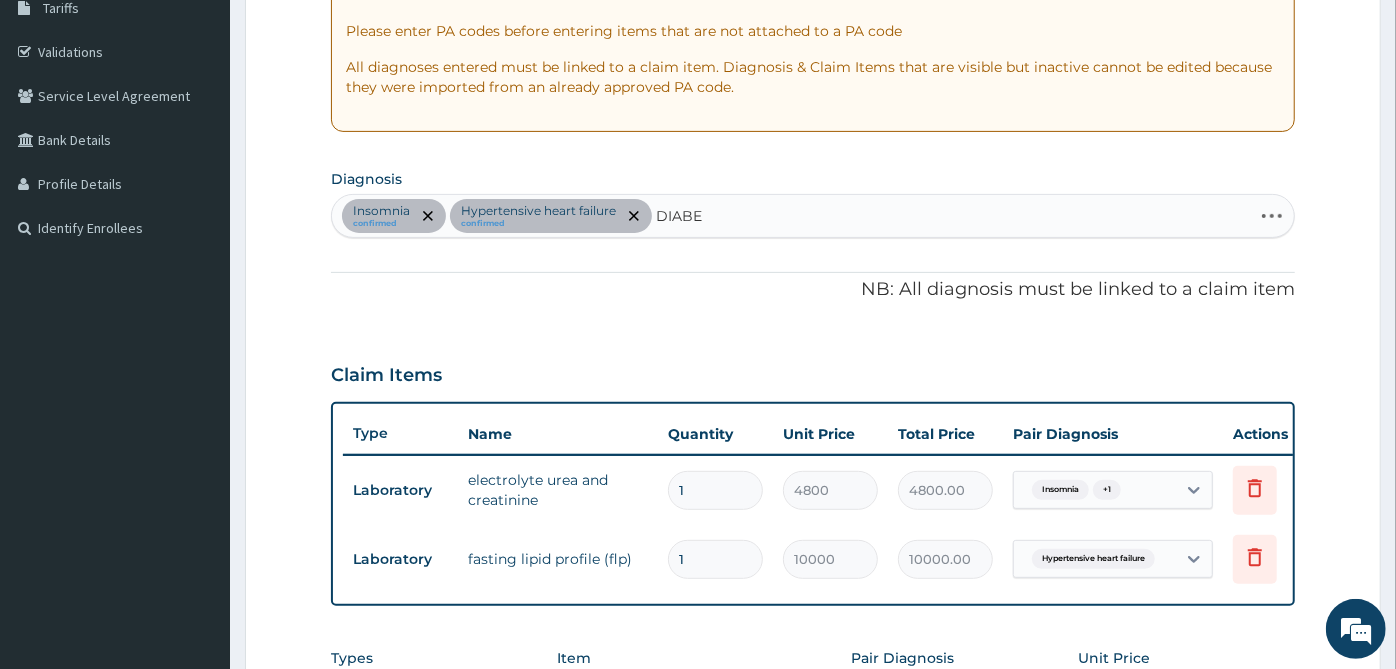 type on "DIABET" 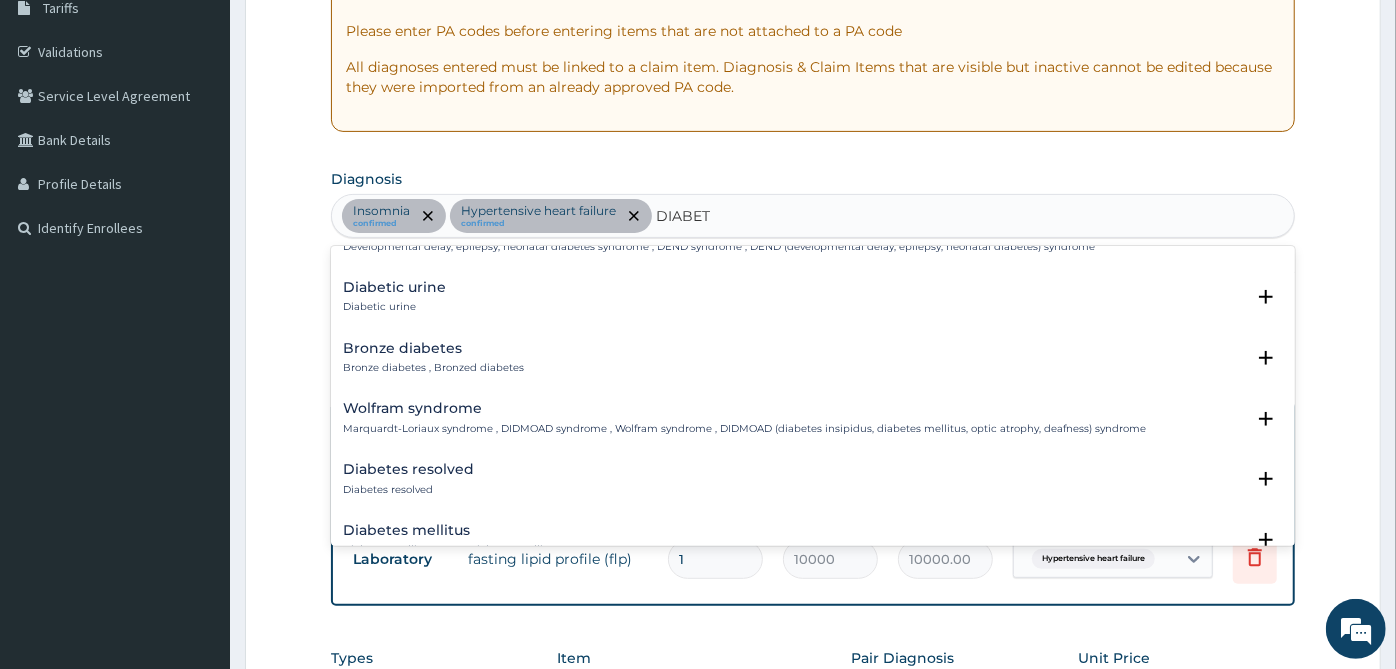 scroll, scrollTop: 222, scrollLeft: 0, axis: vertical 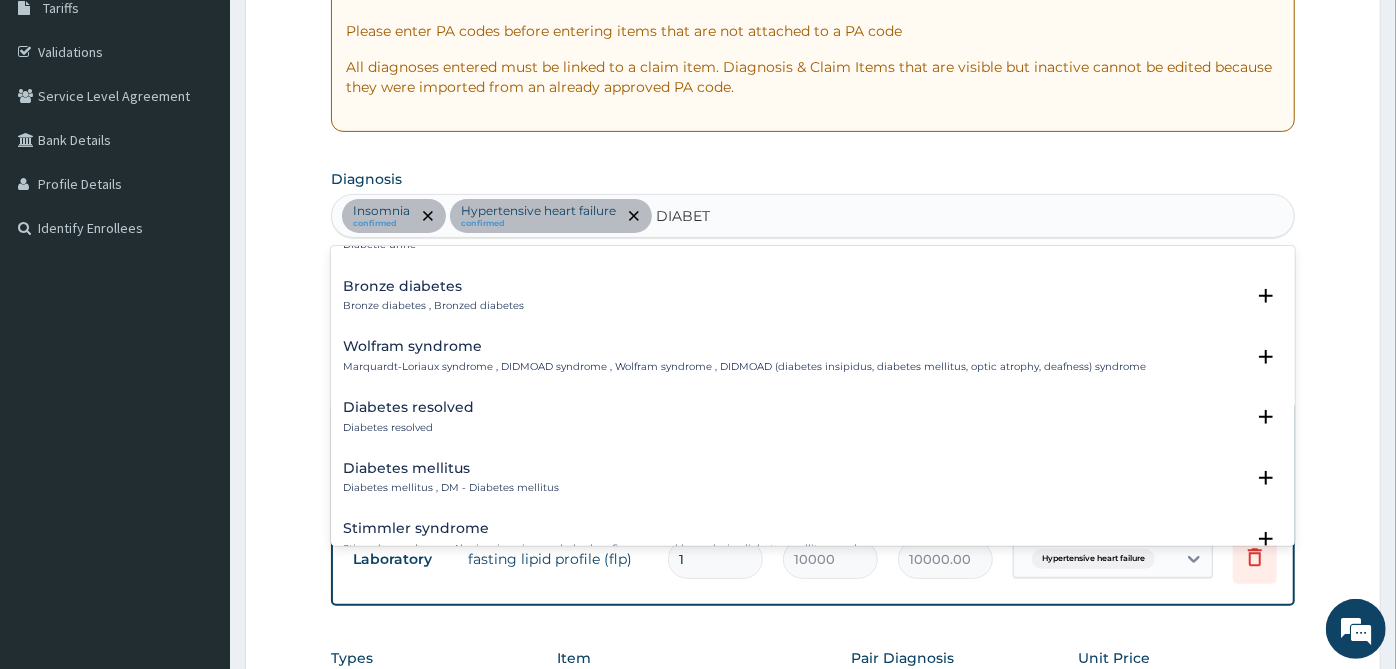 click on "Diabetes mellitus" at bounding box center (451, 468) 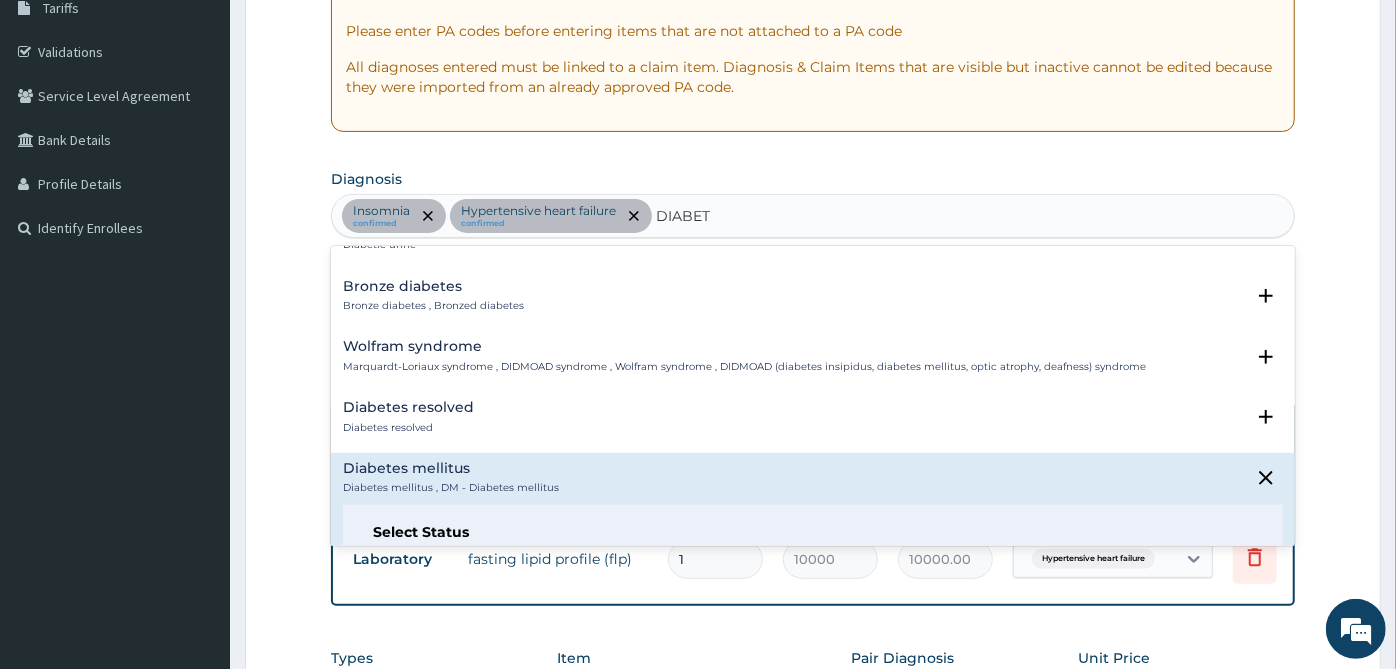 scroll, scrollTop: 555, scrollLeft: 0, axis: vertical 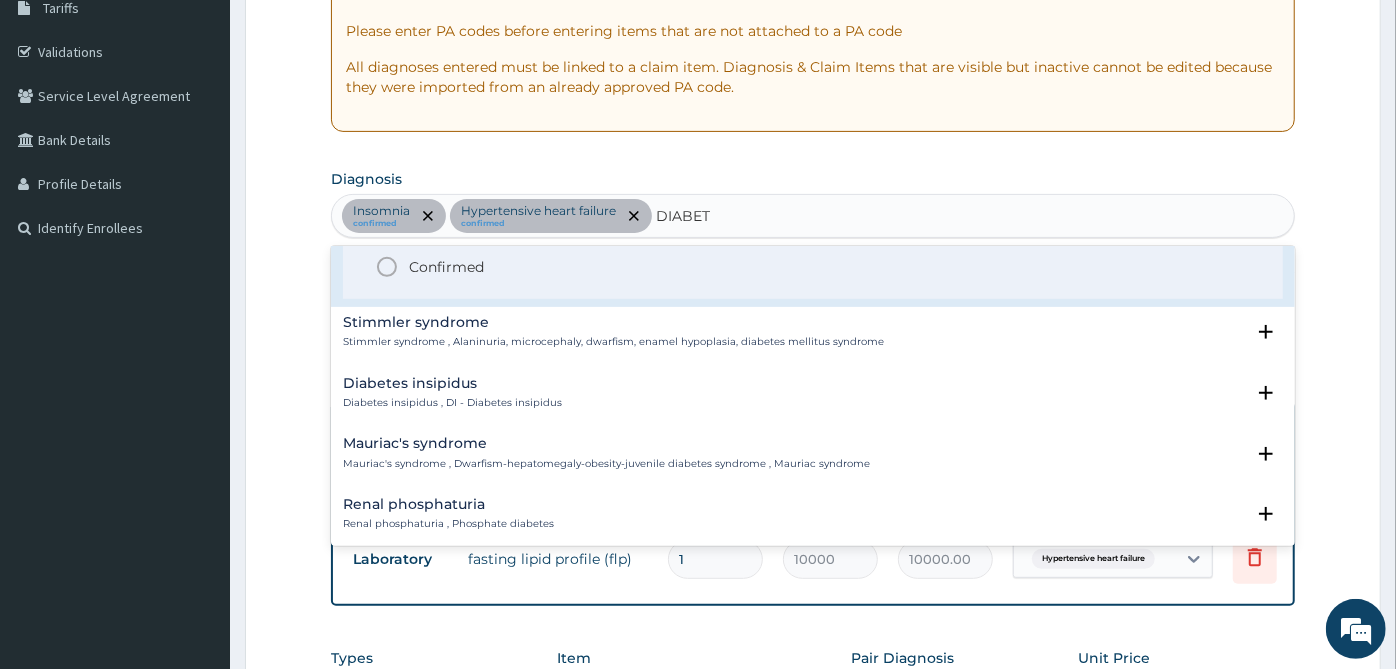 click on "Confirmed" at bounding box center (446, 267) 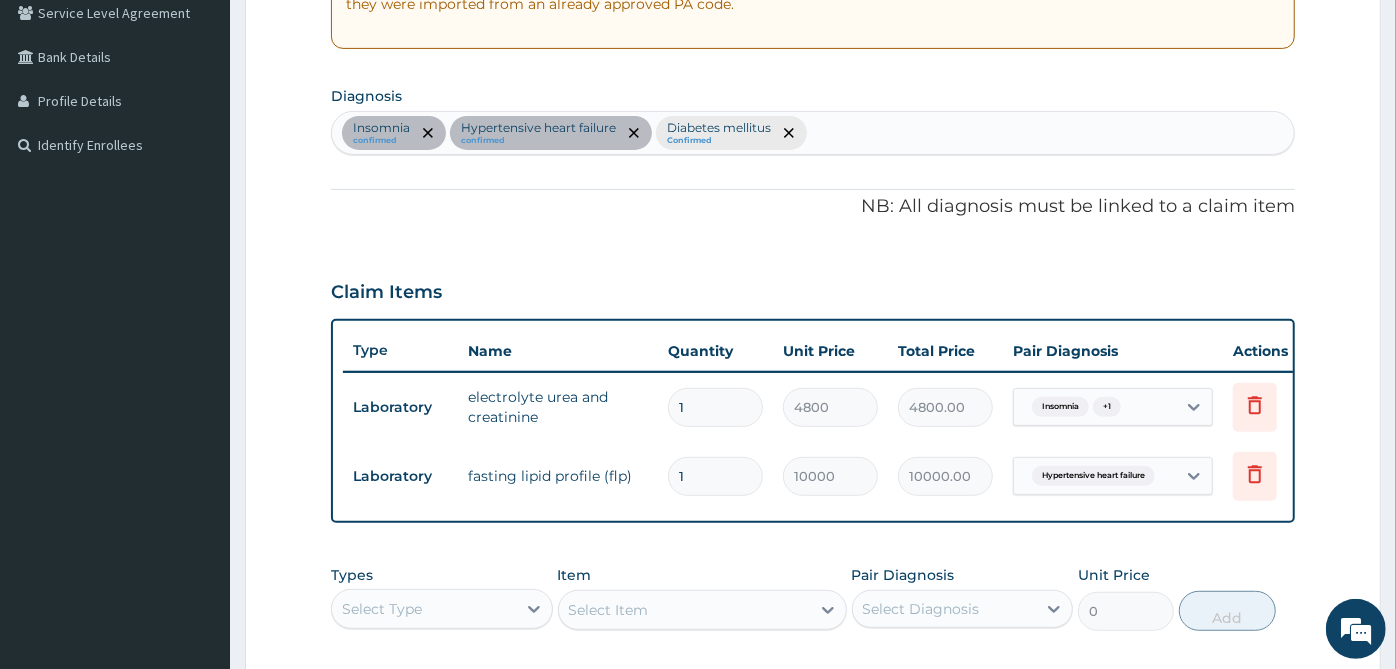 scroll, scrollTop: 453, scrollLeft: 0, axis: vertical 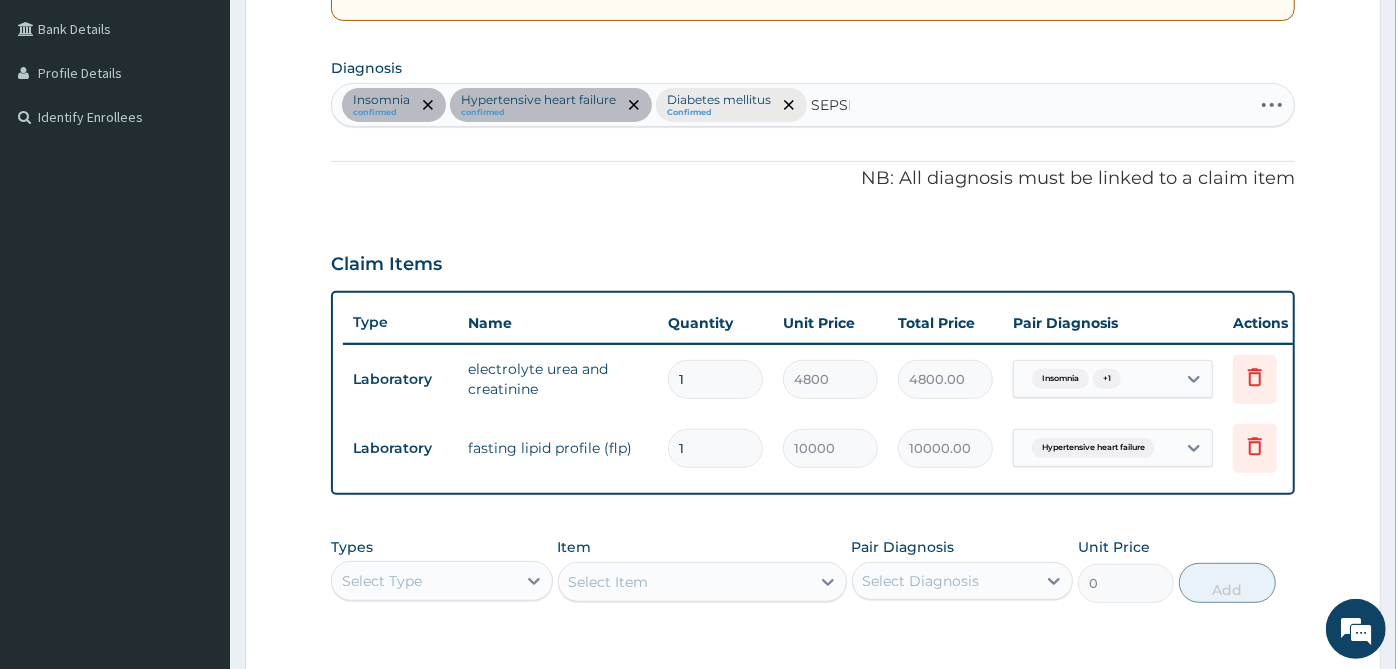 type on "SEPSIS" 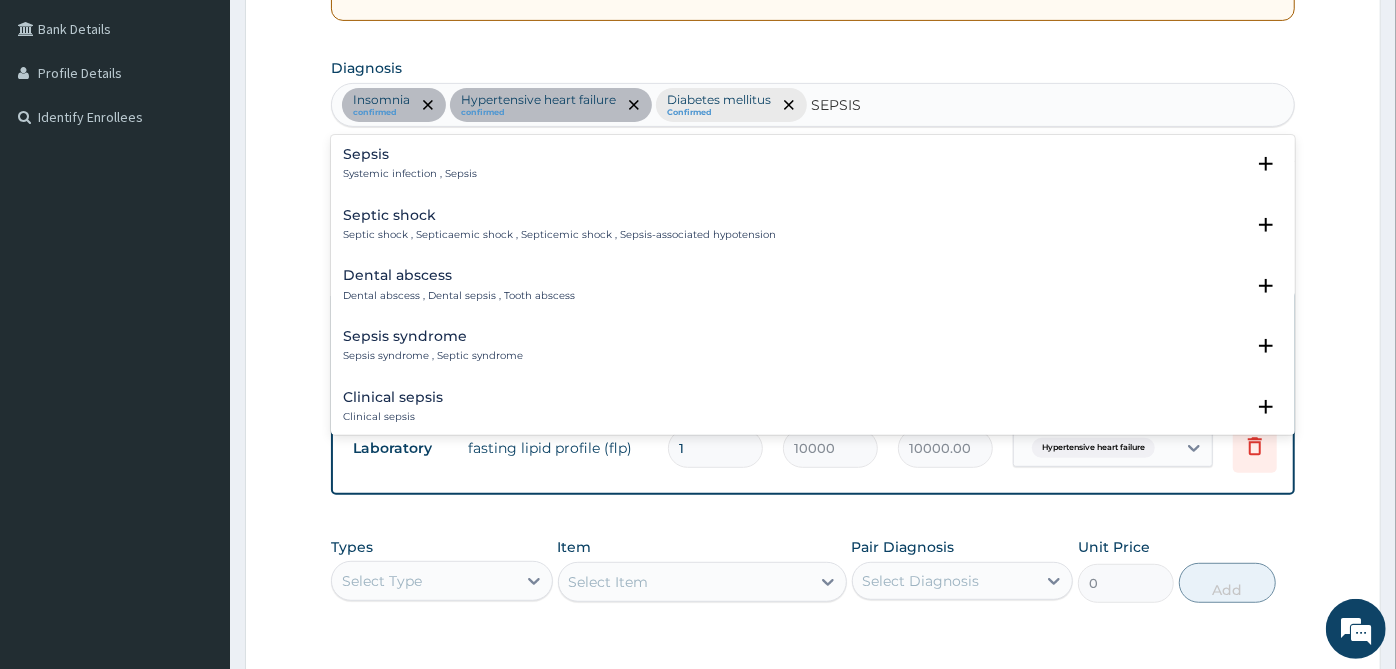 click on "Systemic infection , Sepsis" at bounding box center [410, 174] 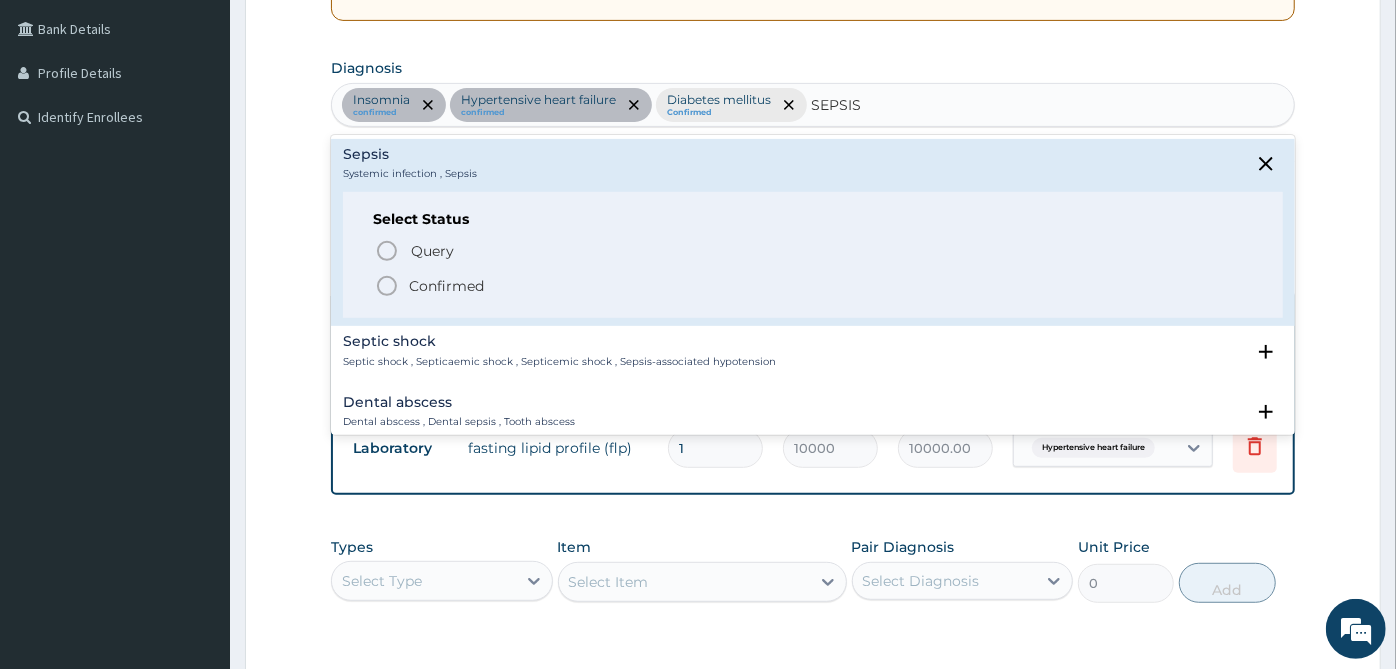 click on "Confirmed" at bounding box center [446, 286] 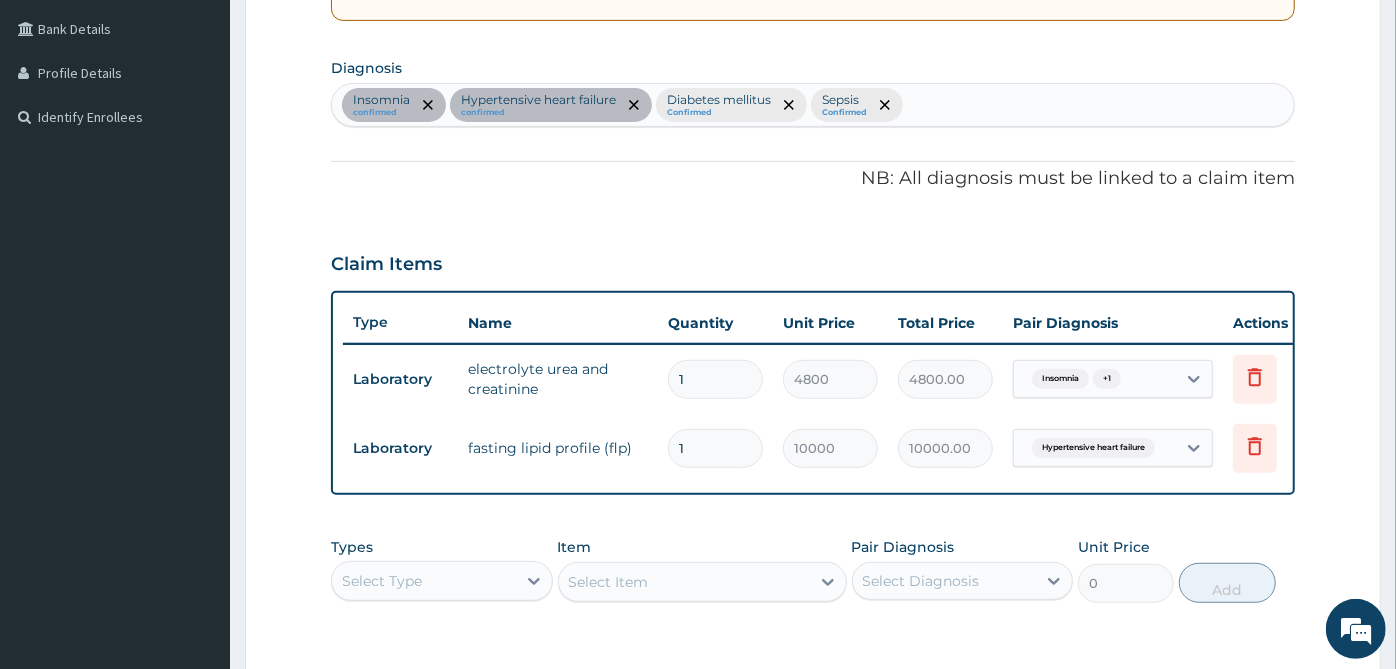 scroll, scrollTop: 8, scrollLeft: 0, axis: vertical 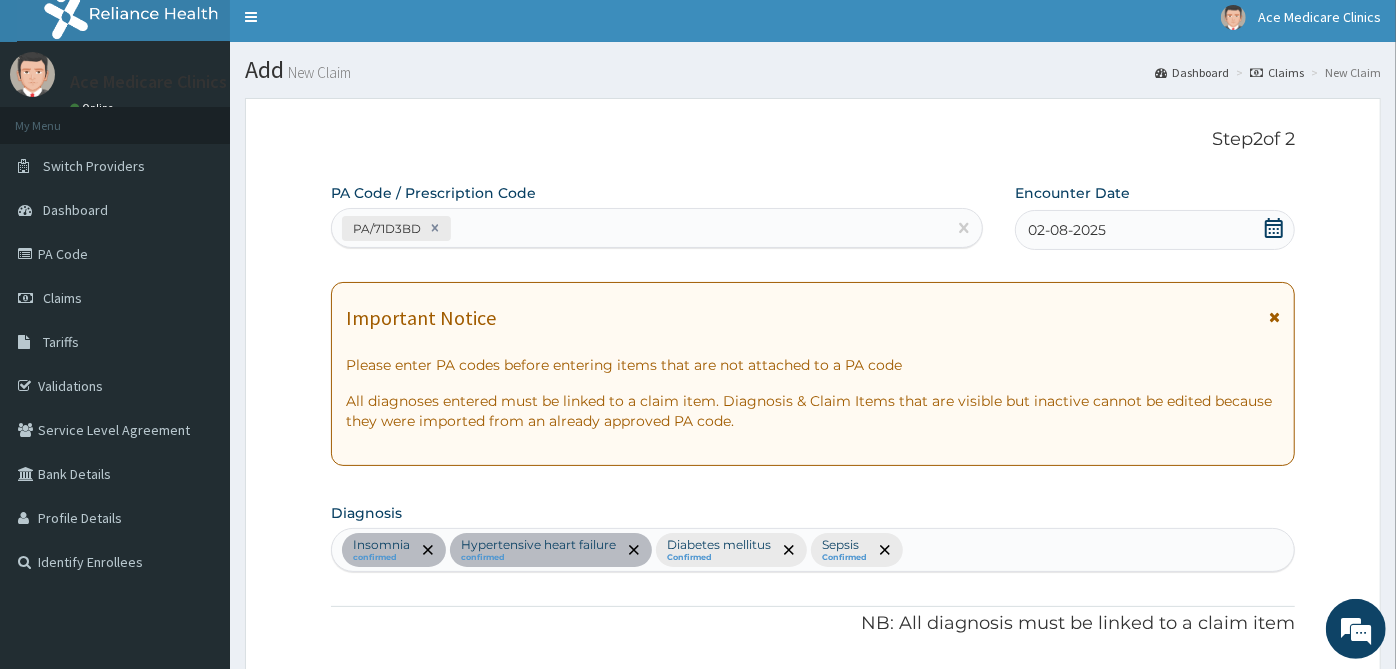 click on "PA/71D3BD" at bounding box center [639, 228] 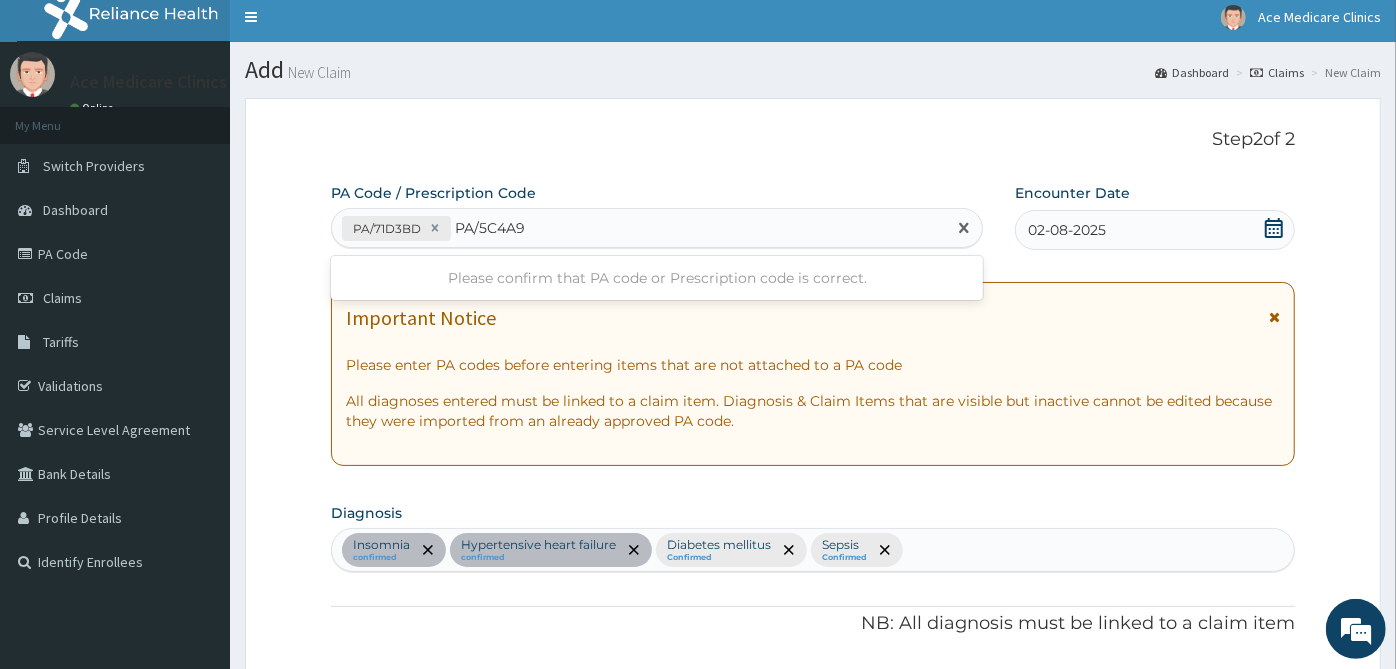 type on "PA/5C4A9F" 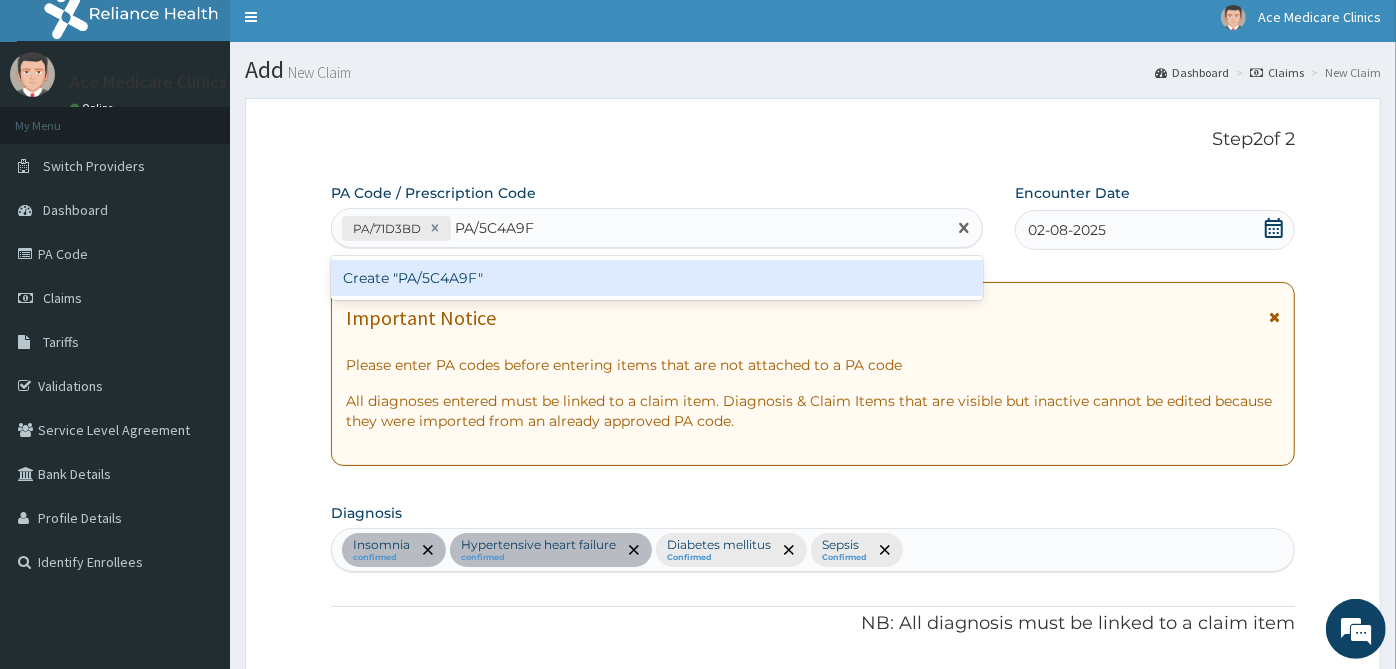 type 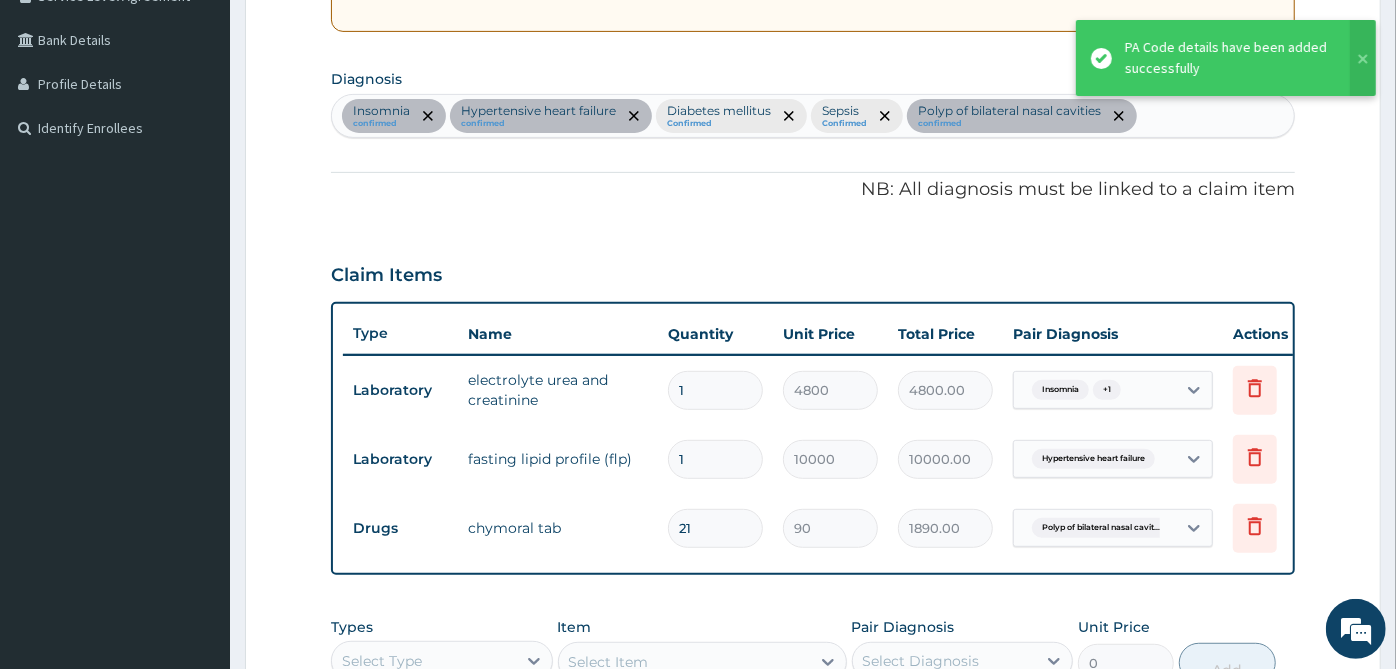 scroll, scrollTop: 411, scrollLeft: 0, axis: vertical 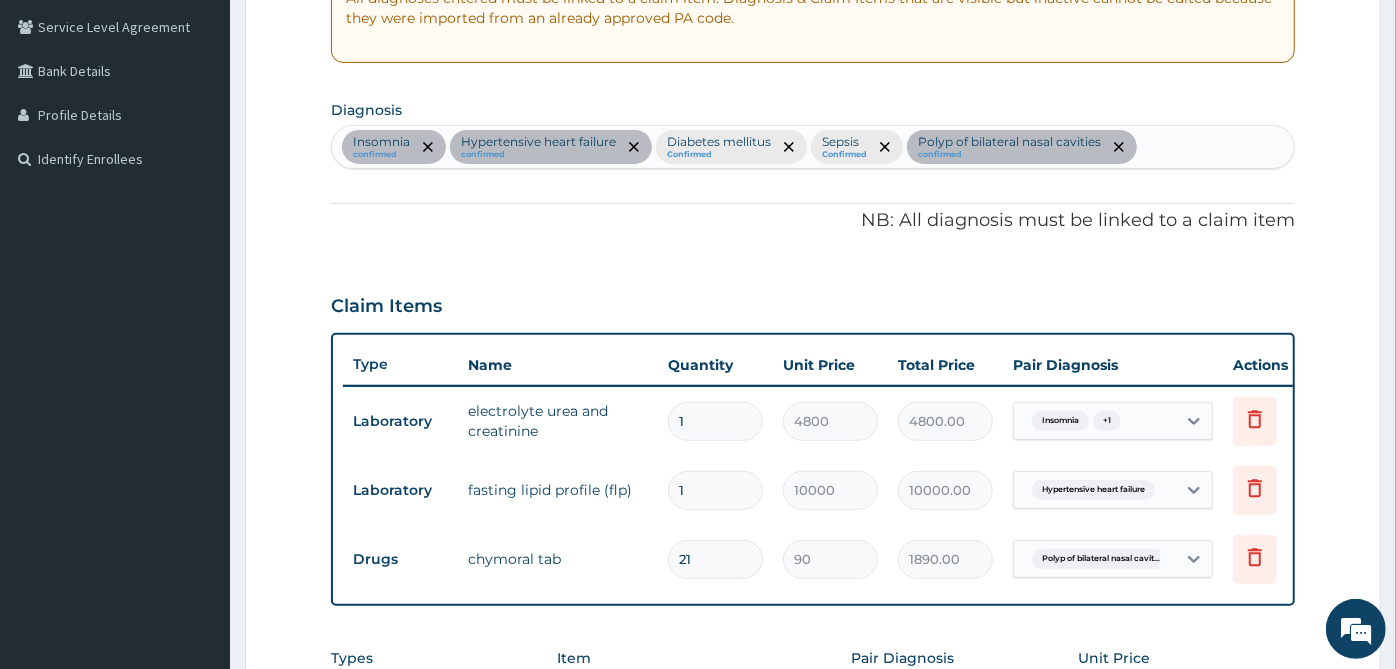 click on "Insomnia confirmed Hypertensive heart failure confirmed Diabetes mellitus Confirmed Sepsis Confirmed Polyp of bilateral nasal cavities confirmed" at bounding box center [813, 147] 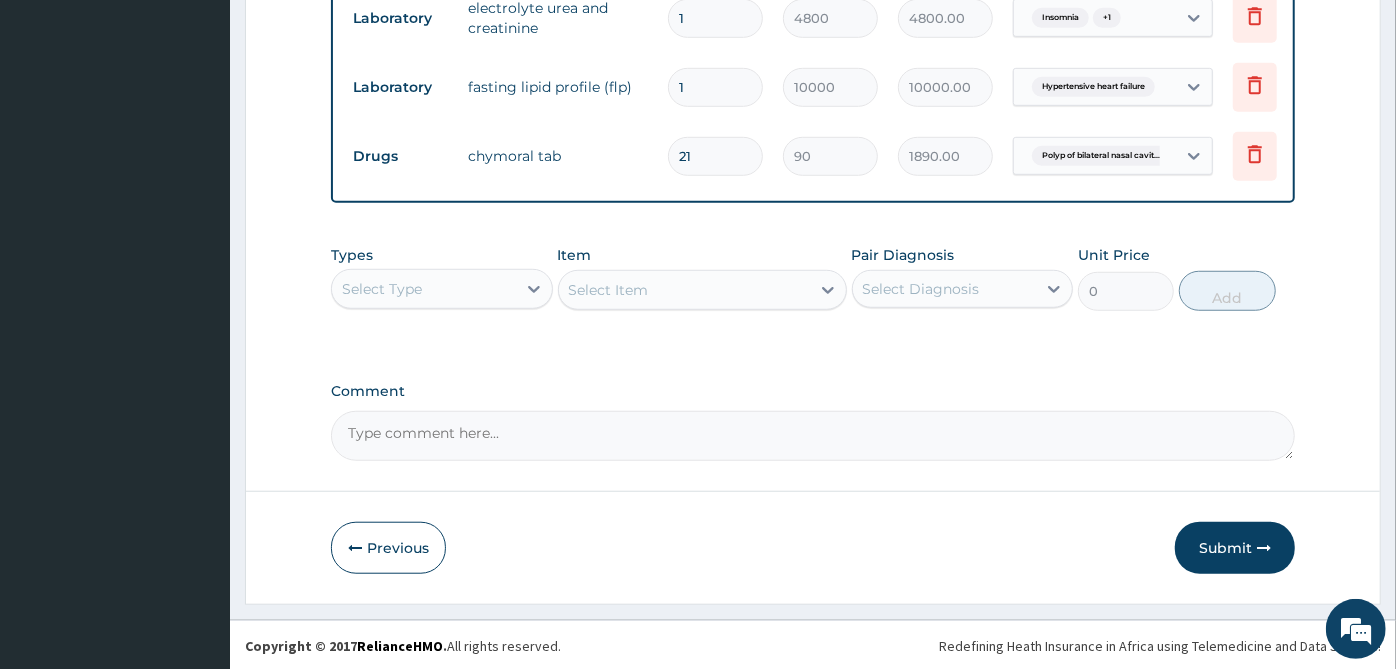 scroll, scrollTop: 828, scrollLeft: 0, axis: vertical 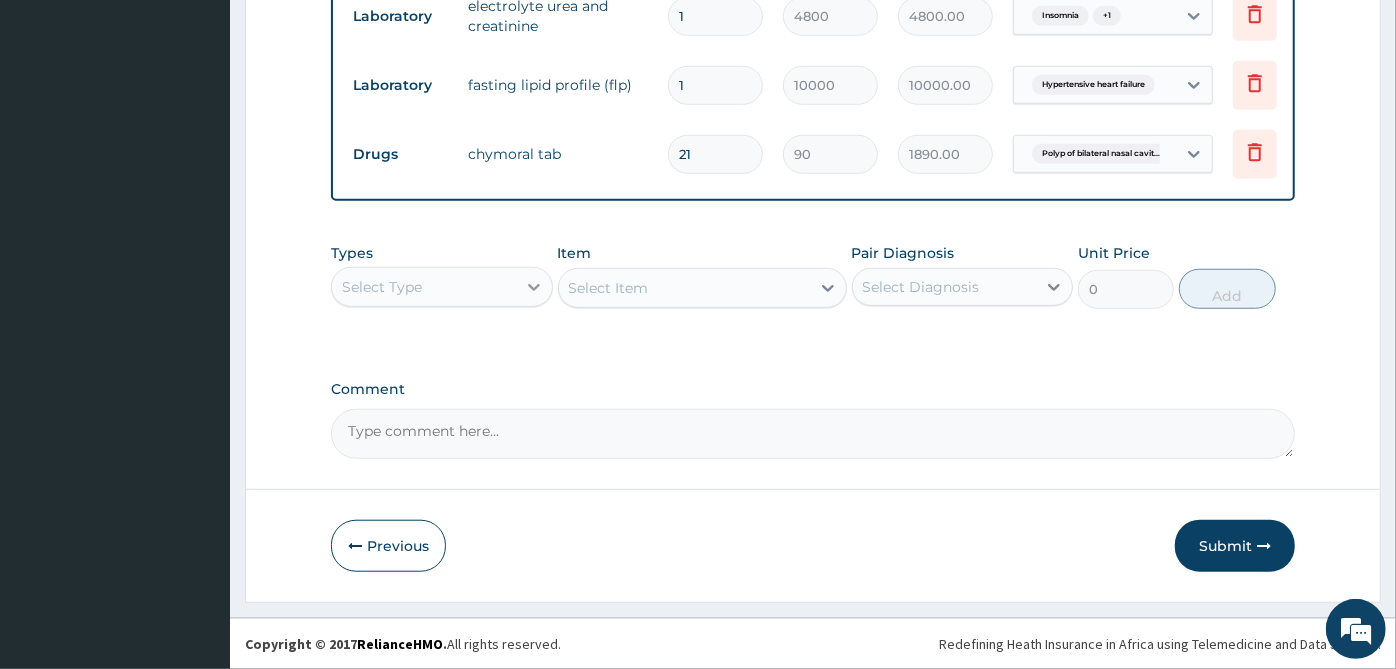 click at bounding box center [534, 287] 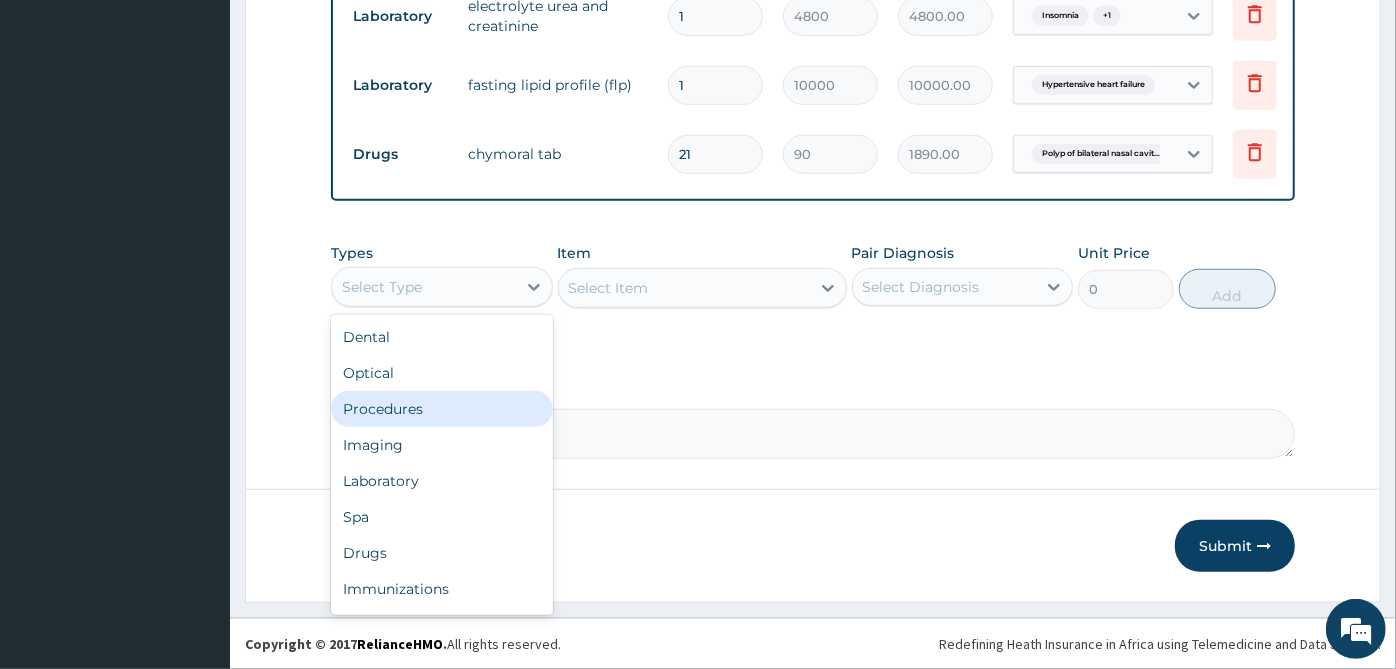 click on "Procedures" at bounding box center (442, 409) 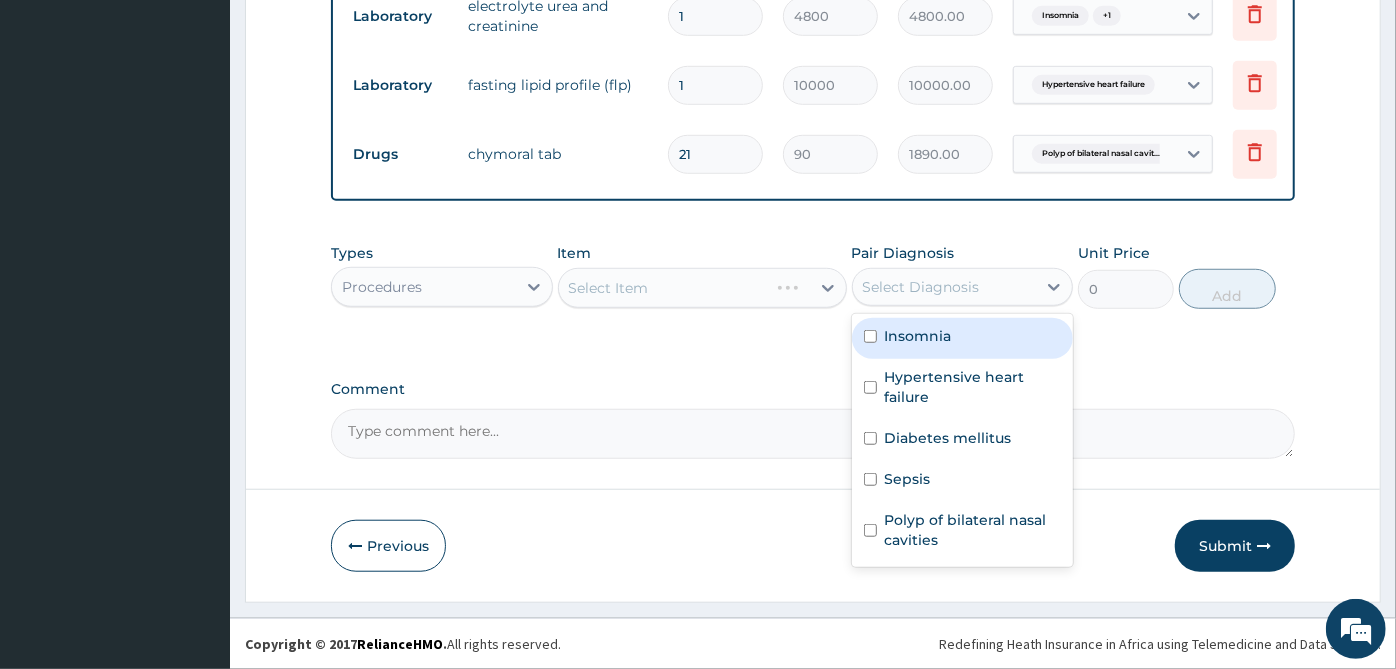 click on "Select Diagnosis" at bounding box center (921, 287) 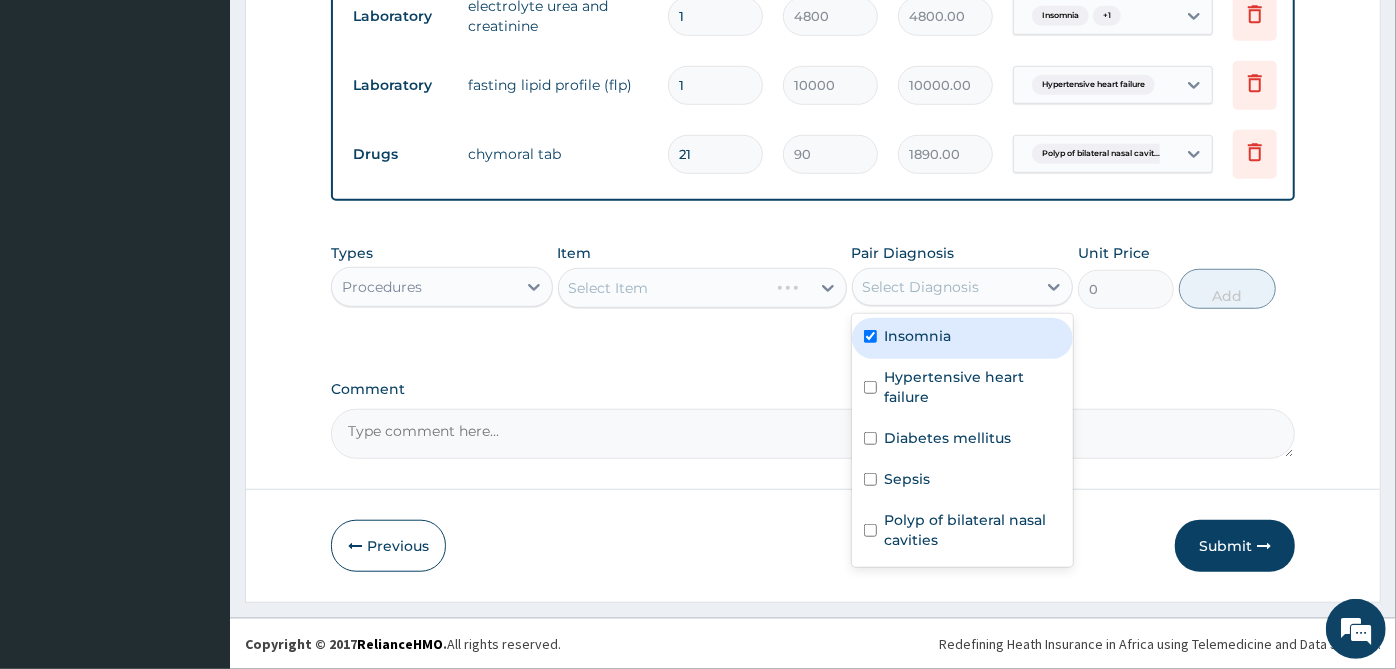 checkbox on "true" 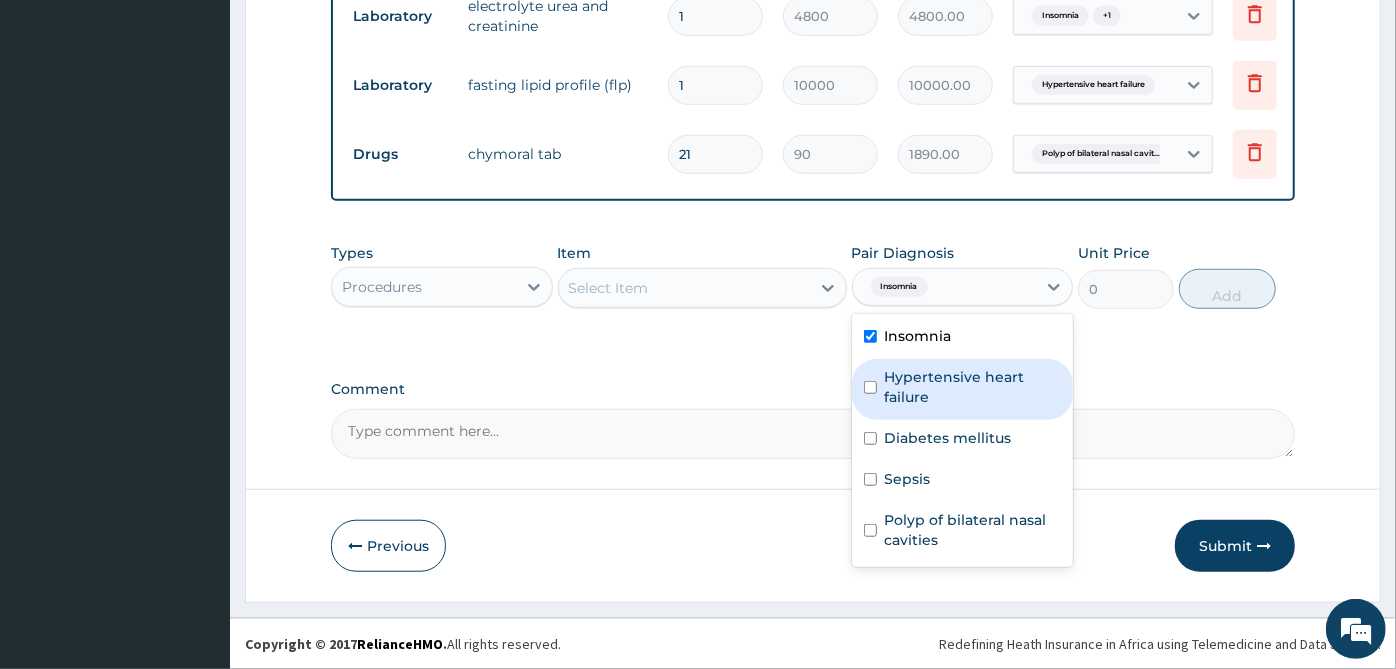 click on "Hypertensive heart failure" at bounding box center [973, 387] 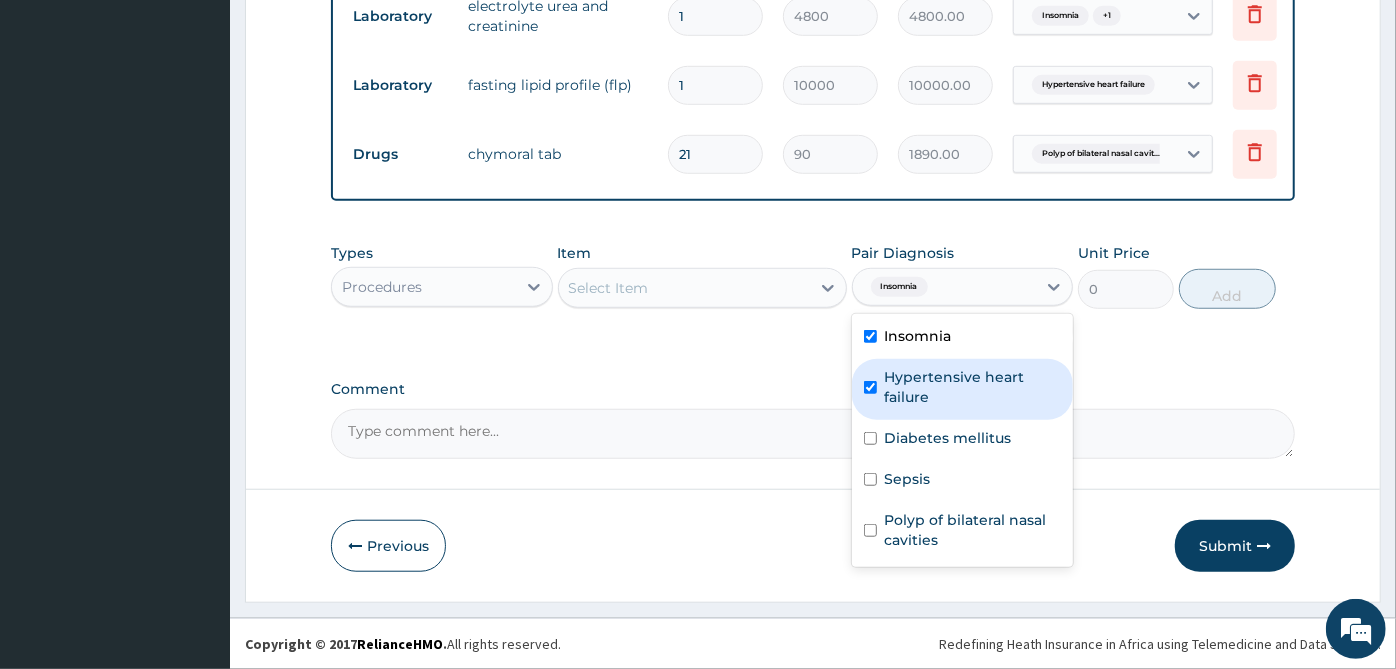 checkbox on "true" 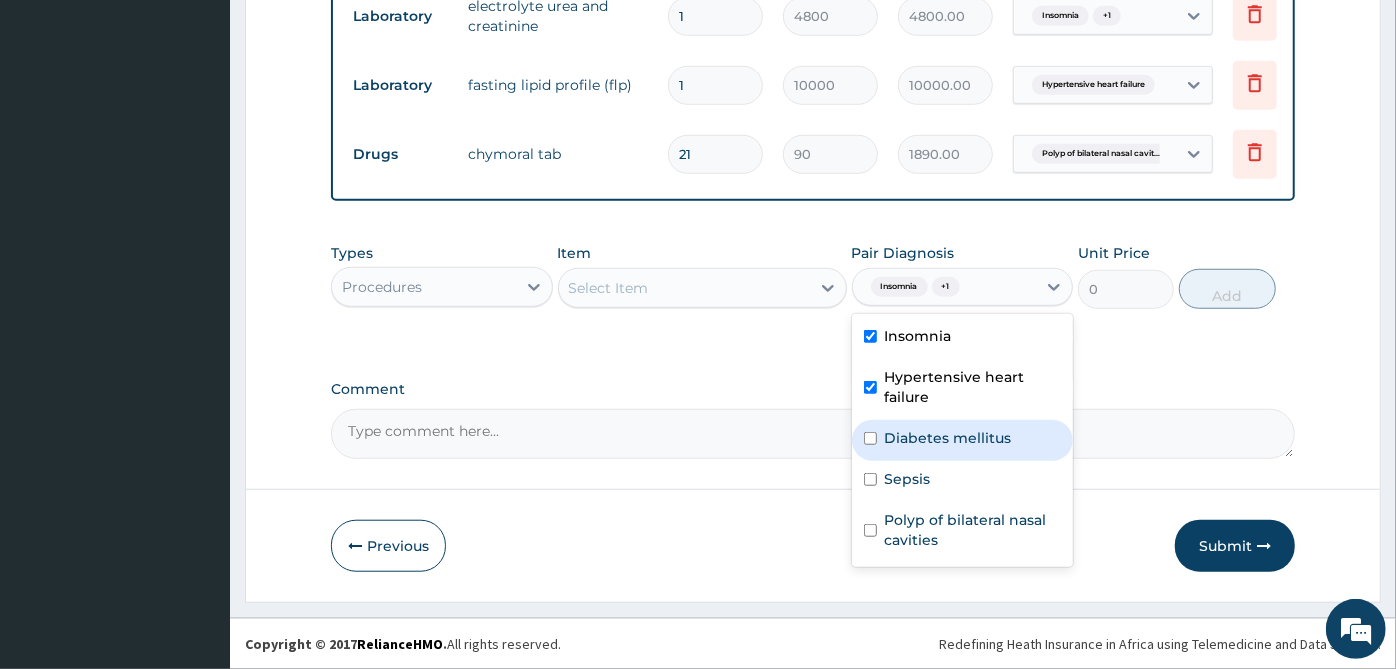 drag, startPoint x: 956, startPoint y: 426, endPoint x: 951, endPoint y: 446, distance: 20.615528 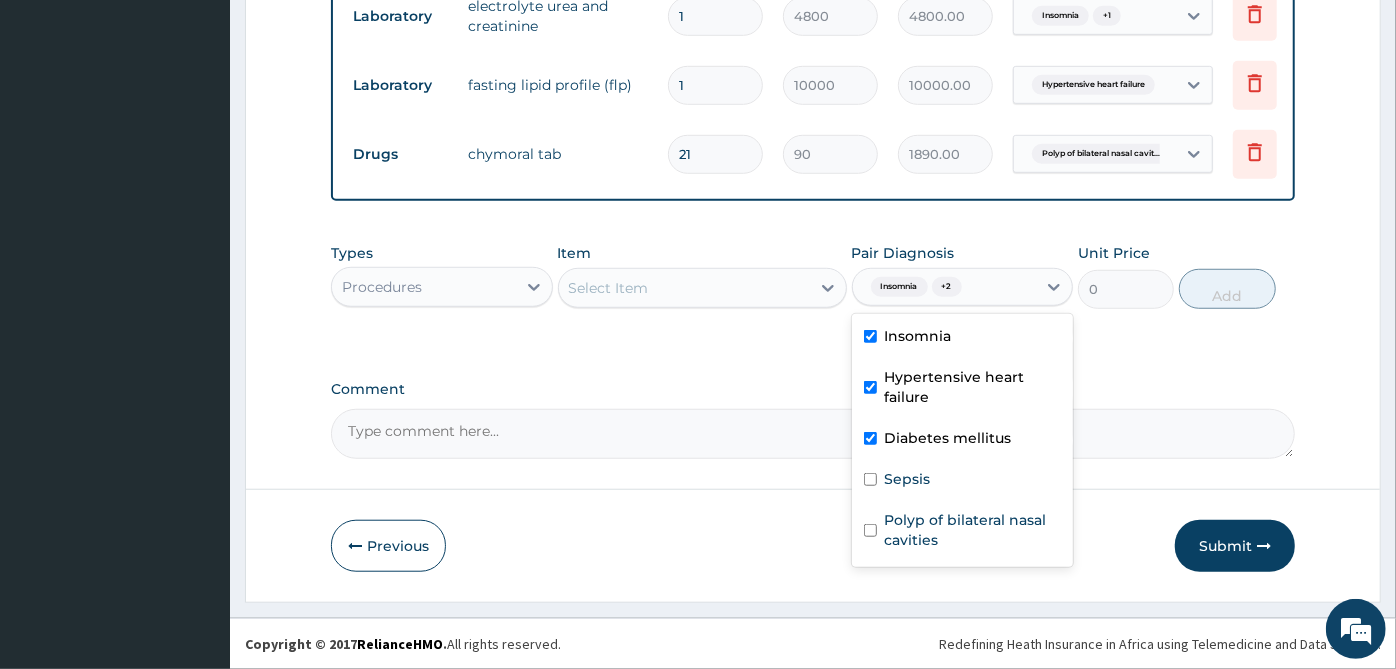 click on "Diabetes mellitus" at bounding box center (963, 440) 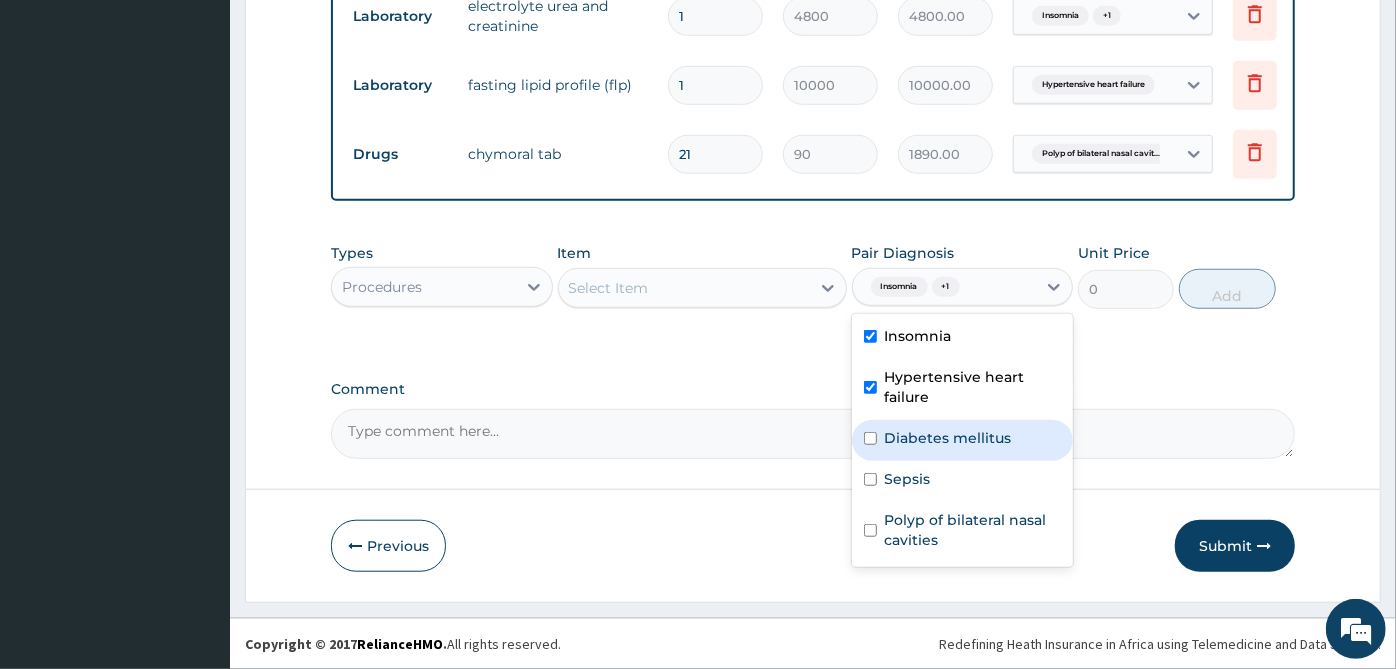 click on "Diabetes mellitus" at bounding box center (948, 438) 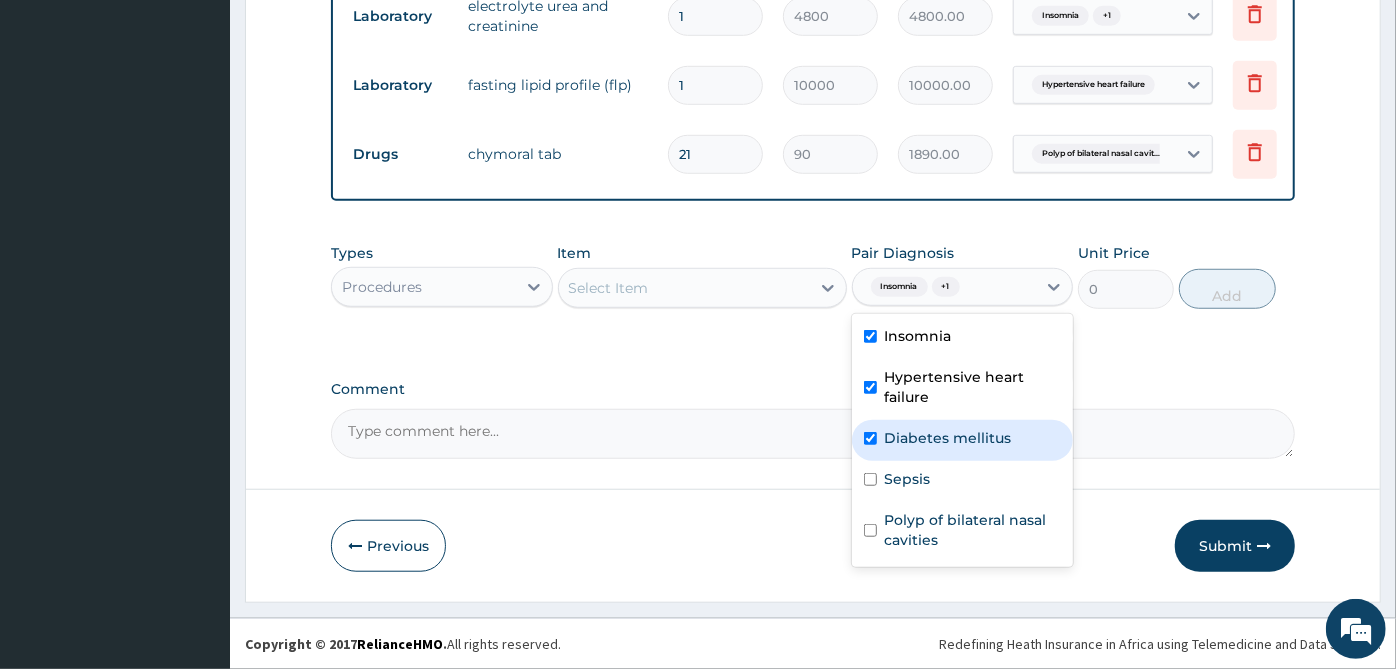 checkbox on "true" 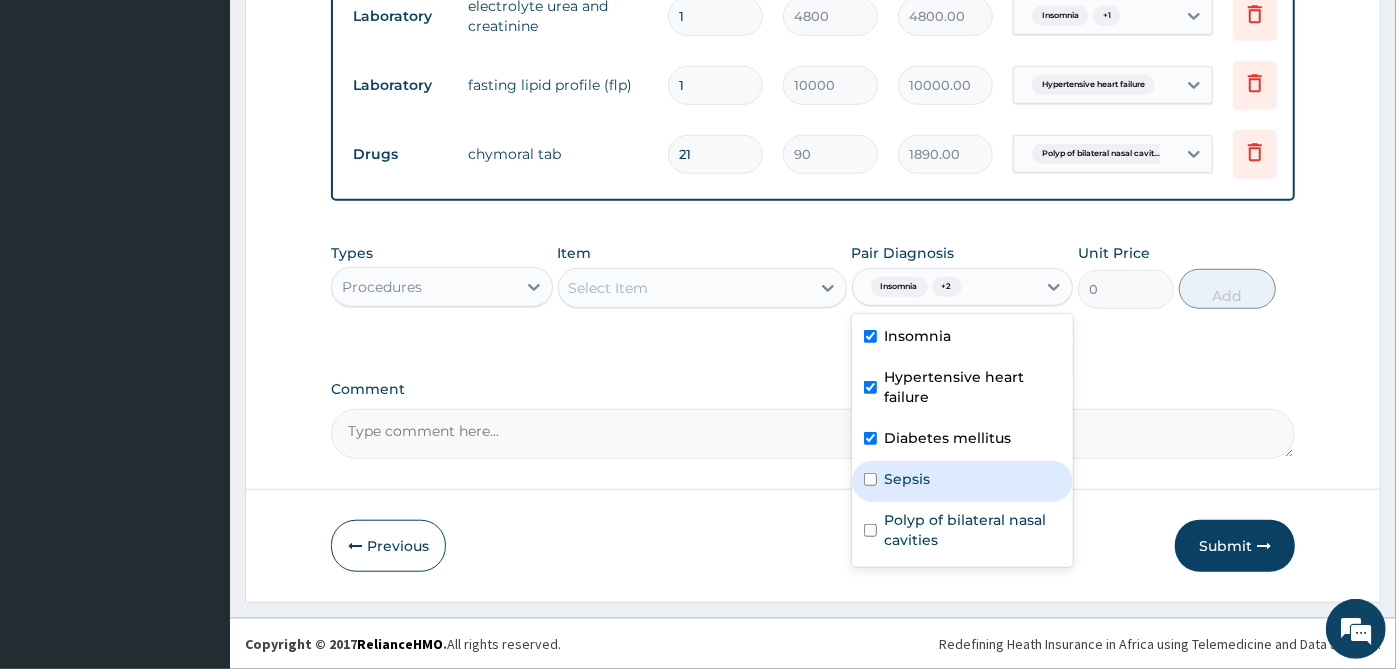 click on "Sepsis" at bounding box center [963, 481] 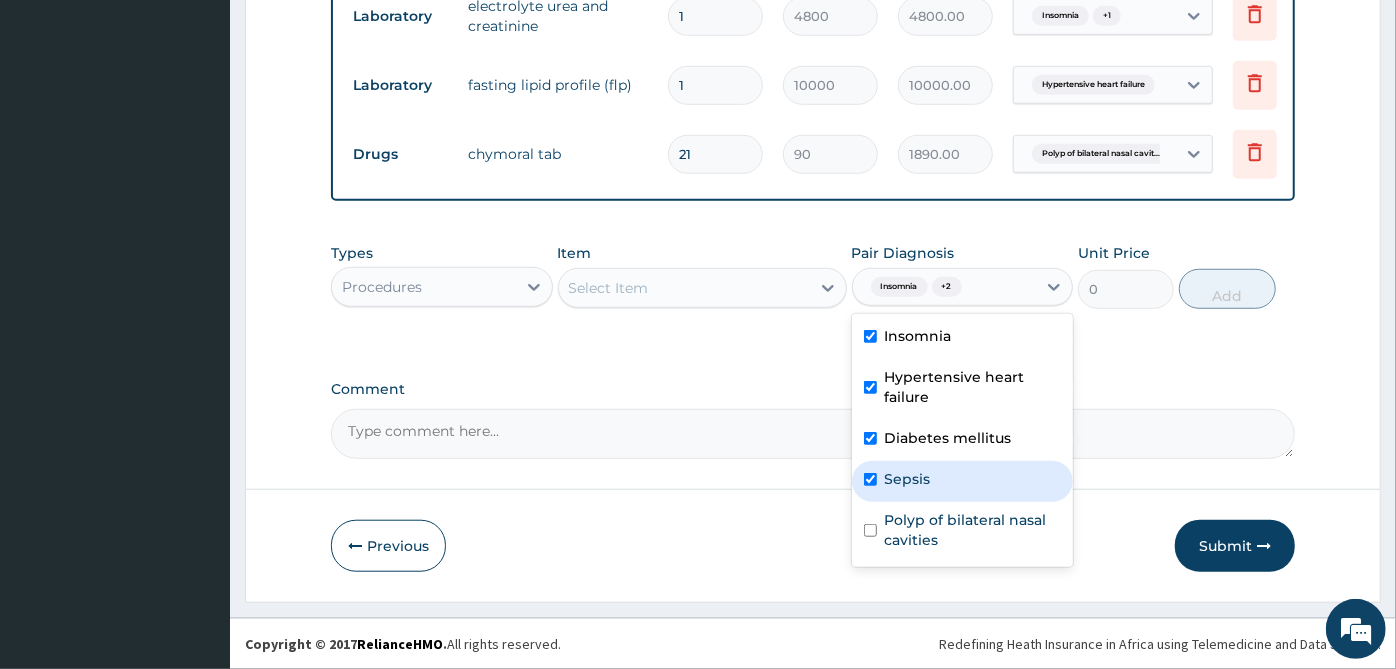 checkbox on "true" 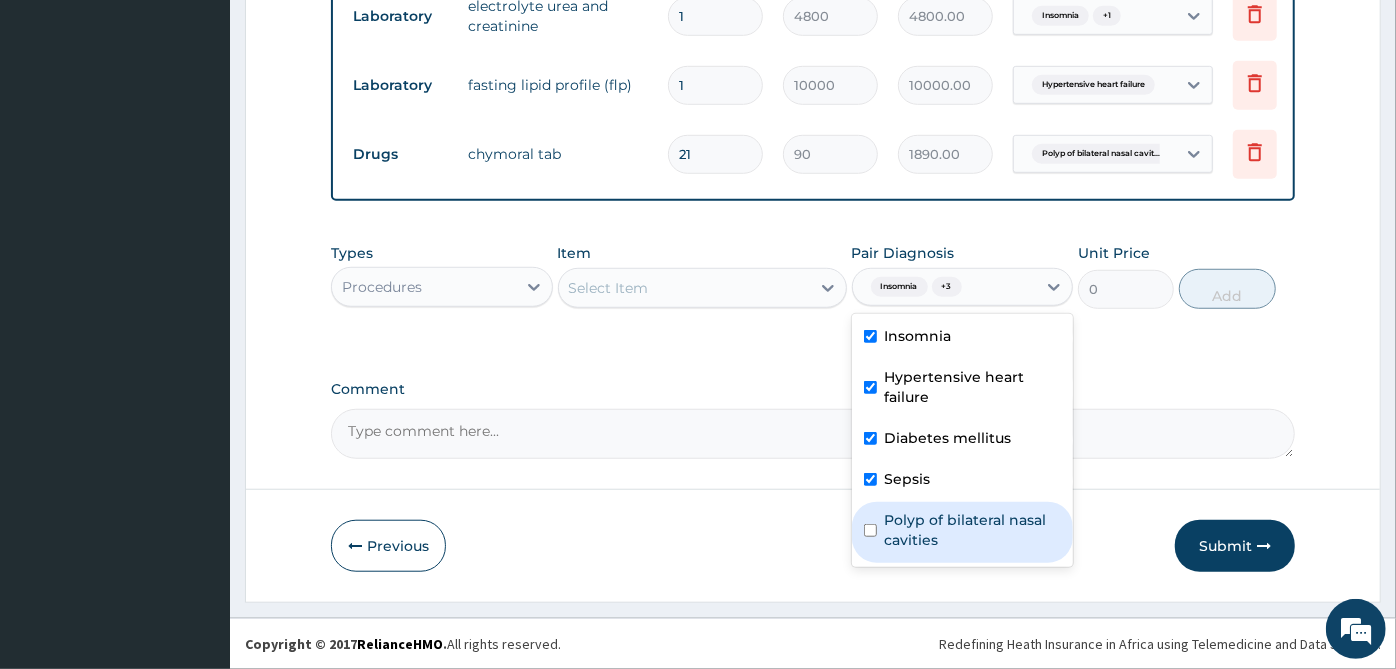 click on "Polyp of bilateral nasal cavities" at bounding box center [973, 530] 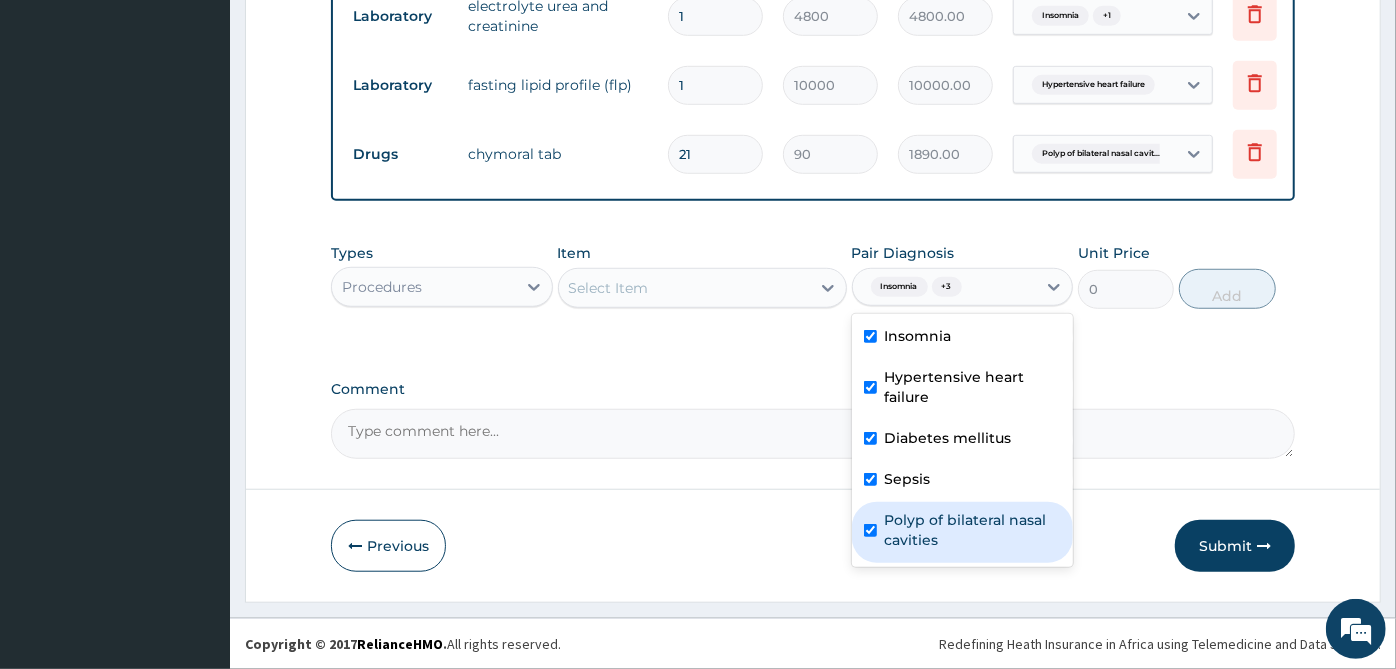 checkbox on "true" 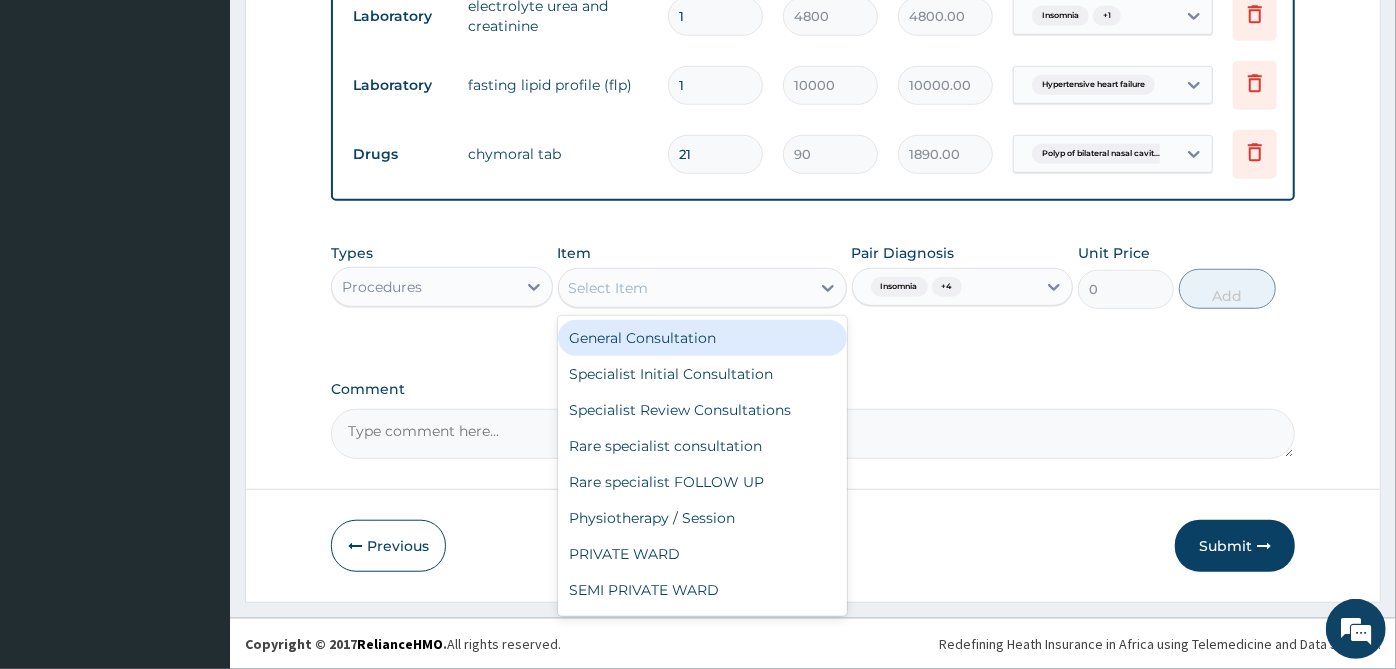 click on "Select Item" at bounding box center (684, 288) 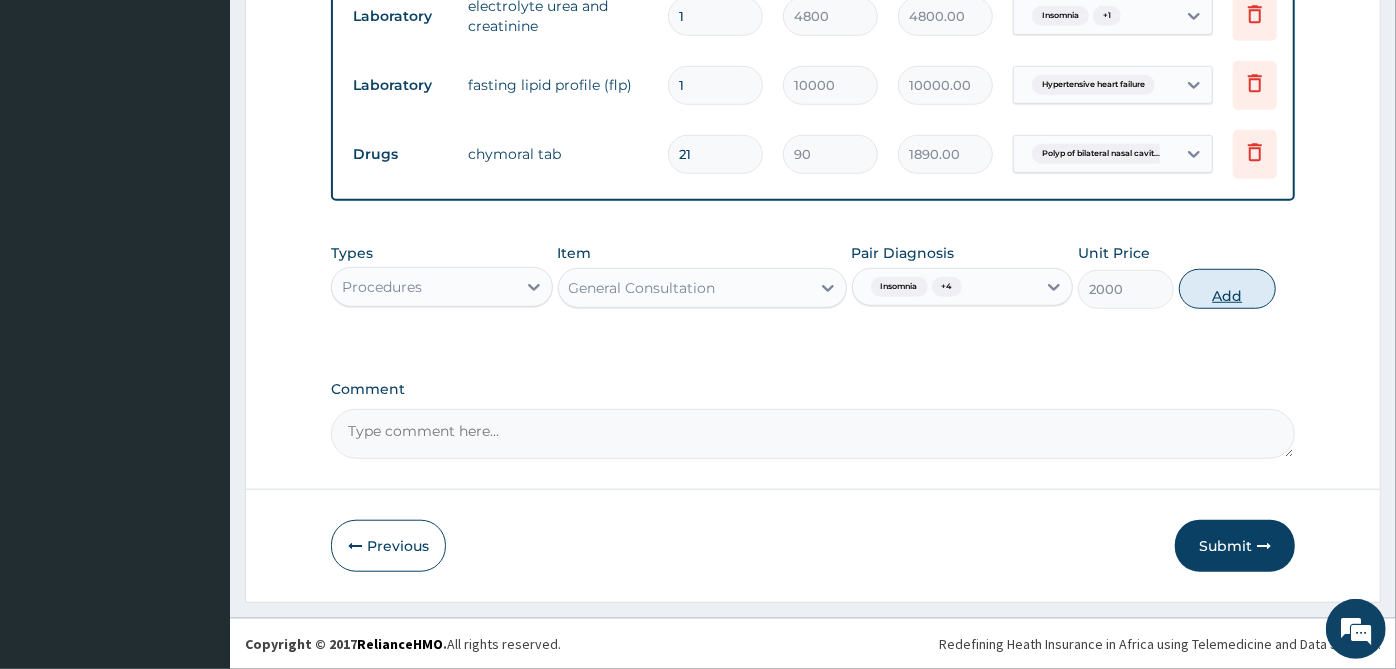 click on "Add" at bounding box center [1227, 289] 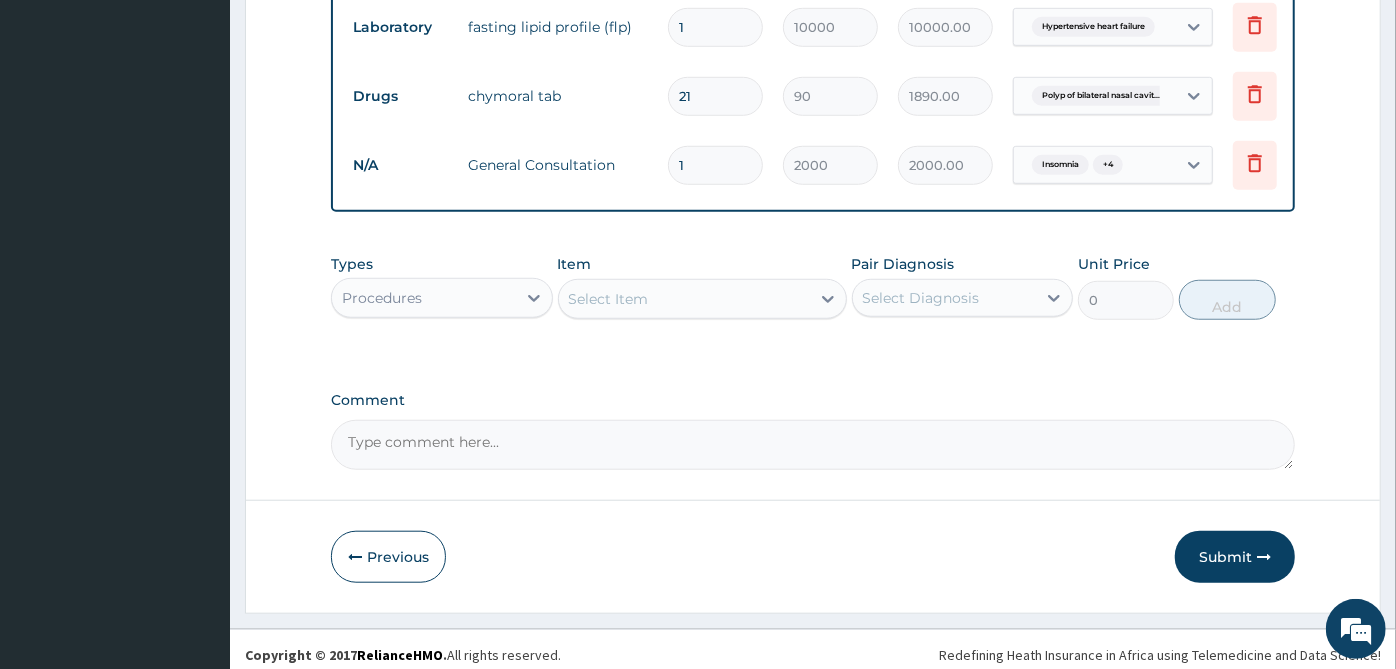 scroll, scrollTop: 897, scrollLeft: 0, axis: vertical 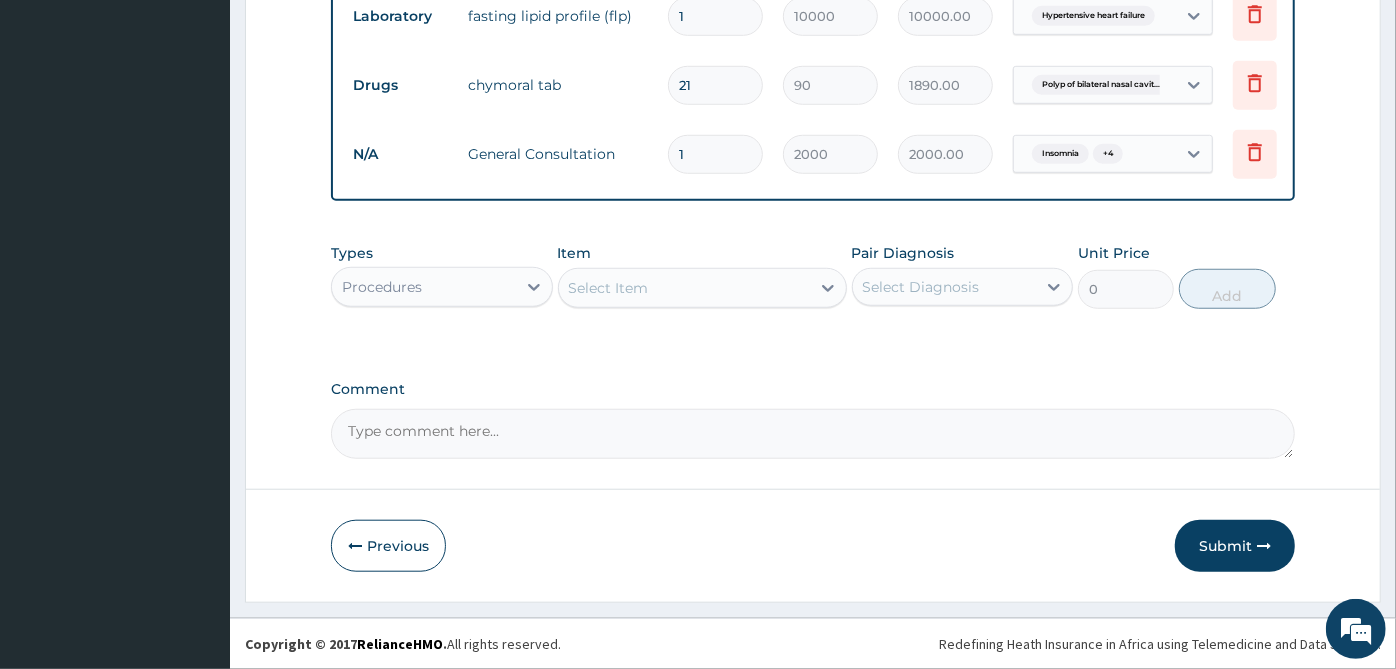 click on "Procedures" at bounding box center [424, 287] 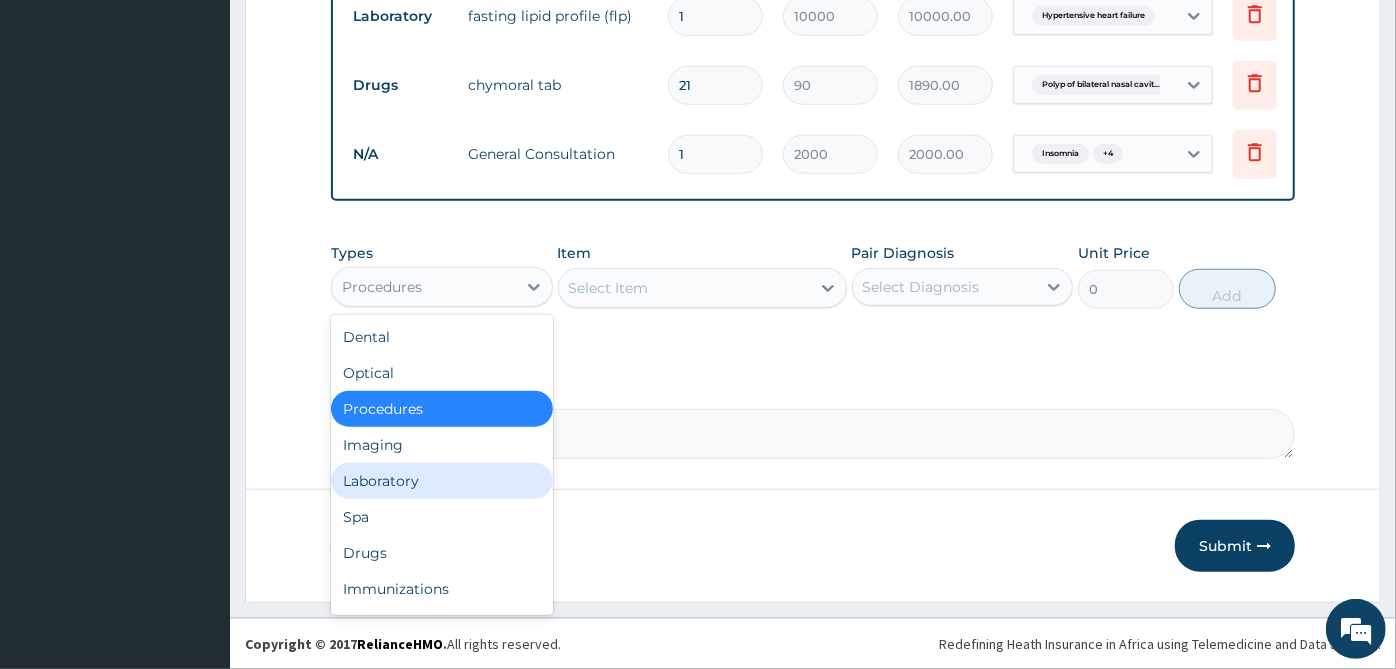 click on "Laboratory" at bounding box center [442, 481] 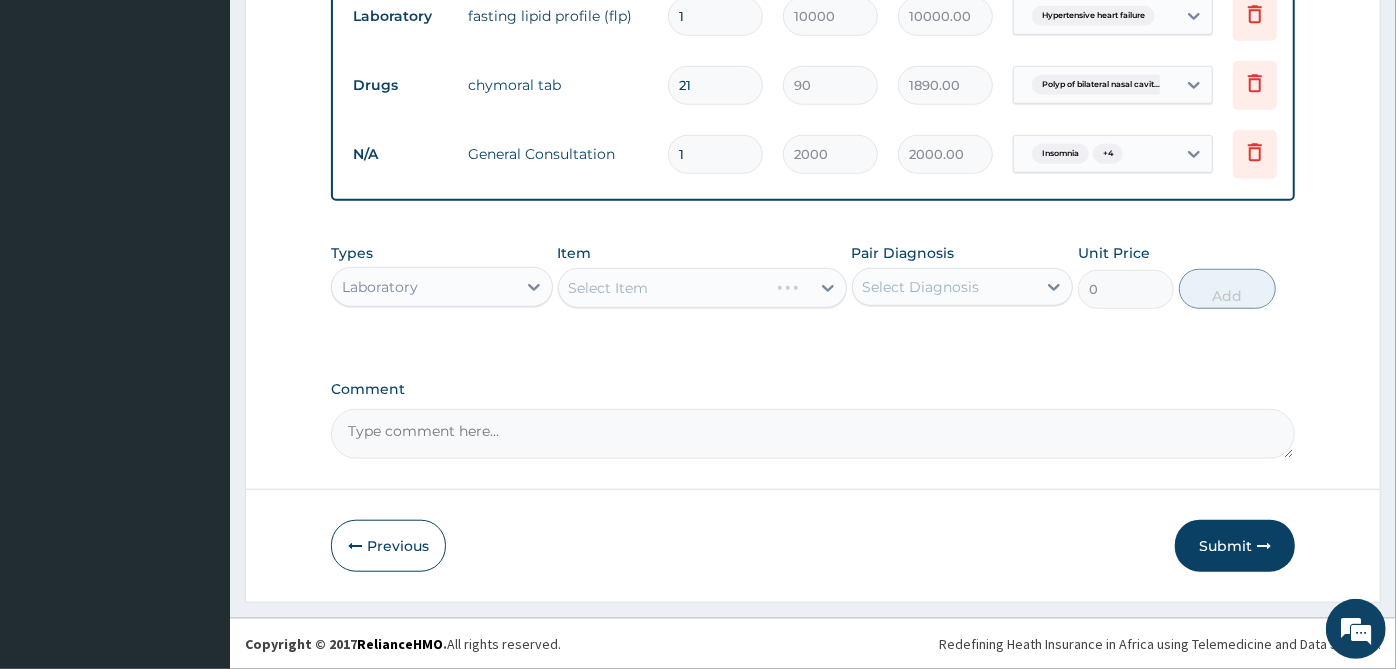 click on "Select Diagnosis" at bounding box center (921, 287) 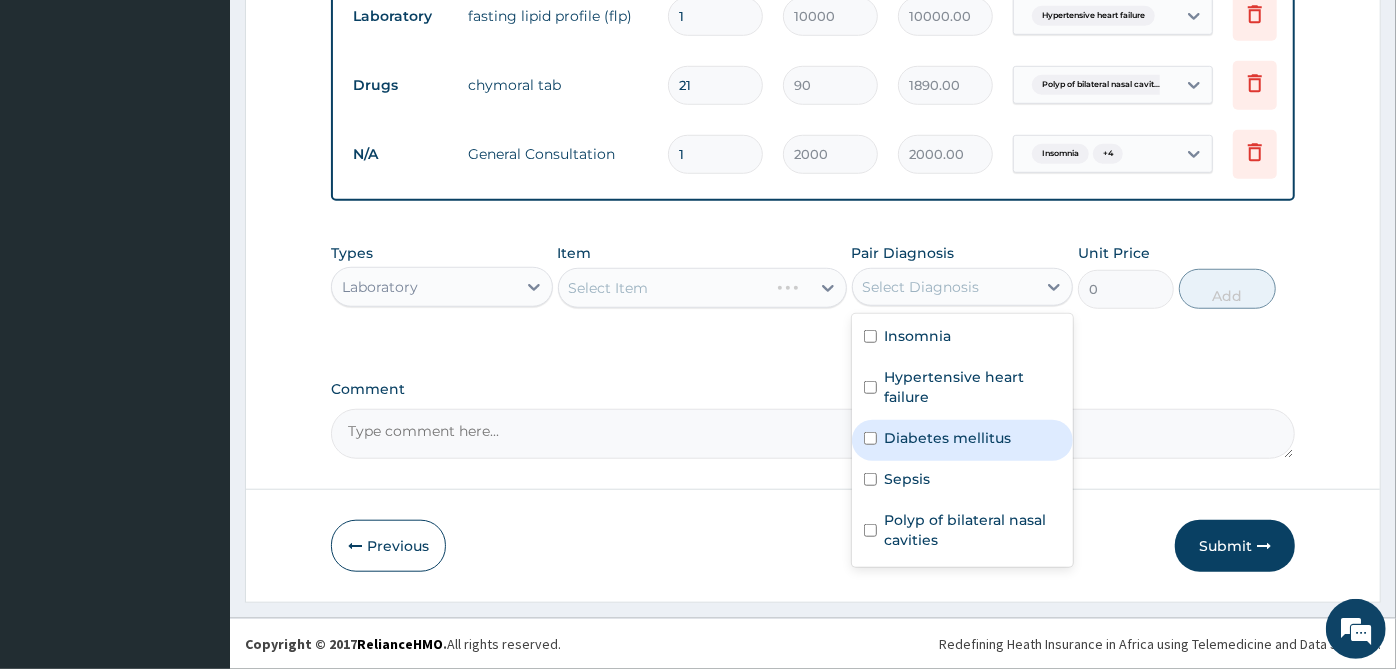 click on "Diabetes mellitus" at bounding box center [948, 438] 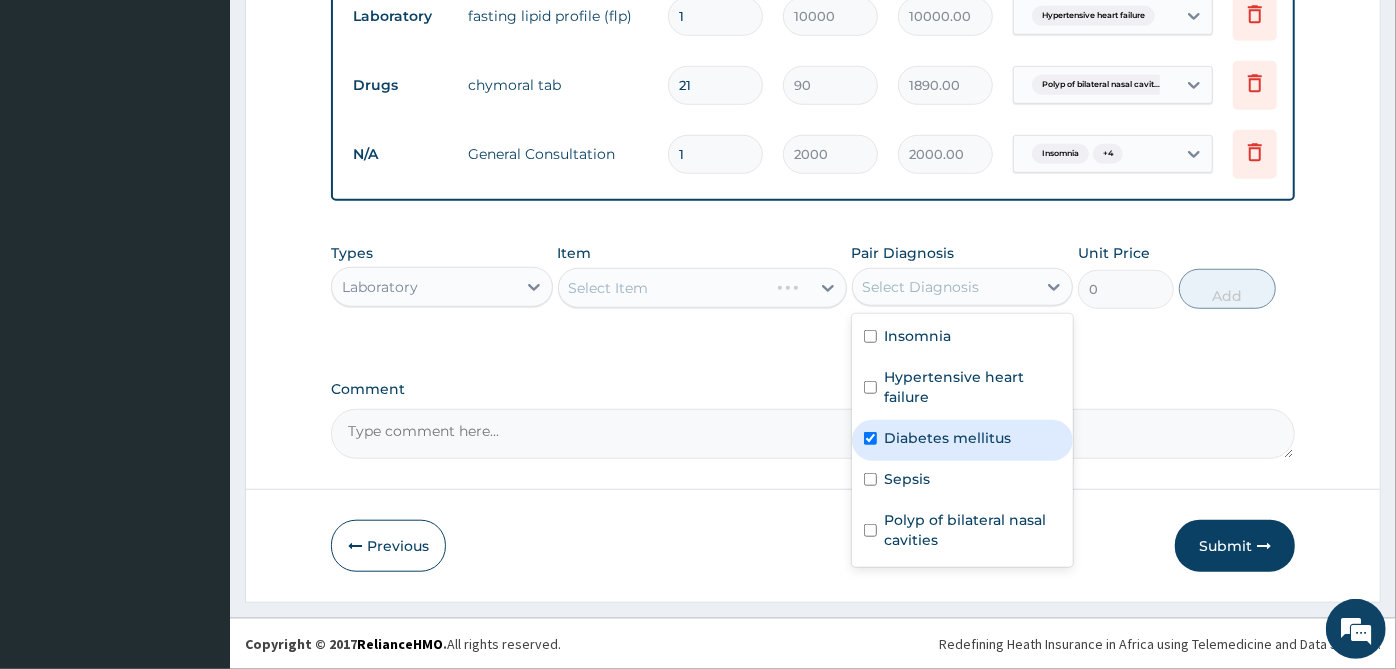 checkbox on "true" 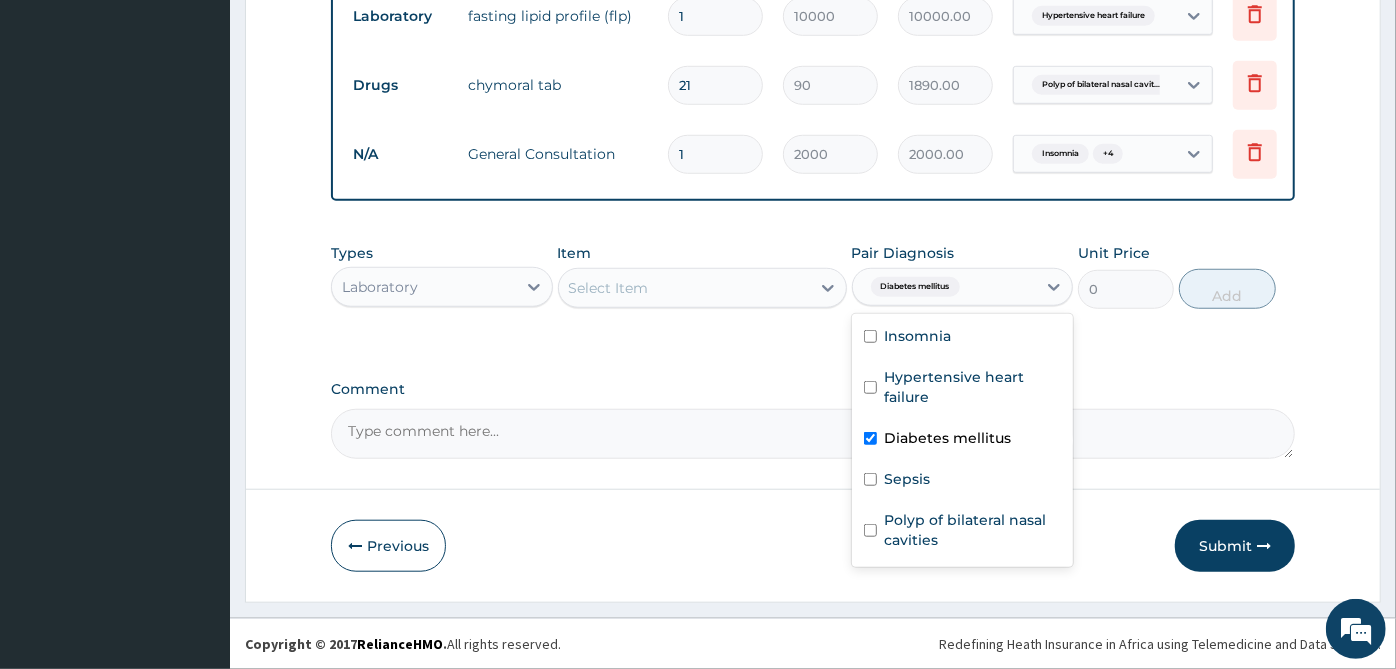 click on "Select Item" at bounding box center [684, 288] 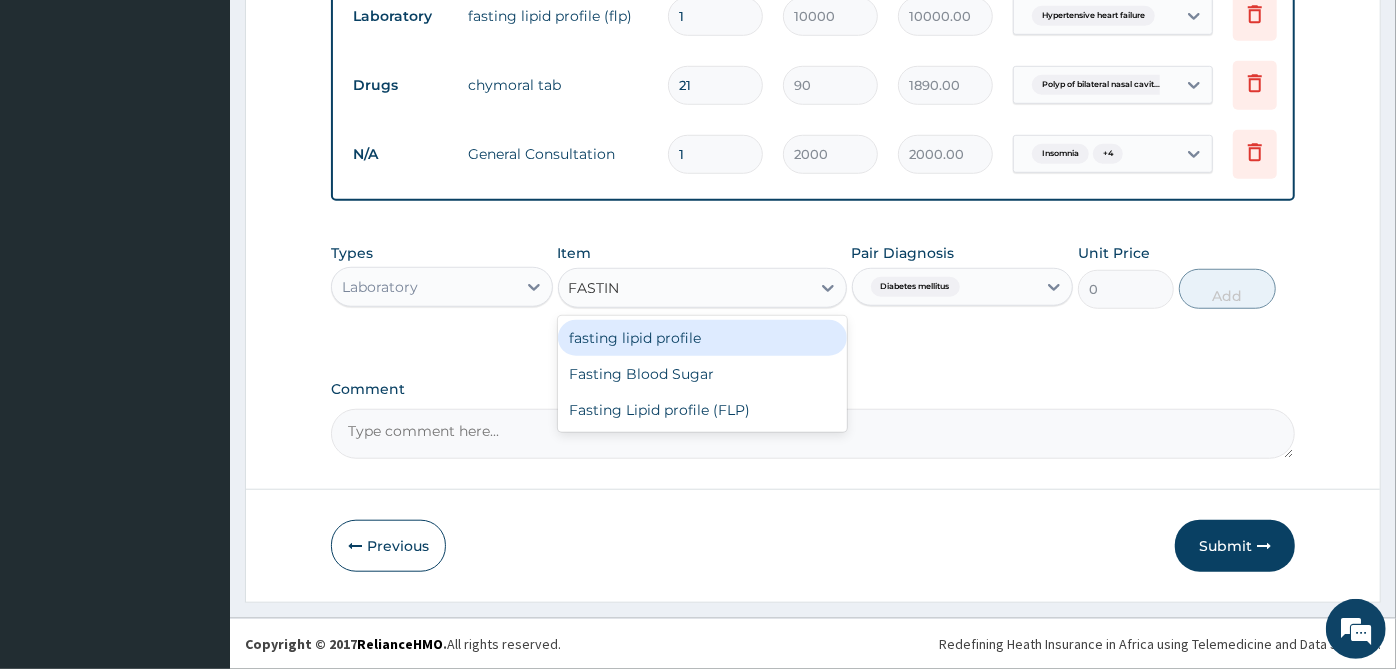 type on "FASTING" 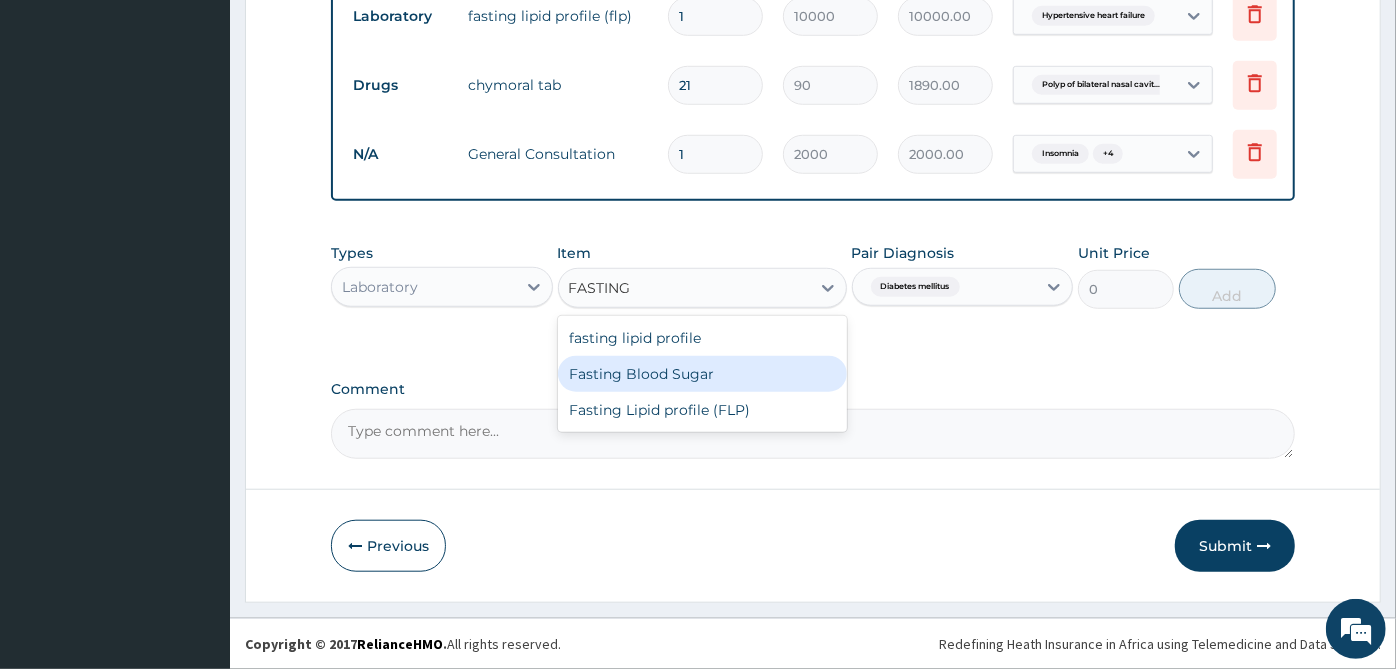 click on "Fasting Blood Sugar" at bounding box center (702, 374) 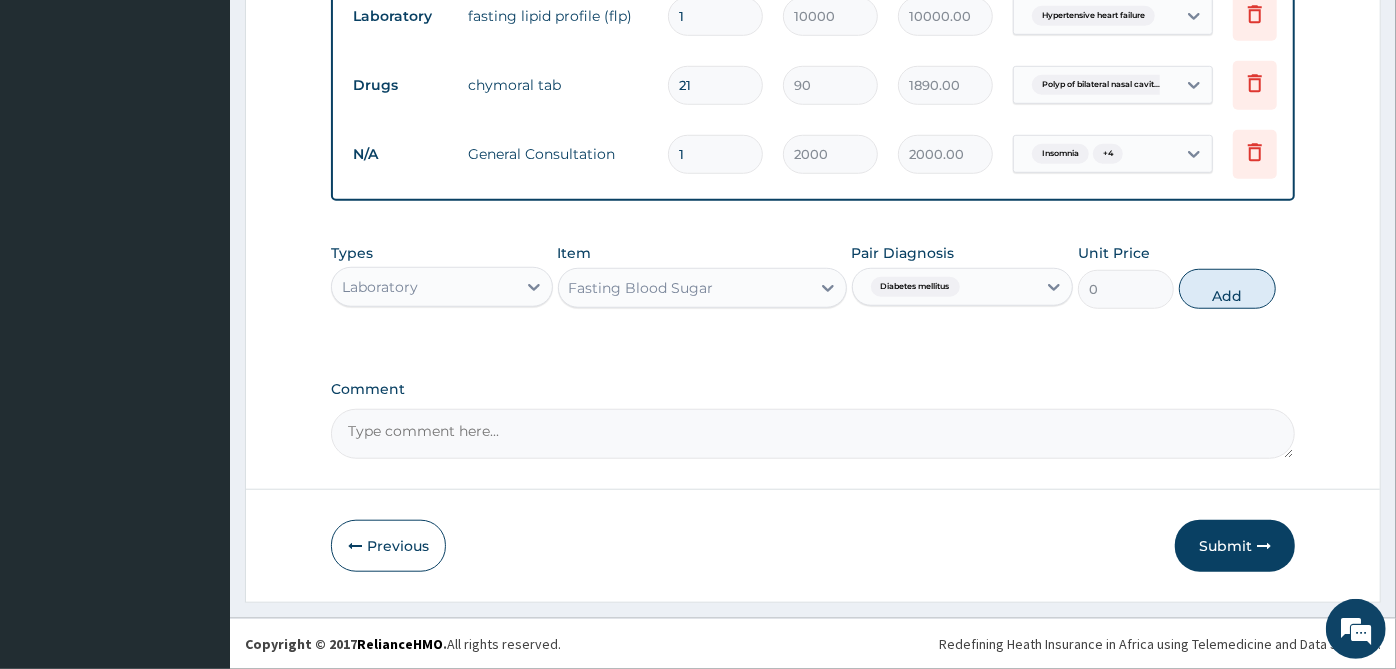 type 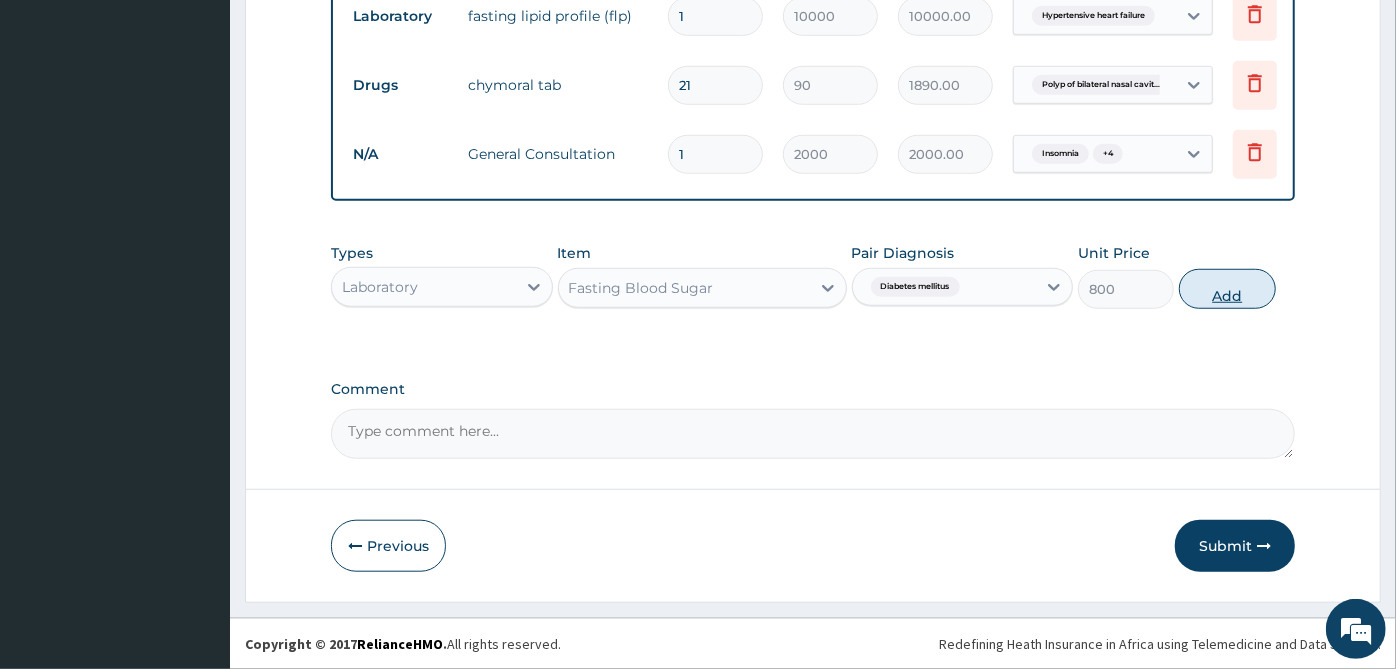 click on "Add" at bounding box center [1227, 289] 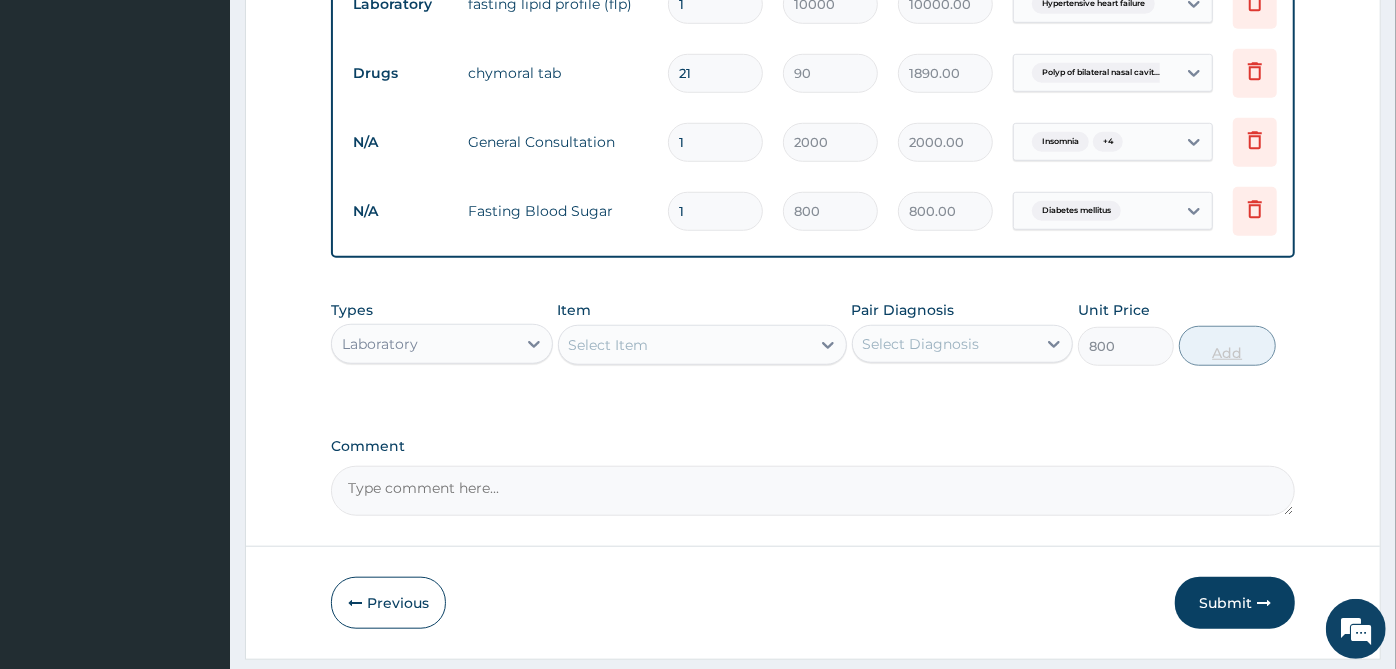 type on "0" 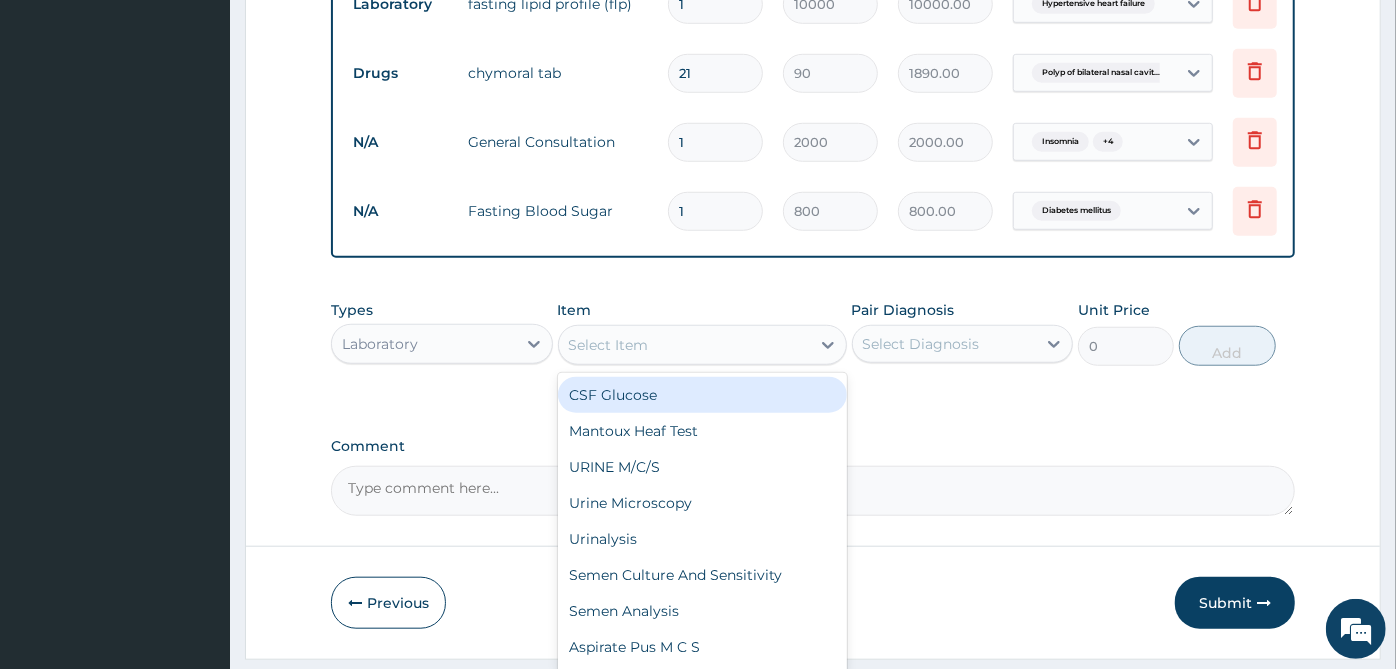 click on "Select Item" at bounding box center [684, 345] 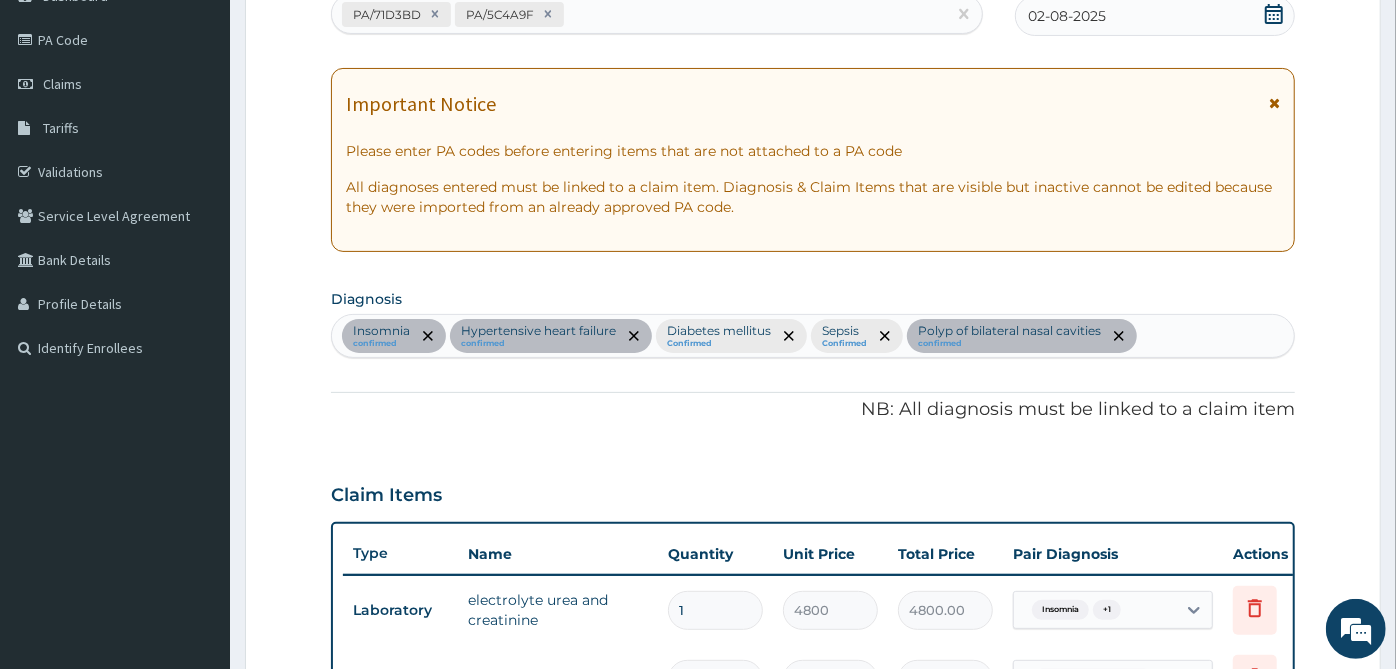scroll, scrollTop: 333, scrollLeft: 0, axis: vertical 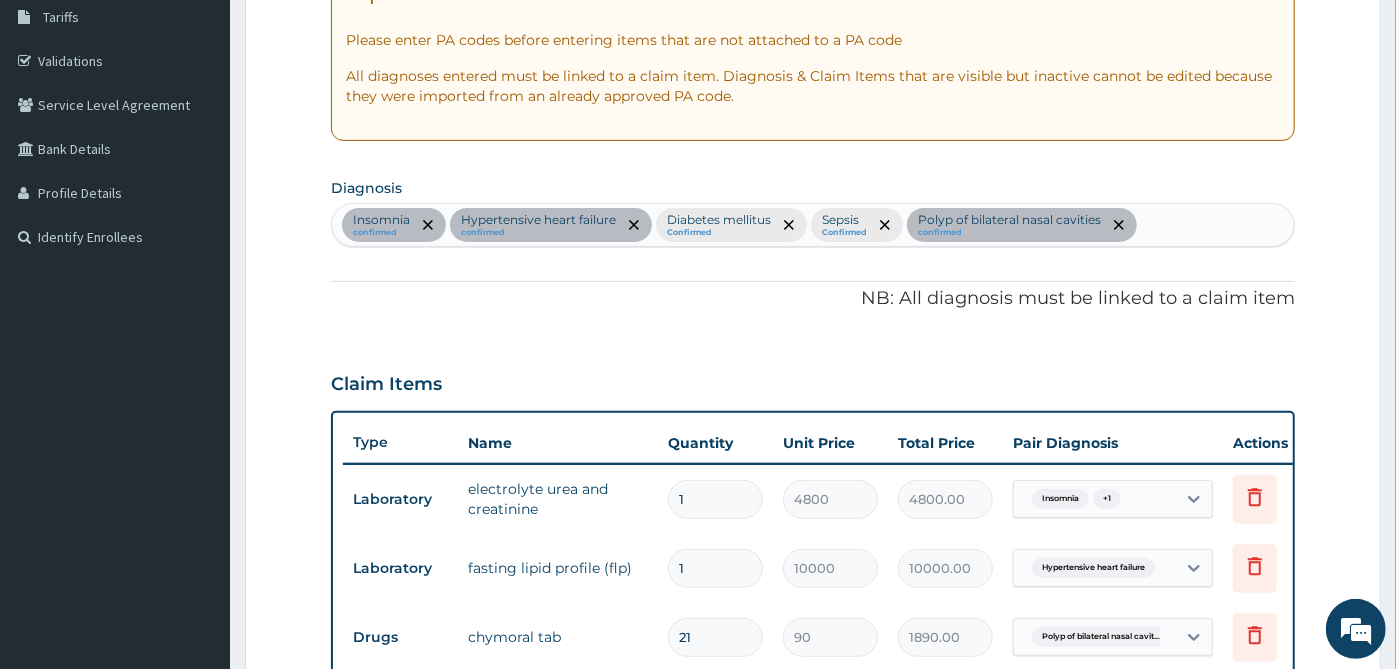 click on "Insomnia confirmed Hypertensive heart failure confirmed Diabetes mellitus Confirmed Sepsis Confirmed Polyp of bilateral nasal cavities confirmed" at bounding box center [813, 225] 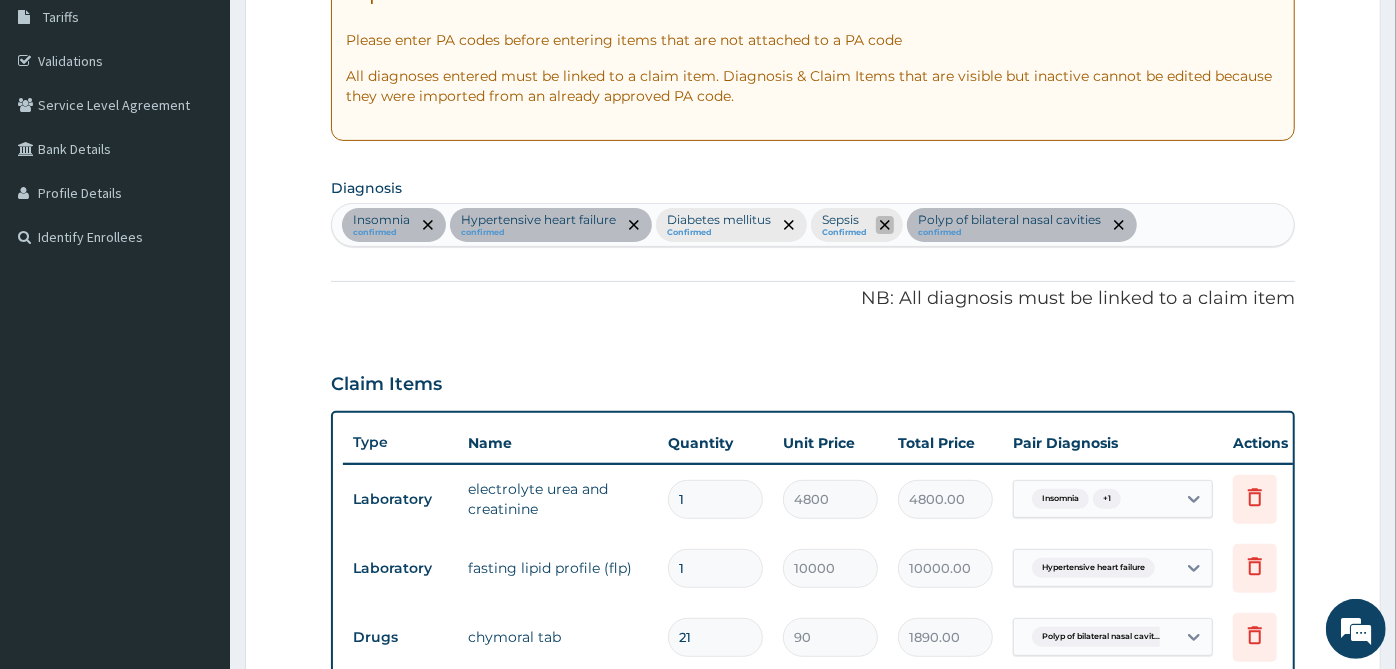 click at bounding box center [885, 225] 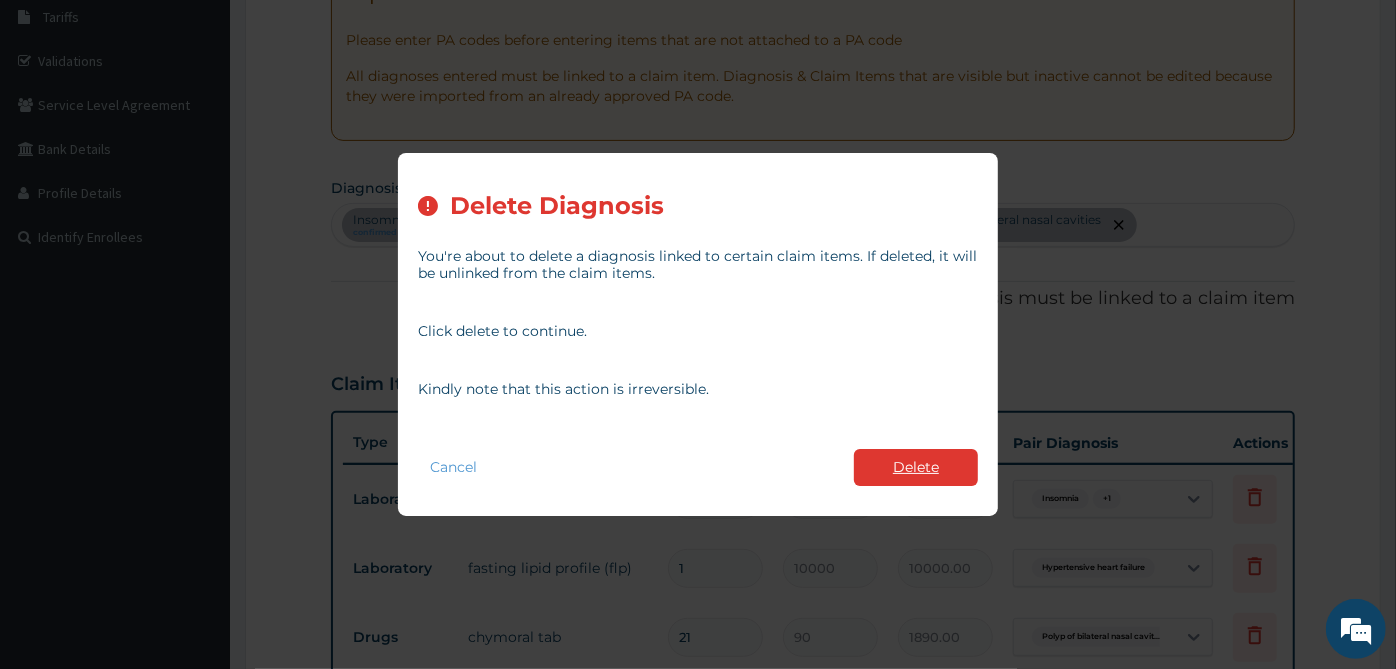 click on "Delete" at bounding box center (916, 467) 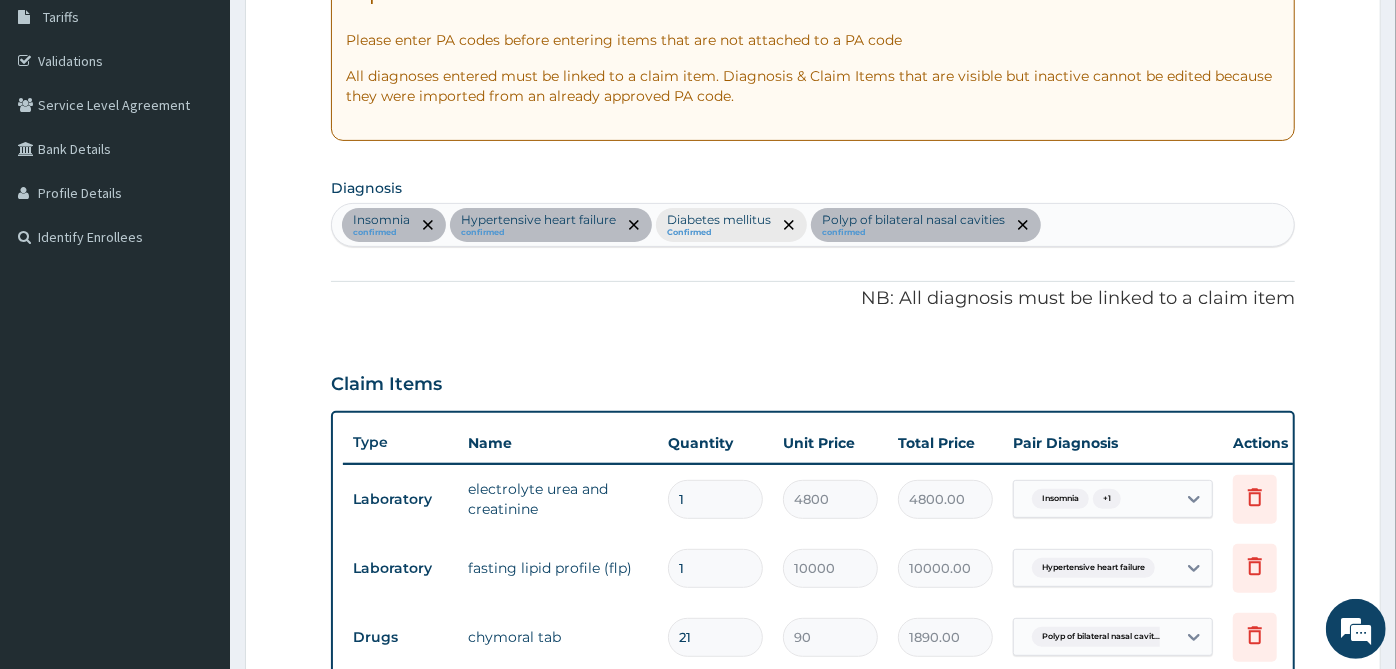 click on "Insomnia confirmed Hypertensive heart failure confirmed Diabetes mellitus Confirmed Polyp of bilateral nasal cavities confirmed" at bounding box center (813, 225) 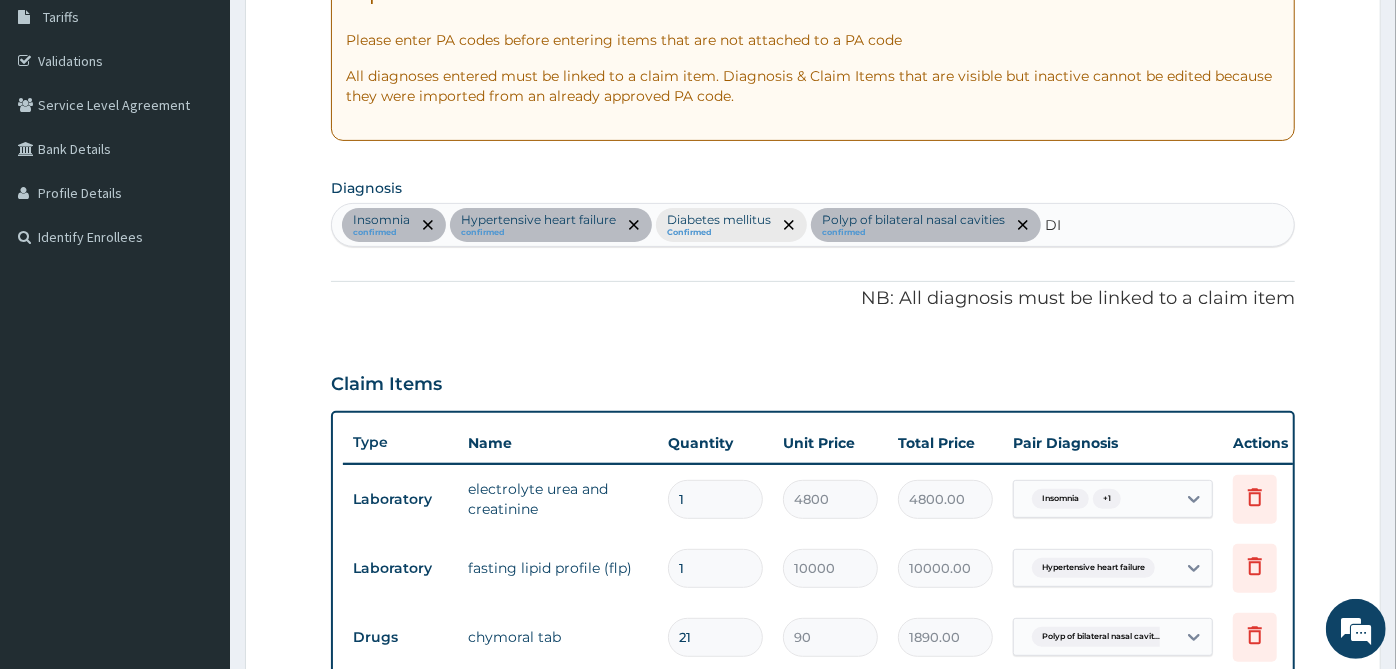 type on "D" 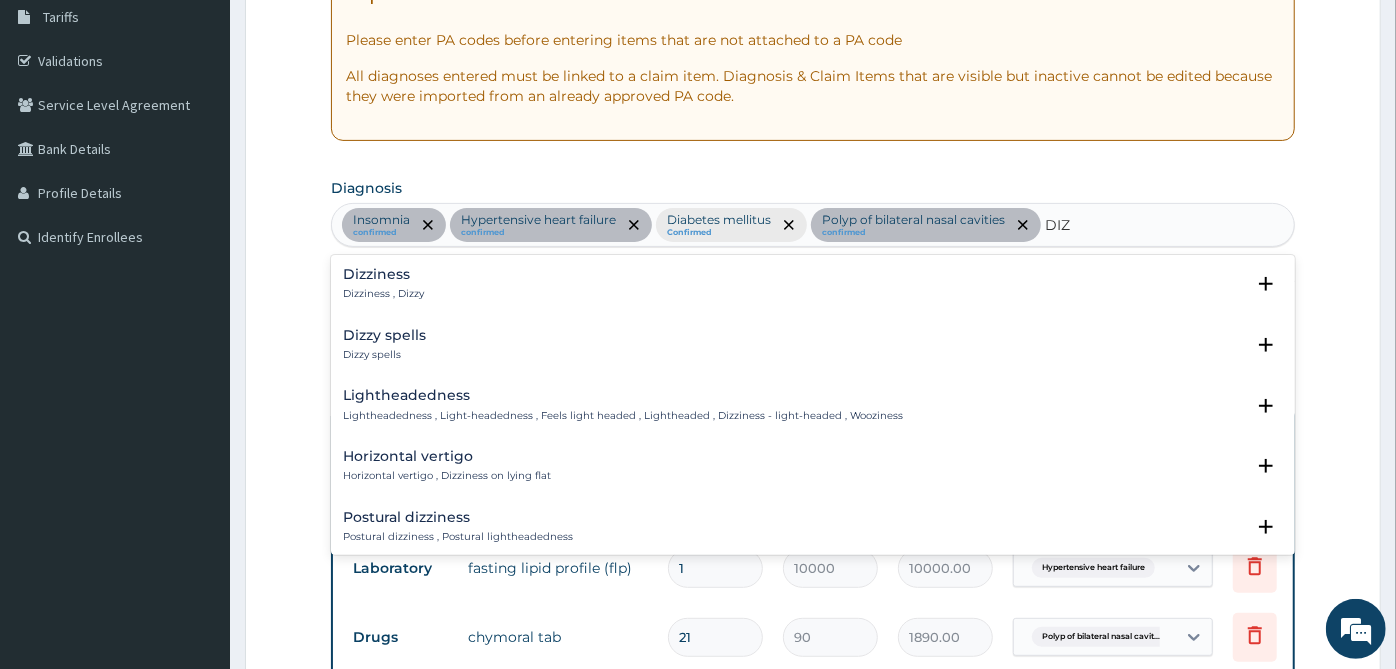 click on "Dizziness Dizziness , Dizzy" at bounding box center (813, 284) 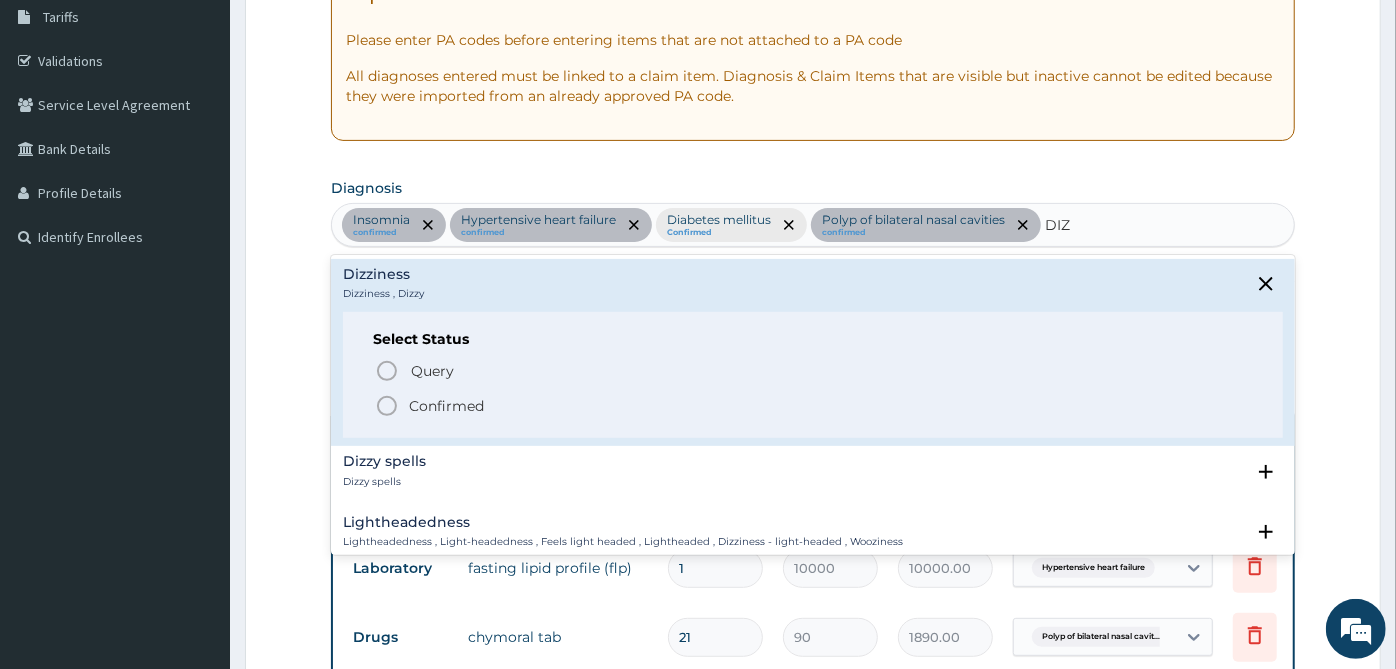click on "Confirmed" at bounding box center (446, 406) 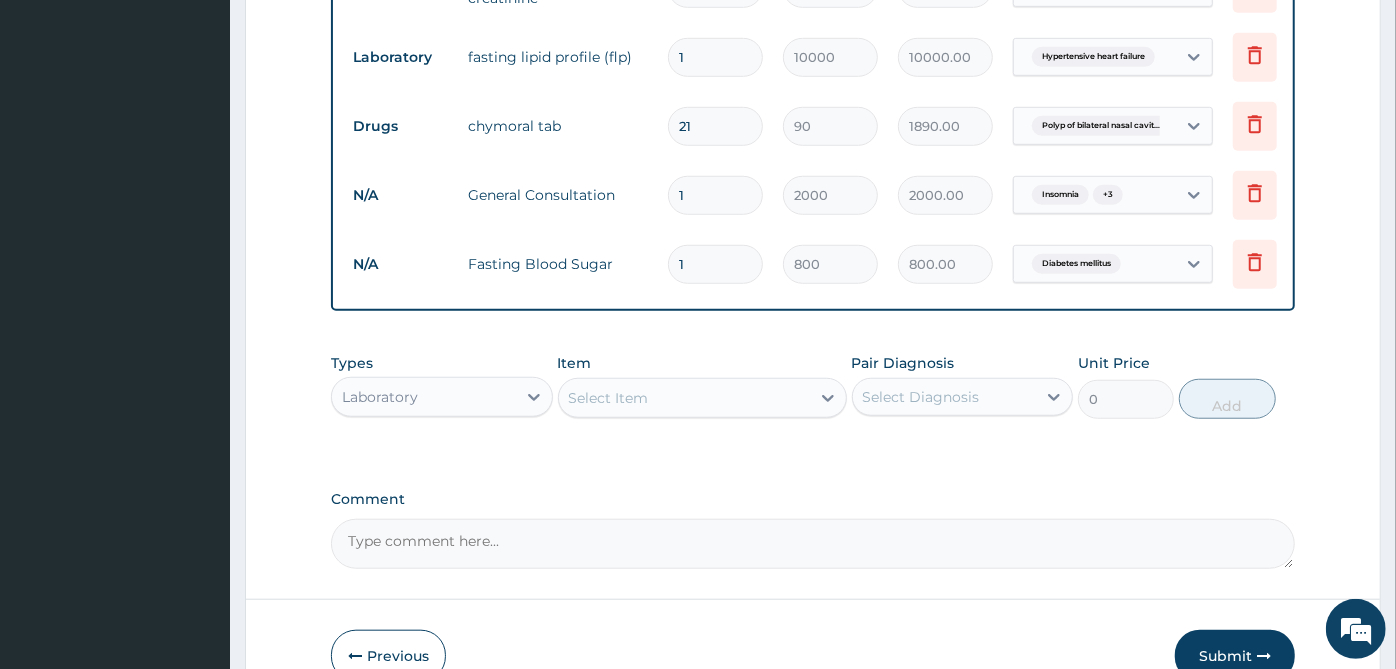 scroll, scrollTop: 967, scrollLeft: 0, axis: vertical 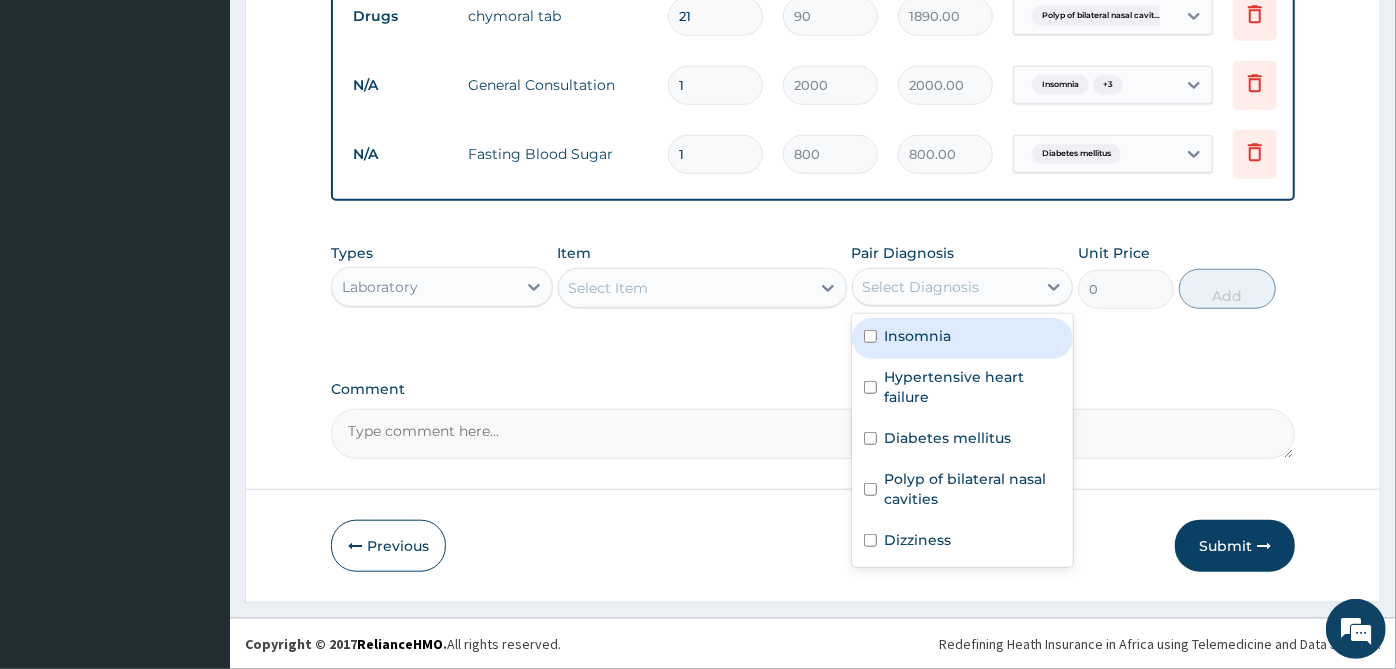 click on "Select Diagnosis" at bounding box center [921, 287] 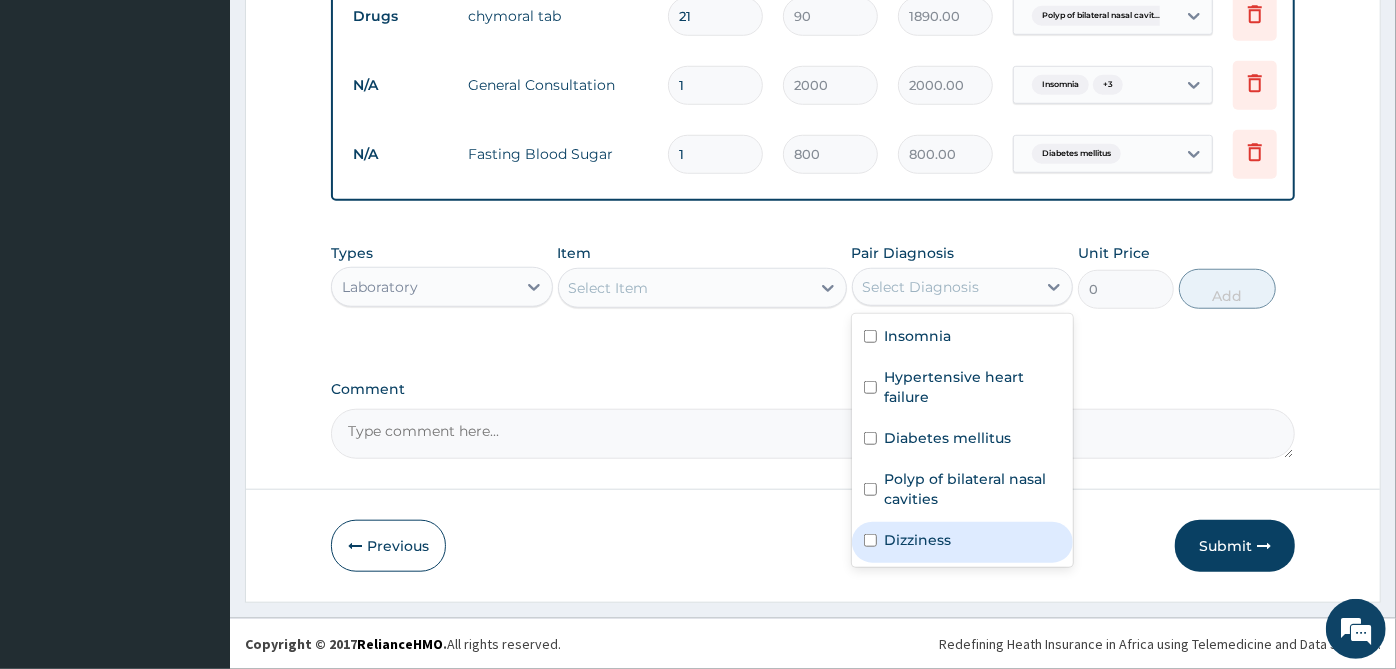 click on "Dizziness" at bounding box center (918, 540) 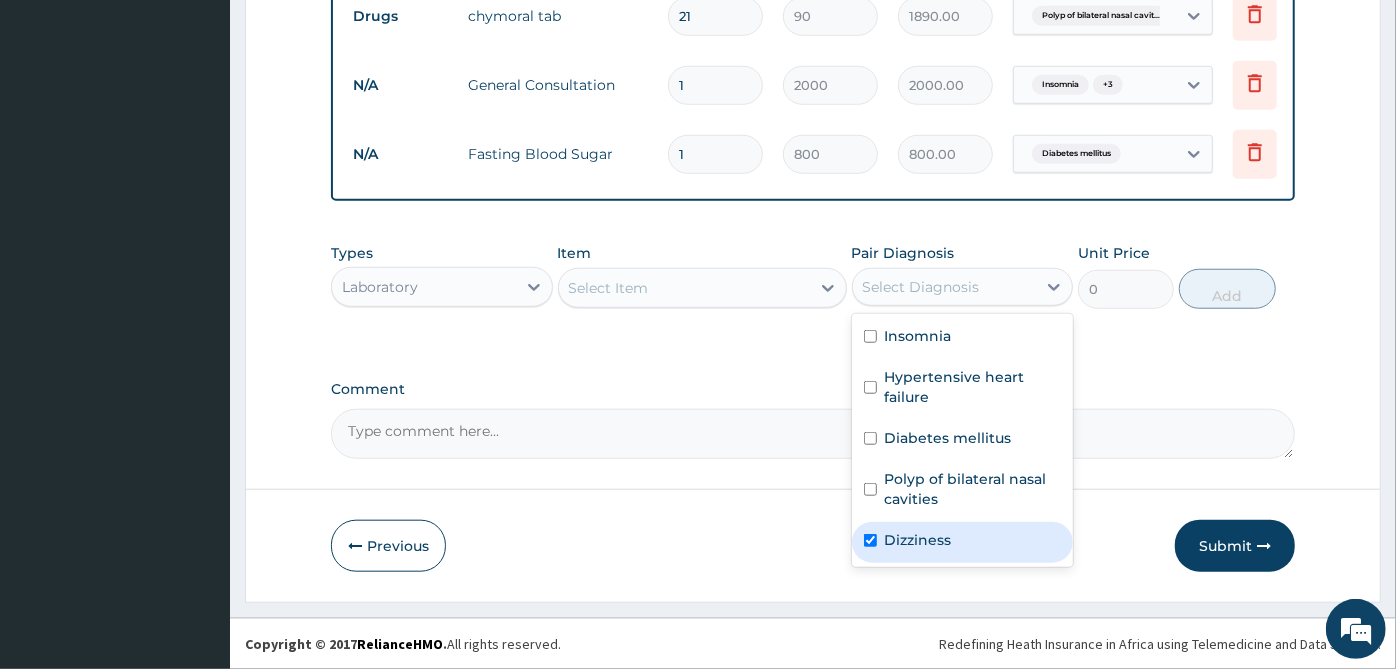 checkbox on "true" 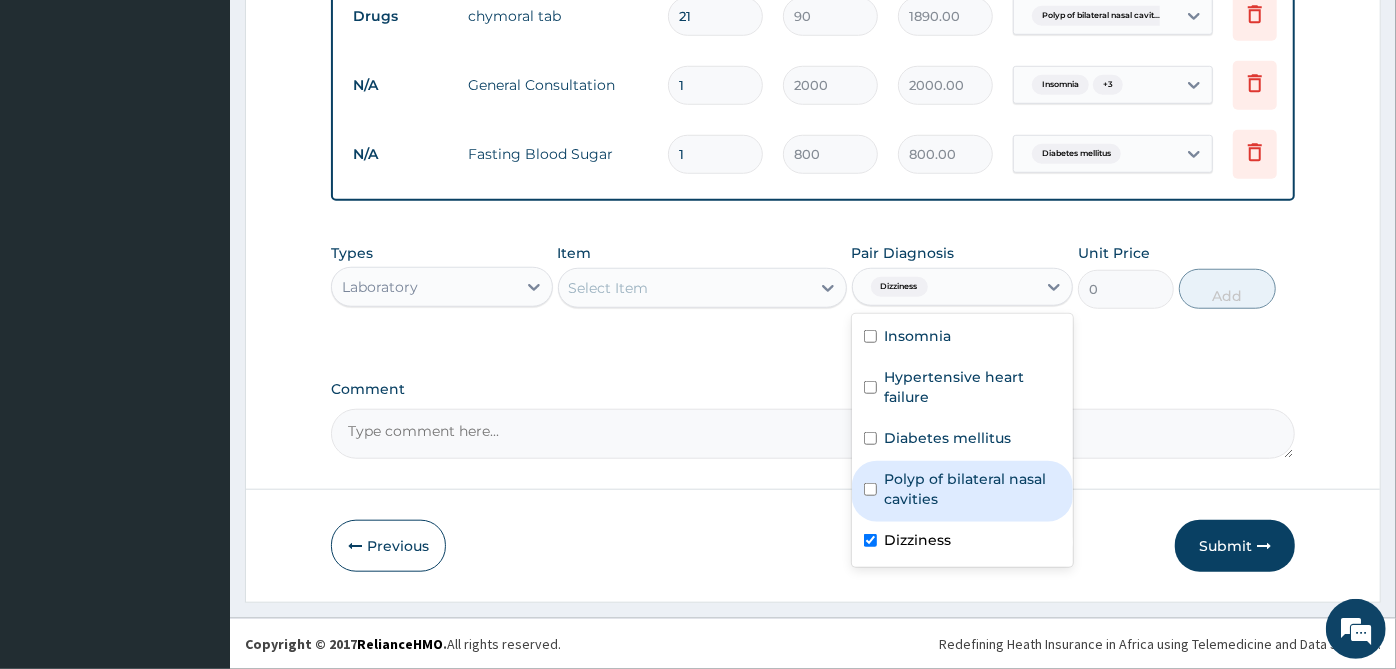 click on "Select Item" at bounding box center (684, 288) 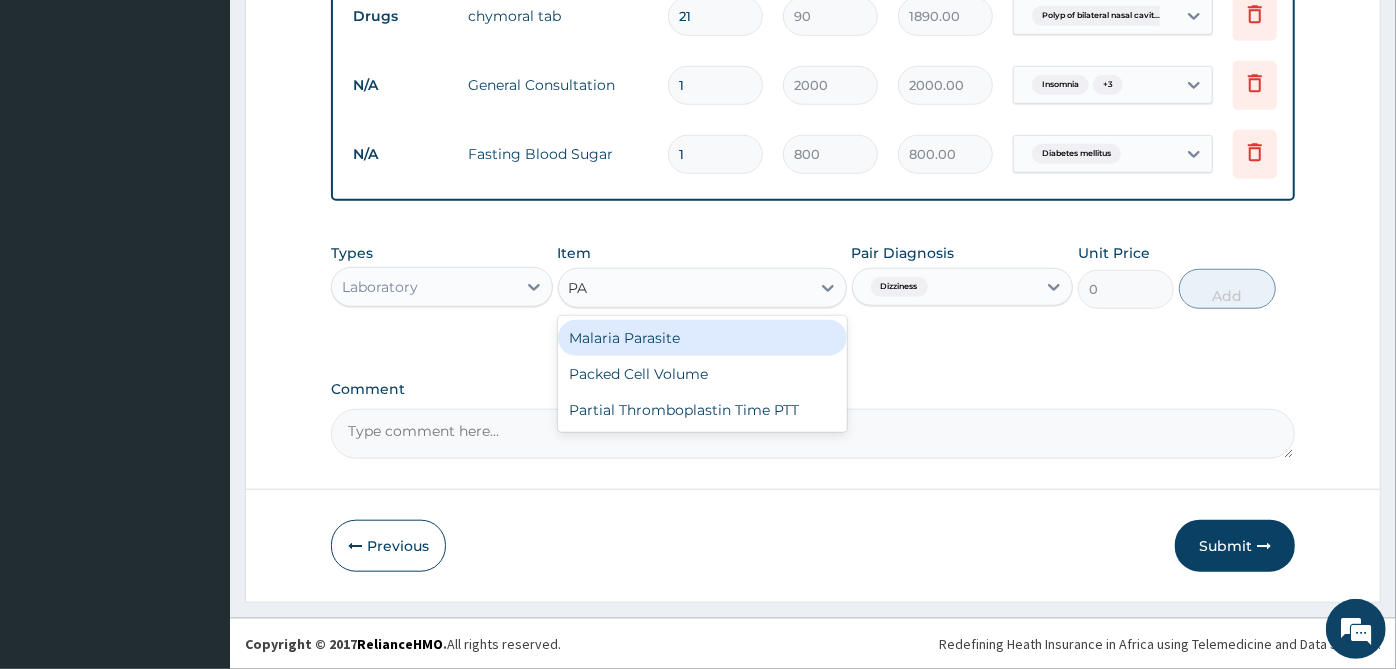 type on "PAC" 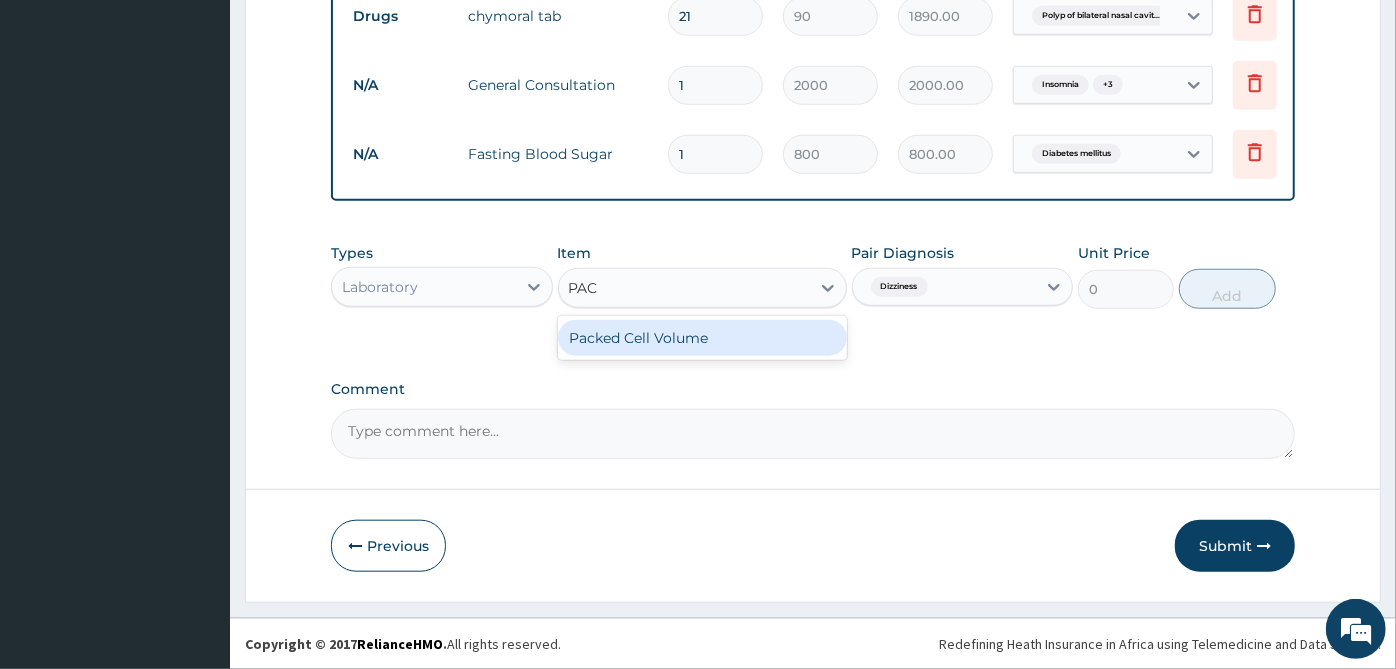 drag, startPoint x: 649, startPoint y: 334, endPoint x: 1014, endPoint y: 308, distance: 365.92487 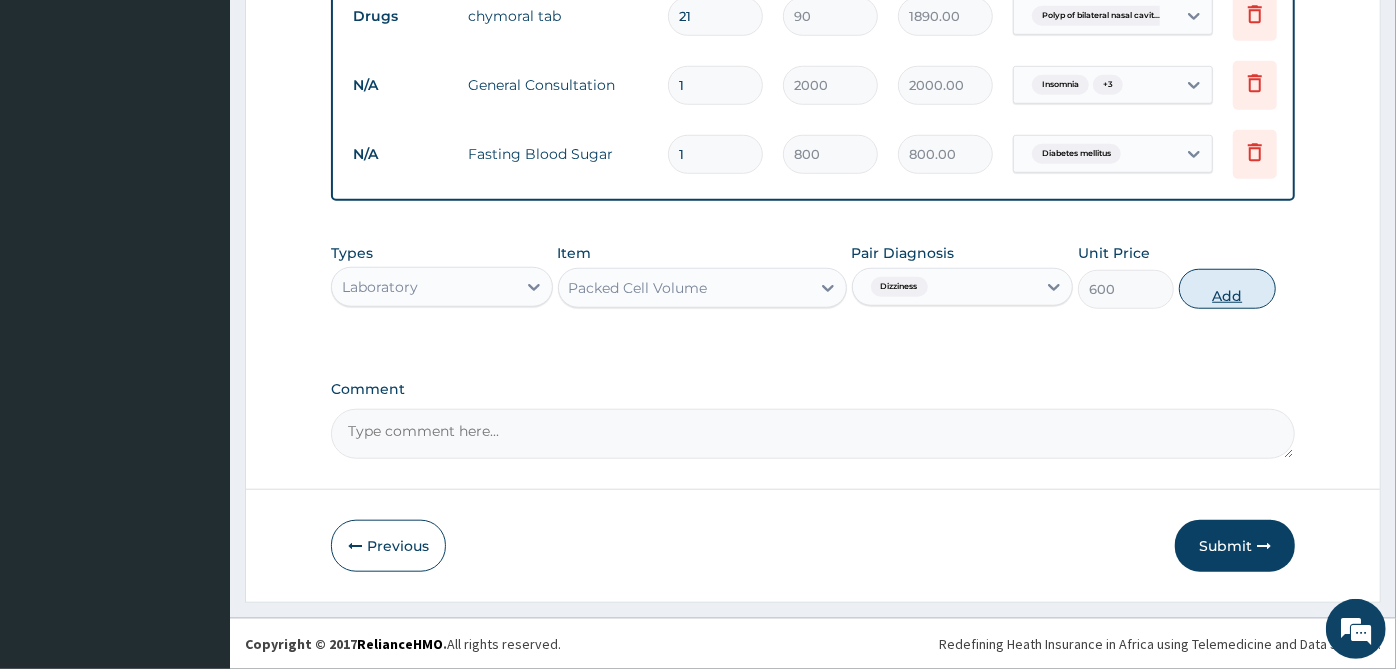 click on "Add" at bounding box center [1227, 289] 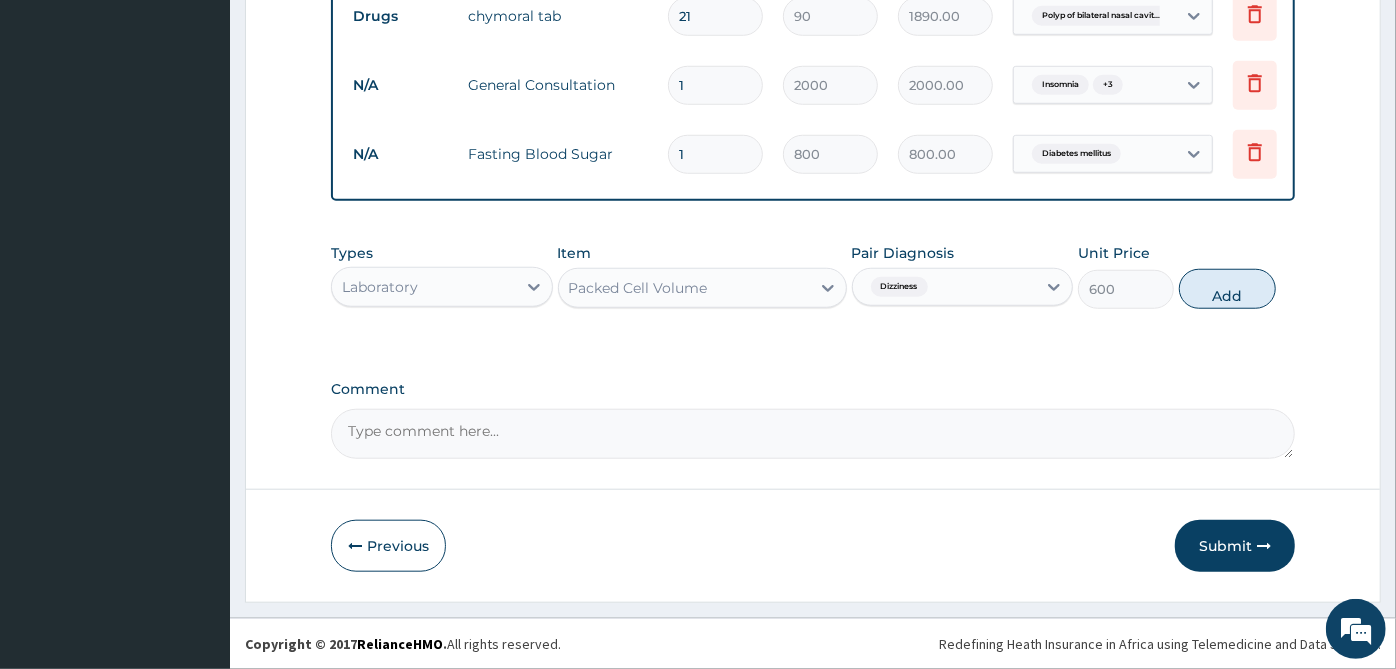 type on "0" 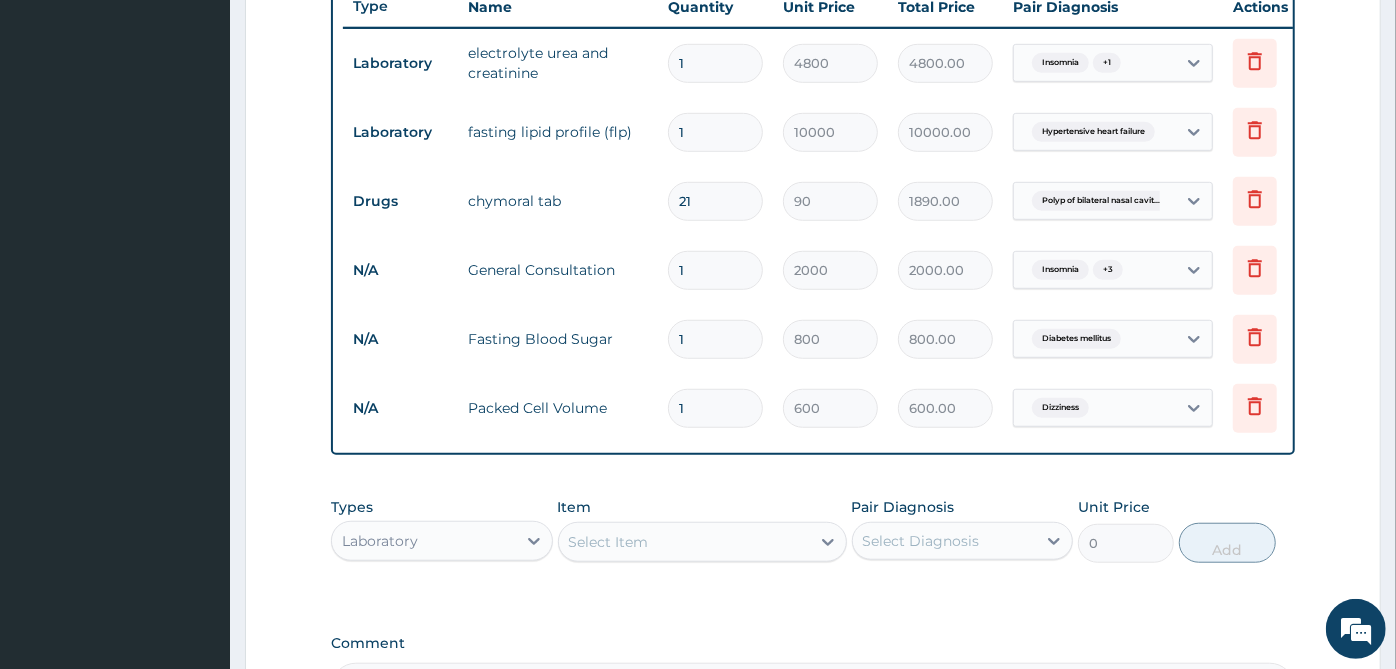 scroll, scrollTop: 634, scrollLeft: 0, axis: vertical 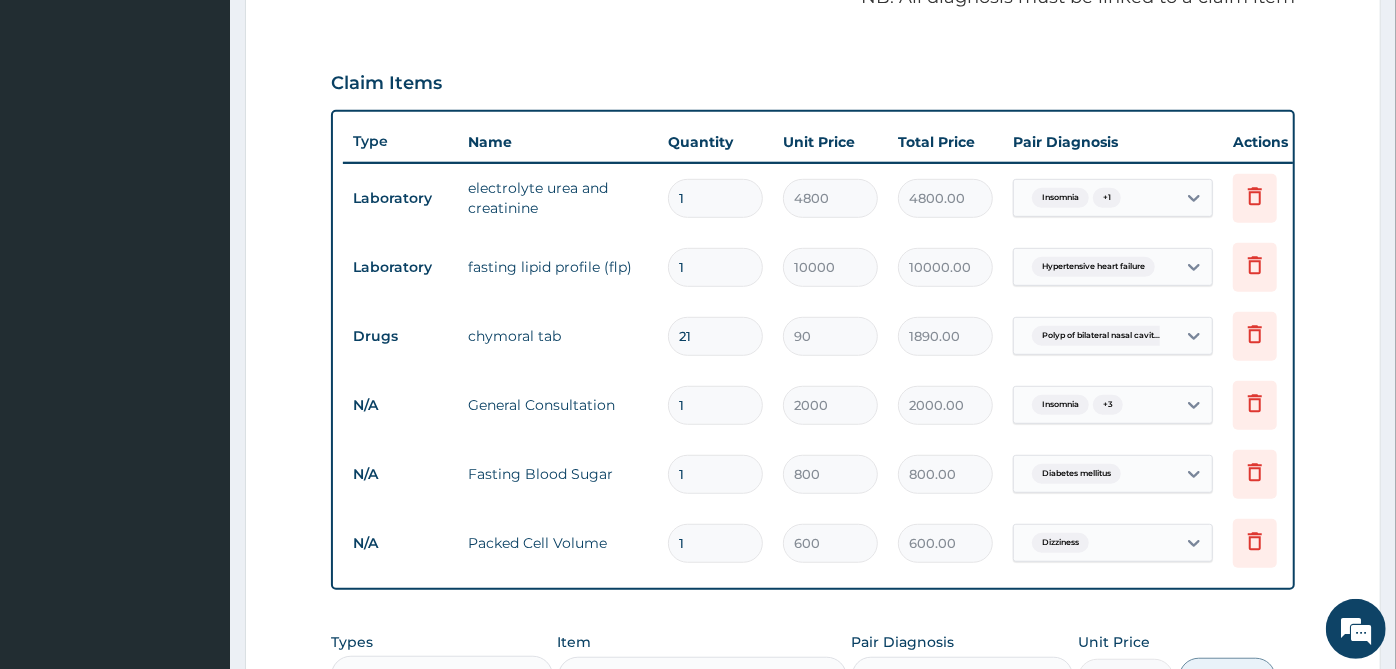 click on "Insomnia" at bounding box center [1060, 405] 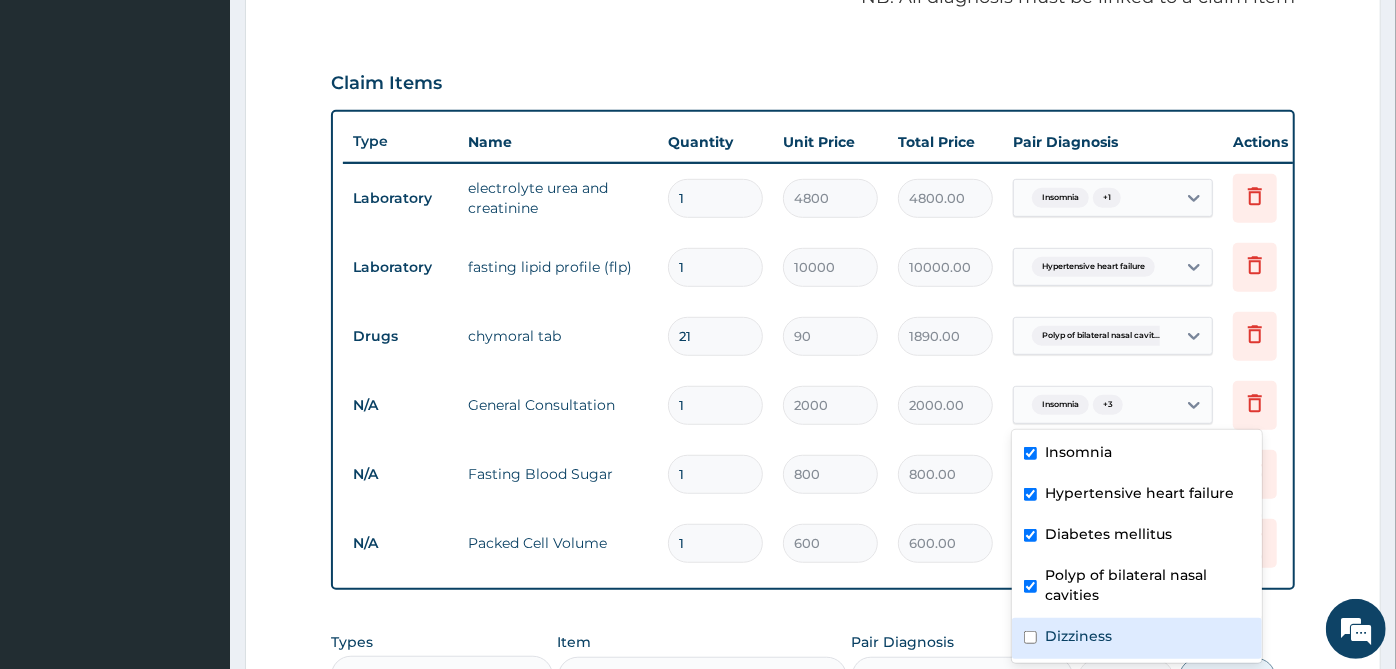 click on "Dizziness" at bounding box center (1078, 636) 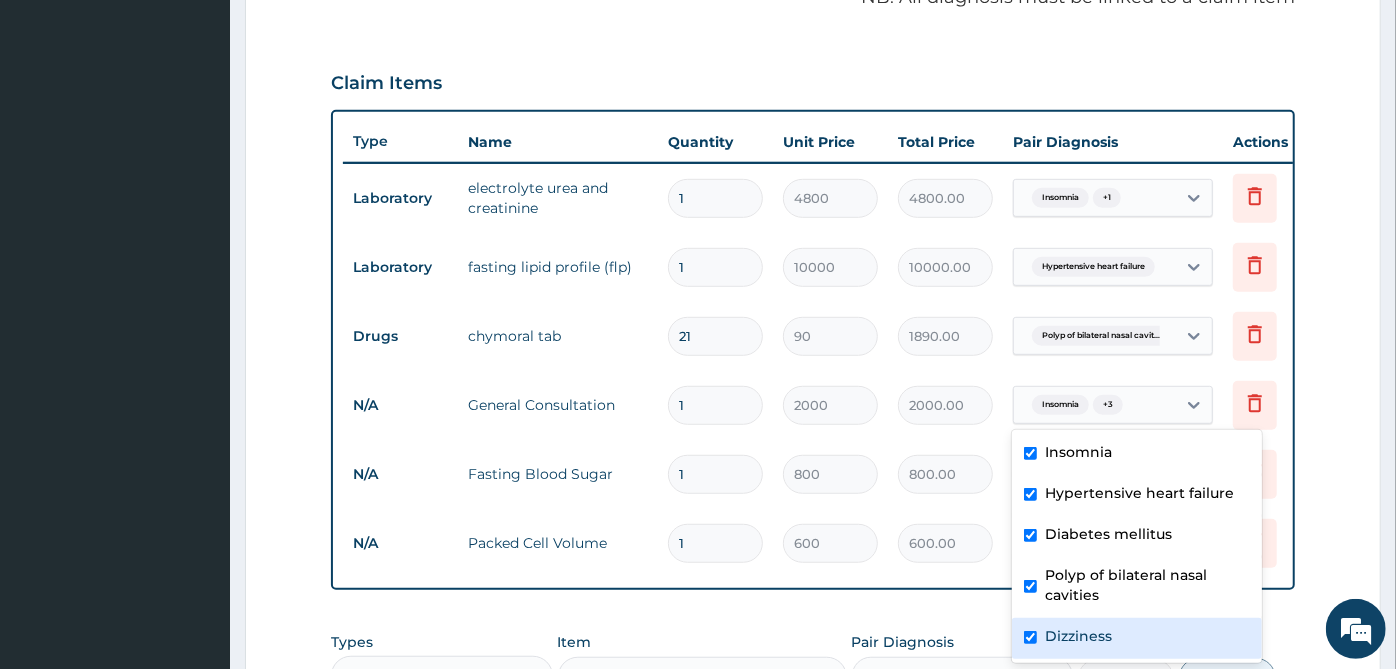 checkbox on "true" 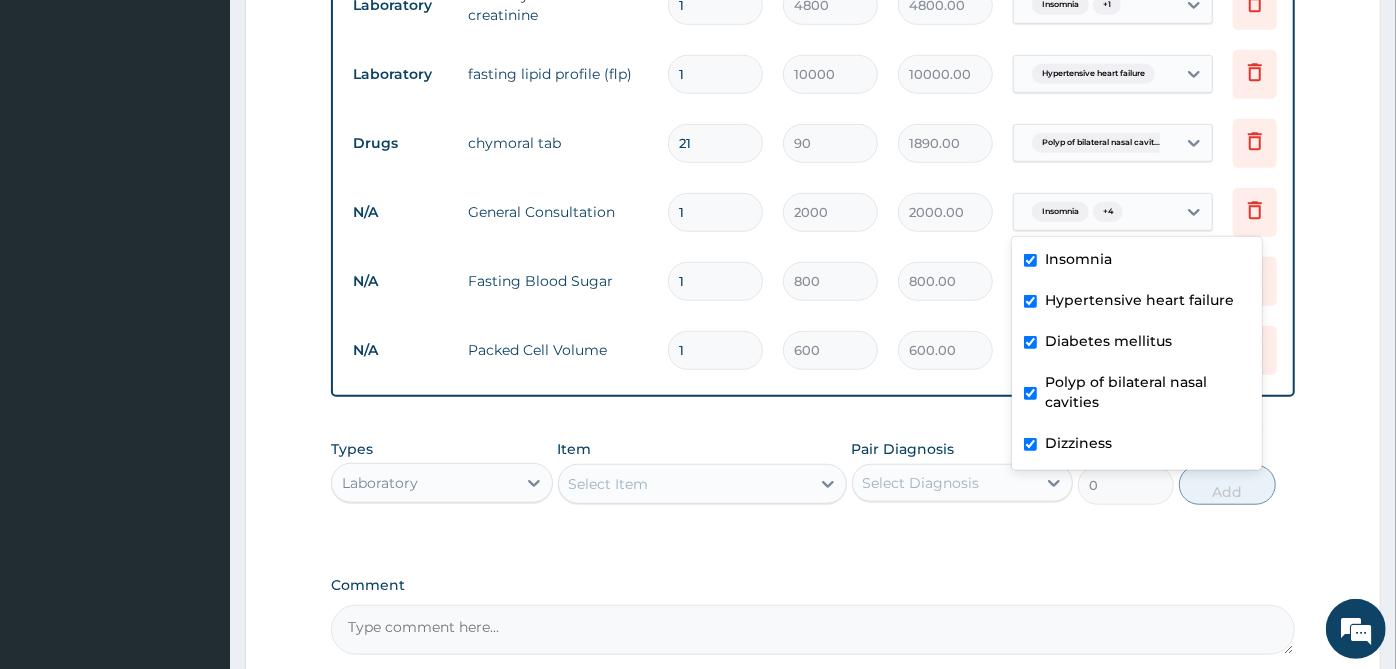 scroll, scrollTop: 967, scrollLeft: 0, axis: vertical 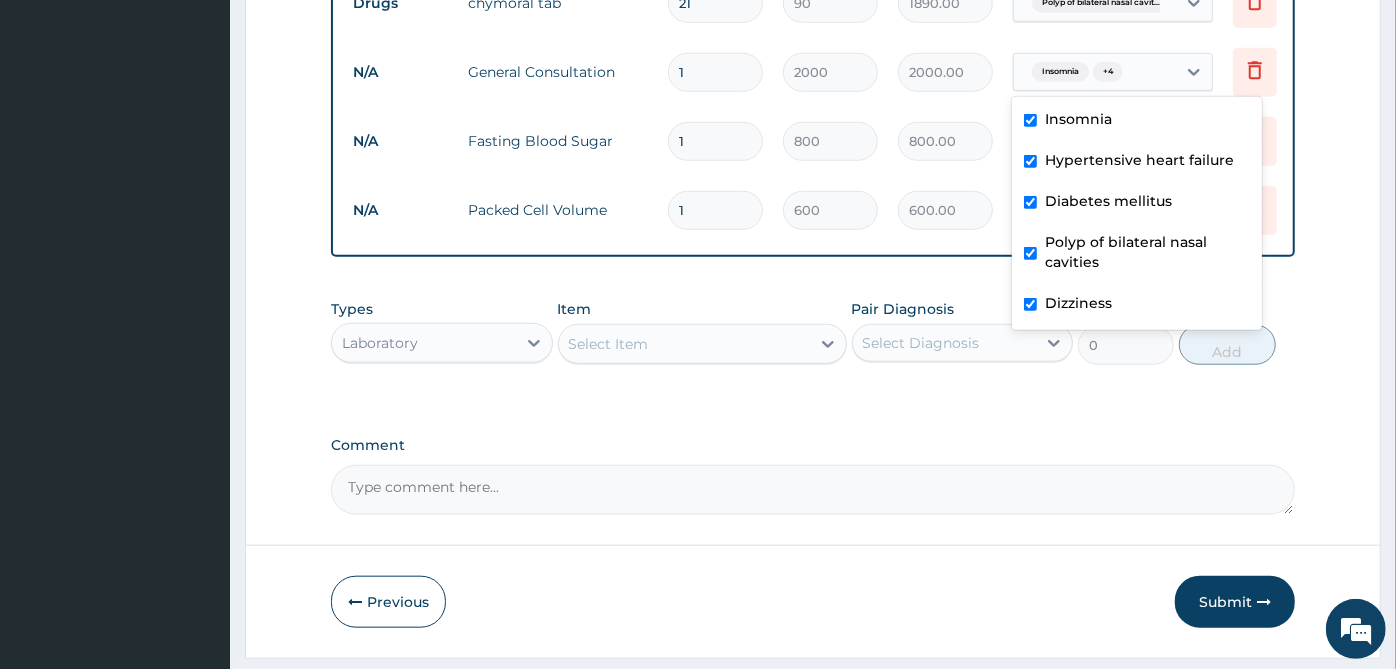 click on "Types Laboratory Item Select Item Pair Diagnosis Select Diagnosis Unit Price 0 Add" at bounding box center [813, 332] 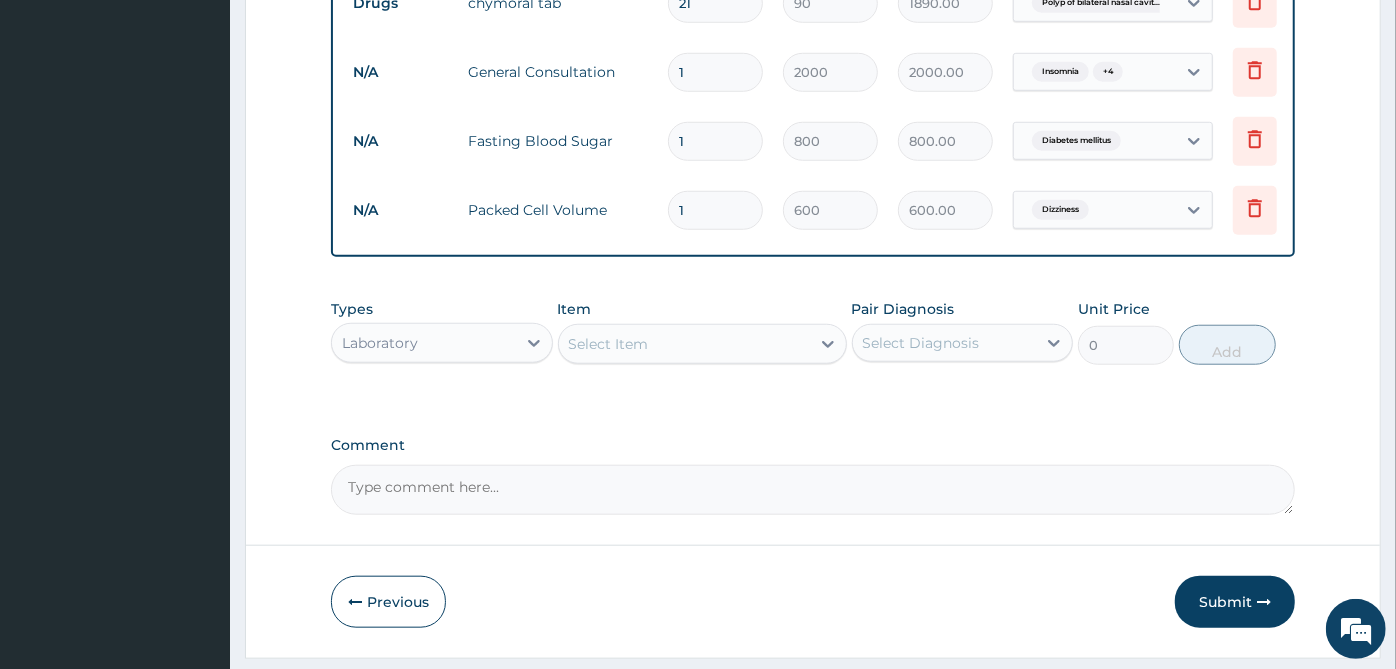 click on "Select Item" at bounding box center (684, 344) 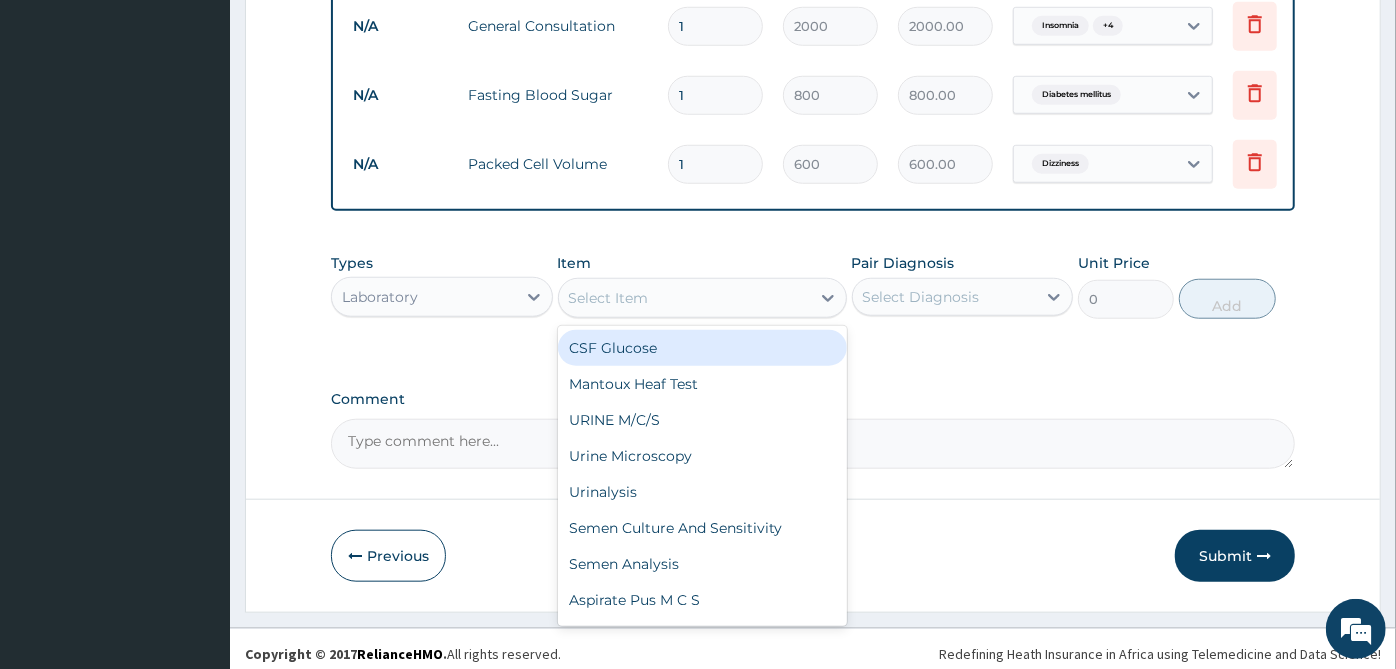scroll, scrollTop: 1036, scrollLeft: 0, axis: vertical 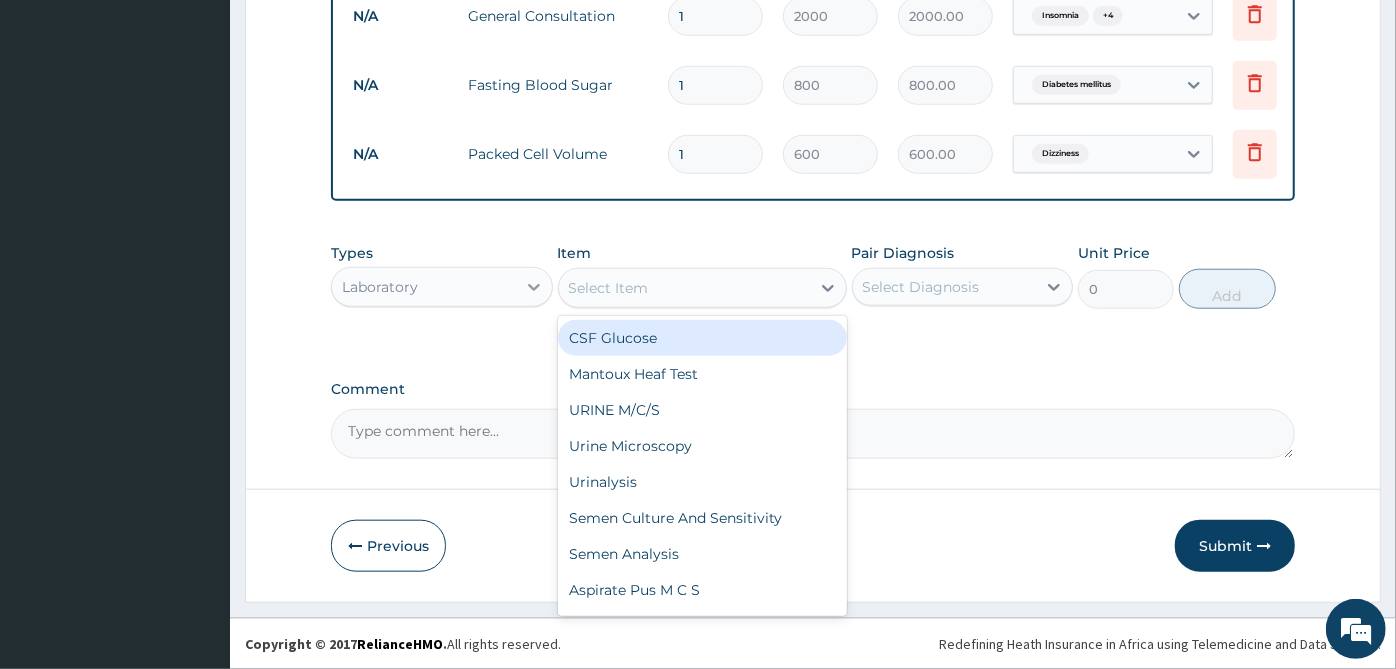 click 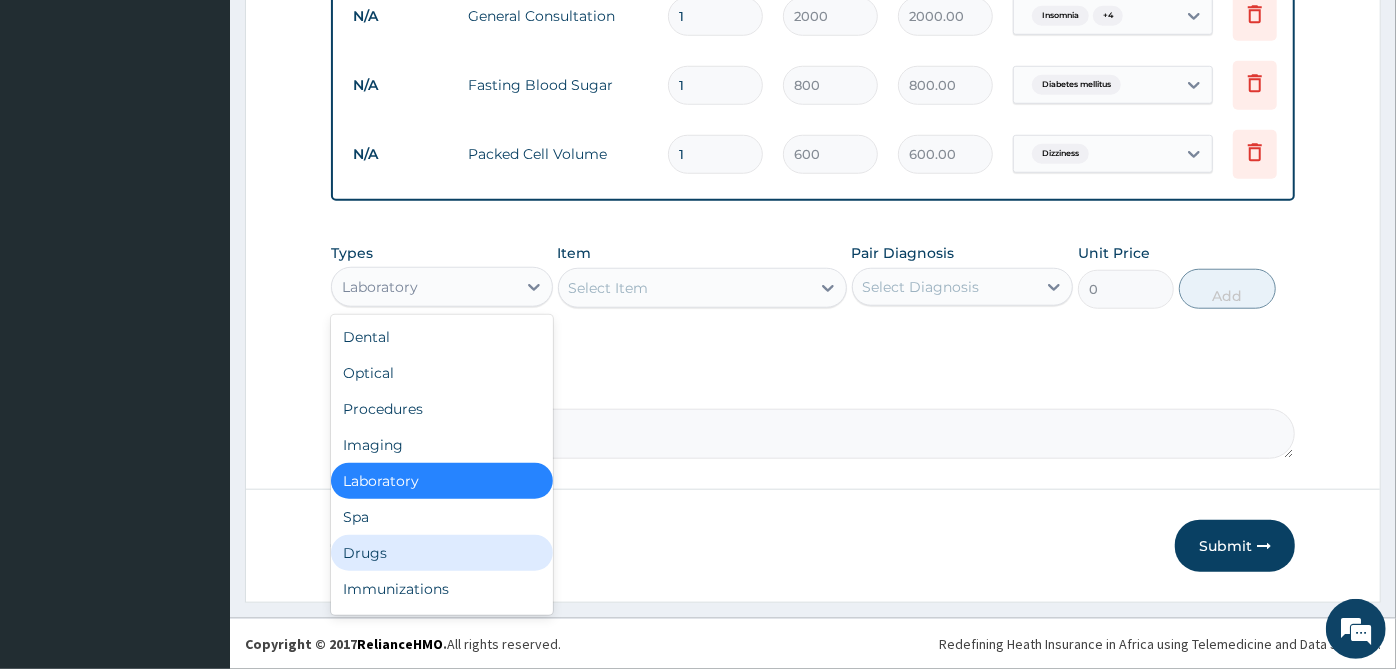 click on "Drugs" at bounding box center [442, 553] 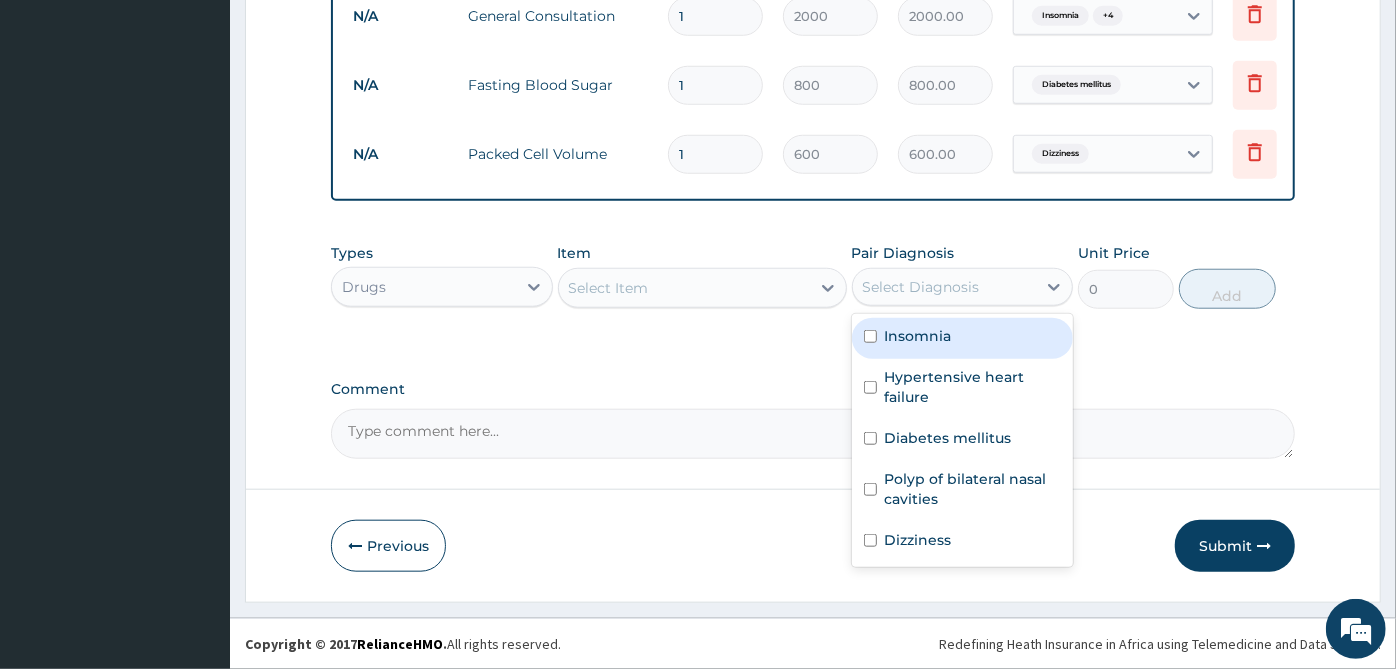 click on "Select Diagnosis" at bounding box center [921, 287] 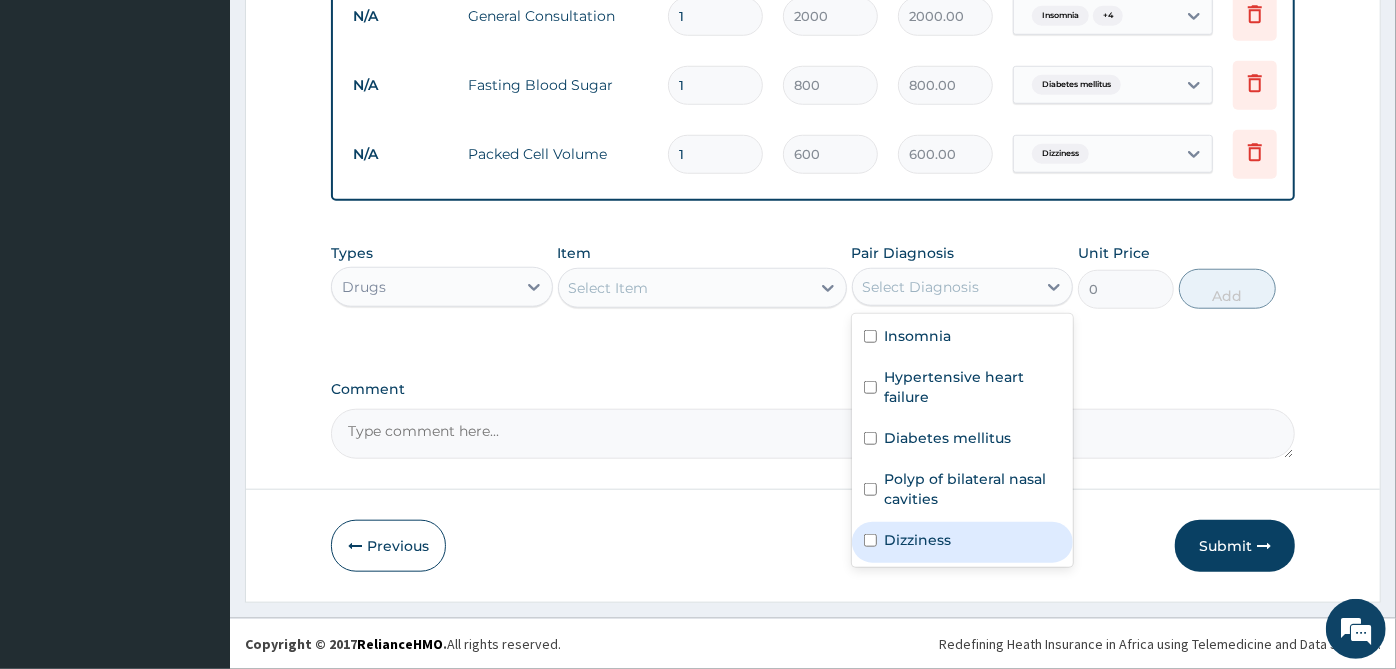 click on "Dizziness" at bounding box center (918, 540) 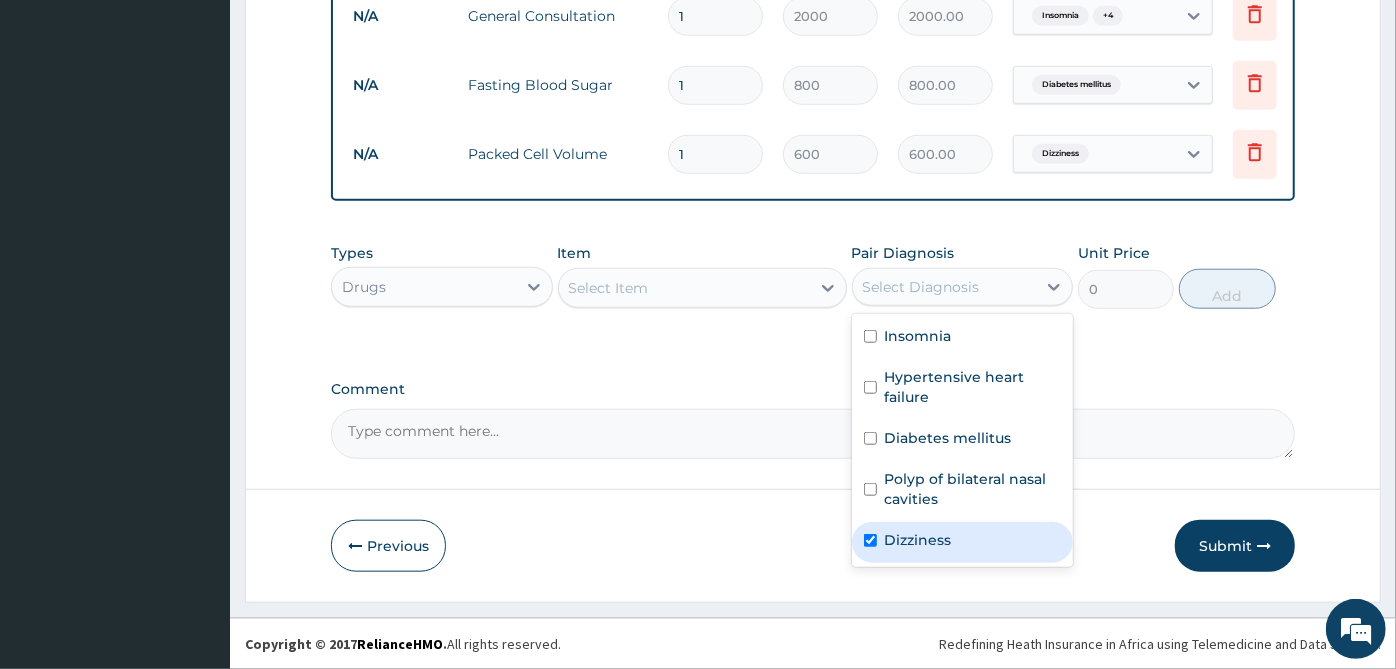 checkbox on "true" 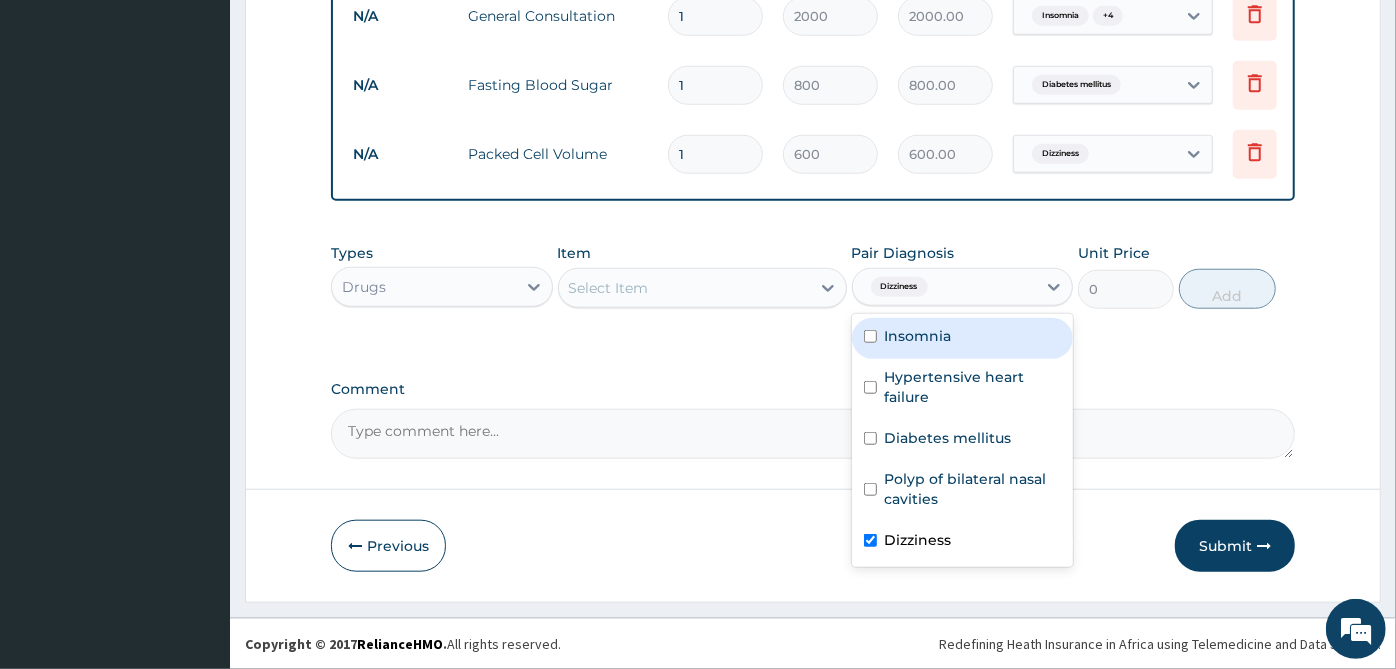 click on "Insomnia" at bounding box center (963, 338) 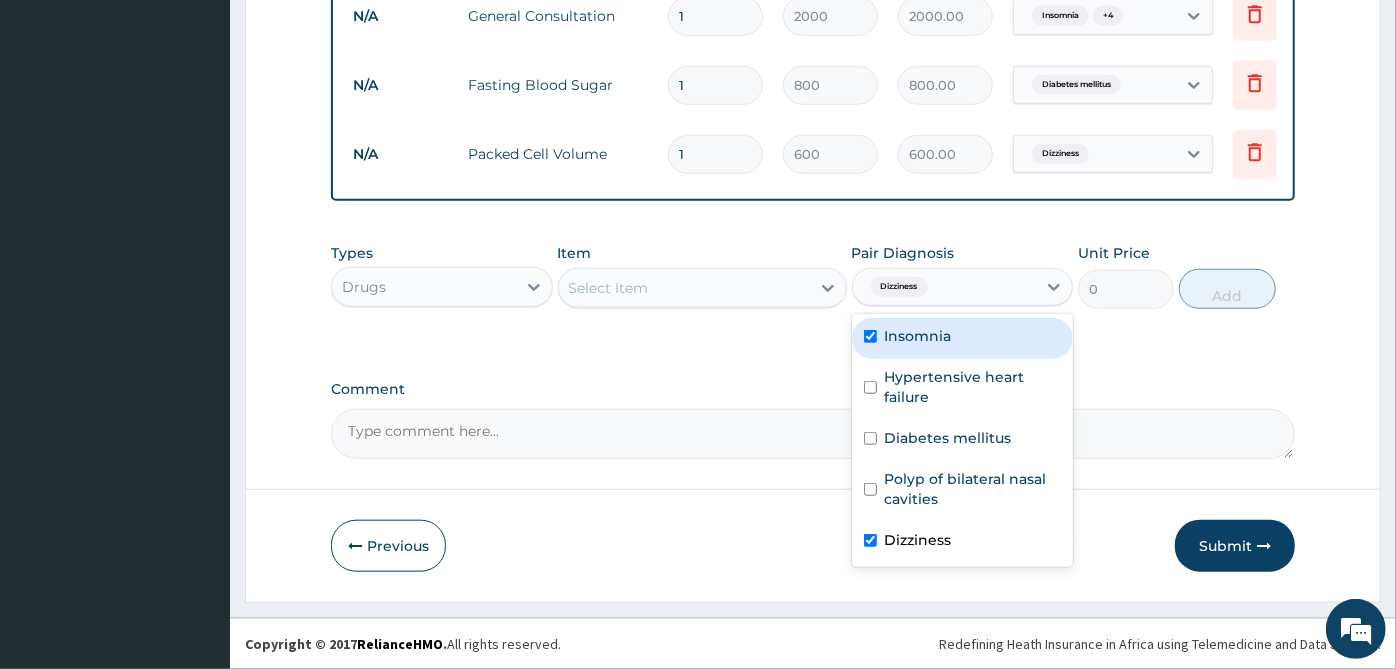 checkbox on "true" 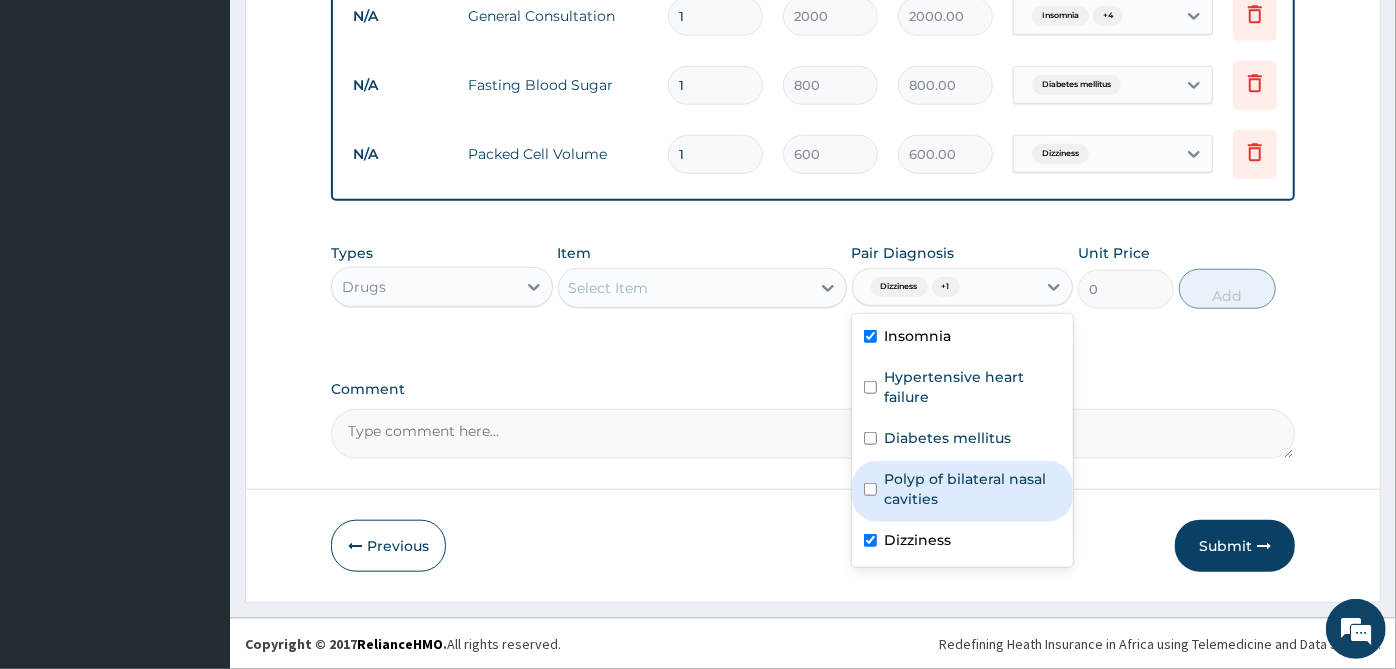 click on "Polyp of bilateral nasal cavities" at bounding box center [973, 489] 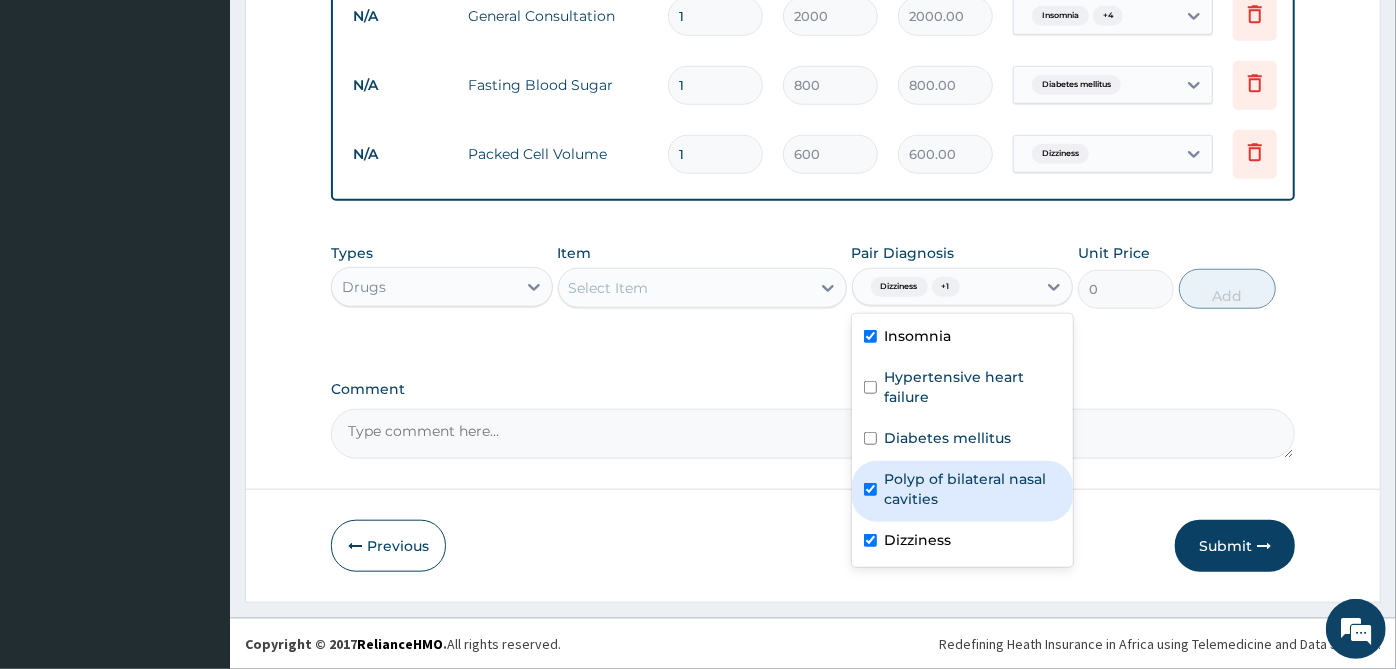 checkbox on "true" 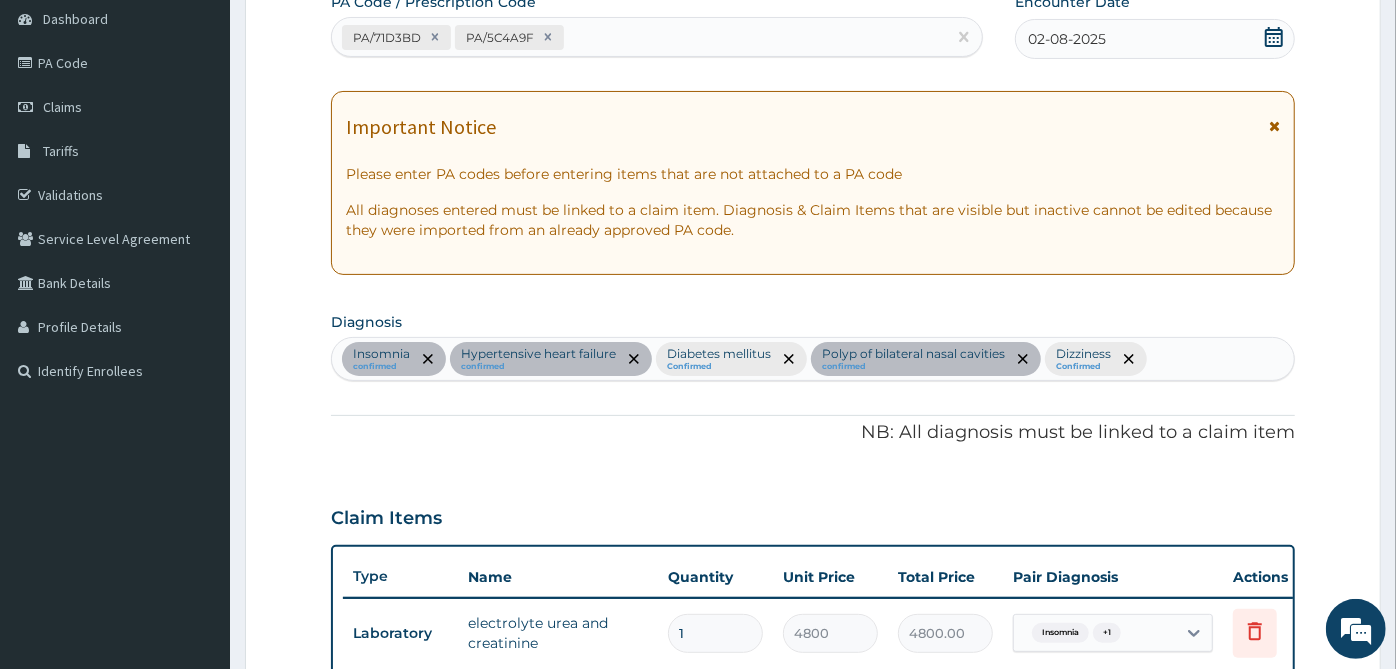 scroll, scrollTop: 333, scrollLeft: 0, axis: vertical 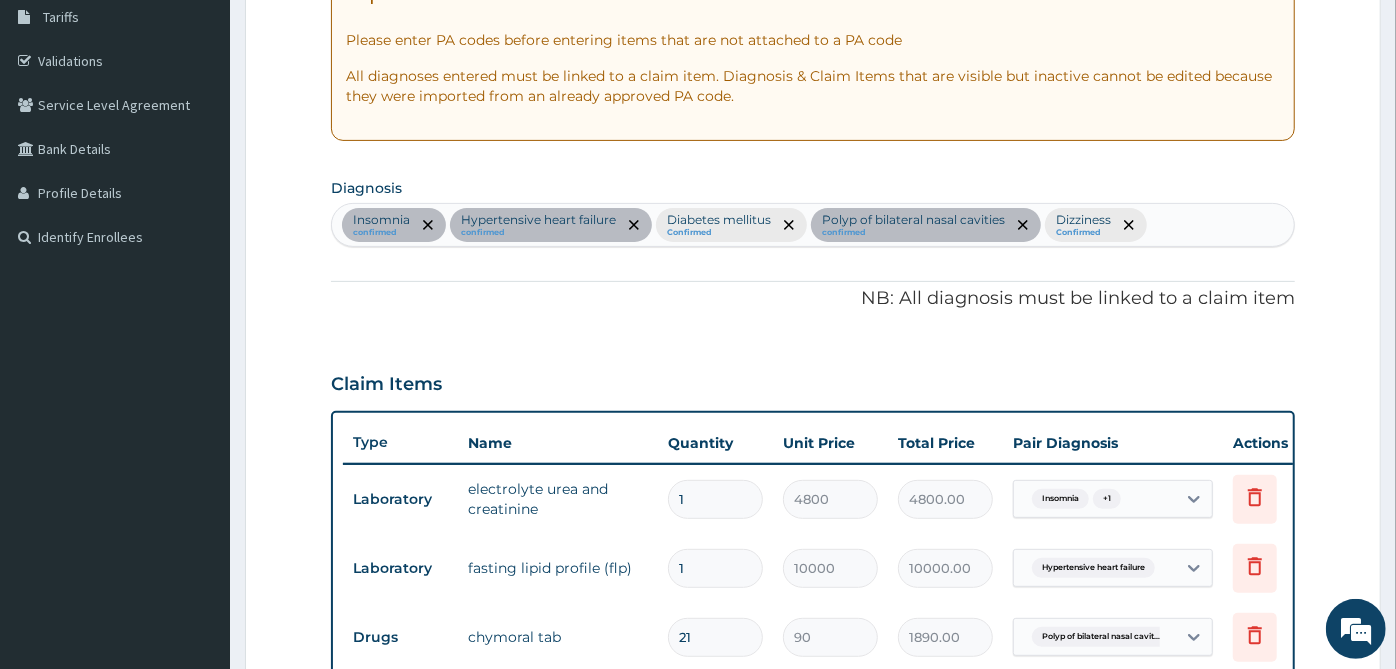 click on "Insomnia confirmed Hypertensive heart failure confirmed Diabetes mellitus Confirmed Polyp of bilateral nasal cavities confirmed Dizziness Confirmed" at bounding box center [813, 225] 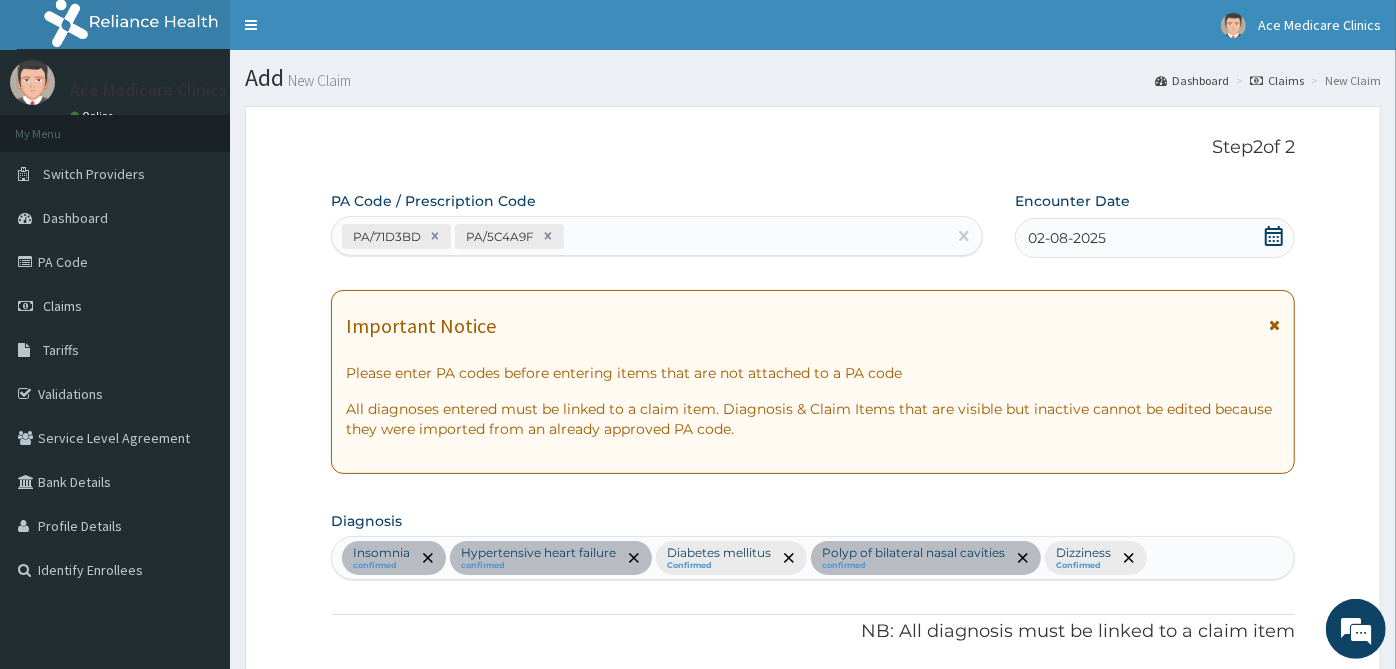 scroll, scrollTop: 333, scrollLeft: 0, axis: vertical 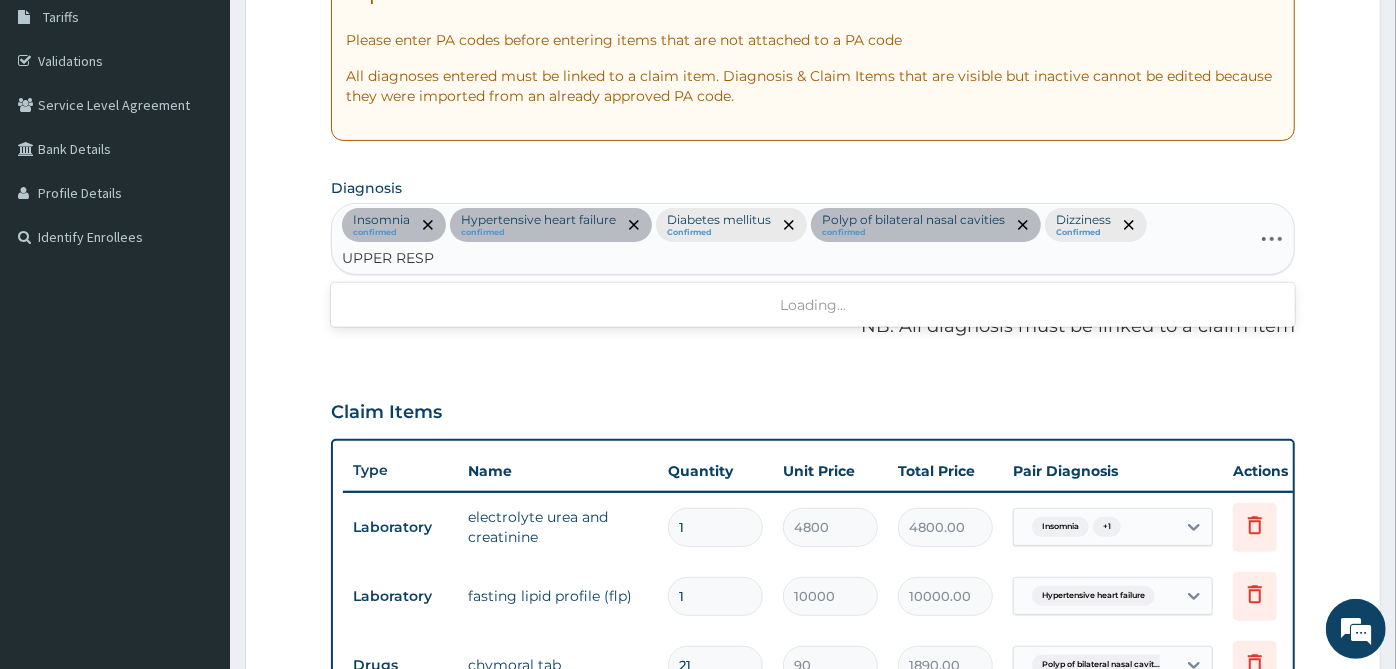 type on "UPPER RESPI" 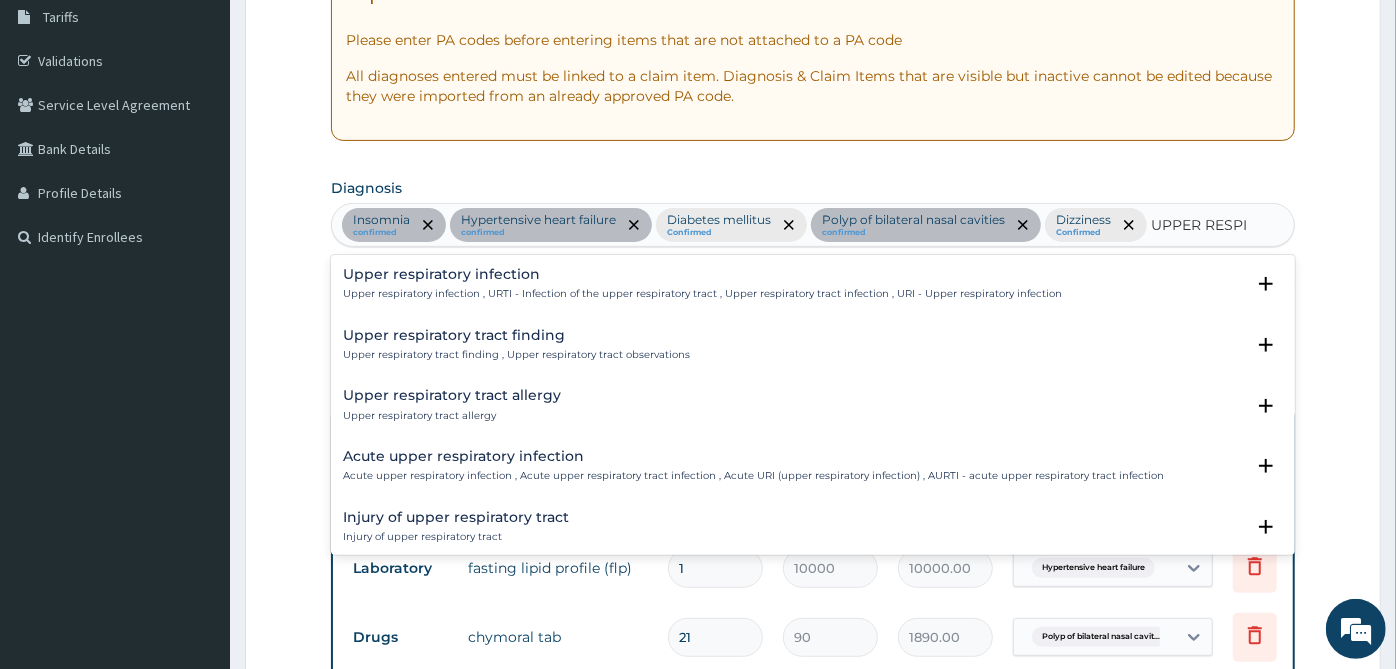 click on "Upper respiratory infection , URTI - Infection of the upper respiratory tract , Upper respiratory tract infection , URI - Upper respiratory infection" at bounding box center (702, 294) 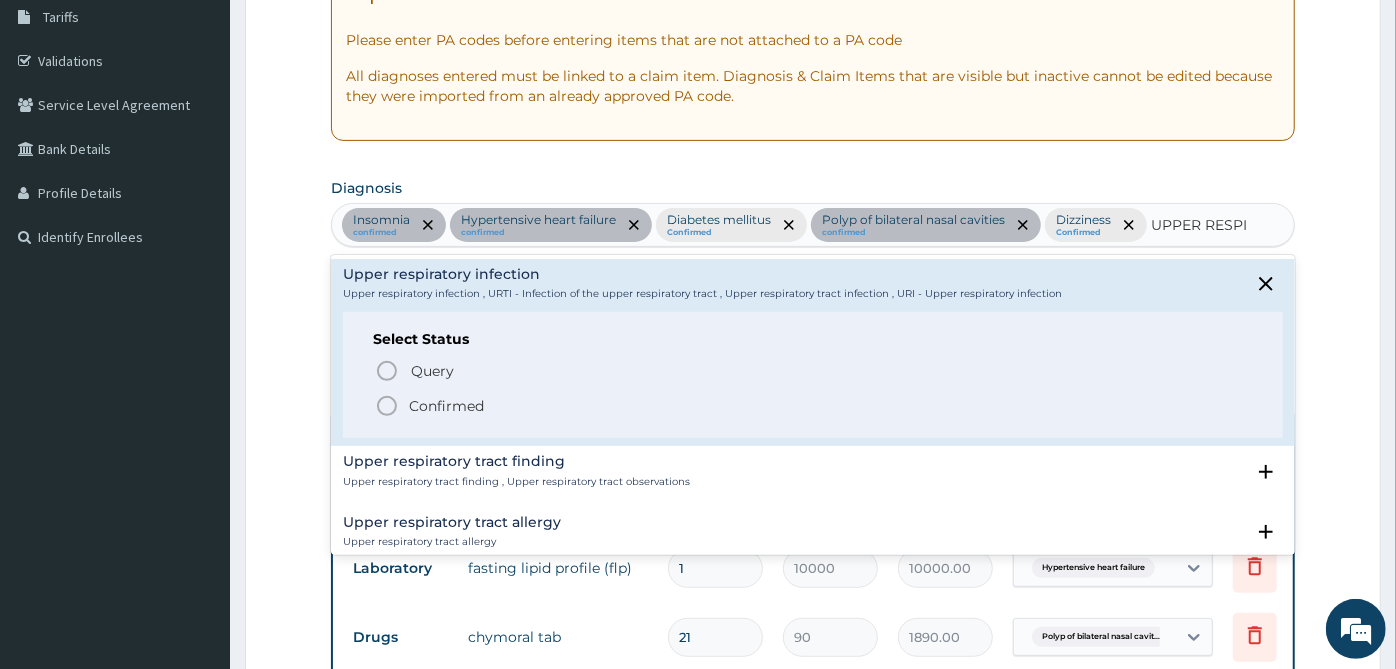 click on "Confirmed" at bounding box center (446, 406) 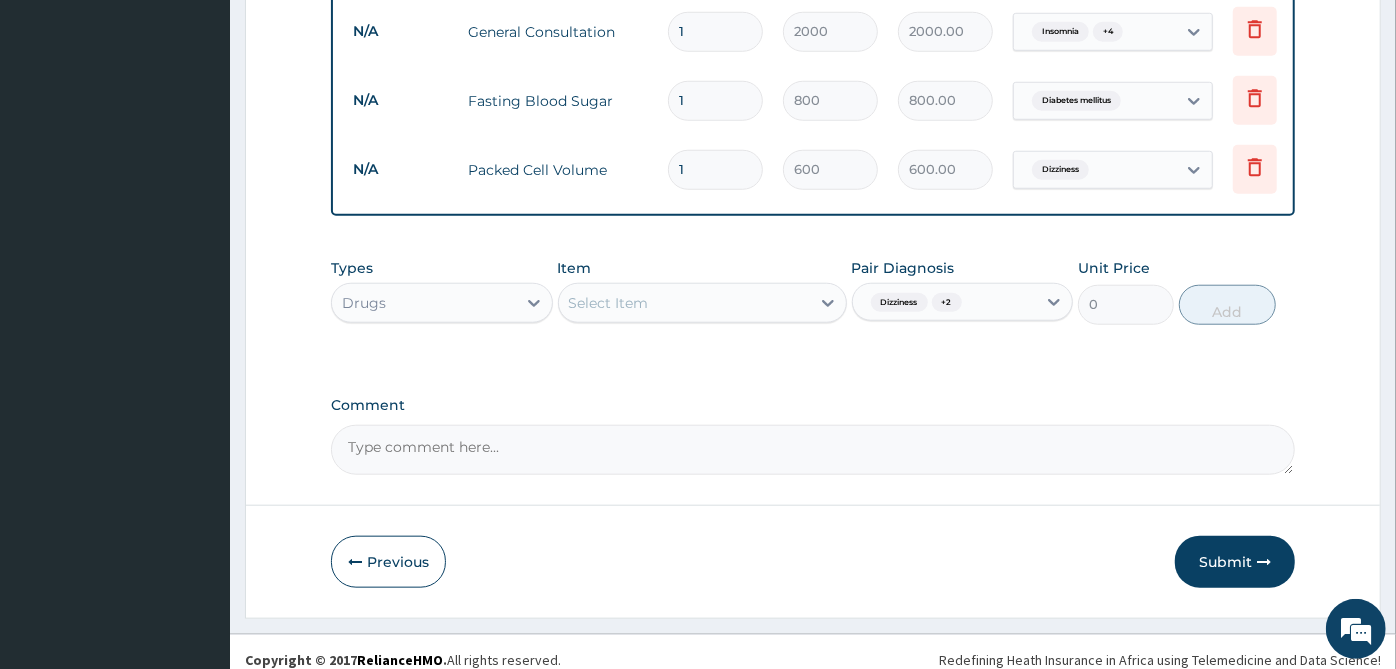 scroll, scrollTop: 1074, scrollLeft: 0, axis: vertical 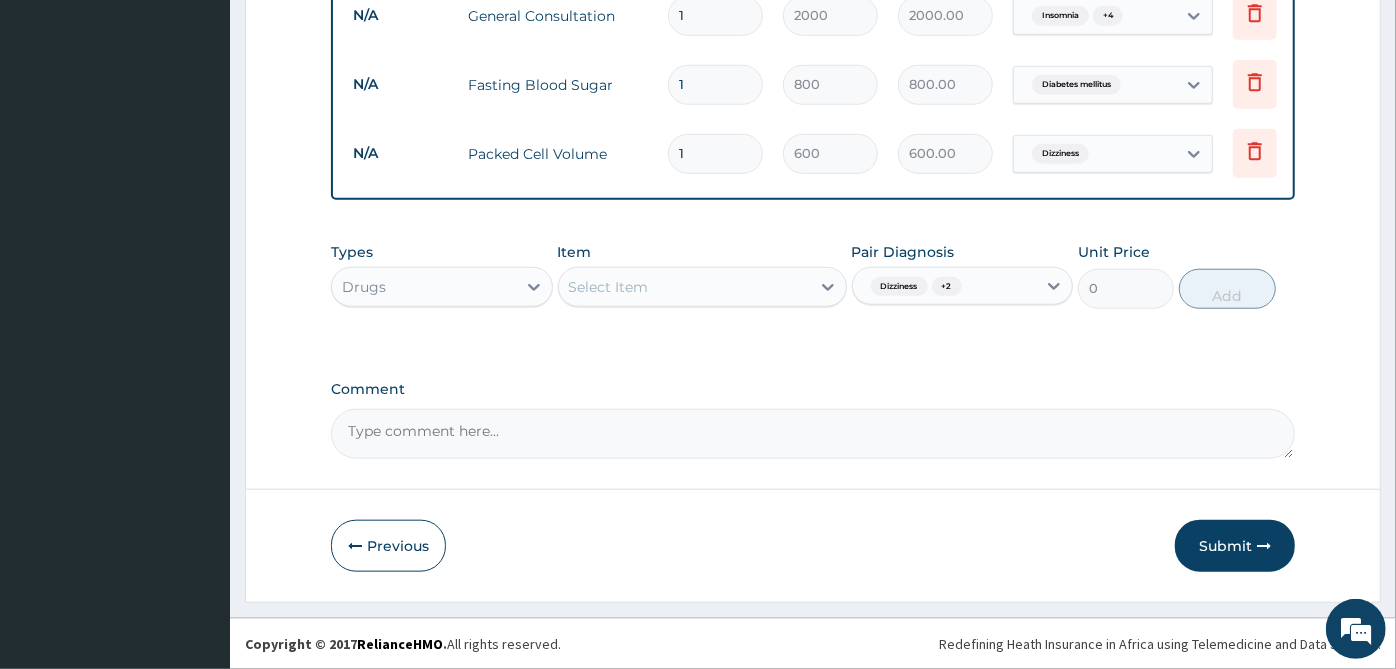 click on "Dizziness  + 2" at bounding box center (963, 286) 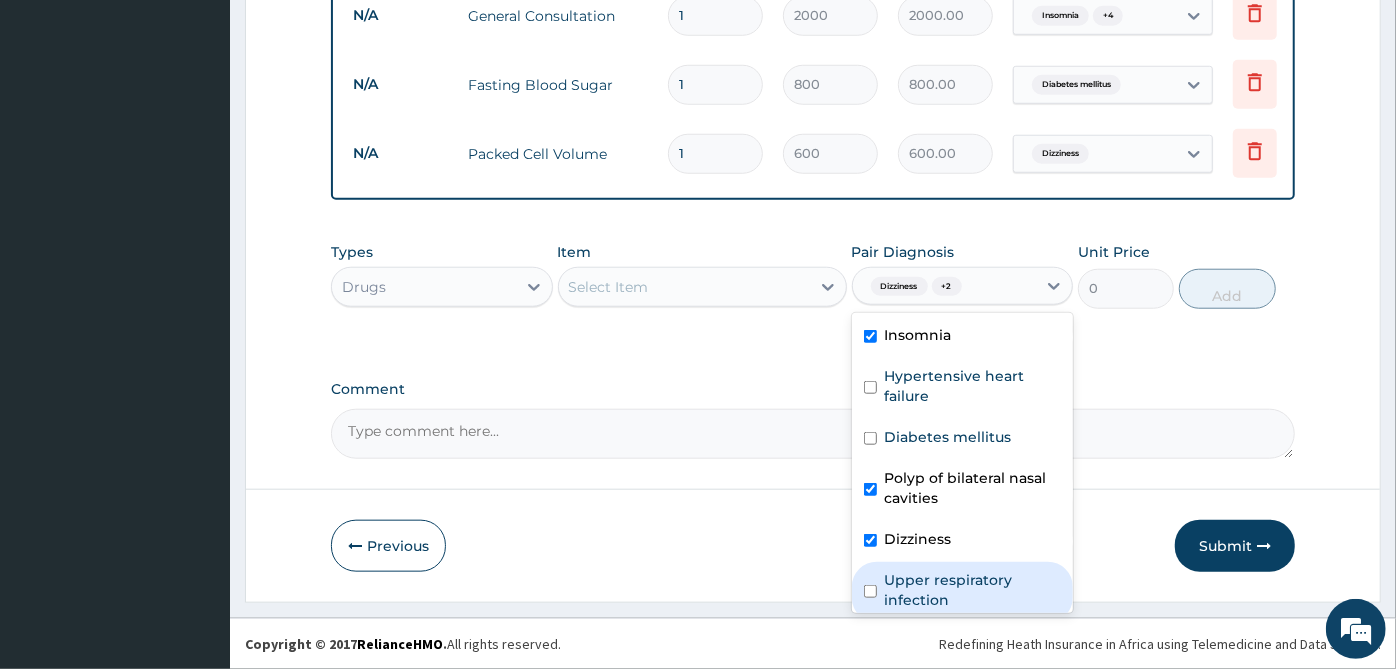 click on "Upper respiratory infection" at bounding box center (973, 590) 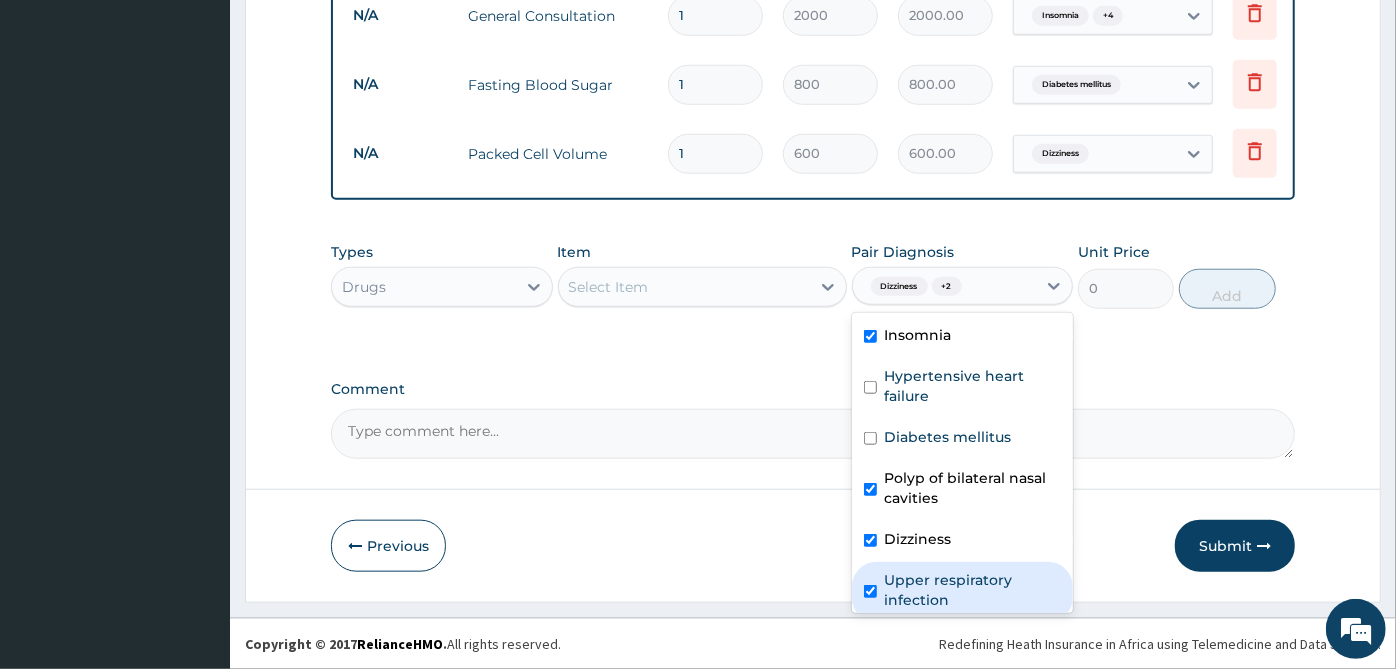 checkbox on "true" 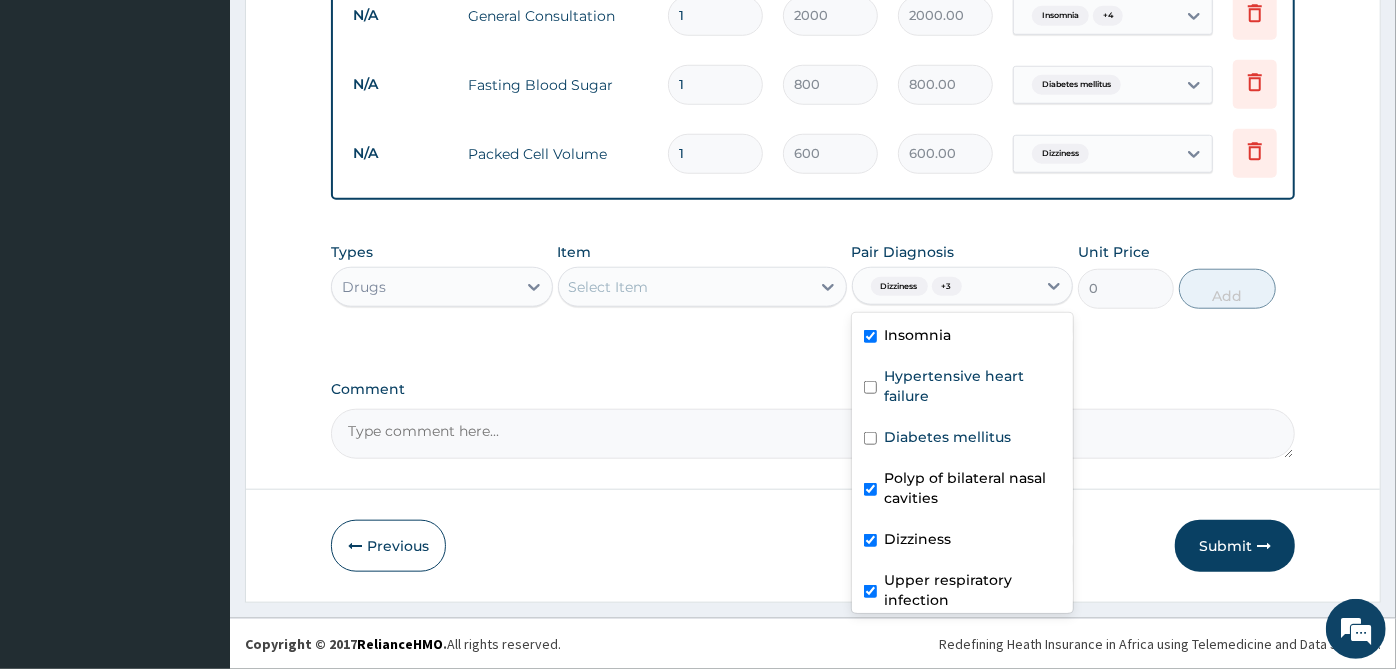 click on "Dizziness" at bounding box center (963, 541) 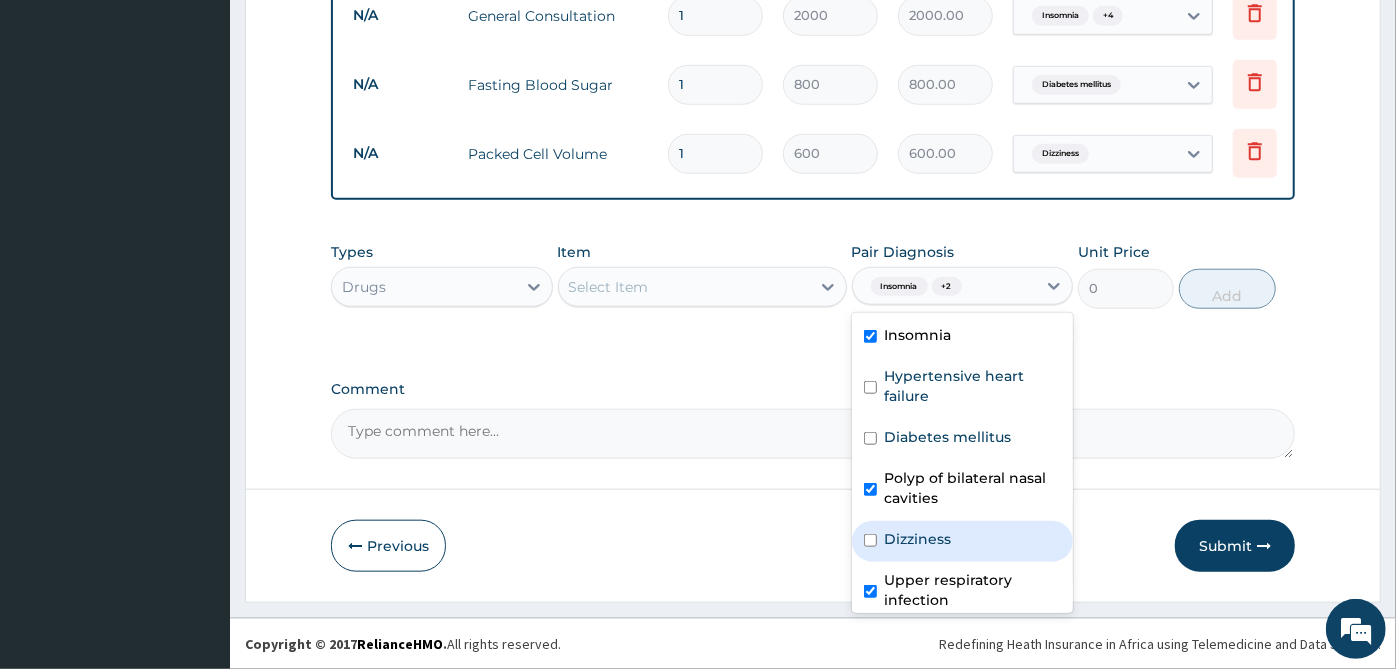 click on "Dizziness" at bounding box center [963, 541] 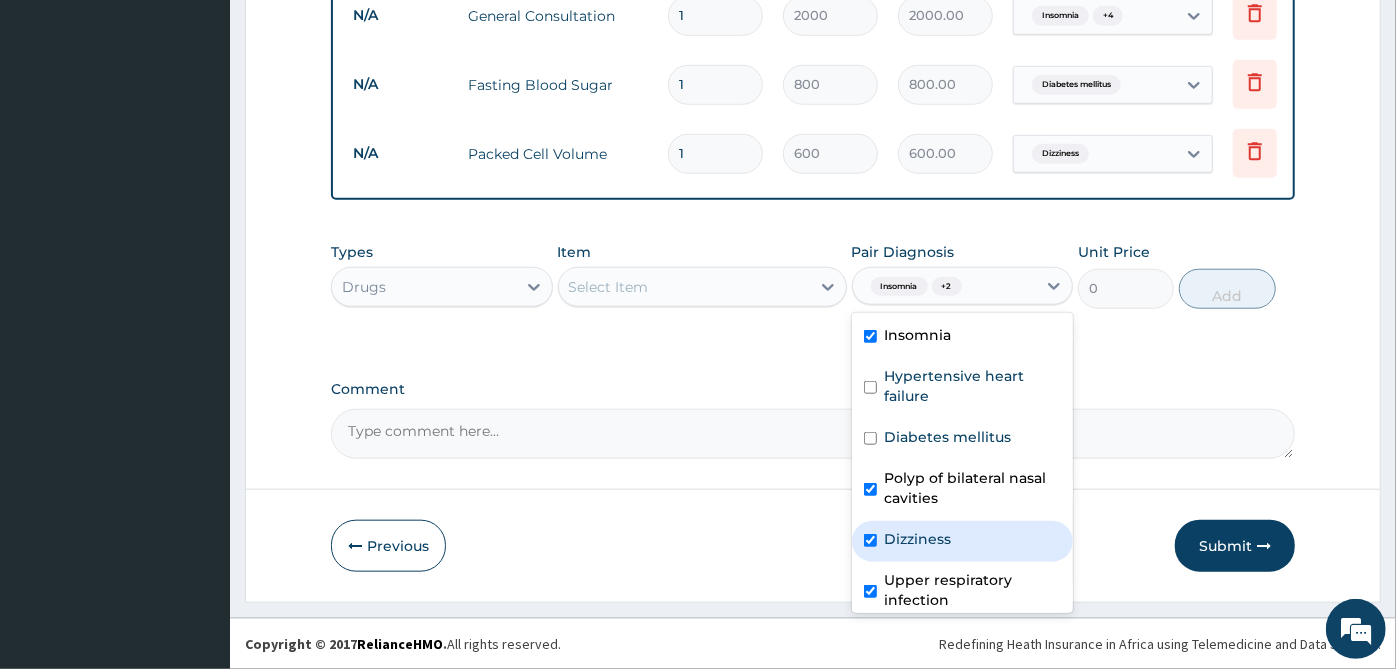 checkbox on "true" 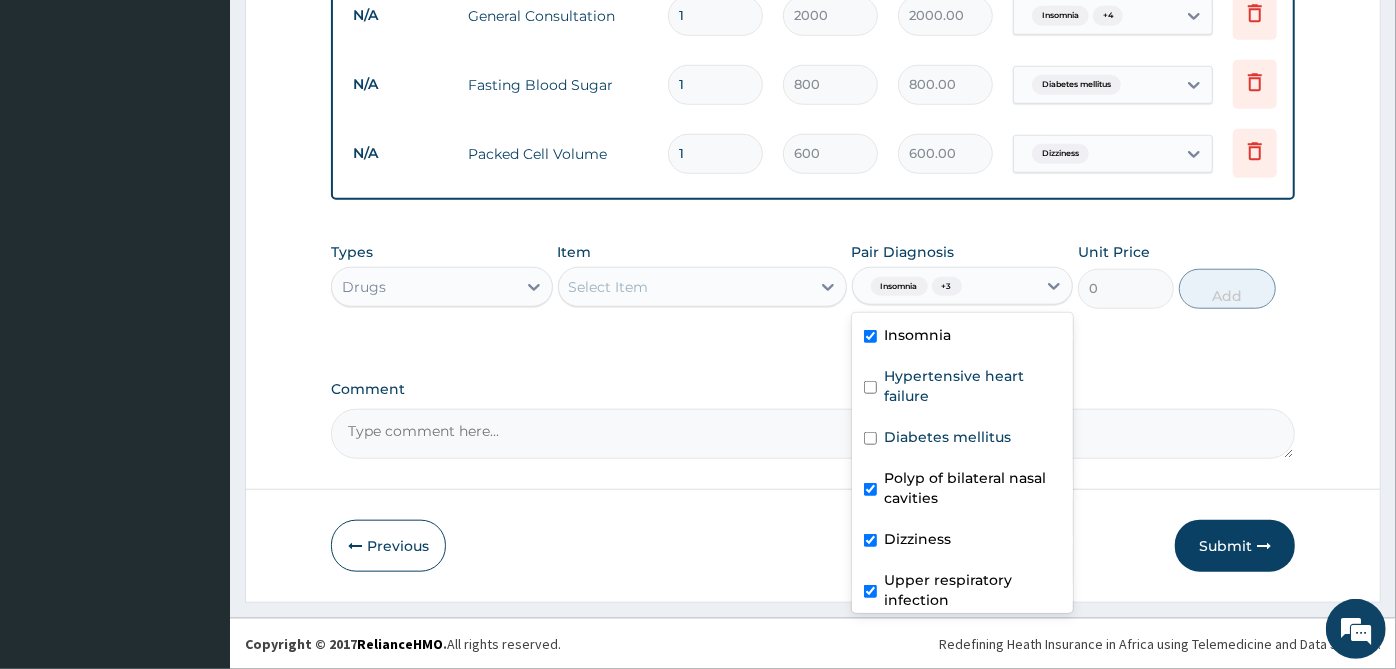 click on "Insomnia" at bounding box center [963, 337] 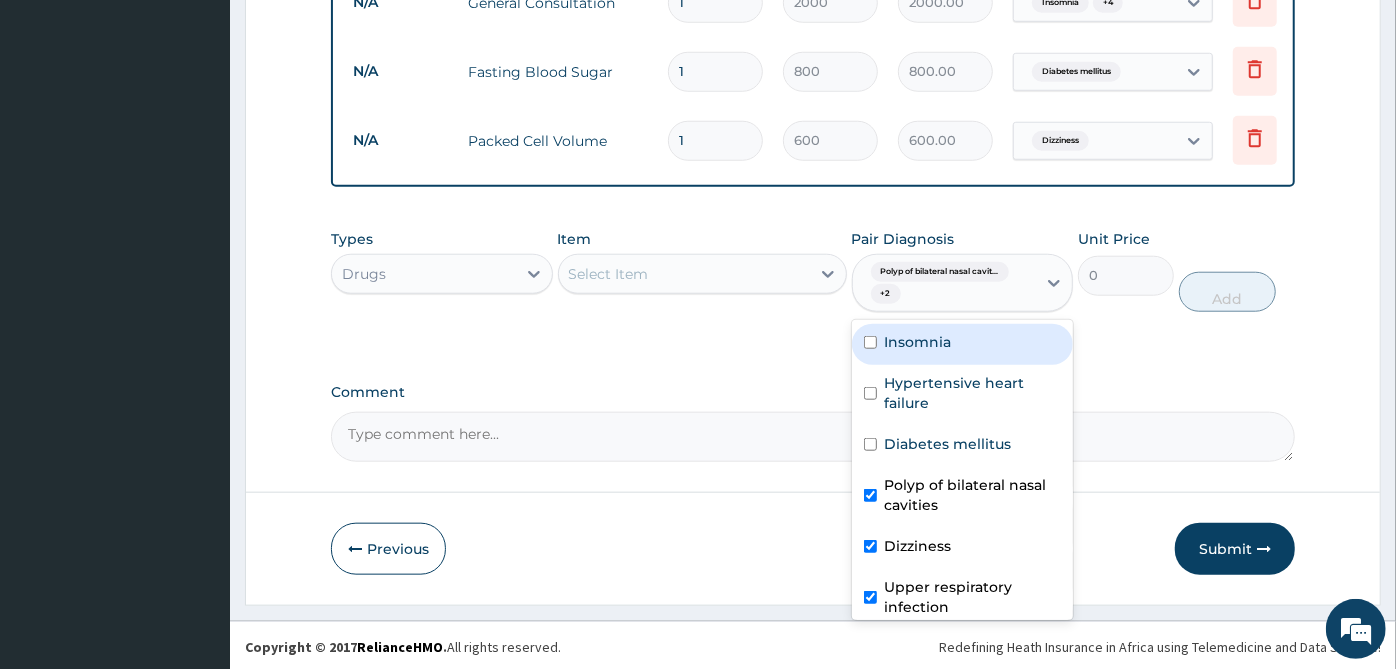 click on "Insomnia" at bounding box center [963, 344] 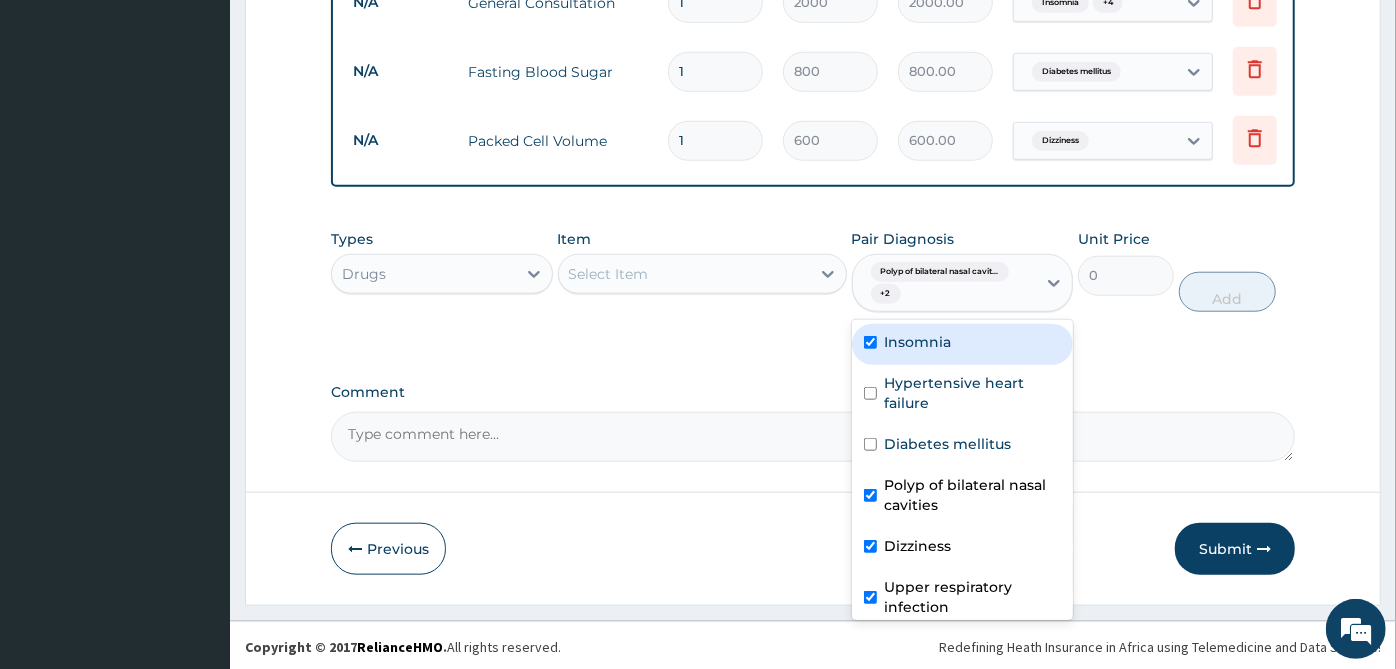 checkbox on "true" 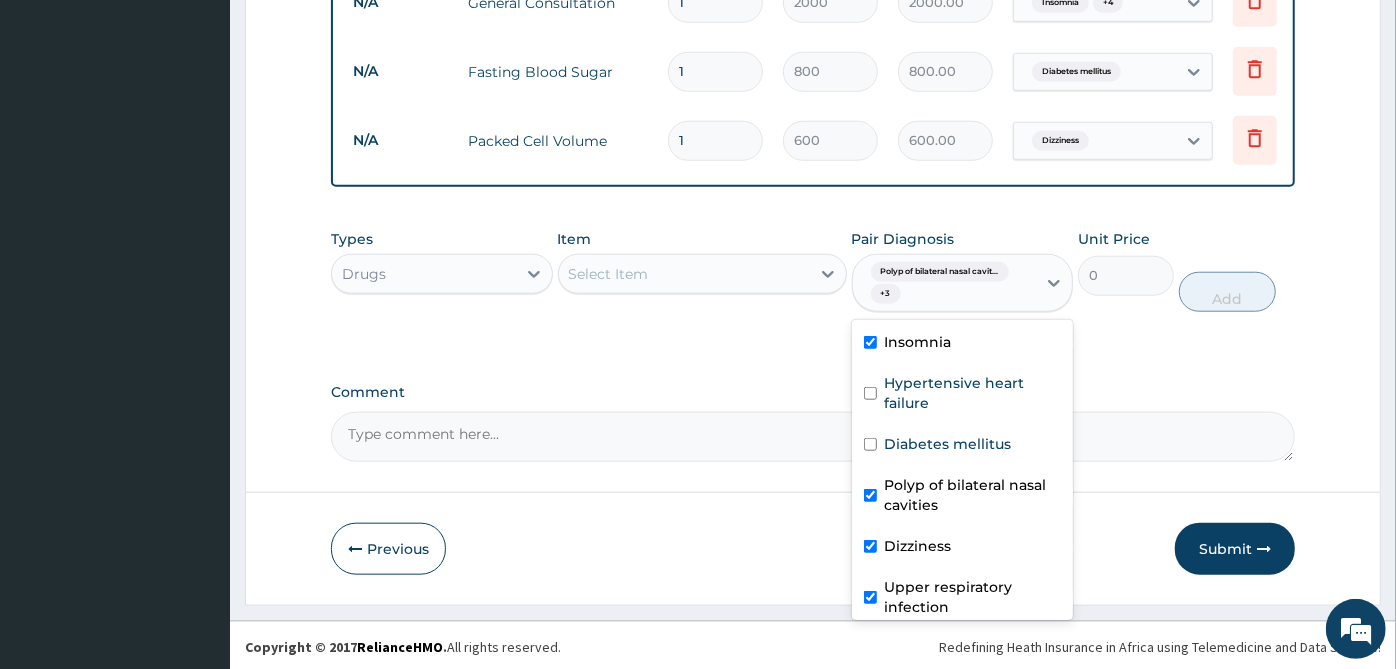 click on "Dizziness" at bounding box center [963, 548] 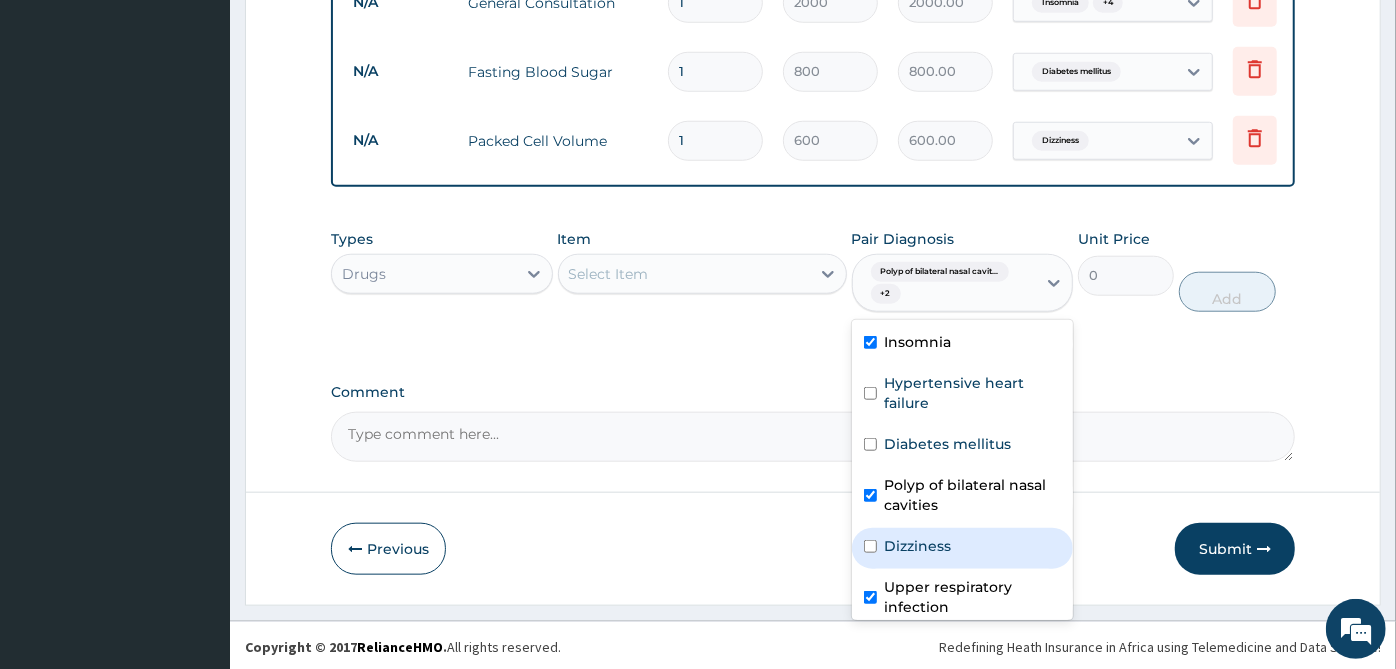 click on "Dizziness" at bounding box center (963, 548) 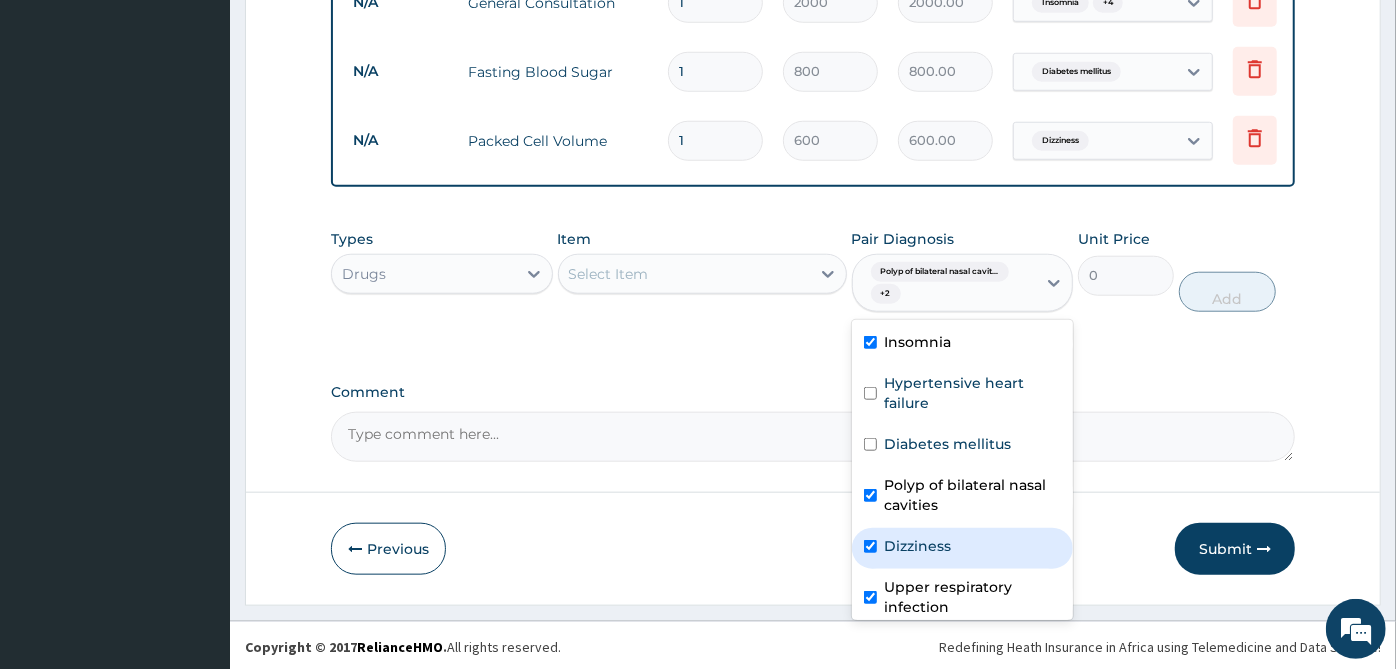checkbox on "true" 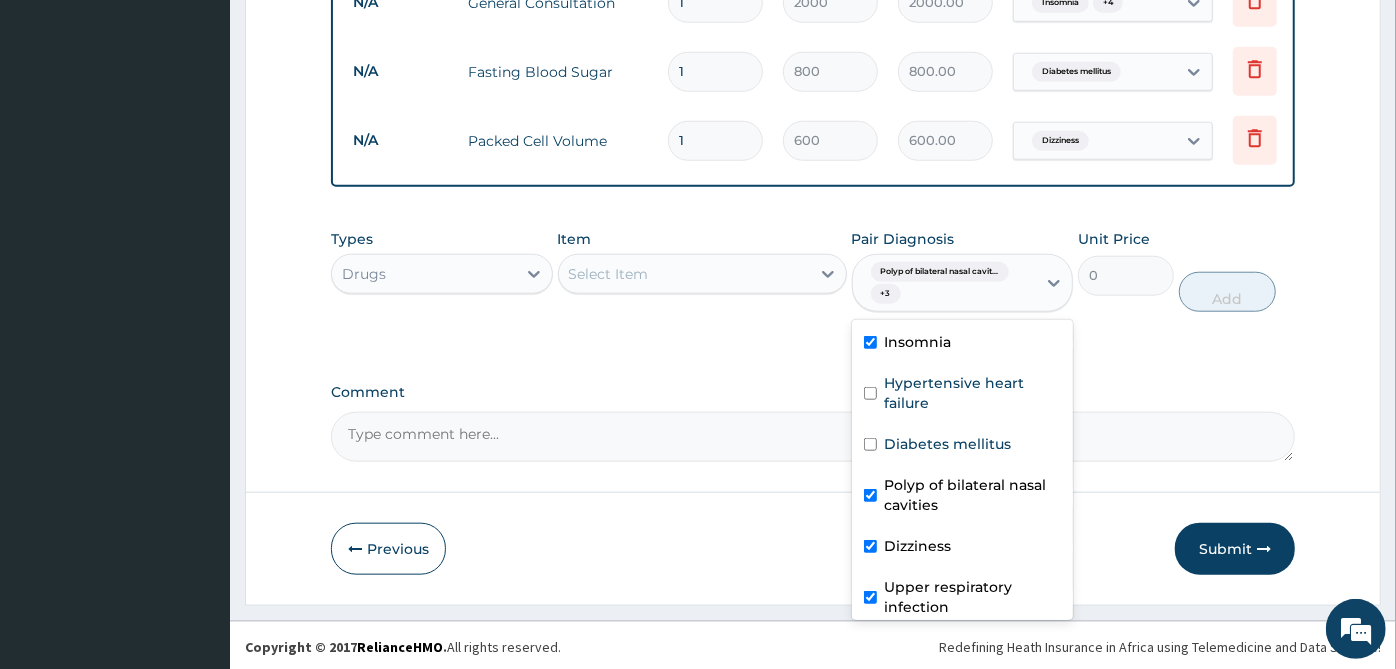 click on "Polyp of bilateral nasal cavities" at bounding box center [963, 497] 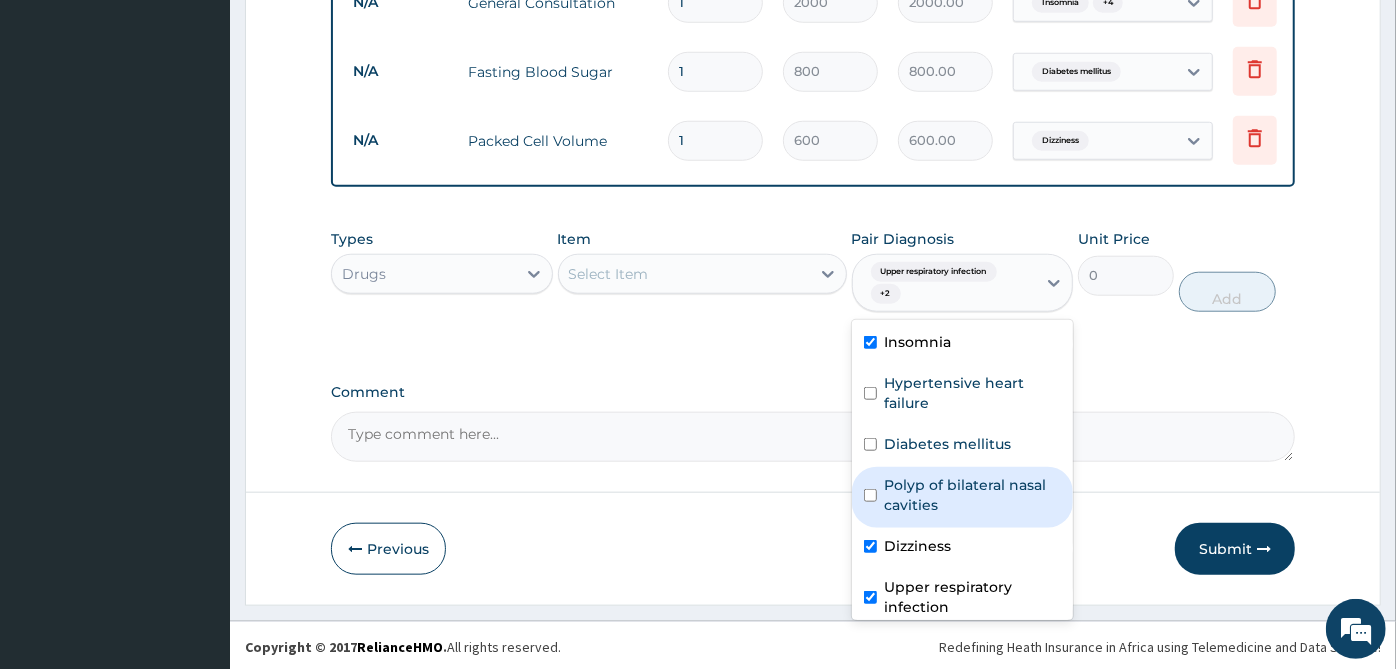 click on "Polyp of bilateral nasal cavities" at bounding box center [963, 497] 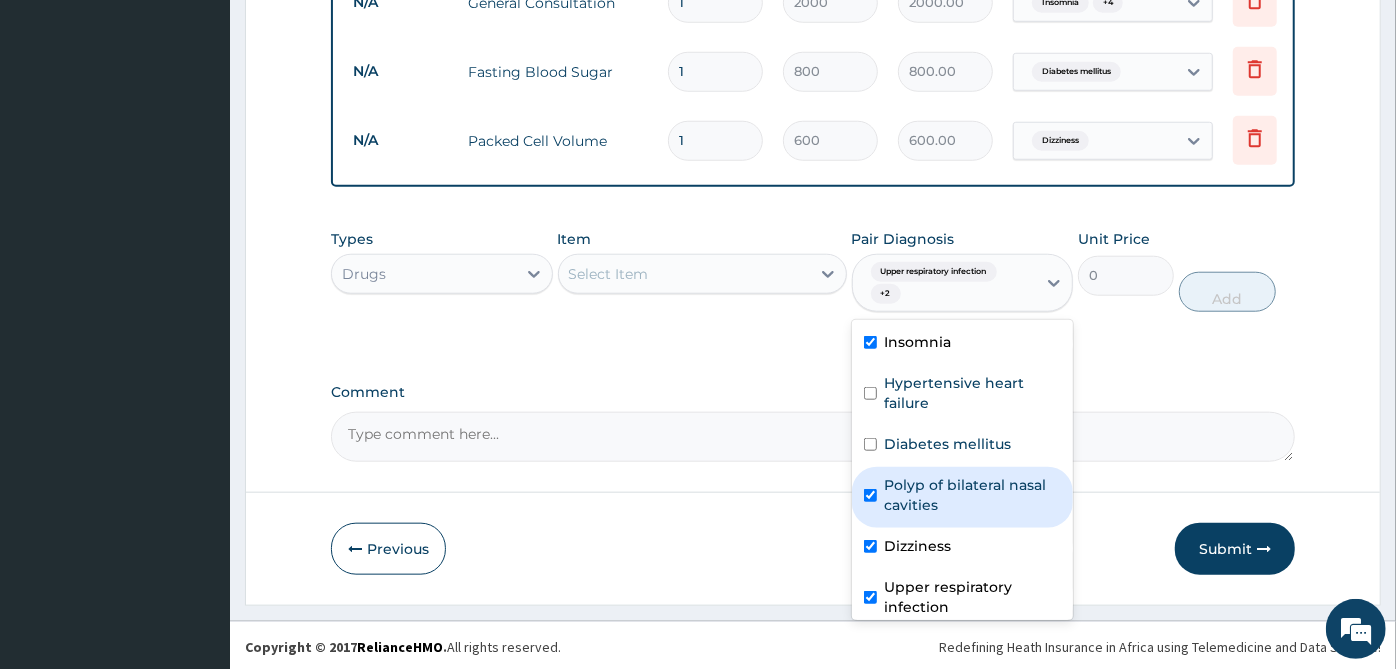 checkbox on "true" 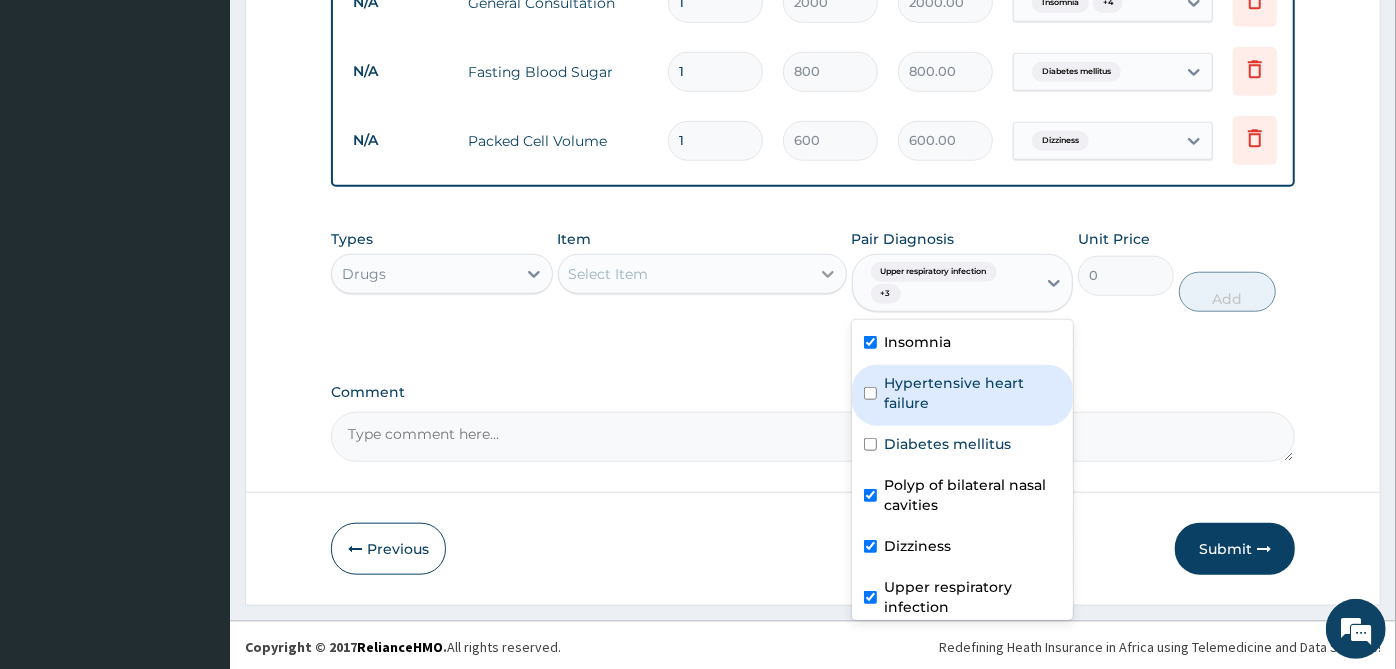 click 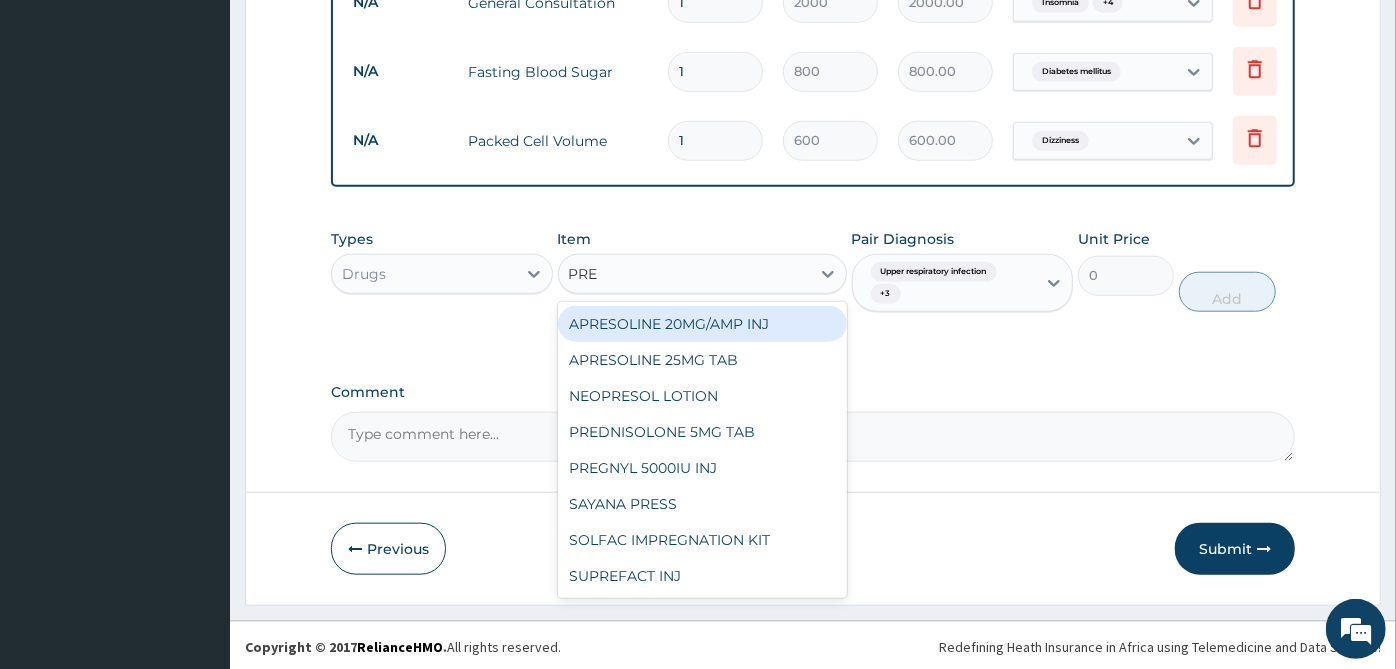 type on "PRED" 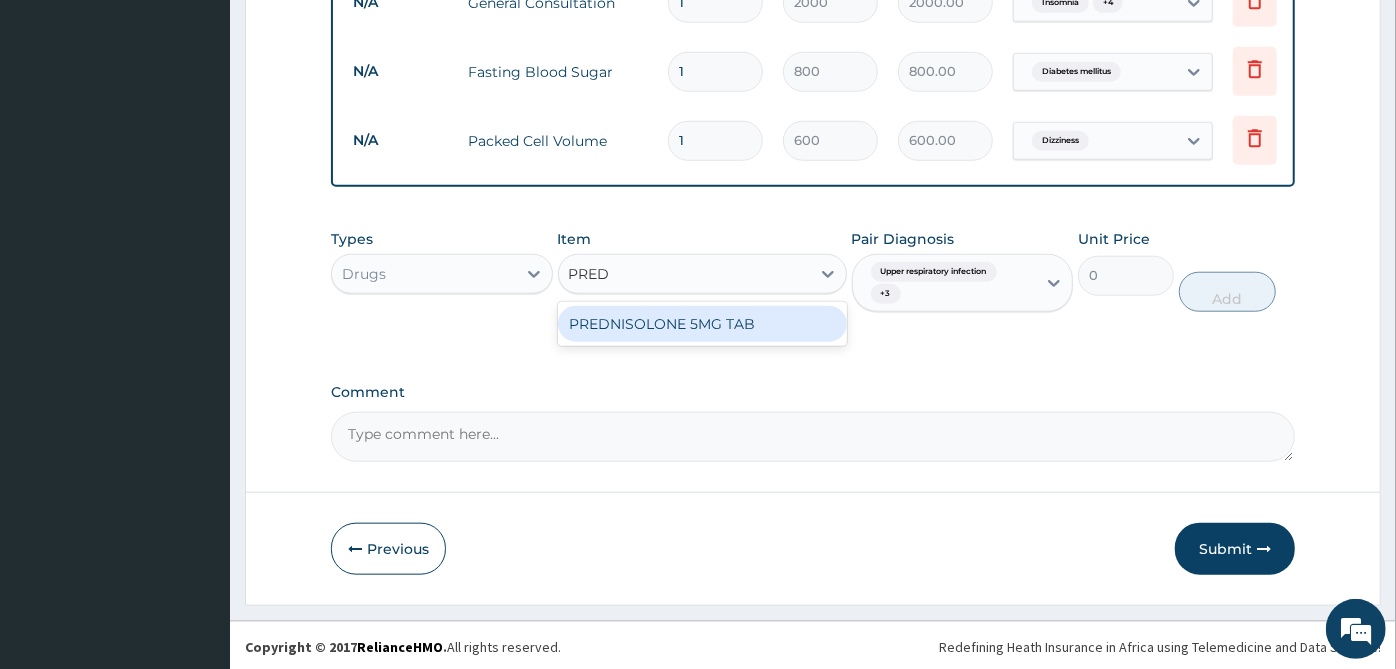 click on "PREDNISOLONE   5MG TAB" at bounding box center (702, 324) 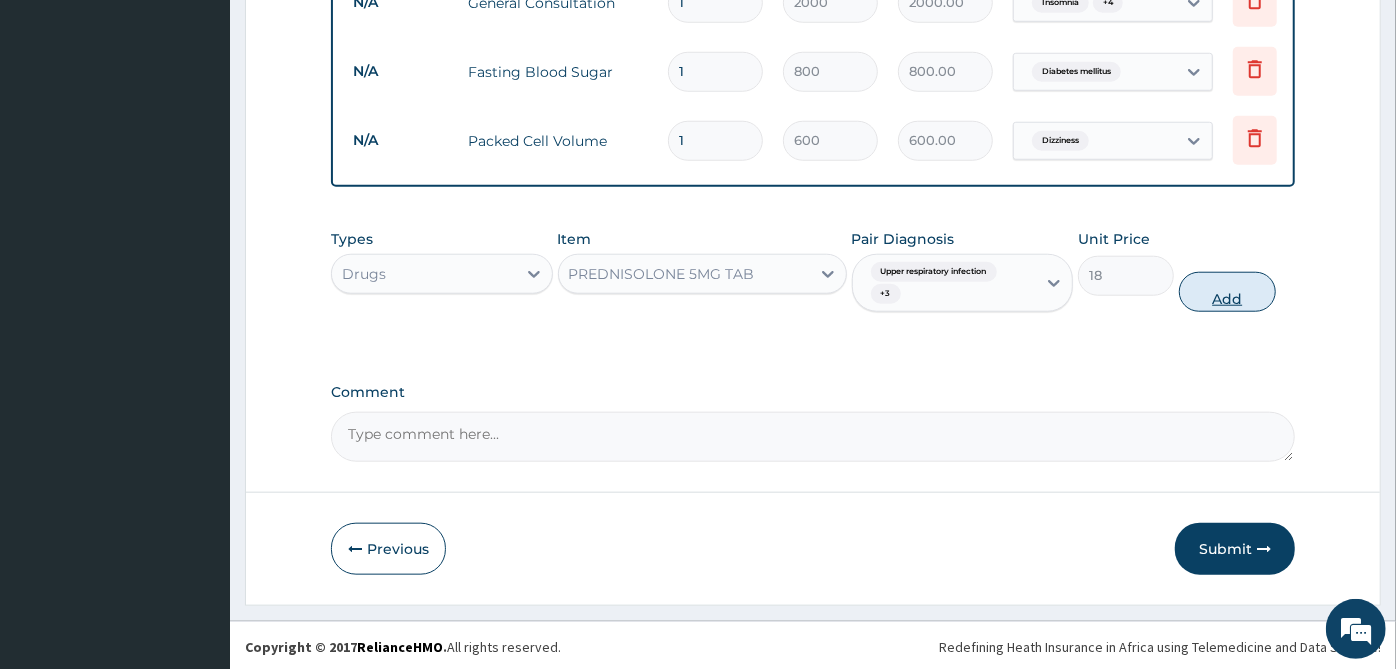 click on "Add" at bounding box center [1227, 292] 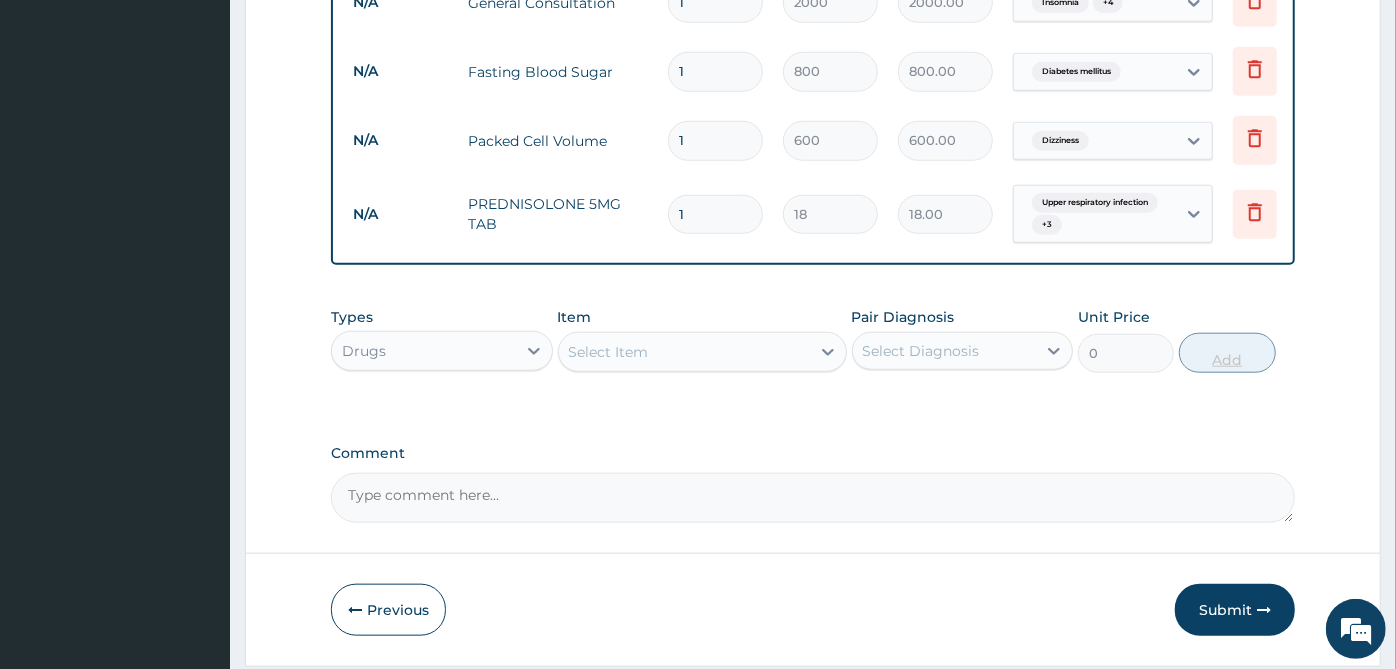 type 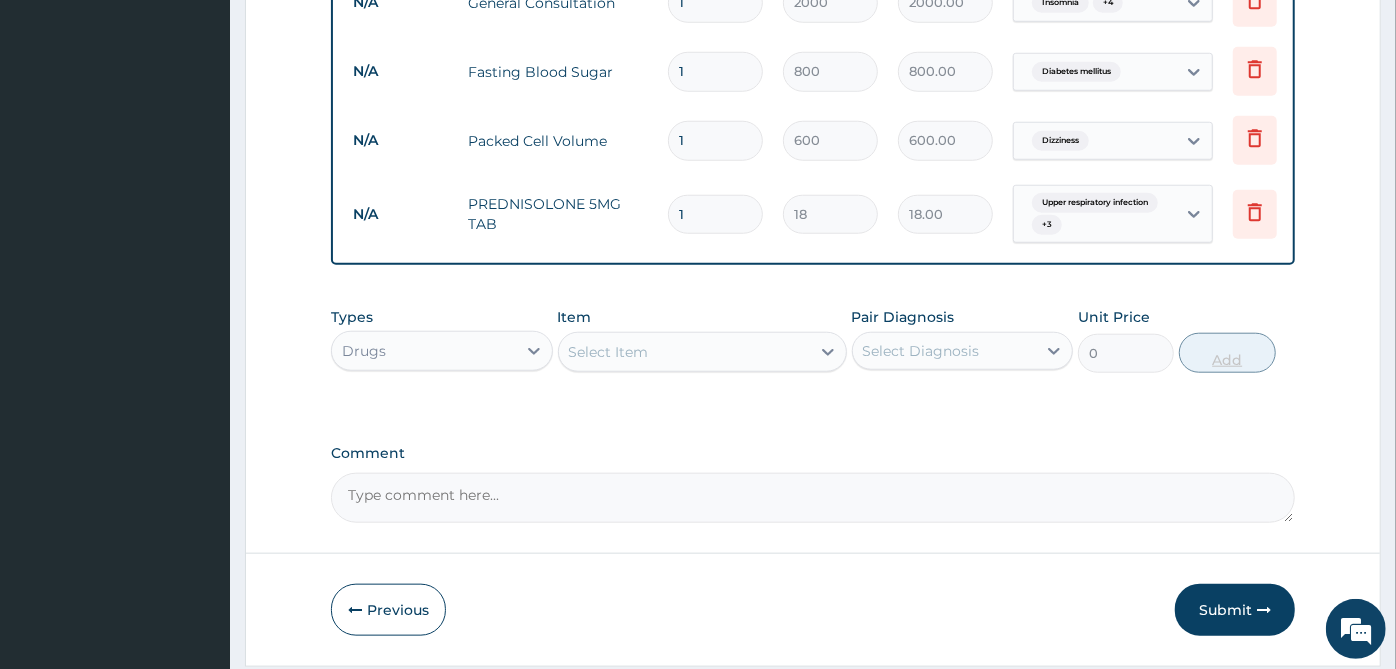 type on "0.00" 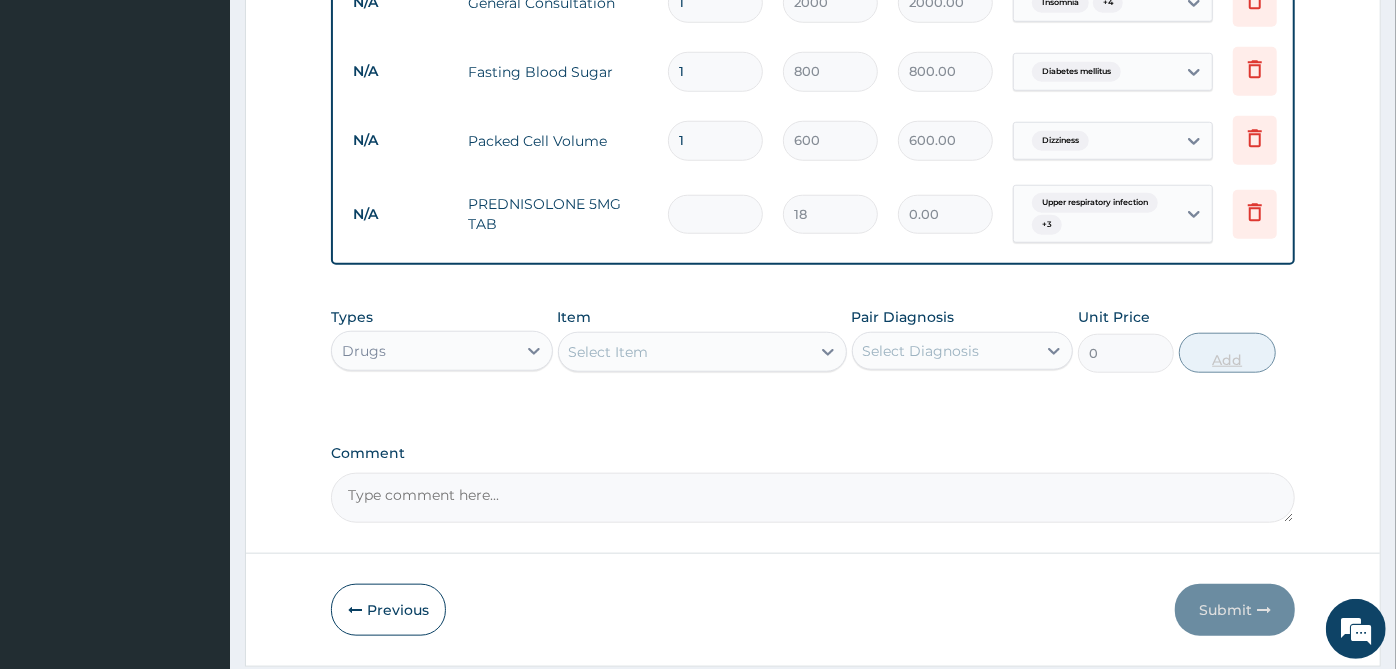 type on "2" 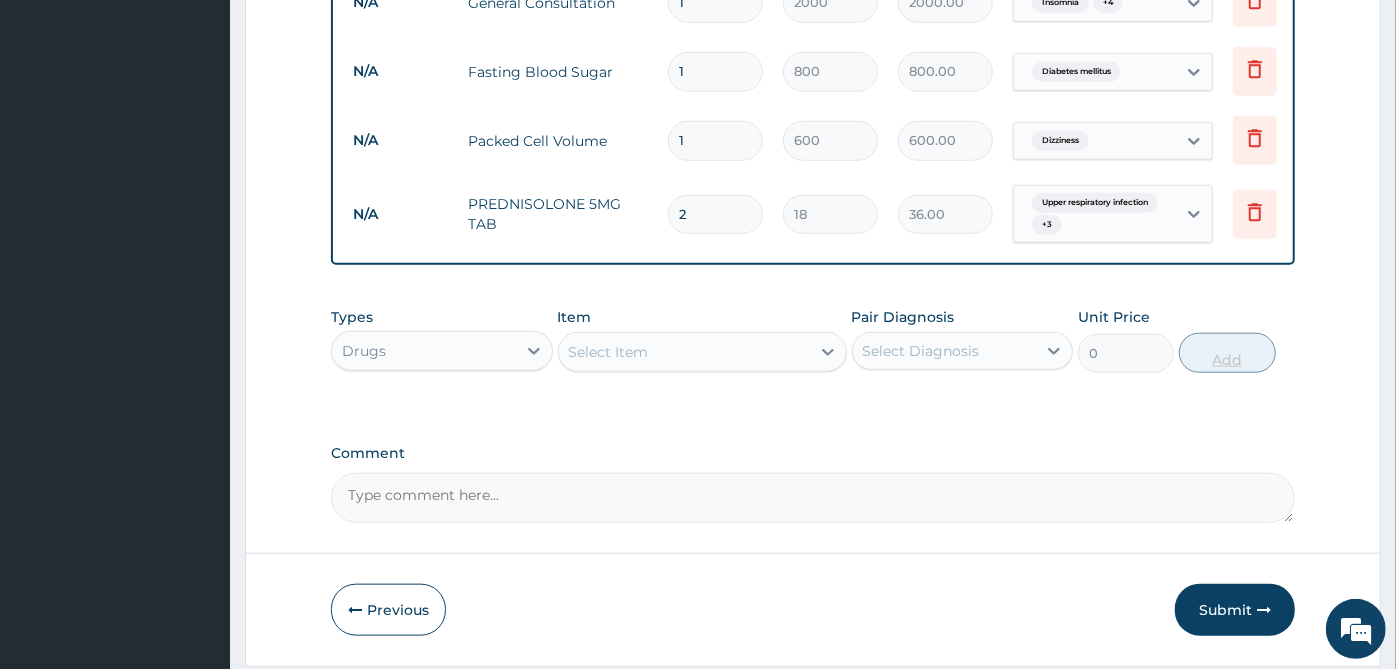 type on "20" 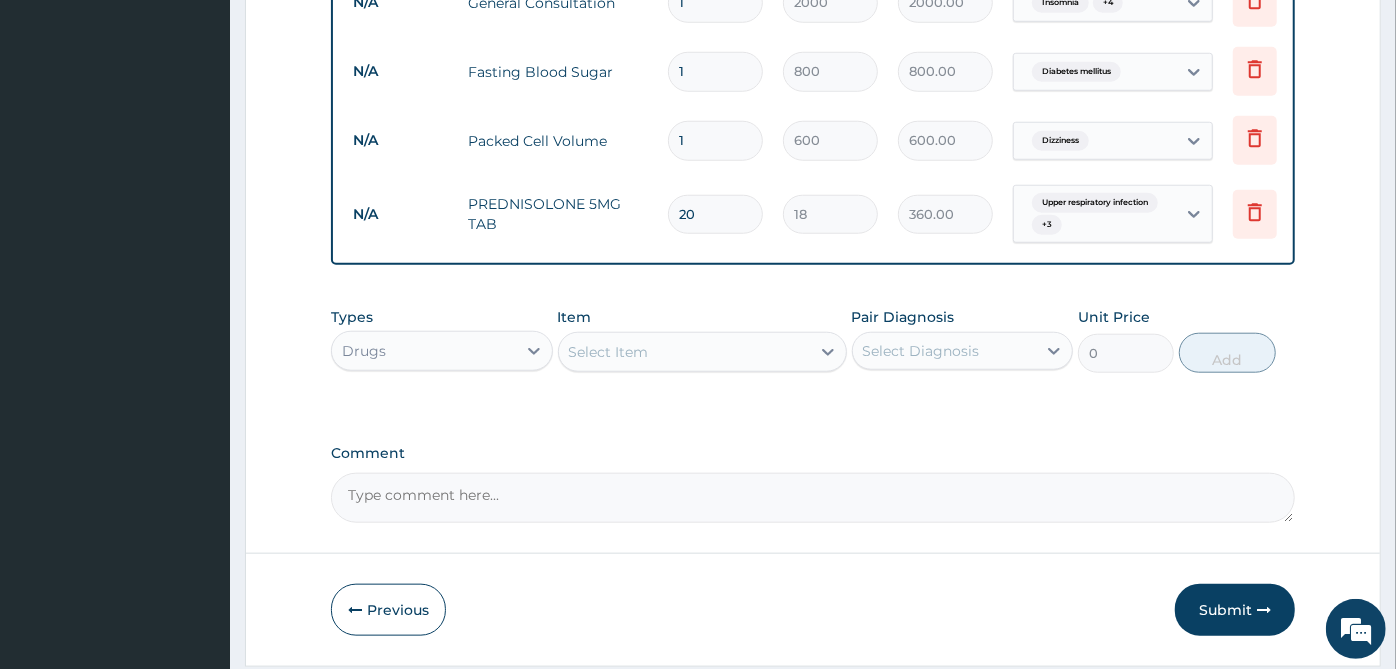 type on "20" 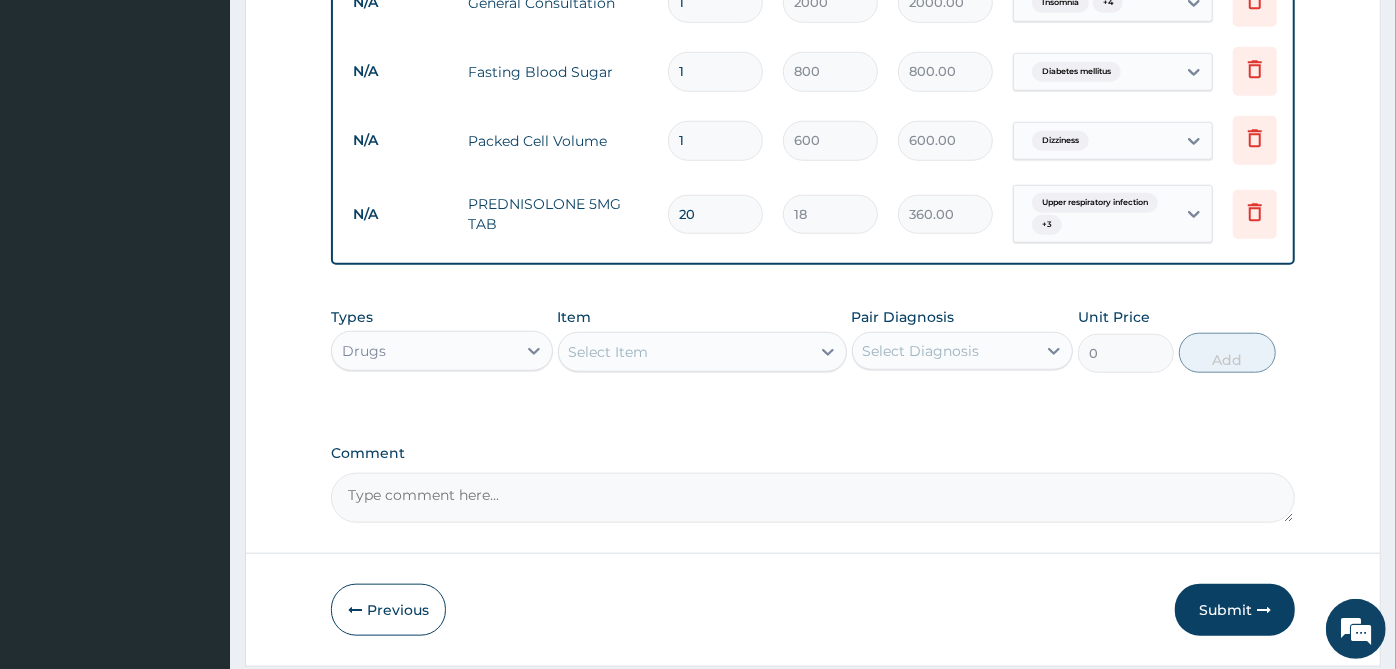click on "Comment" at bounding box center [813, 453] 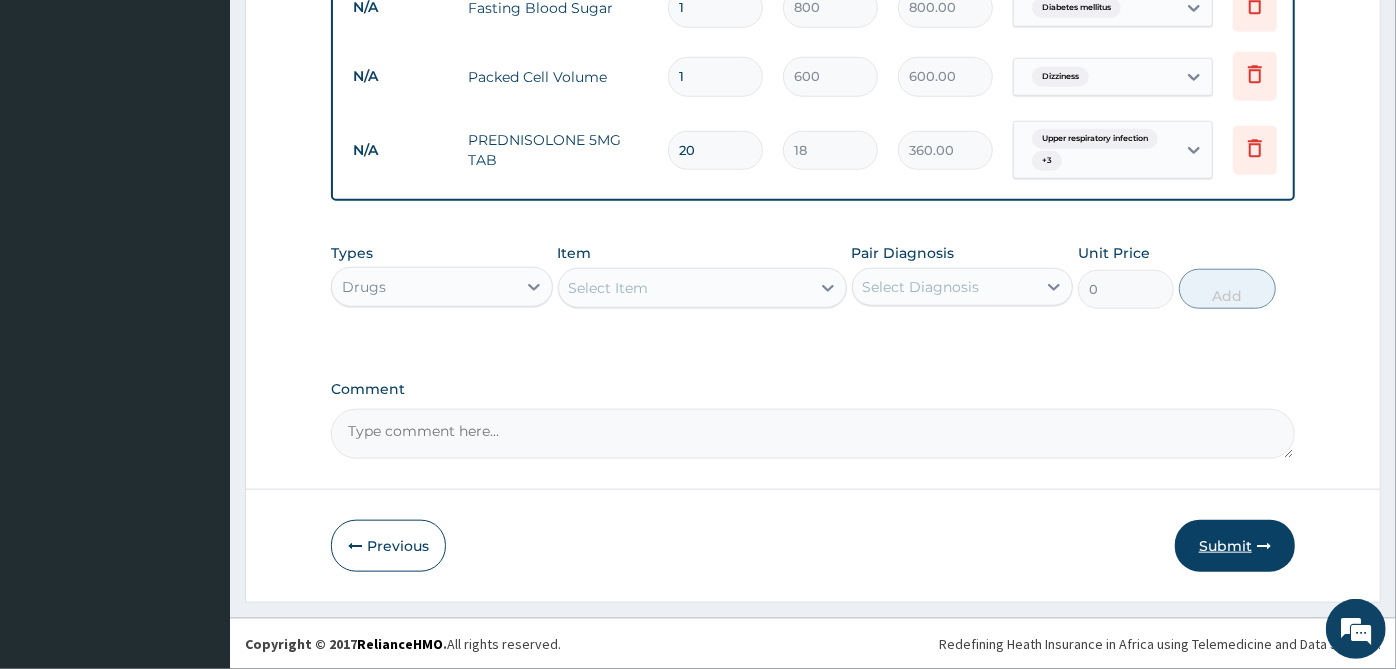 click on "Submit" at bounding box center (1235, 546) 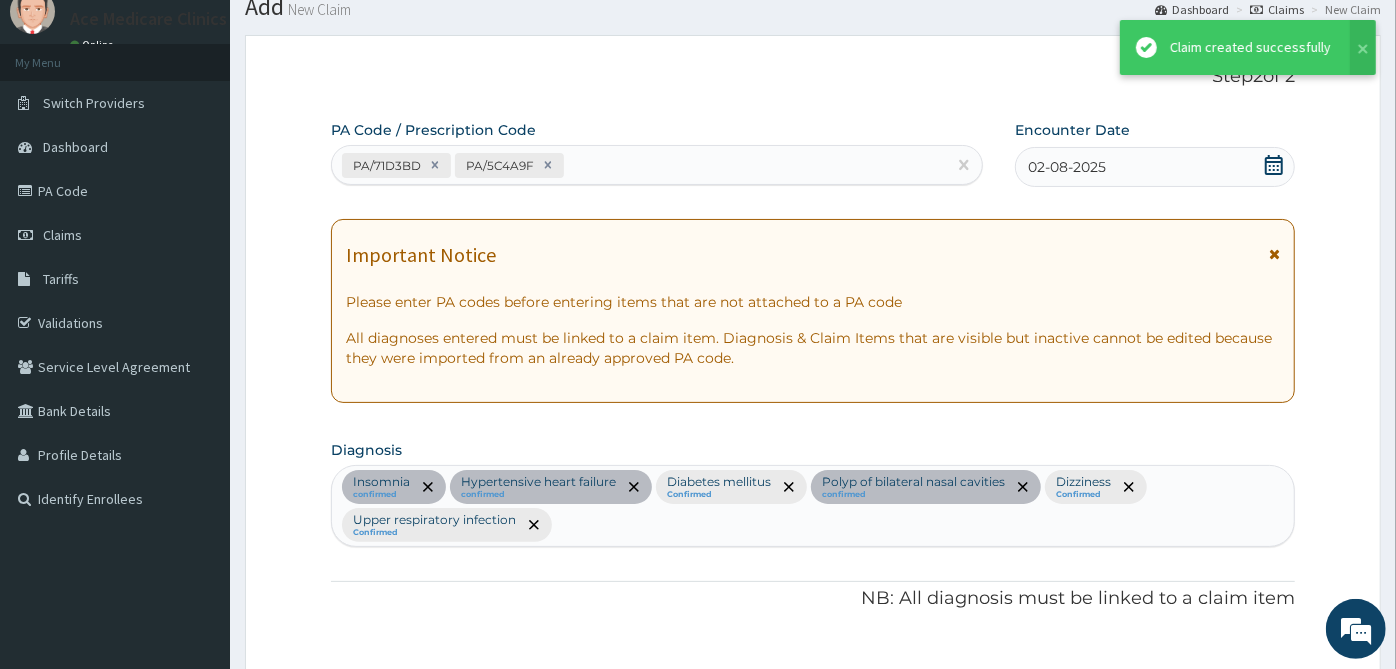 scroll, scrollTop: 1151, scrollLeft: 0, axis: vertical 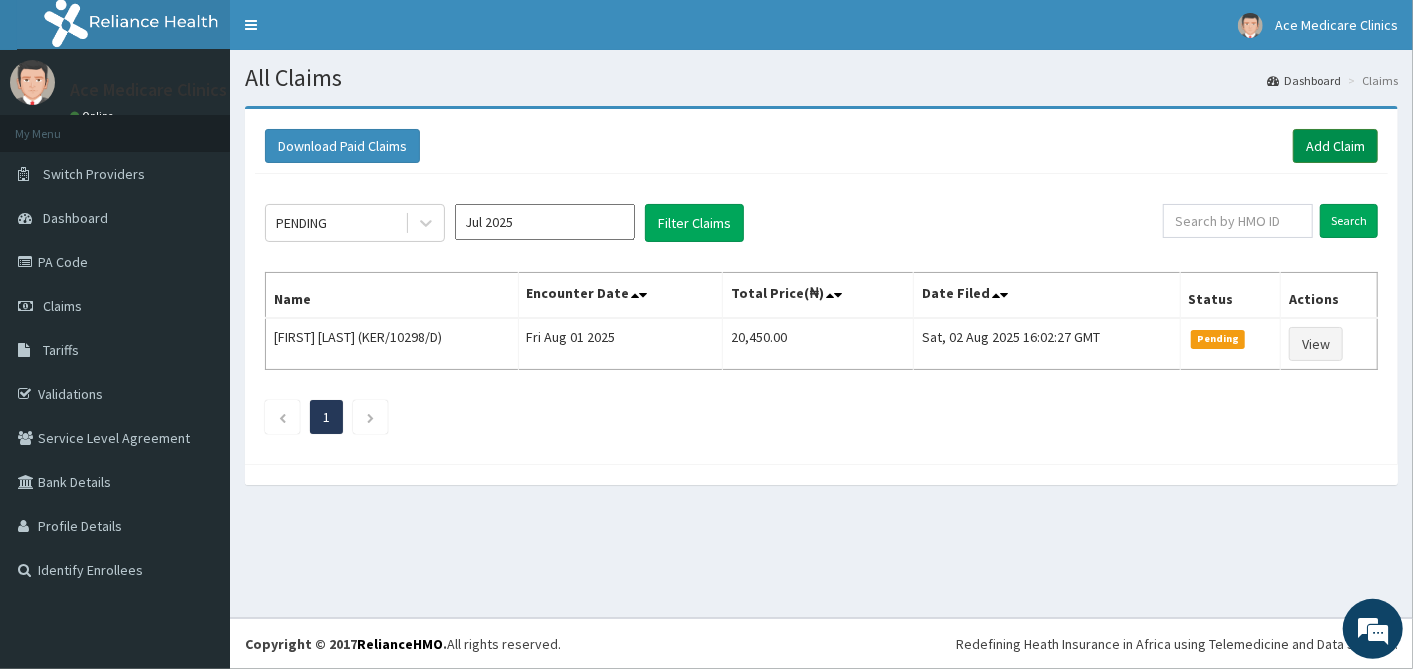 click on "Add Claim" at bounding box center (1335, 146) 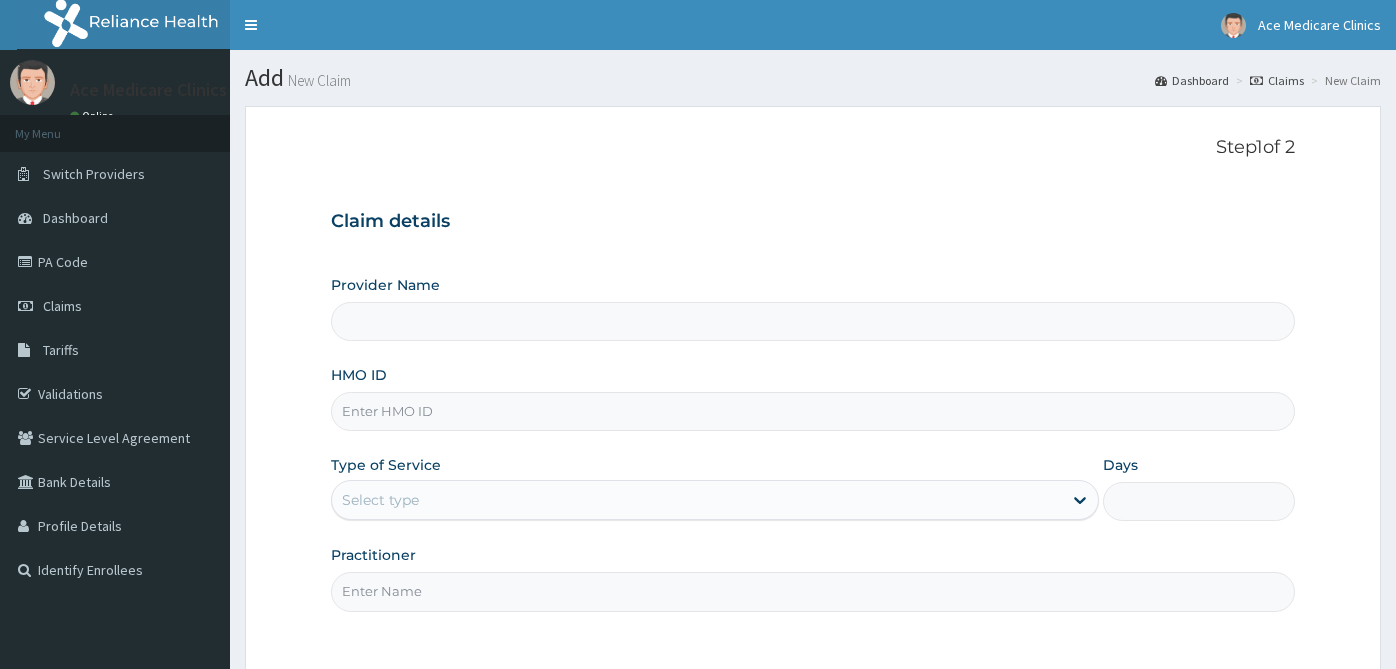 scroll, scrollTop: 179, scrollLeft: 0, axis: vertical 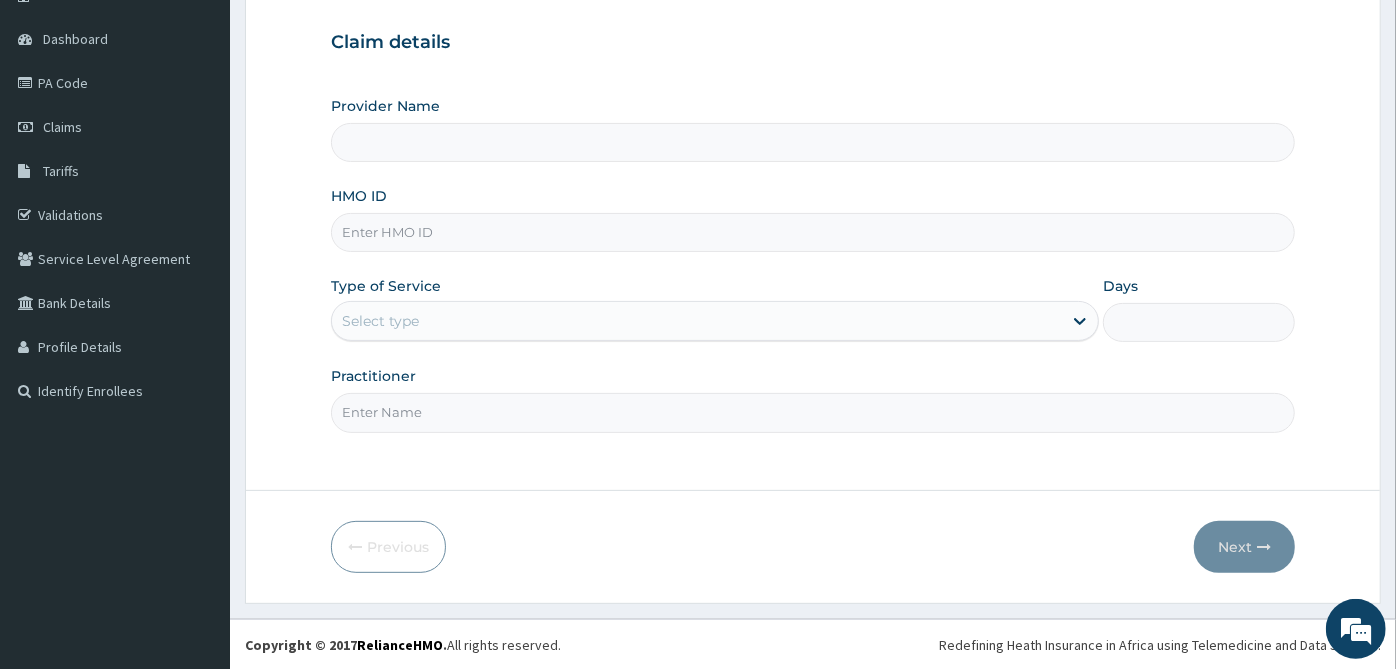 click on "HMO ID" at bounding box center [813, 232] 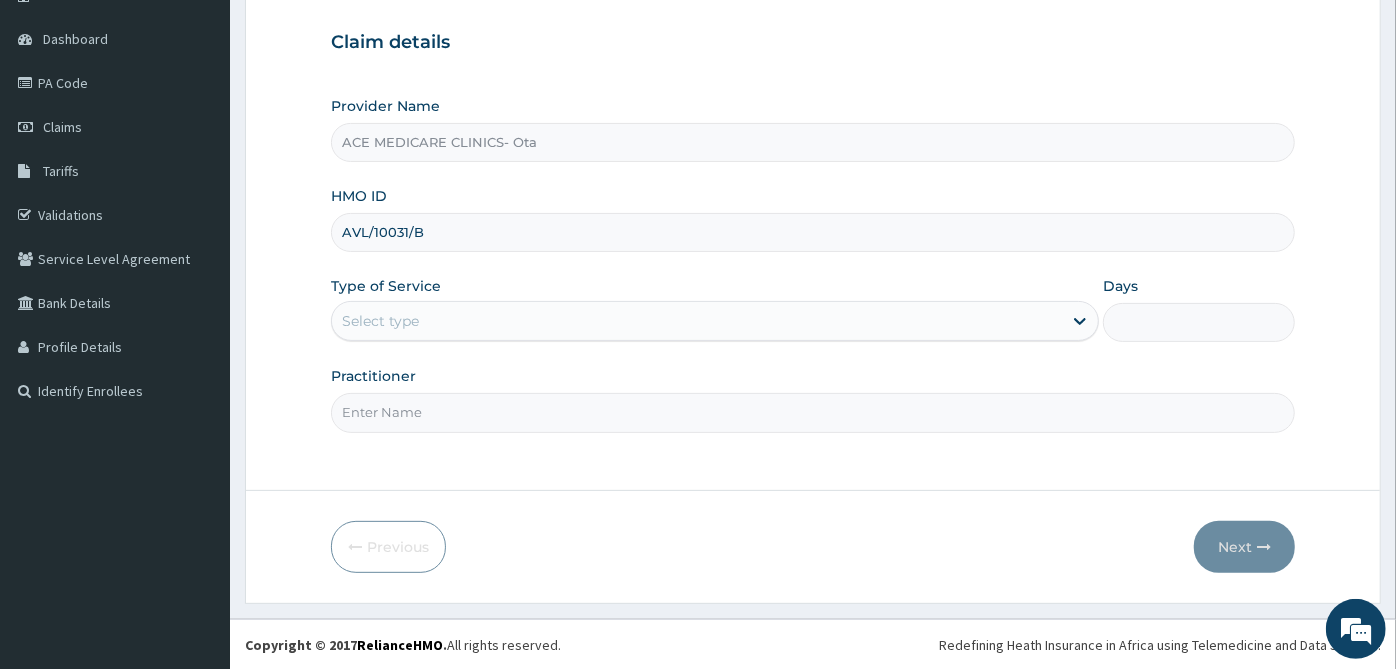 scroll, scrollTop: 0, scrollLeft: 0, axis: both 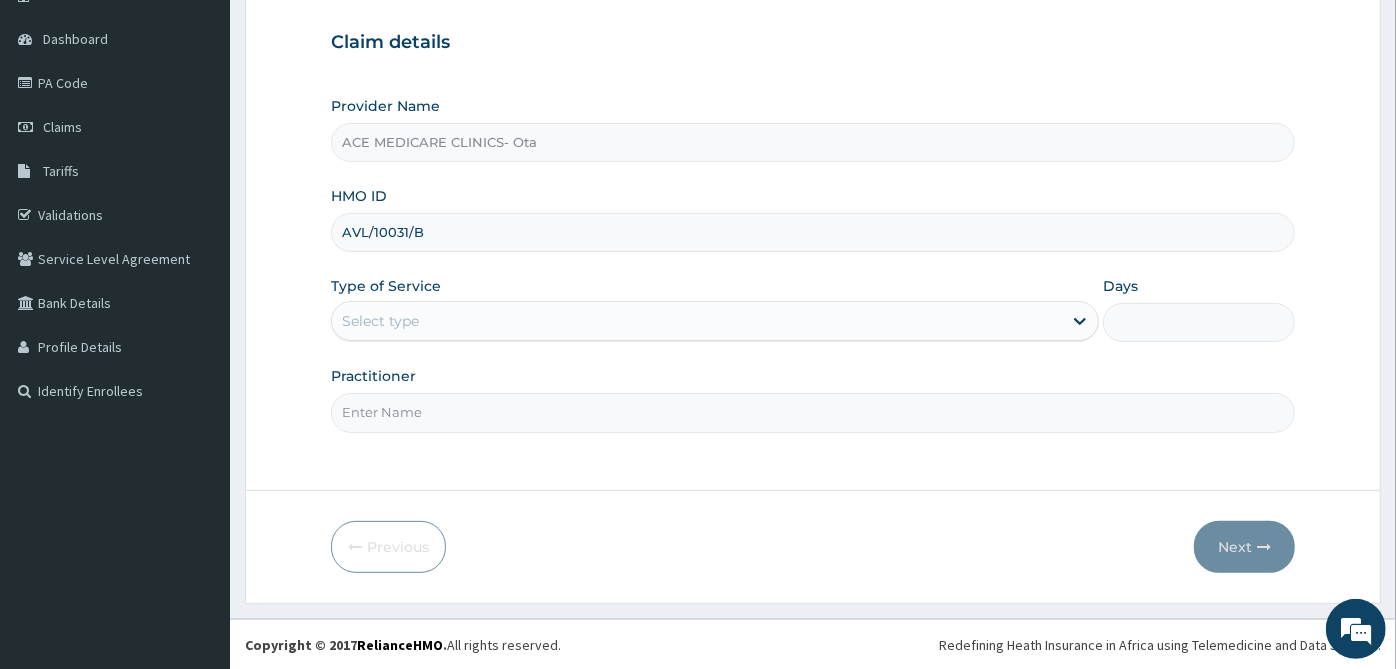type on "AVL/10031/B" 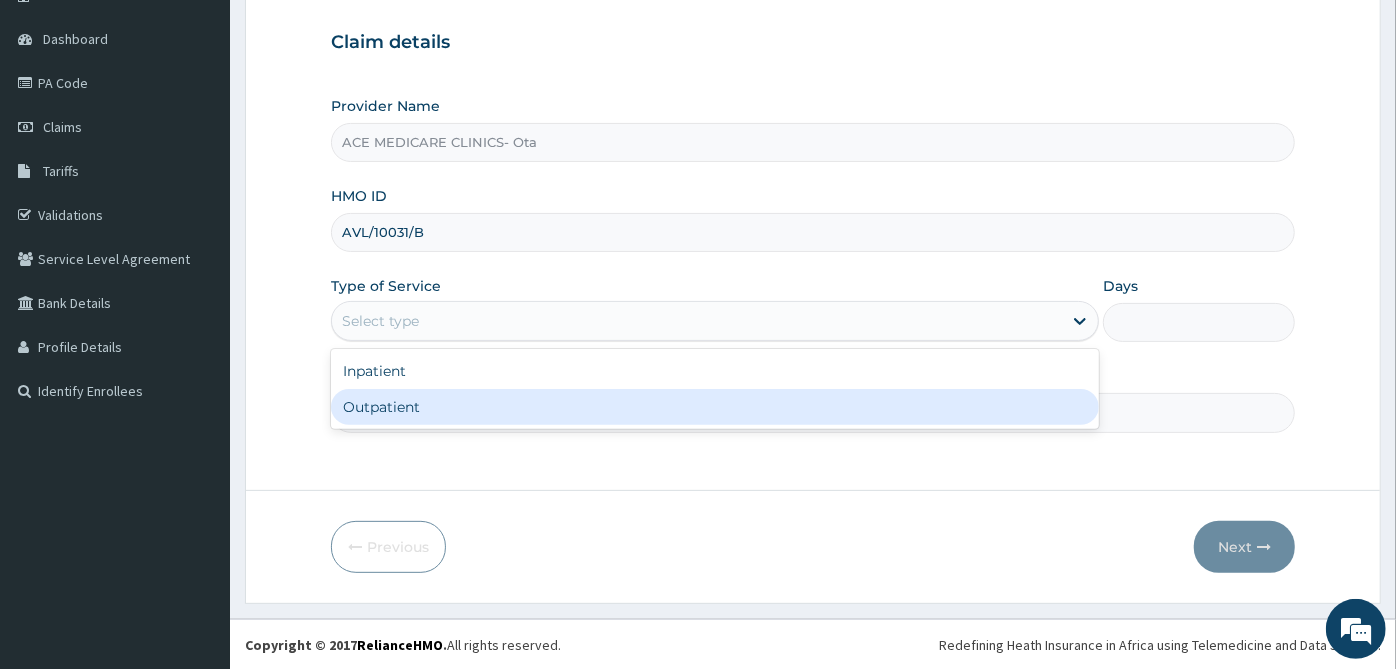 click on "Outpatient" at bounding box center (715, 407) 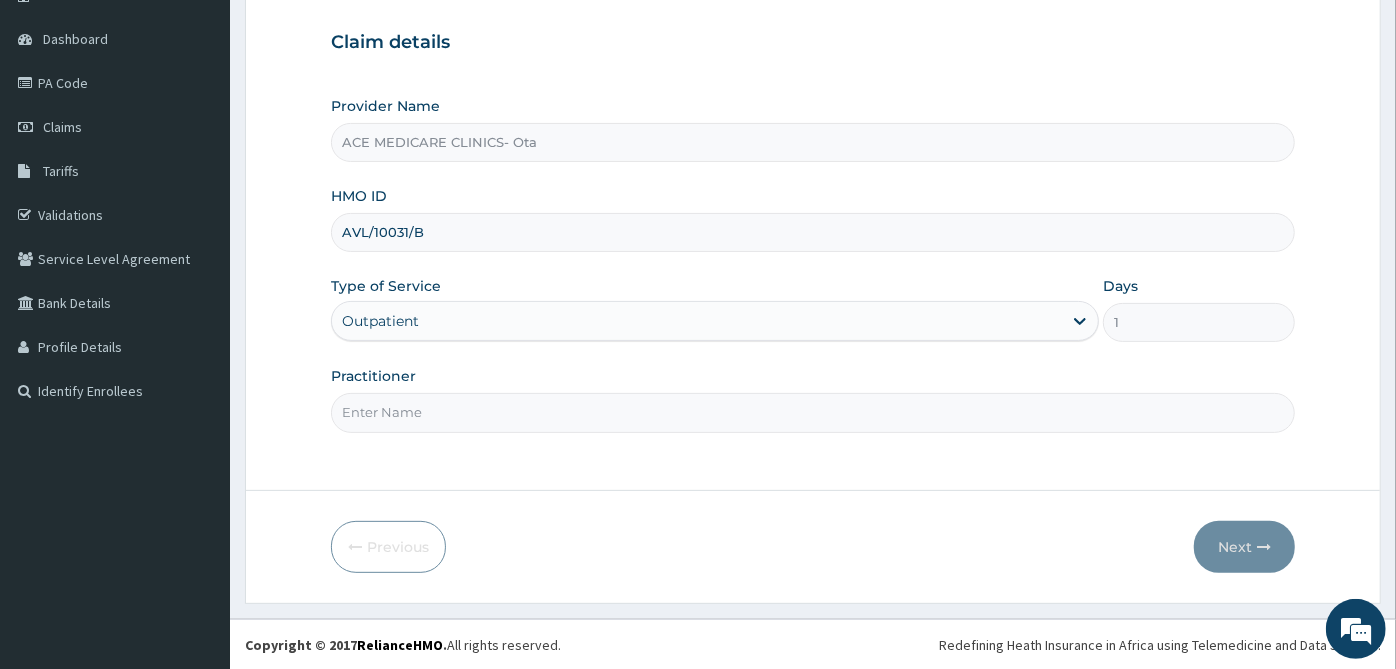 click on "Practitioner" at bounding box center [813, 412] 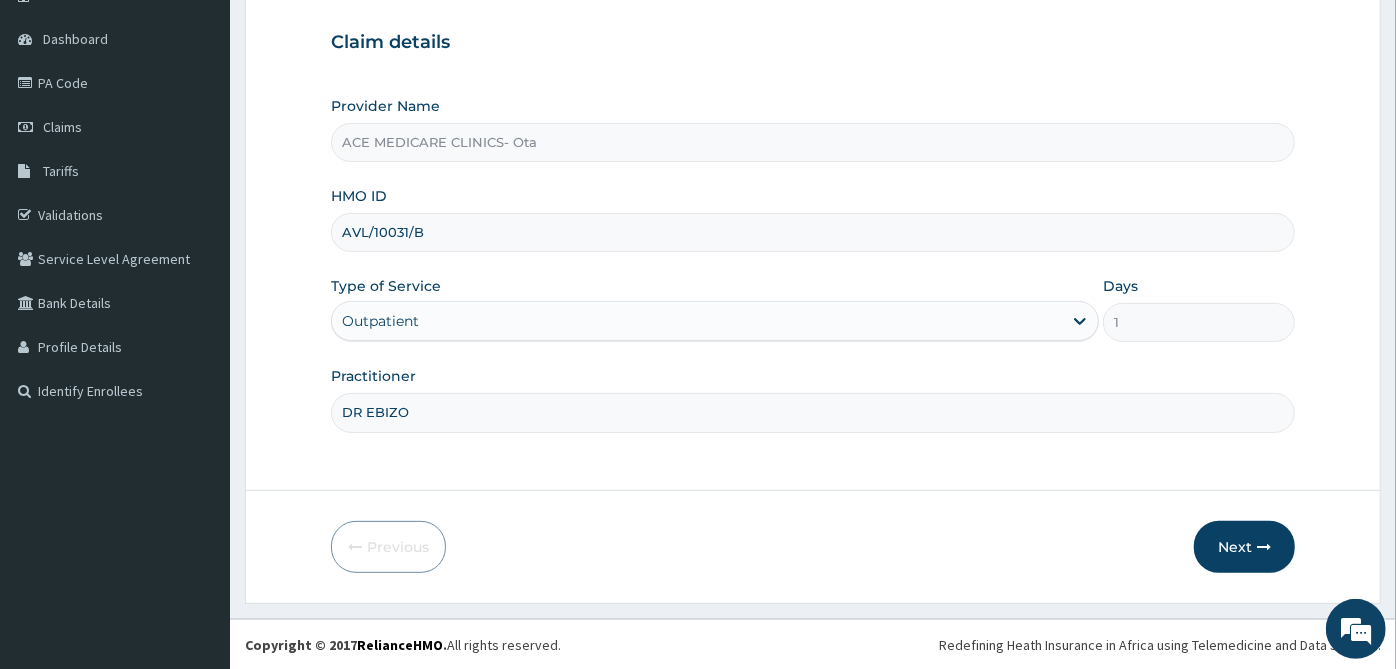 type on "DR EBIZO" 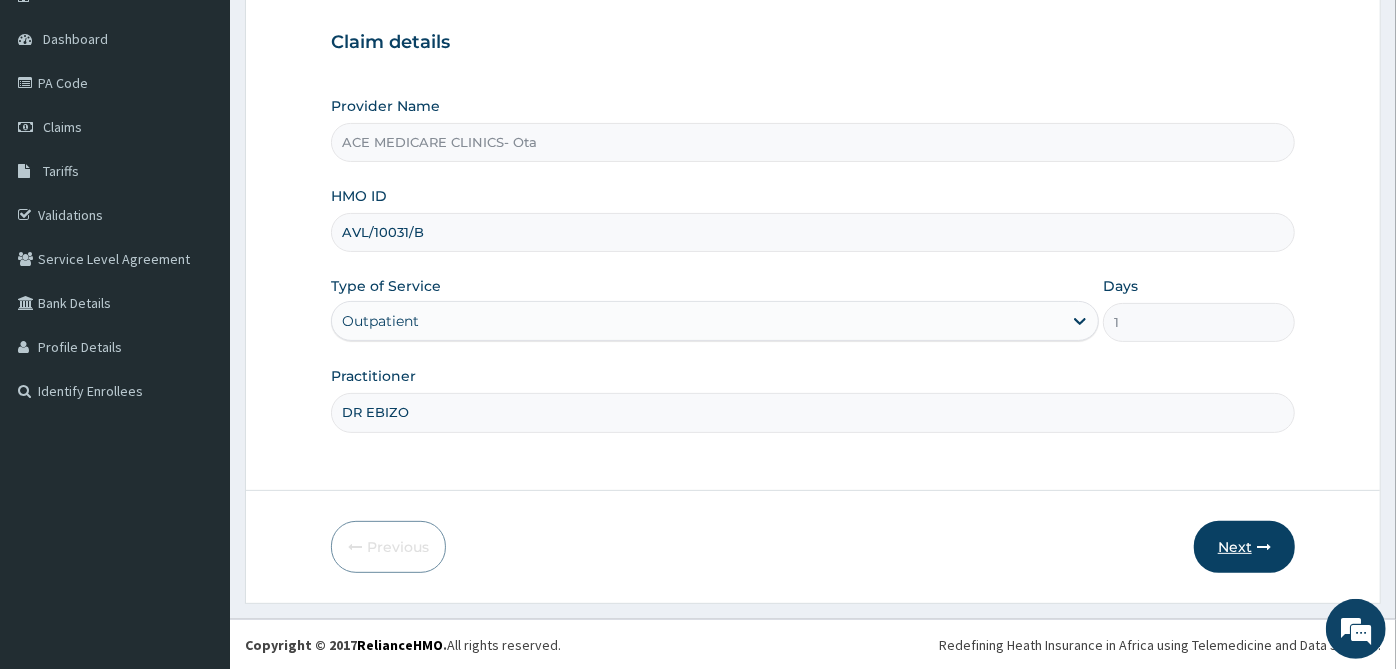 click on "Next" at bounding box center [1244, 547] 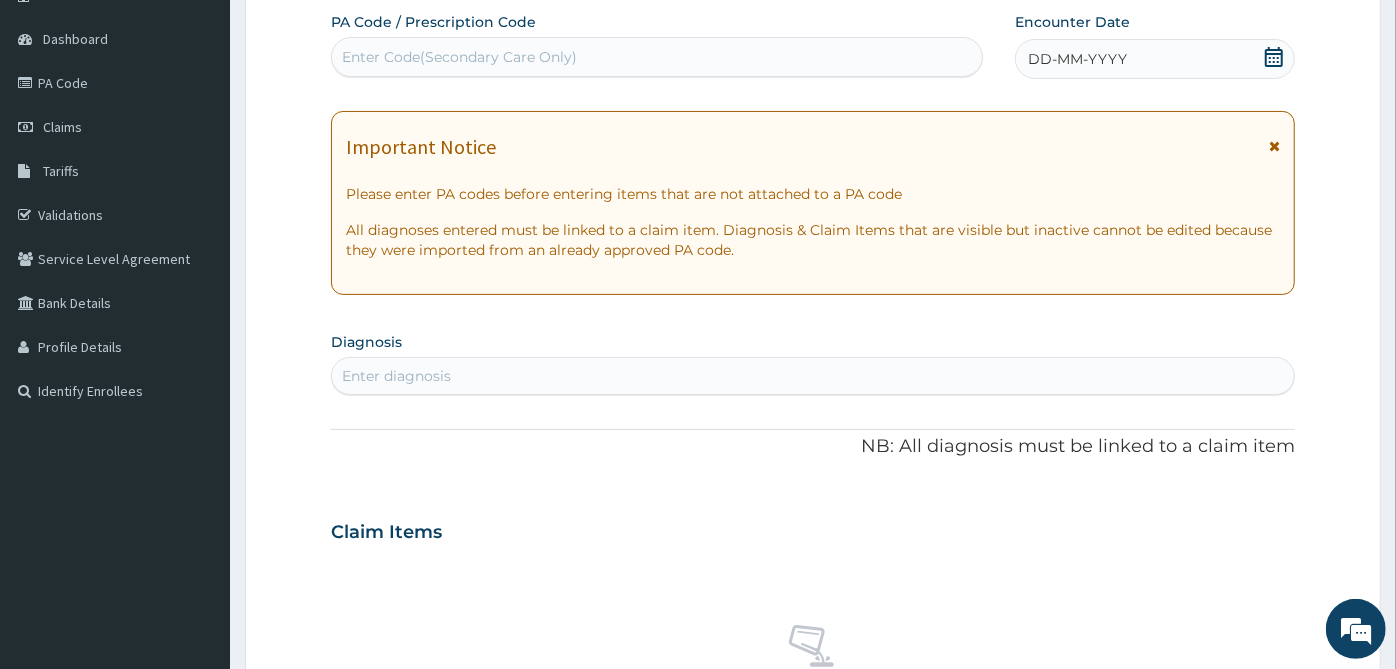 click on "Enter Code(Secondary Care Only)" at bounding box center (657, 57) 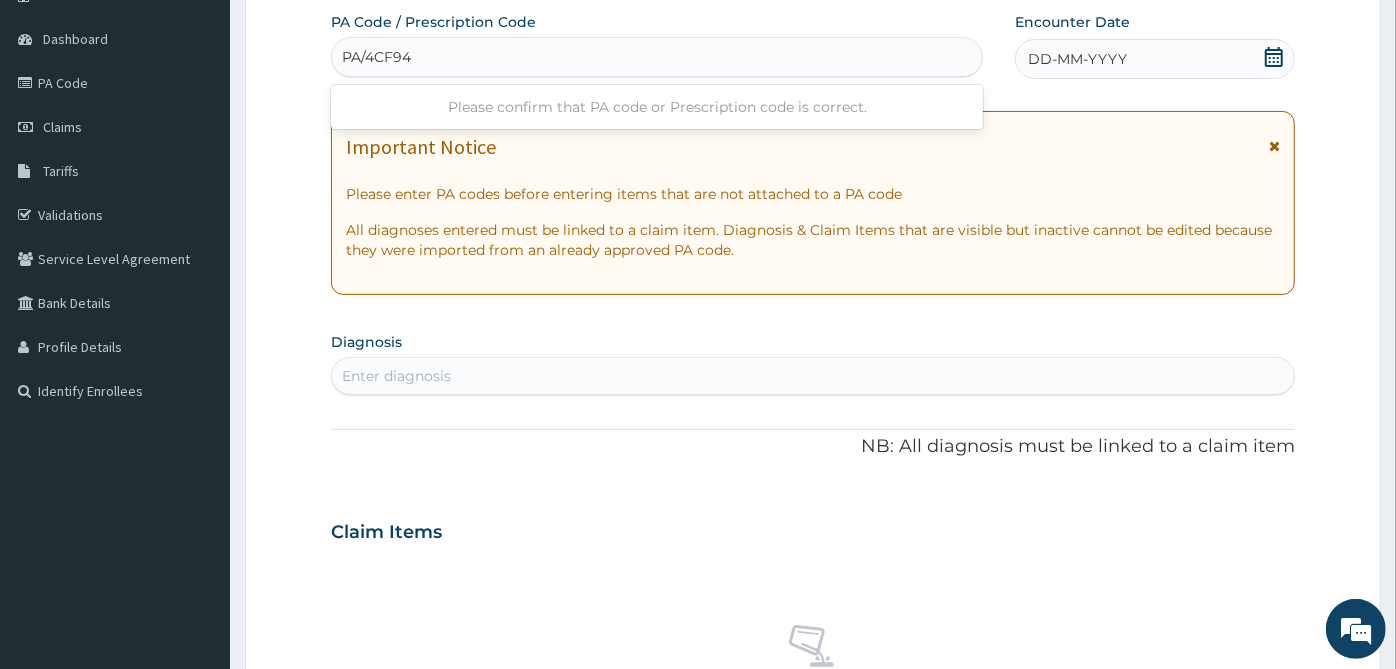 type on "PA/4CF947" 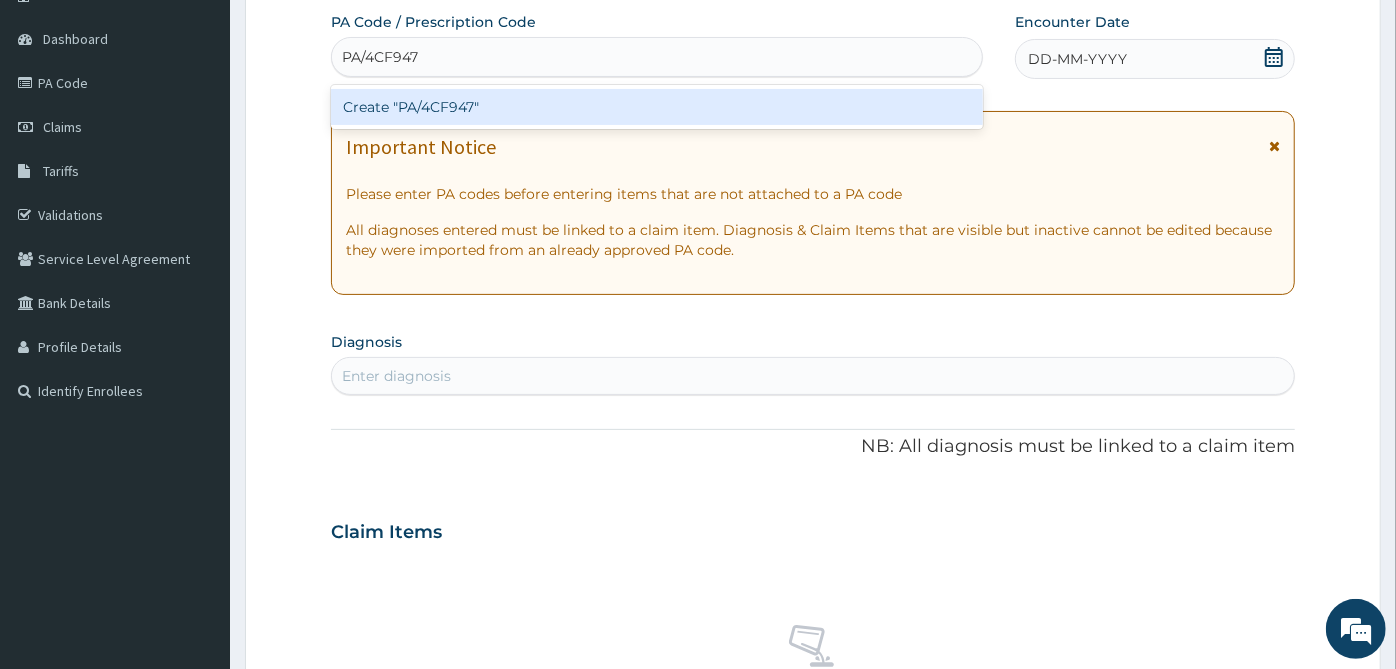 type 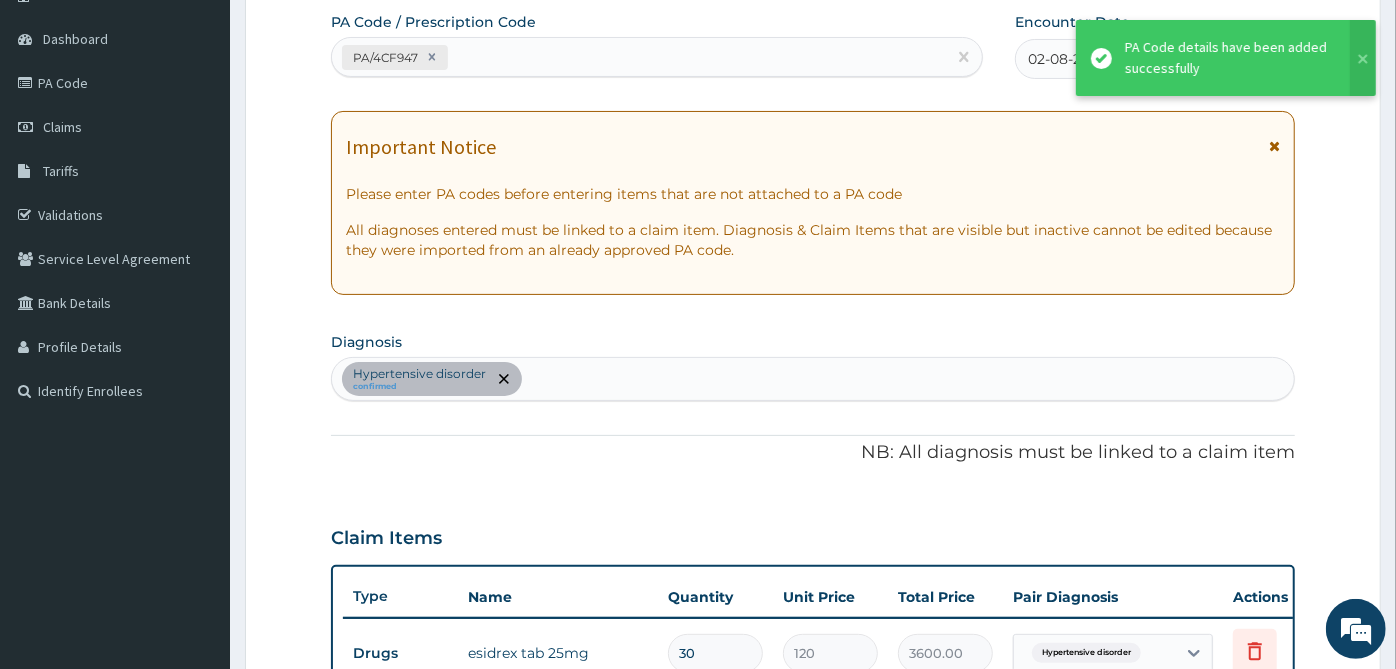 scroll, scrollTop: 633, scrollLeft: 0, axis: vertical 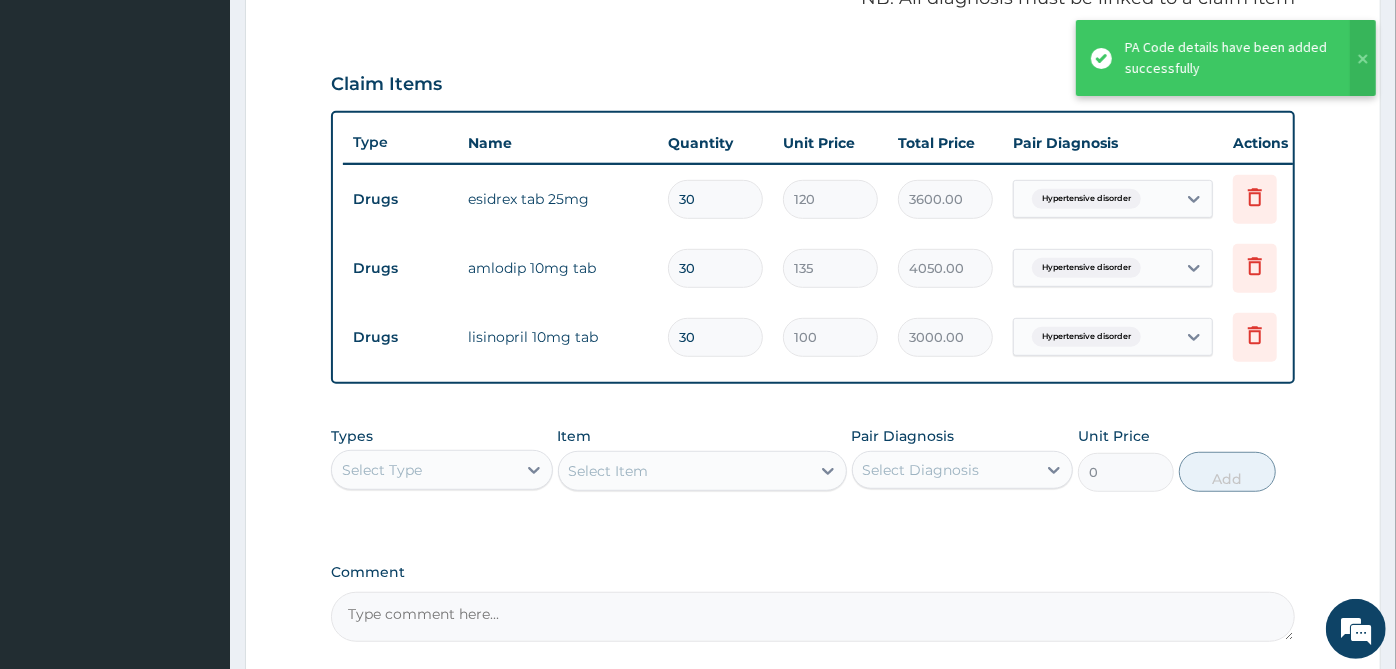 click on "Claim Items" at bounding box center (813, 80) 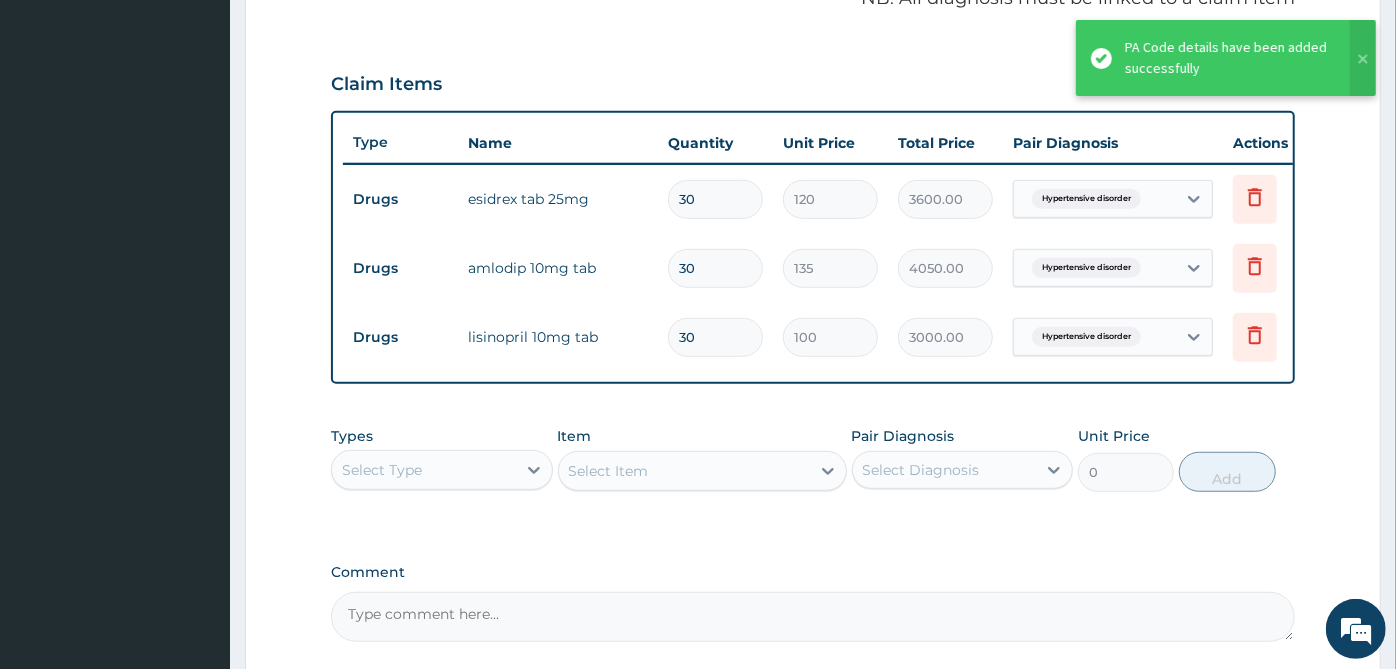 scroll, scrollTop: 522, scrollLeft: 0, axis: vertical 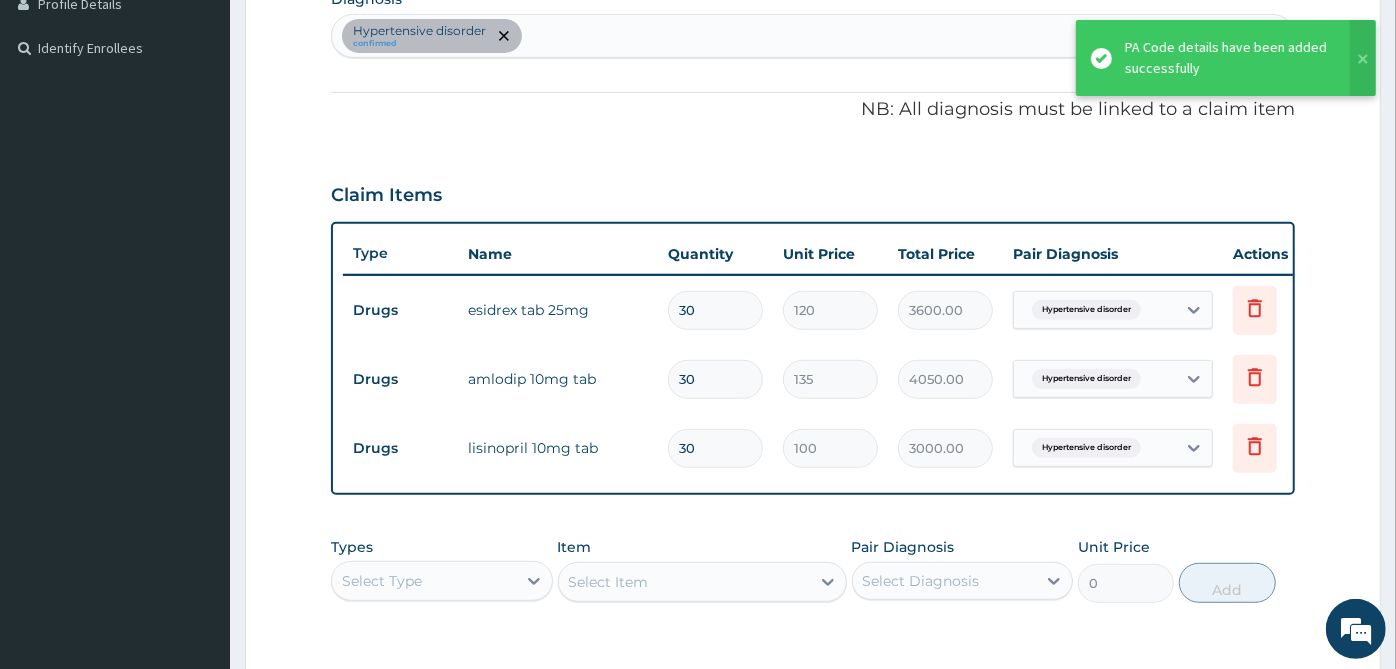 click on "Hypertensive disorder confirmed" at bounding box center (813, 36) 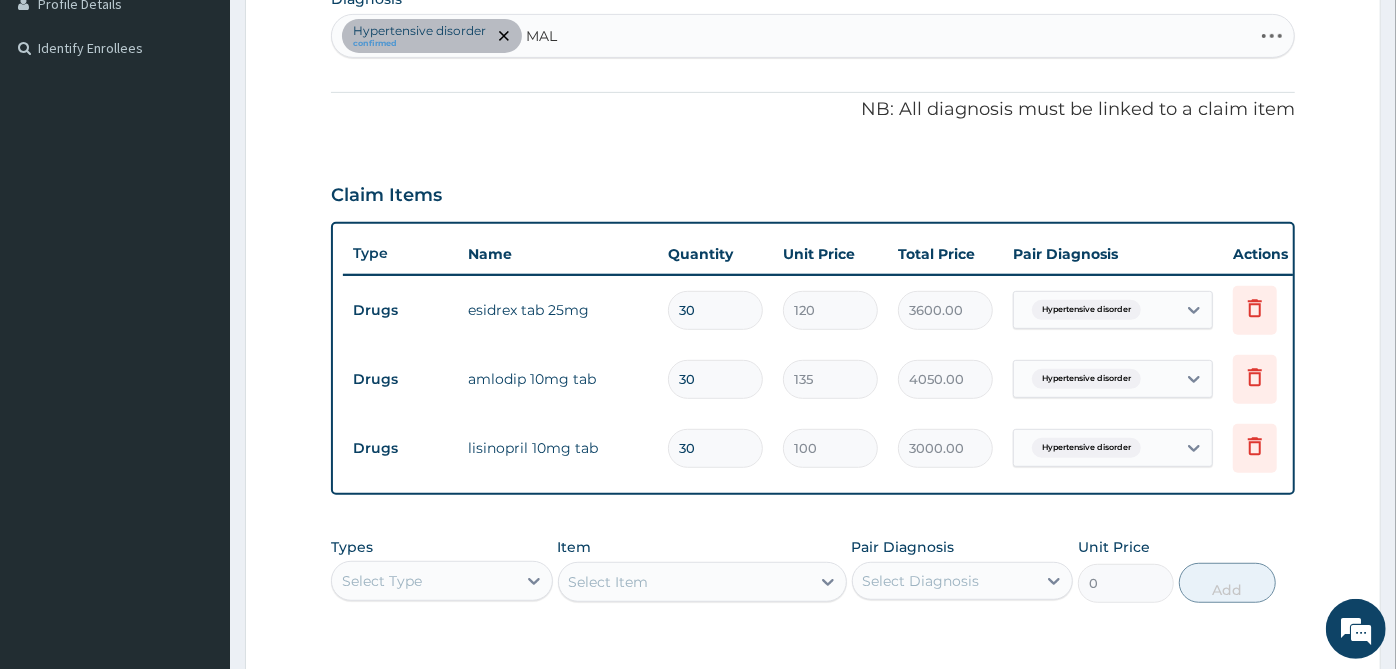 type on "MALA" 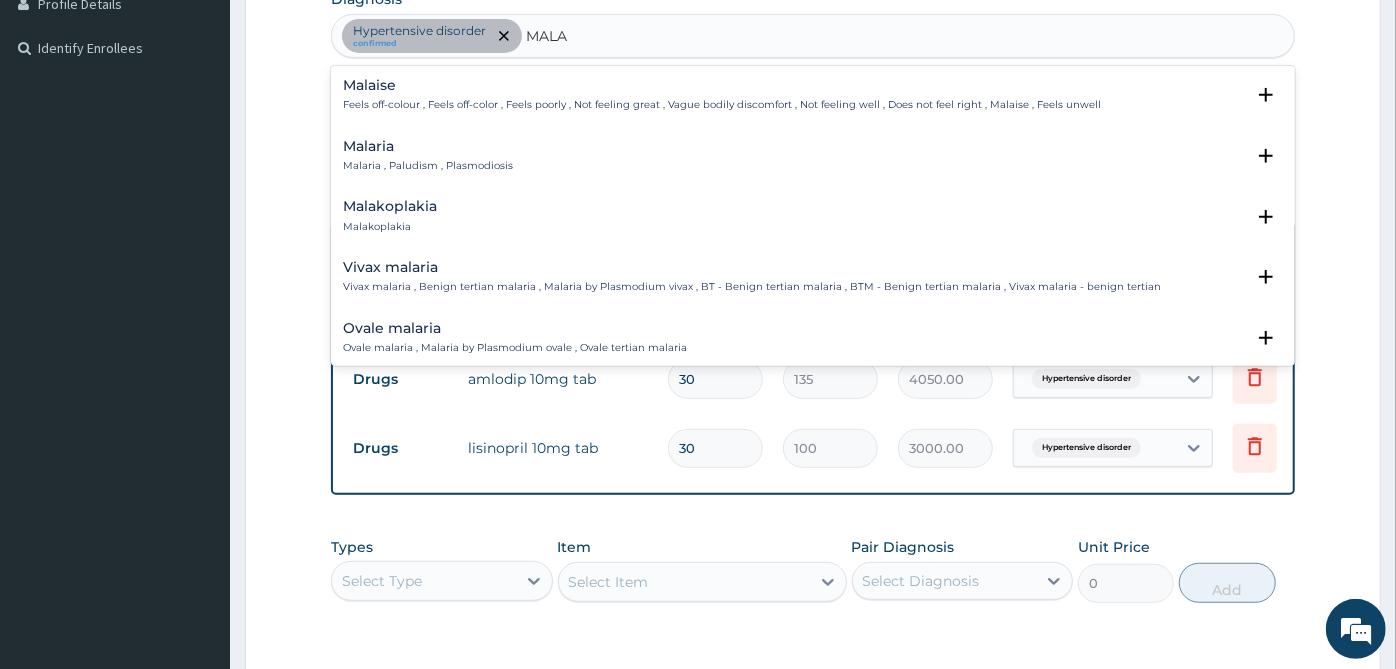 click on "Malaria , Paludism , Plasmodiosis" at bounding box center (428, 166) 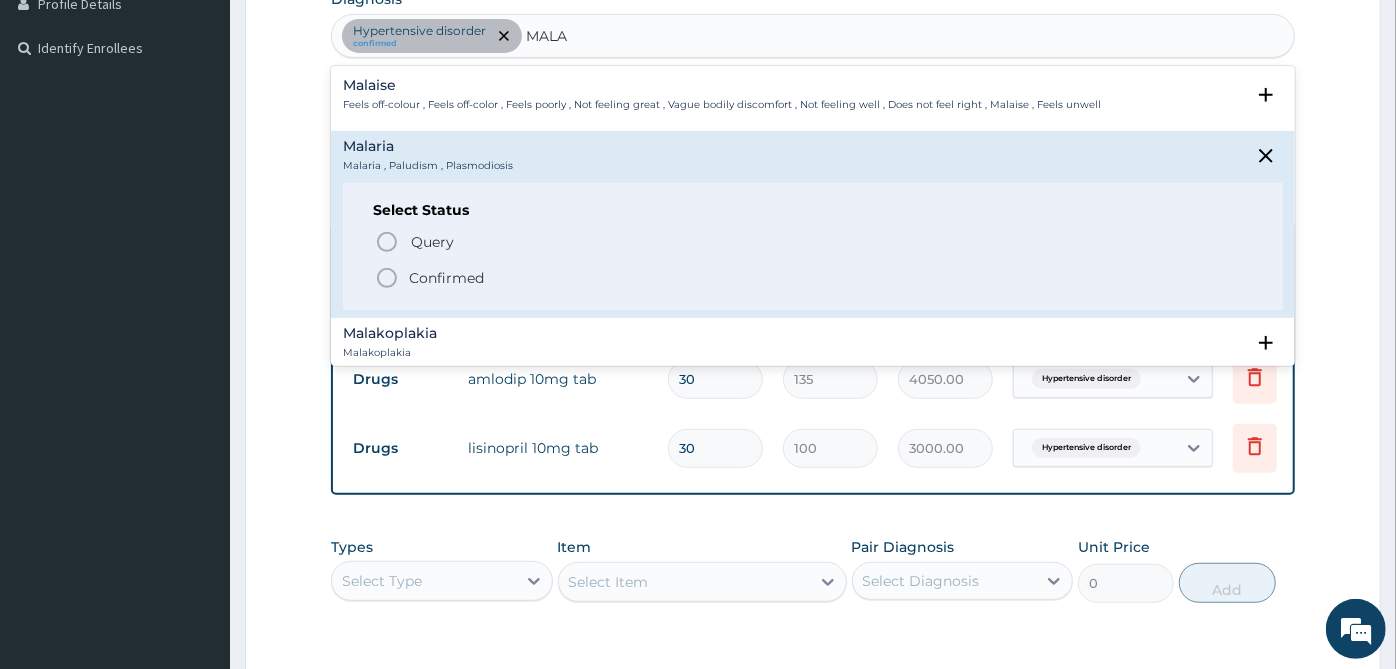 click on "Confirmed" at bounding box center [446, 278] 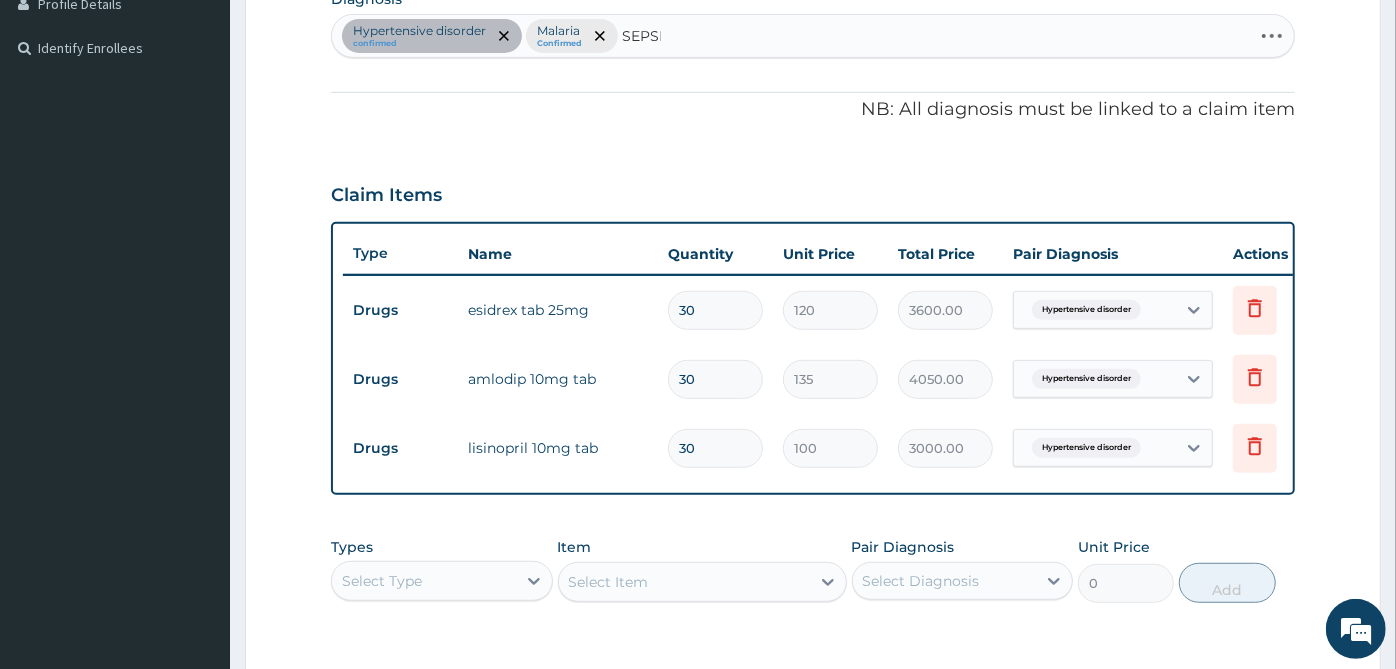 type on "SEPSIS" 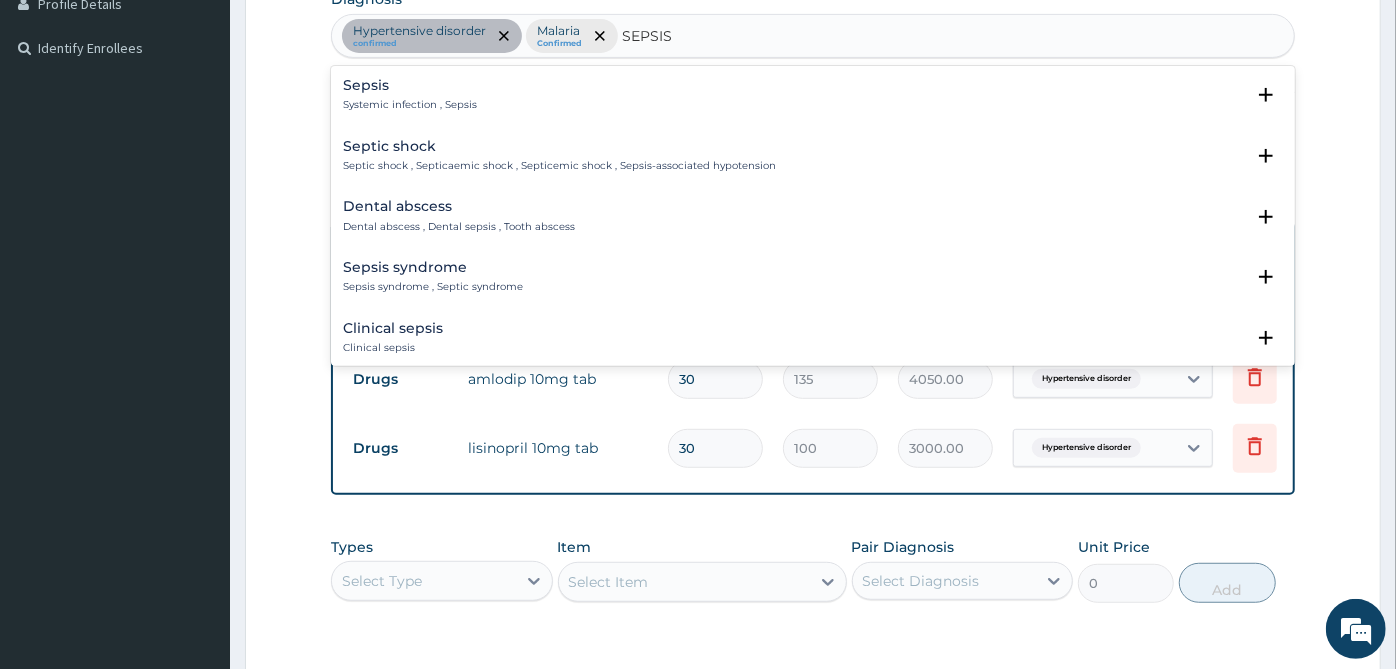 click on "Systemic infection , Sepsis" at bounding box center (410, 105) 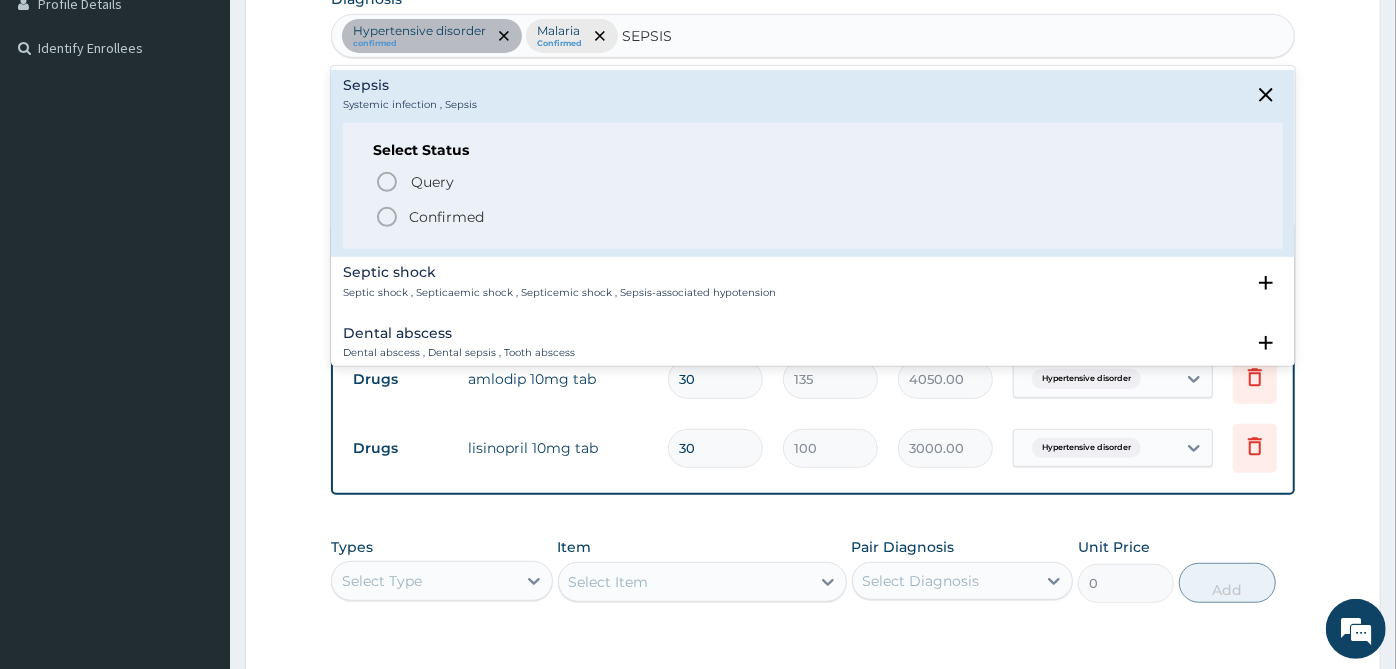click on "Confirmed" at bounding box center (446, 217) 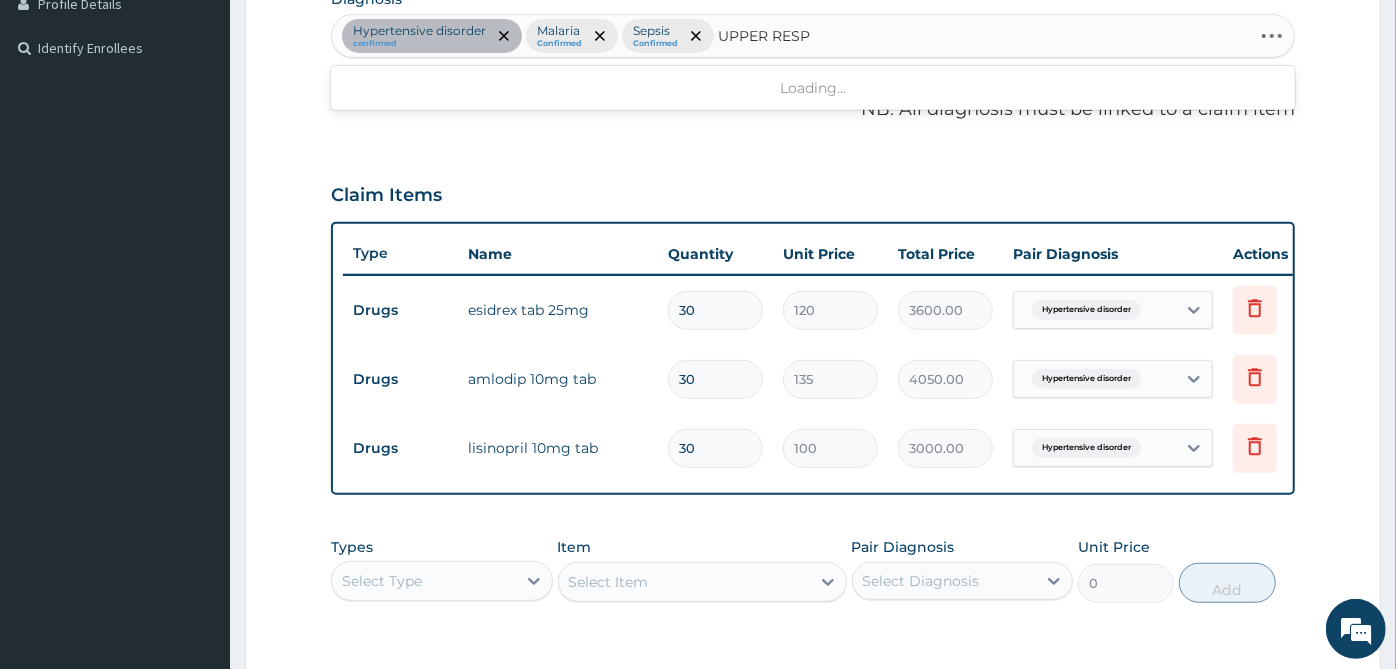 type on "UPPER RESPI" 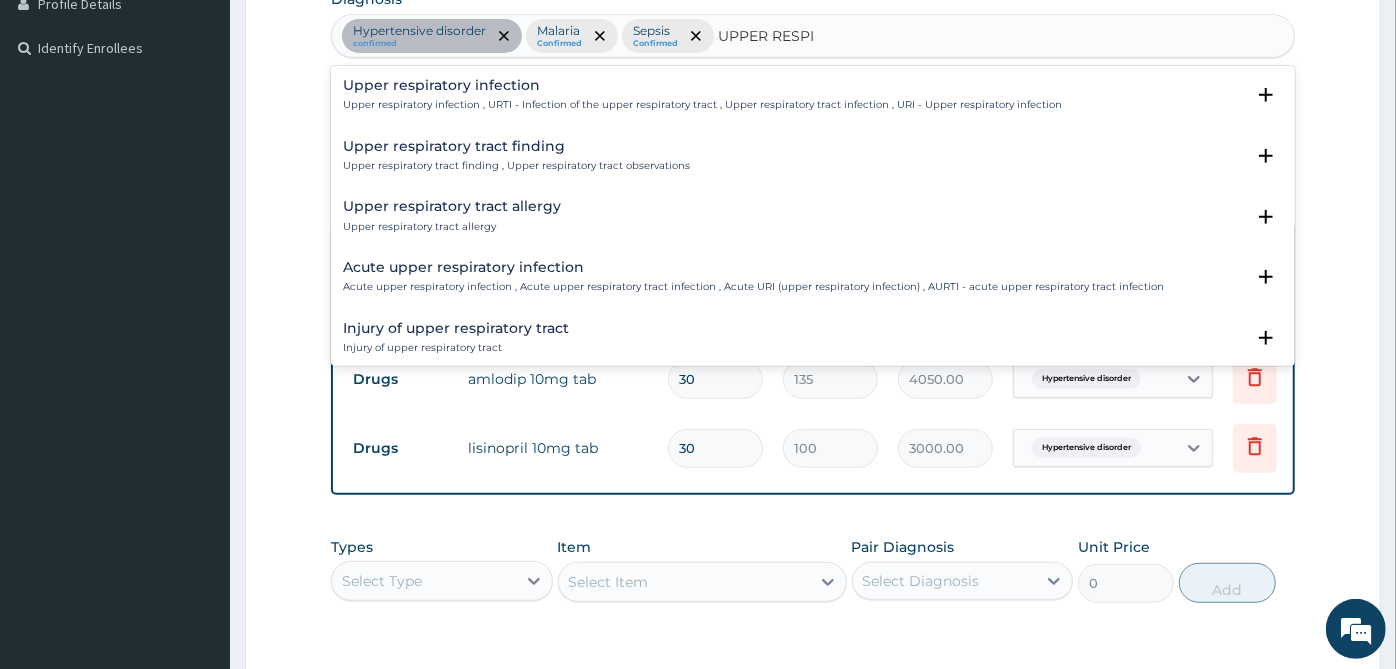 click on "Upper respiratory infection , URTI - Infection of the upper respiratory tract , Upper respiratory tract infection , URI - Upper respiratory infection" at bounding box center (702, 105) 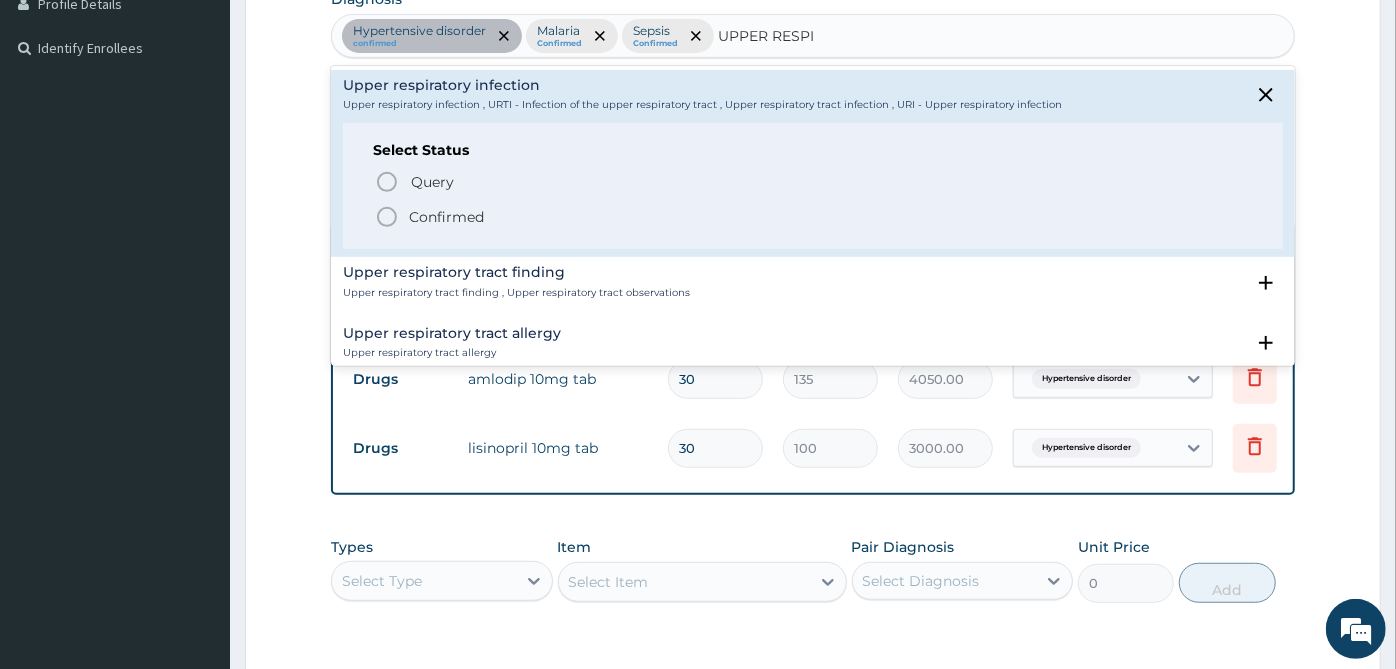click on "Confirmed" at bounding box center [446, 217] 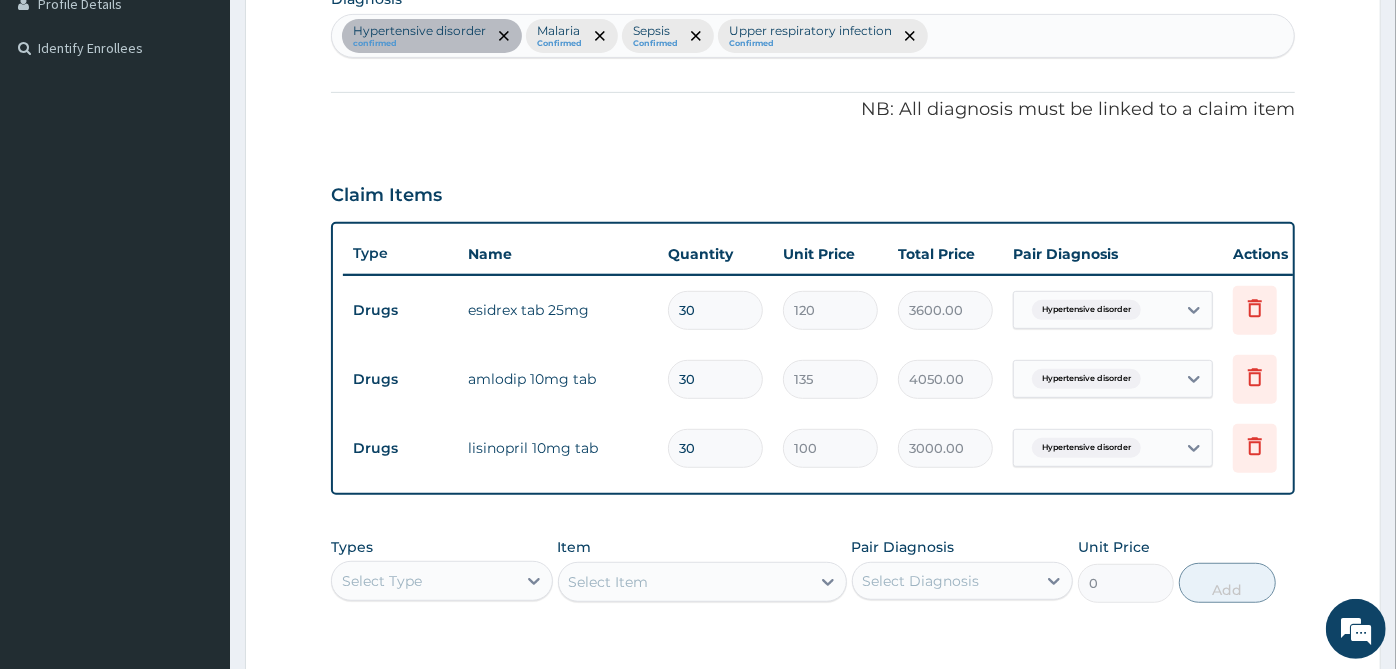 click on "Claim Items" at bounding box center [813, 191] 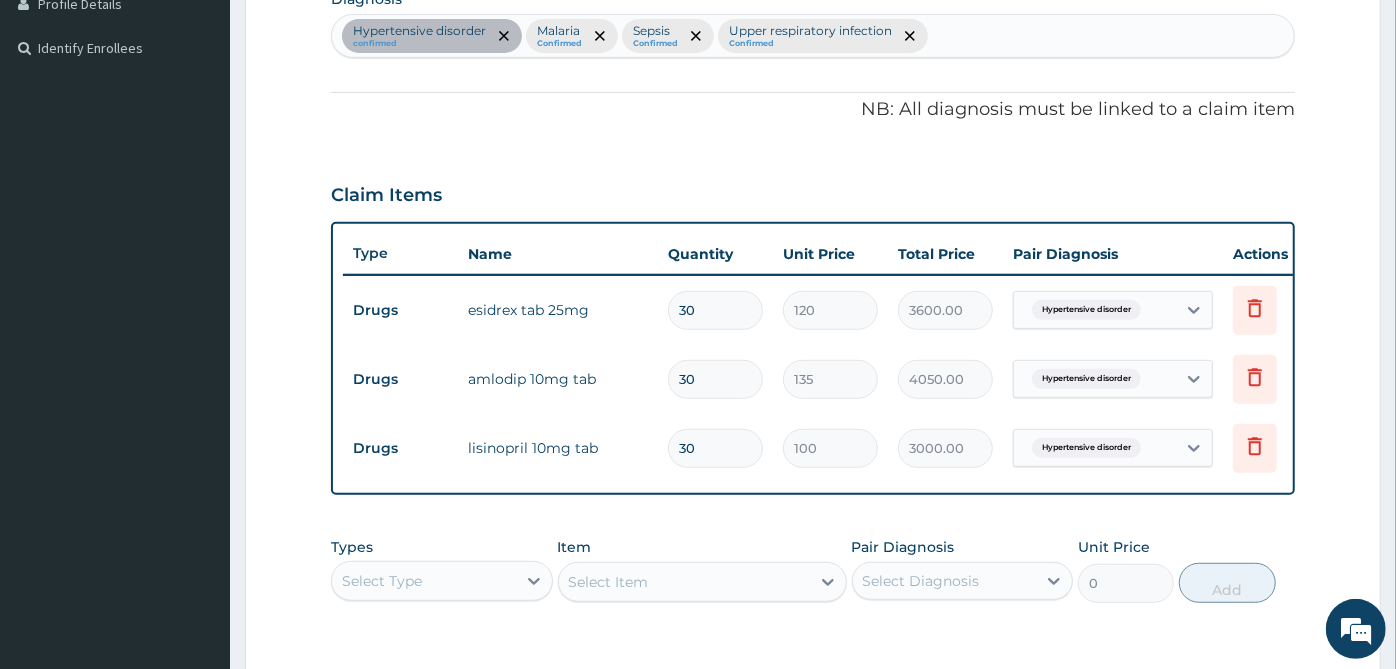 scroll, scrollTop: 828, scrollLeft: 0, axis: vertical 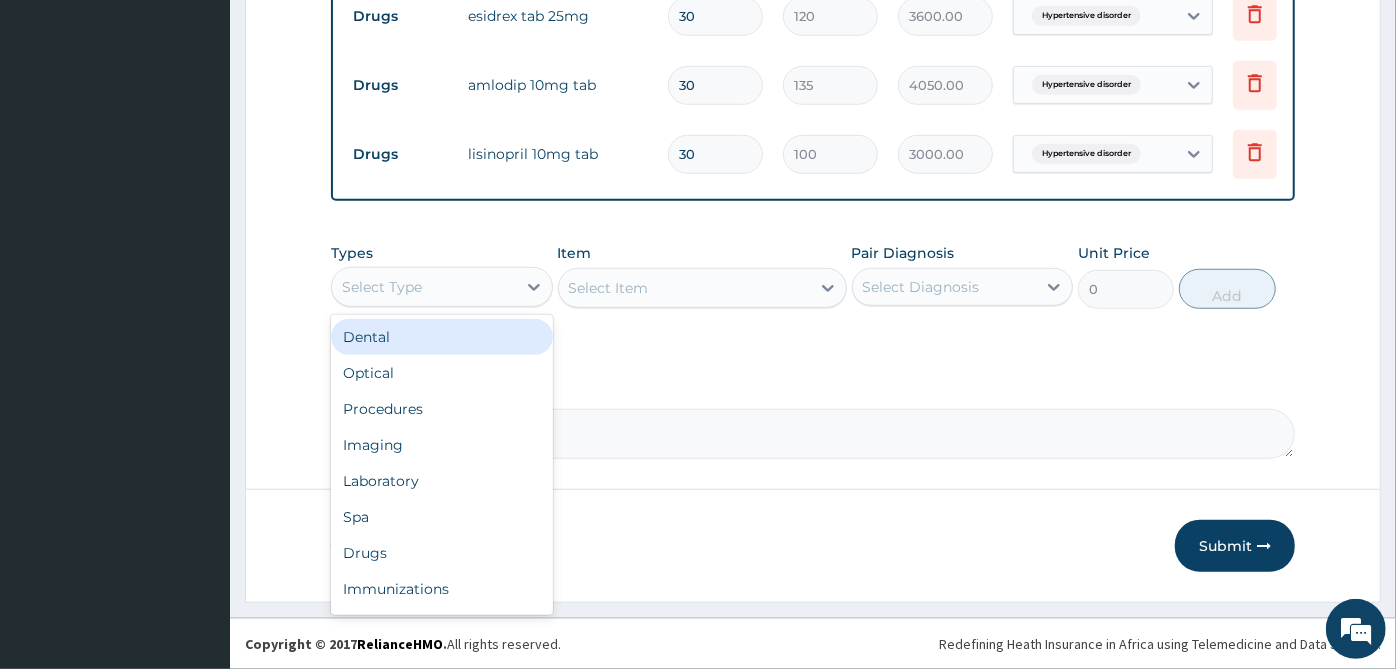 click on "Select Type" at bounding box center [424, 287] 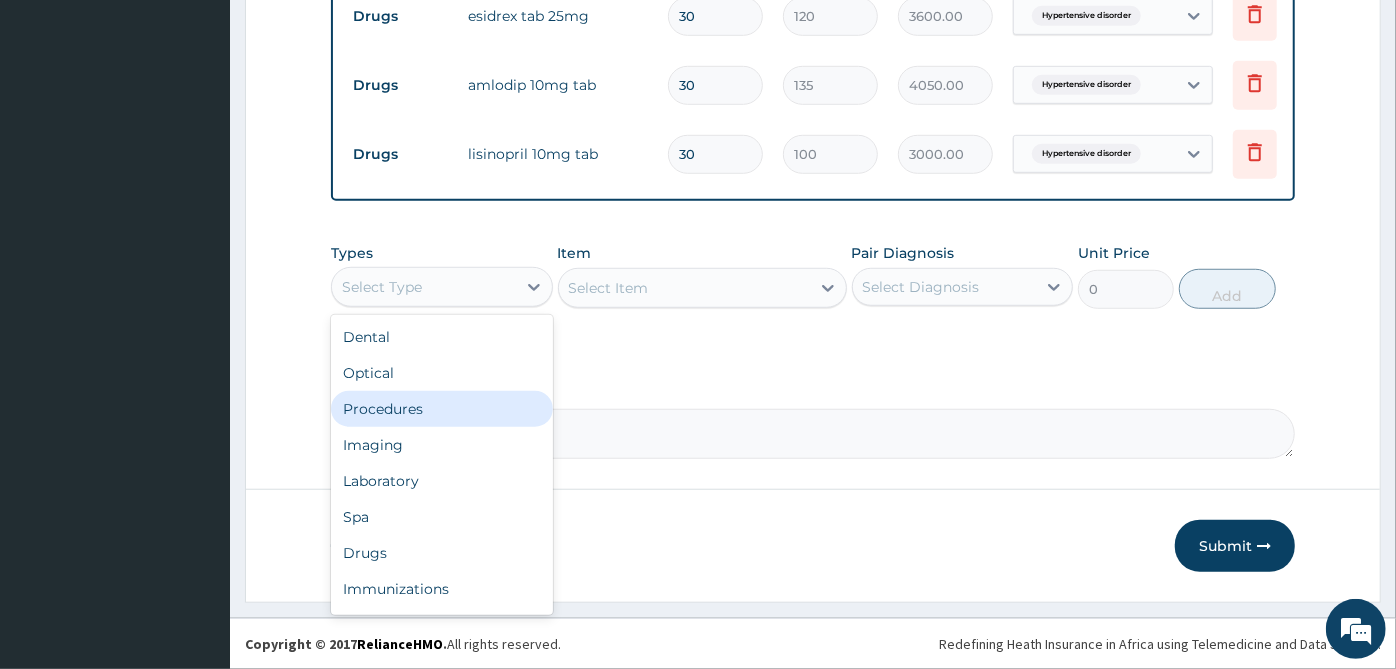 click on "Procedures" at bounding box center [442, 409] 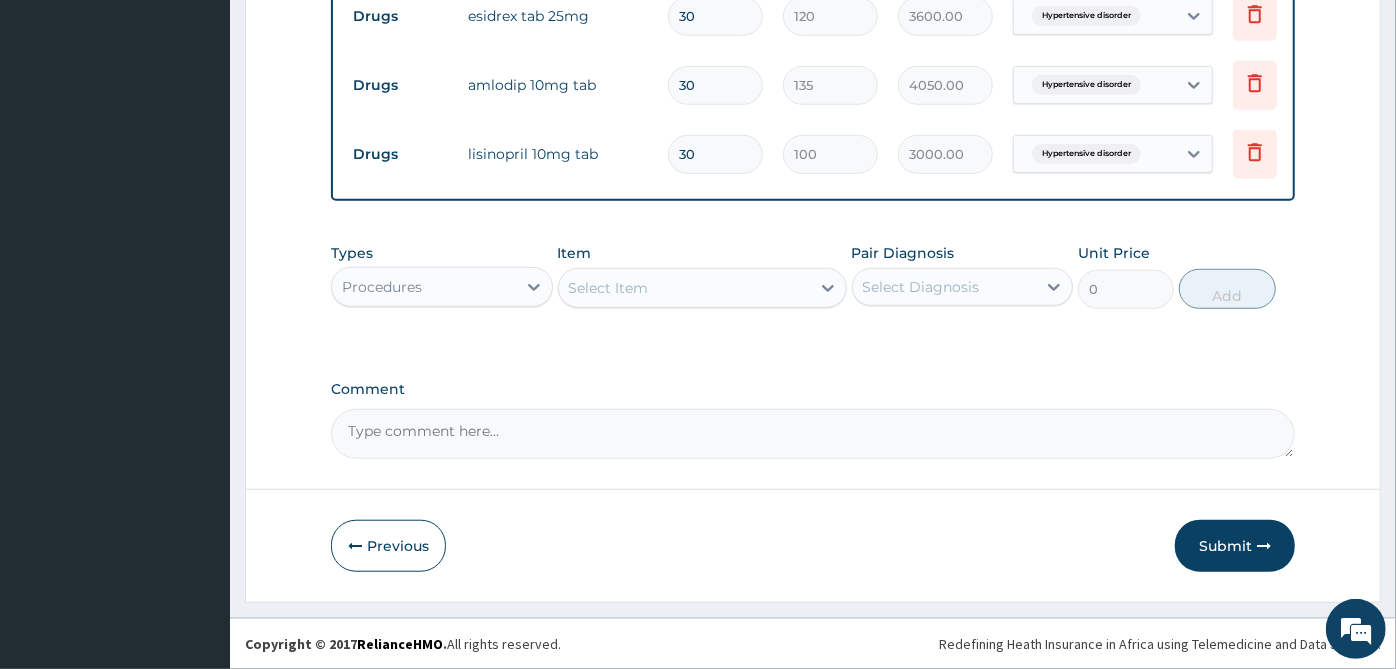 drag, startPoint x: 997, startPoint y: 291, endPoint x: 994, endPoint y: 306, distance: 15.297058 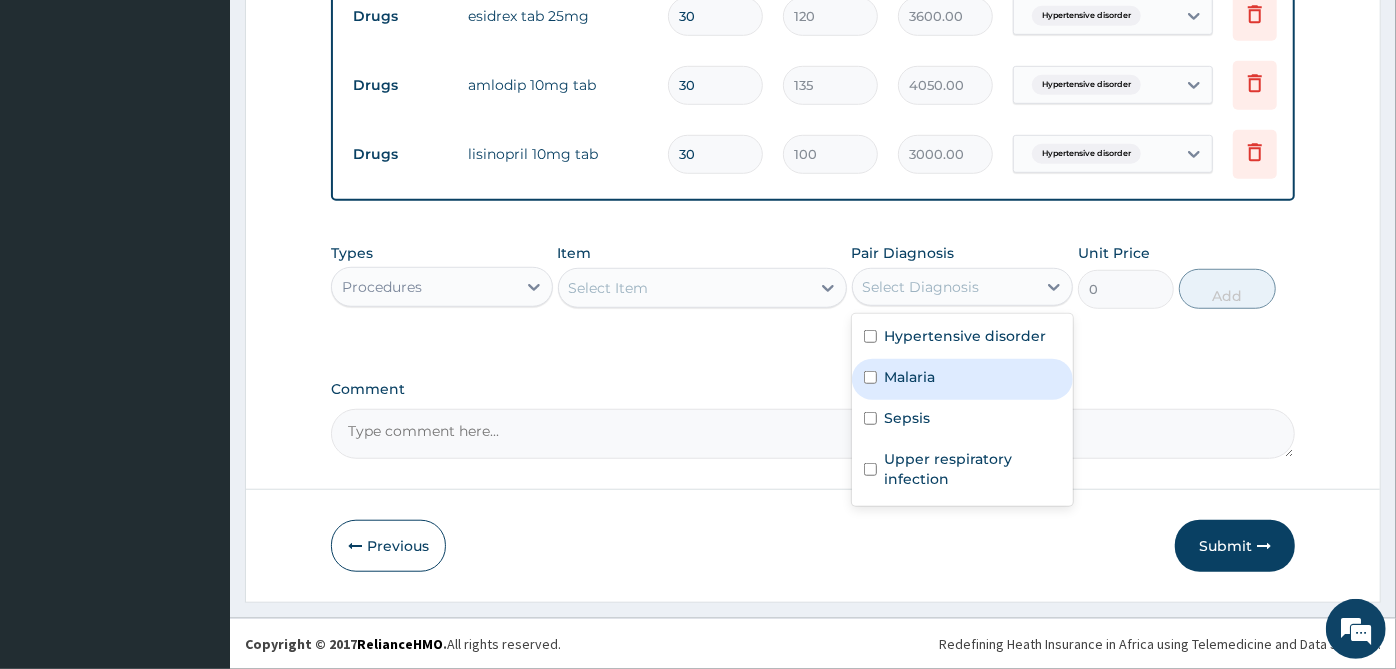 click on "Malaria" at bounding box center [963, 379] 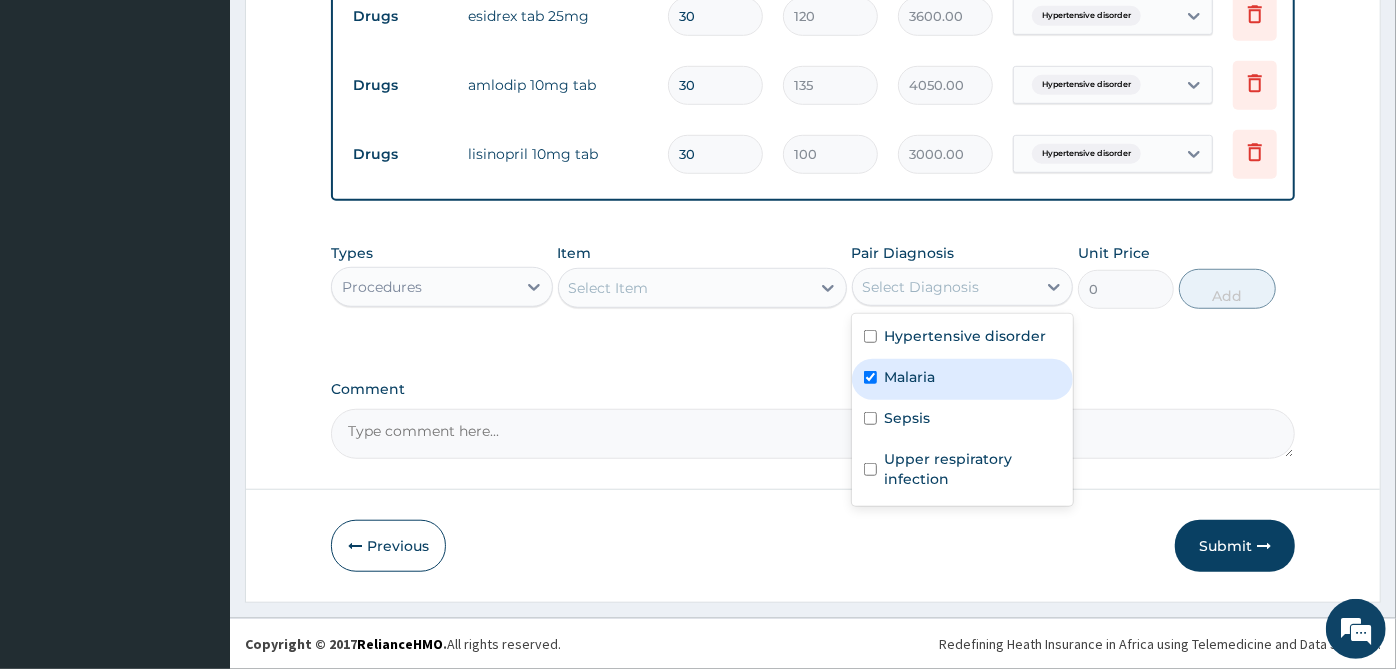 checkbox on "true" 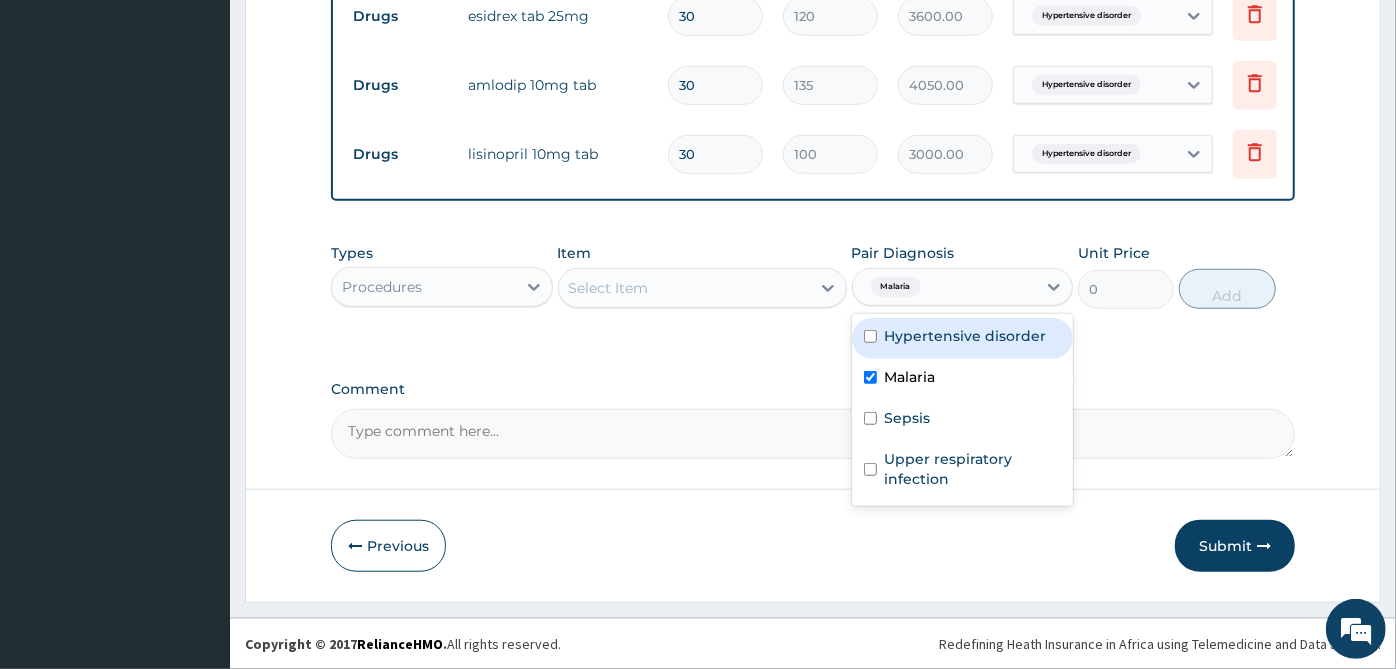 click on "Hypertensive disorder" at bounding box center [963, 338] 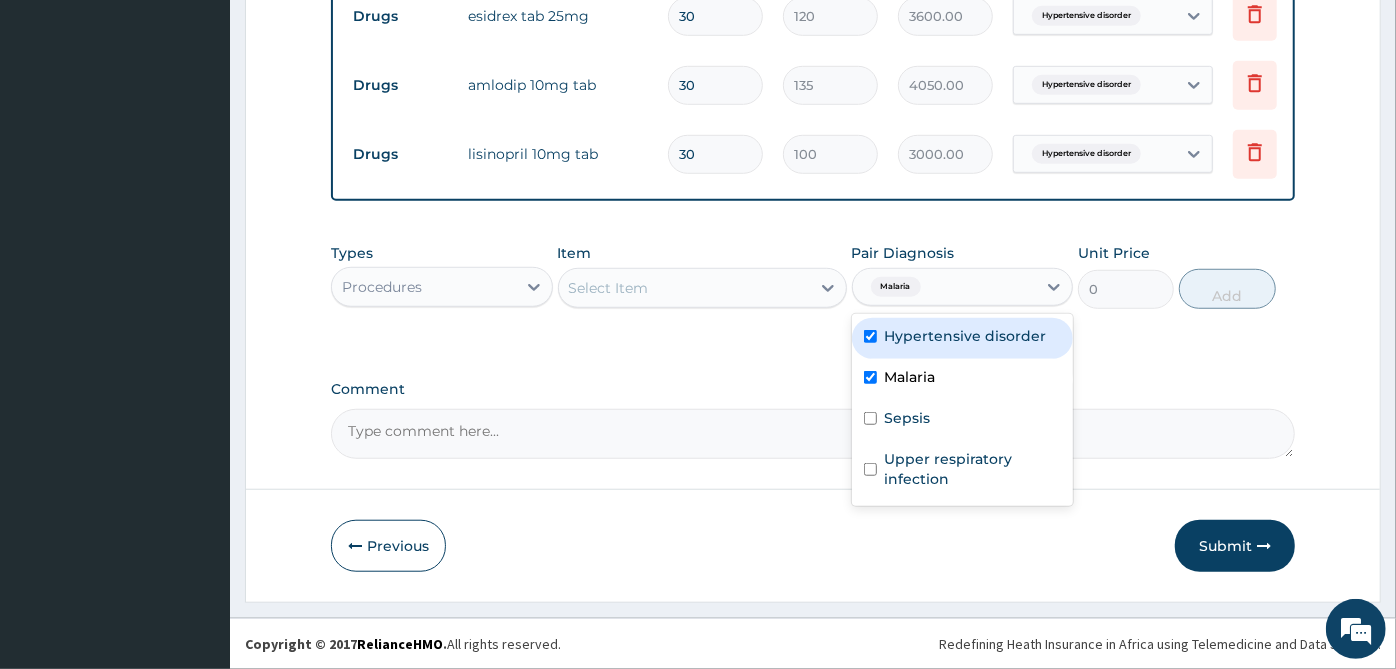 checkbox on "true" 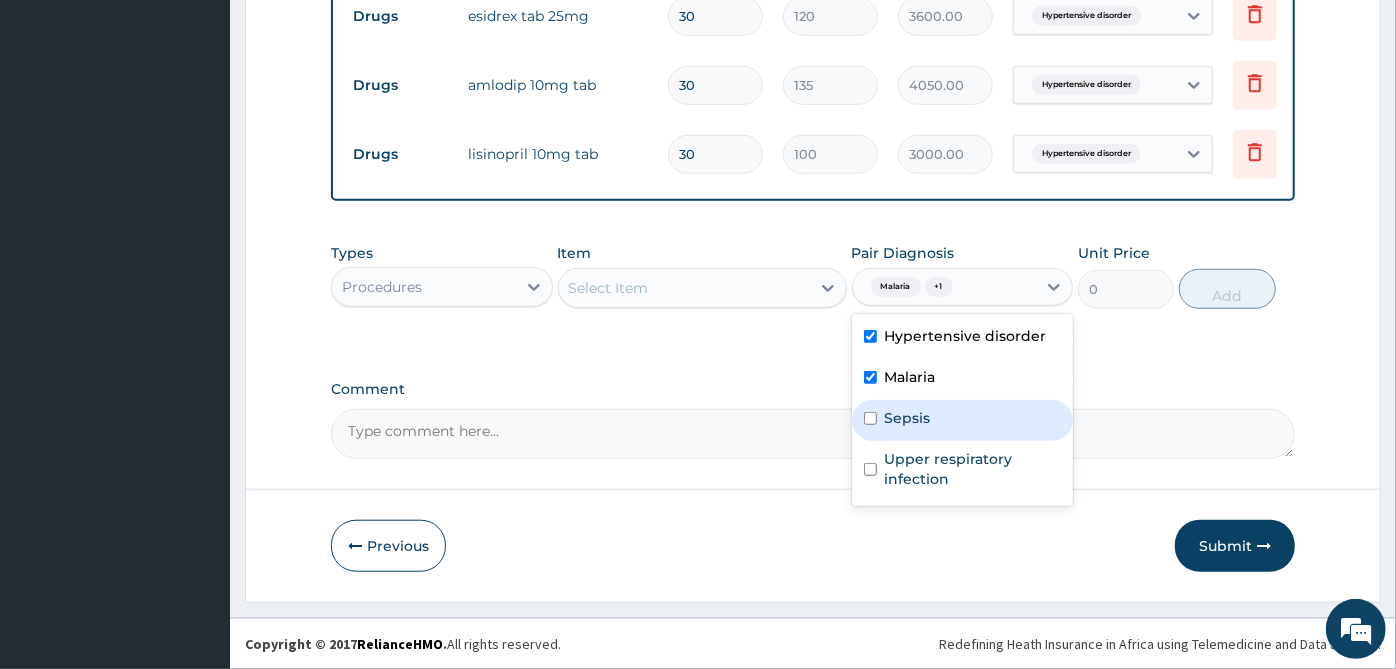 click on "Sepsis" at bounding box center (963, 420) 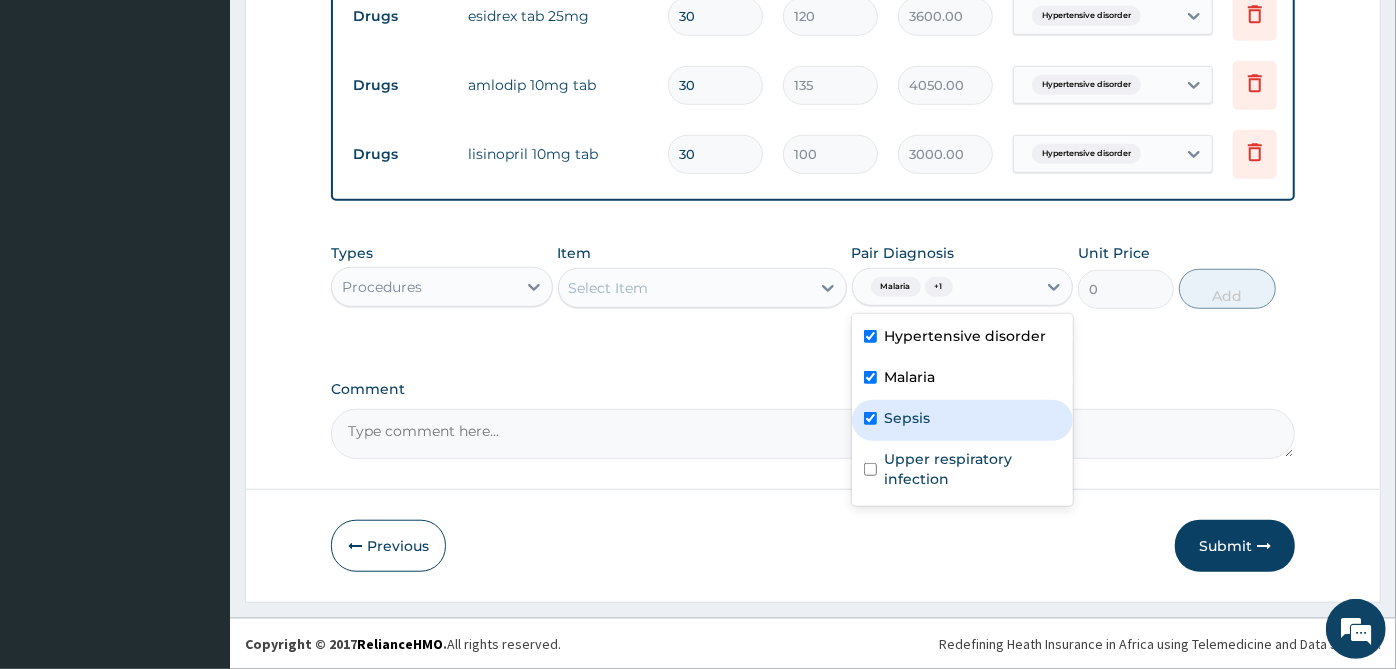 checkbox on "true" 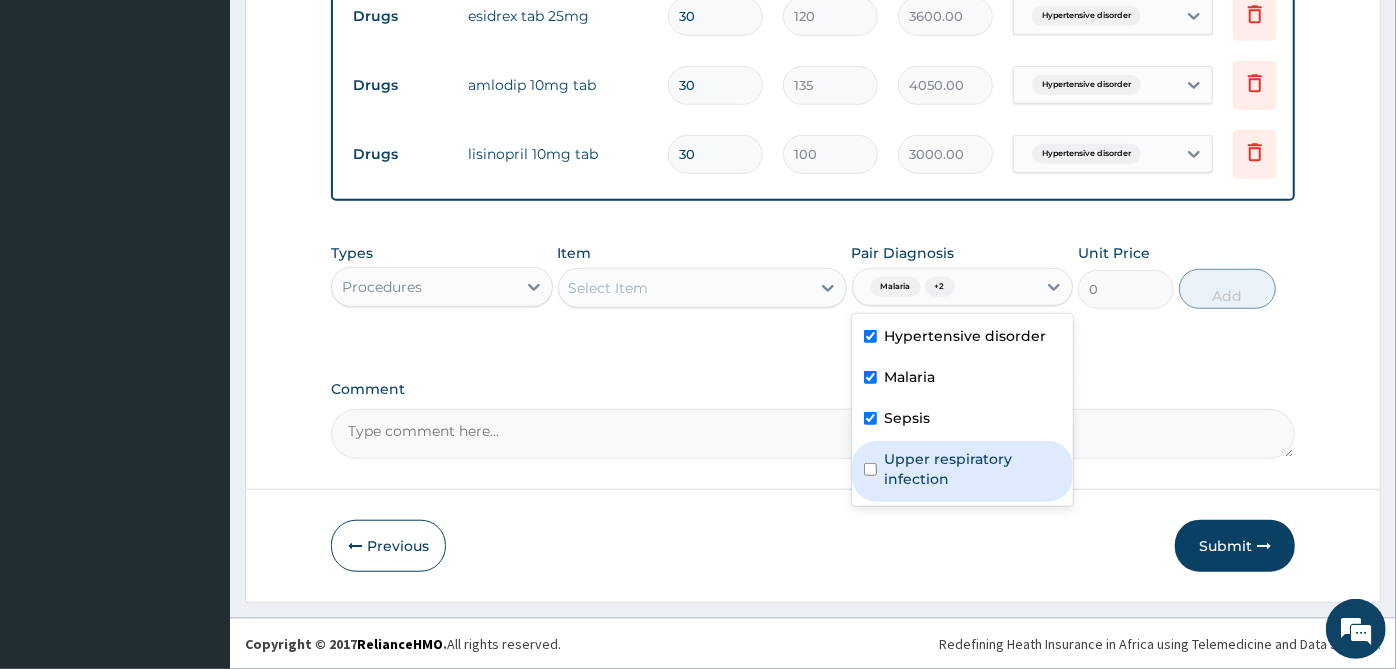 click on "Upper respiratory infection" at bounding box center [973, 469] 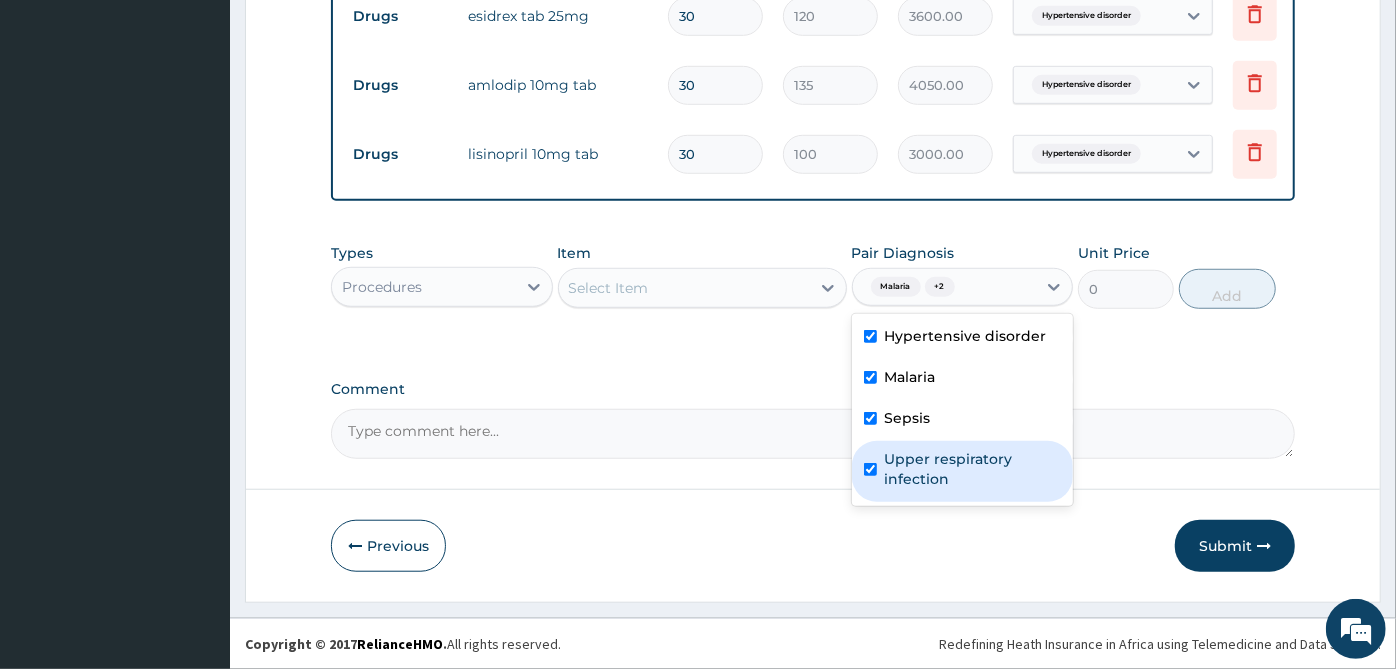 checkbox on "true" 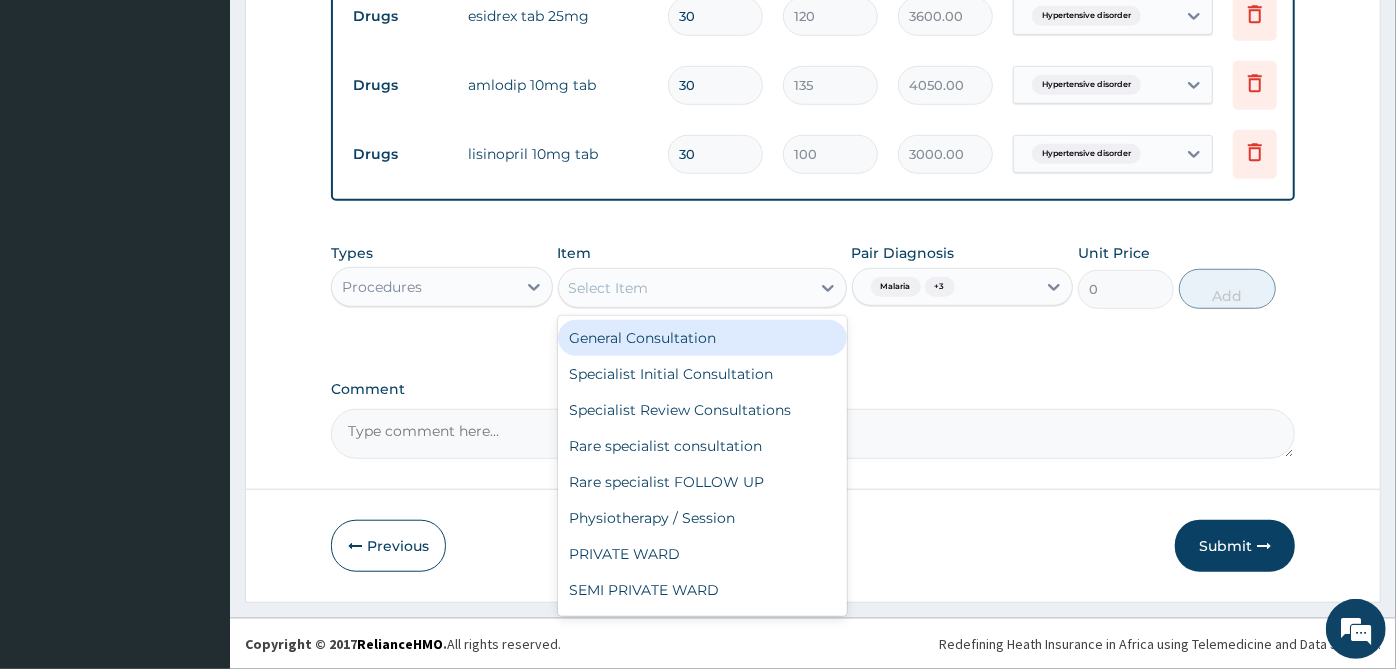 click on "Select Item" at bounding box center [684, 288] 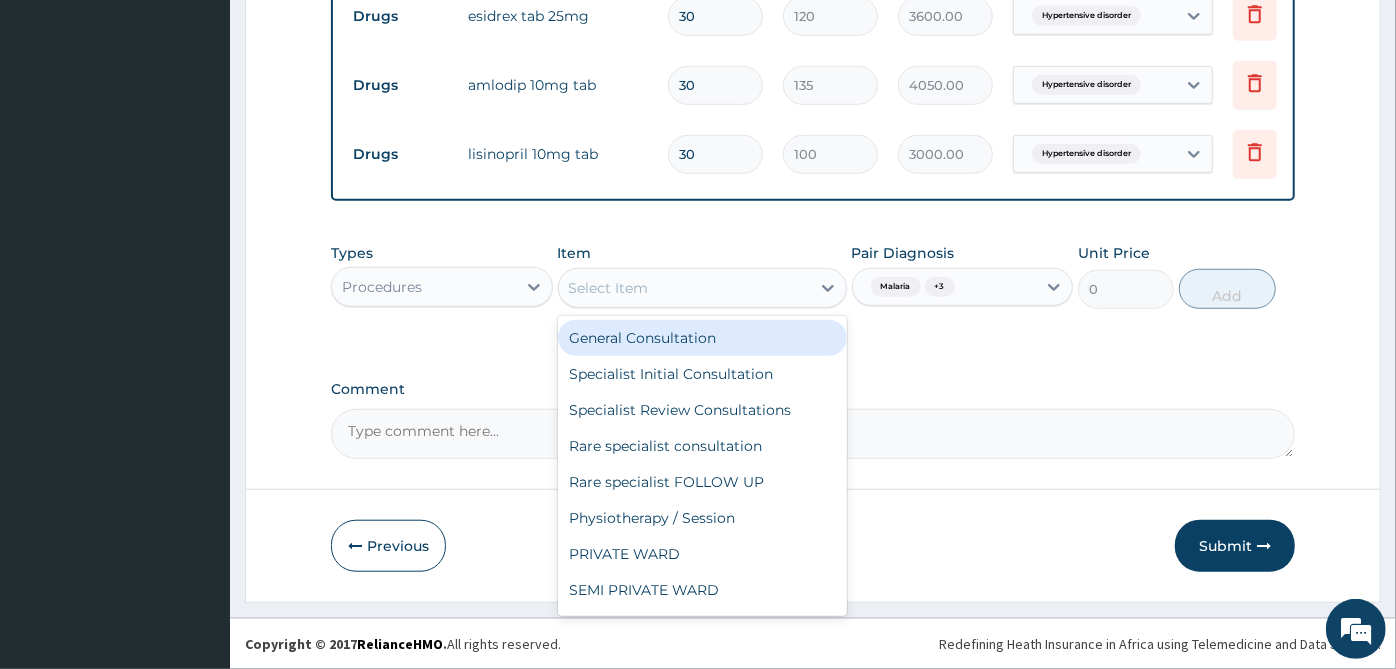 click on "General Consultation" at bounding box center (702, 338) 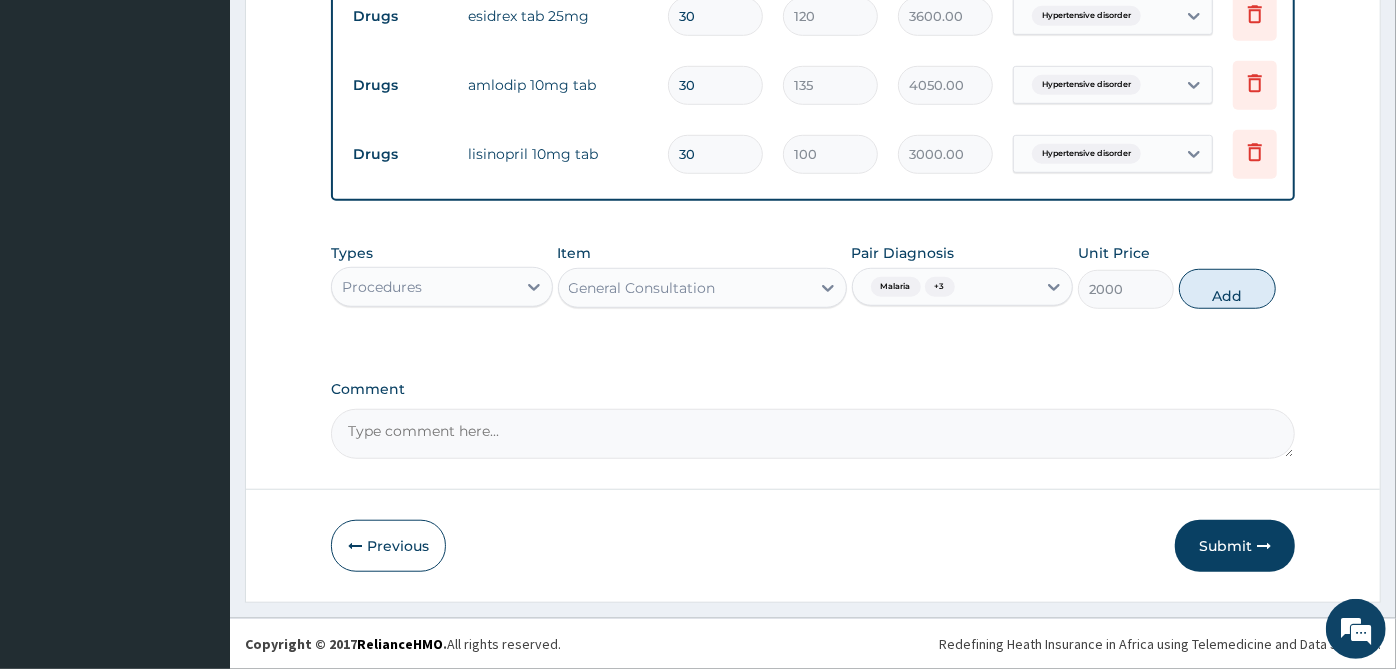 click on "Types Procedures Item option General Consultation, selected.   Select is focused ,type to refine list, press Down to open the menu,  General Consultation Pair Diagnosis Malaria  + 3 Unit Price 2000 Add" at bounding box center (813, 291) 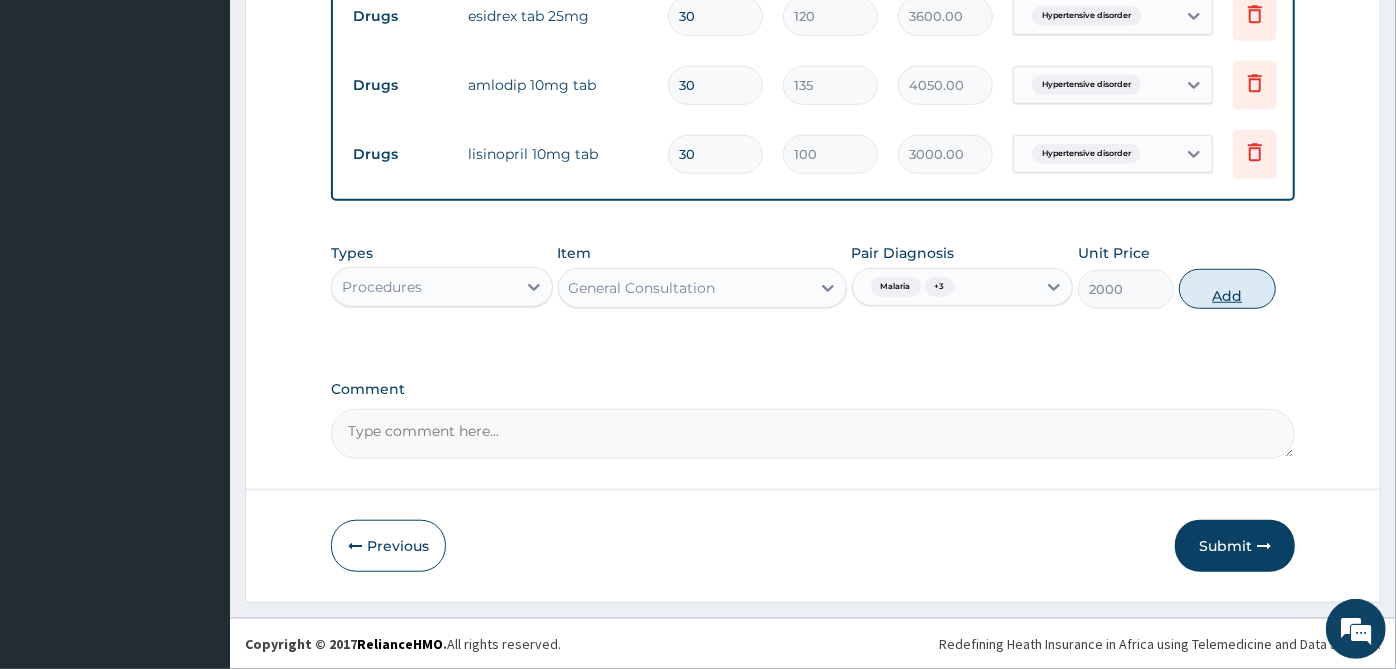 click on "Add" at bounding box center [1227, 289] 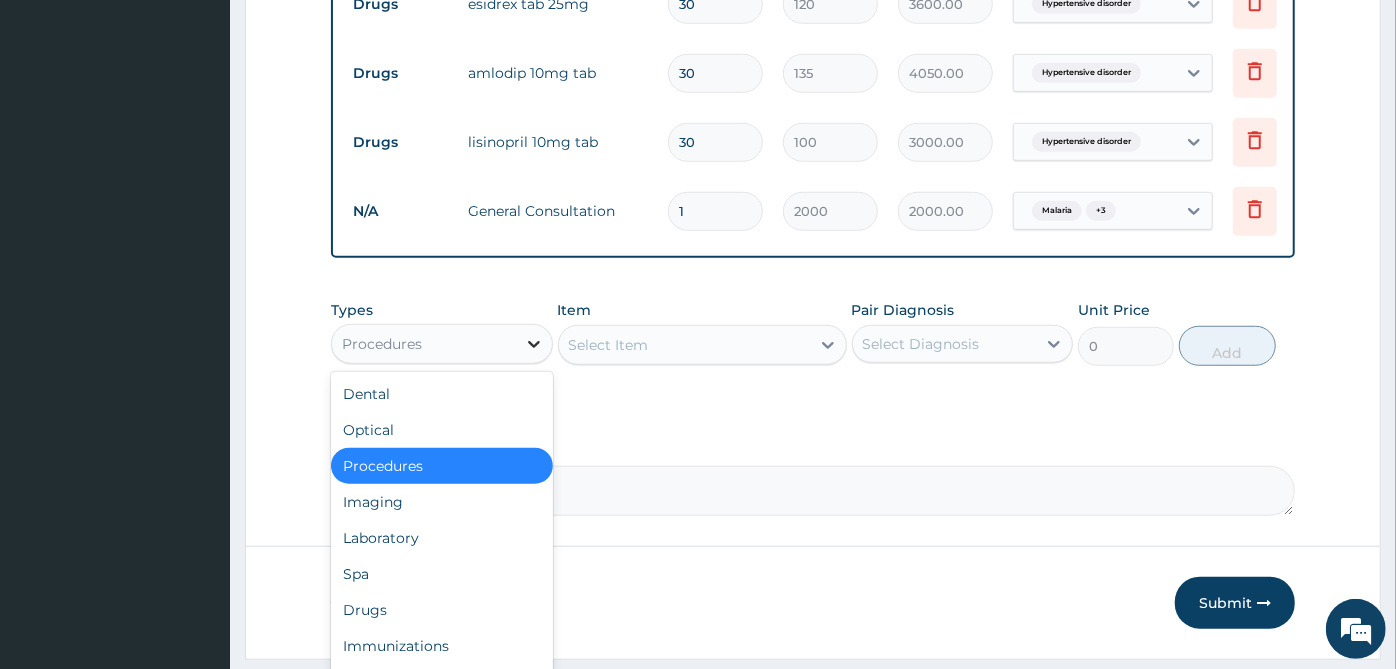 click 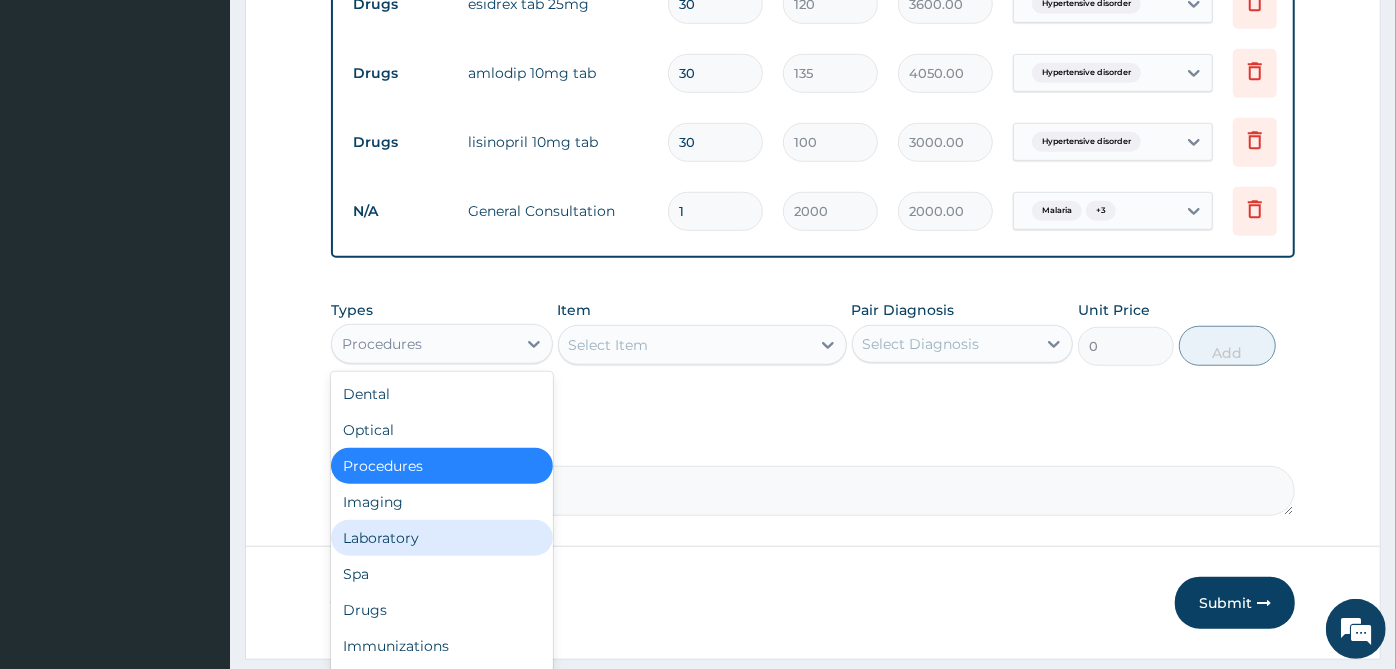 click on "Laboratory" at bounding box center (442, 538) 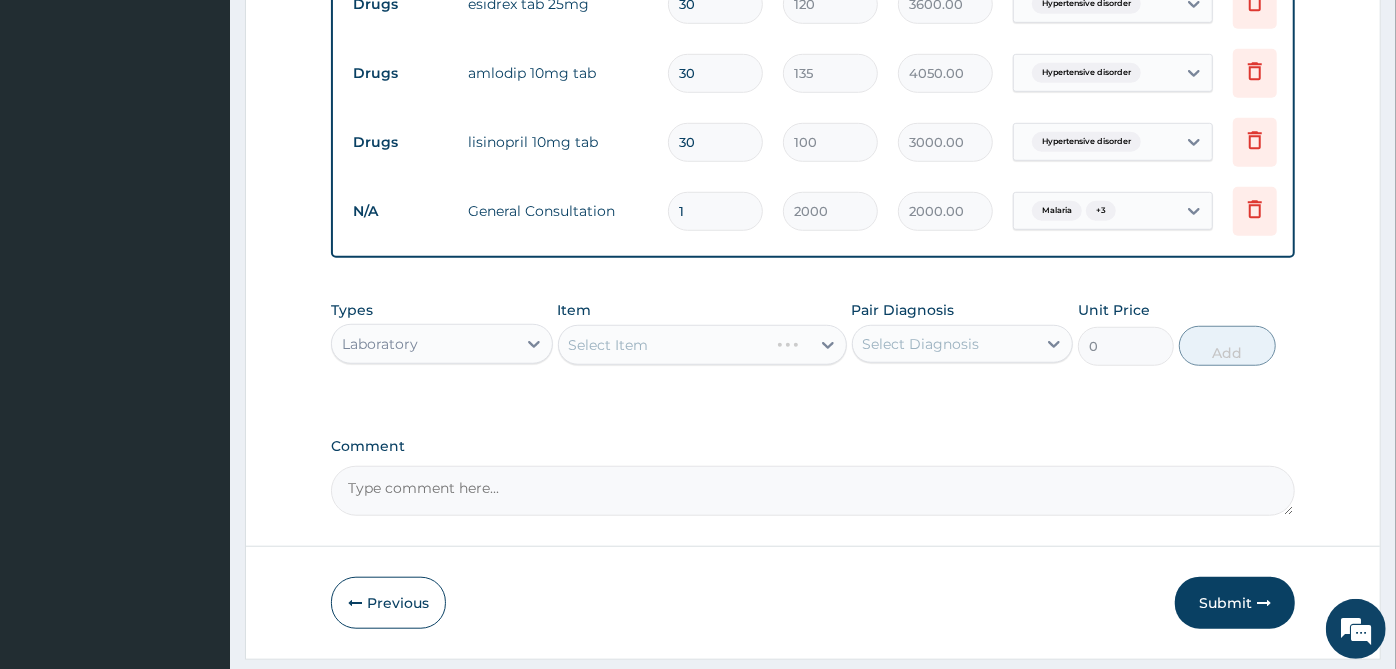 click on "Select Diagnosis" at bounding box center (921, 344) 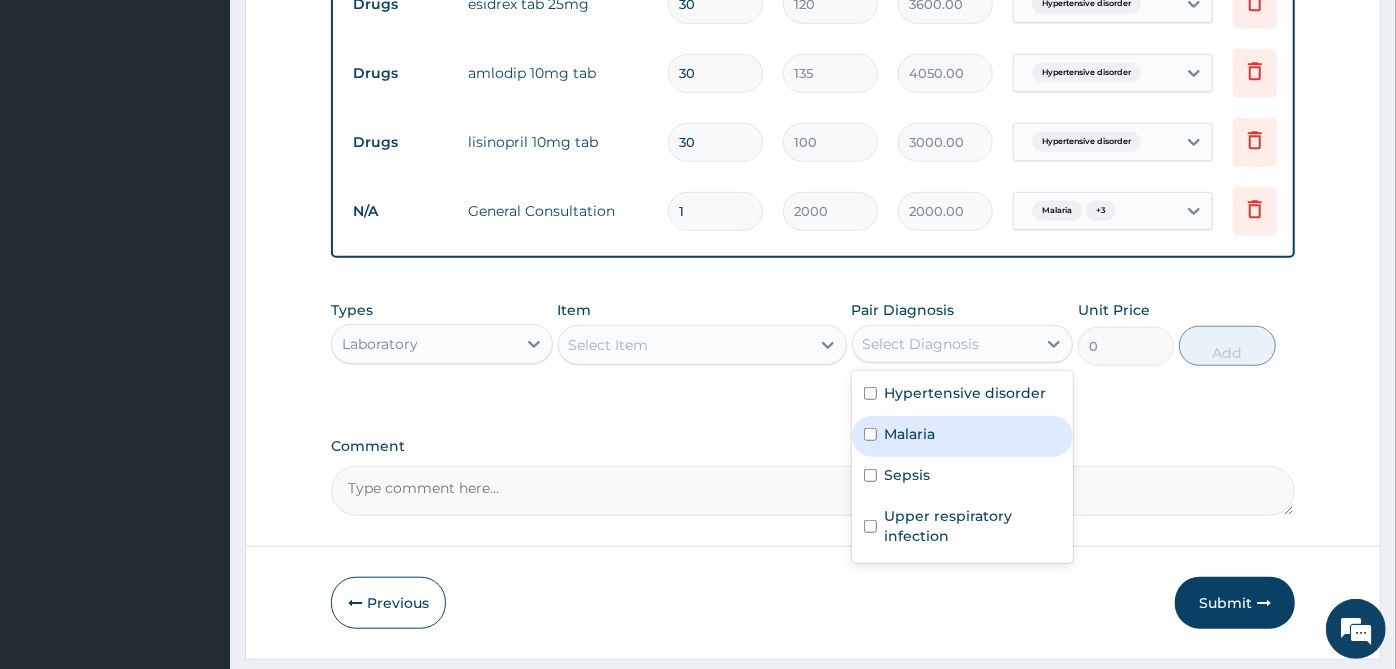 click on "Malaria" at bounding box center [963, 436] 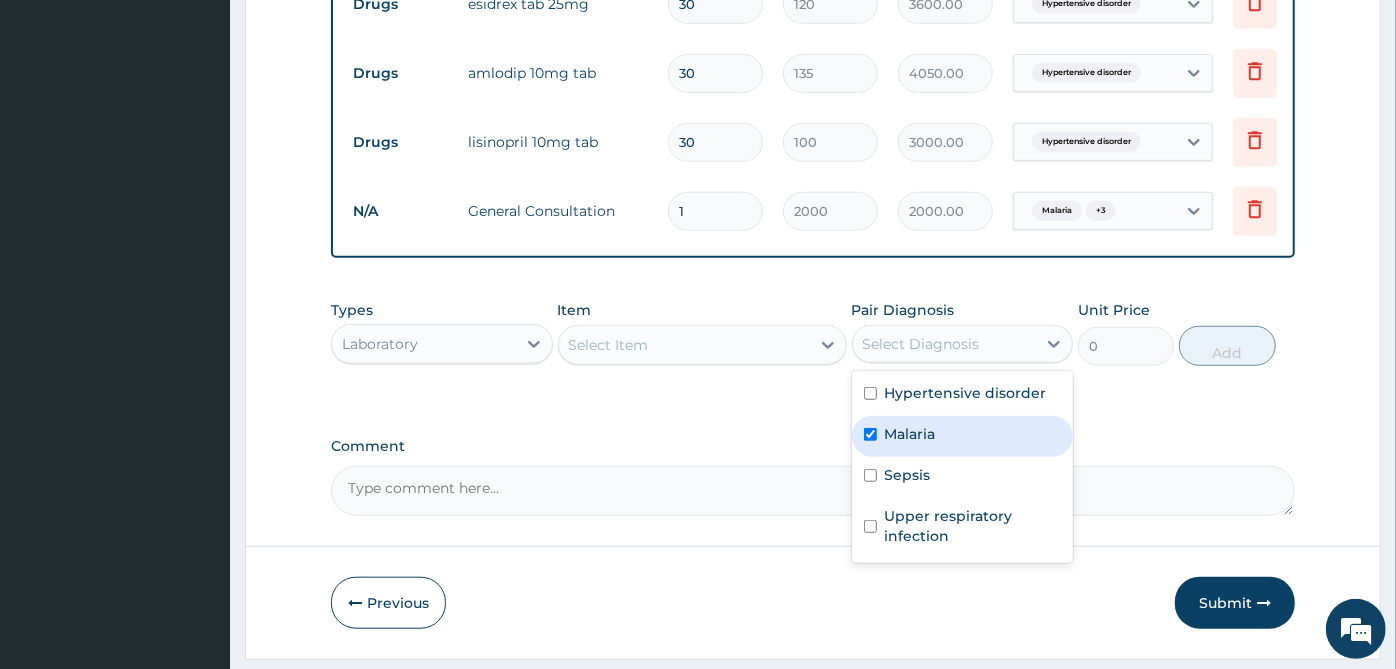 checkbox on "true" 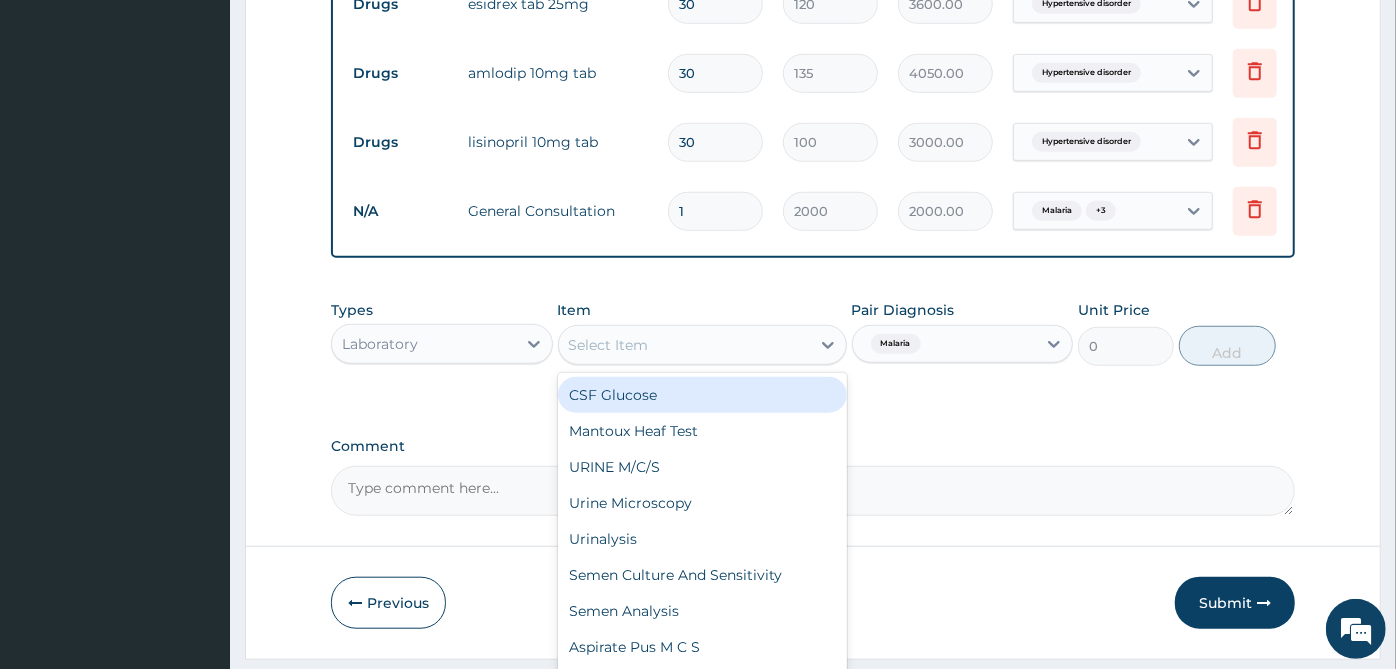 click on "Select Item" at bounding box center [684, 345] 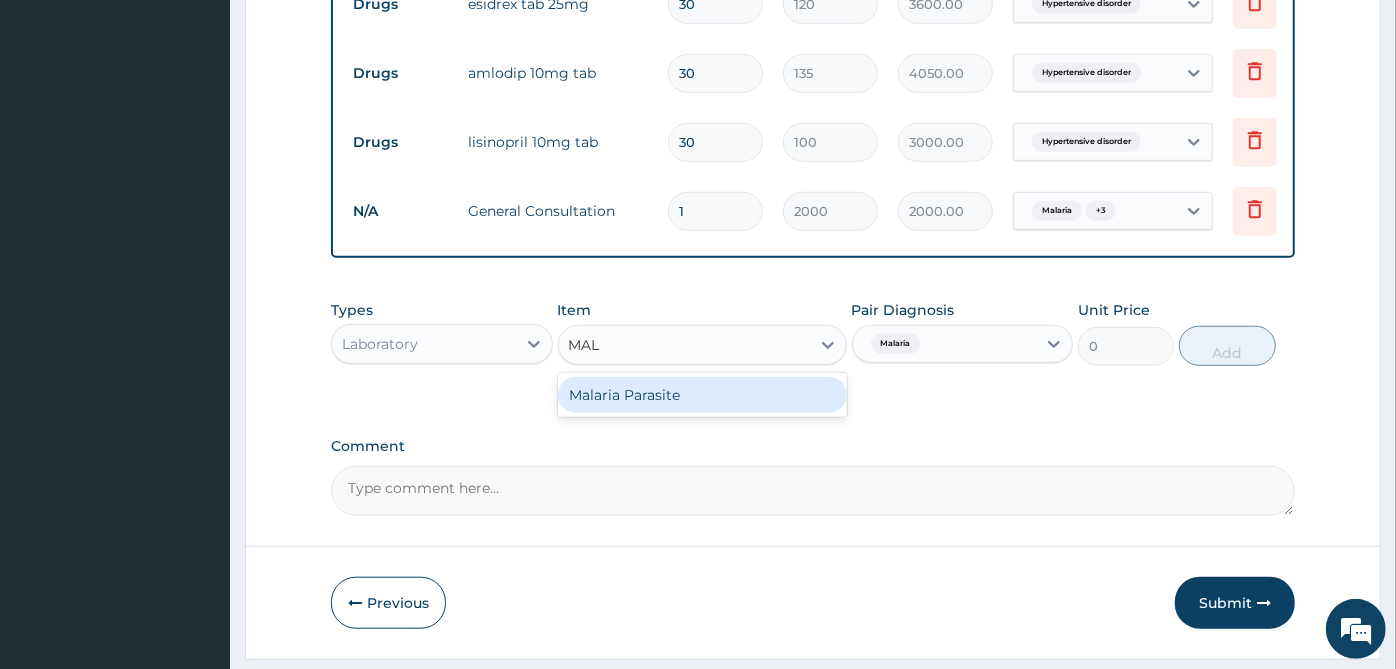 type on "MALA" 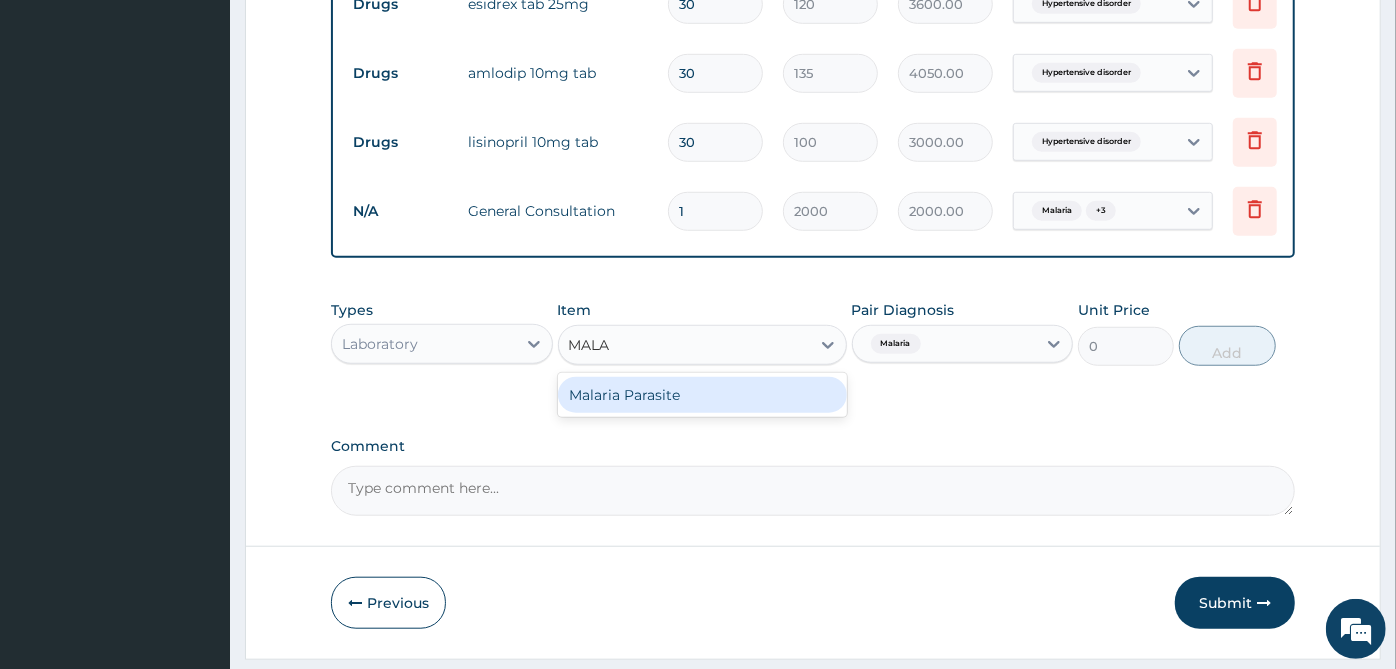 click on "Malaria Parasite" at bounding box center (702, 395) 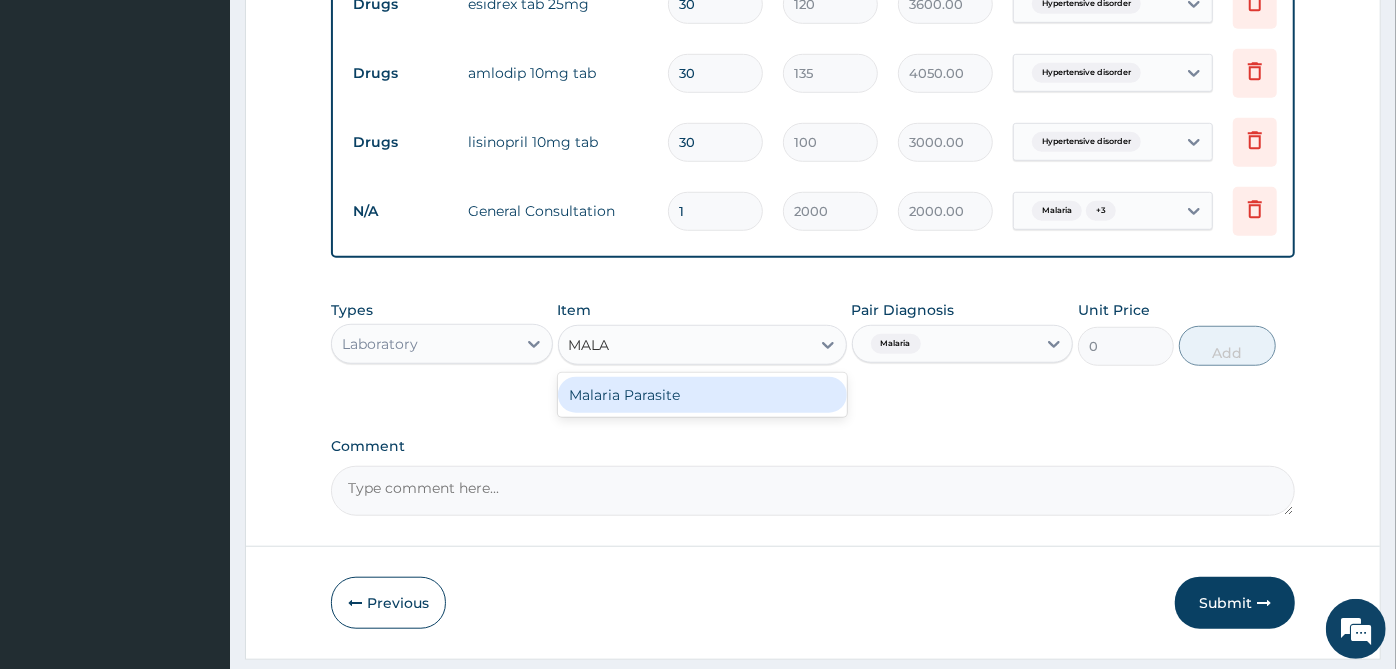type 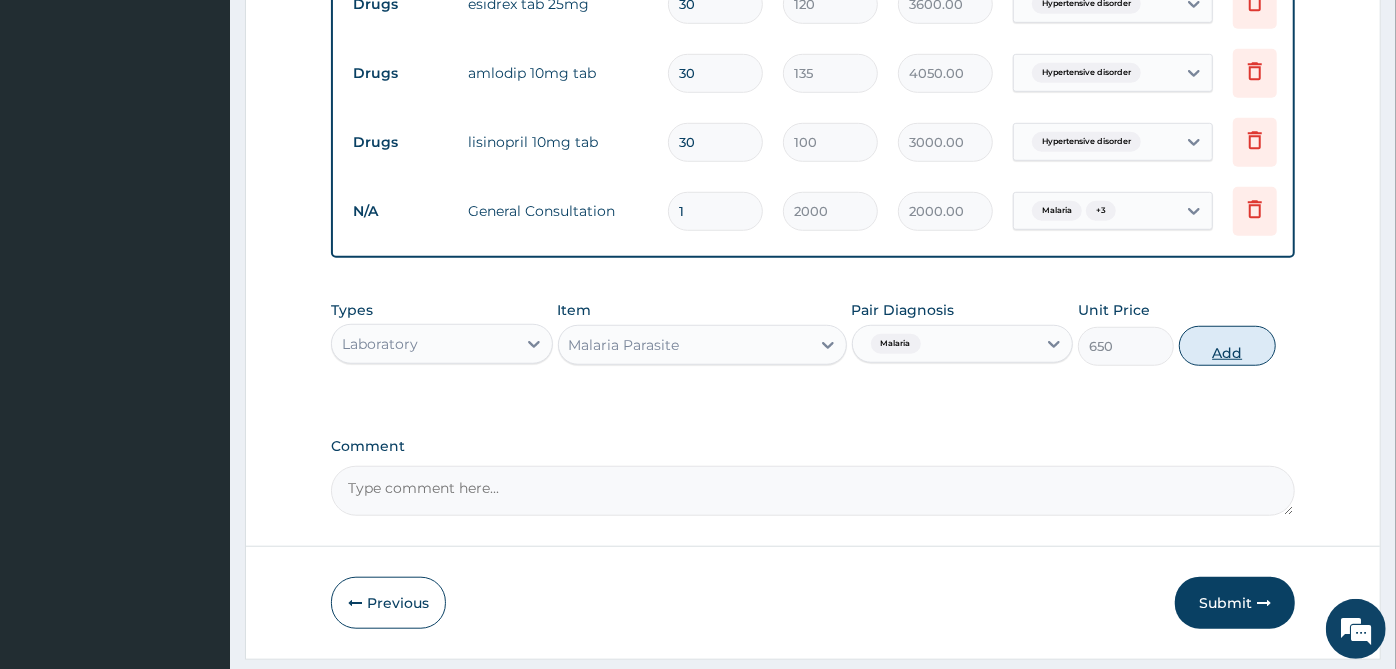 click on "Add" at bounding box center [1227, 346] 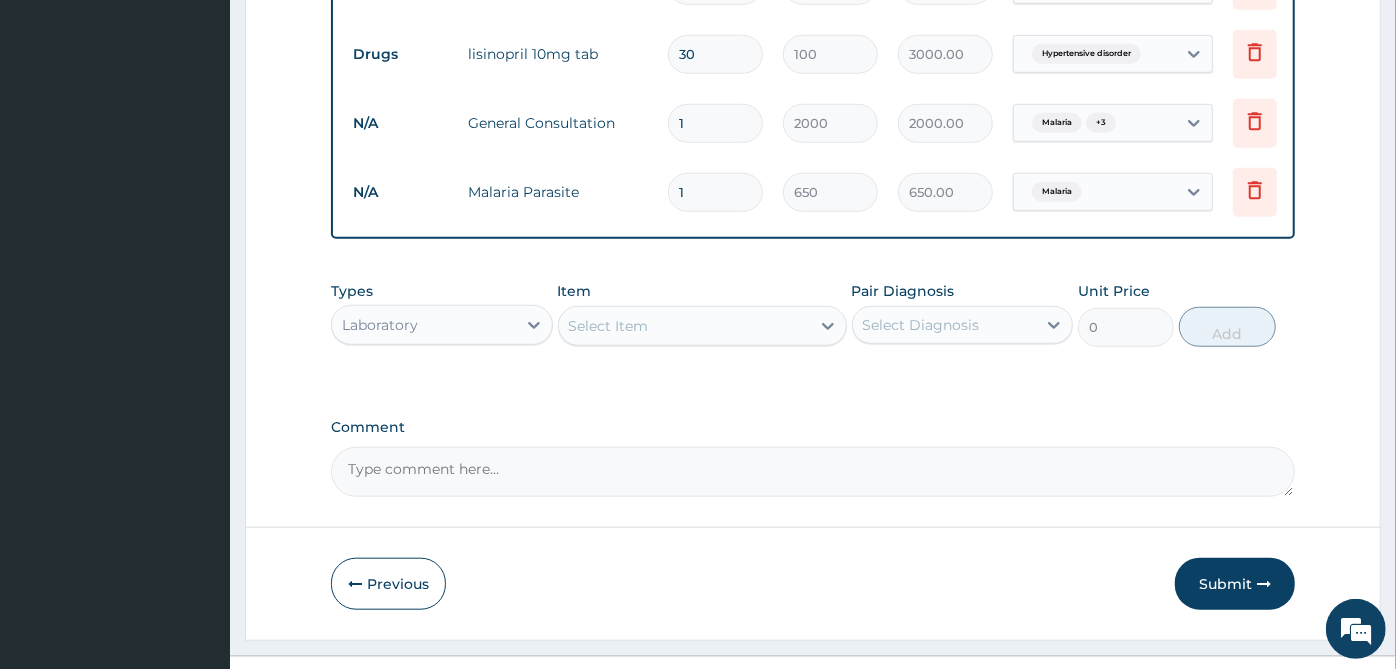 scroll, scrollTop: 967, scrollLeft: 0, axis: vertical 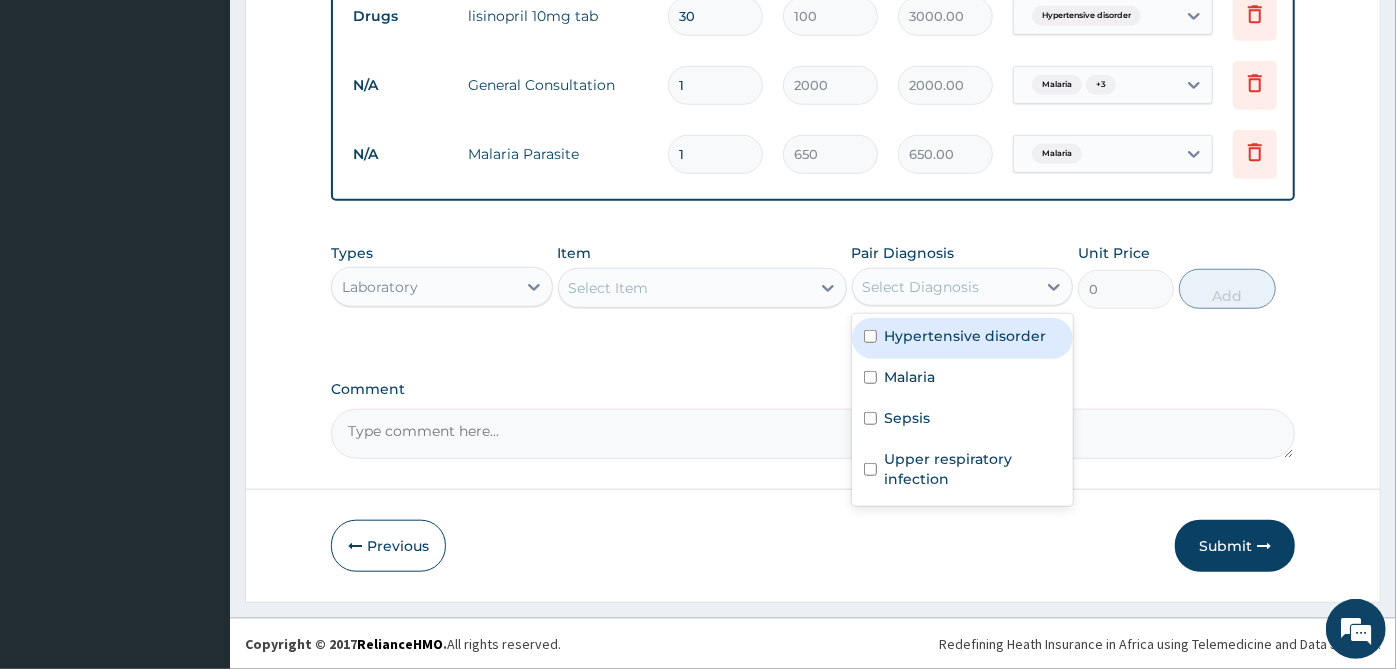 click on "Select Diagnosis" at bounding box center (945, 287) 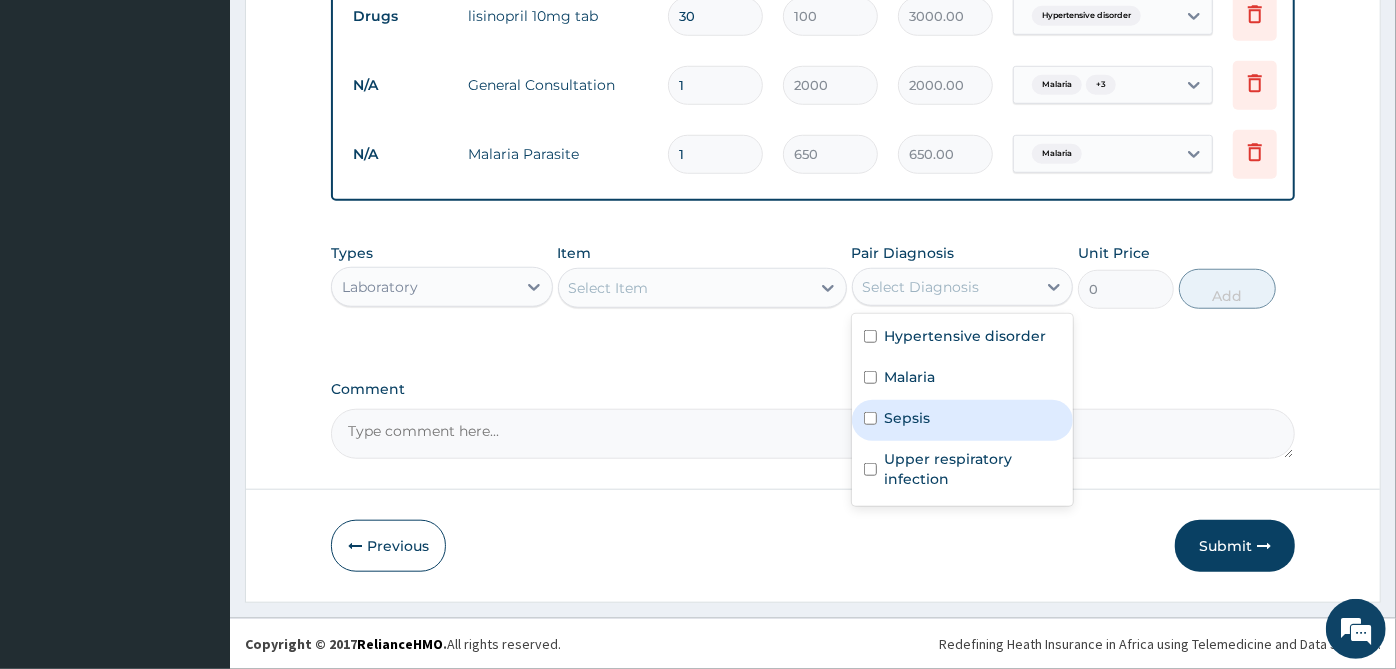 click on "Sepsis" at bounding box center (963, 420) 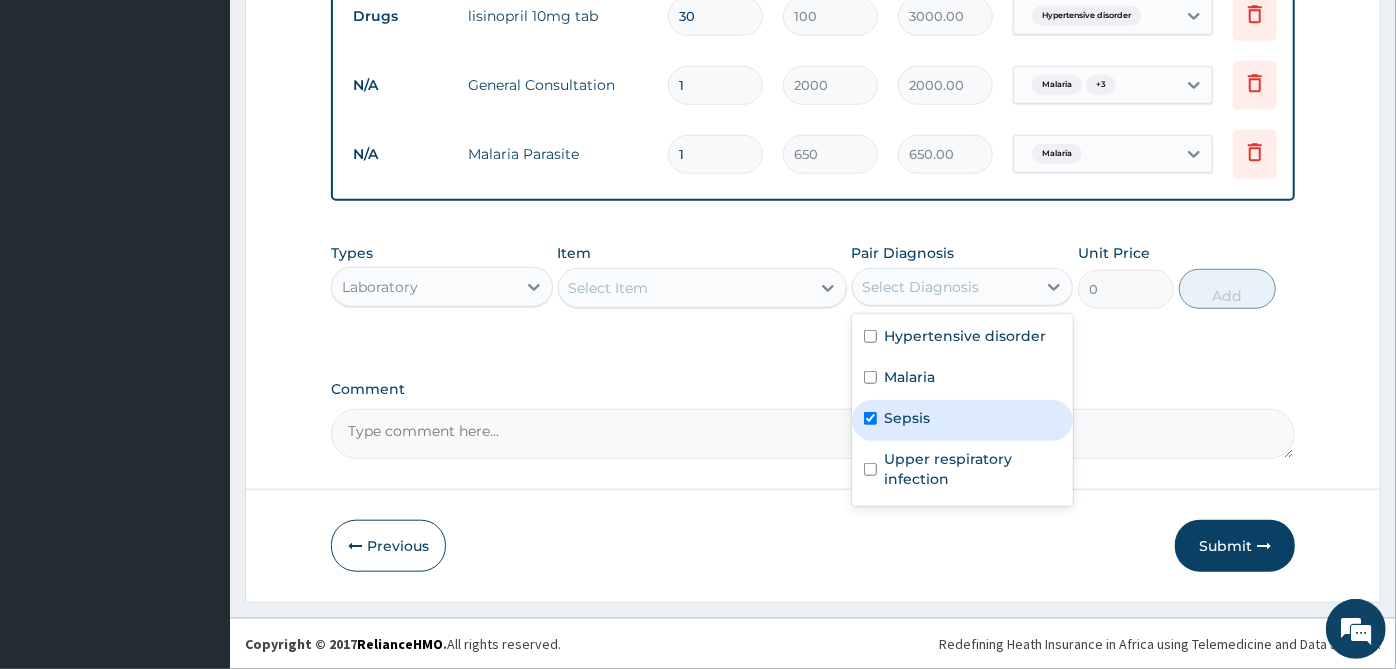 checkbox on "true" 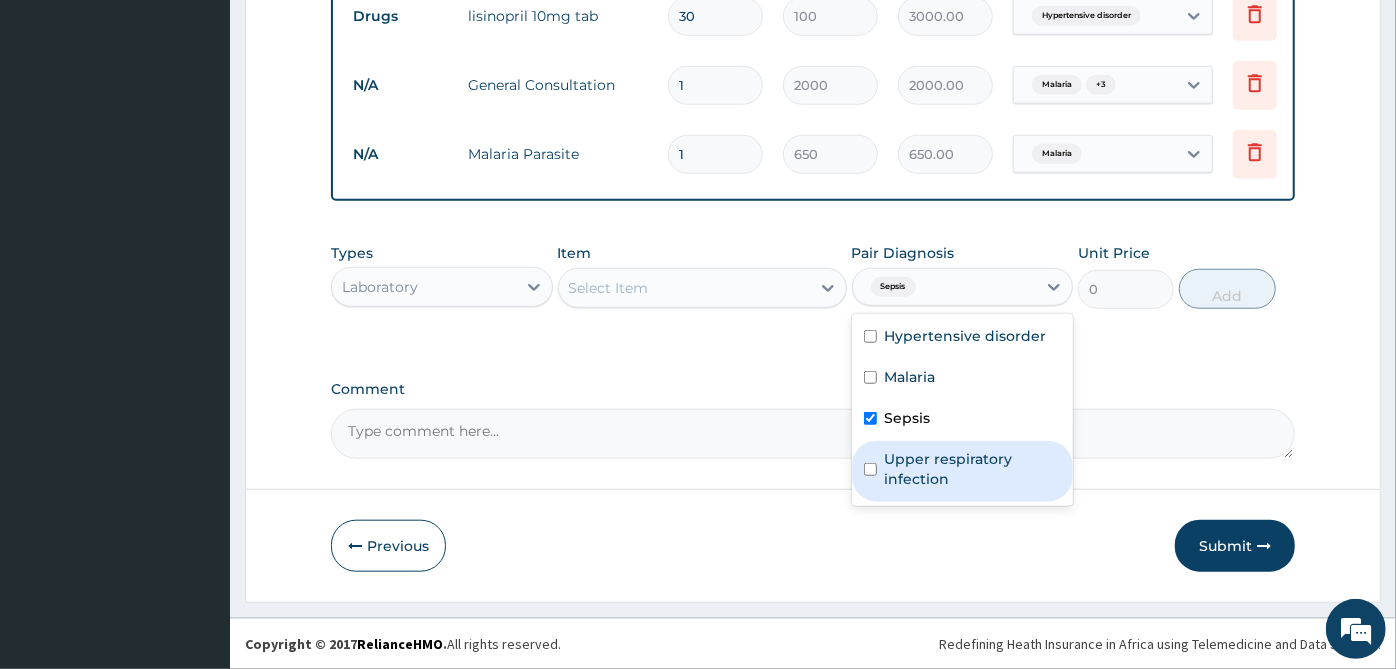 click on "Upper respiratory infection" at bounding box center [973, 469] 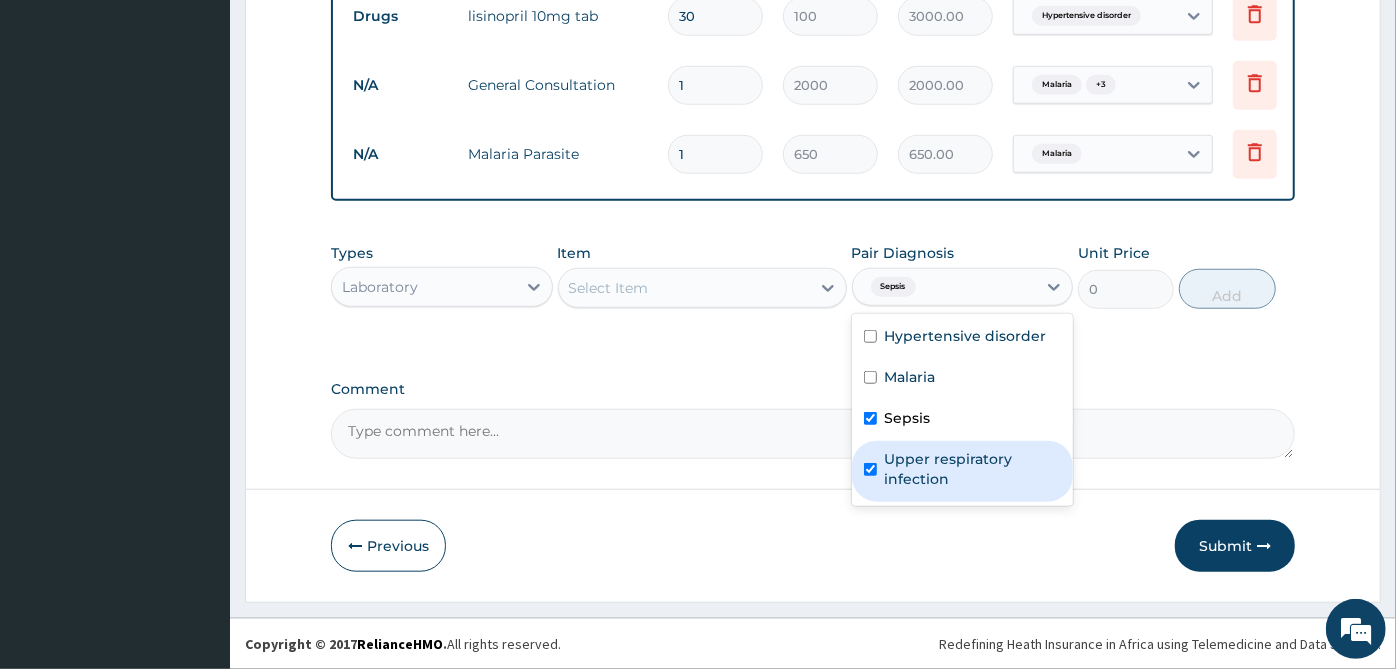 checkbox on "true" 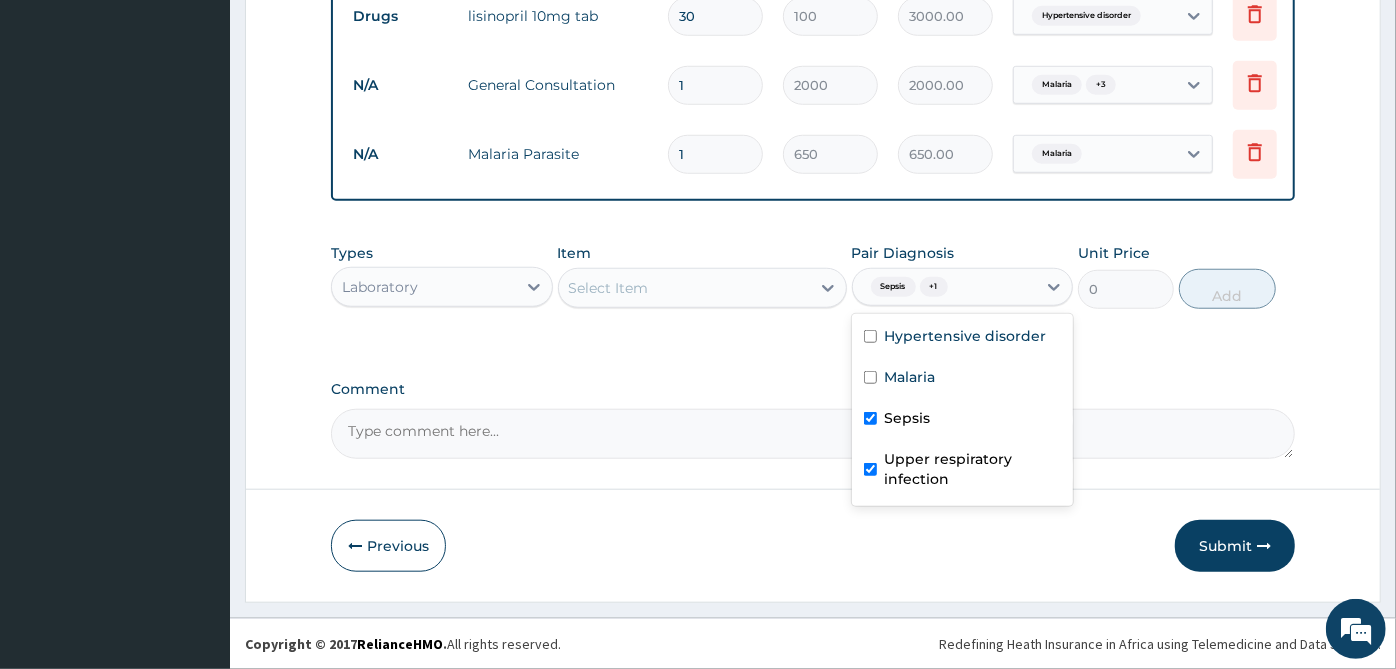 click on "Select Item" at bounding box center [684, 288] 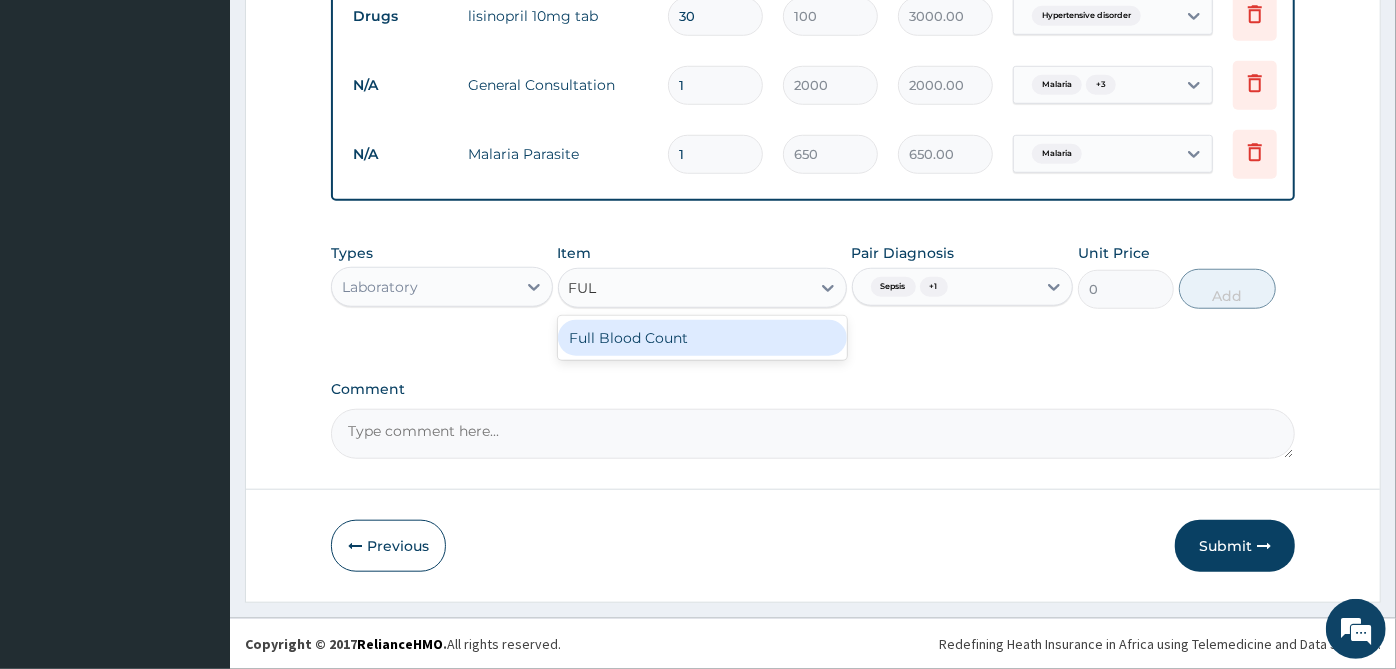 type on "FULL" 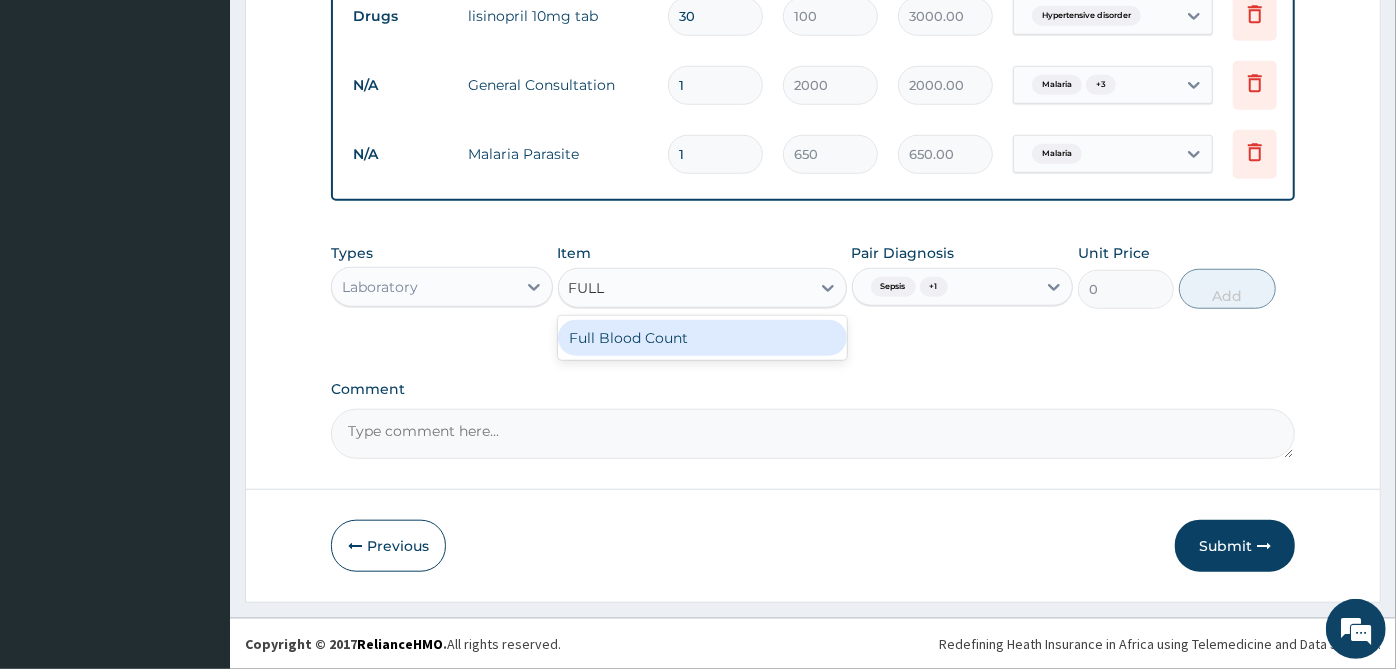 click on "Full Blood Count" at bounding box center [702, 338] 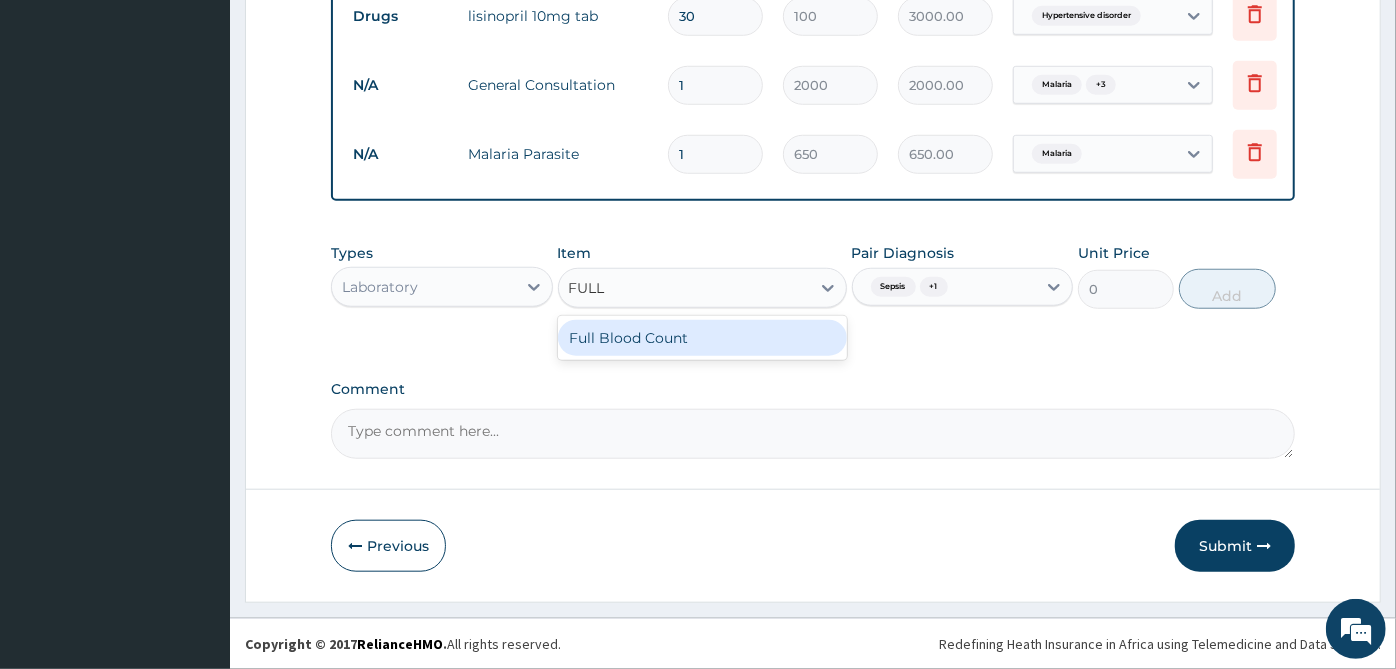 type 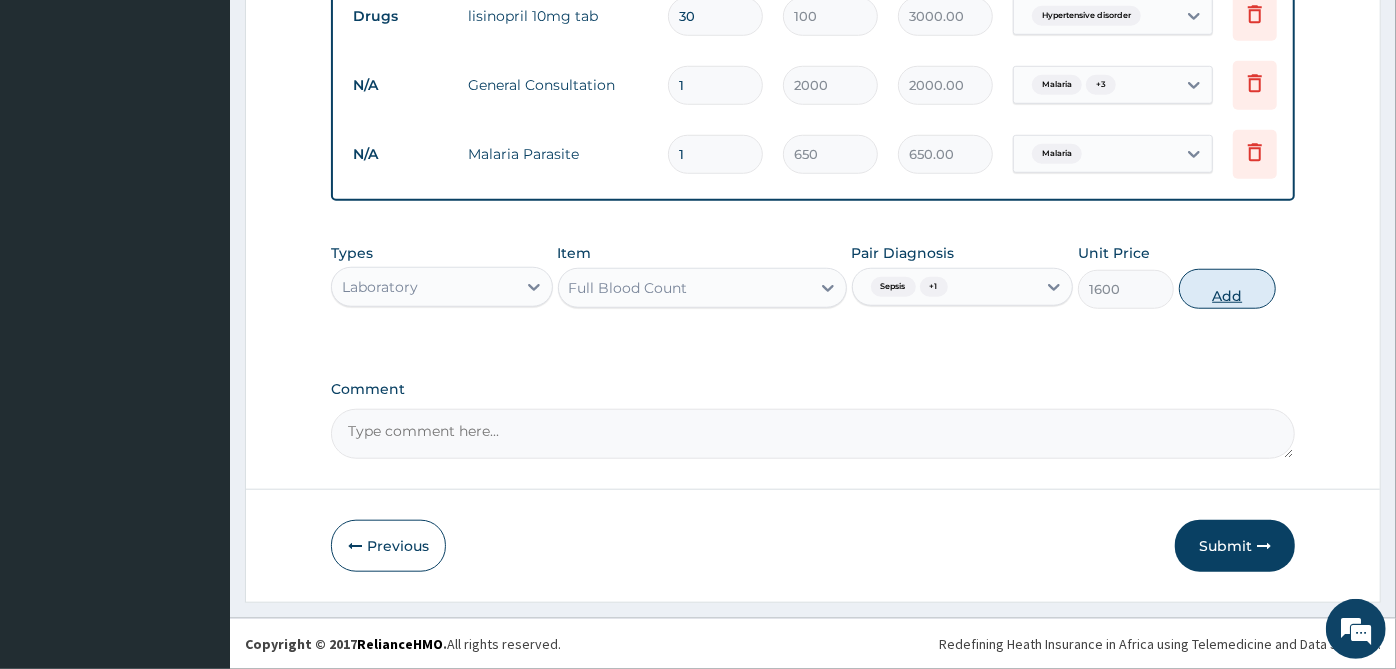 click on "Add" at bounding box center [1227, 289] 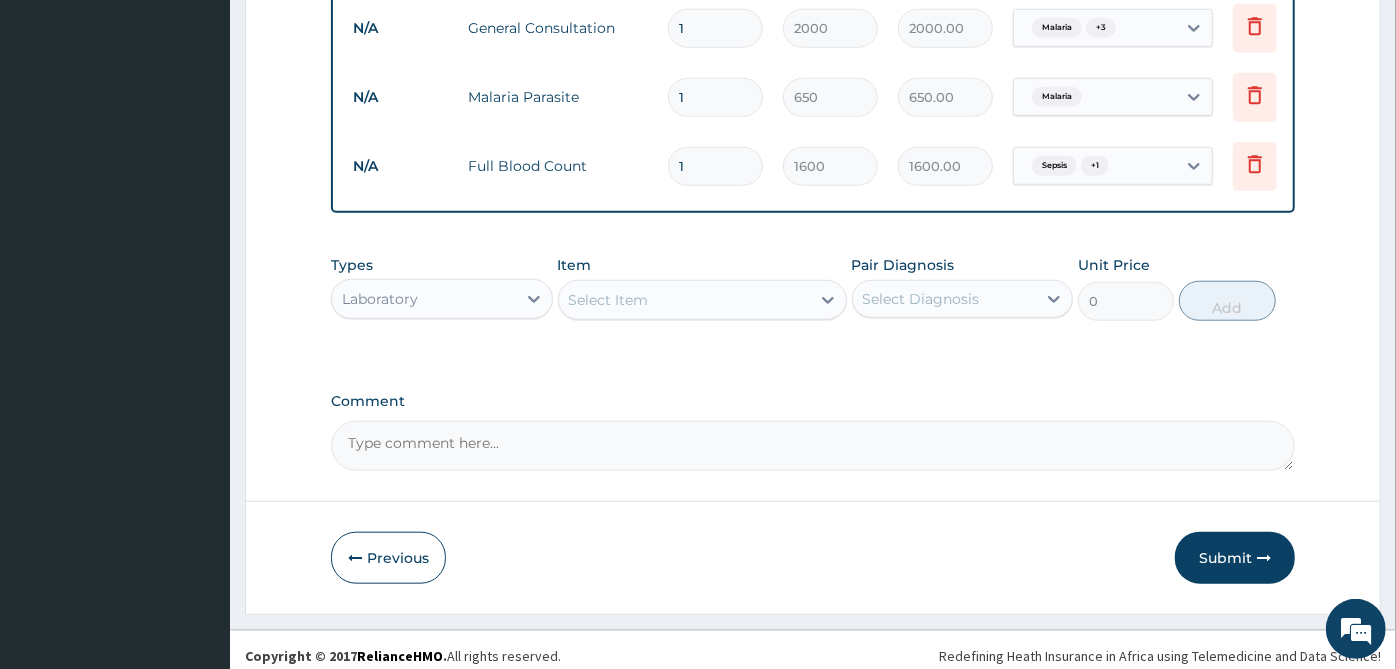scroll, scrollTop: 1036, scrollLeft: 0, axis: vertical 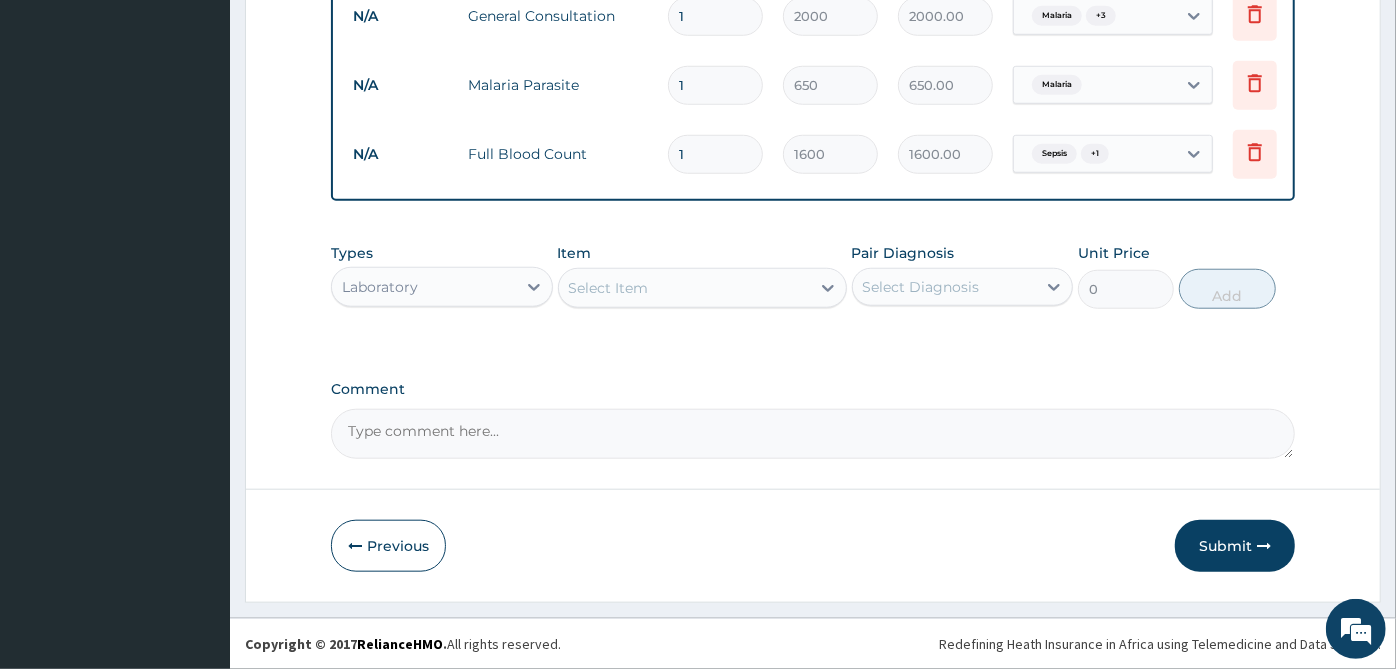 click on "Select Diagnosis" at bounding box center (921, 287) 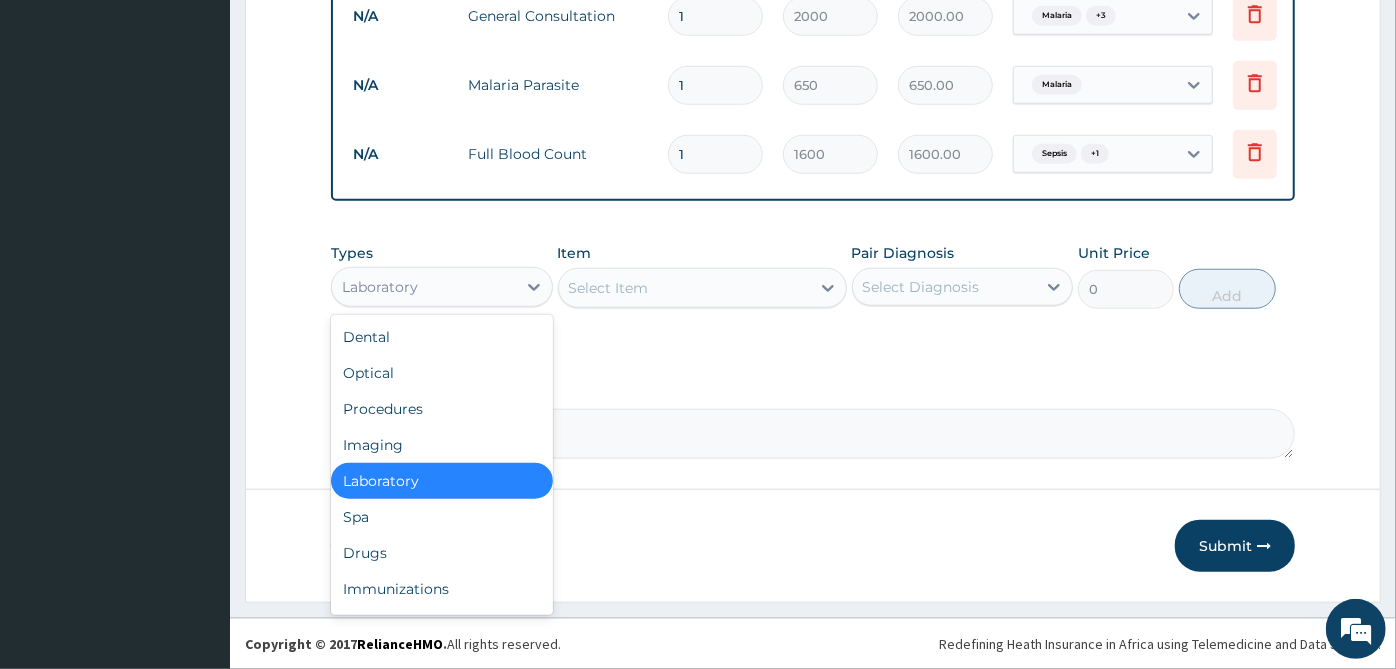click on "Laboratory" at bounding box center [424, 287] 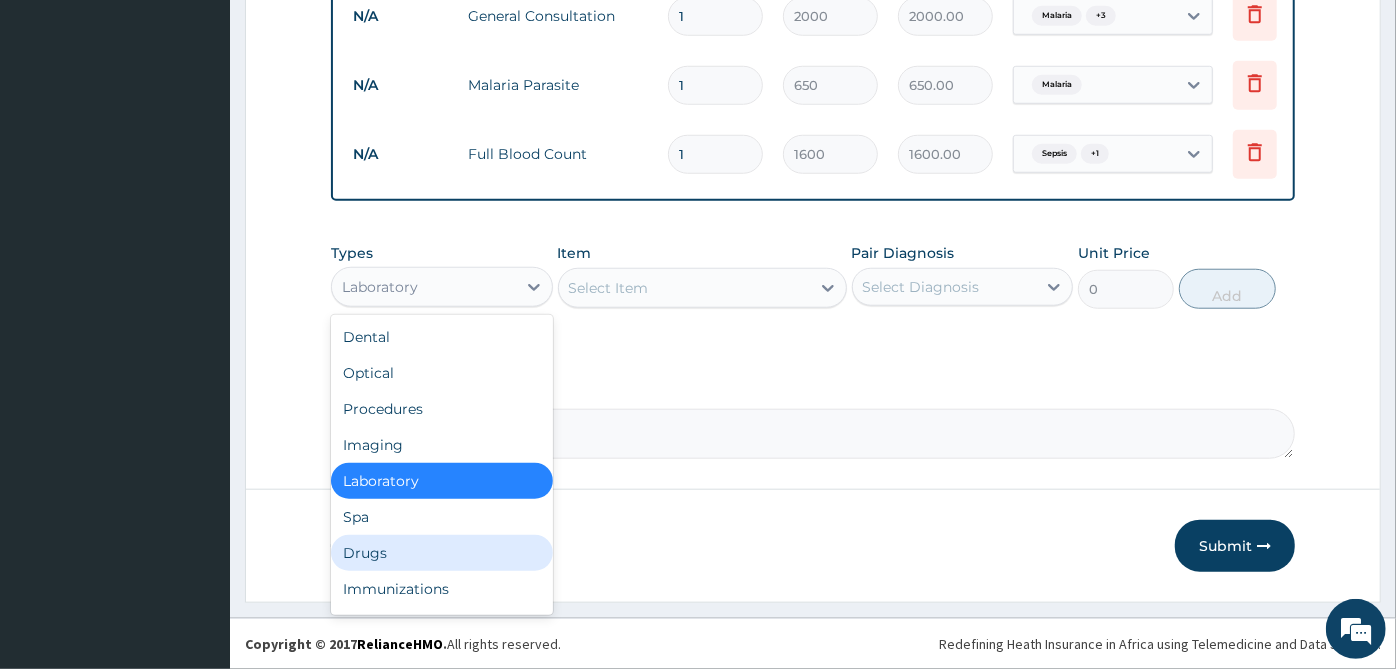 click on "Drugs" at bounding box center (442, 553) 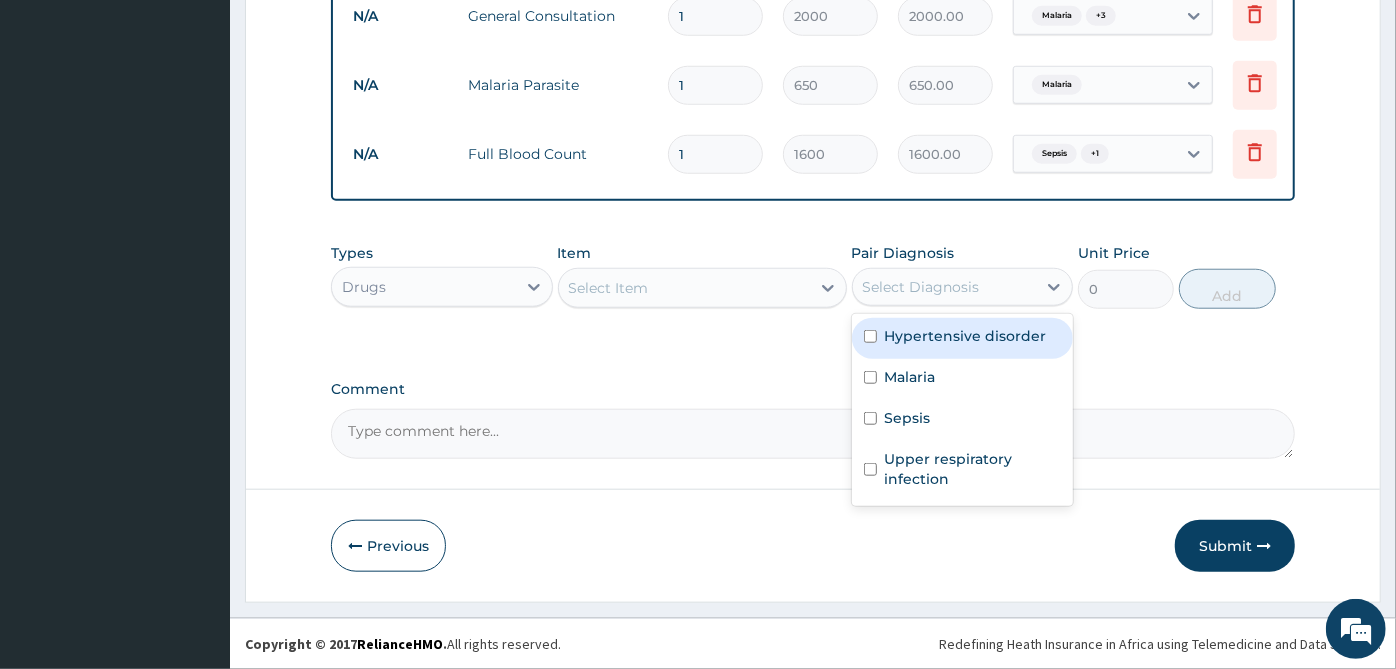 click on "Select Diagnosis" at bounding box center (921, 287) 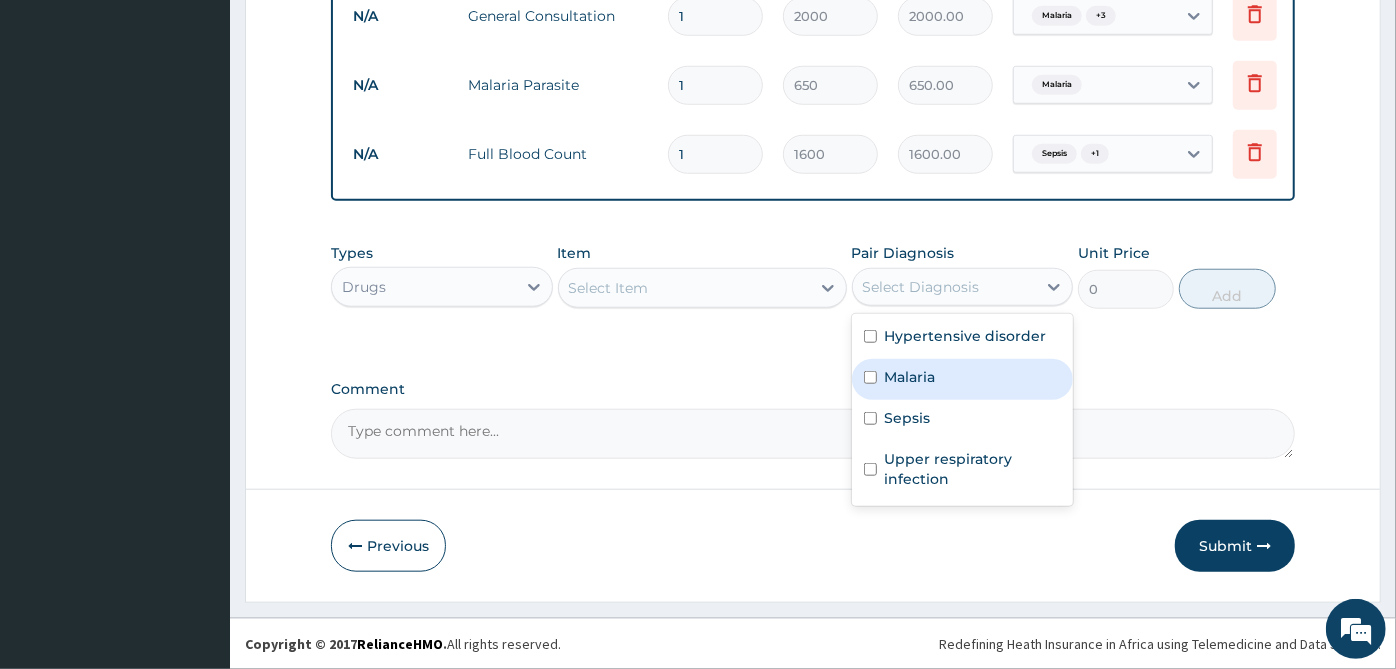 click on "Malaria" at bounding box center (910, 377) 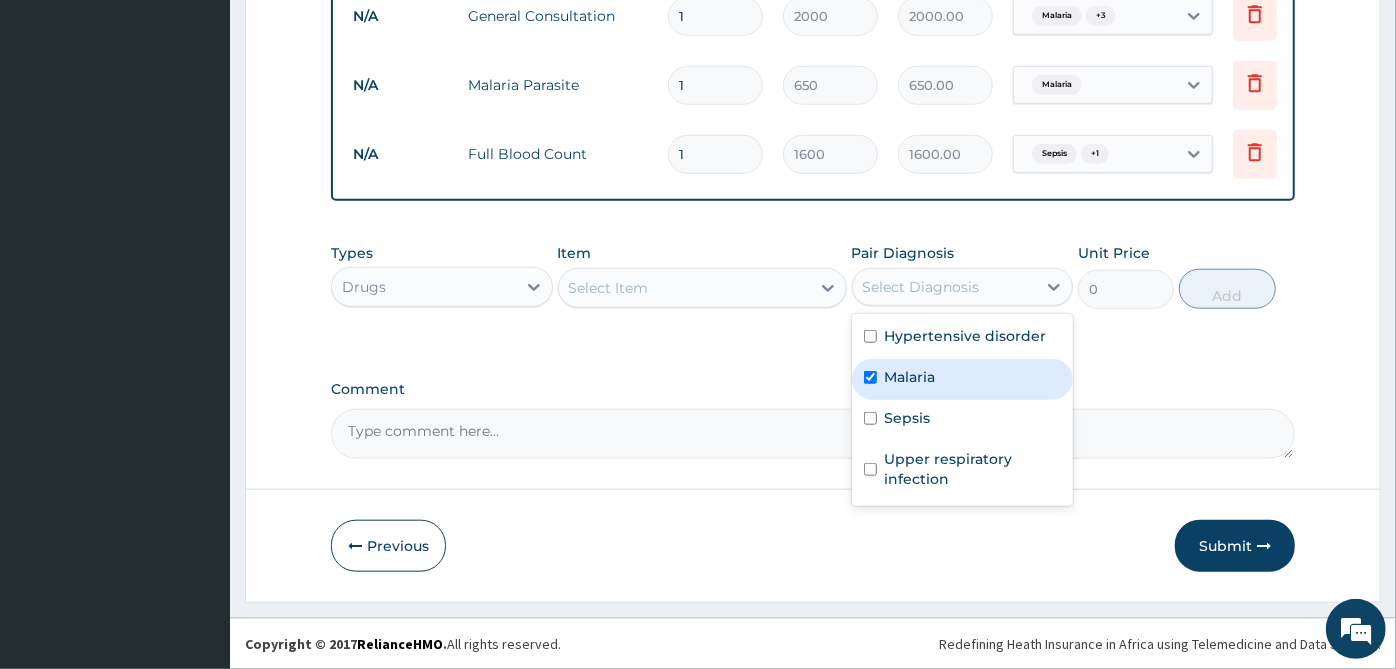checkbox on "true" 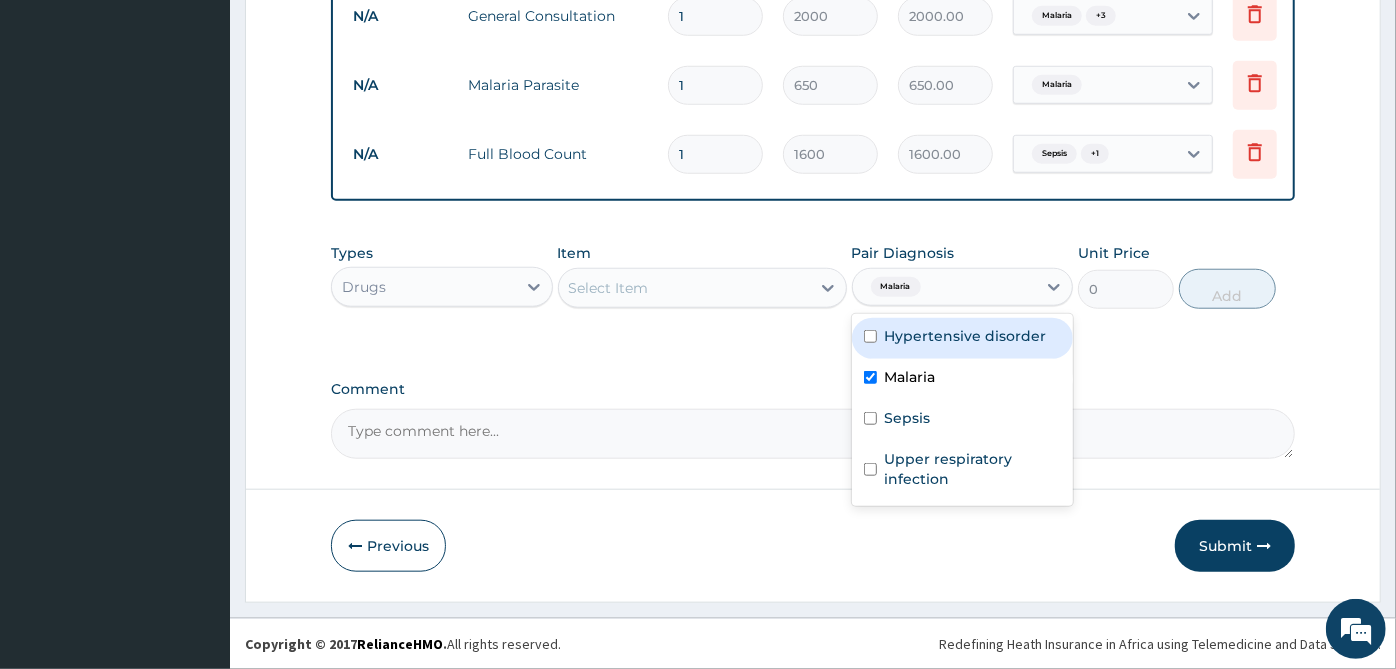 click on "Hypertensive disorder" at bounding box center (963, 338) 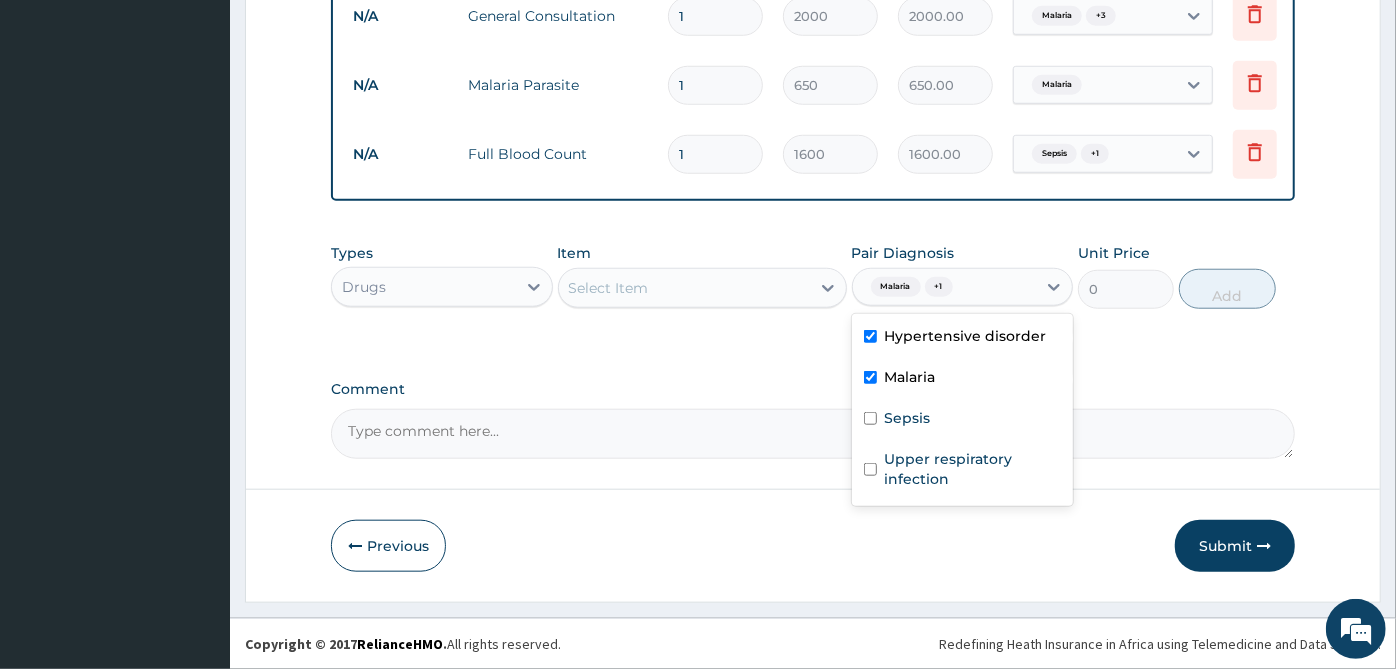 checkbox on "true" 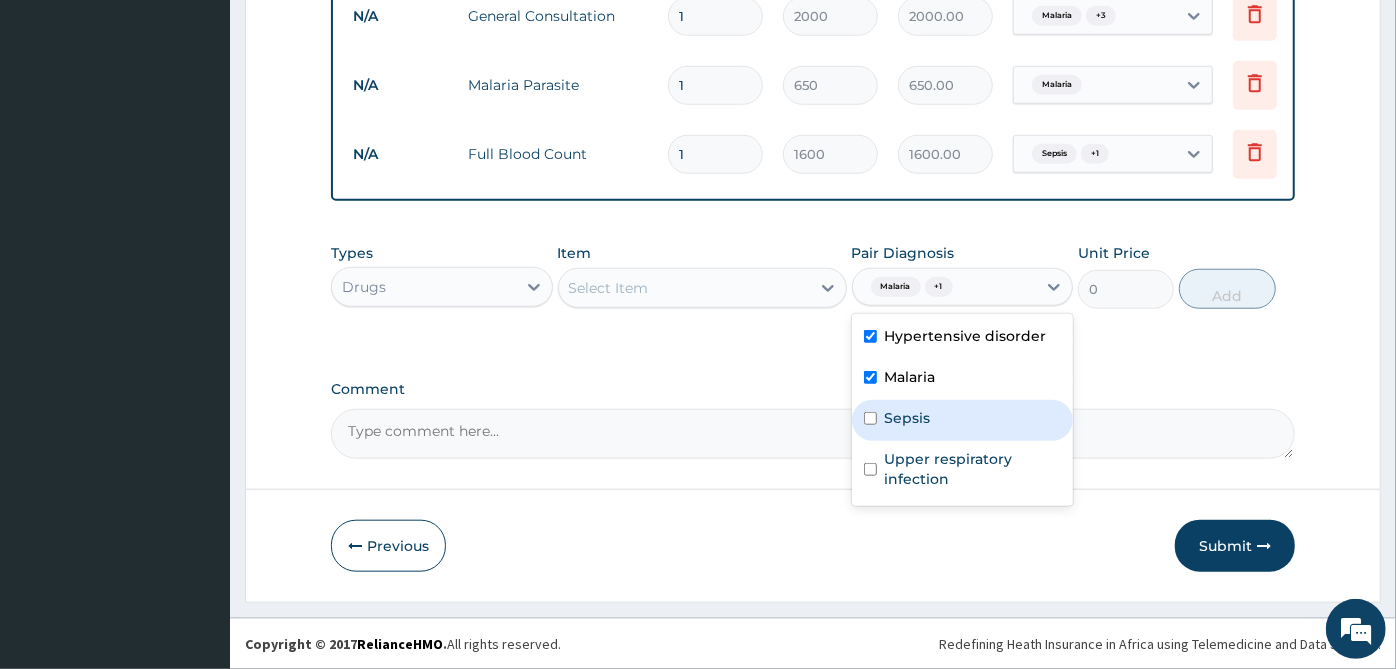 click on "Sepsis" at bounding box center [963, 420] 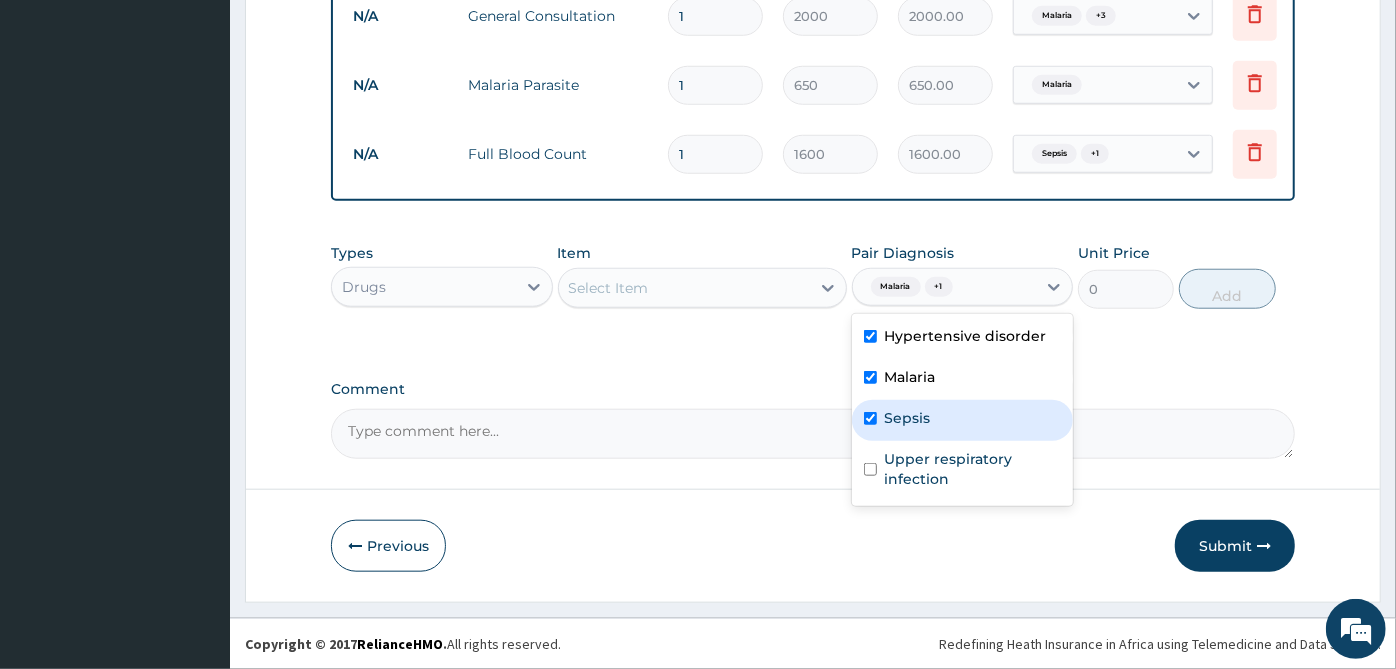 checkbox on "true" 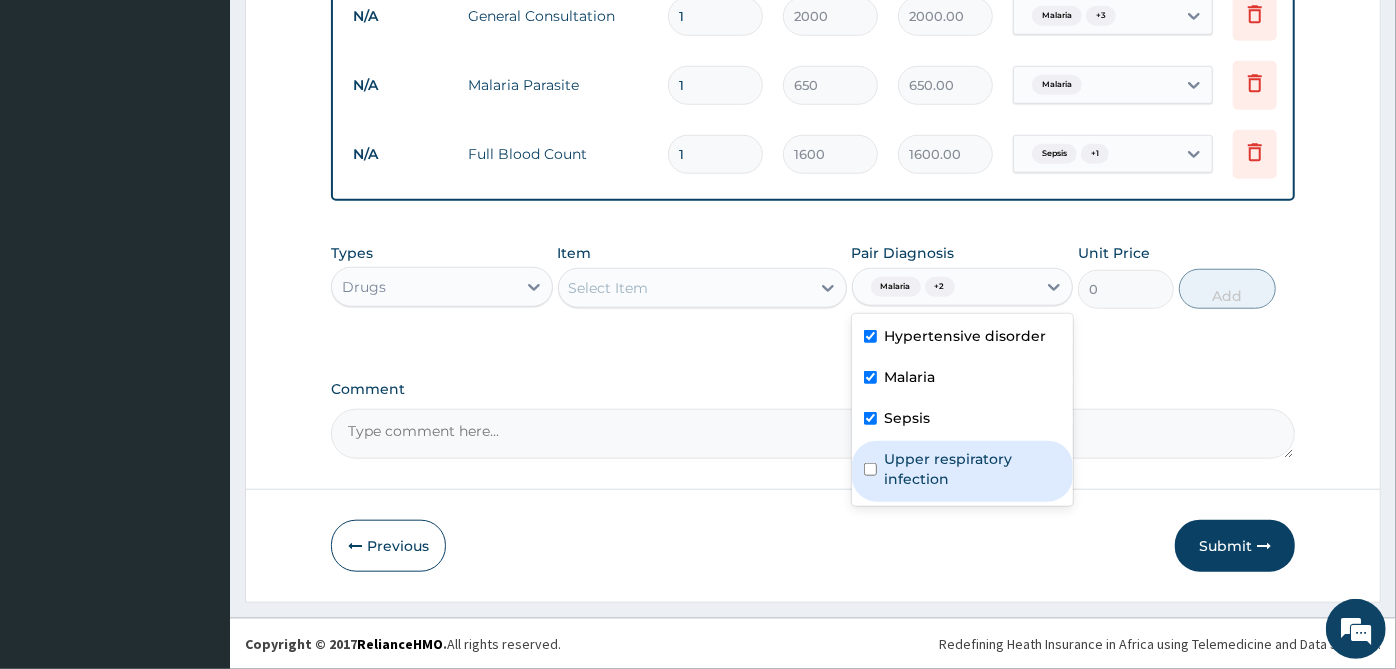 click on "Upper respiratory infection" at bounding box center [973, 469] 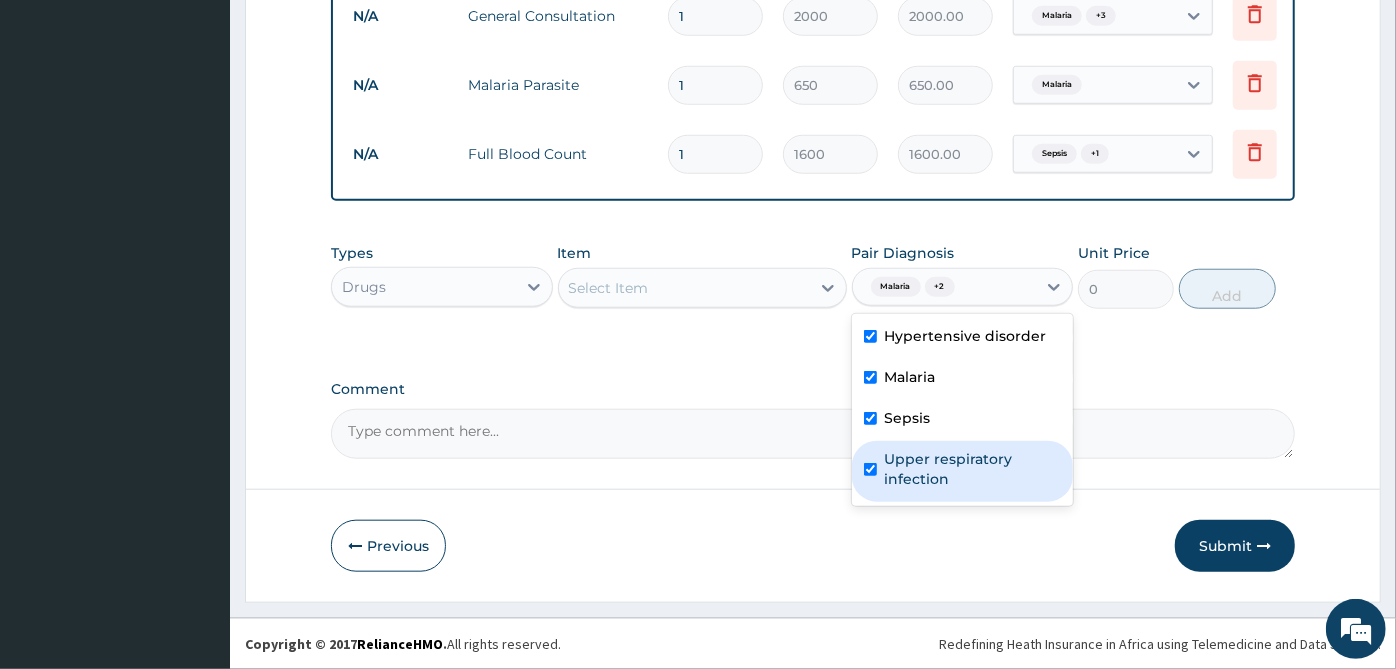 checkbox on "true" 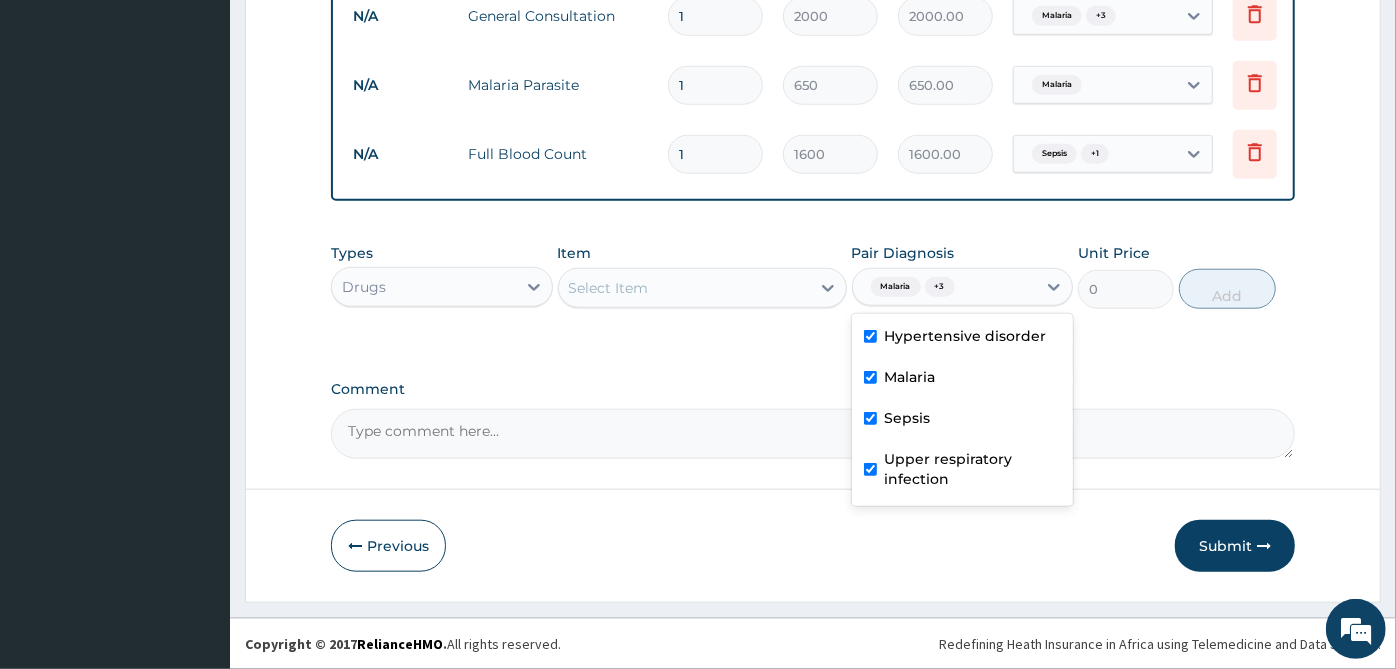 click on "Select Item" at bounding box center (684, 288) 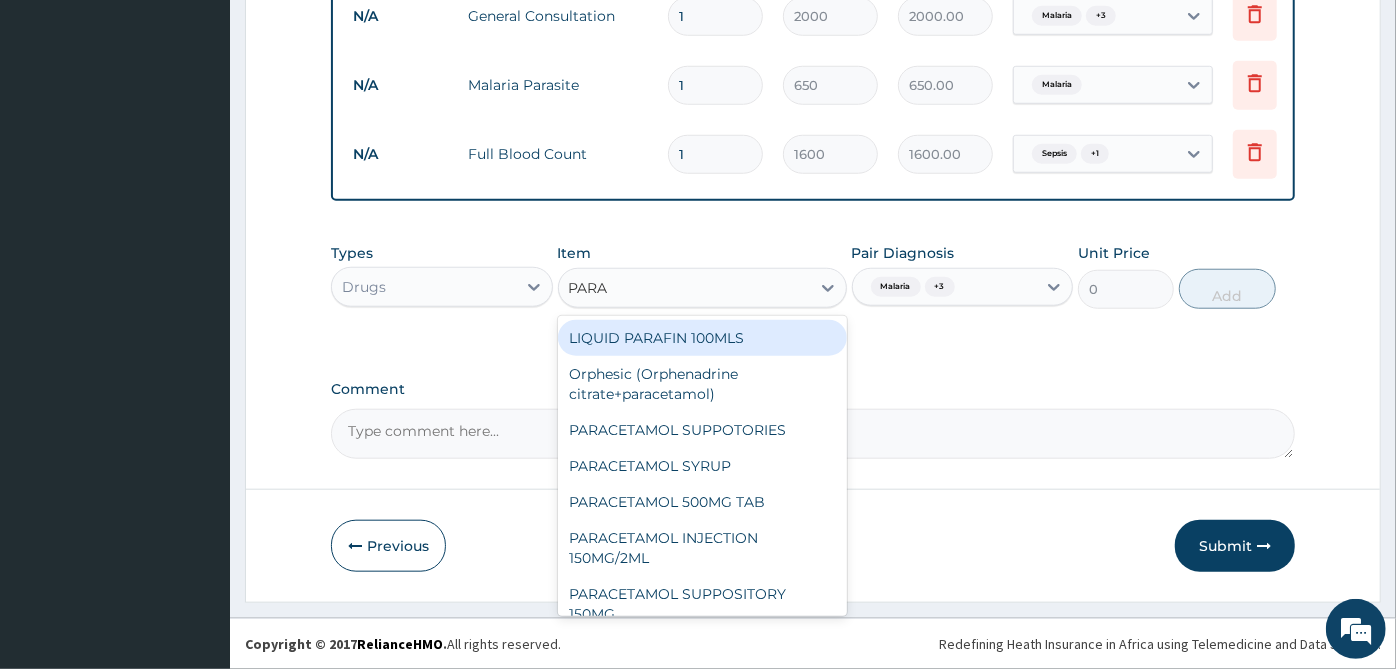 type on "PARAC" 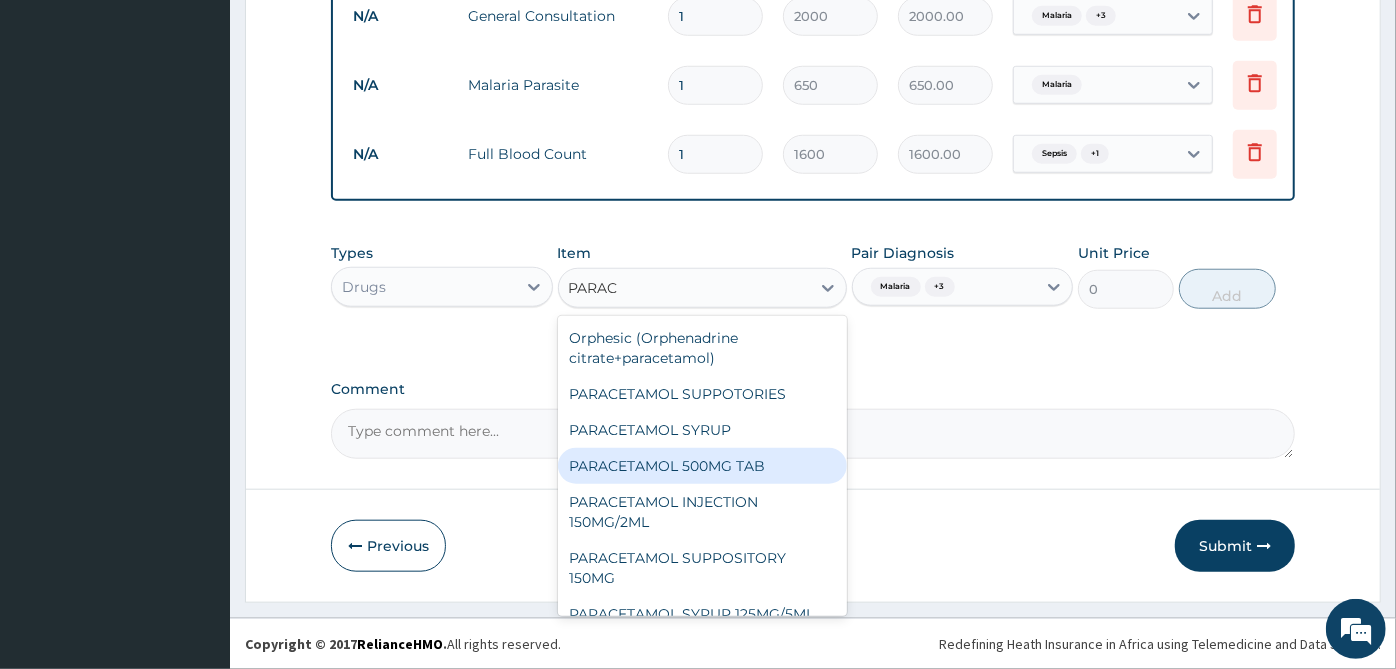 click on "PARACETAMOL 500MG TAB" at bounding box center [702, 466] 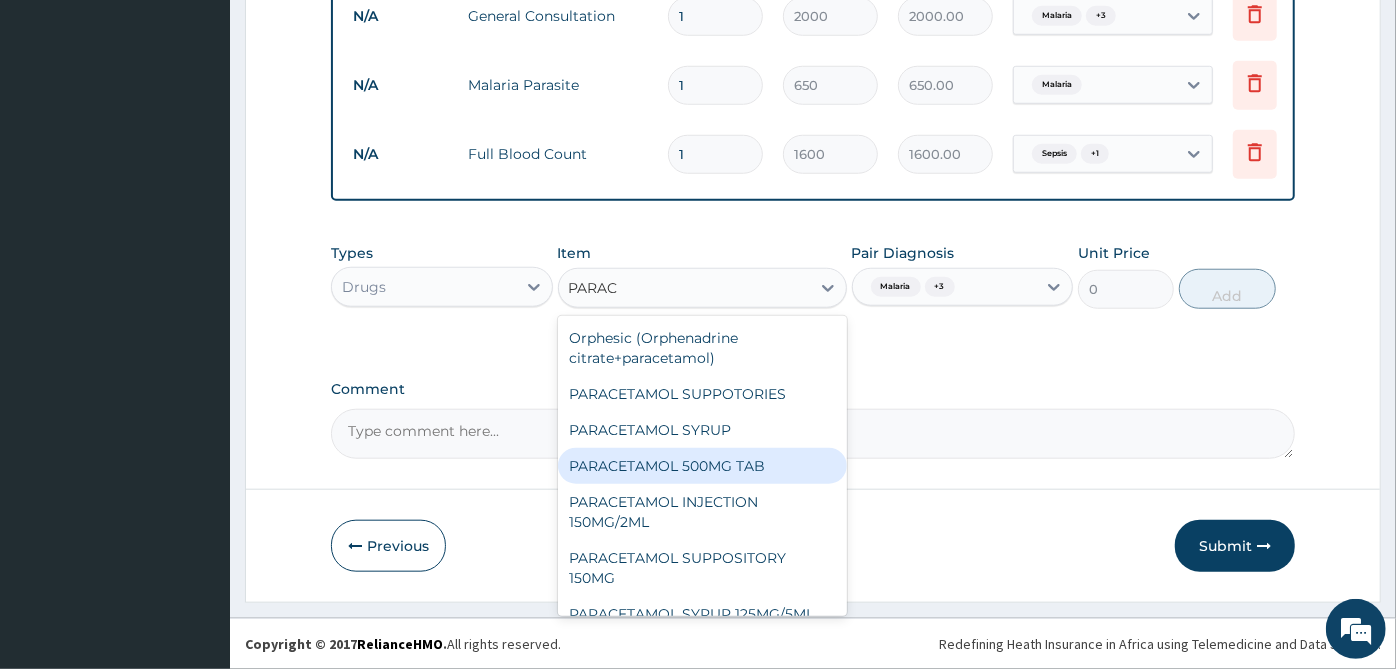 type 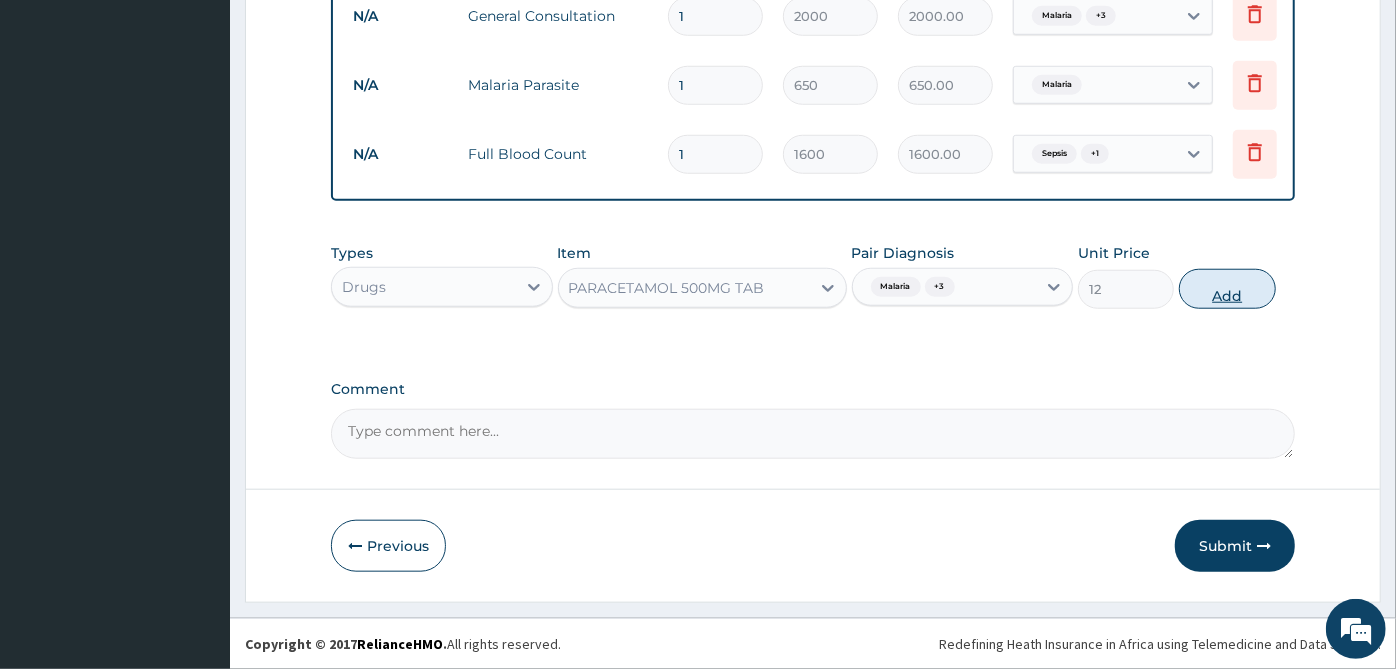 click on "Add" at bounding box center [1227, 289] 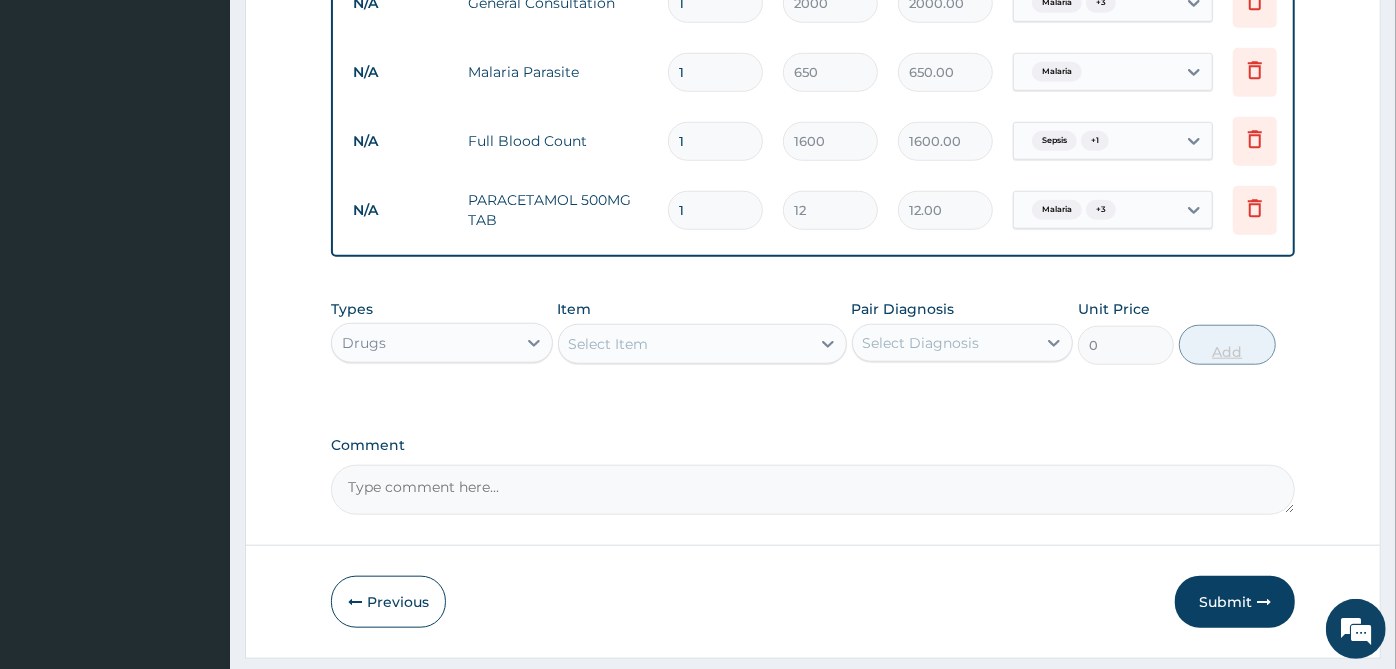 type on "18" 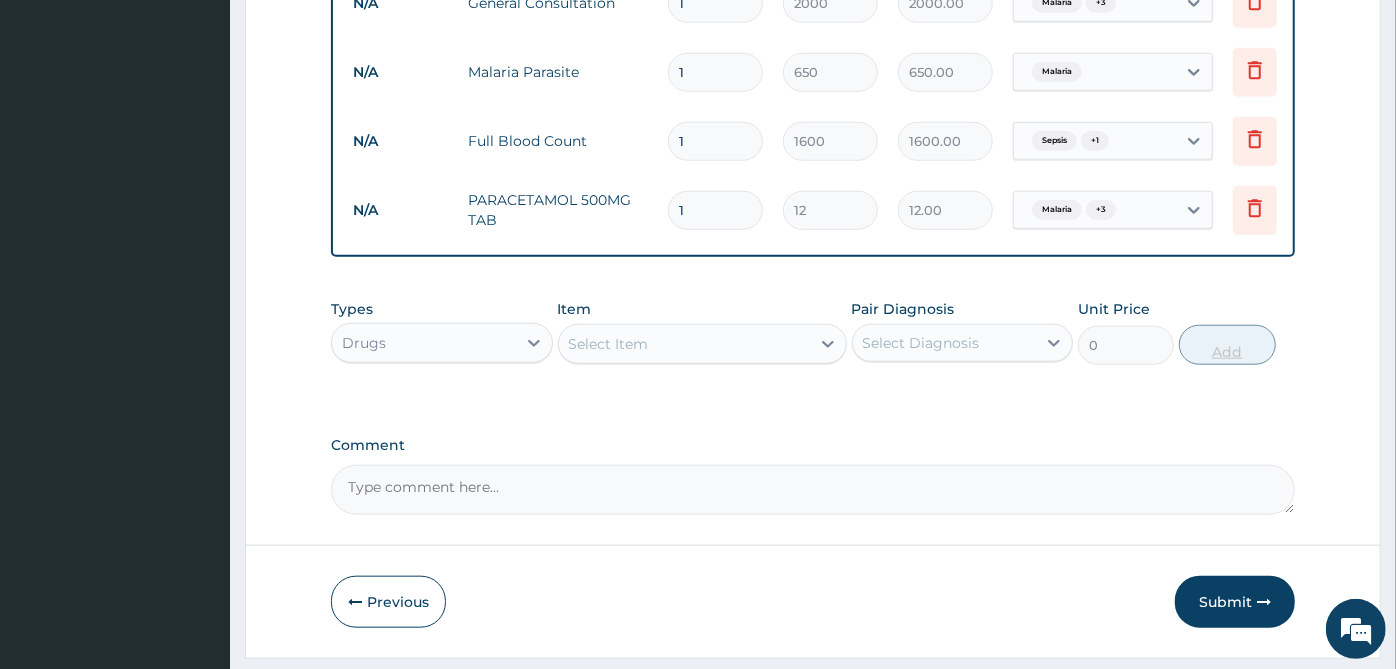 type on "216.00" 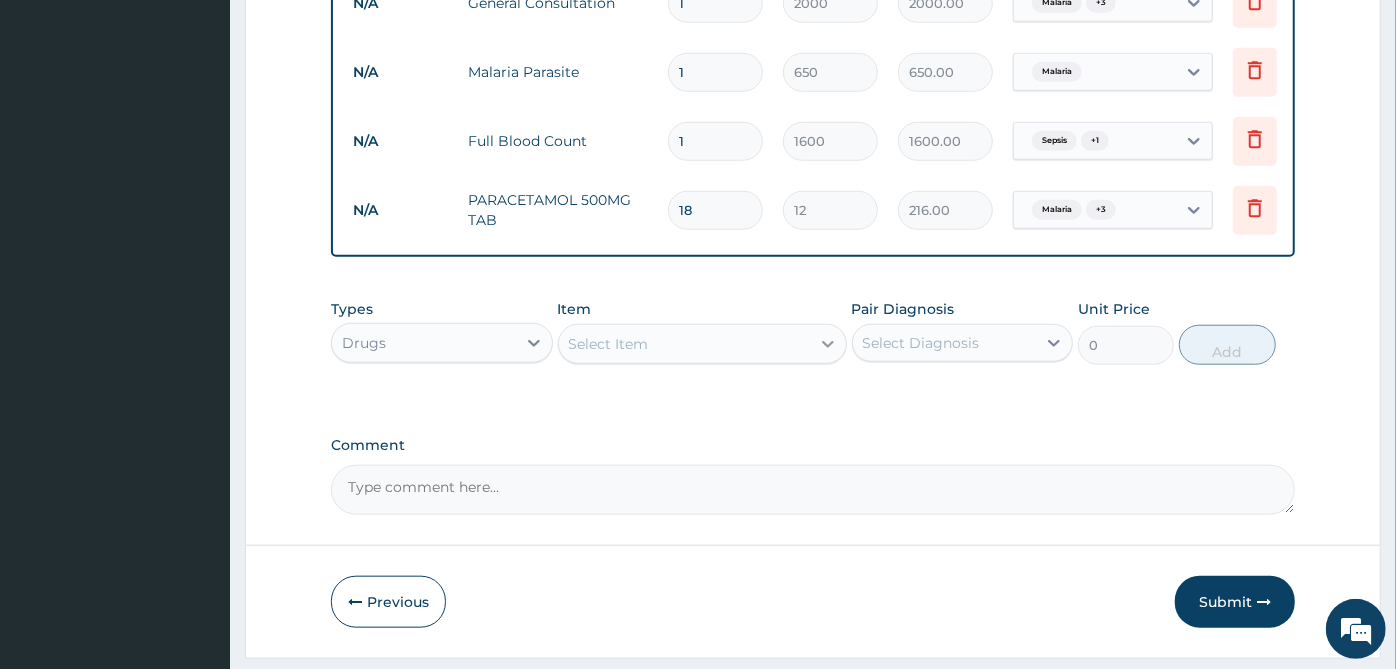 type on "18" 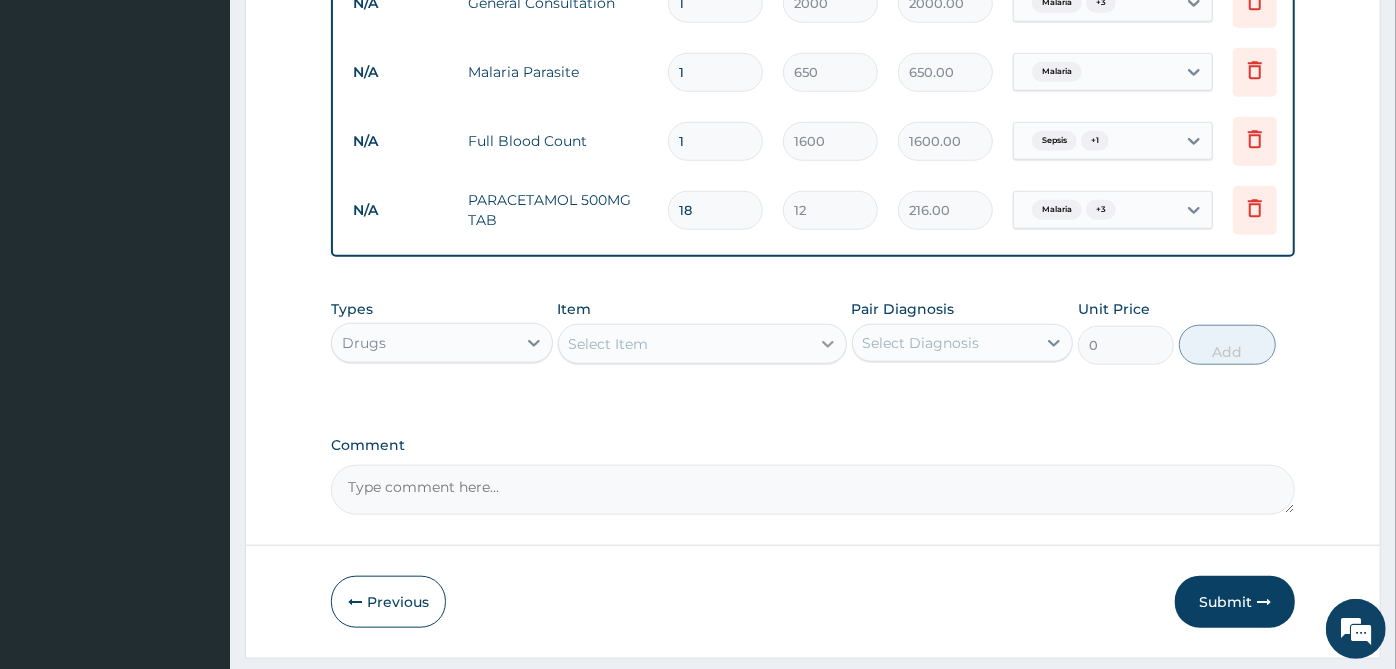 click at bounding box center [828, 344] 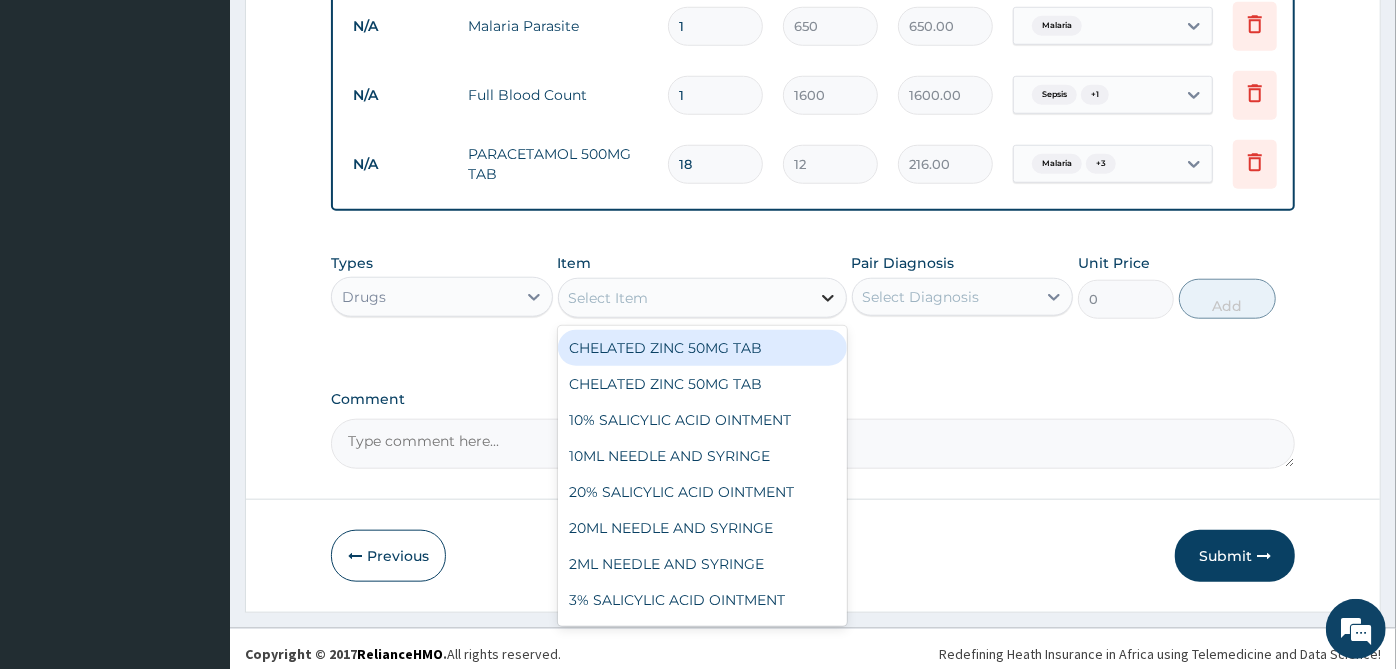 scroll, scrollTop: 1105, scrollLeft: 0, axis: vertical 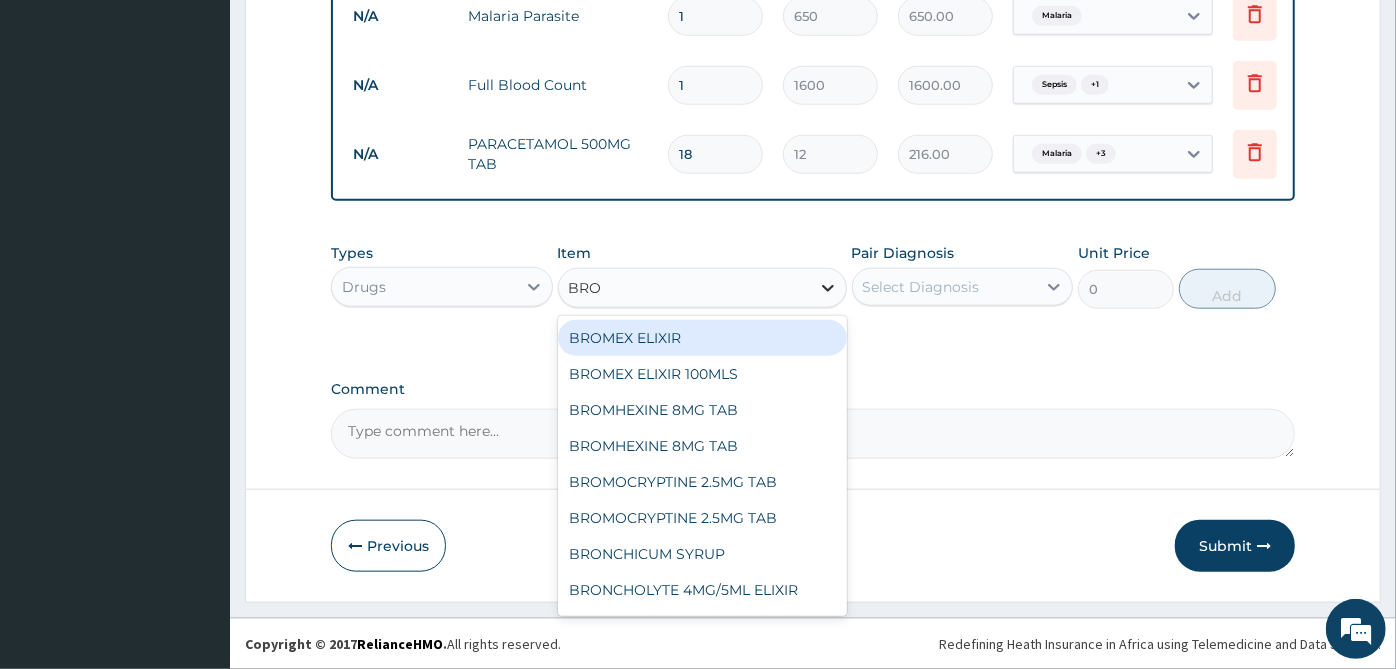type on "BRON" 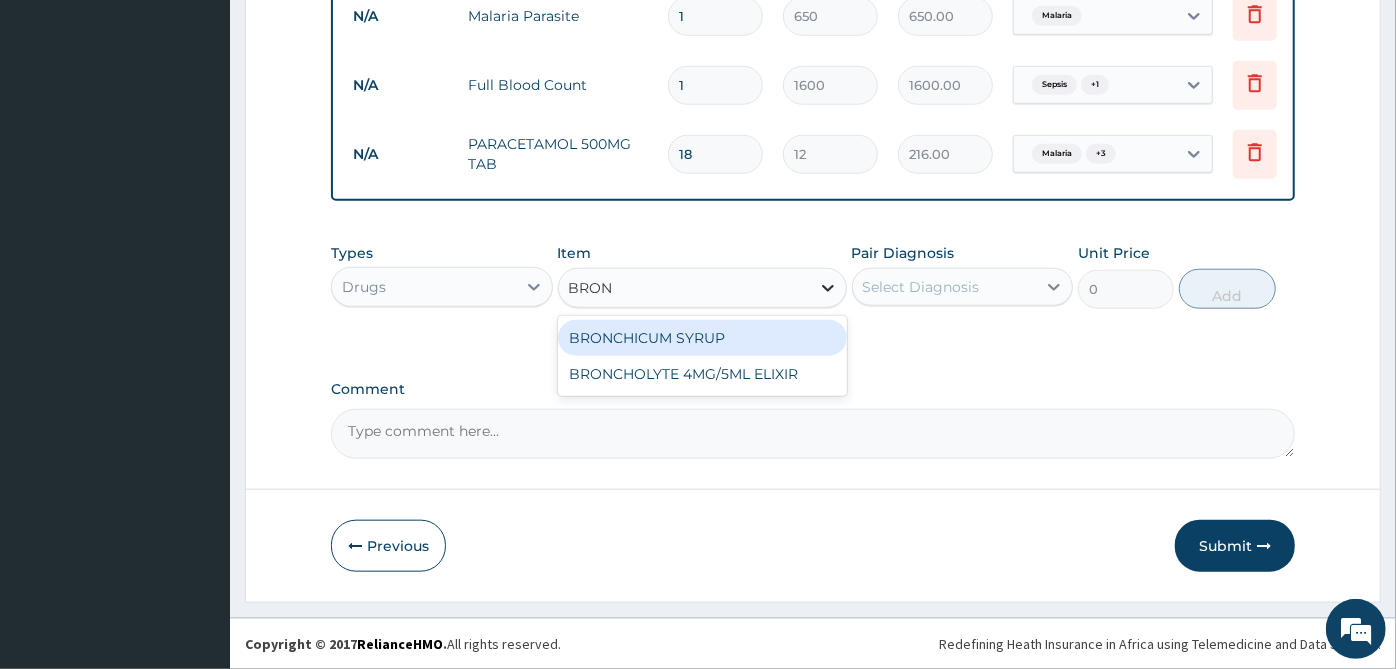 click on "BRONCHICUM SYRUP" at bounding box center [702, 338] 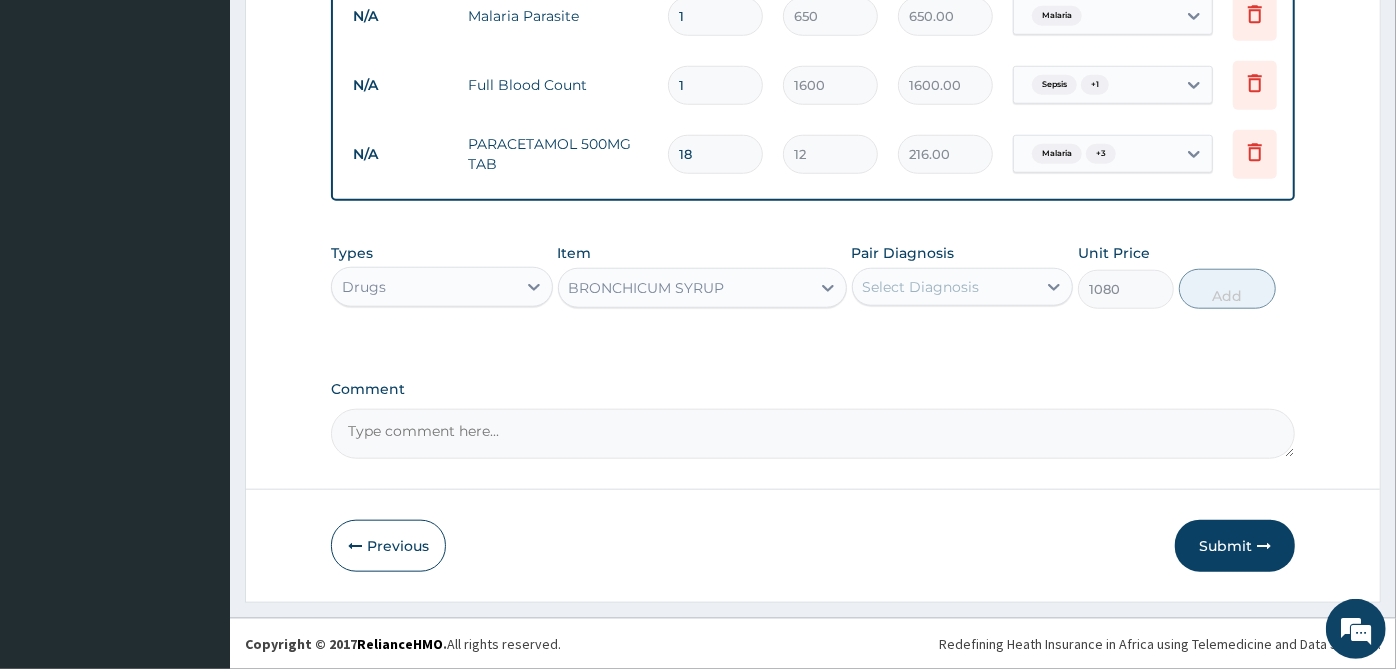 click on "Select Diagnosis" at bounding box center (921, 287) 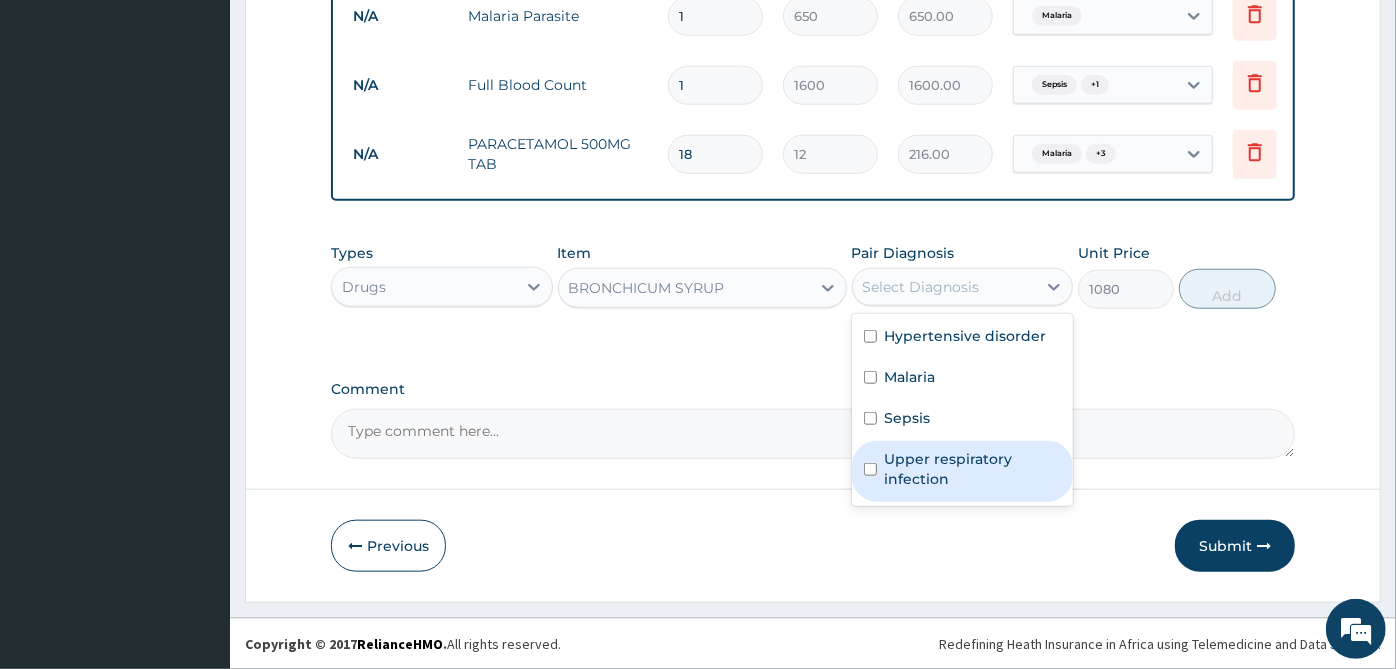 drag, startPoint x: 968, startPoint y: 465, endPoint x: 981, endPoint y: 460, distance: 13.928389 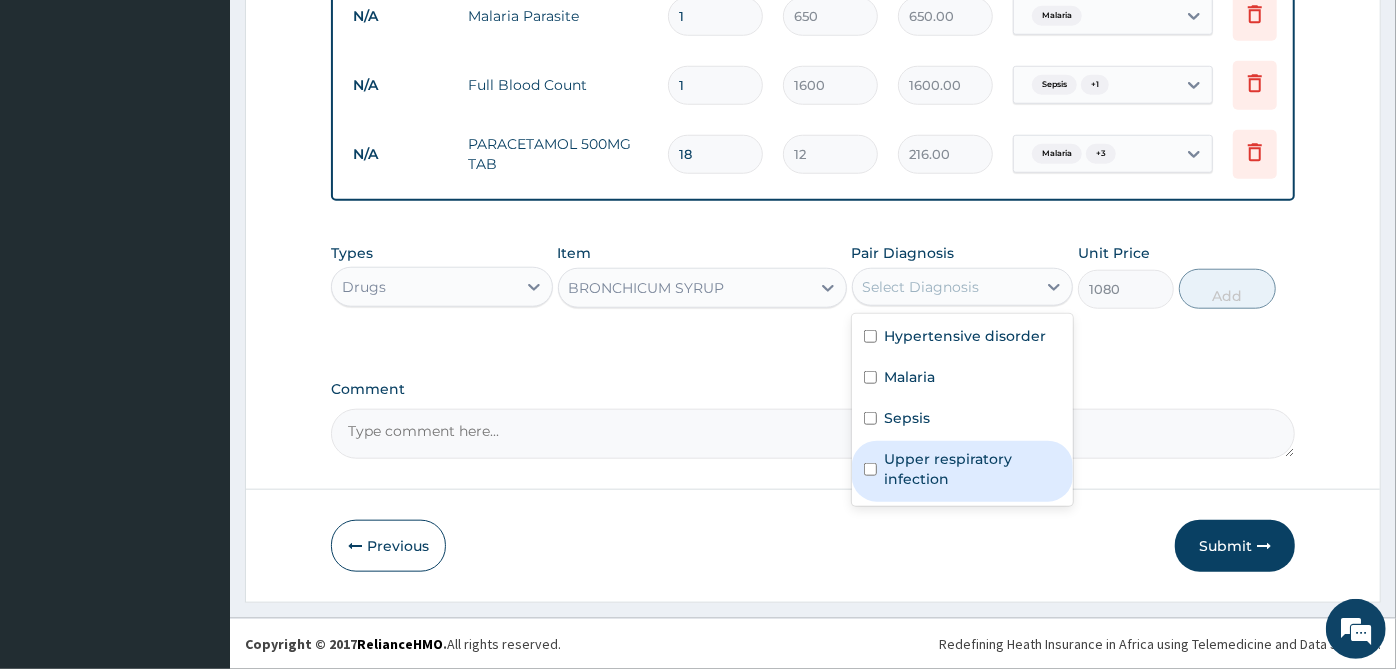 click on "Upper respiratory infection" at bounding box center (973, 469) 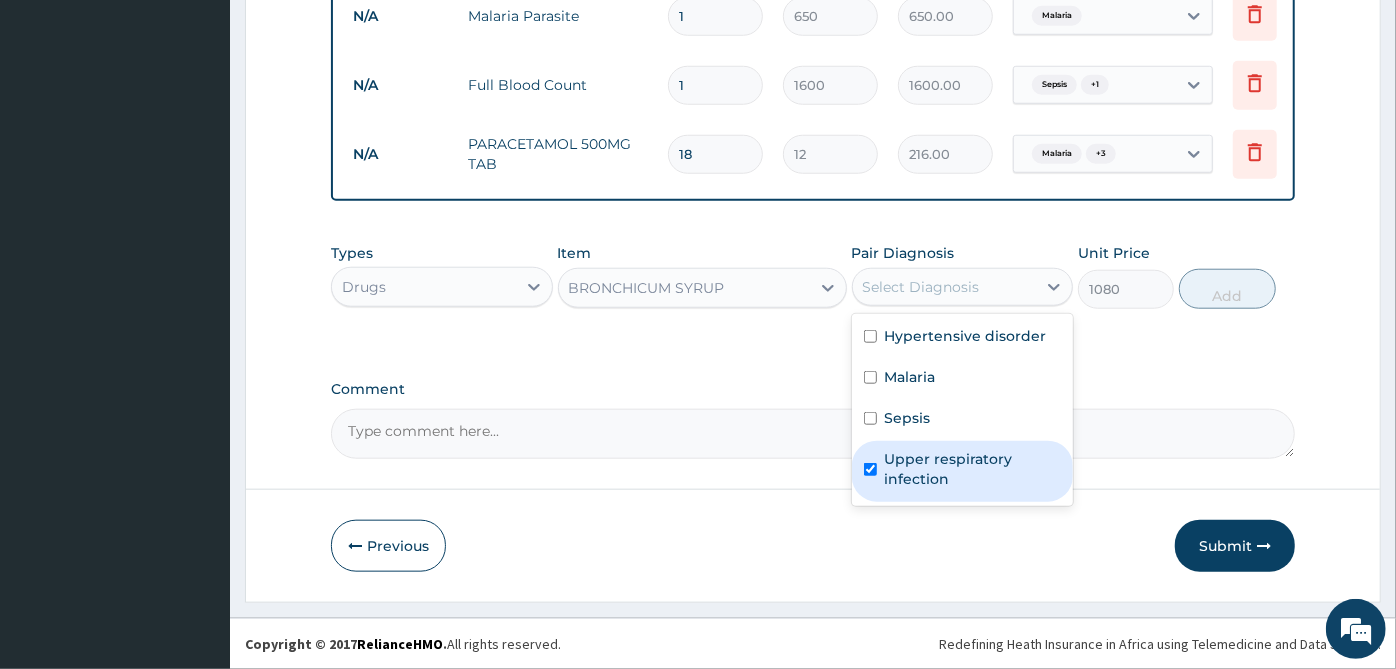 checkbox on "true" 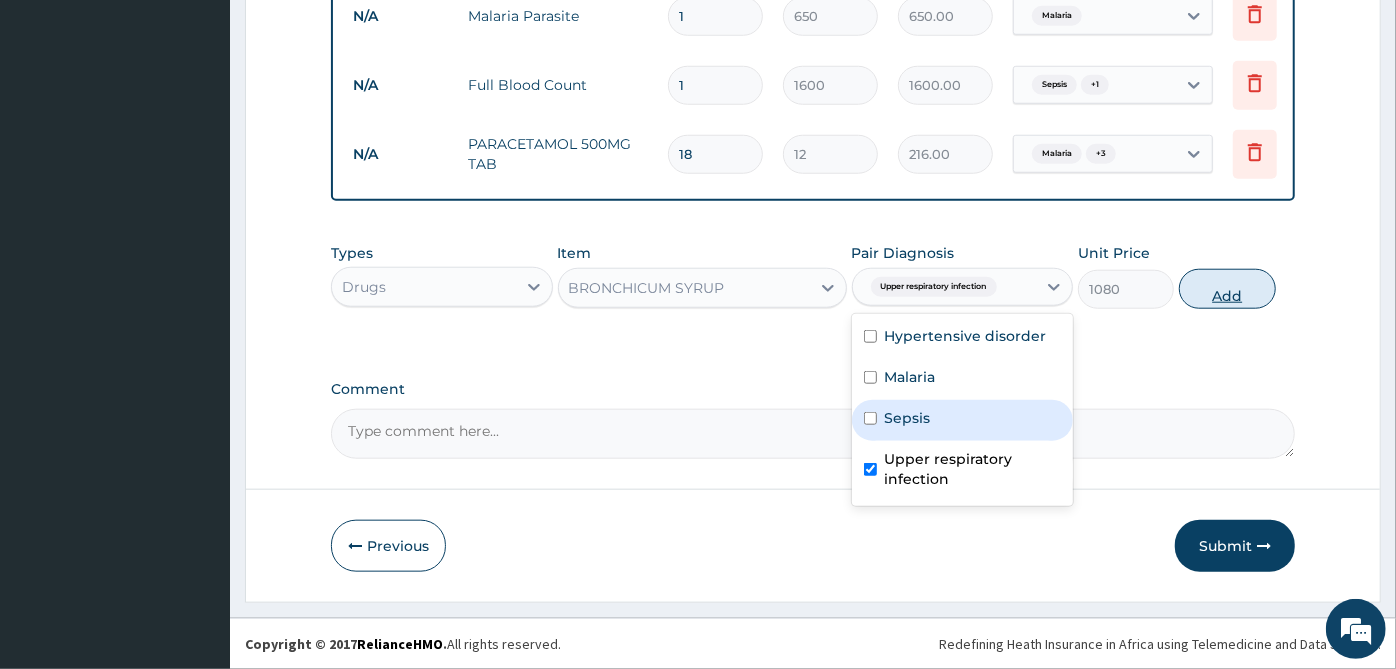 click on "Add" at bounding box center [1227, 289] 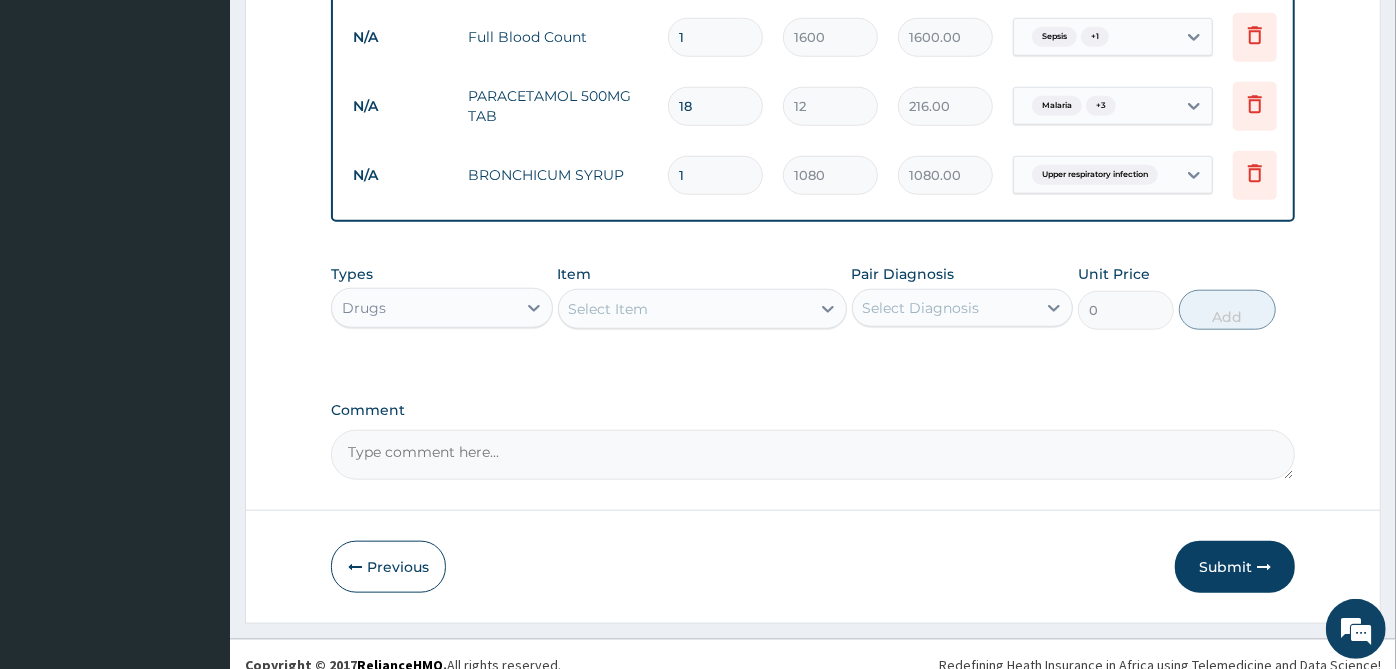 scroll, scrollTop: 1174, scrollLeft: 0, axis: vertical 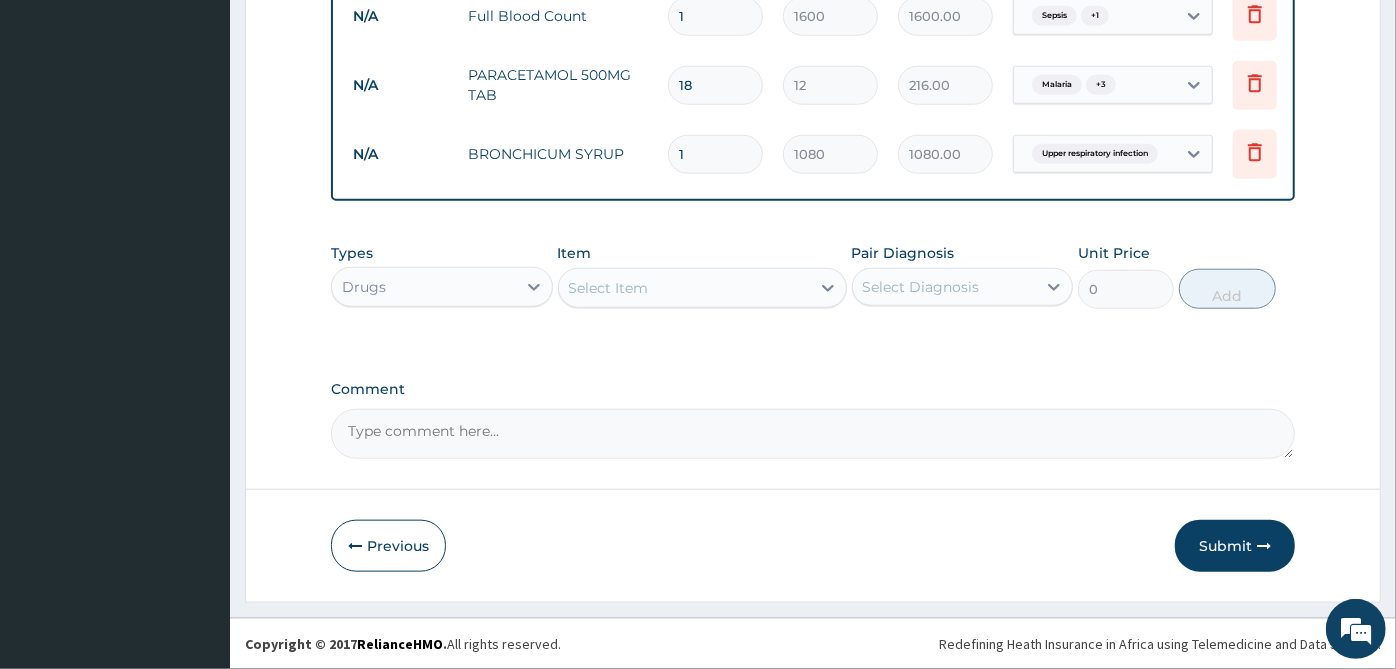 click on "Select Item" at bounding box center (684, 288) 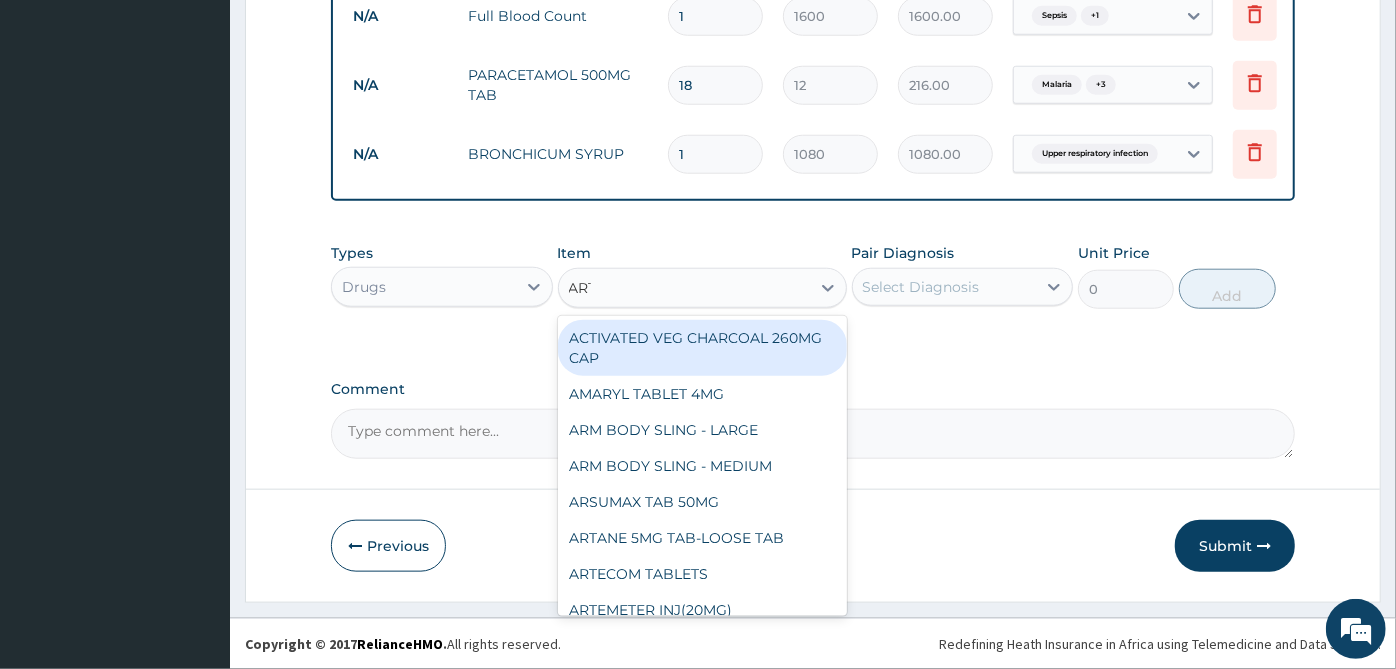 type on "ARTE" 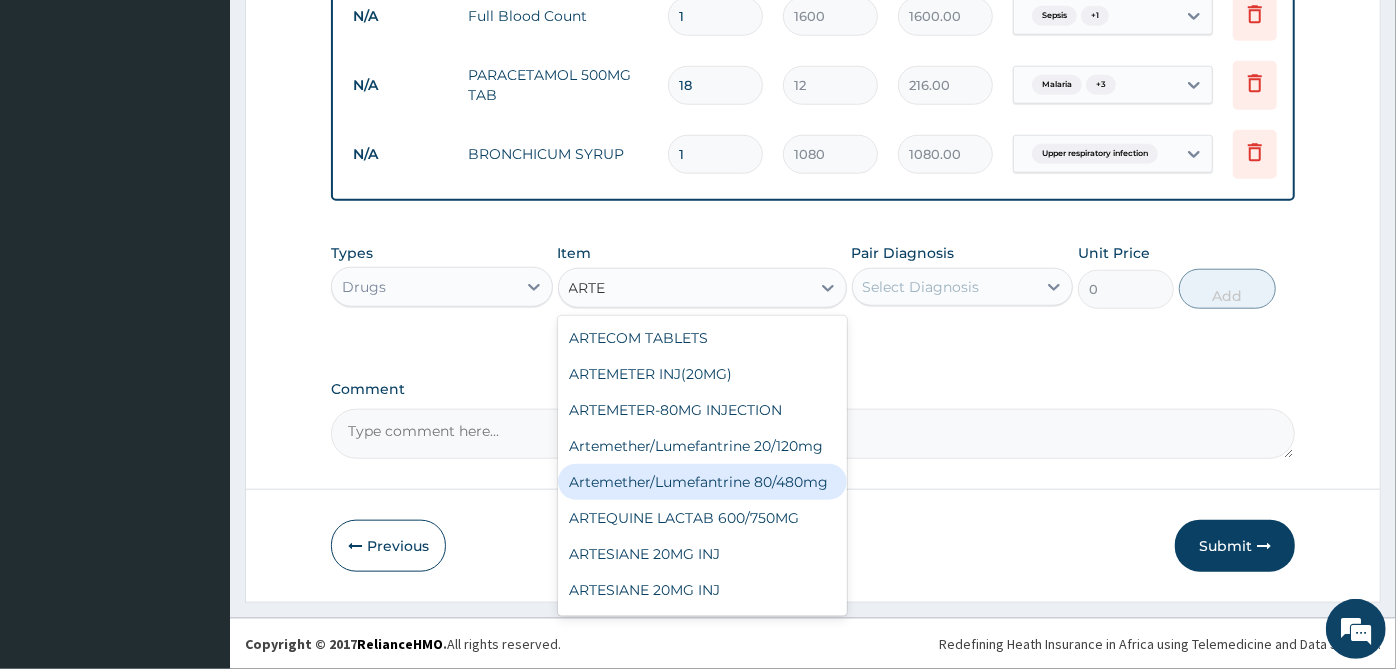click on "Artemether/Lumefantrine 80/480mg" at bounding box center [702, 482] 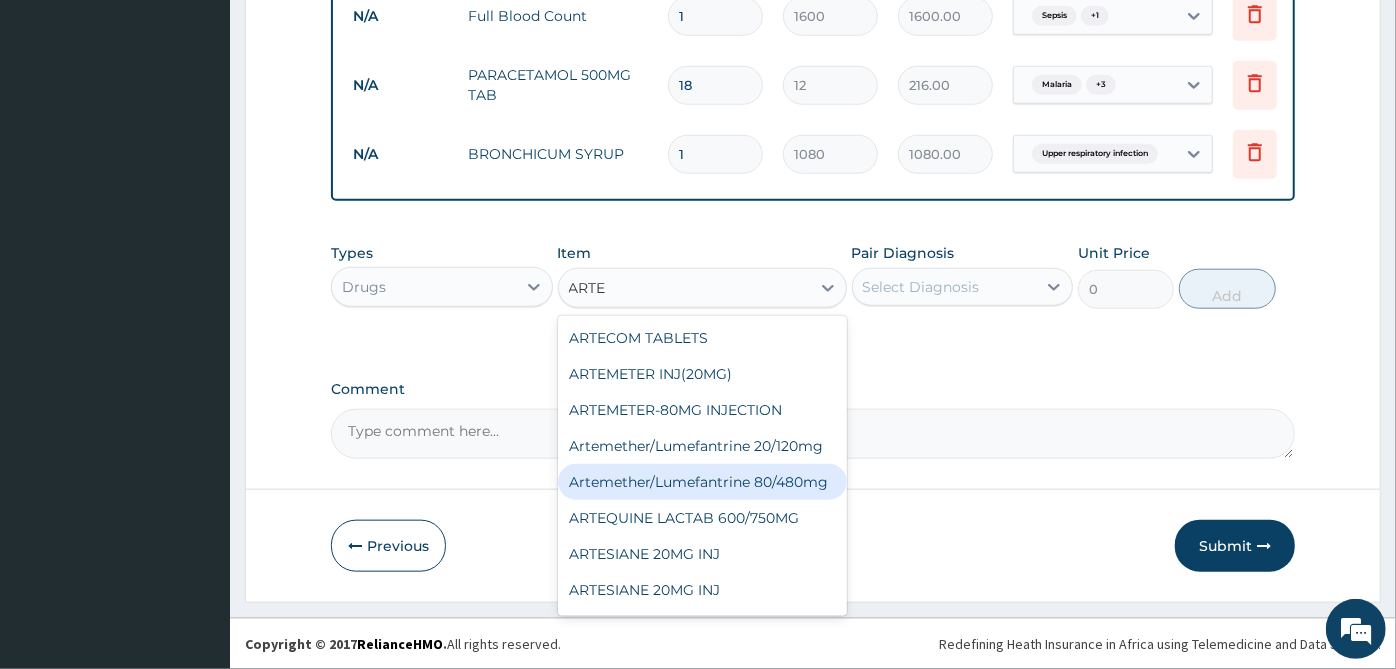 type 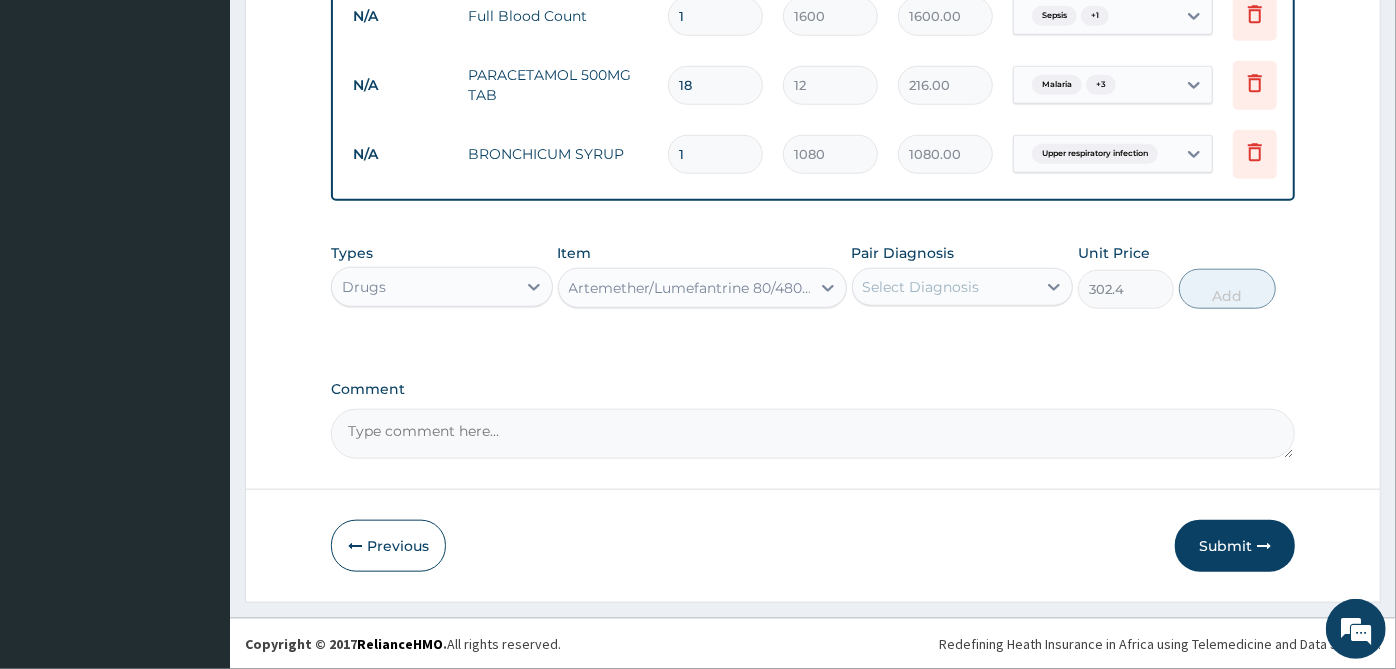 click on "Select Diagnosis" at bounding box center [945, 287] 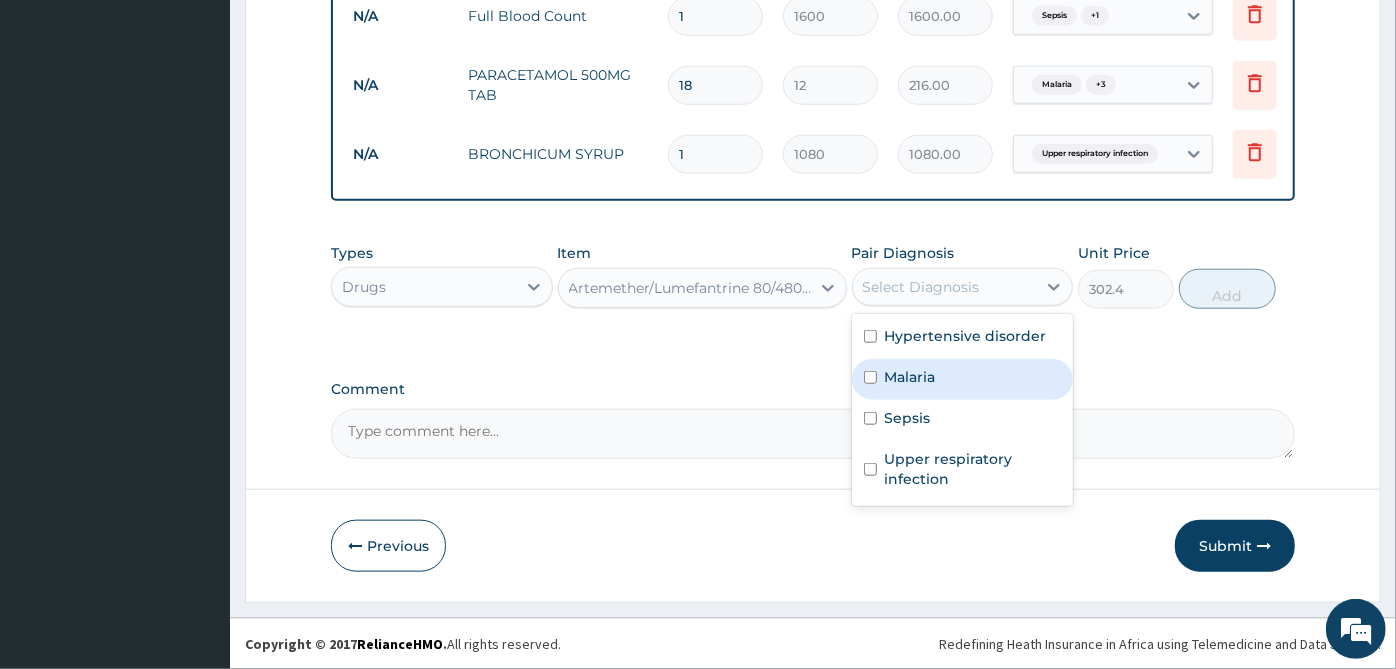 click on "Malaria" at bounding box center [963, 379] 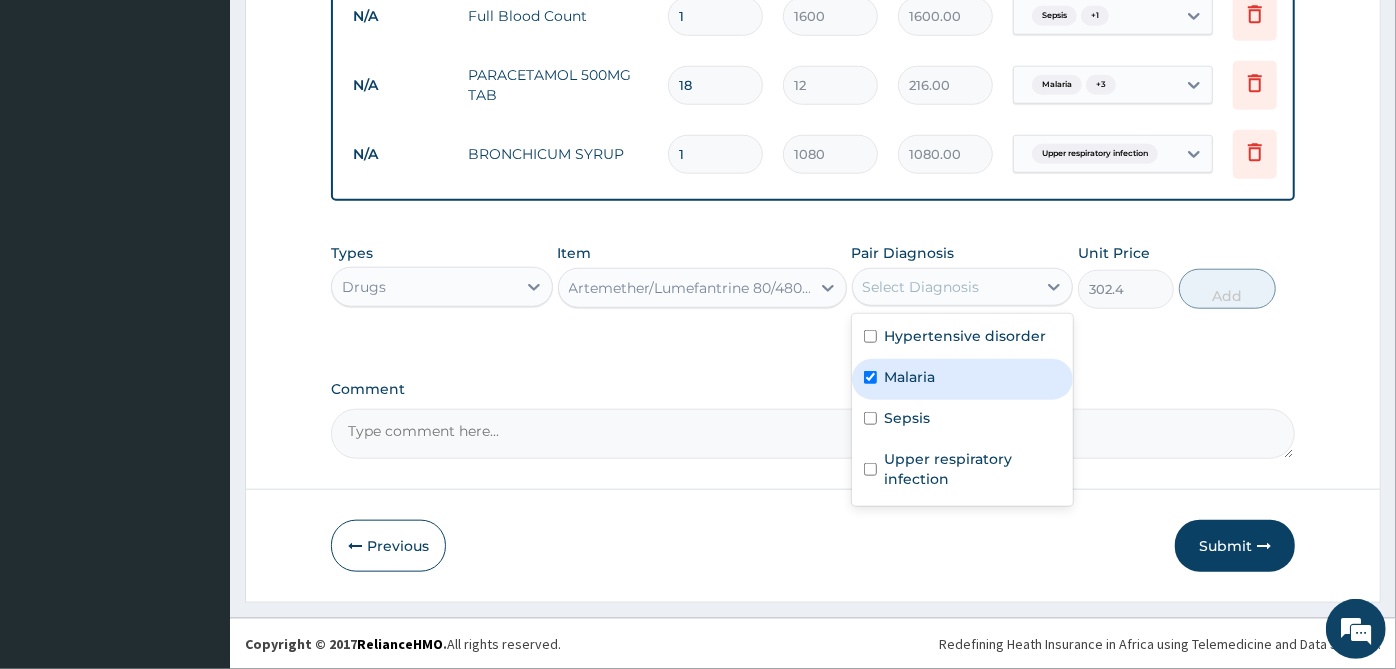 checkbox on "true" 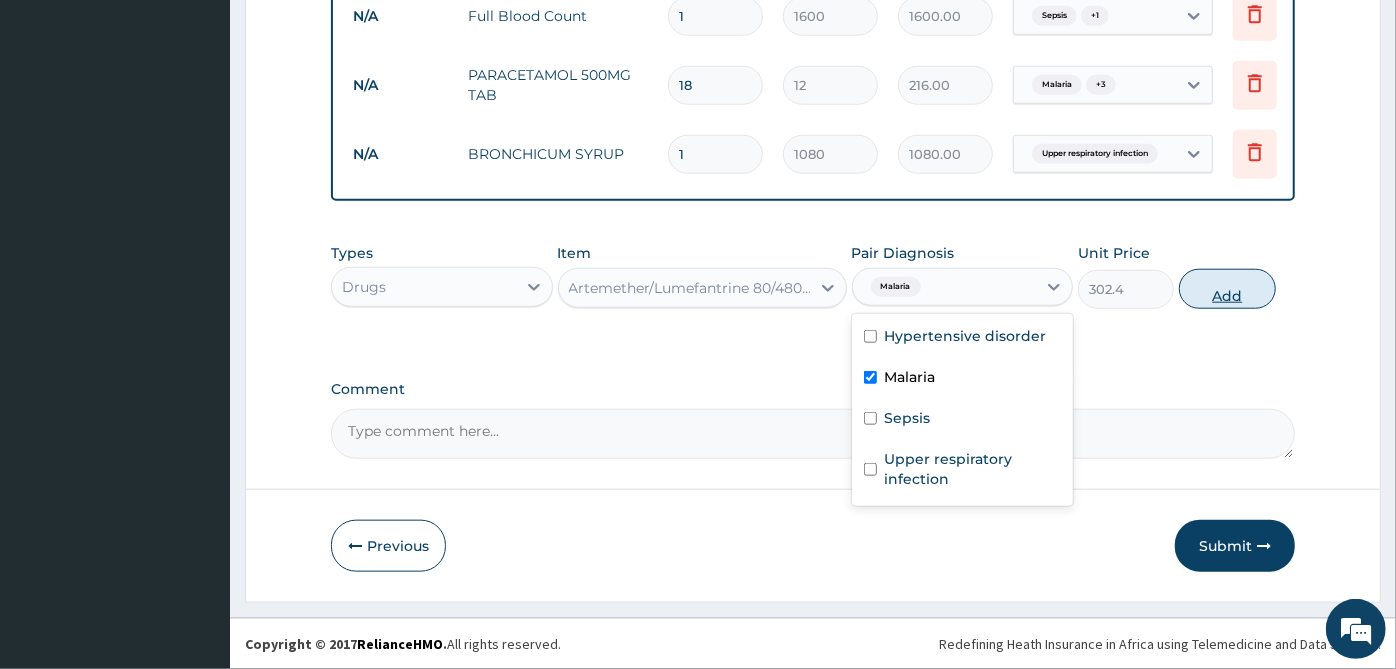 click on "Add" at bounding box center (1227, 289) 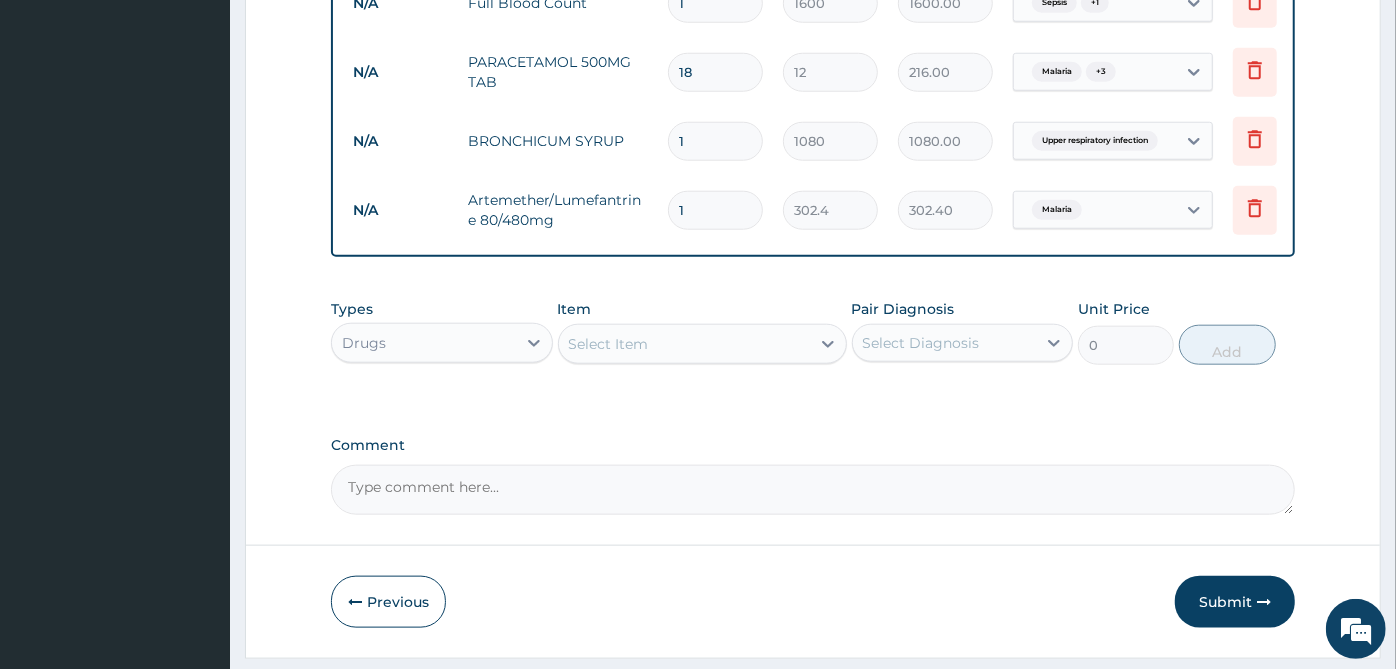 type 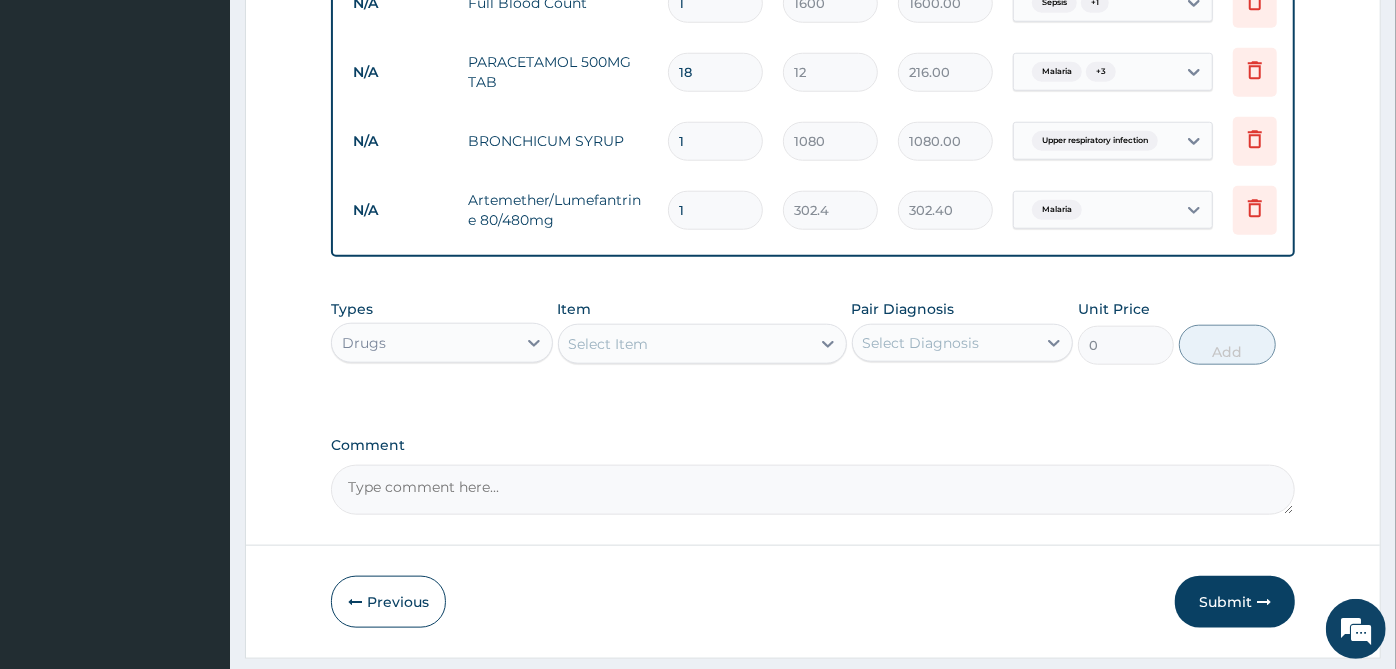 type on "0.00" 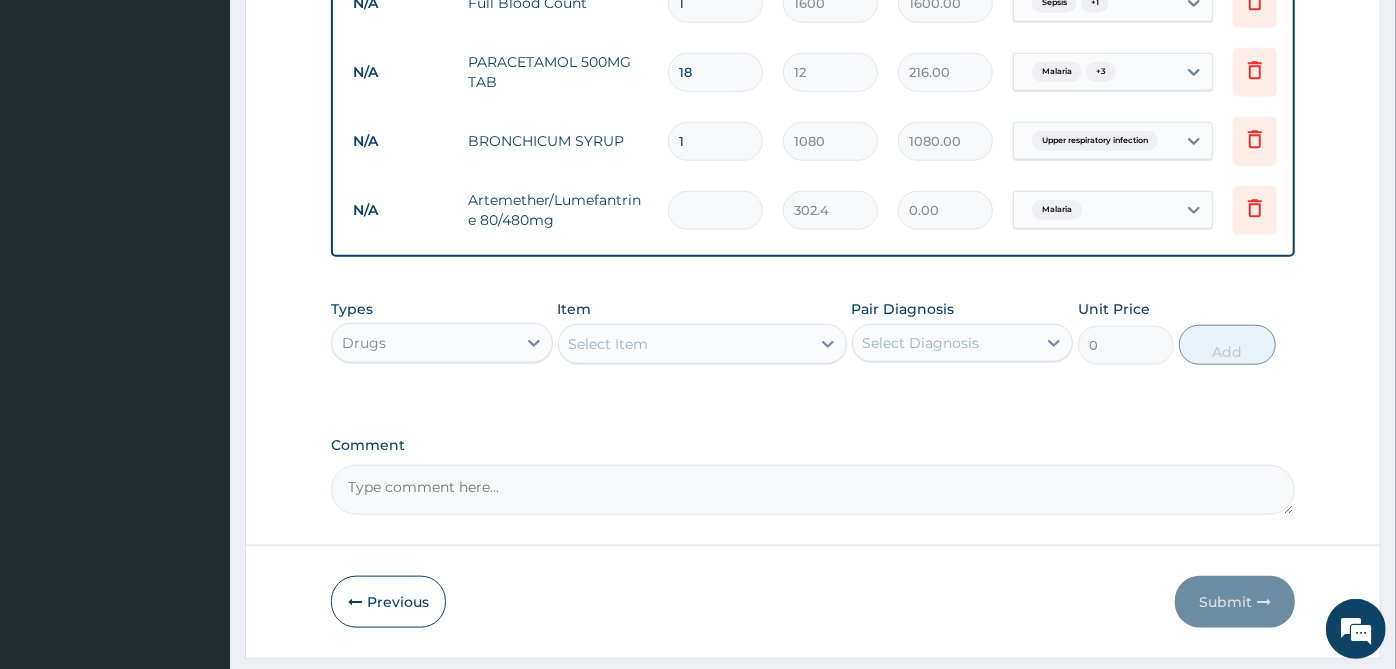 type on "6" 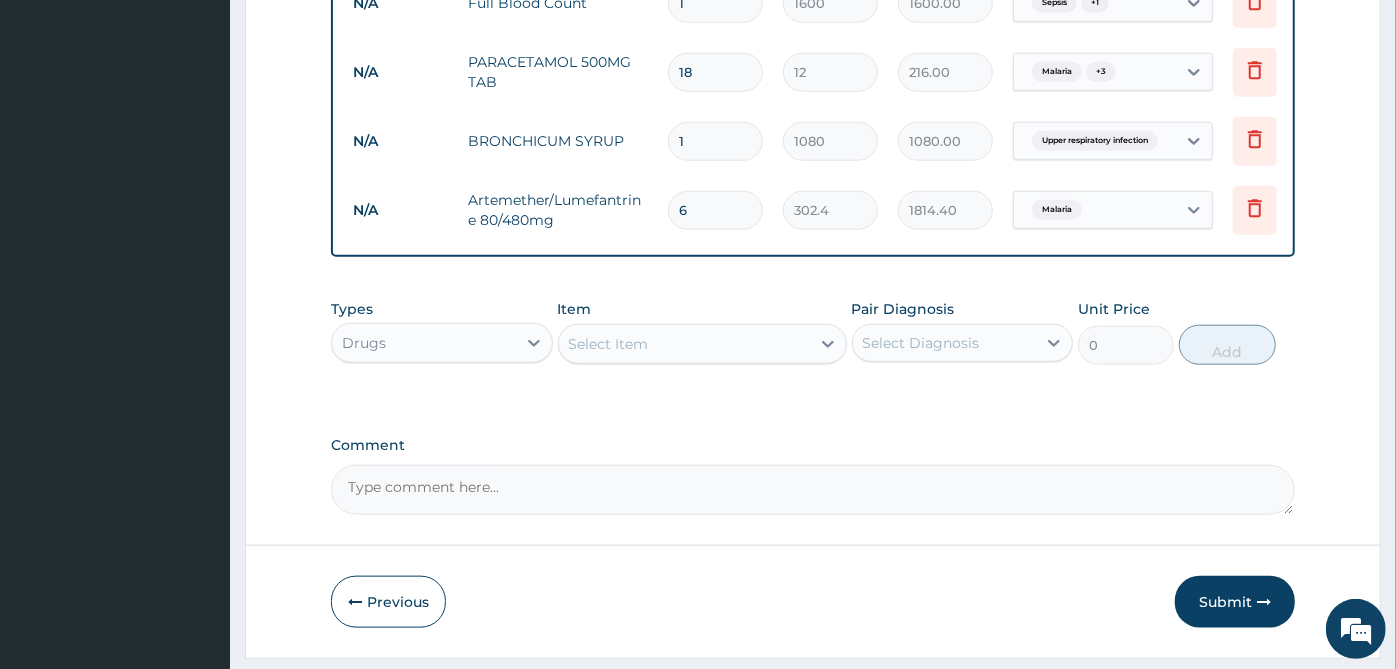 type on "6" 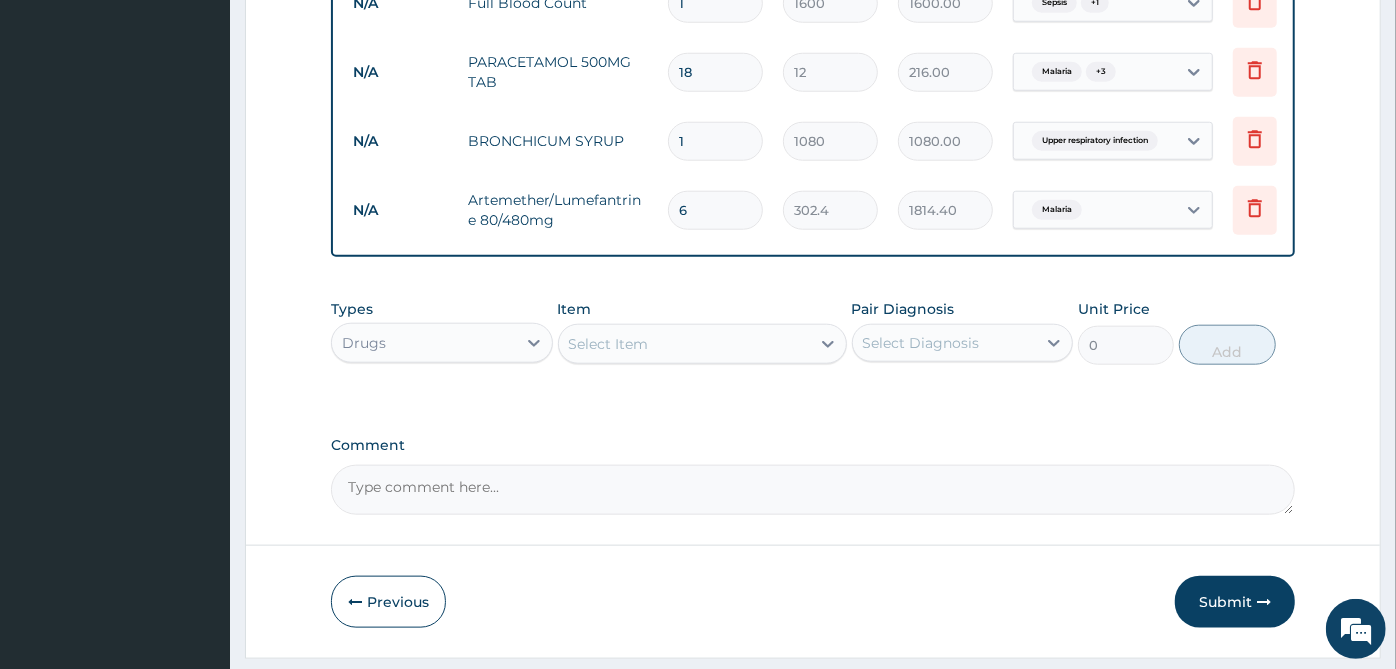 click on "Select Item" at bounding box center [684, 344] 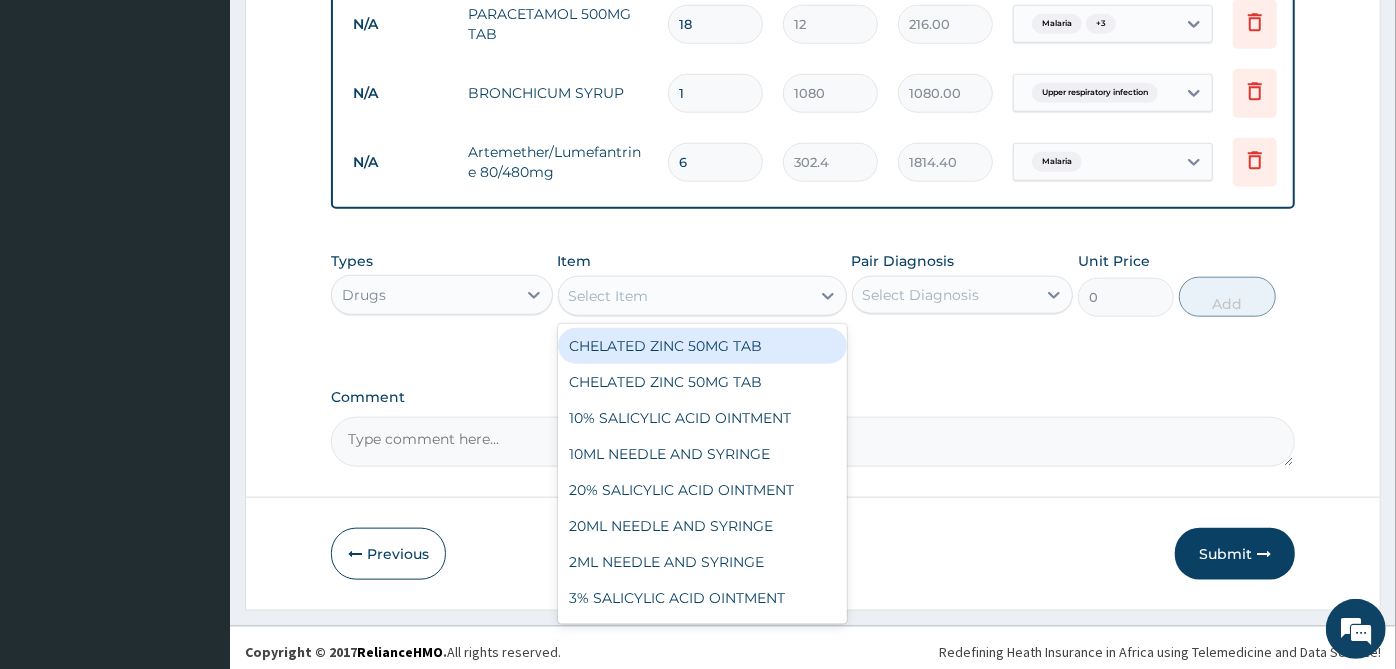 scroll, scrollTop: 1243, scrollLeft: 0, axis: vertical 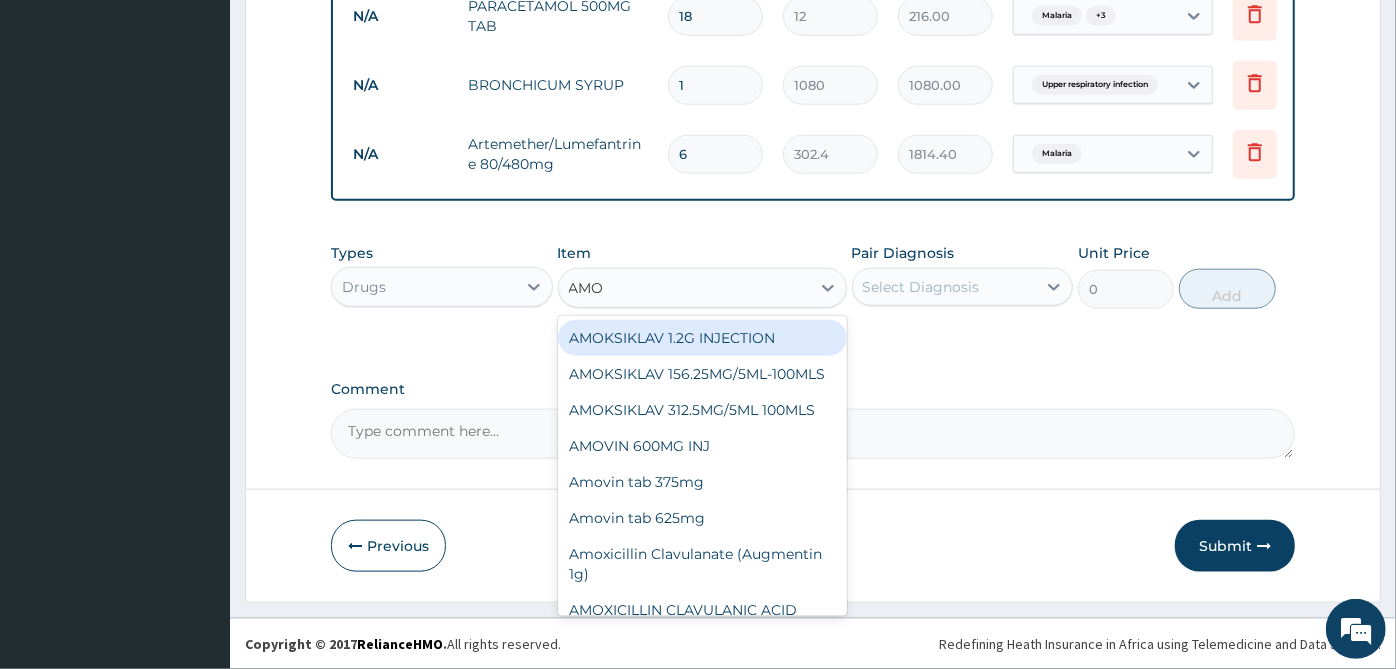 type on "AMOX" 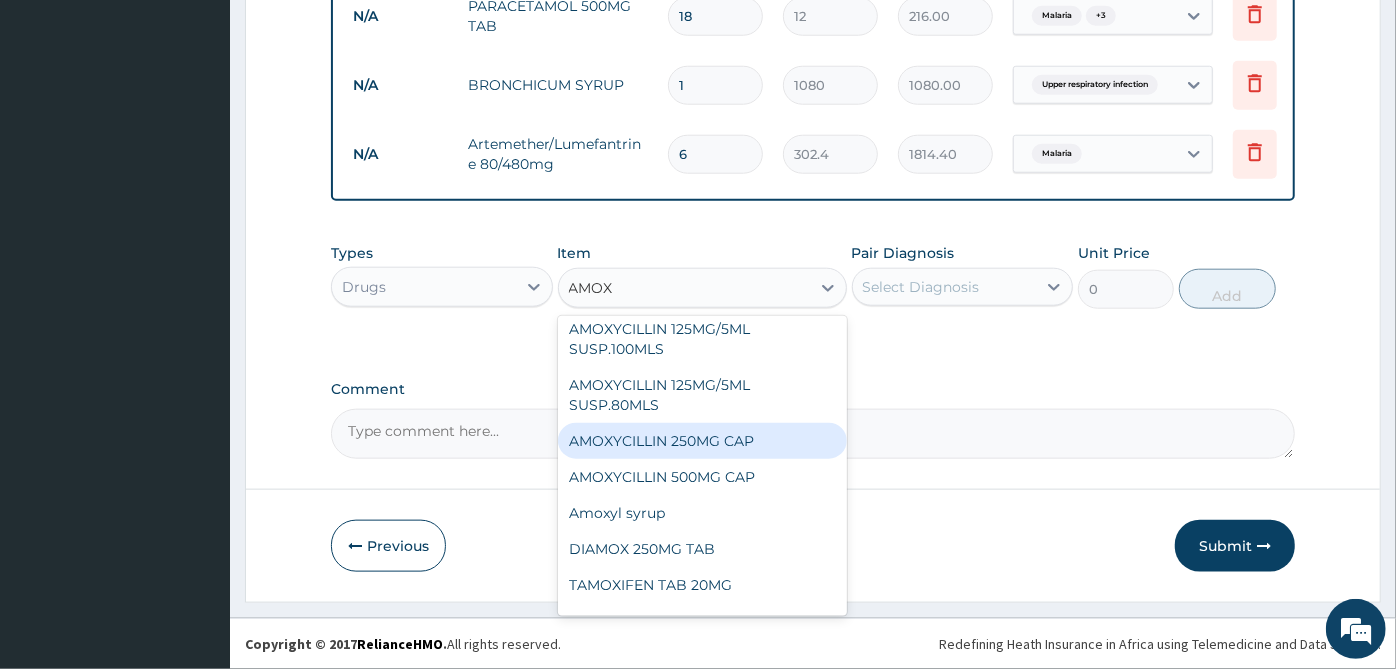 scroll, scrollTop: 444, scrollLeft: 0, axis: vertical 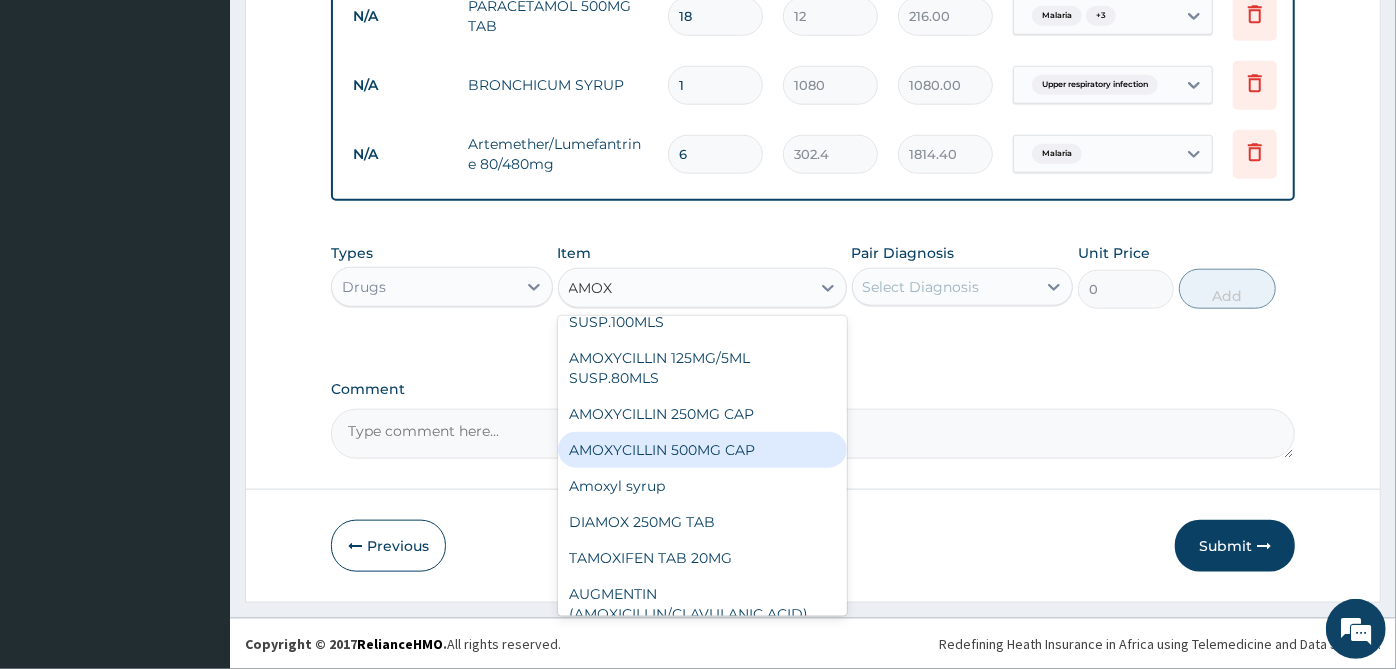 click on "AMOXYCILLIN 500MG CAP" at bounding box center (702, 450) 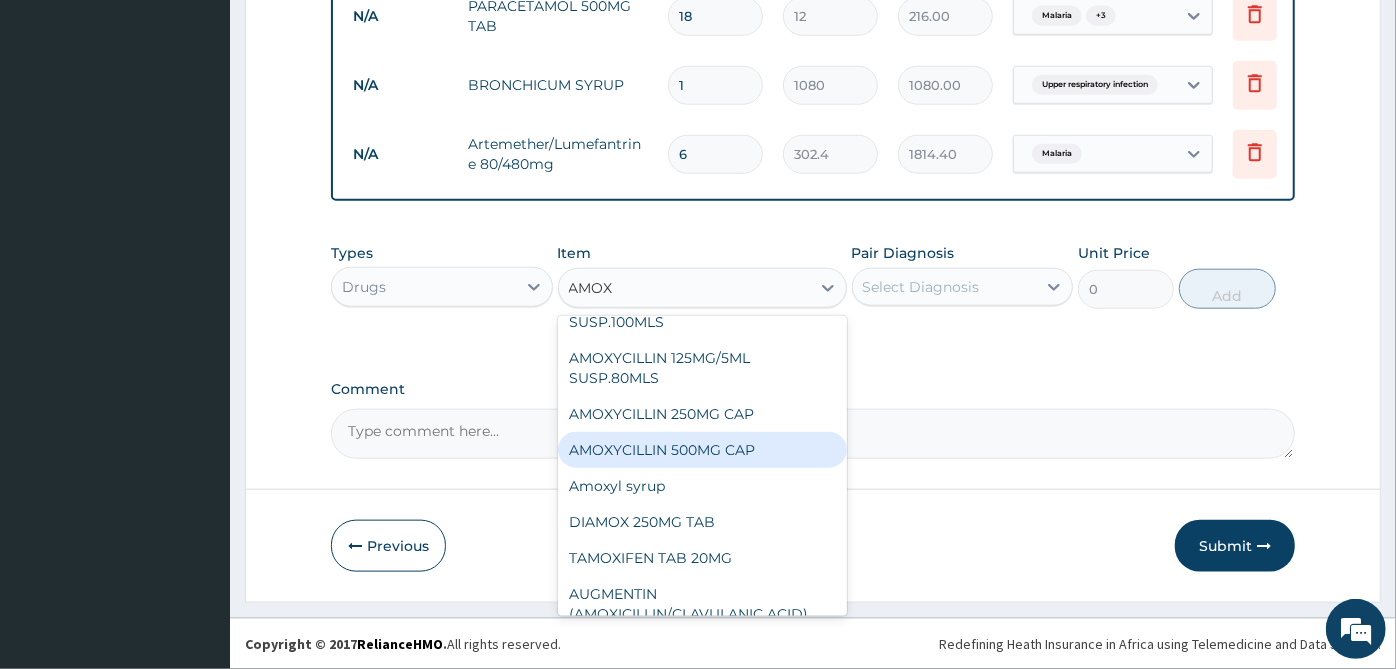 type 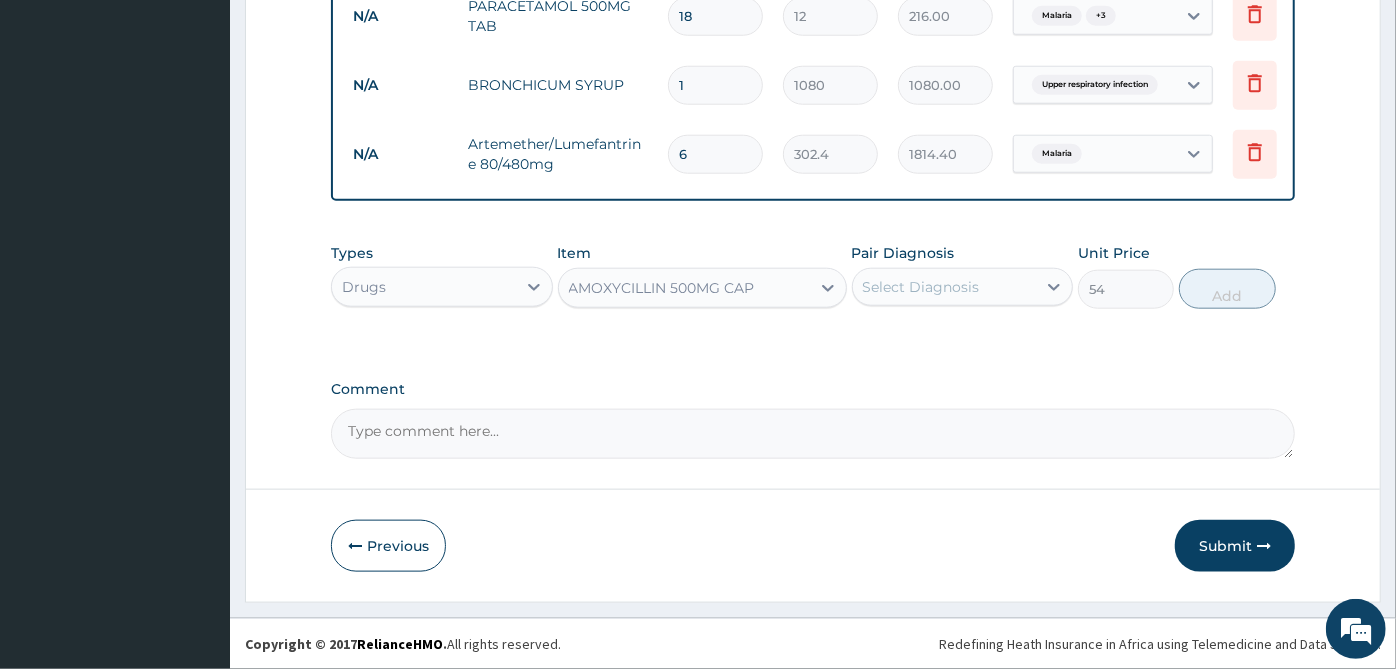click on "Select Diagnosis" at bounding box center (945, 287) 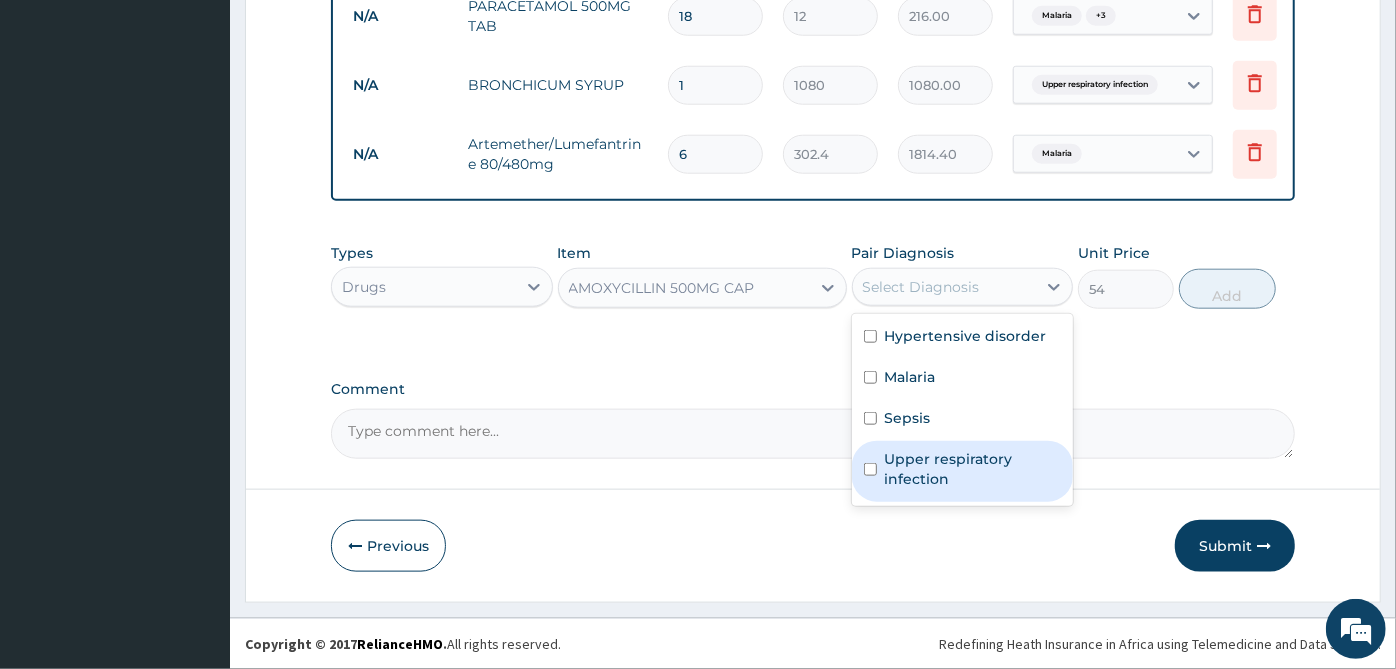 click on "Upper respiratory infection" at bounding box center [963, 471] 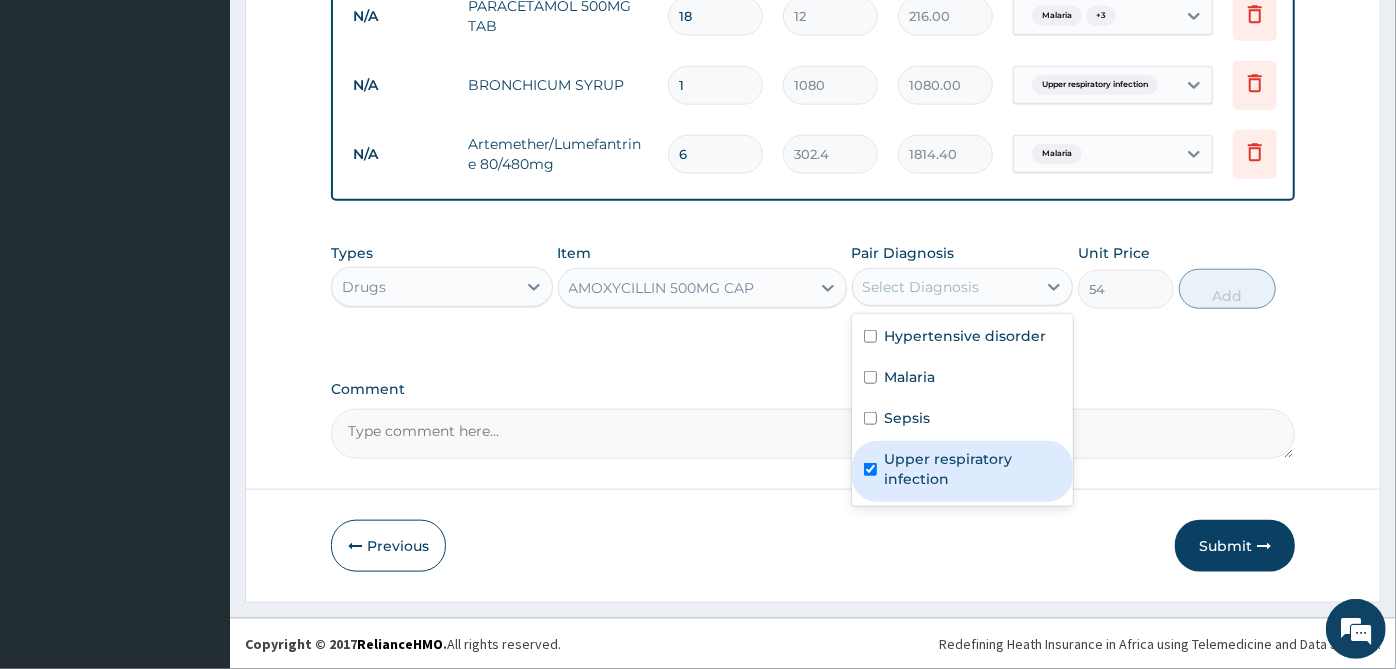 checkbox on "true" 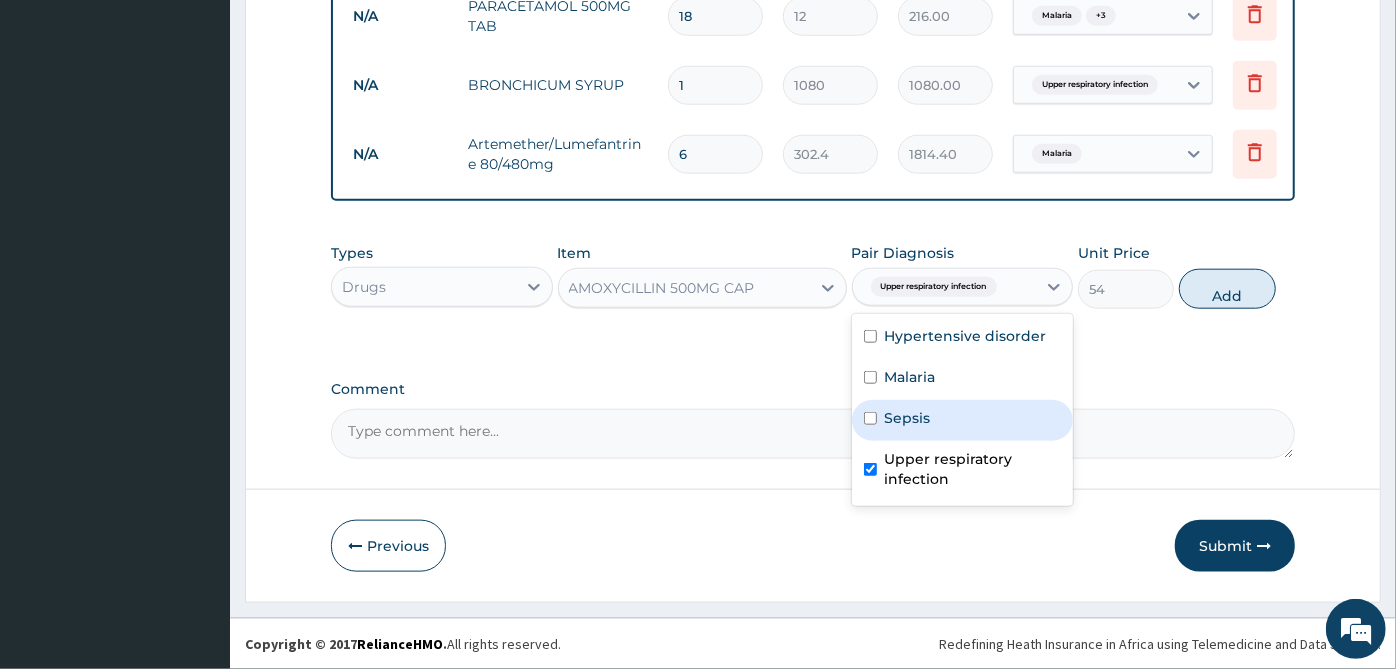 click on "Sepsis" at bounding box center [963, 420] 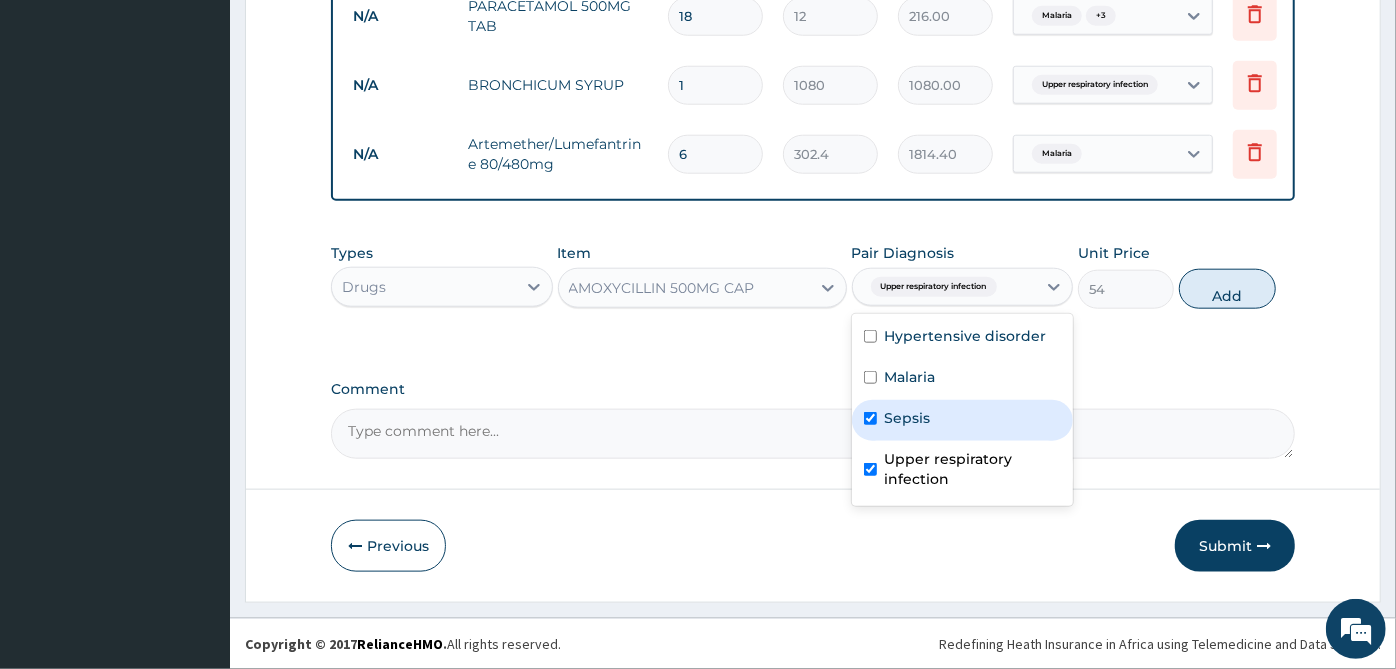 checkbox on "true" 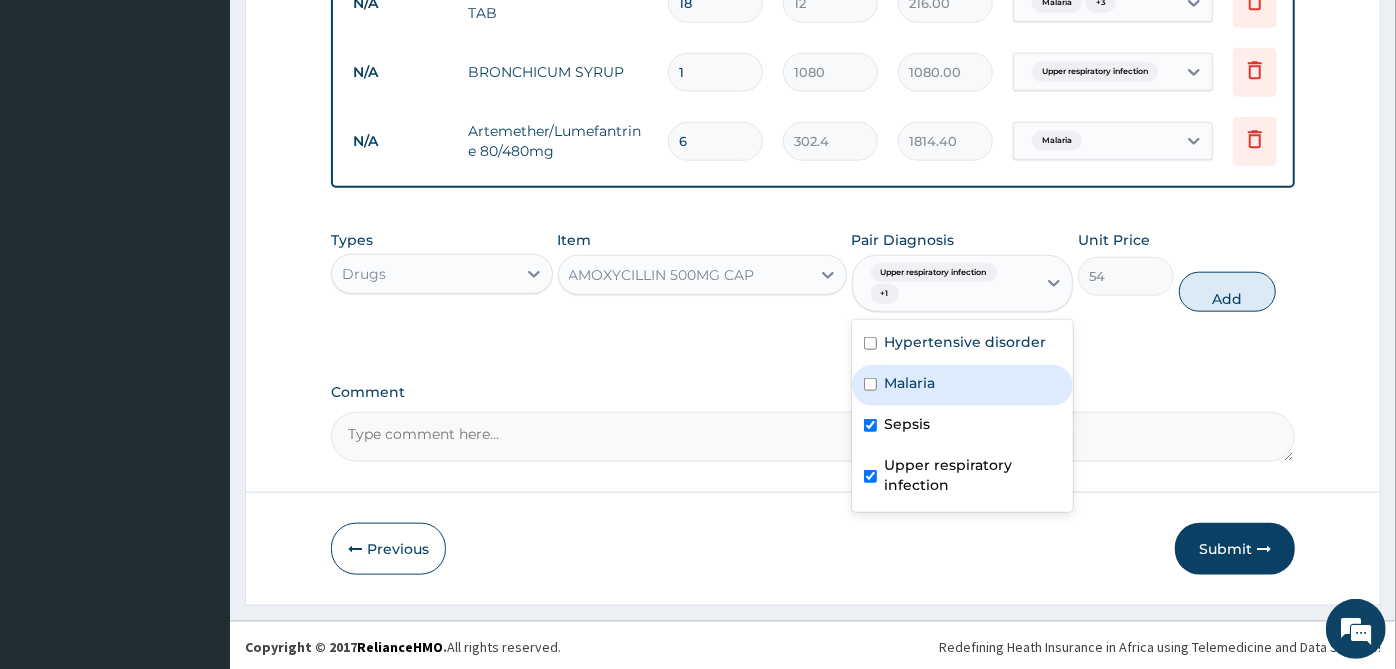click on "Malaria" at bounding box center (963, 385) 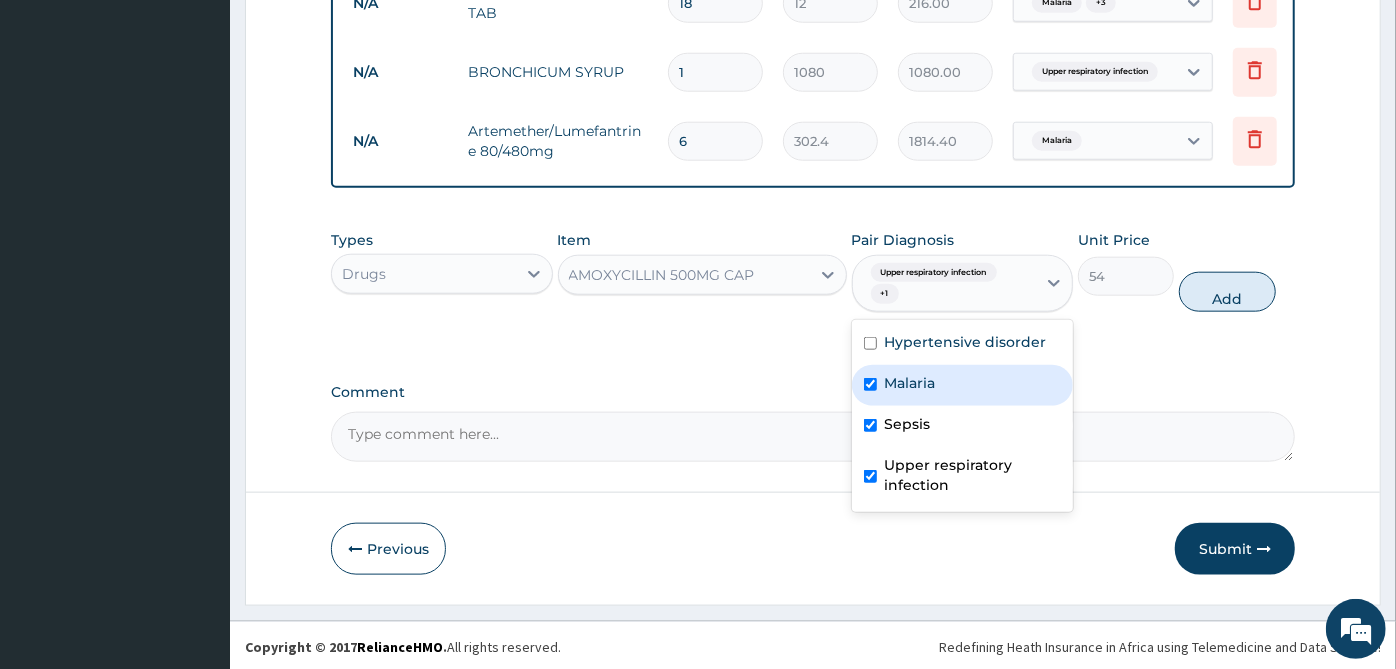 checkbox on "true" 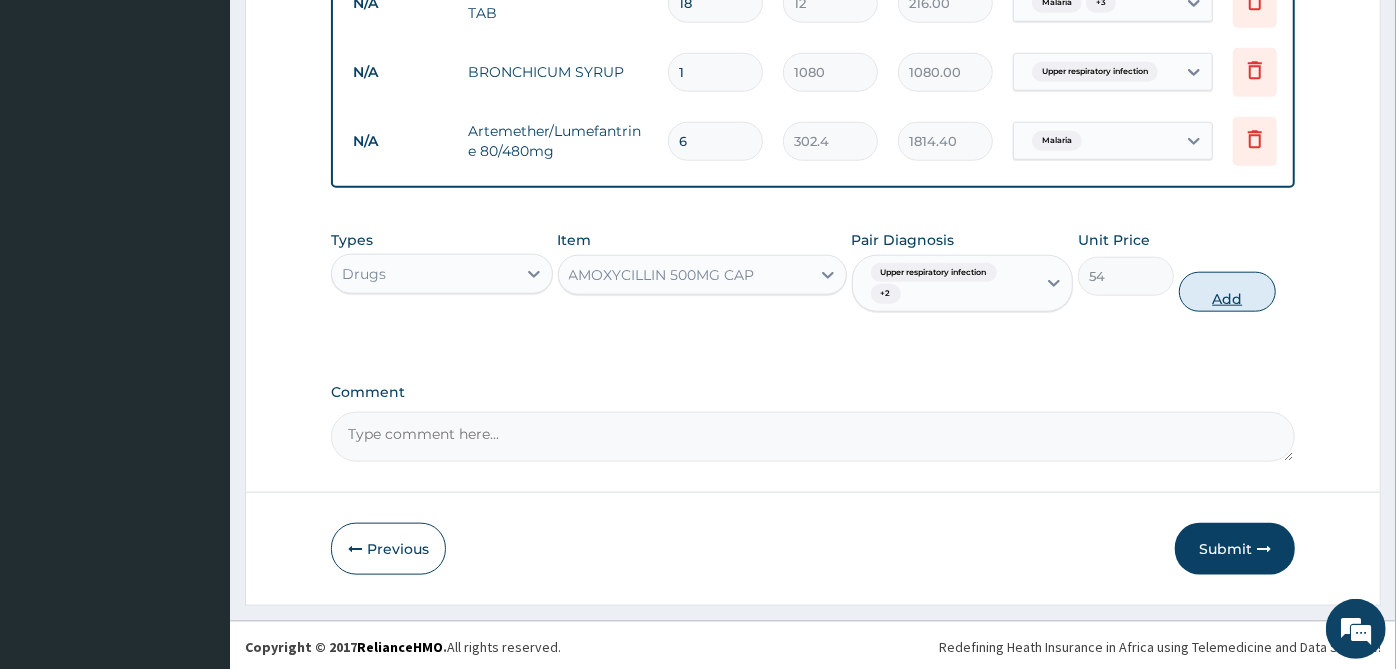 click on "Add" at bounding box center (1227, 292) 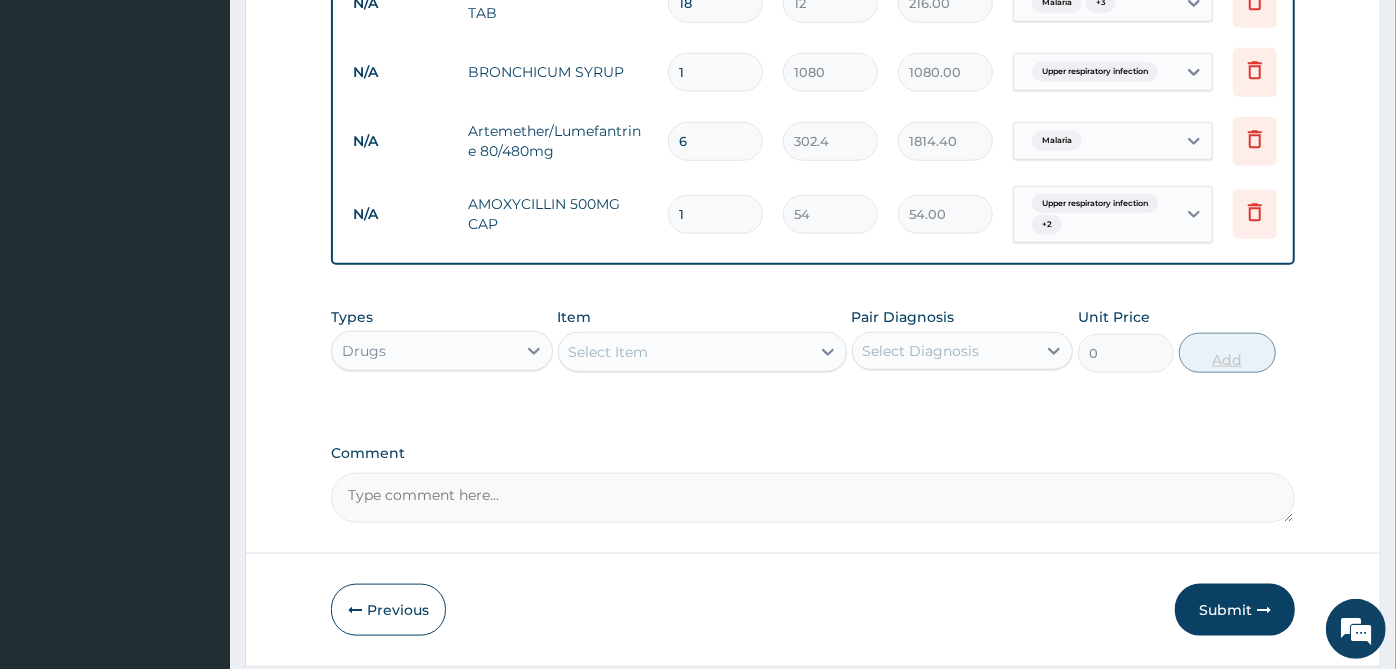 type on "15" 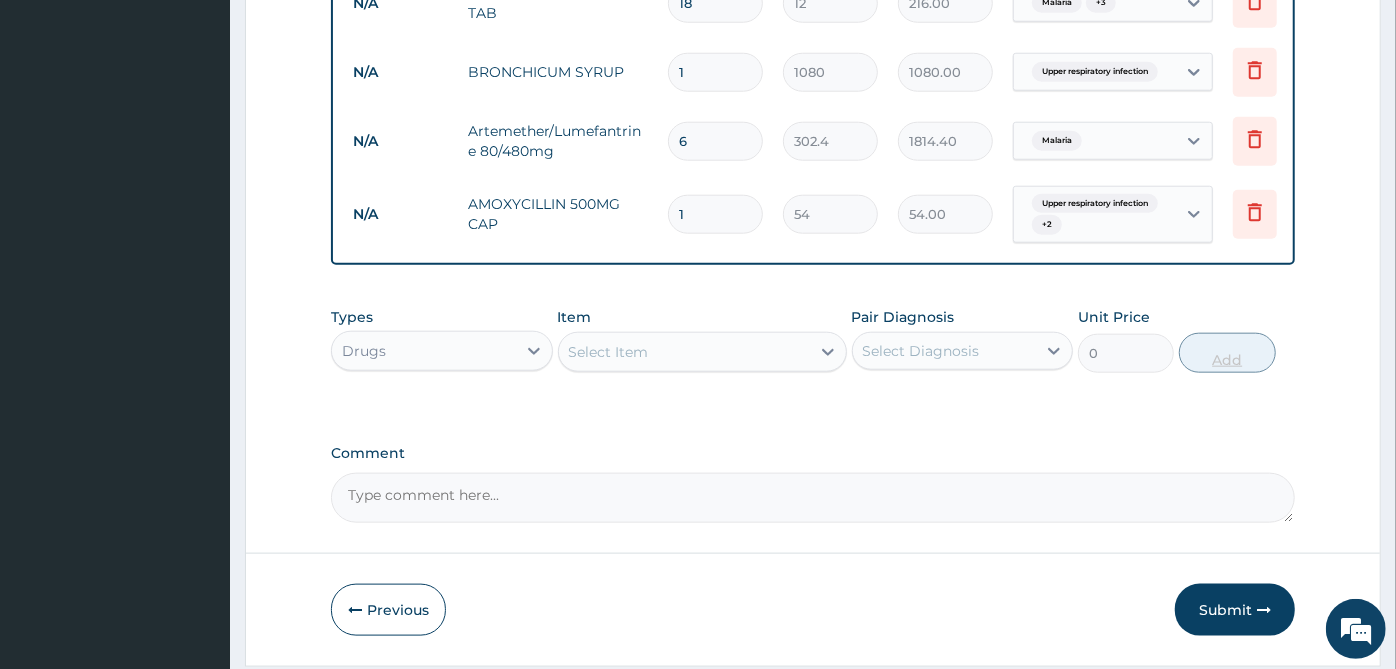 type on "810.00" 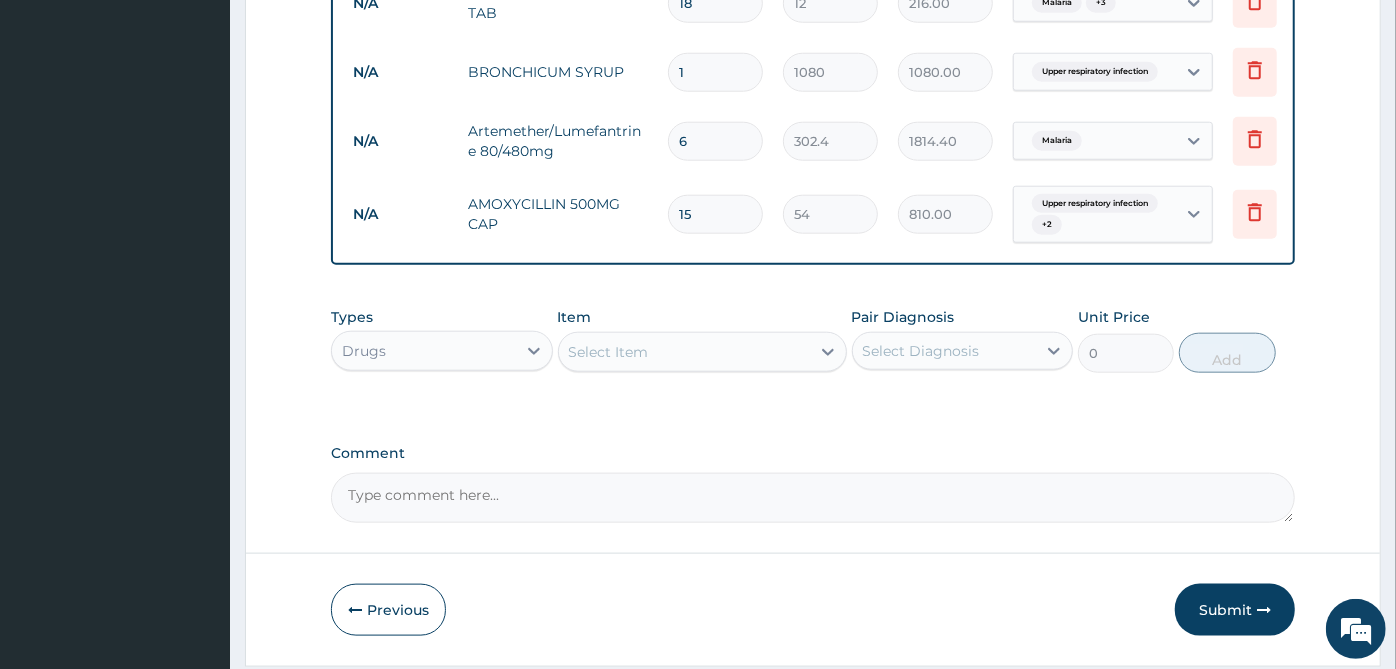 type on "15" 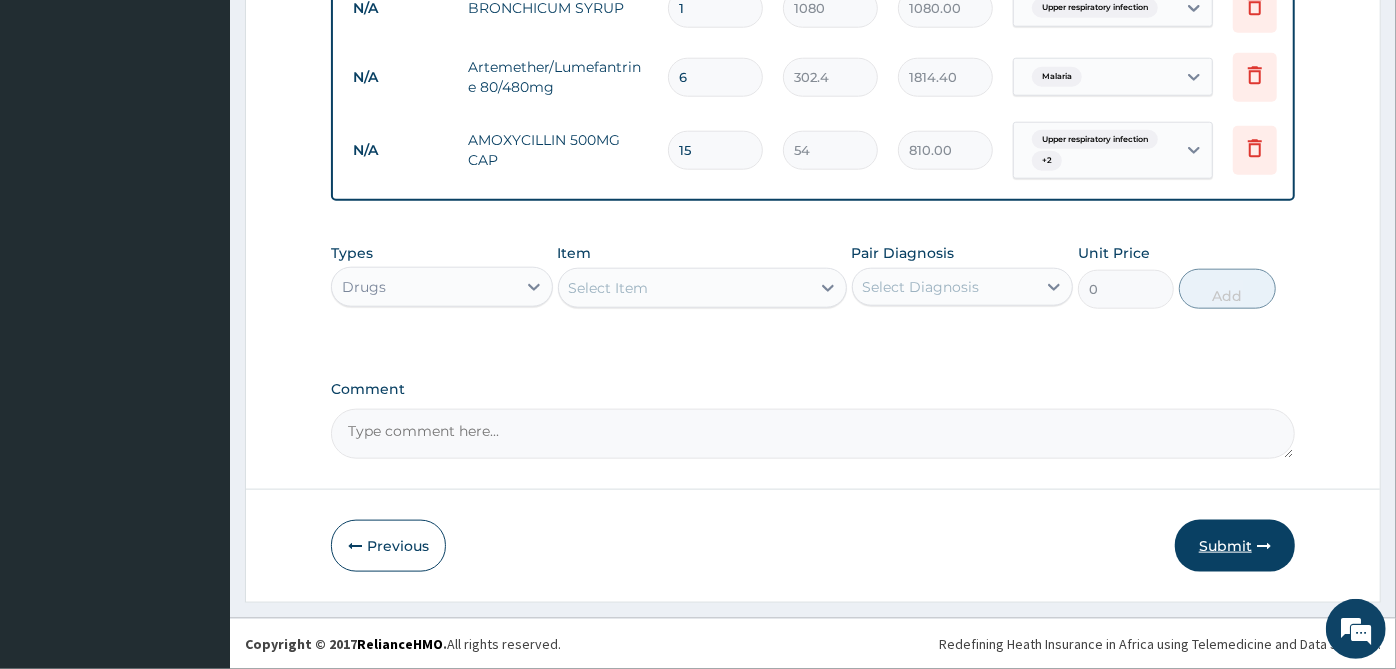 click on "Submit" at bounding box center [1235, 546] 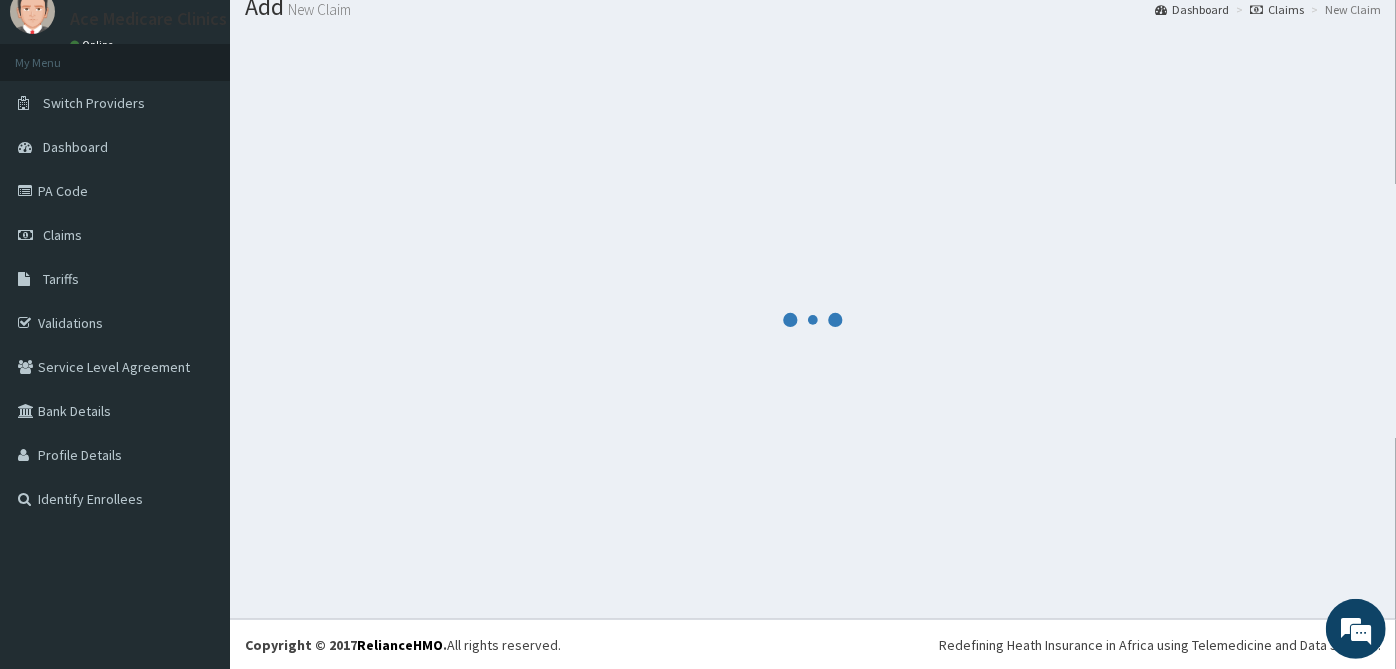 scroll, scrollTop: 1320, scrollLeft: 0, axis: vertical 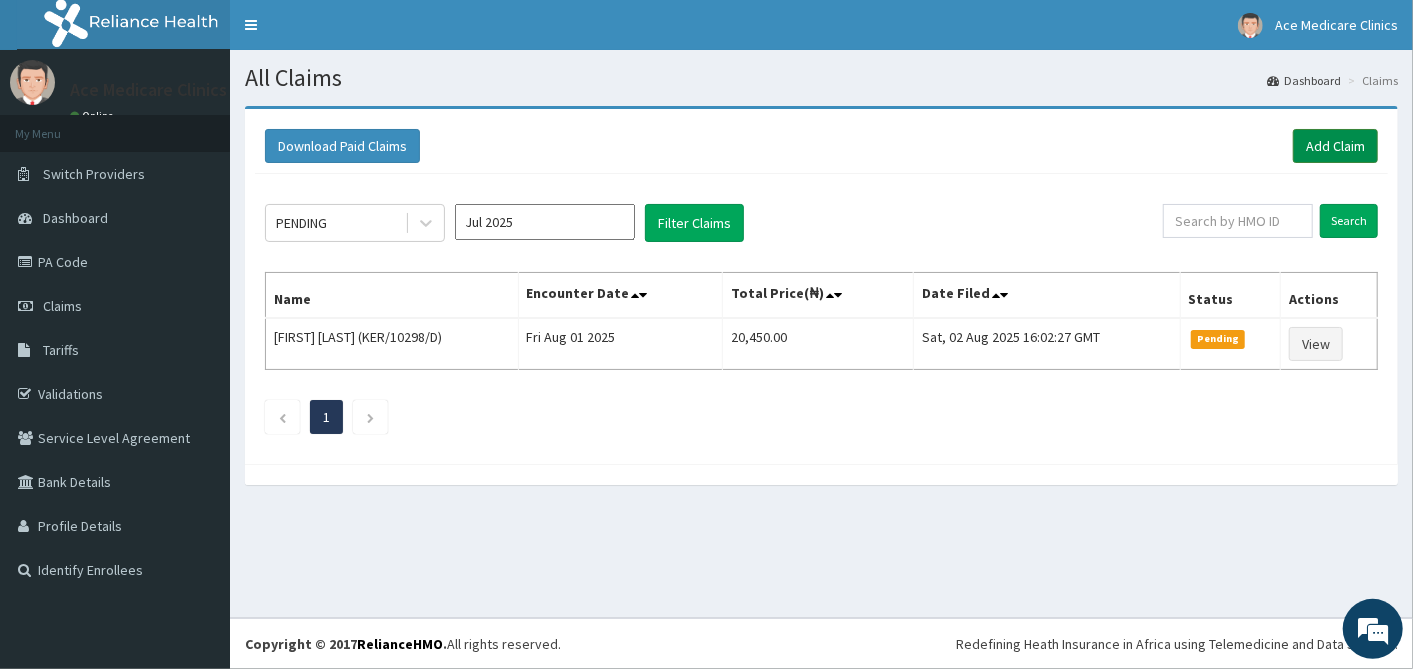 click on "Add Claim" at bounding box center [1335, 146] 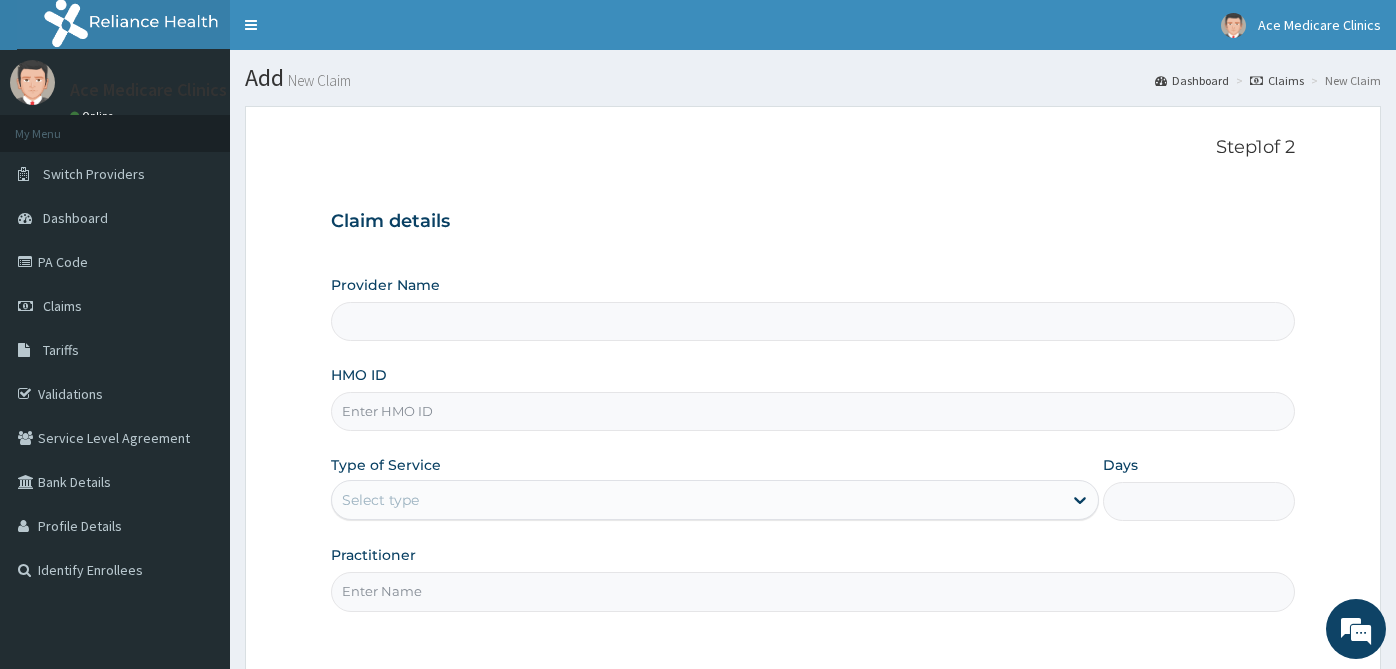 scroll, scrollTop: 0, scrollLeft: 0, axis: both 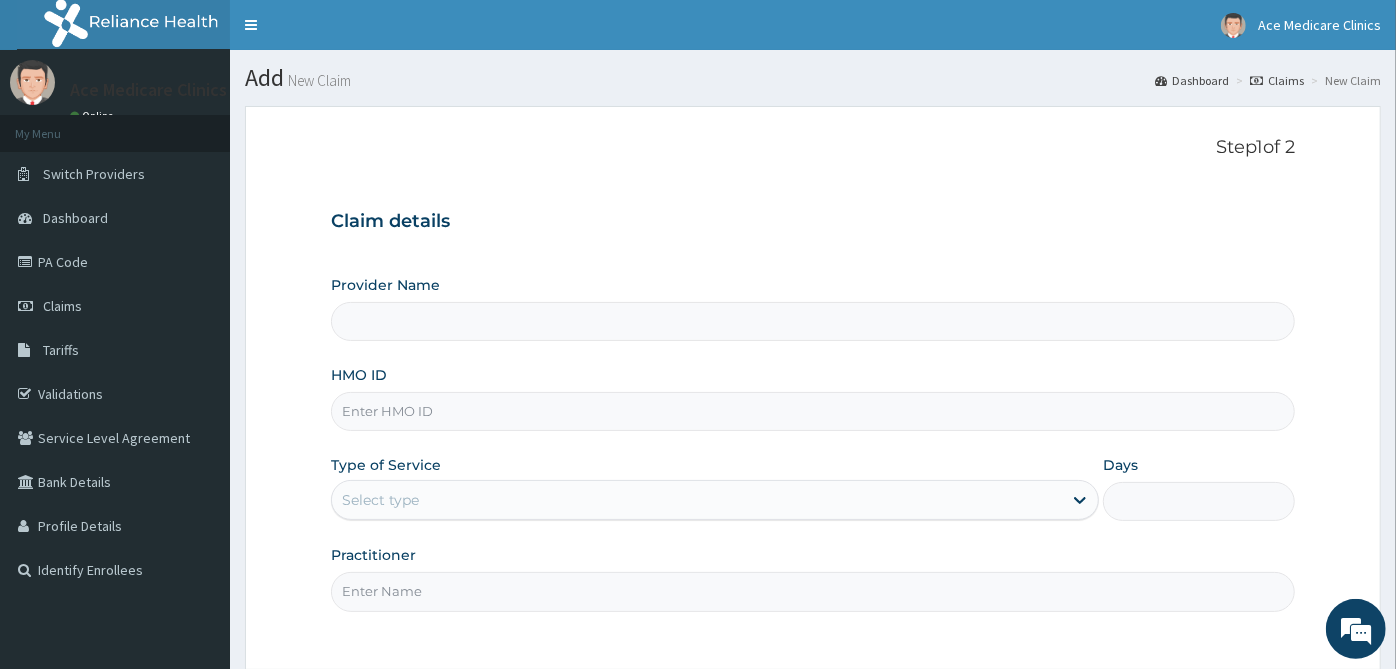 click on "HMO ID" at bounding box center (813, 411) 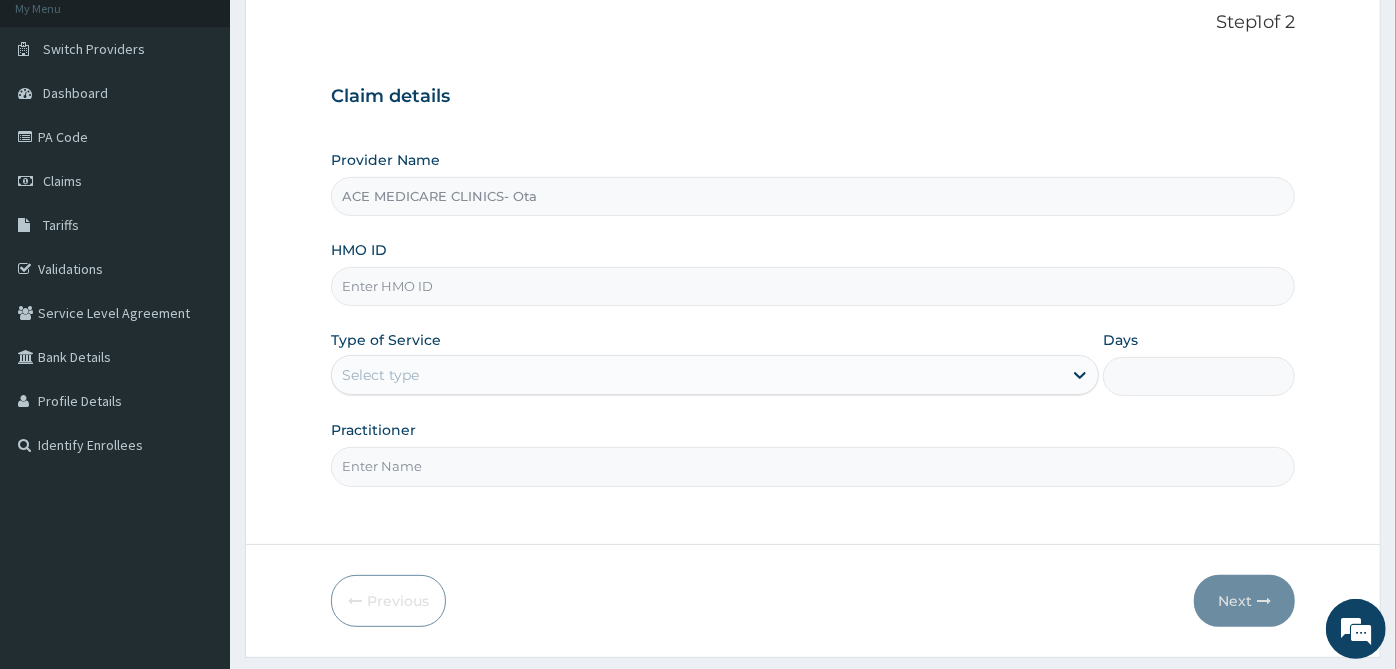 scroll, scrollTop: 179, scrollLeft: 0, axis: vertical 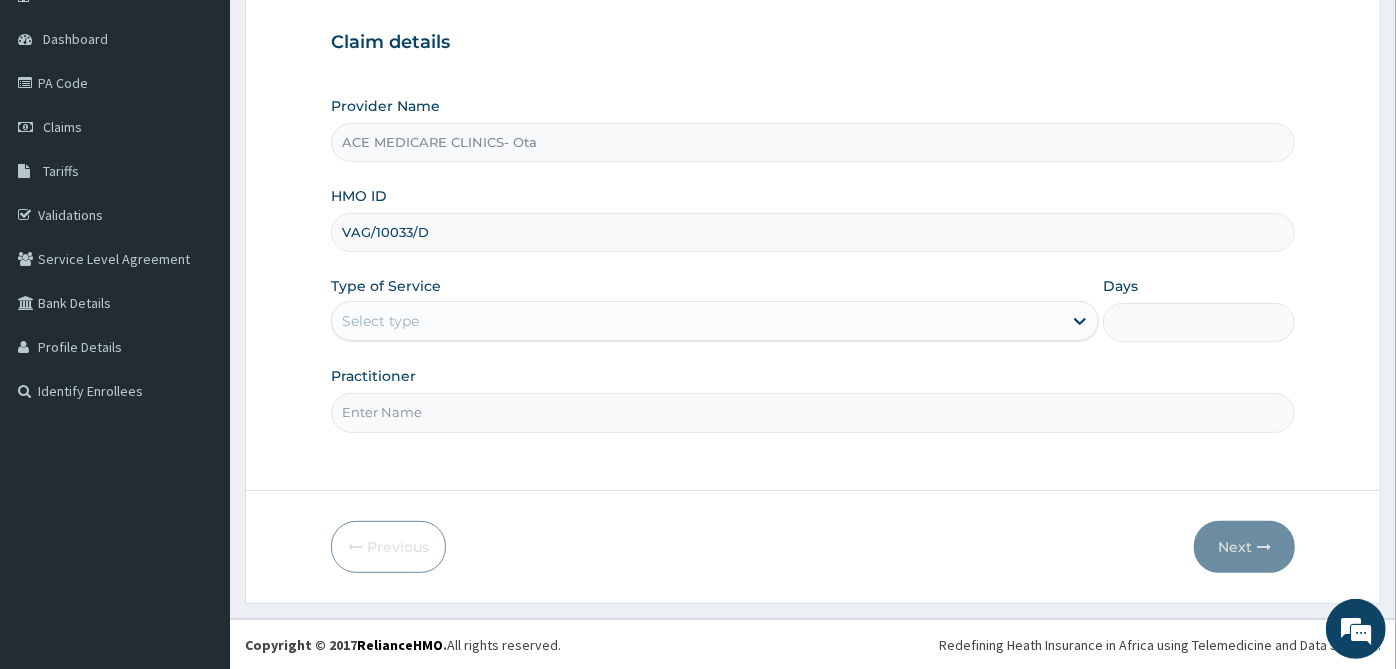 type on "VAG/10033/D" 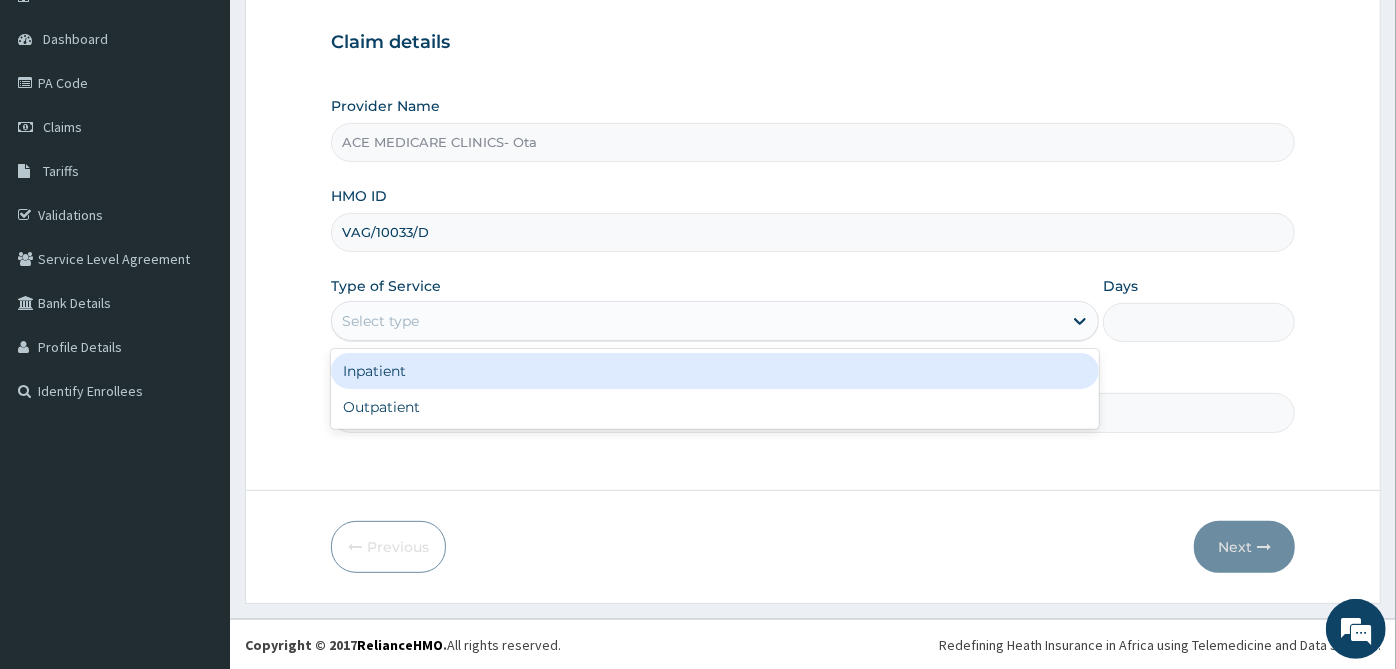 click on "Select type" at bounding box center (697, 321) 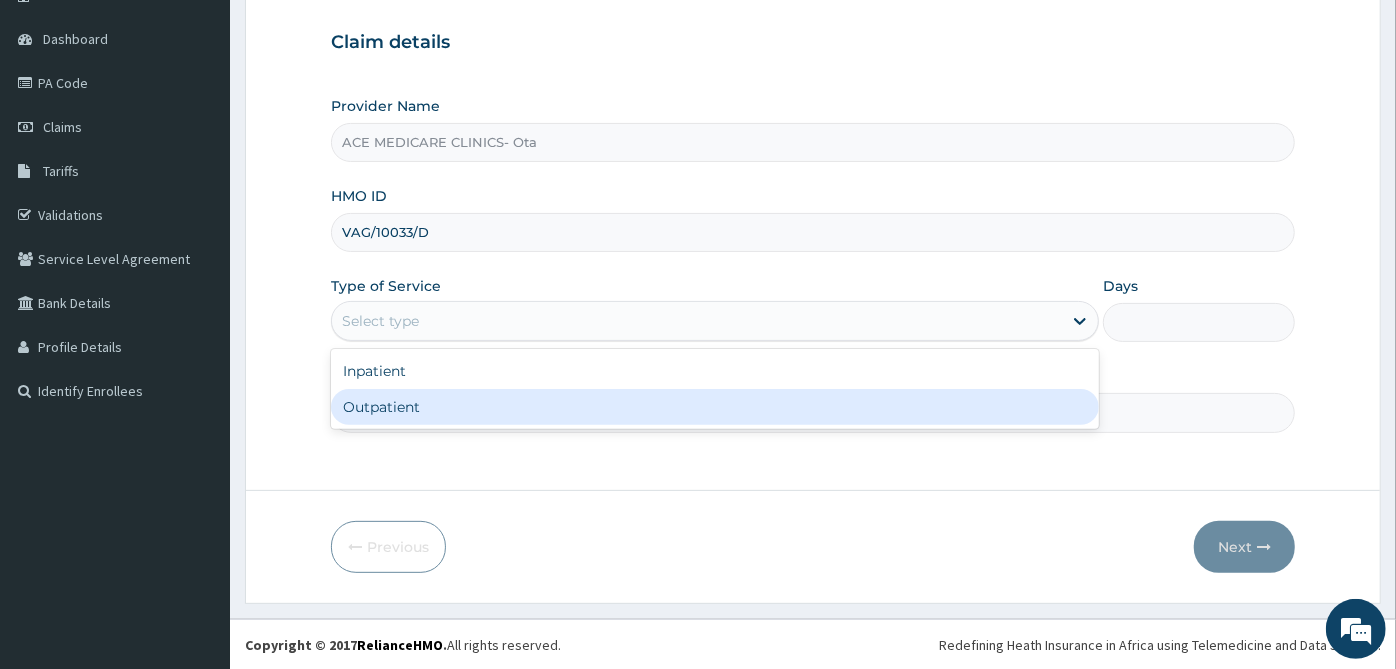 click on "Outpatient" at bounding box center (715, 407) 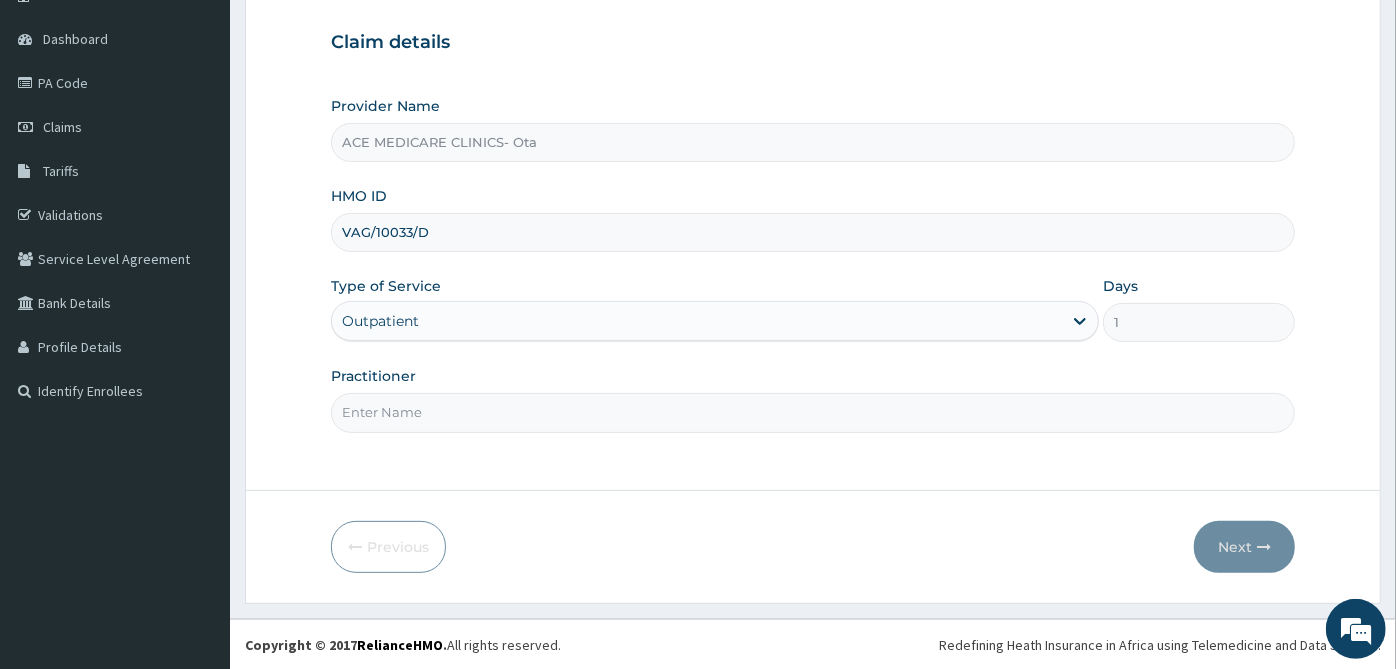 click on "Practitioner" at bounding box center [813, 412] 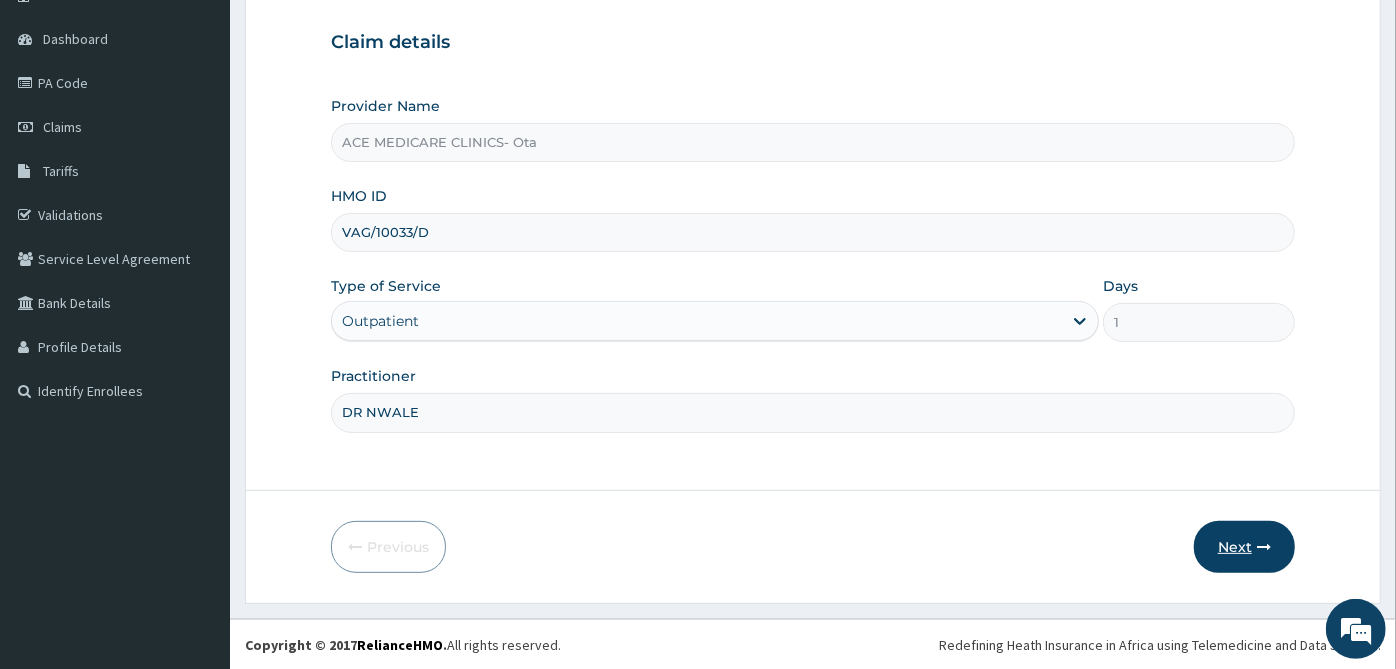 type on "DR NWALE" 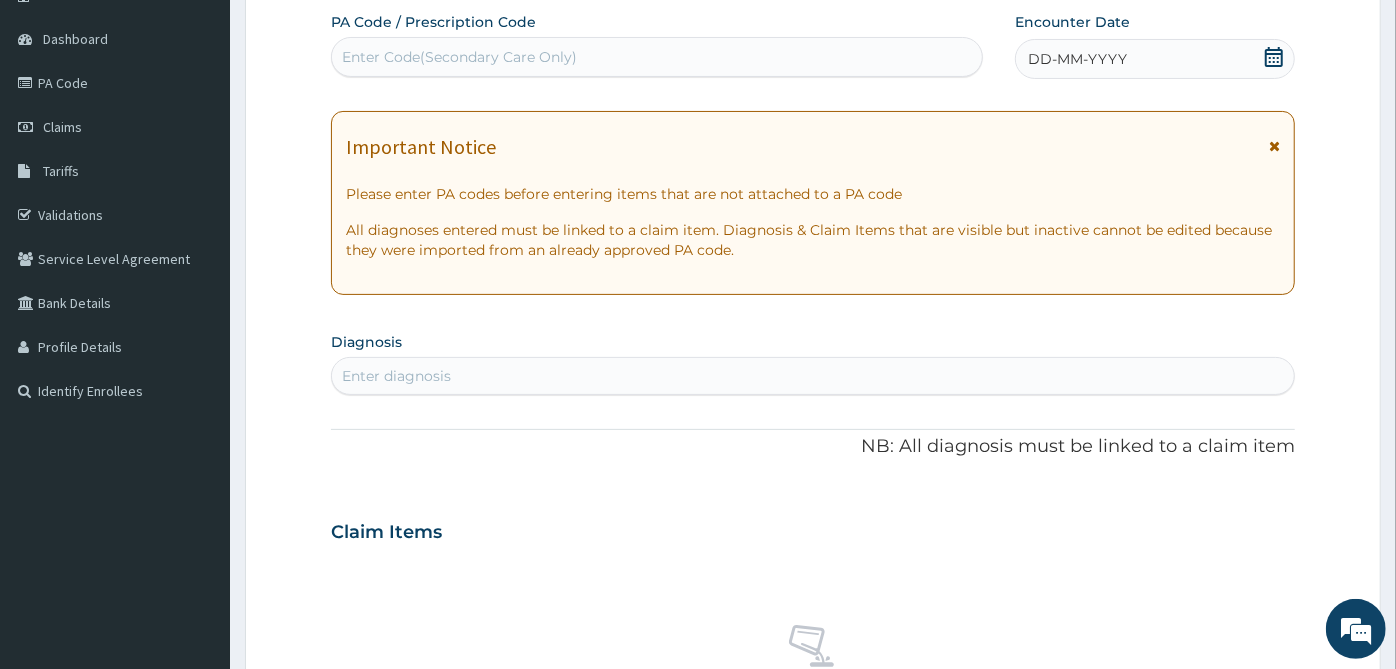 click on "Enter Code(Secondary Care Only)" at bounding box center [657, 57] 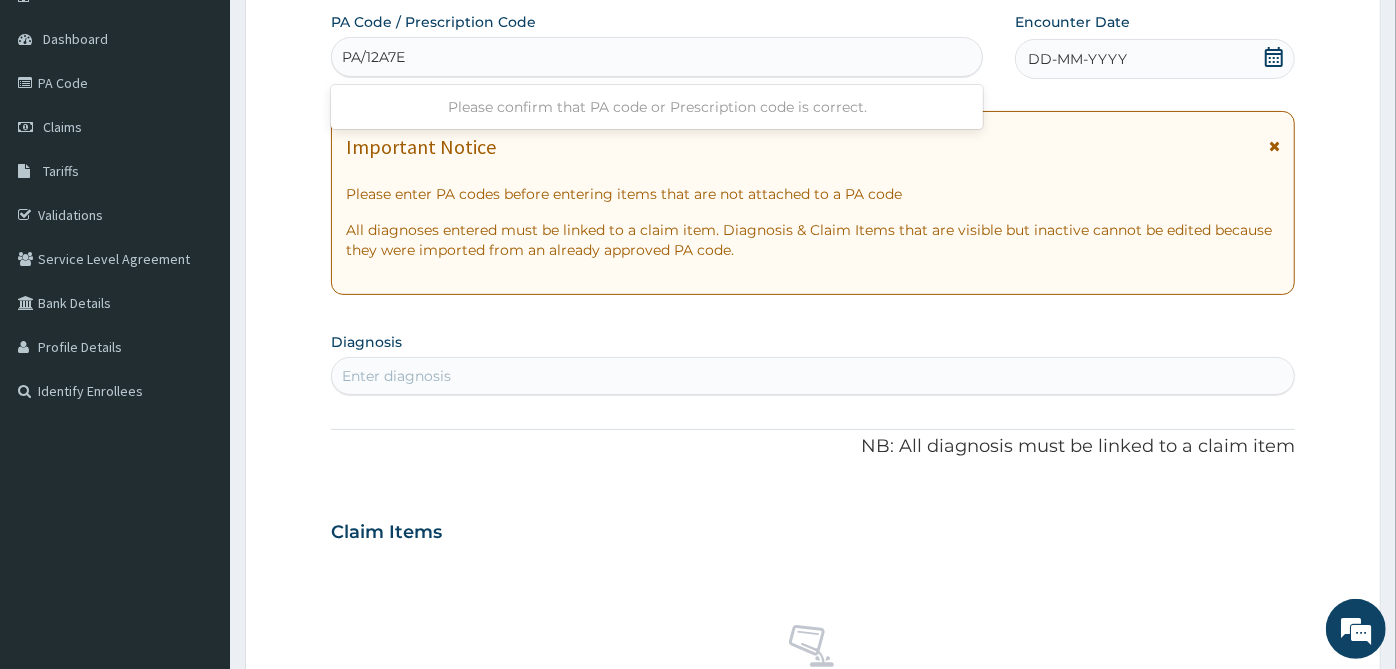 type on "PA/12A7EB" 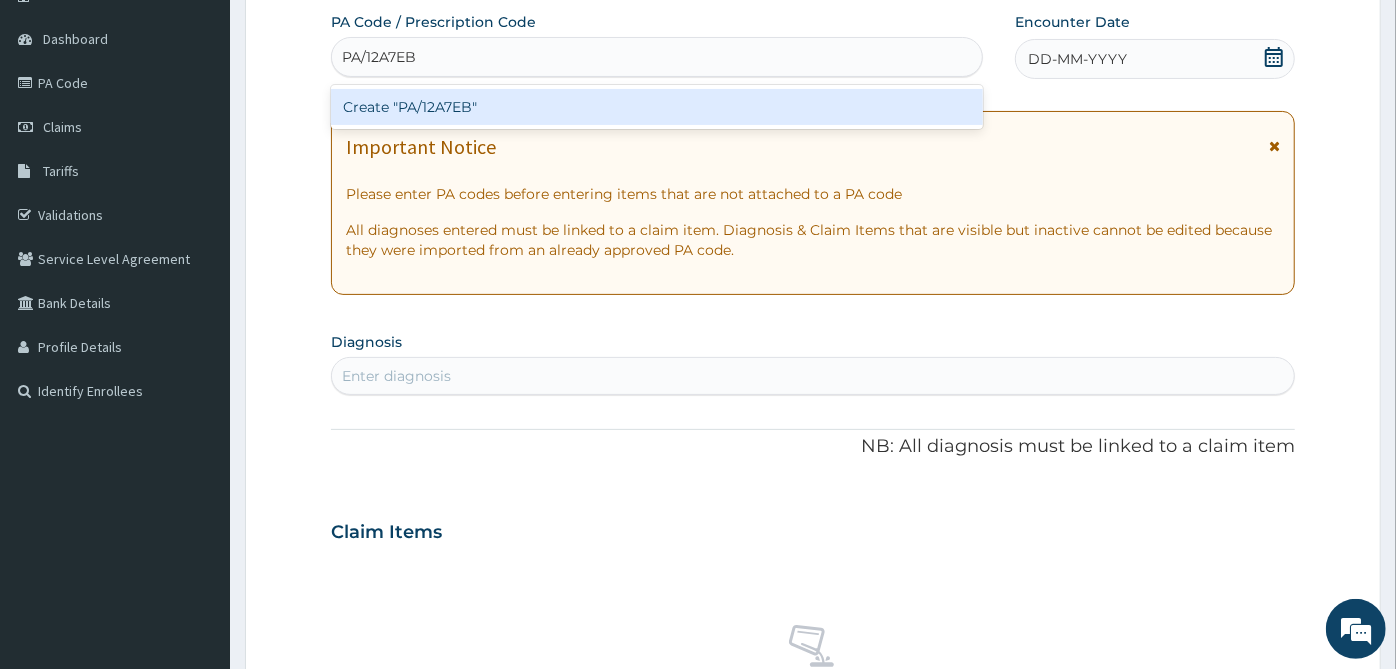 type 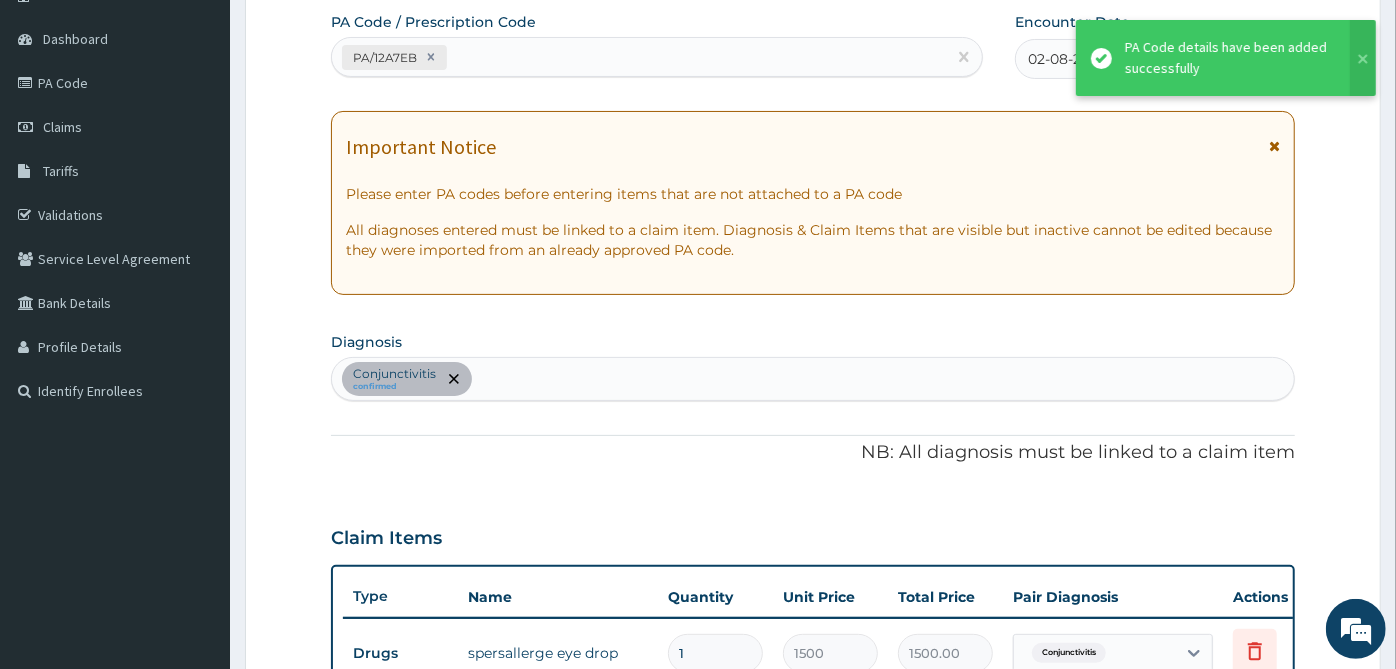 scroll, scrollTop: 180, scrollLeft: 0, axis: vertical 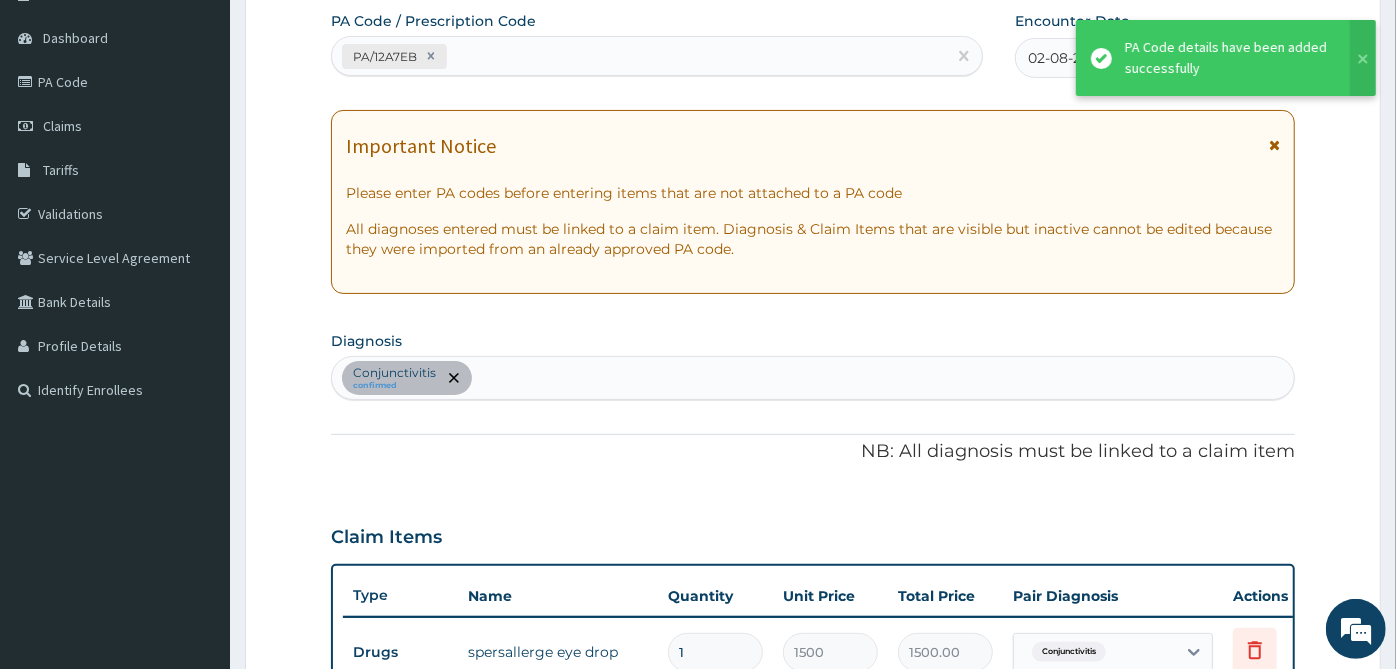 click on "Conjunctivitis confirmed" at bounding box center (813, 378) 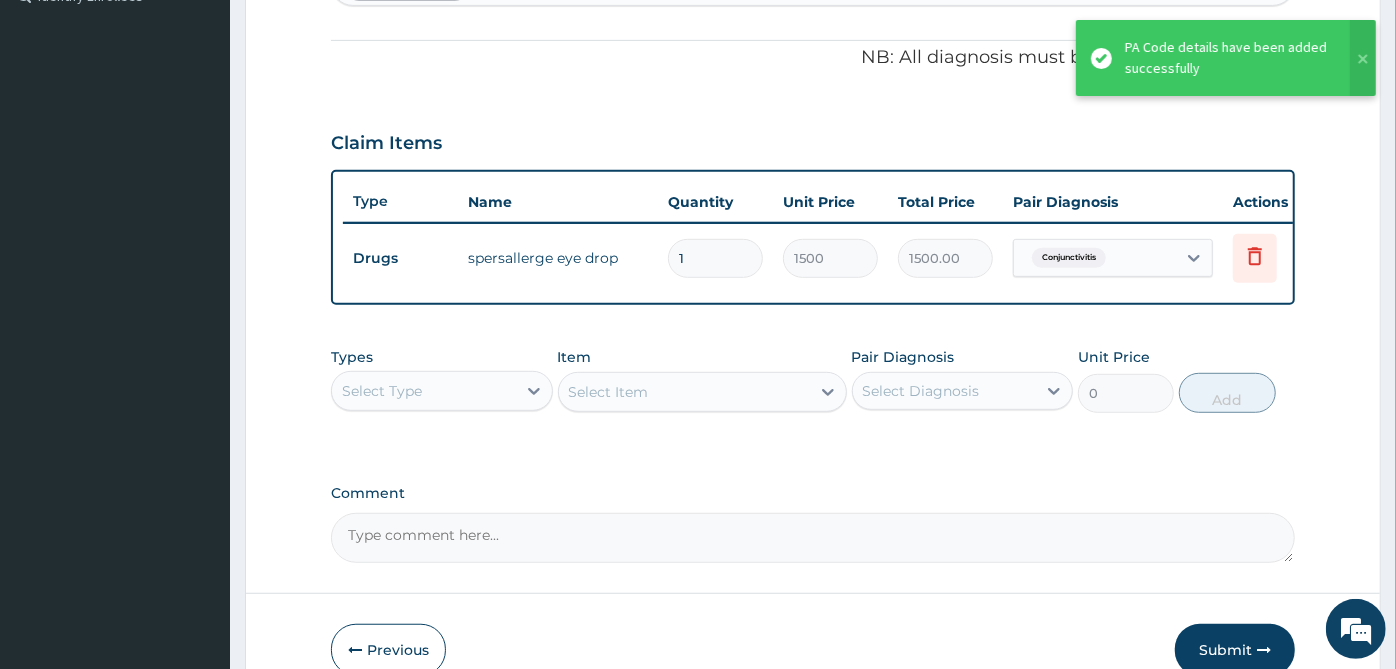 scroll, scrollTop: 468, scrollLeft: 0, axis: vertical 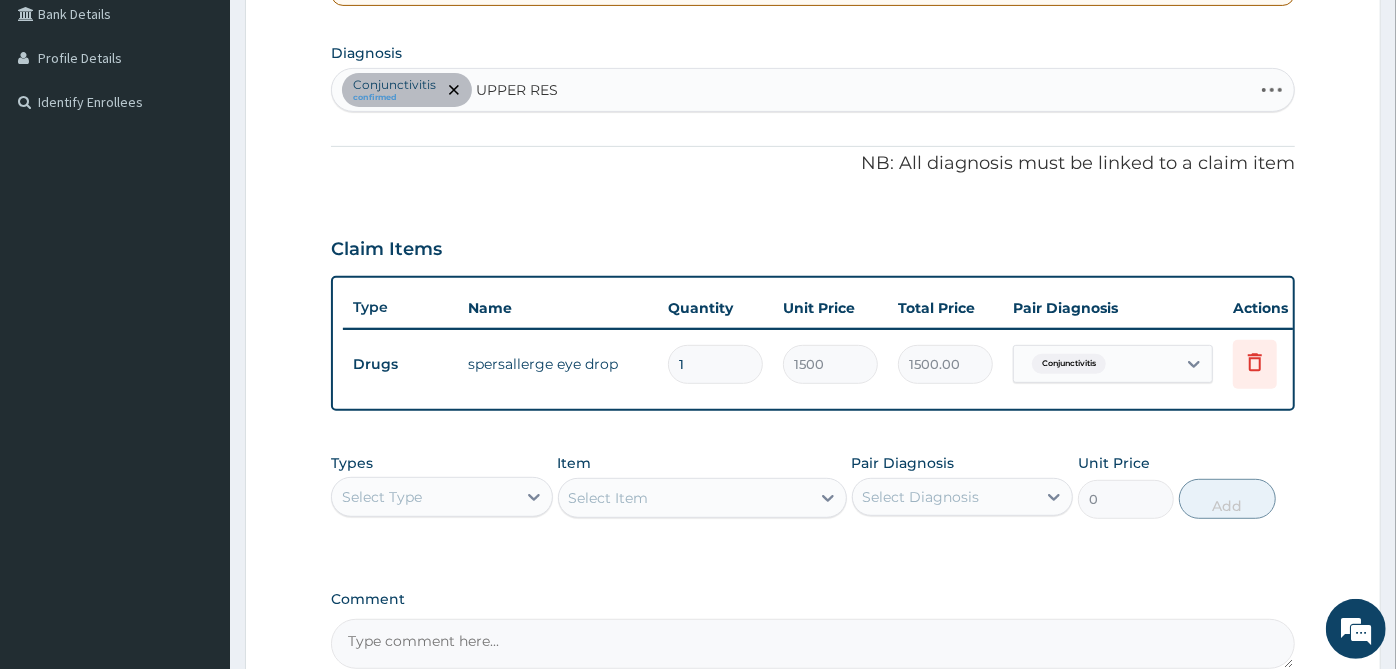 type on "UPPER RESP" 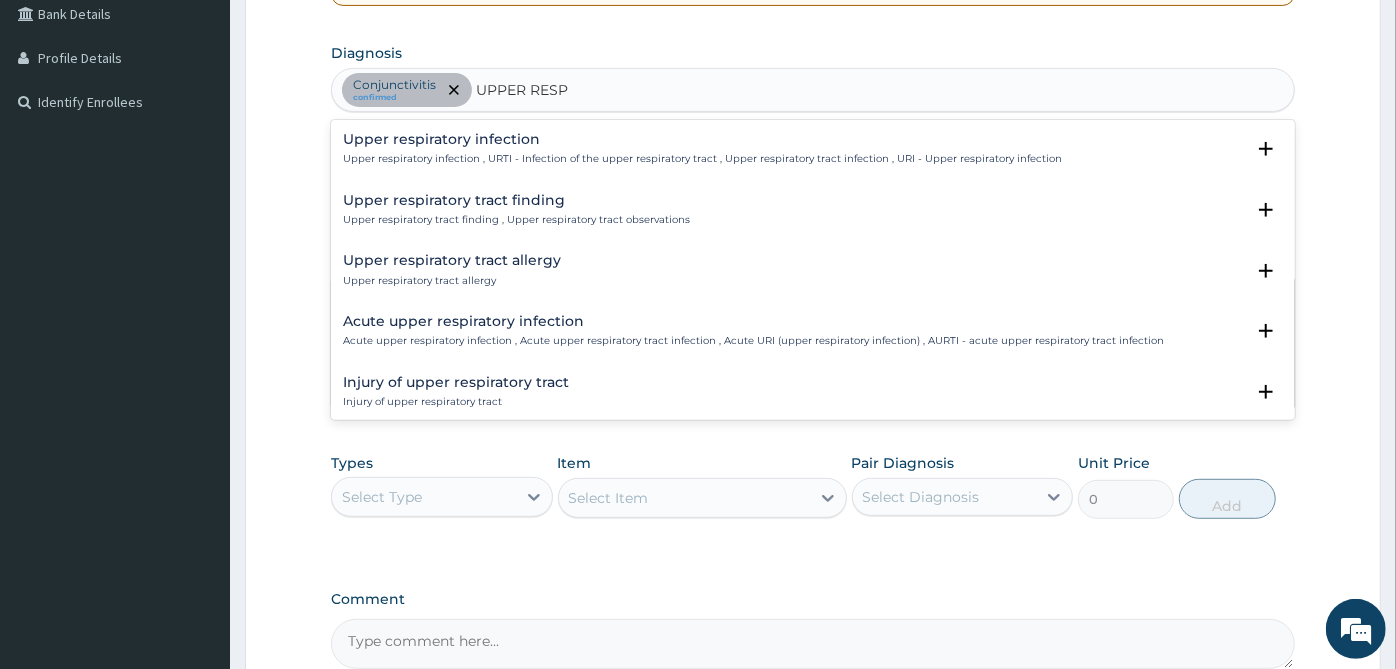click on "Upper respiratory infection" at bounding box center [702, 139] 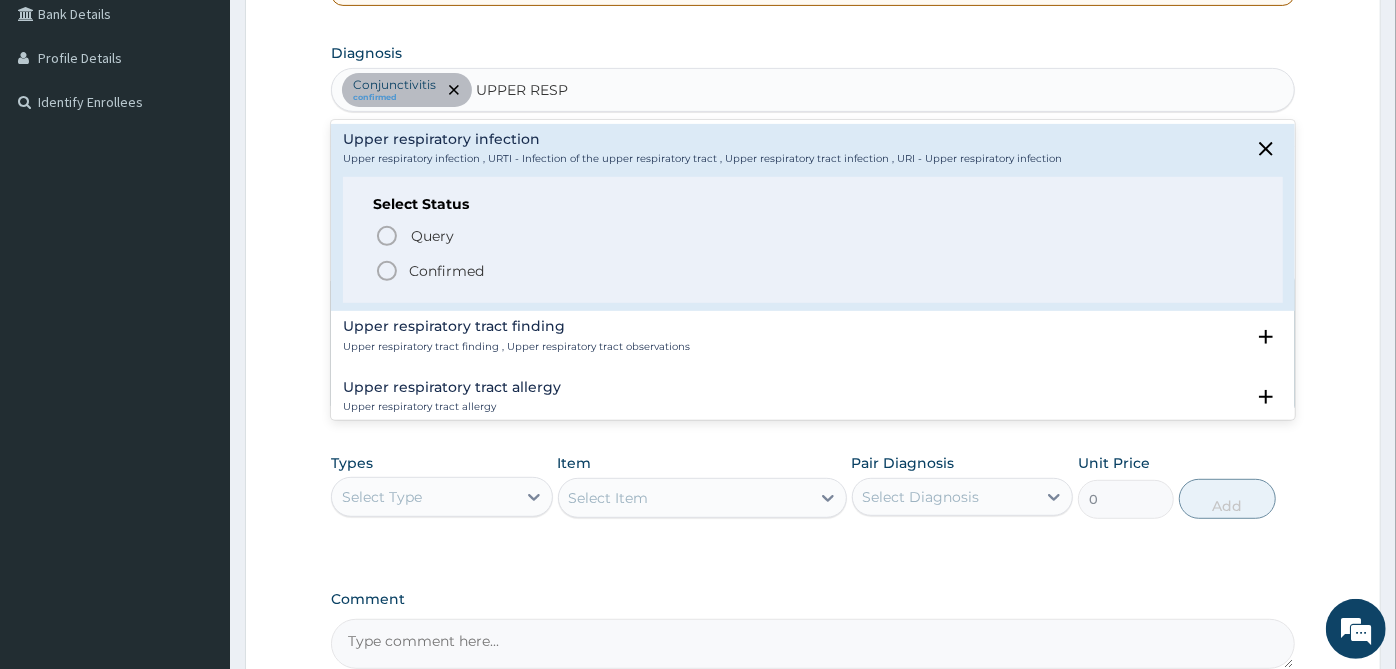 click on "Confirmed" at bounding box center [446, 271] 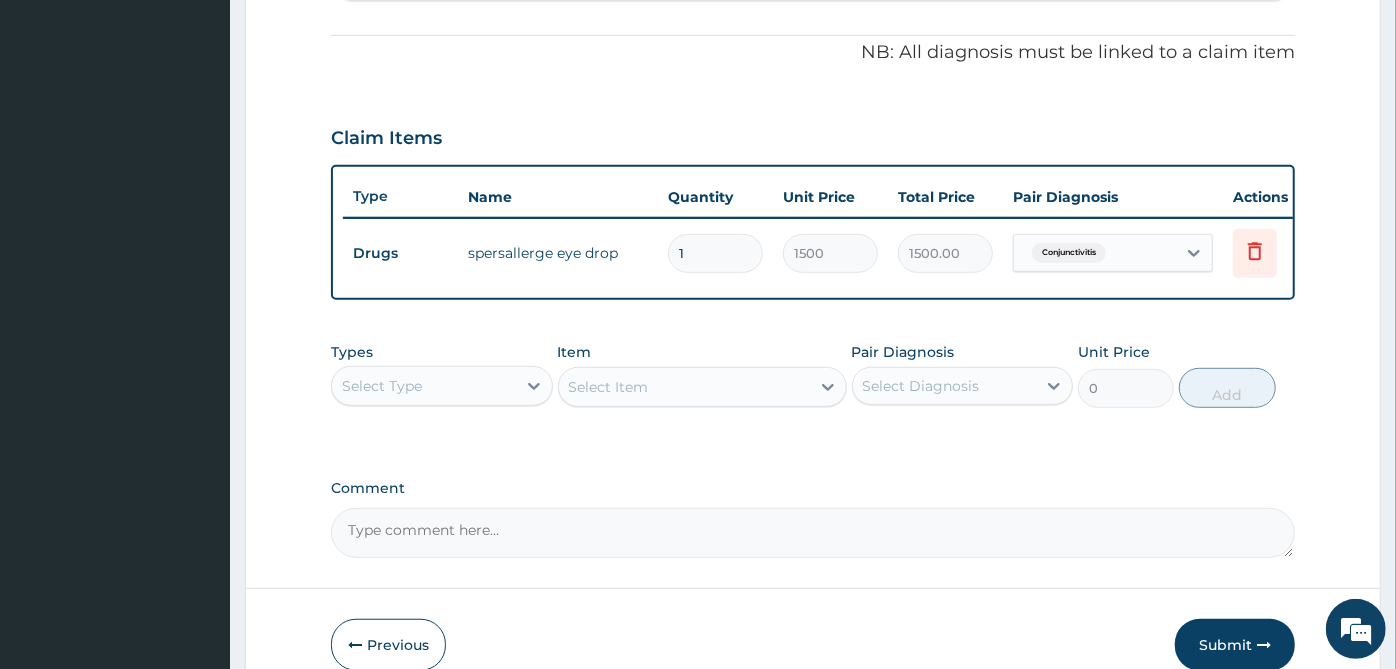 scroll, scrollTop: 690, scrollLeft: 0, axis: vertical 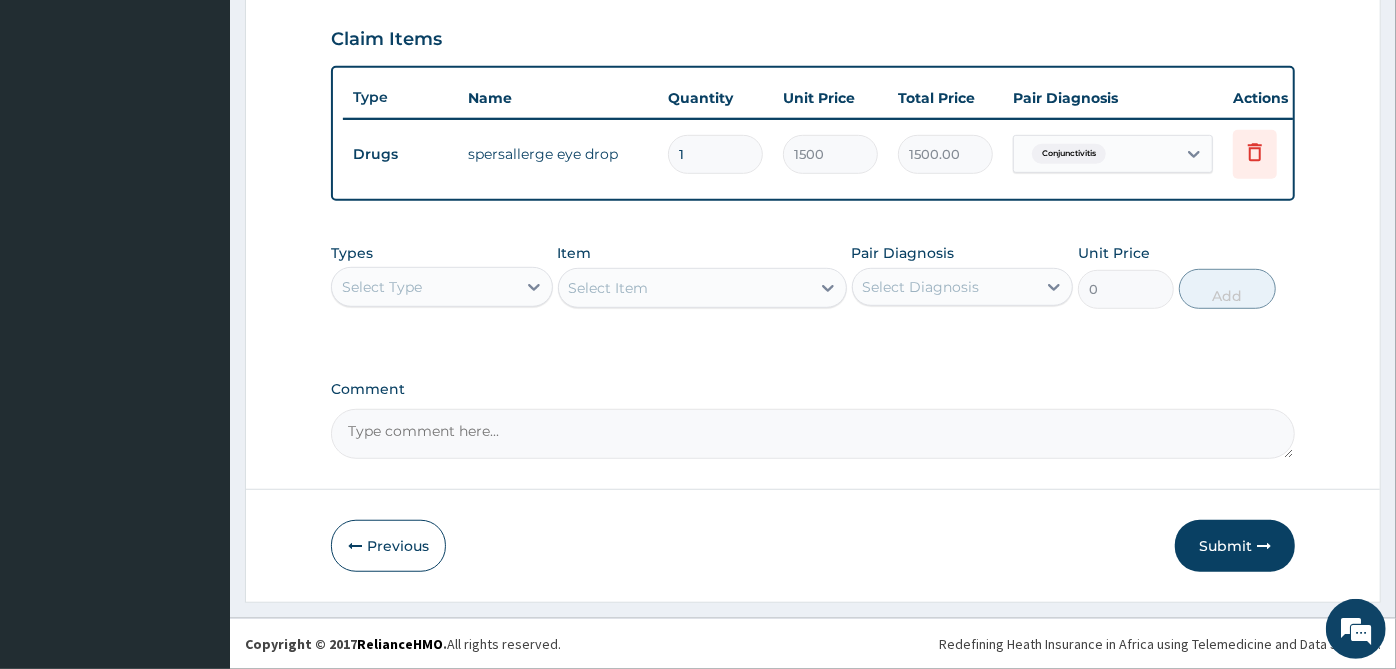 click on "Select Type" at bounding box center (442, 287) 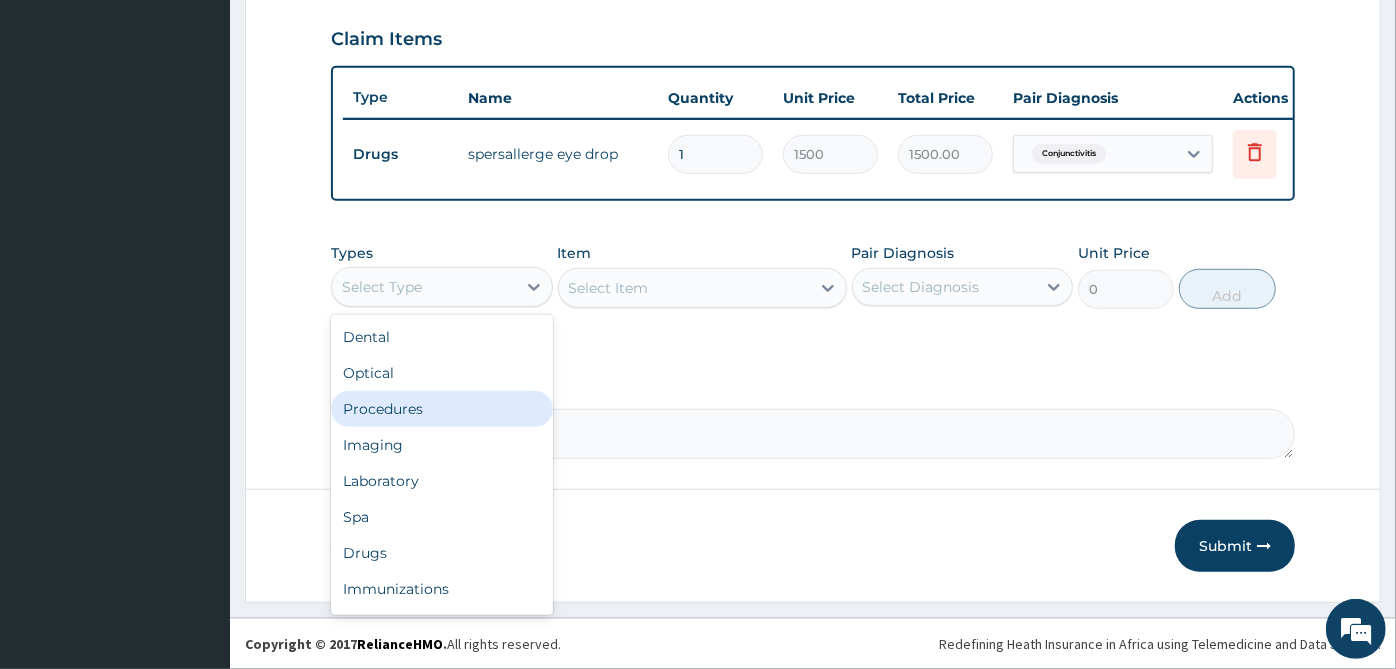 click on "Procedures" at bounding box center [442, 409] 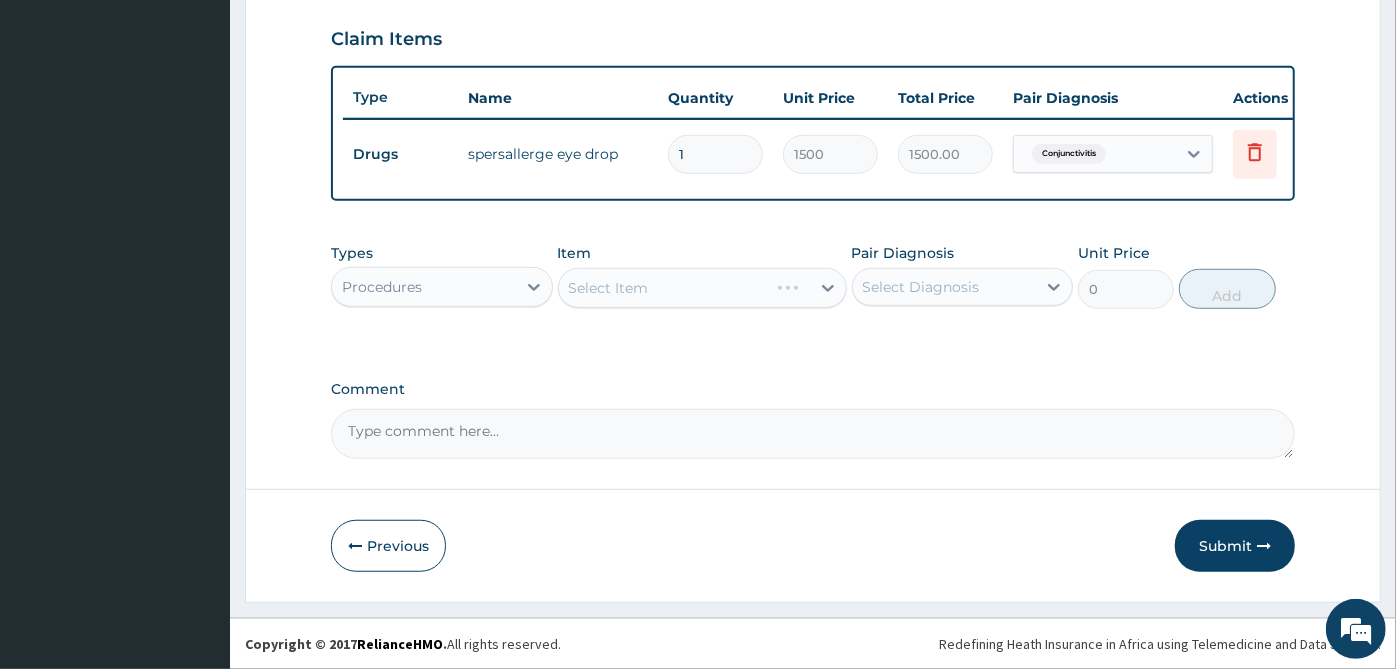 click on "Select Diagnosis" at bounding box center [963, 287] 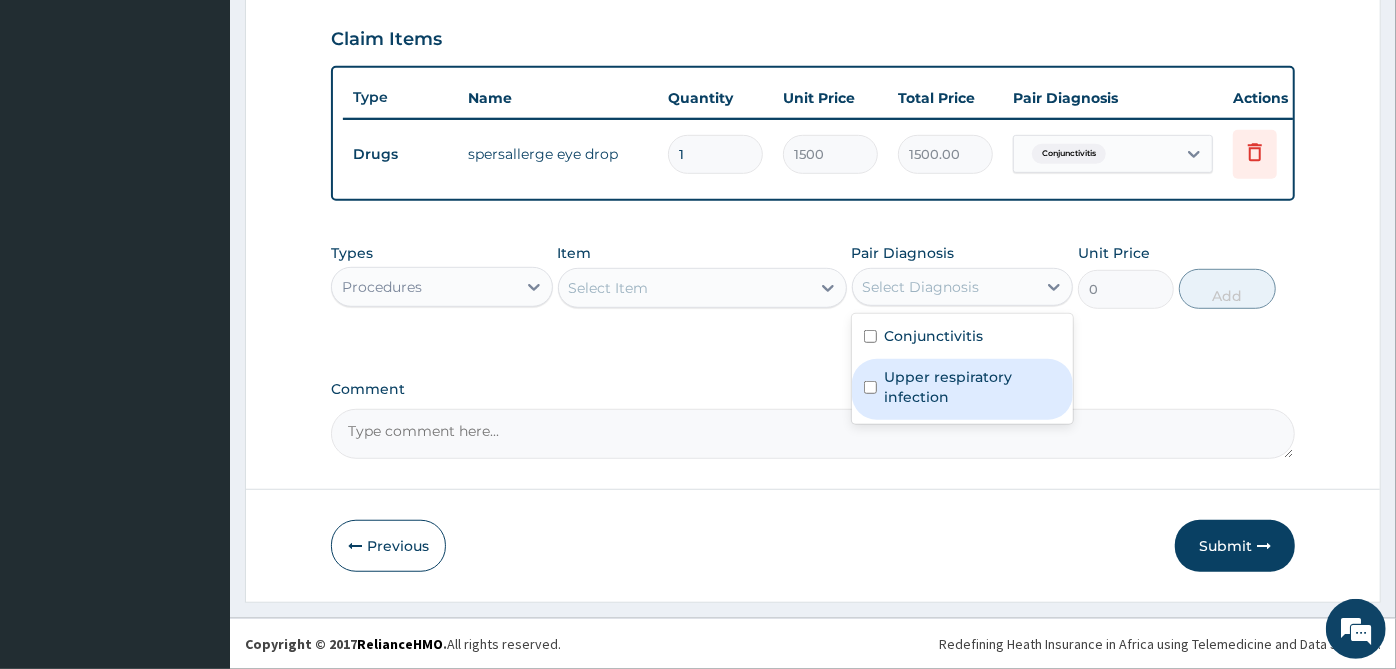 click on "Upper respiratory infection" at bounding box center (963, 389) 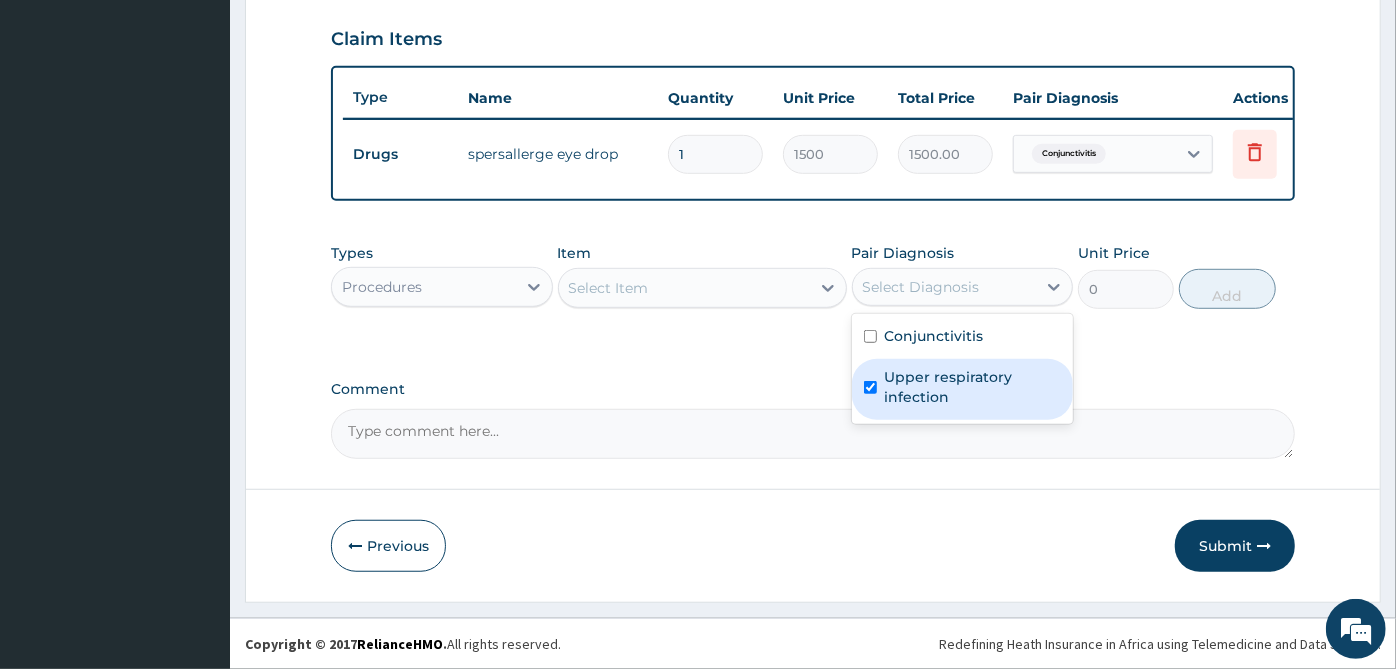 checkbox on "true" 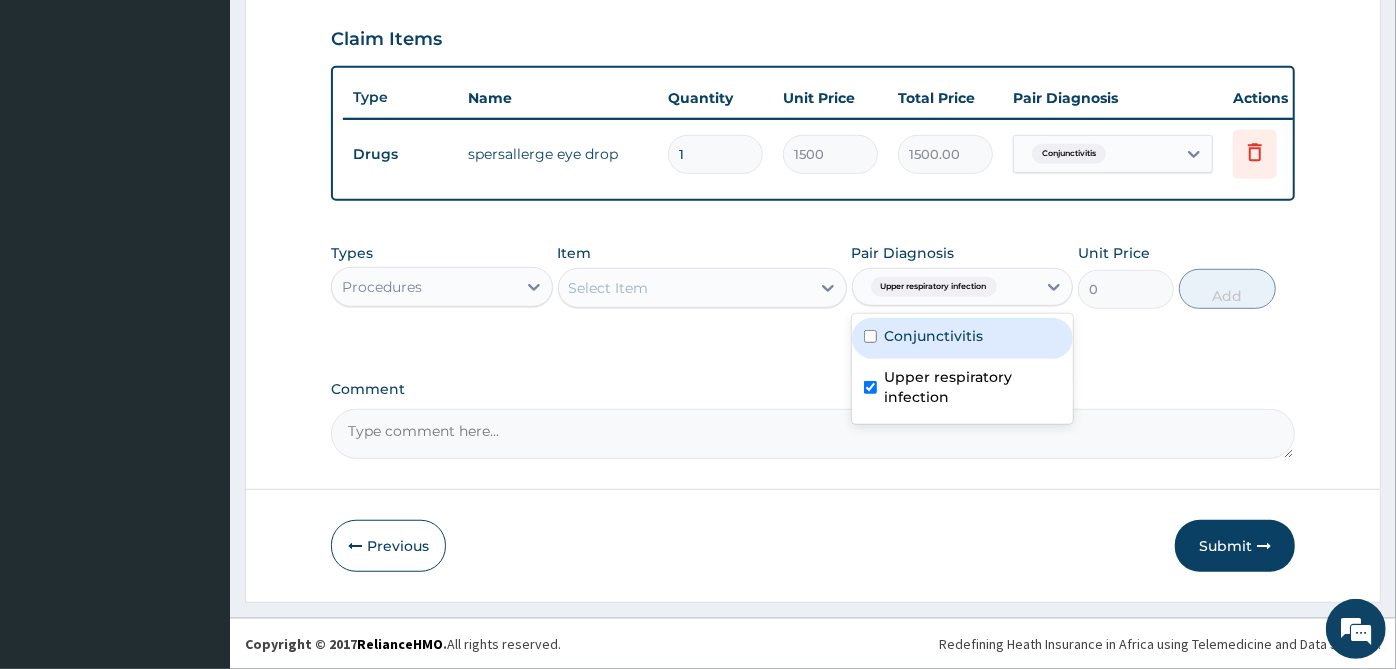 click on "Conjunctivitis" at bounding box center (963, 338) 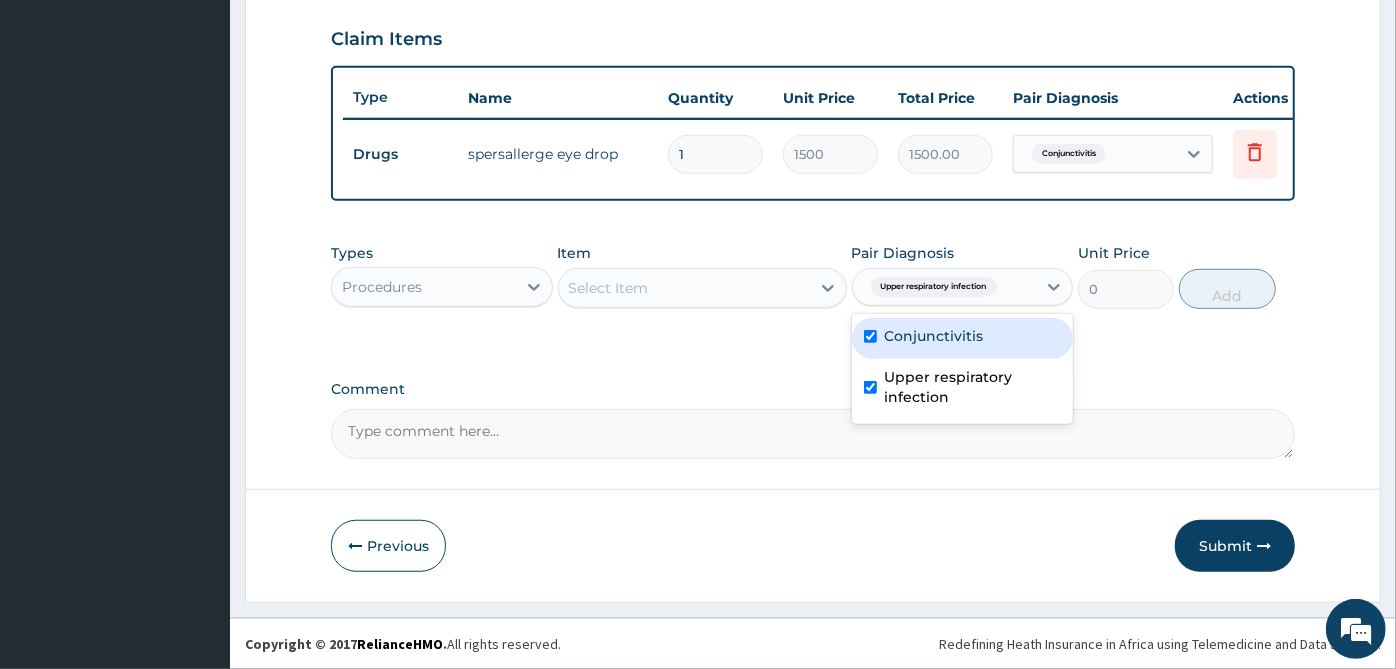checkbox on "true" 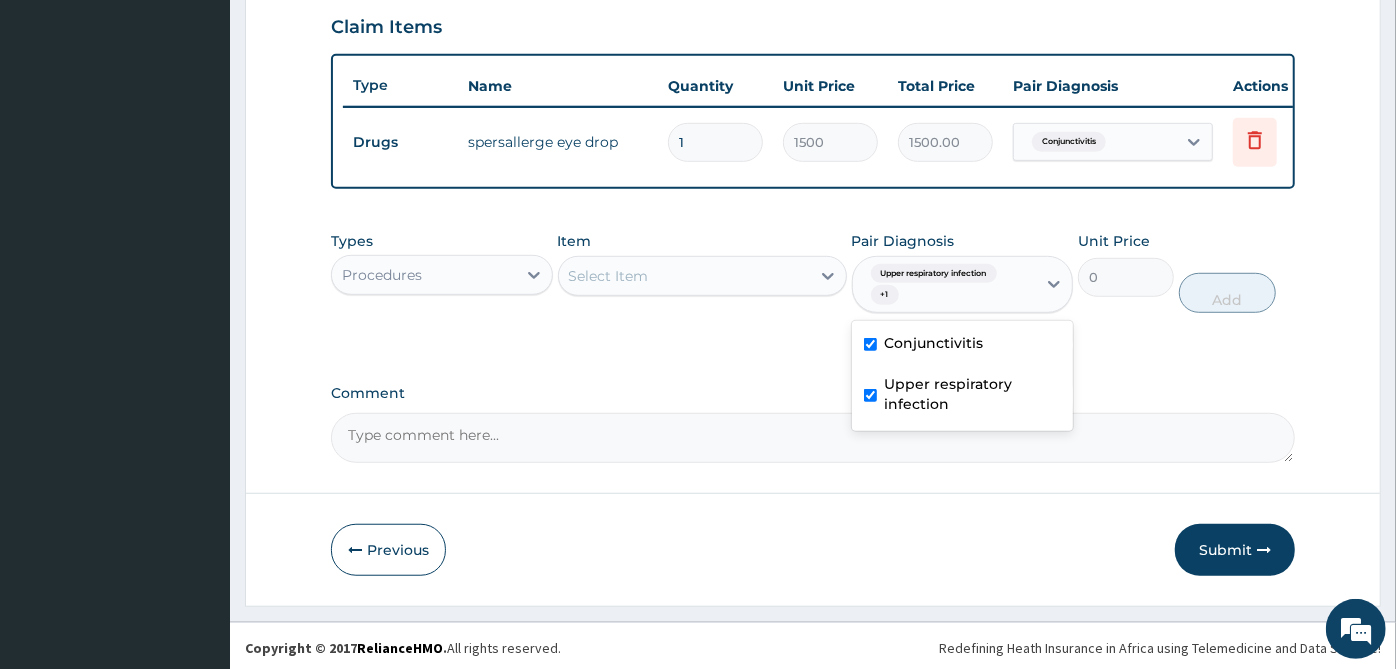 click on "Select Item" at bounding box center [684, 276] 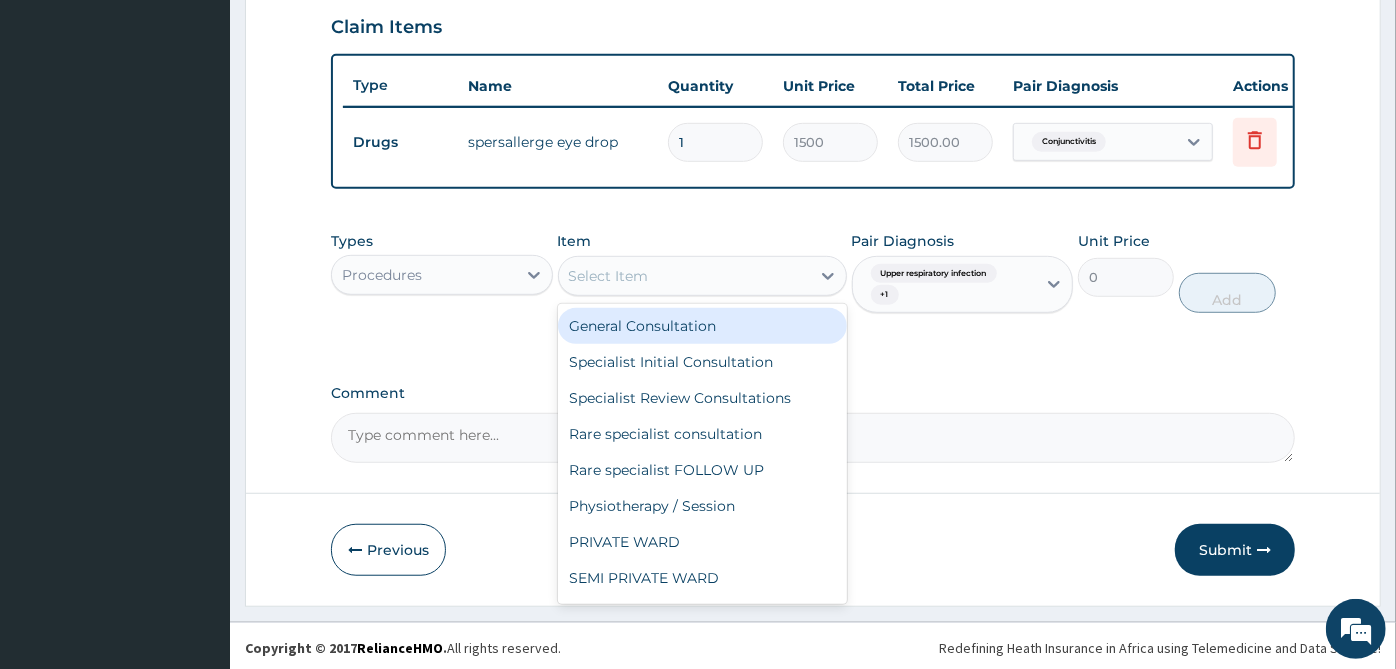 click on "General Consultation" at bounding box center [702, 326] 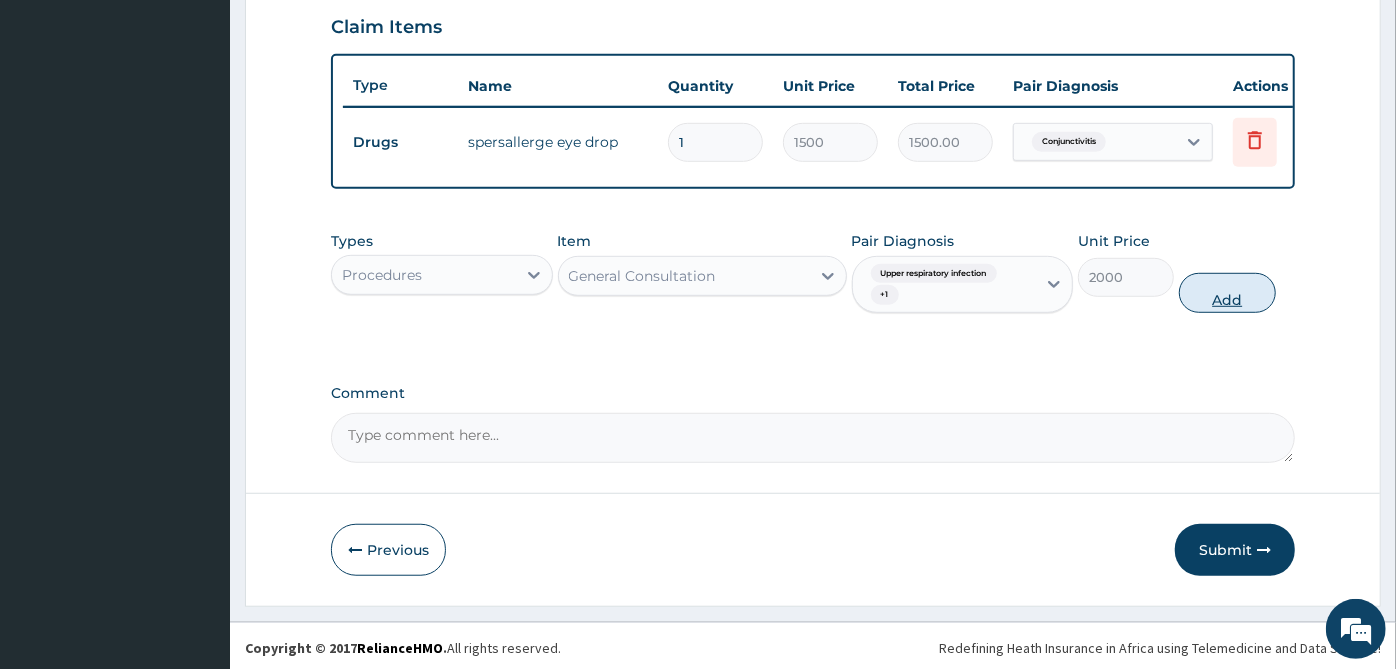 click on "Add" at bounding box center (1227, 293) 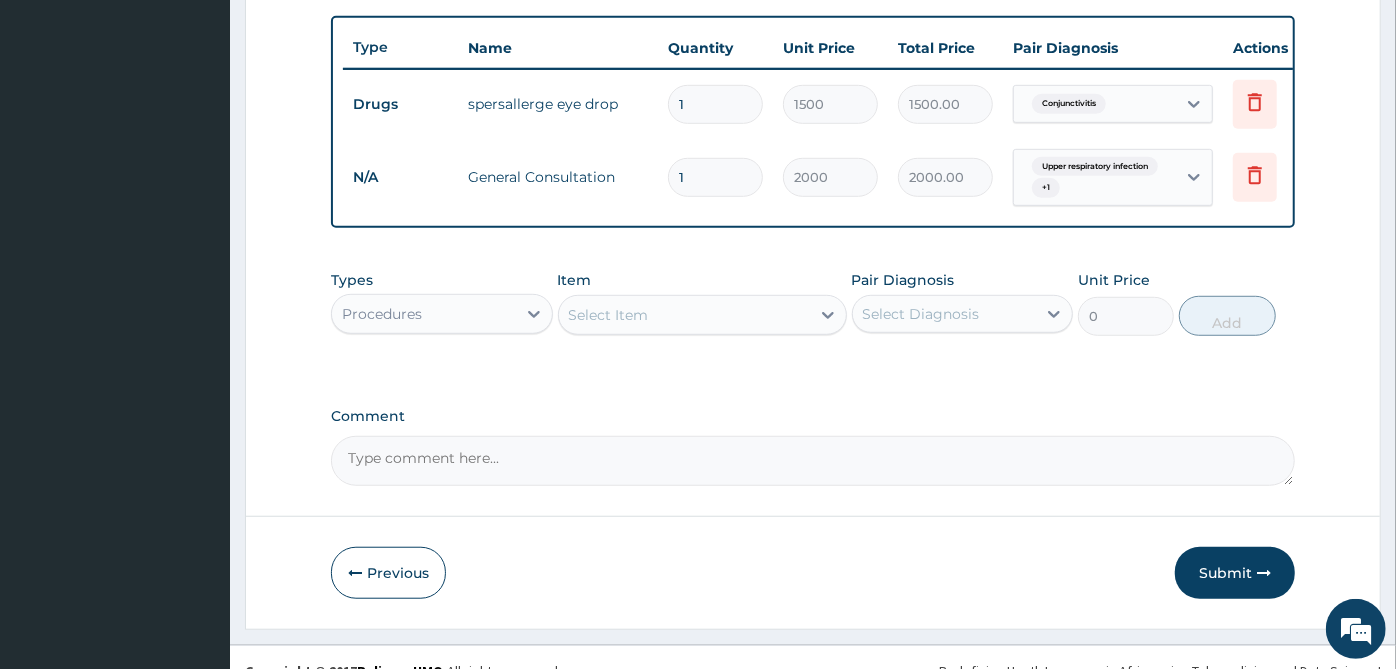 scroll, scrollTop: 767, scrollLeft: 0, axis: vertical 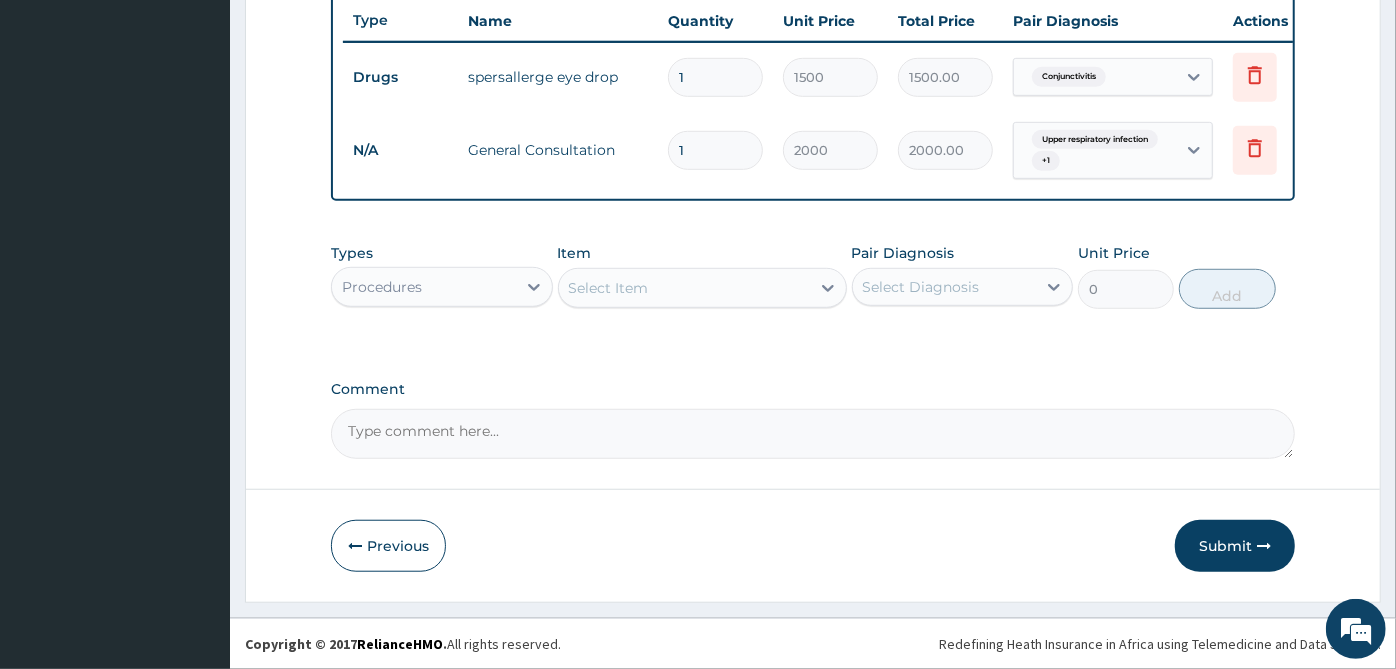 click on "Procedures" at bounding box center [424, 287] 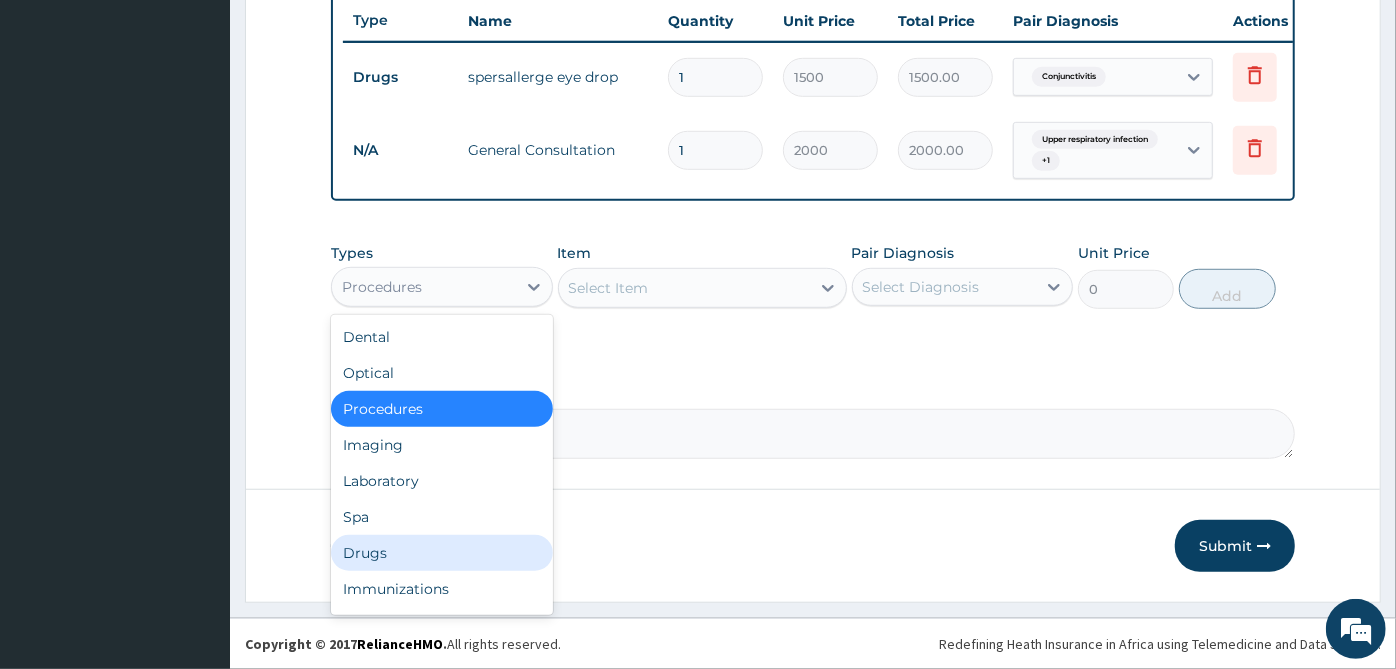 click on "Drugs" at bounding box center [442, 553] 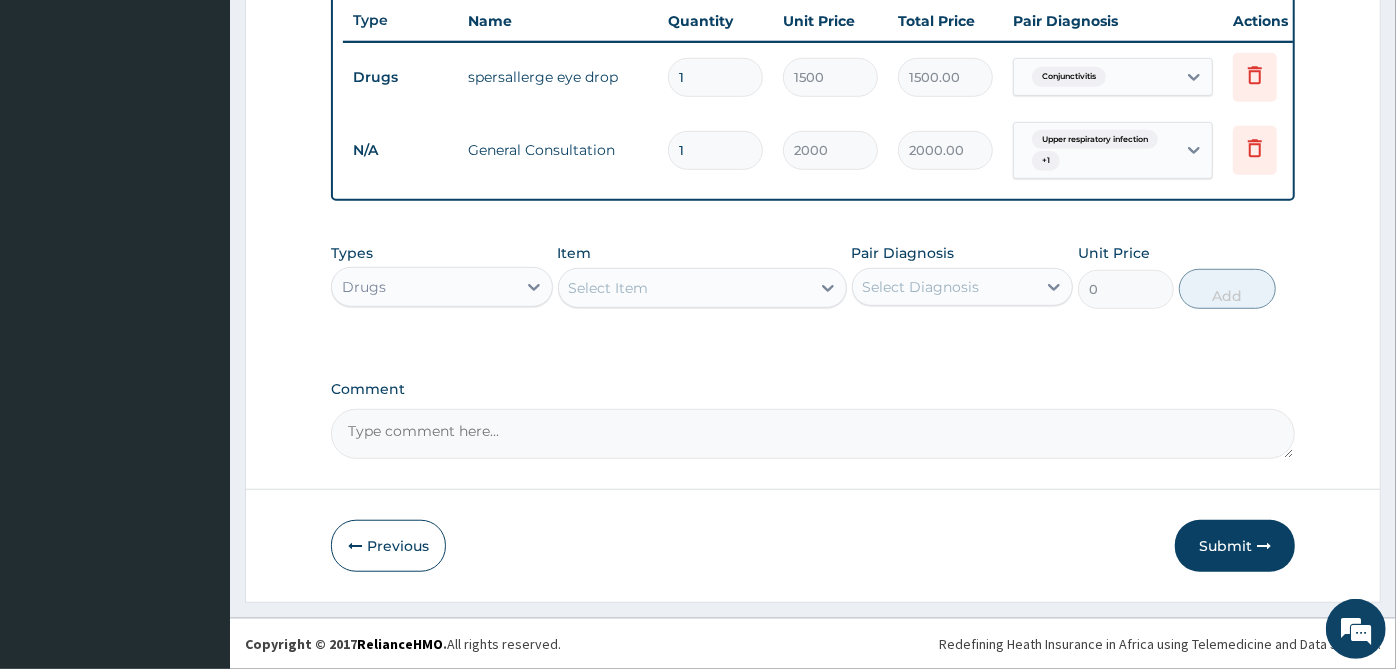 click on "Select Diagnosis" at bounding box center (921, 287) 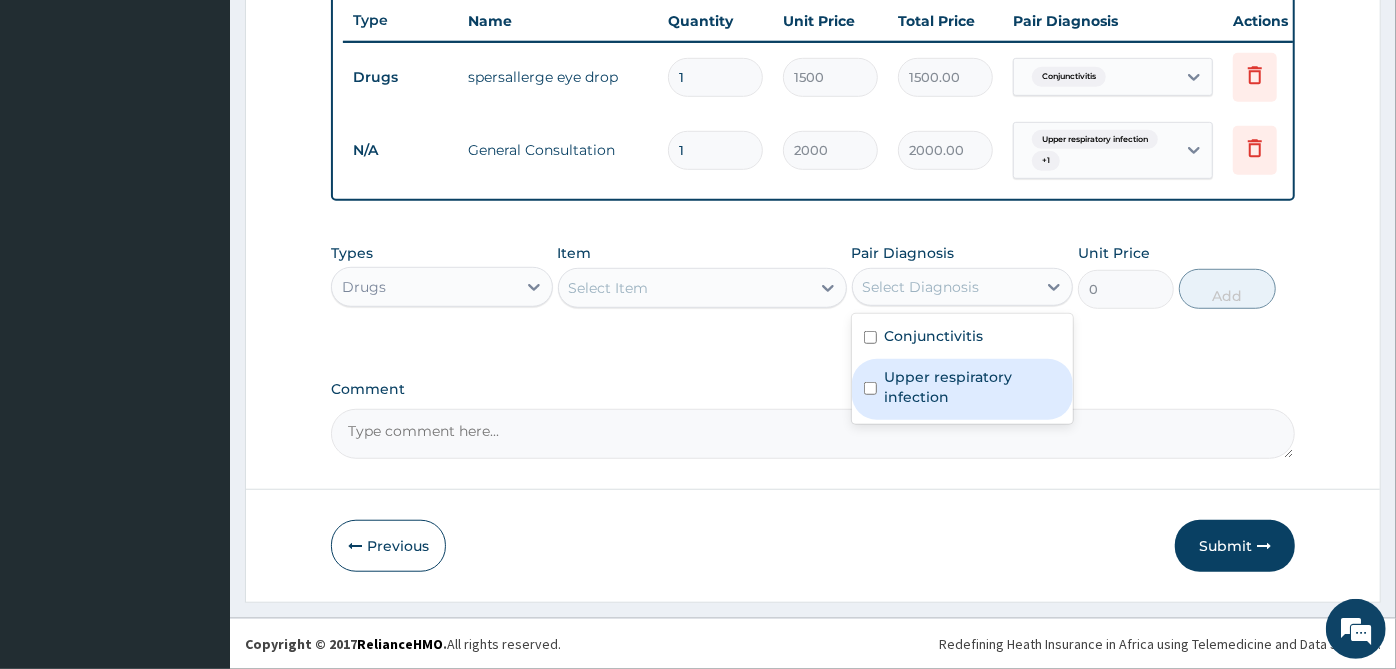 click on "Upper respiratory infection" at bounding box center [963, 389] 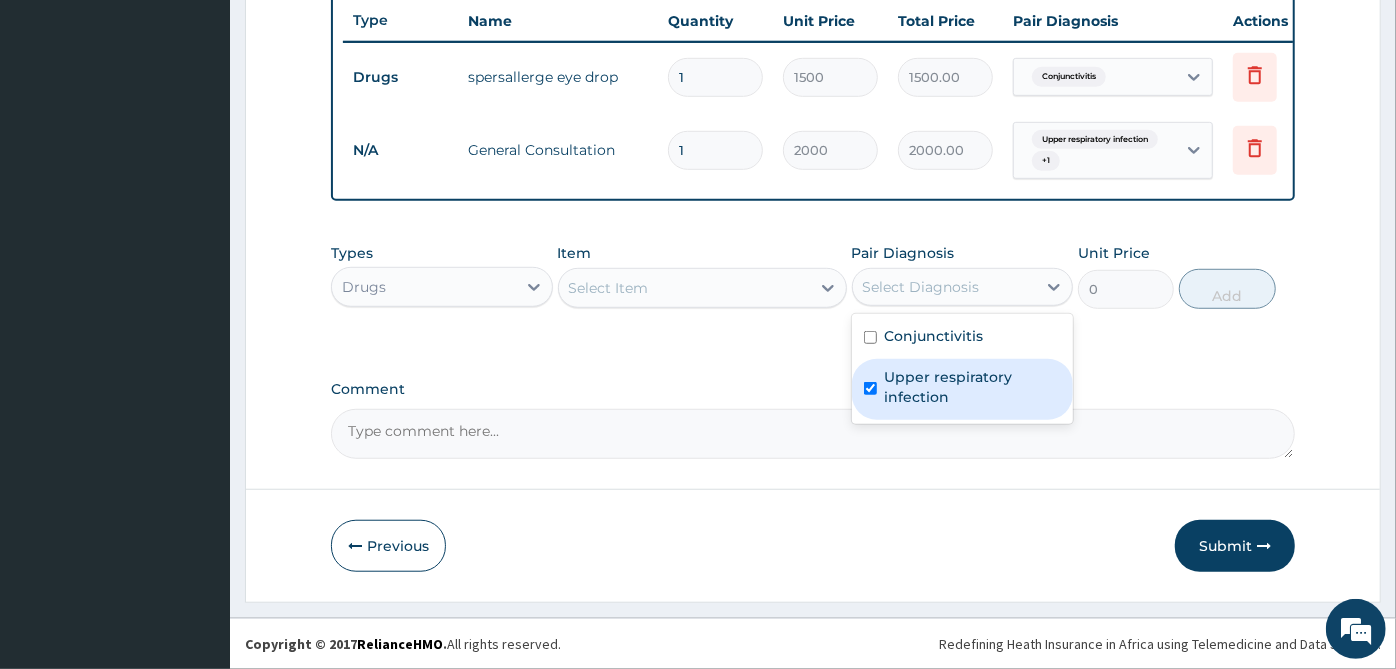 checkbox on "true" 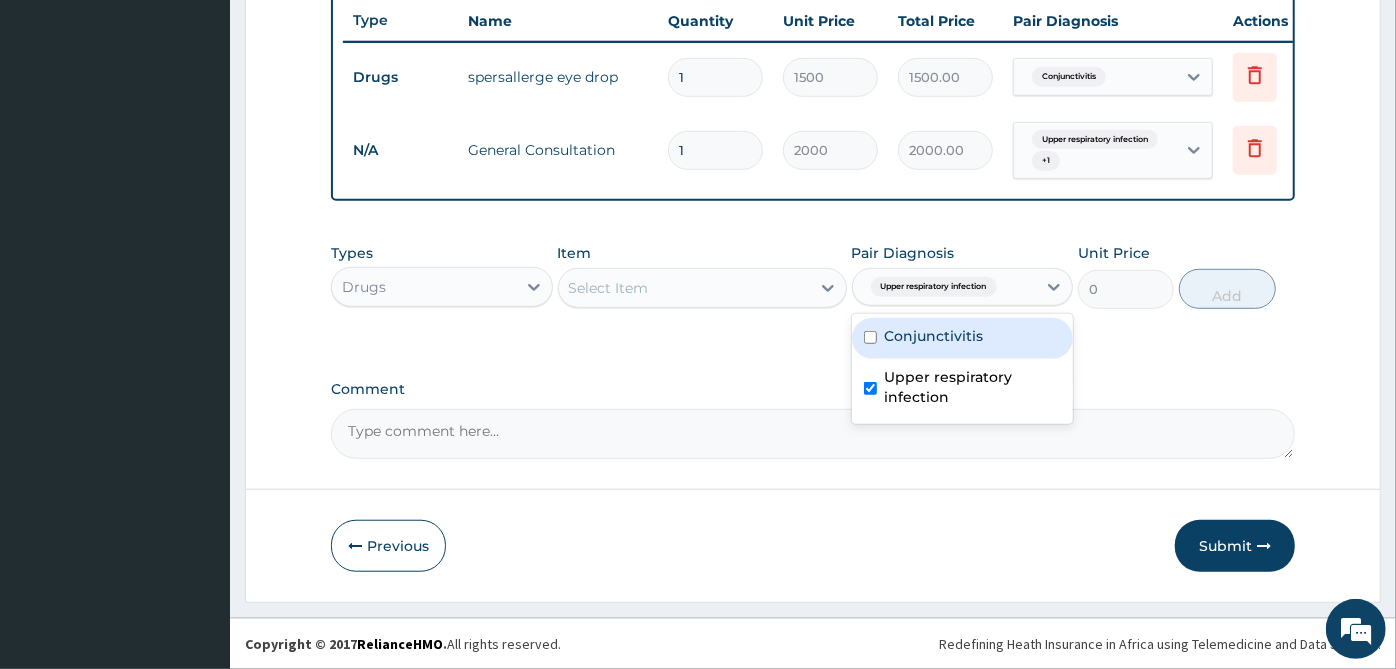 click on "Conjunctivitis" at bounding box center [934, 336] 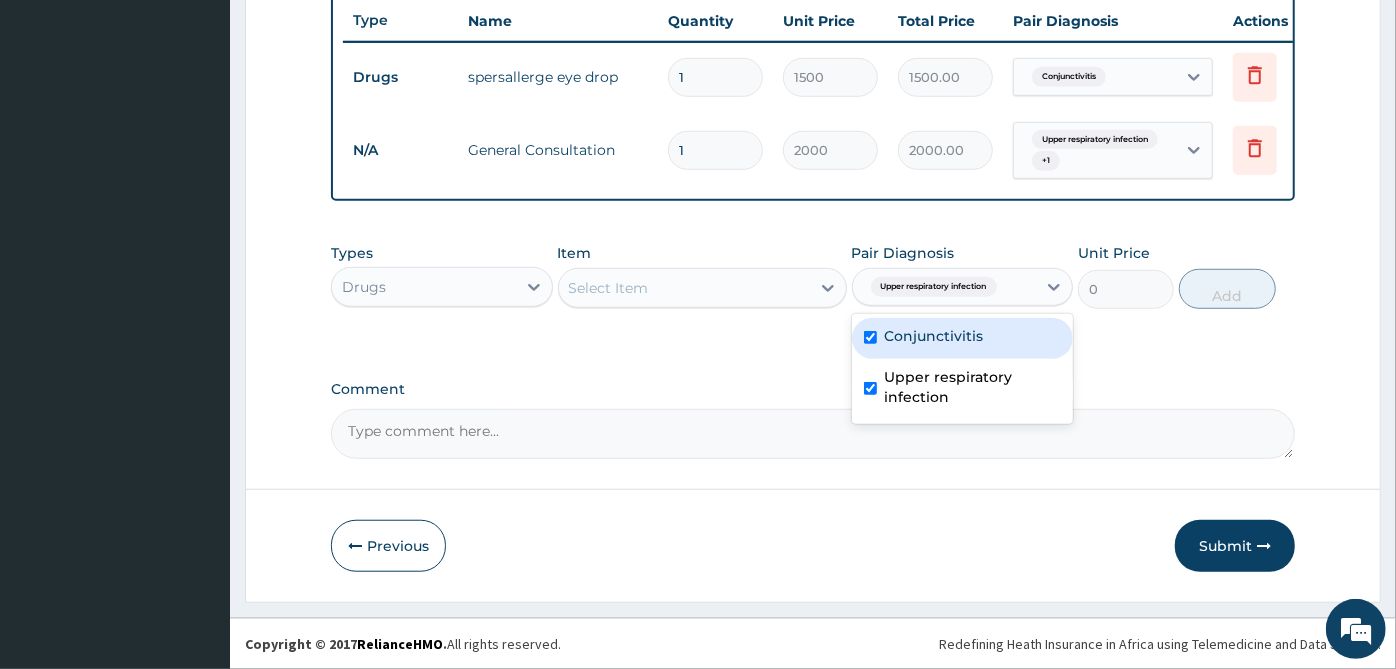 checkbox on "true" 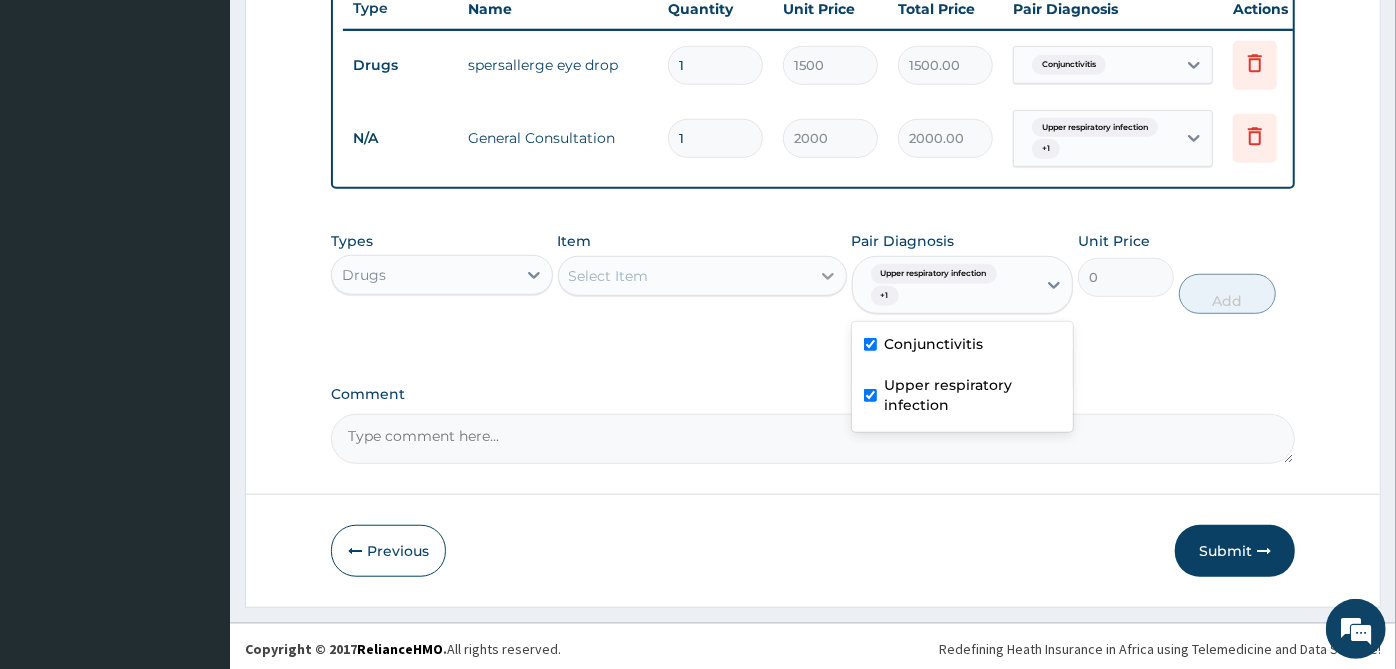 click at bounding box center (828, 276) 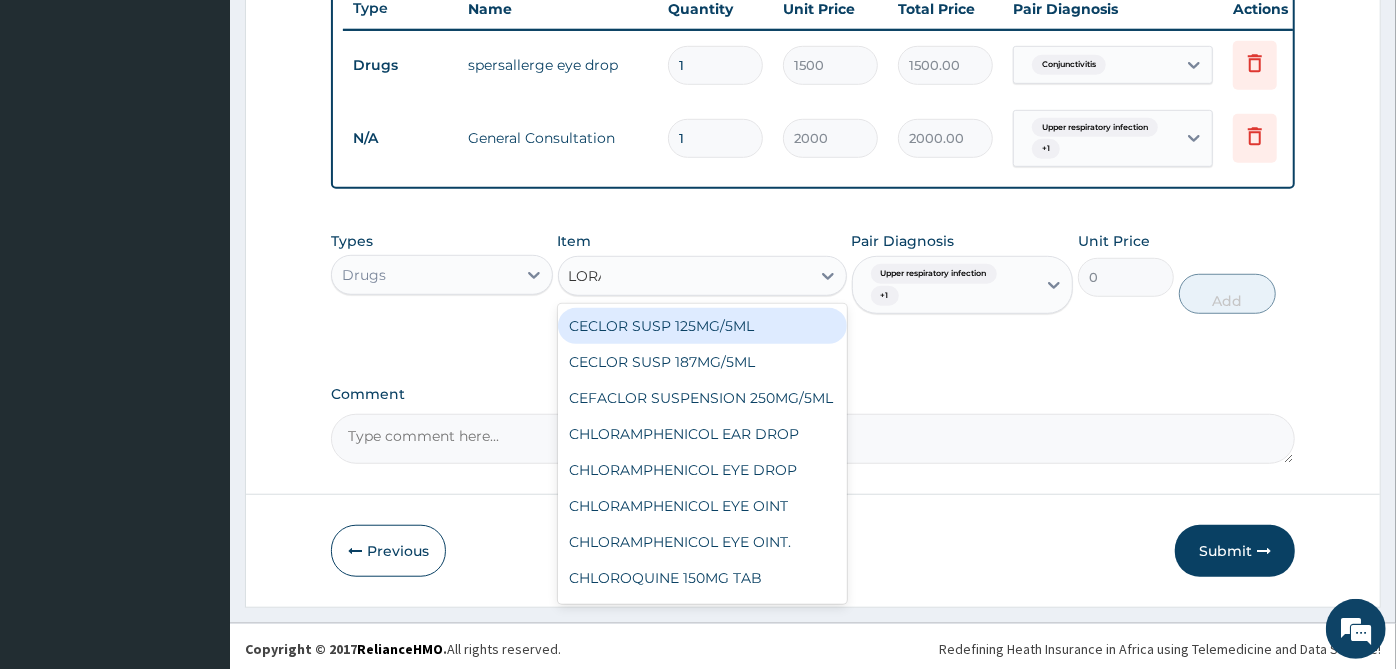 type on "LORAT" 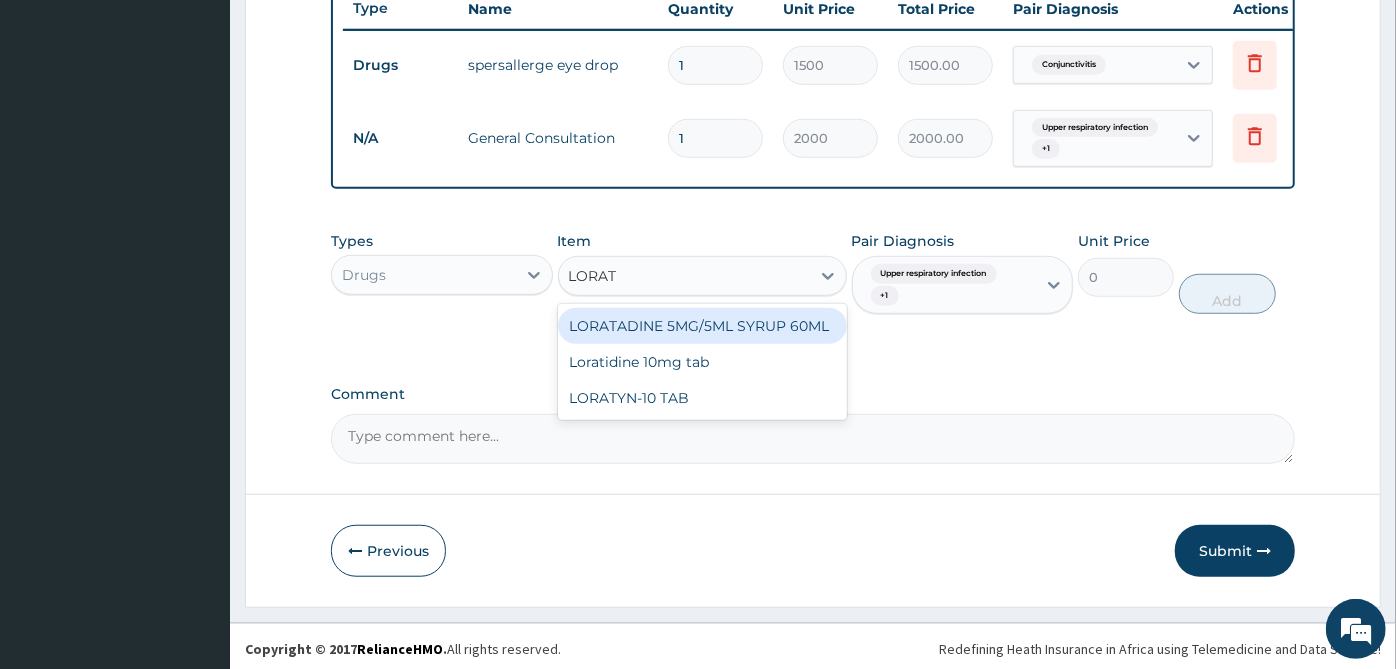 click on "LORATADINE 5MG/5ML SYRUP  60ML" at bounding box center [702, 326] 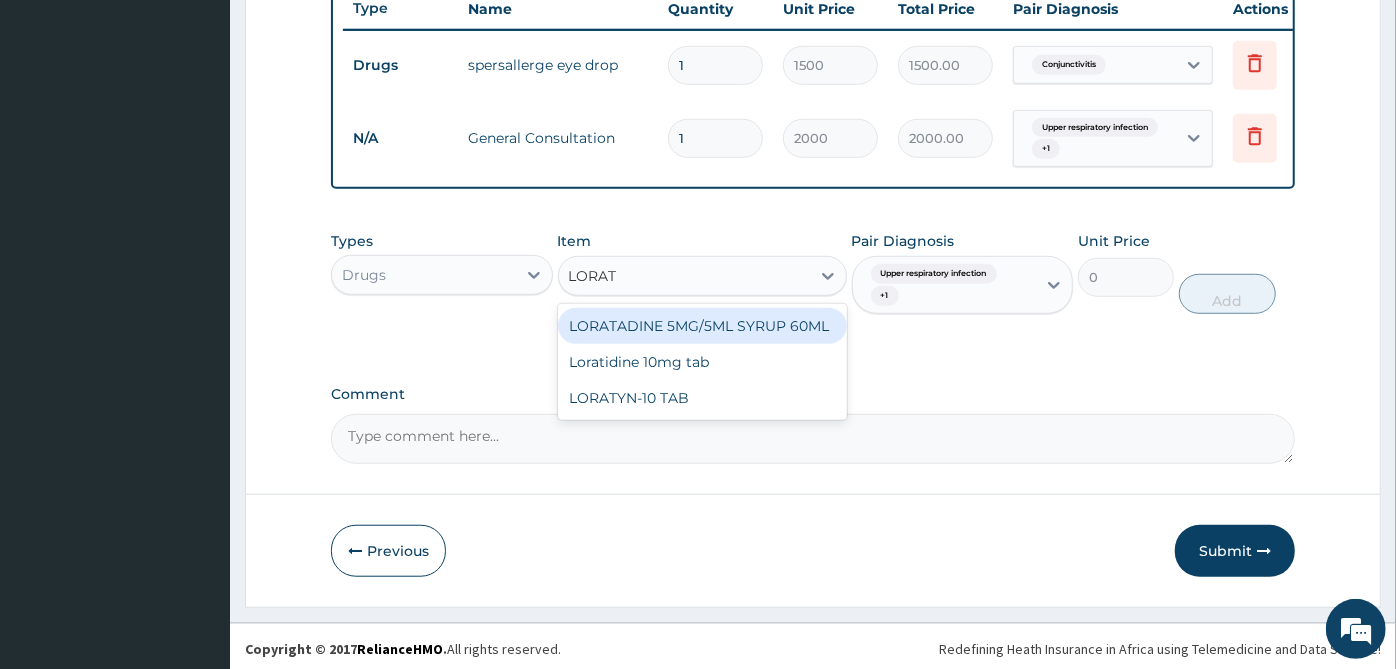type 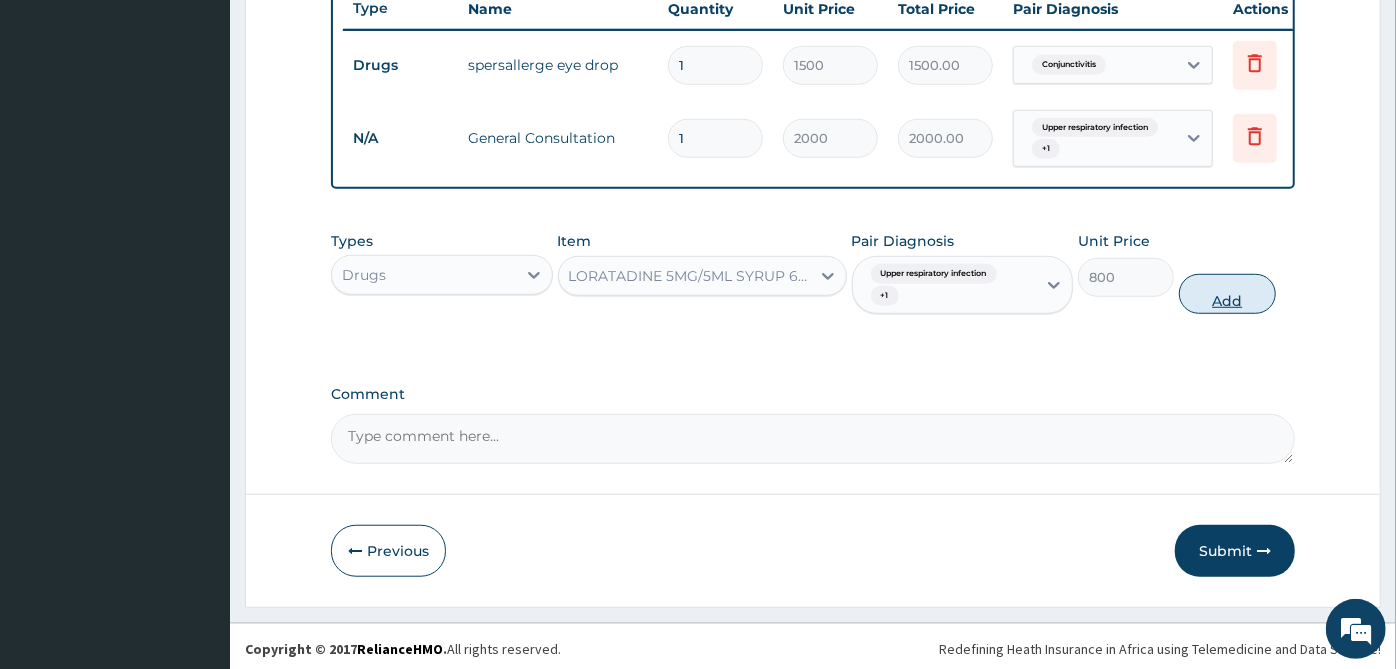 click on "Add" at bounding box center (1227, 294) 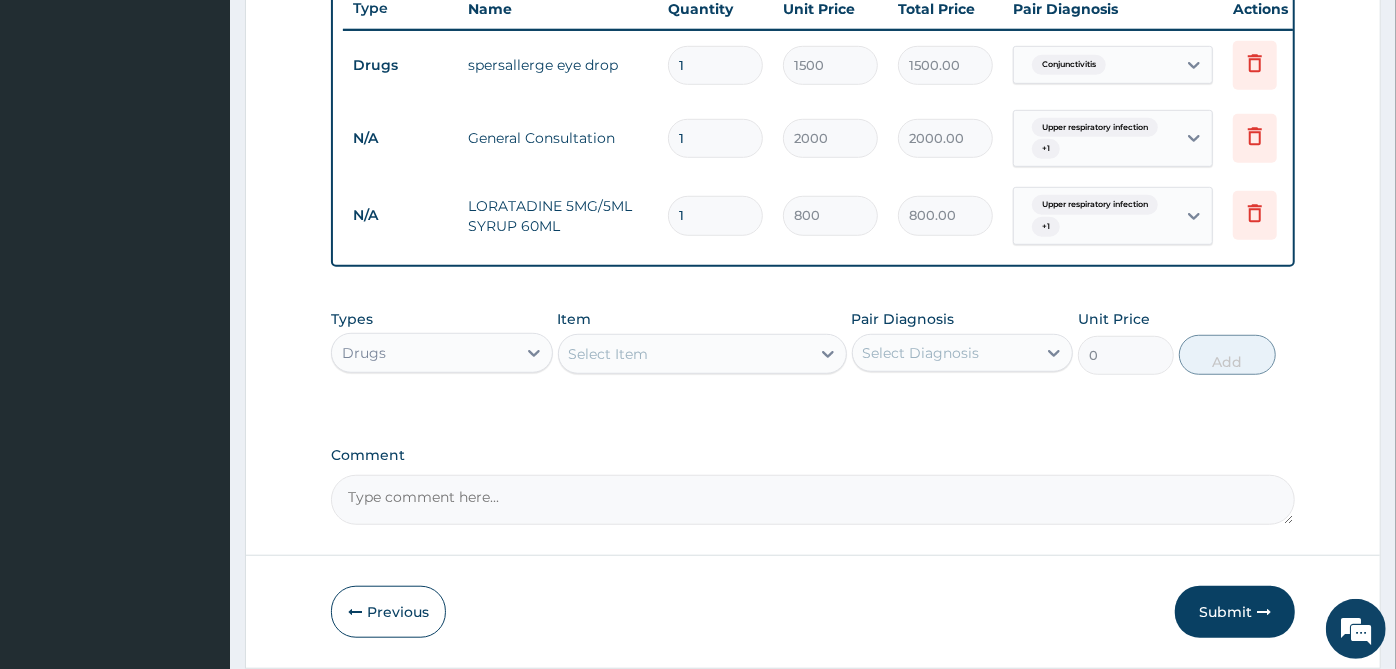 click on "Select Diagnosis" at bounding box center [945, 353] 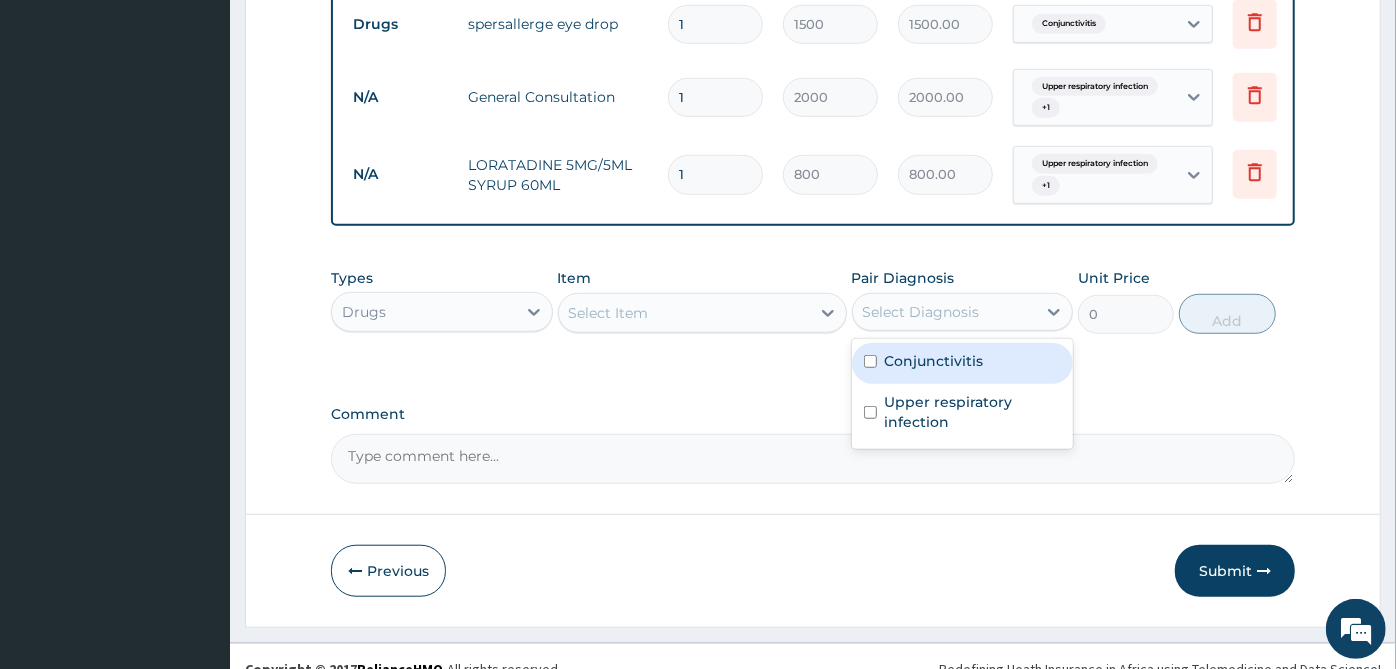 scroll, scrollTop: 844, scrollLeft: 0, axis: vertical 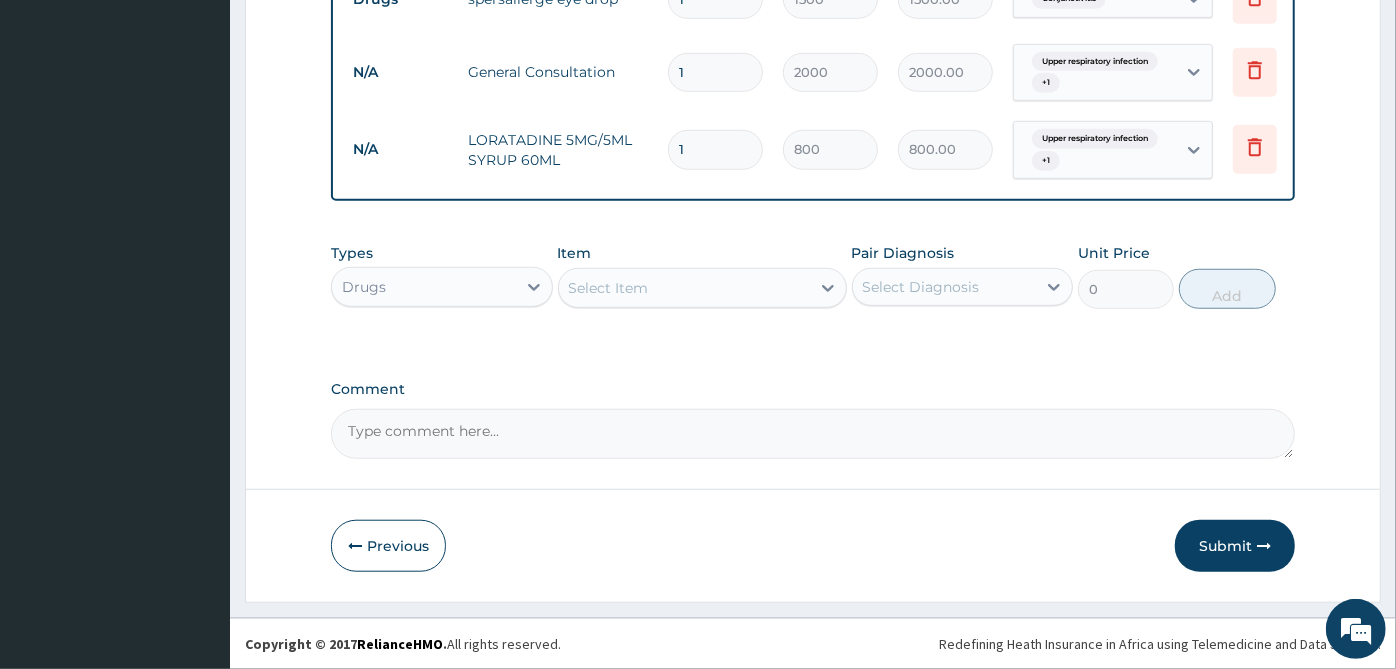 click on "PA Code / Prescription Code PA/12A7EB Encounter Date 02-08-2025 Important Notice Please enter PA codes before entering items that are not attached to a PA code   All diagnoses entered must be linked to a claim item. Diagnosis & Claim Items that are visible but inactive cannot be edited because they were imported from an already approved PA code. Diagnosis Conjunctivitis confirmed Upper respiratory infection Confirmed NB: All diagnosis must be linked to a claim item Claim Items Type Name Quantity Unit Price Total Price Pair Diagnosis Actions Drugs spersallerge eye drop 1 1500 1500.00 Conjunctivitis Delete N/A General Consultation 1 2000 2000.00 Upper respiratory infection  + 1 Delete N/A LORATADINE 5MG/5ML SYRUP  60ML  1 800 800.00 Upper respiratory infection  + 1 Delete Types Drugs Item Select Item Pair Diagnosis Select Diagnosis Unit Price 0 Add Comment" at bounding box center (813, -92) 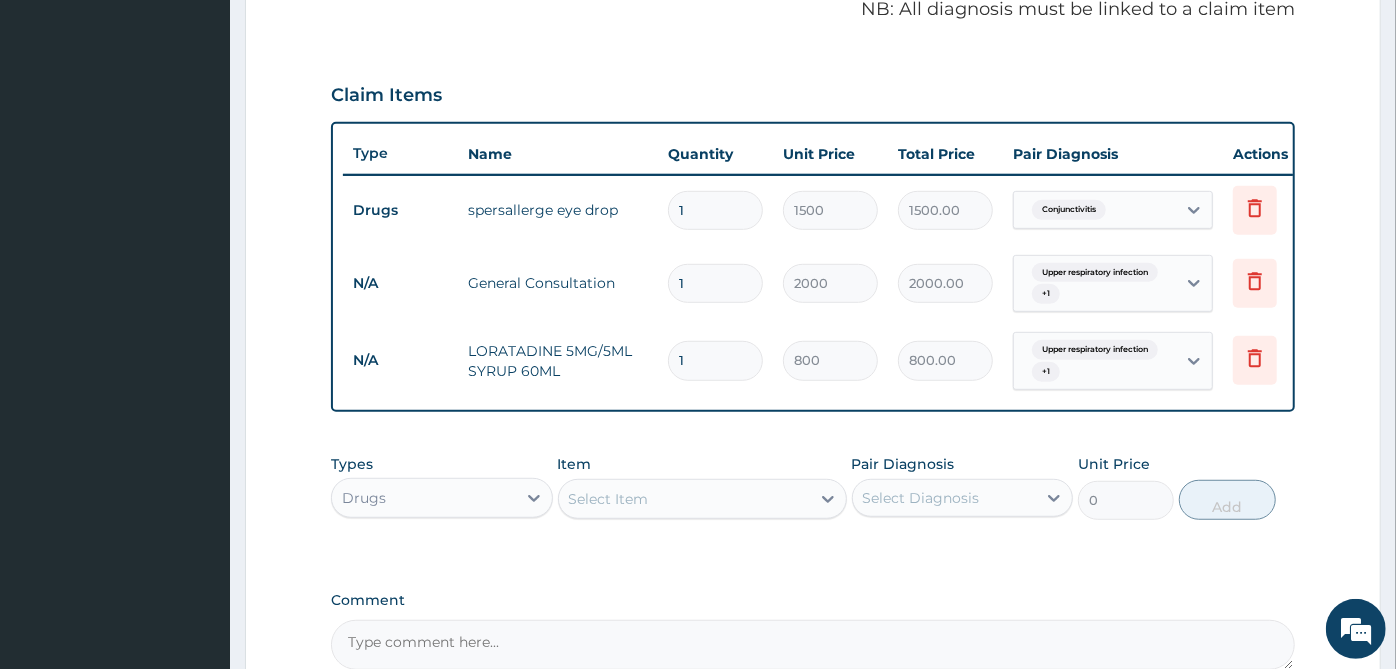 scroll, scrollTop: 844, scrollLeft: 0, axis: vertical 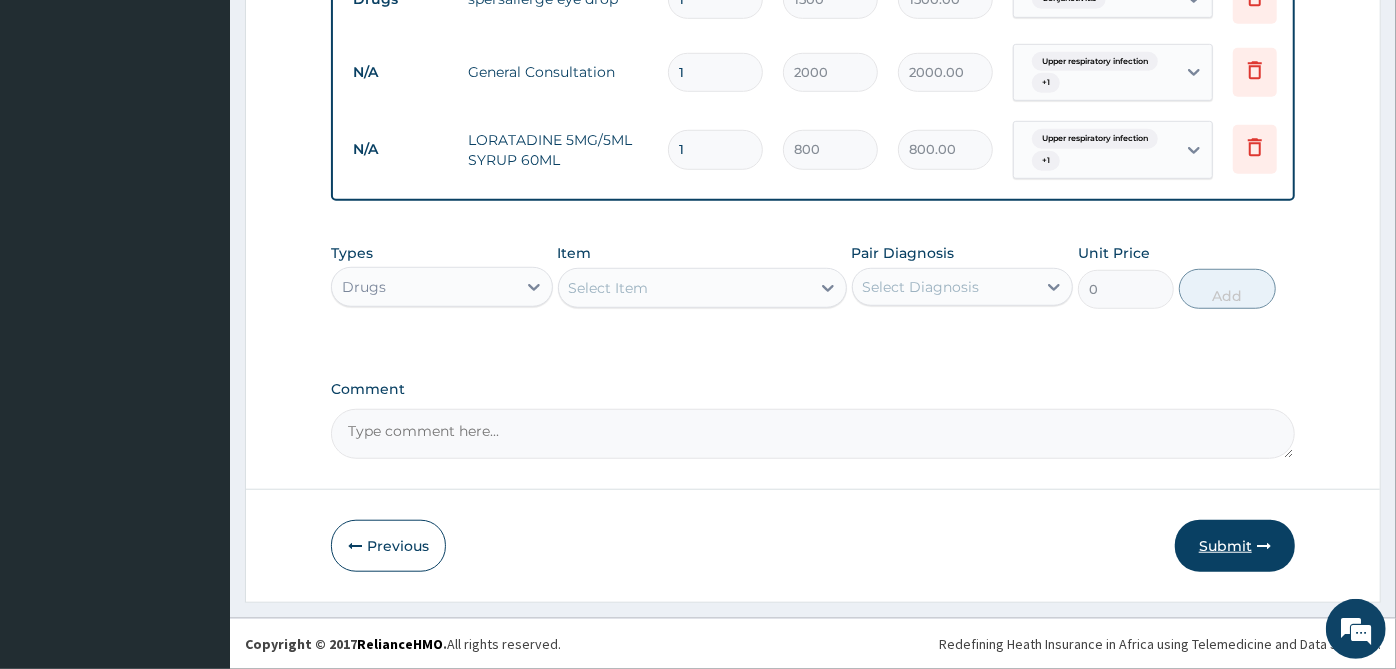 click on "Submit" at bounding box center (1235, 546) 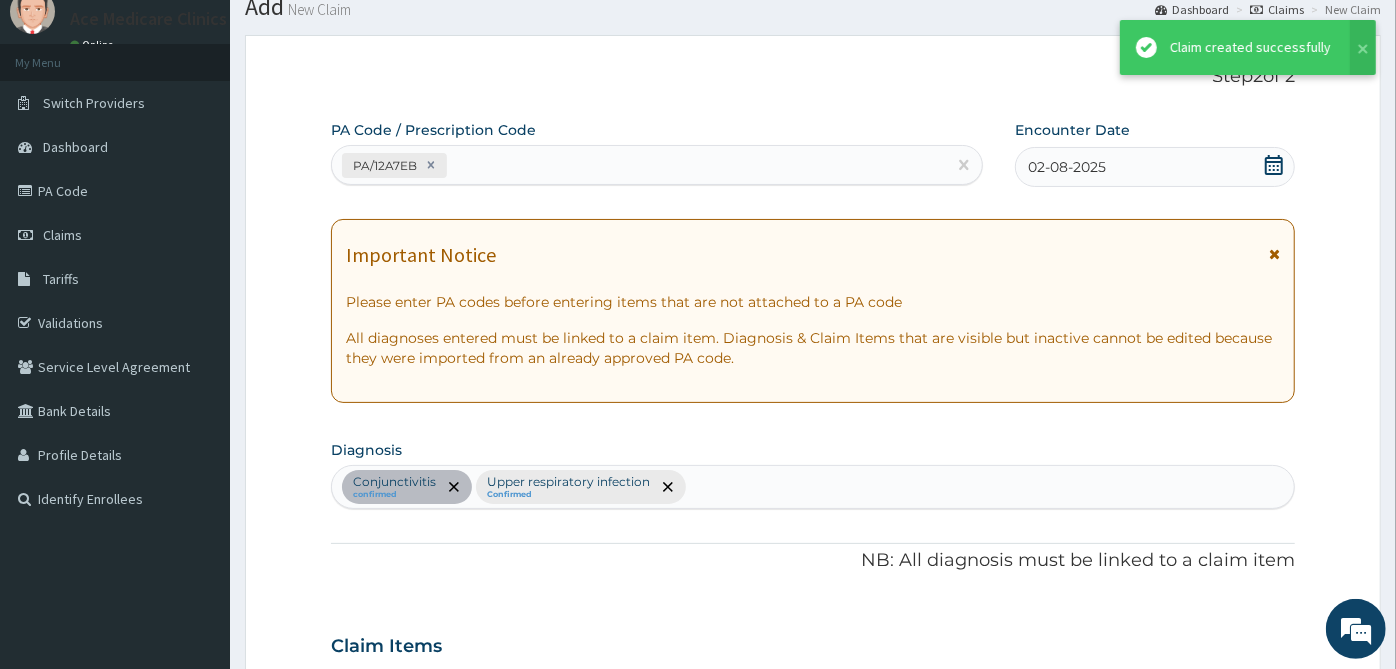 scroll, scrollTop: 844, scrollLeft: 0, axis: vertical 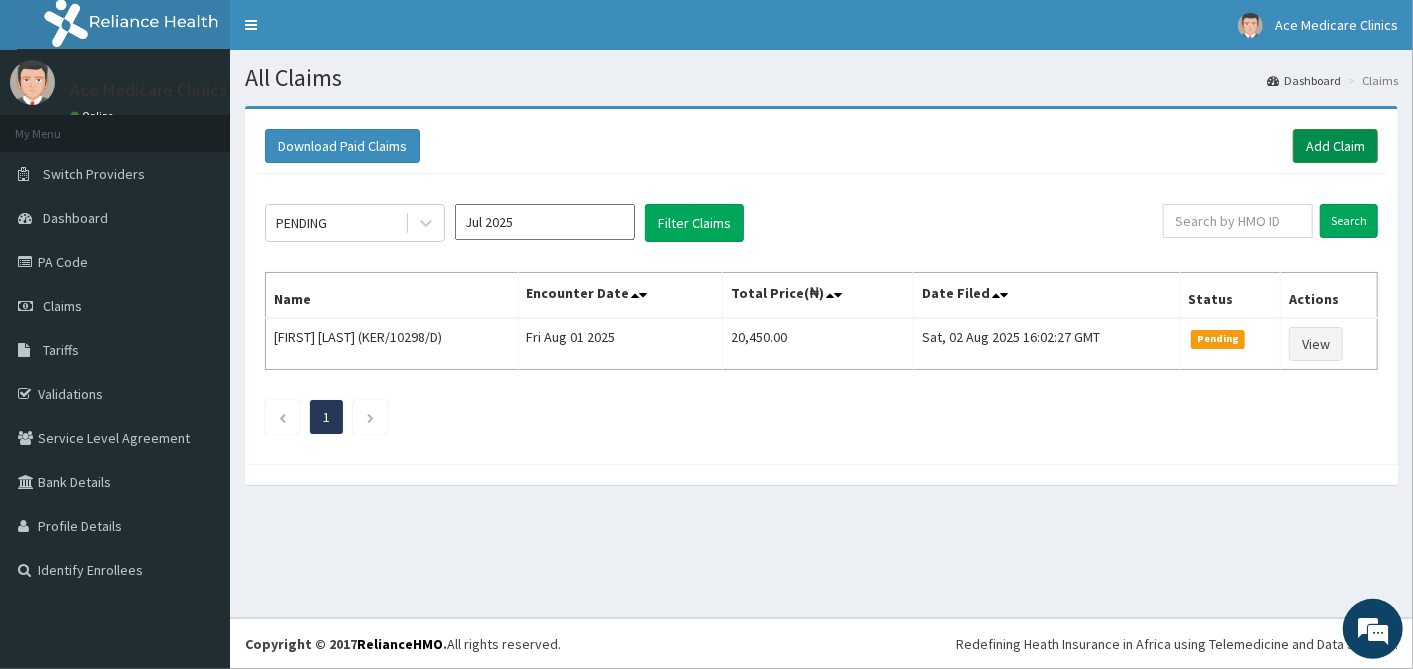 click on "Add Claim" at bounding box center (1335, 146) 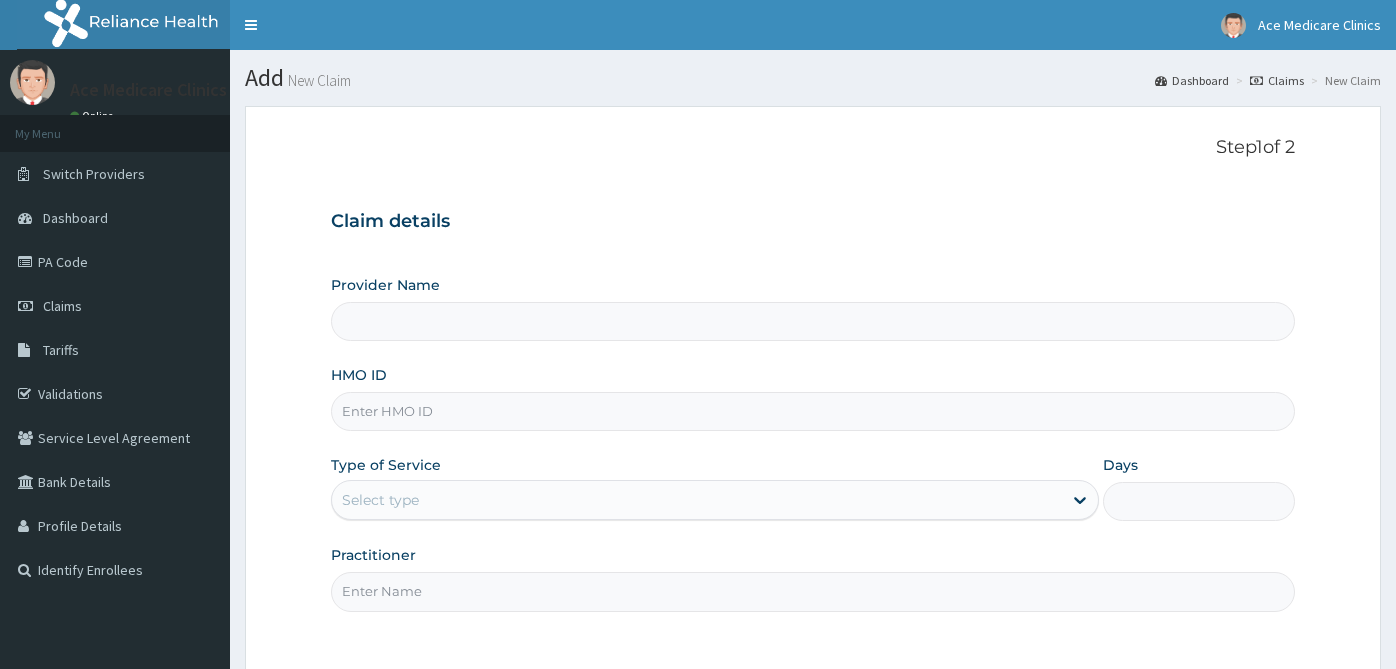 scroll, scrollTop: 0, scrollLeft: 0, axis: both 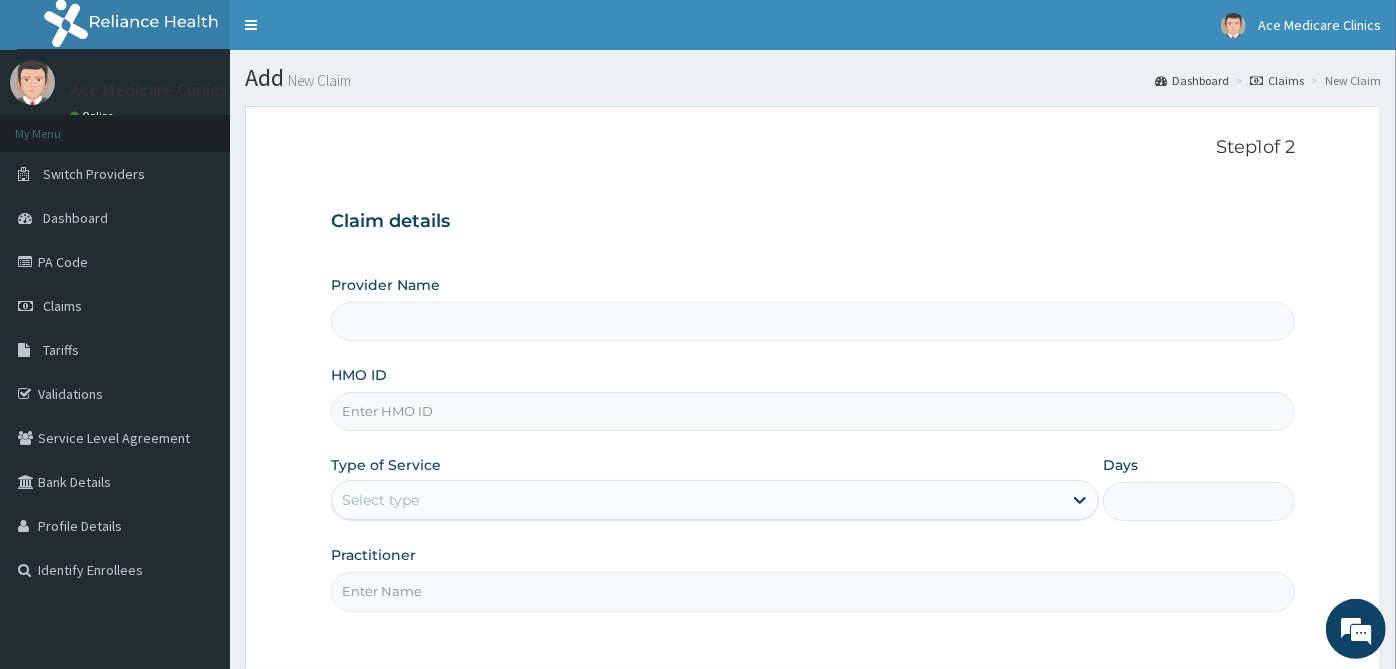 type on "ACE MEDICARE CLINICS- Ota" 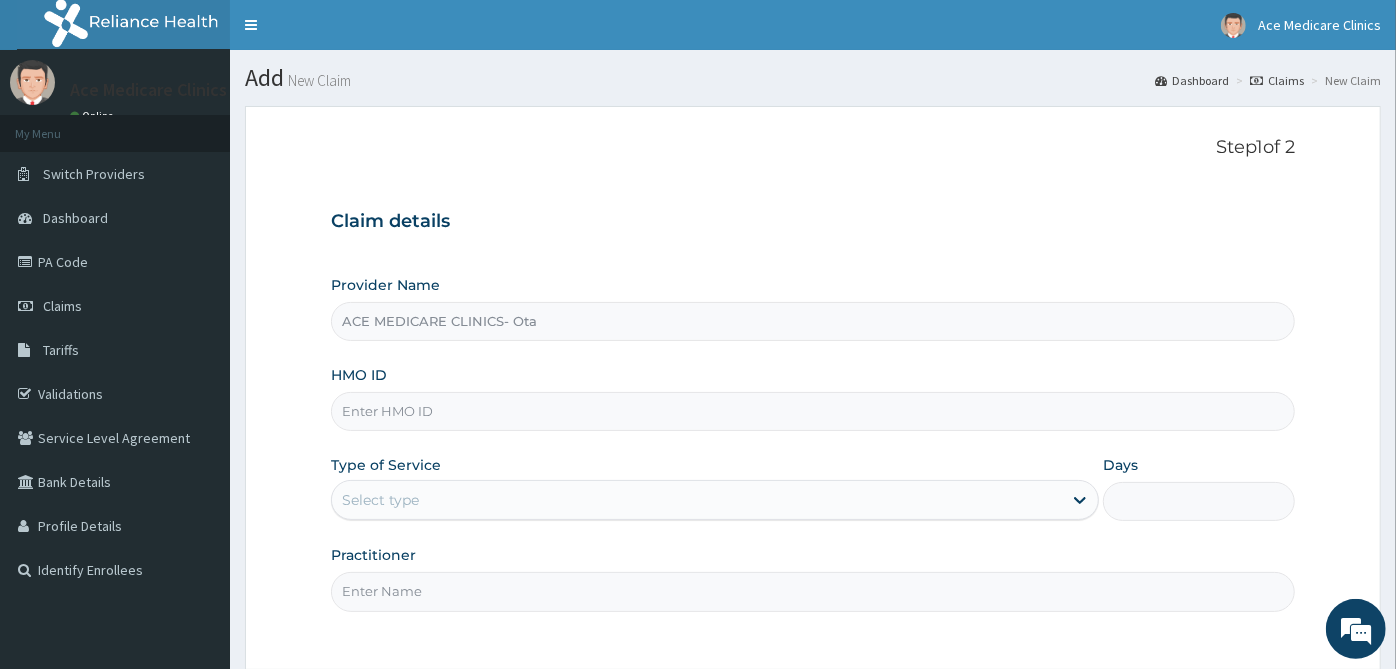 click on "HMO ID" at bounding box center [813, 411] 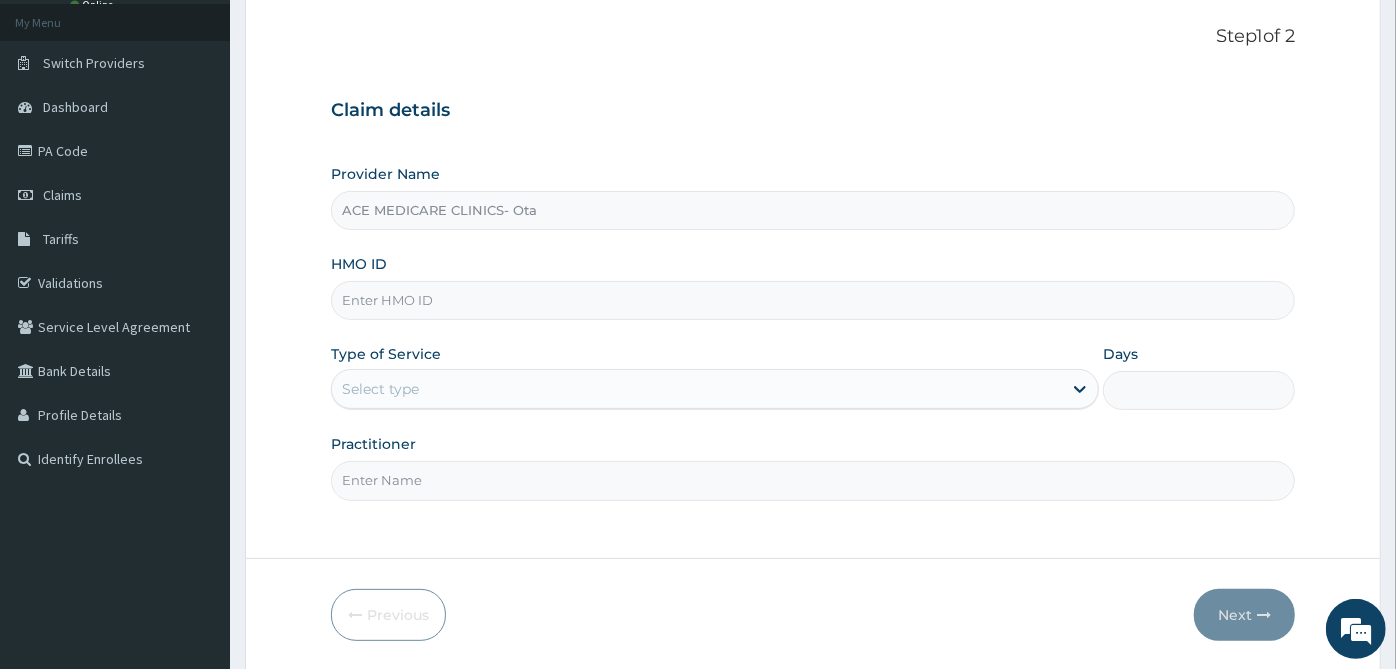 scroll, scrollTop: 179, scrollLeft: 0, axis: vertical 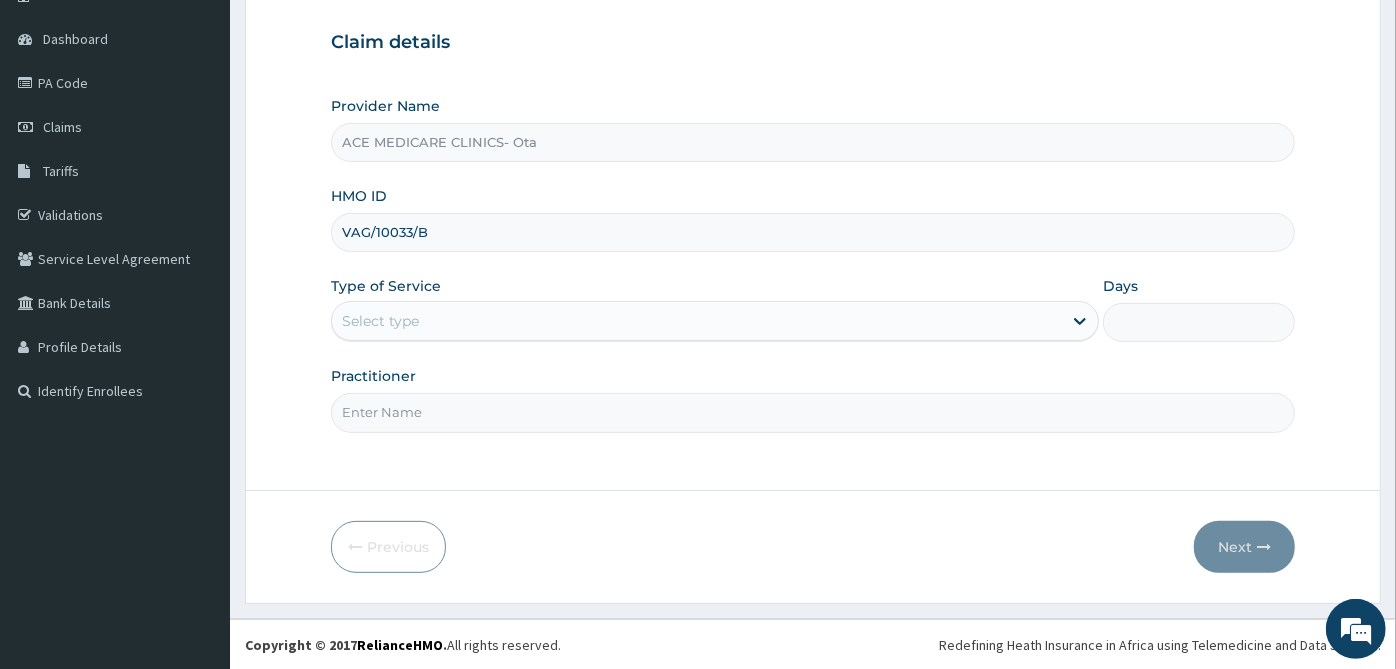 type on "VAG/10033/B" 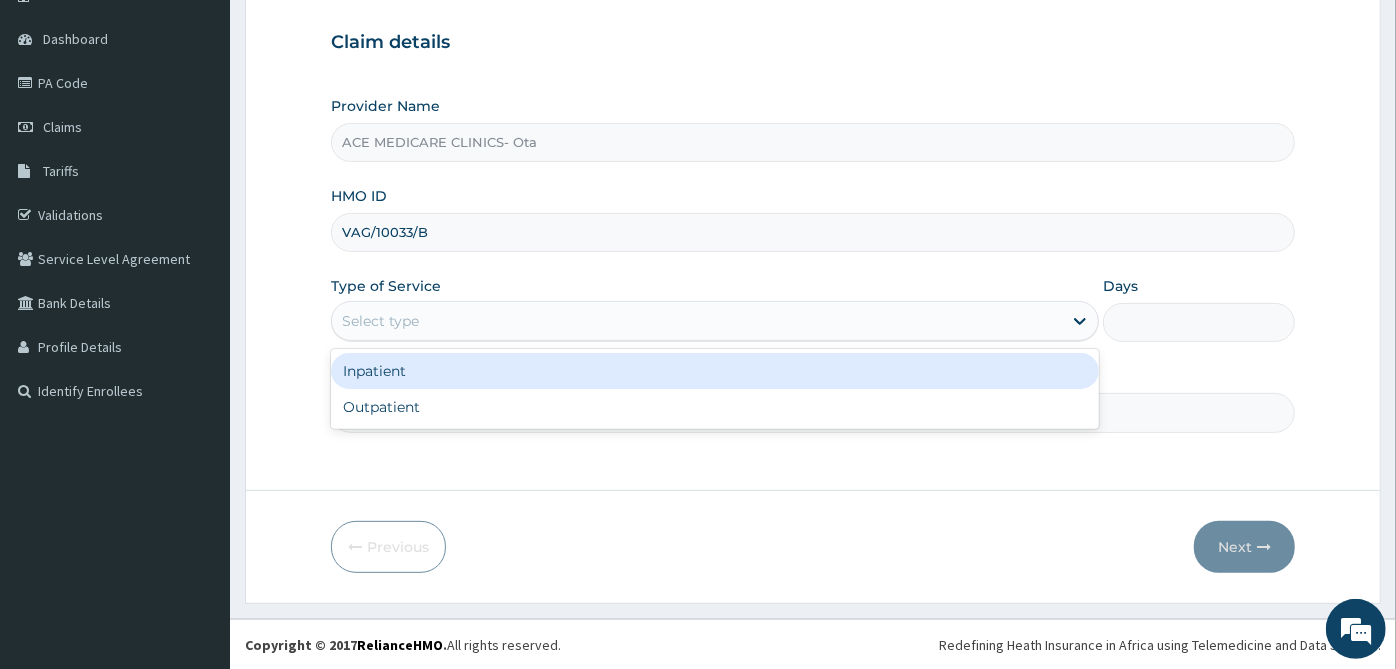 click on "Select type" at bounding box center [697, 321] 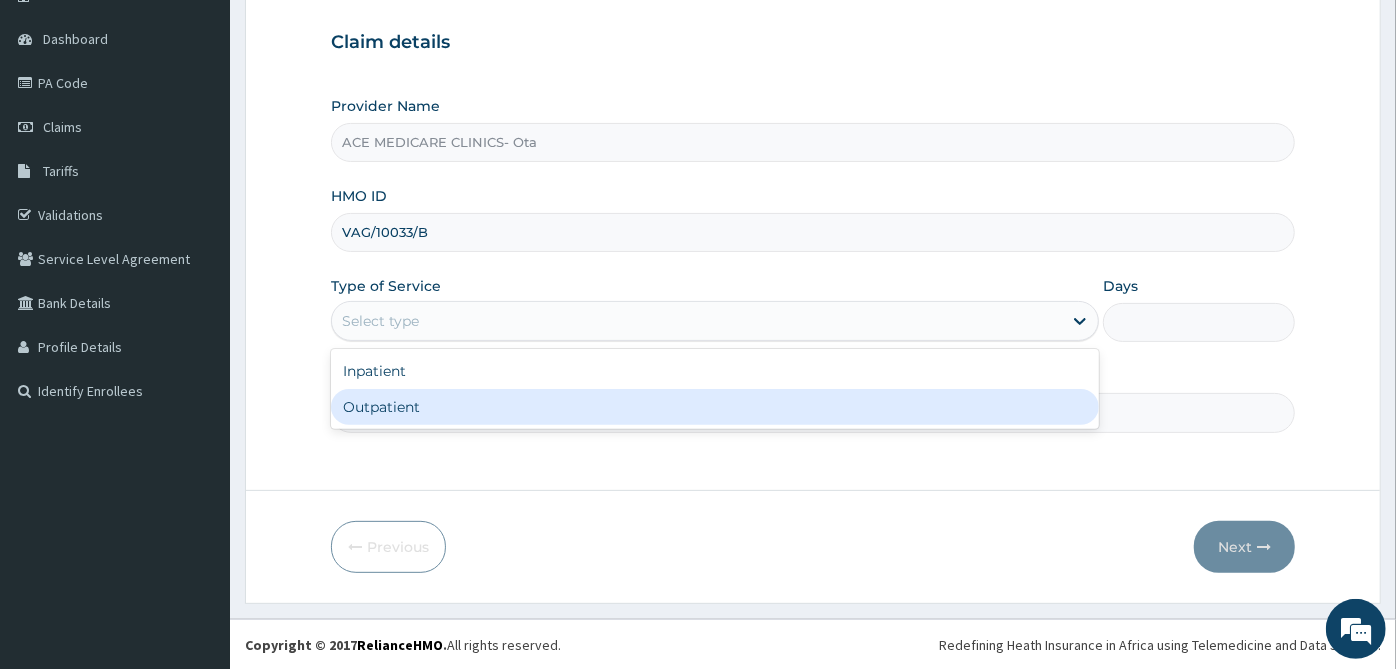 click on "Outpatient" at bounding box center [715, 407] 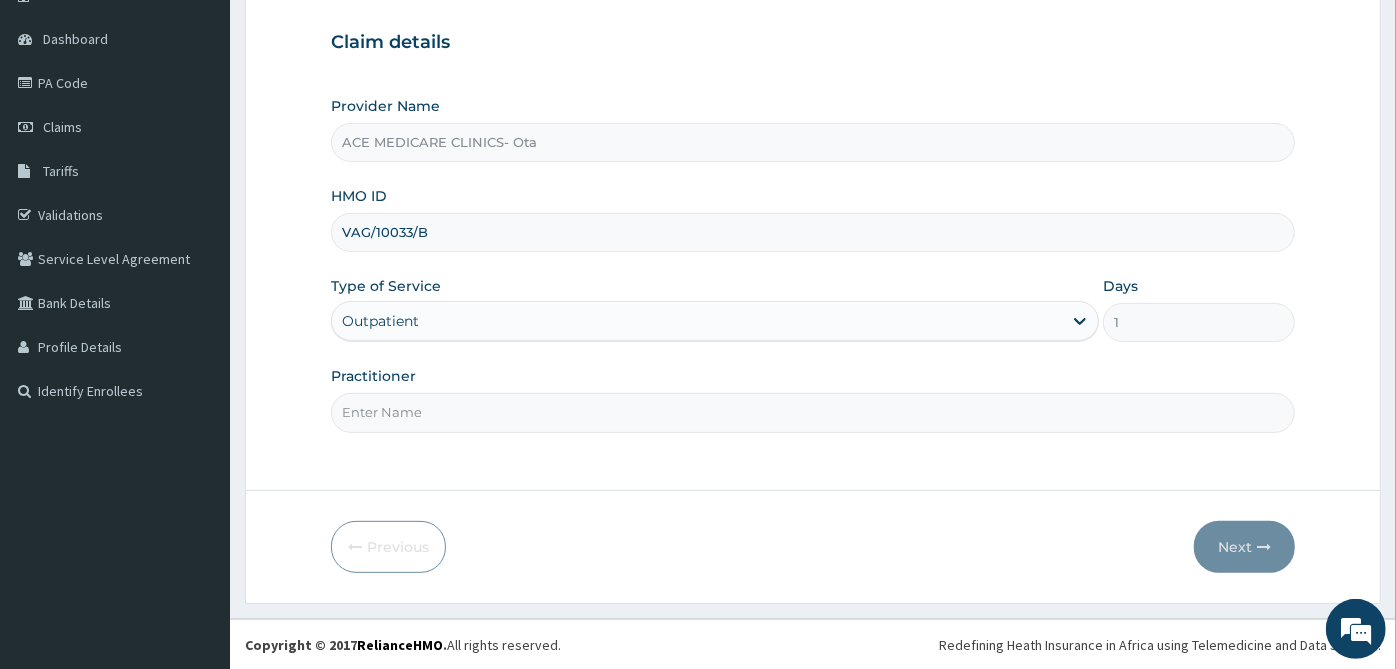 click on "Practitioner" at bounding box center [813, 412] 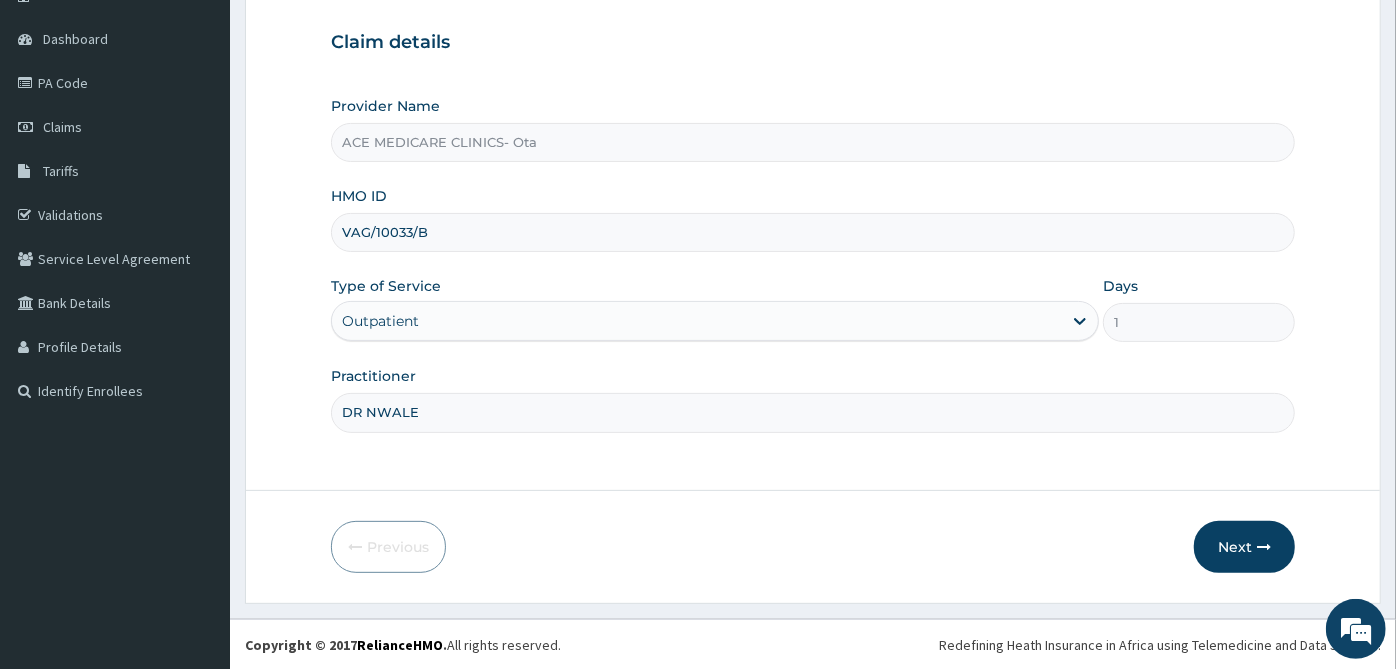 type on "DR NWALE" 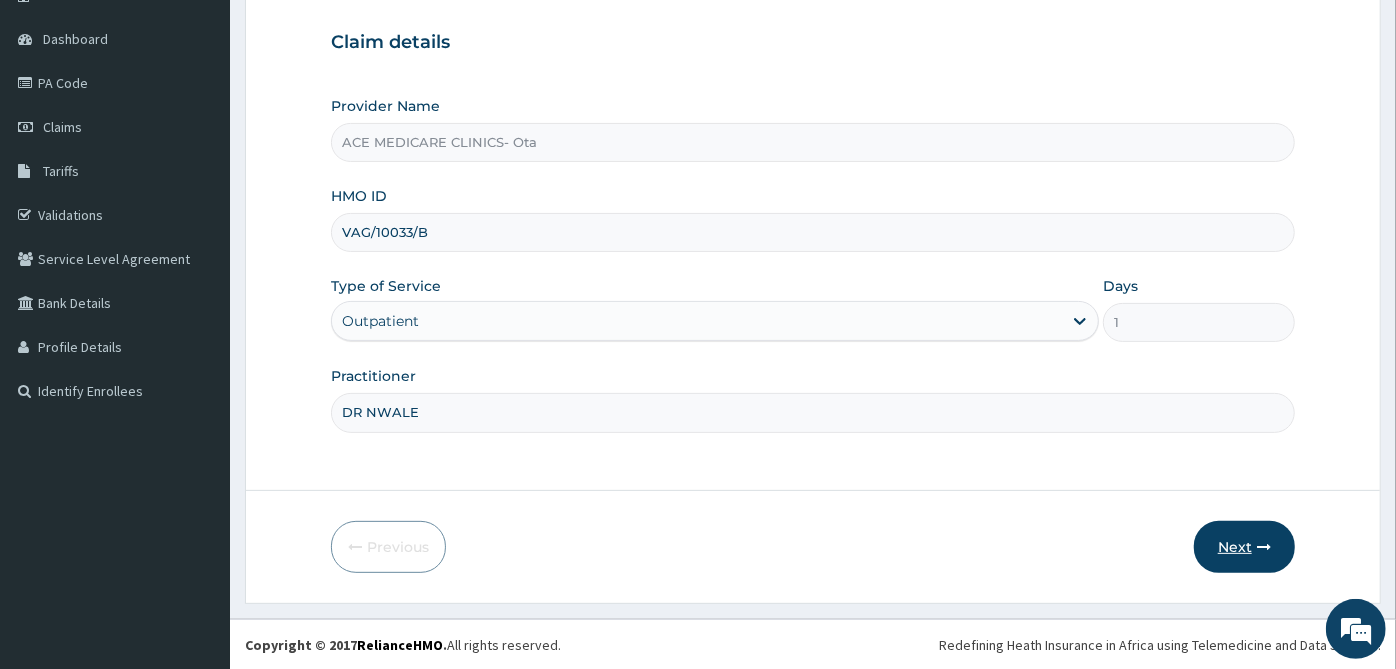 click at bounding box center [1264, 547] 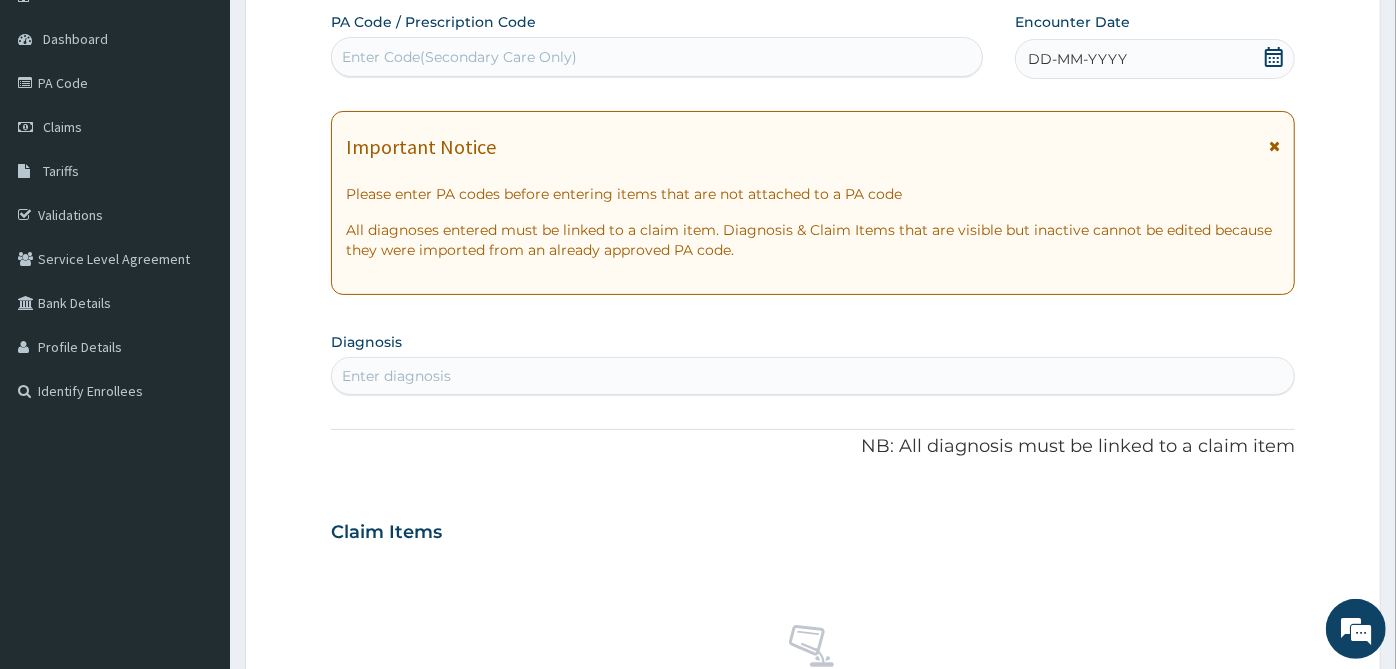 click on "DD-MM-YYYY" at bounding box center (1155, 59) 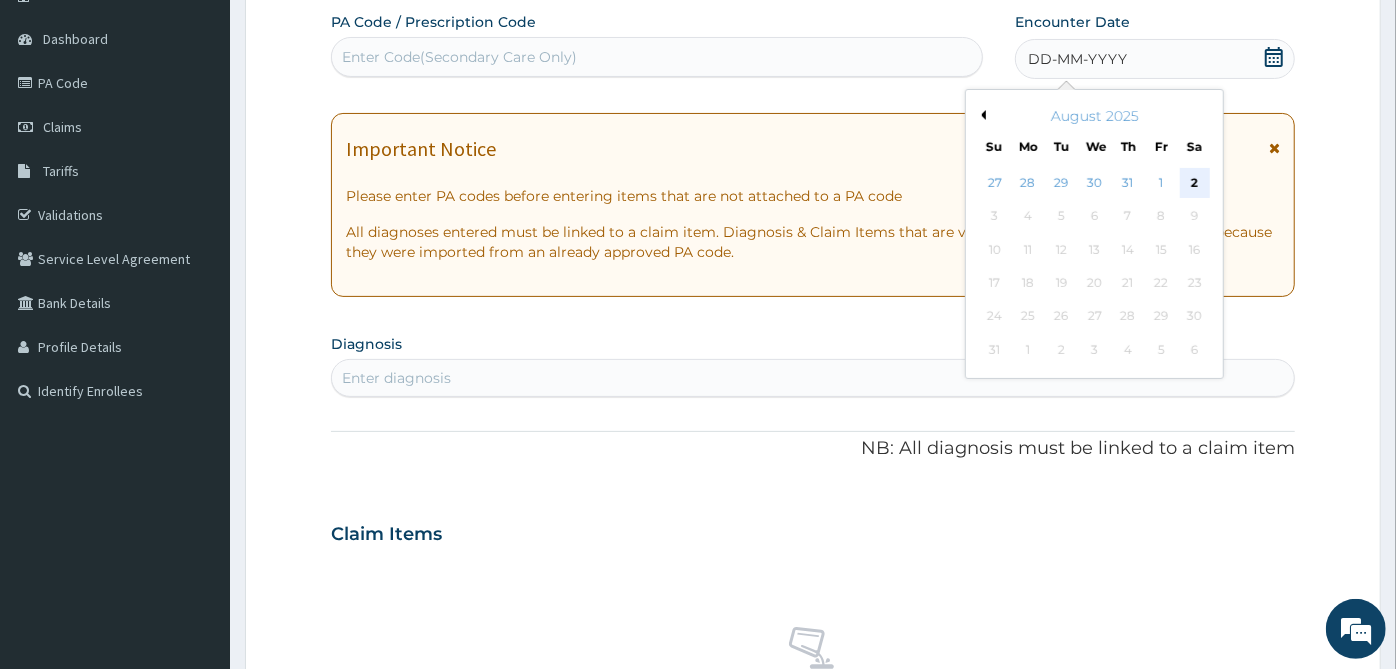 click on "2" at bounding box center [1195, 183] 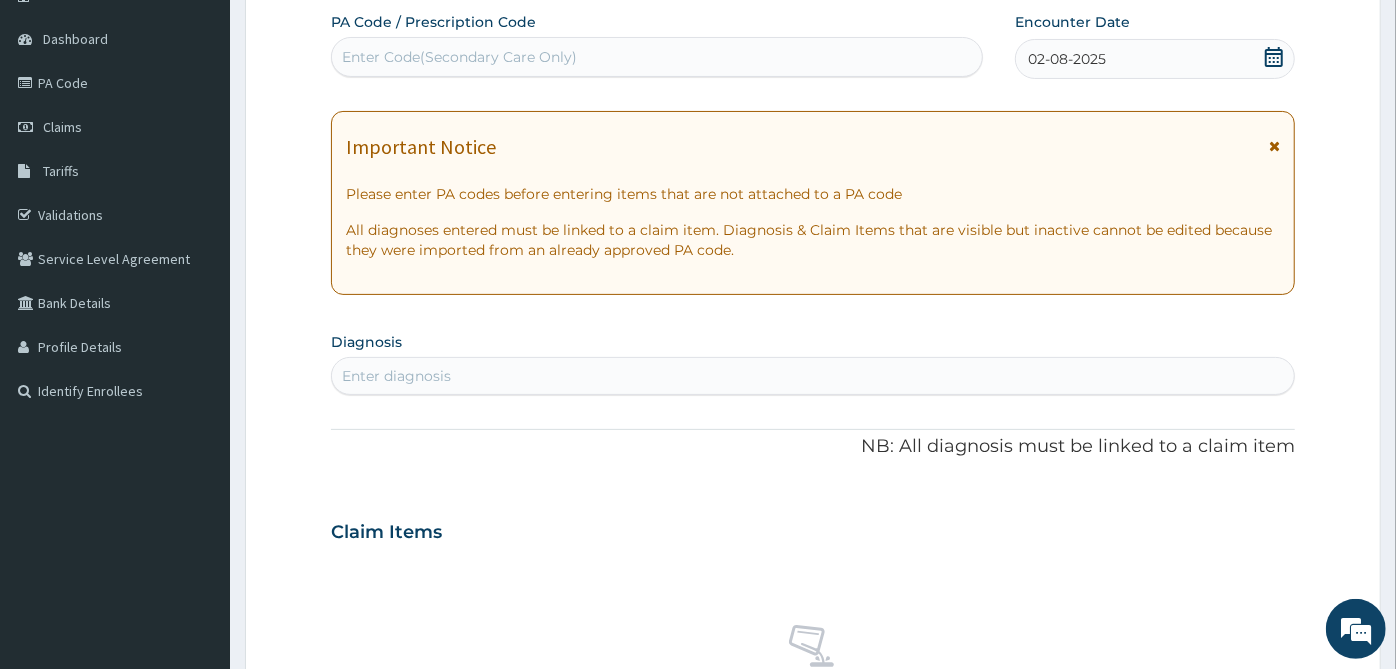 click on "Enter diagnosis" at bounding box center (813, 376) 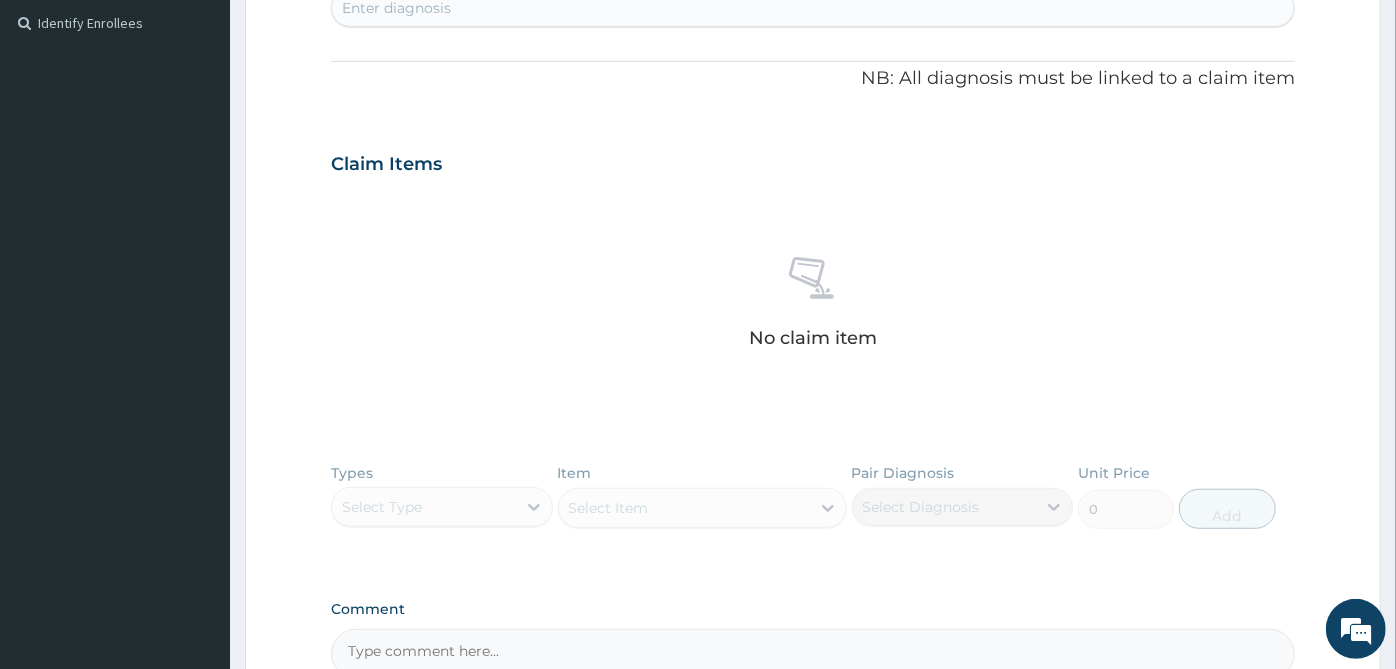 scroll, scrollTop: 512, scrollLeft: 0, axis: vertical 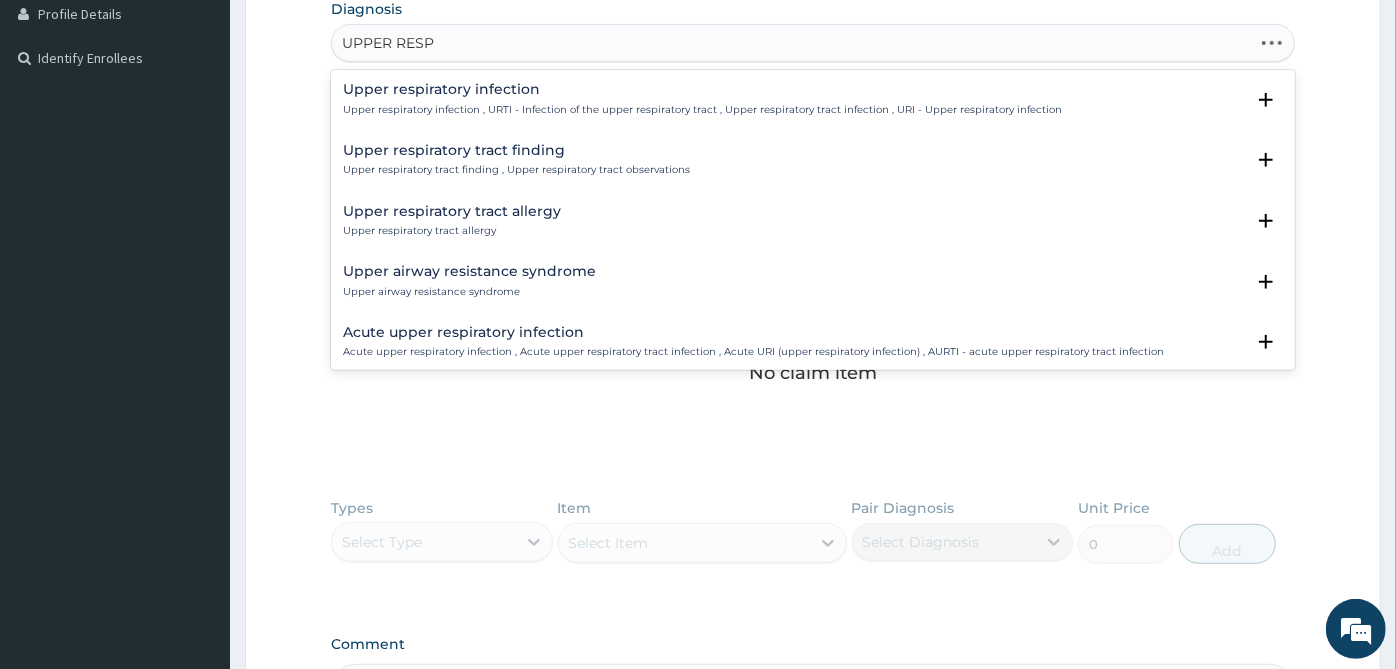 type on "UPPER RESPI" 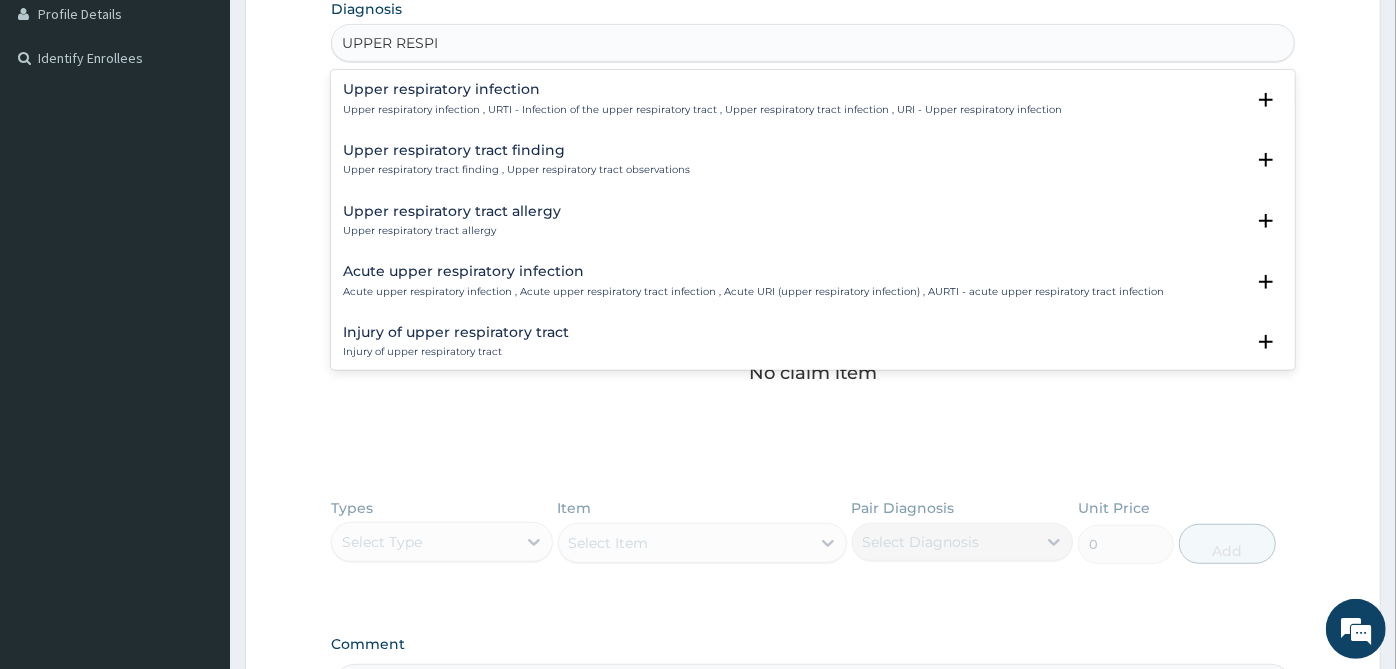 click on "Upper respiratory infection , URTI - Infection of the upper respiratory tract , Upper respiratory tract infection , URI - Upper respiratory infection" at bounding box center (702, 110) 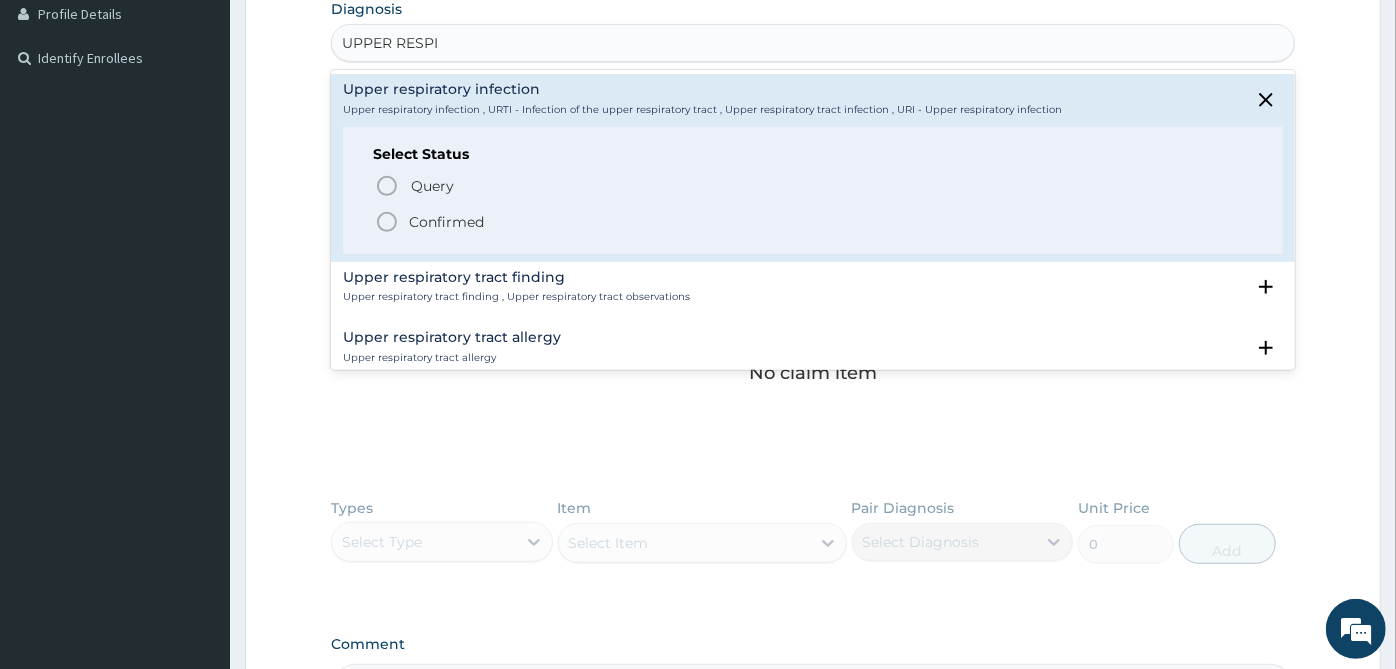click on "Confirmed" at bounding box center [446, 222] 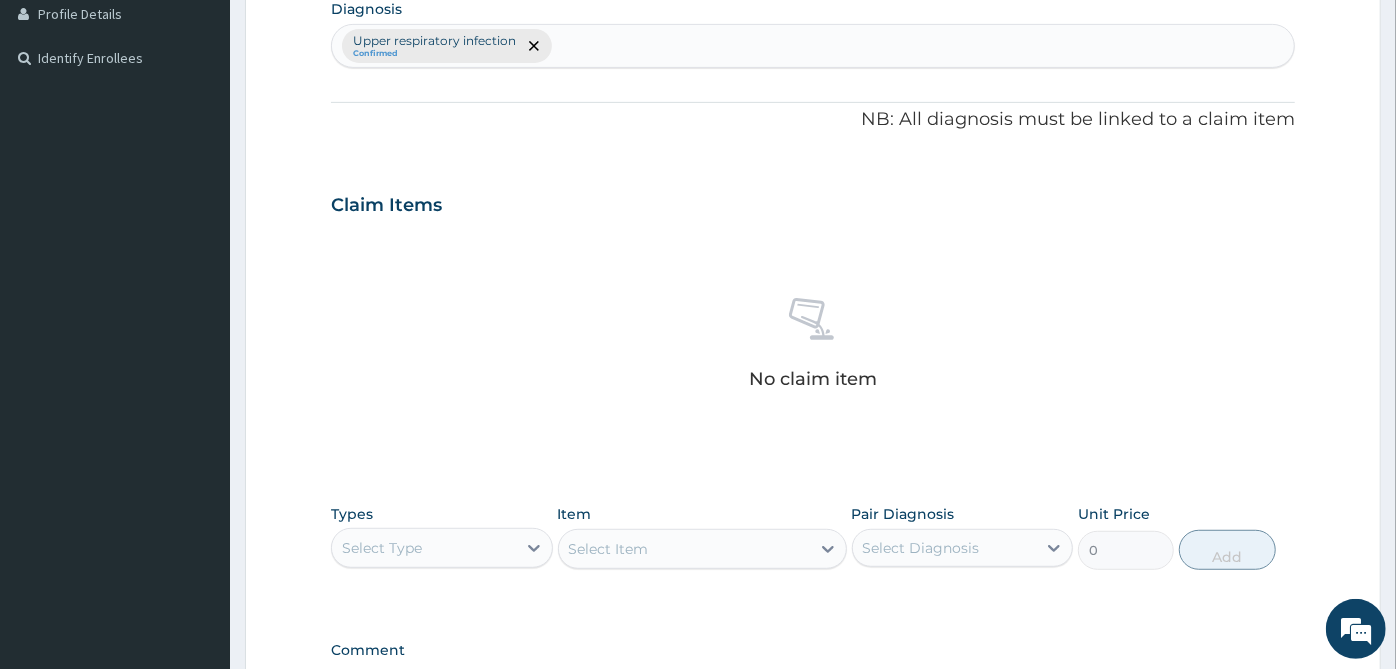 type on "\" 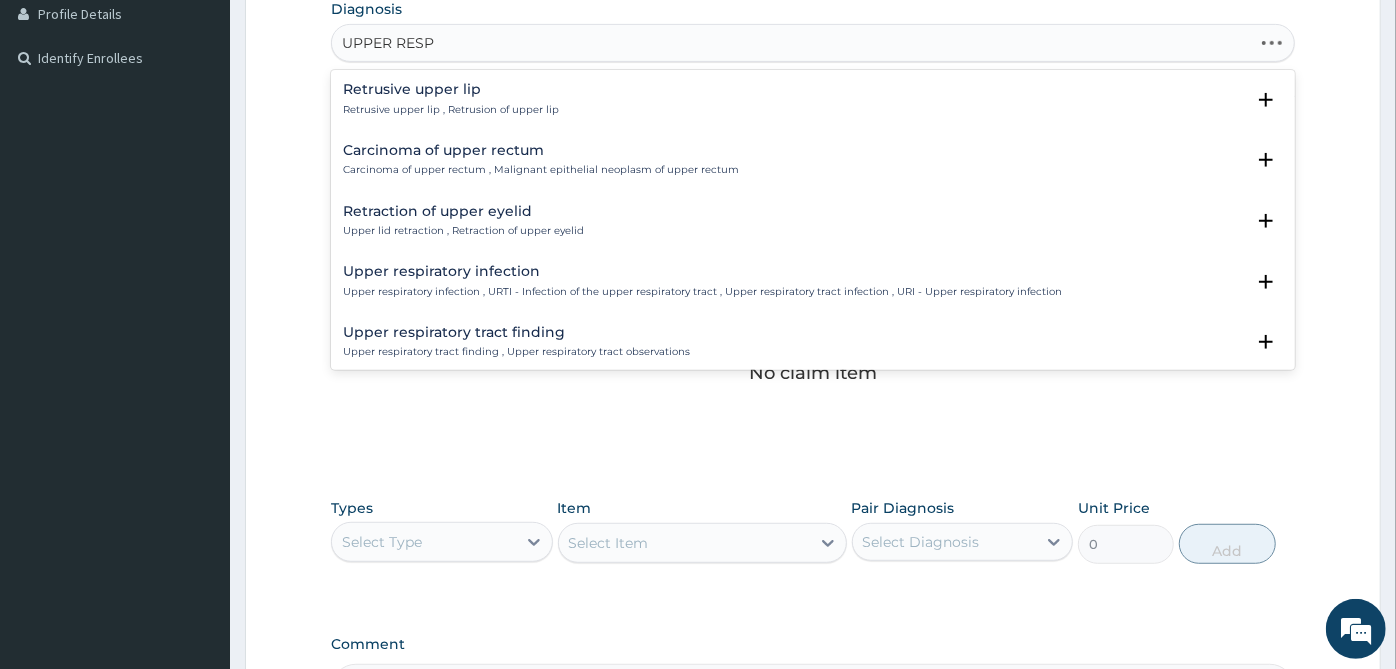 type on "UPPER RESPI" 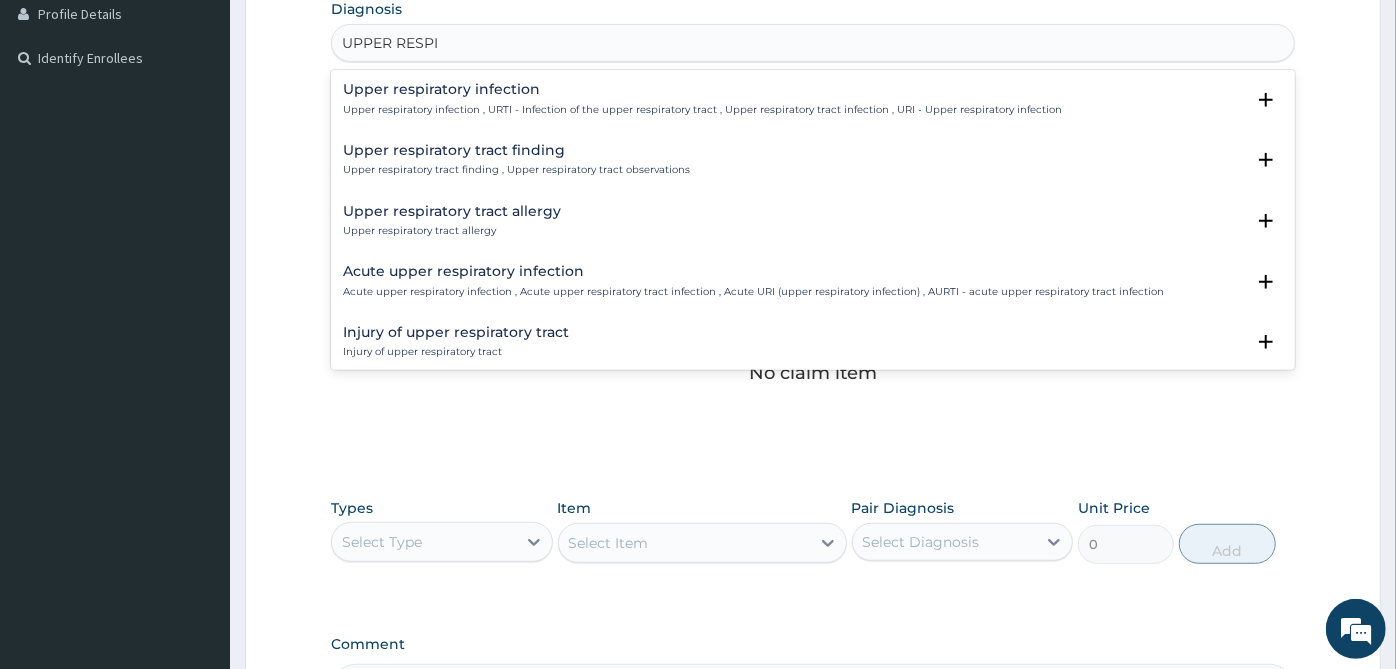 click on "Upper respiratory infection , URTI - Infection of the upper respiratory tract , Upper respiratory tract infection , URI - Upper respiratory infection" at bounding box center (702, 110) 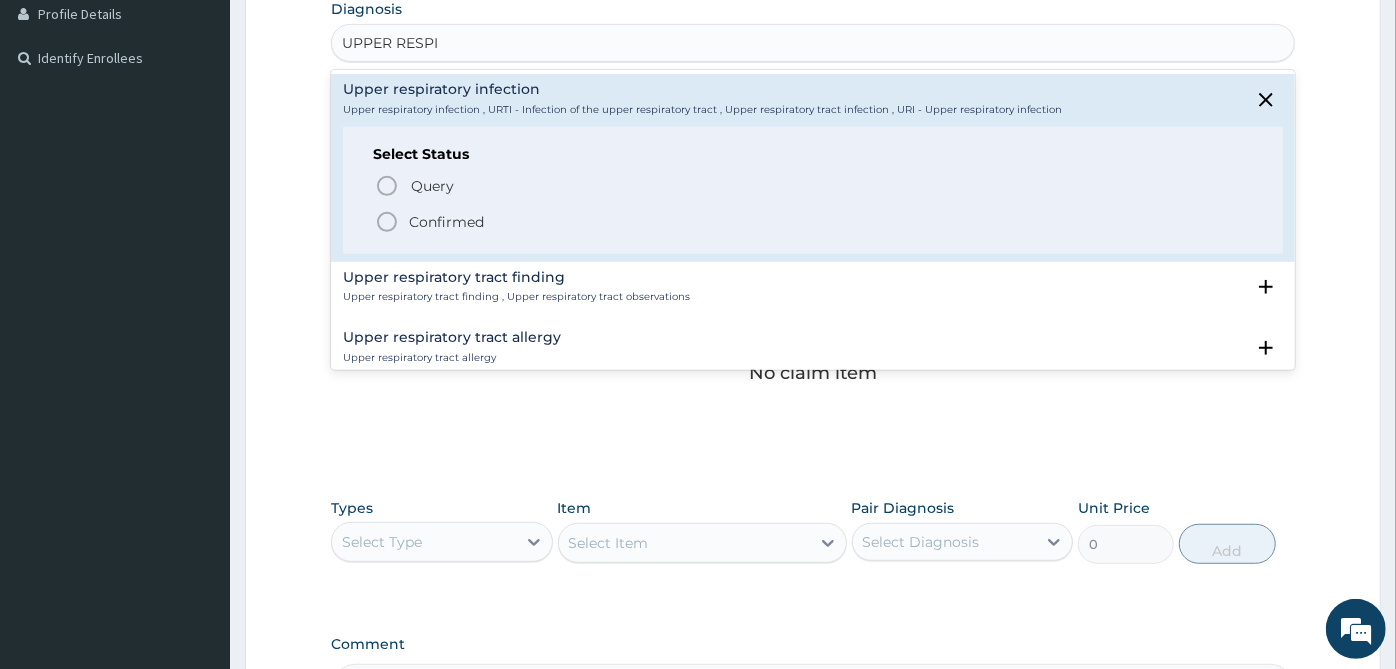 click on "Confirmed" at bounding box center (446, 222) 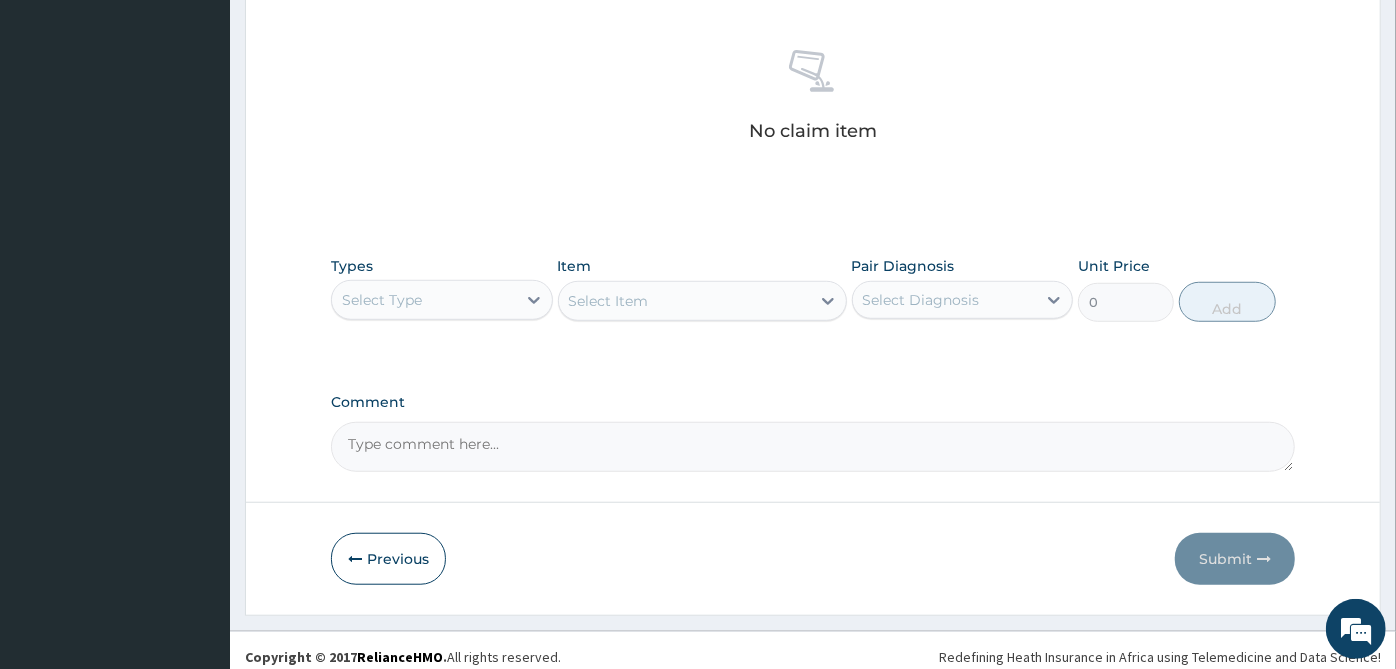 scroll, scrollTop: 770, scrollLeft: 0, axis: vertical 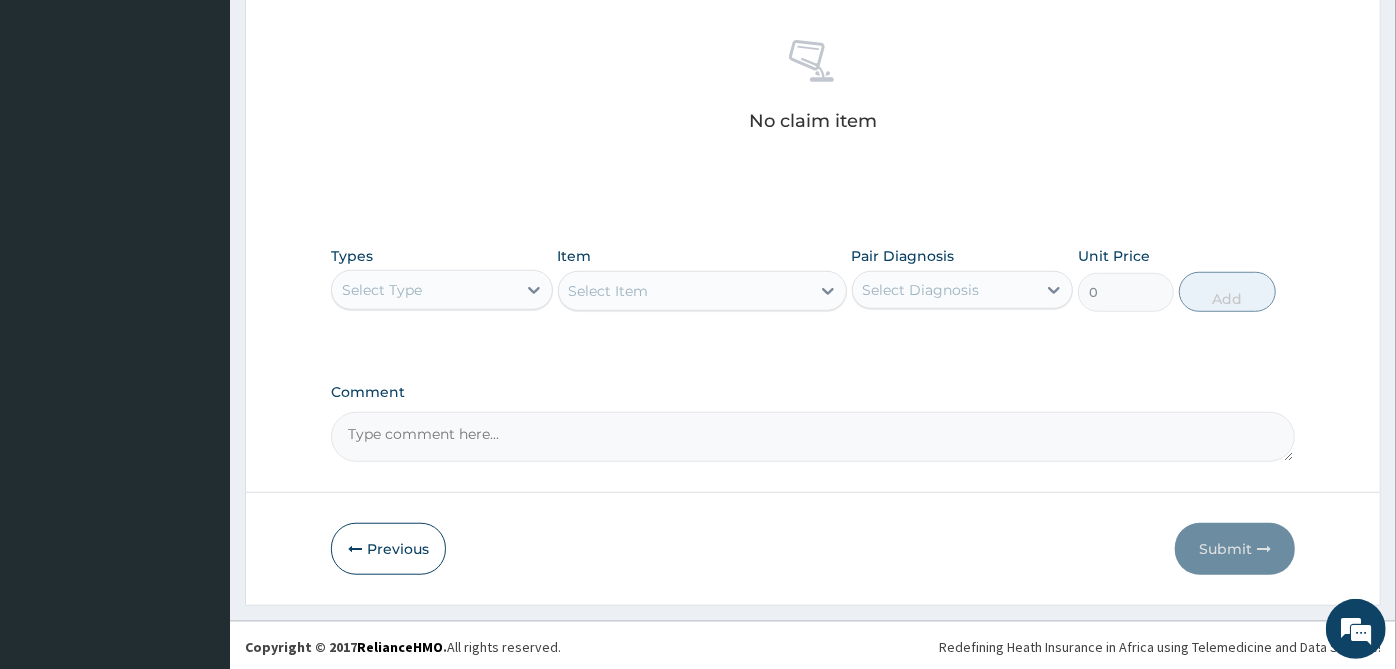 click on "Select Type" at bounding box center (424, 290) 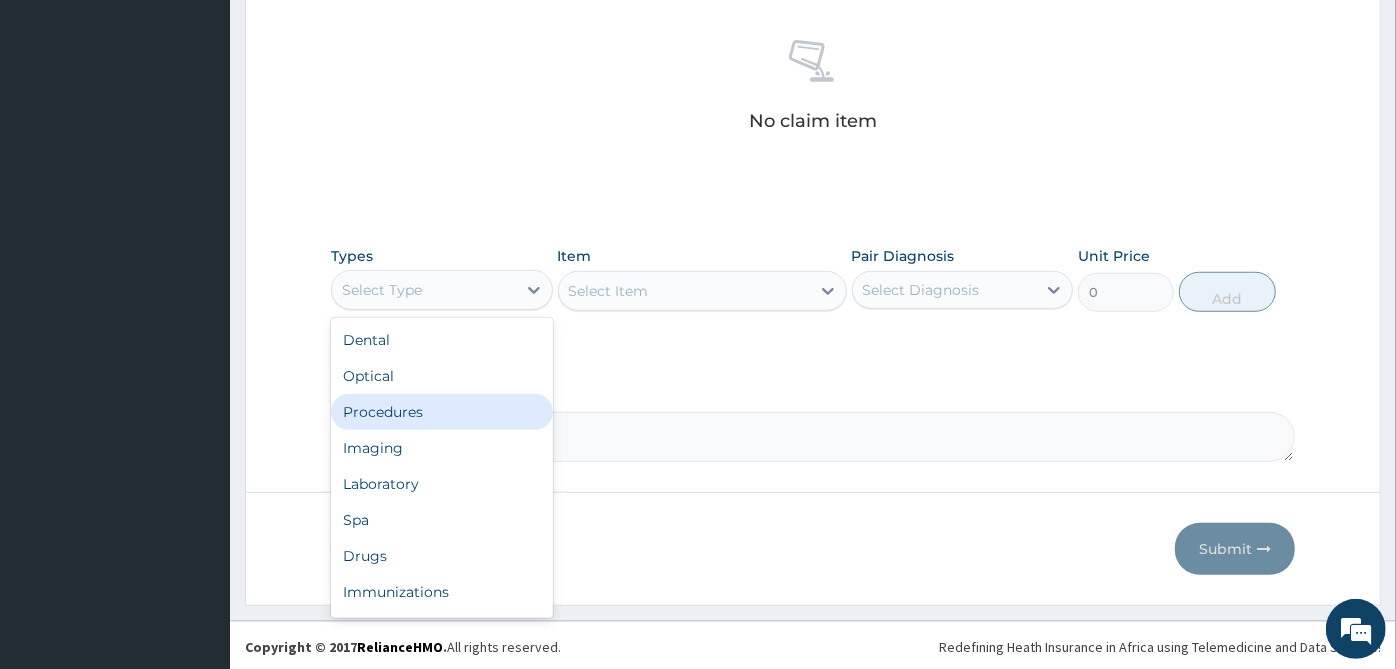 click on "Procedures" at bounding box center (442, 412) 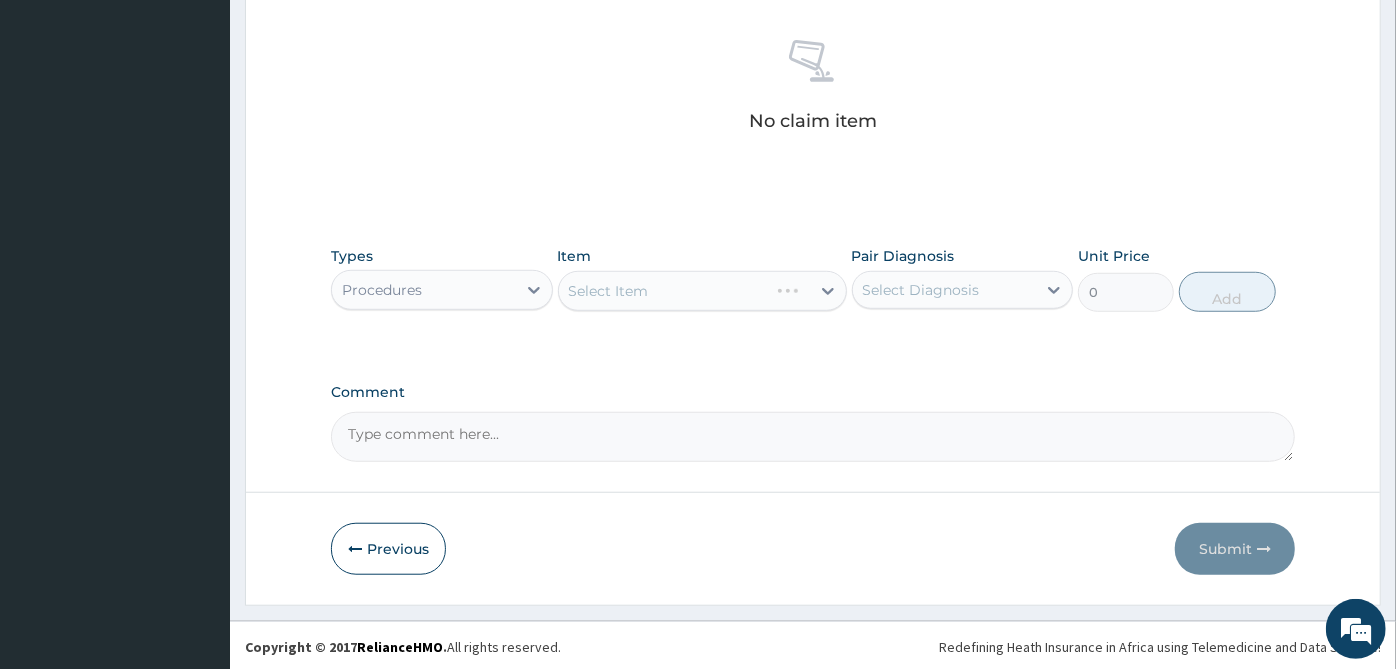 click on "Select Diagnosis" at bounding box center (921, 290) 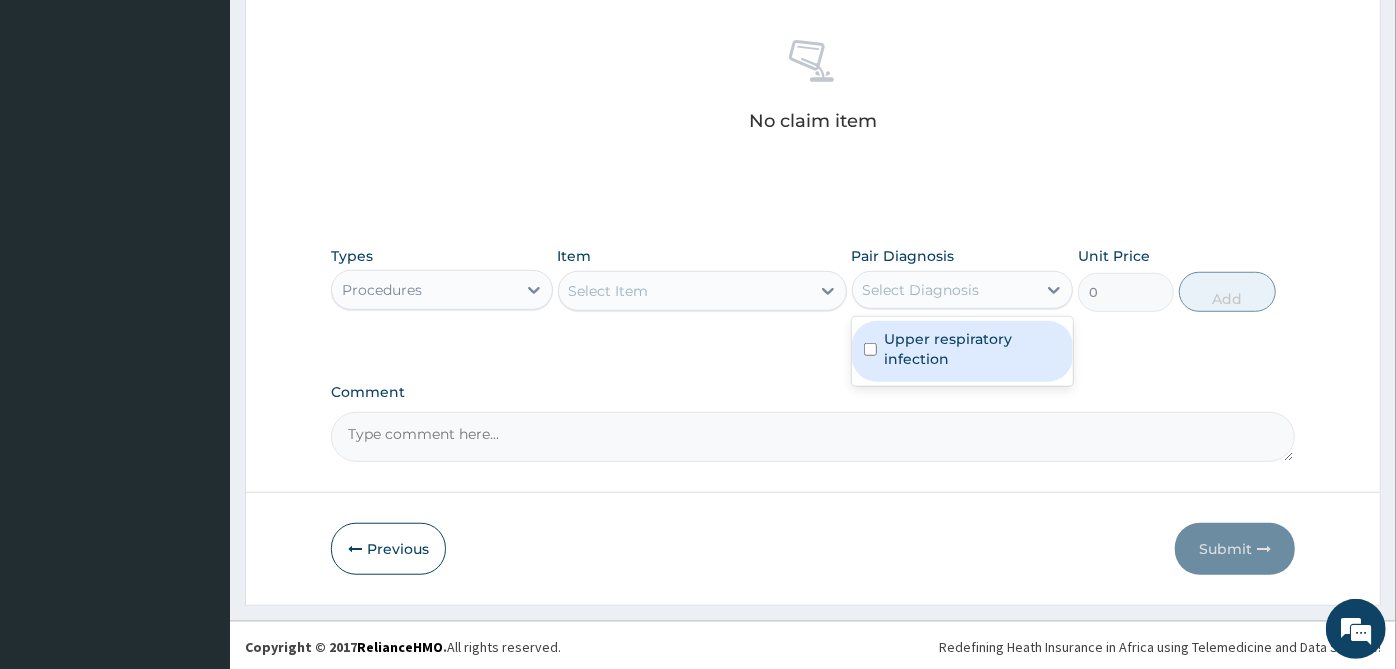 click on "Upper respiratory infection" at bounding box center [963, 351] 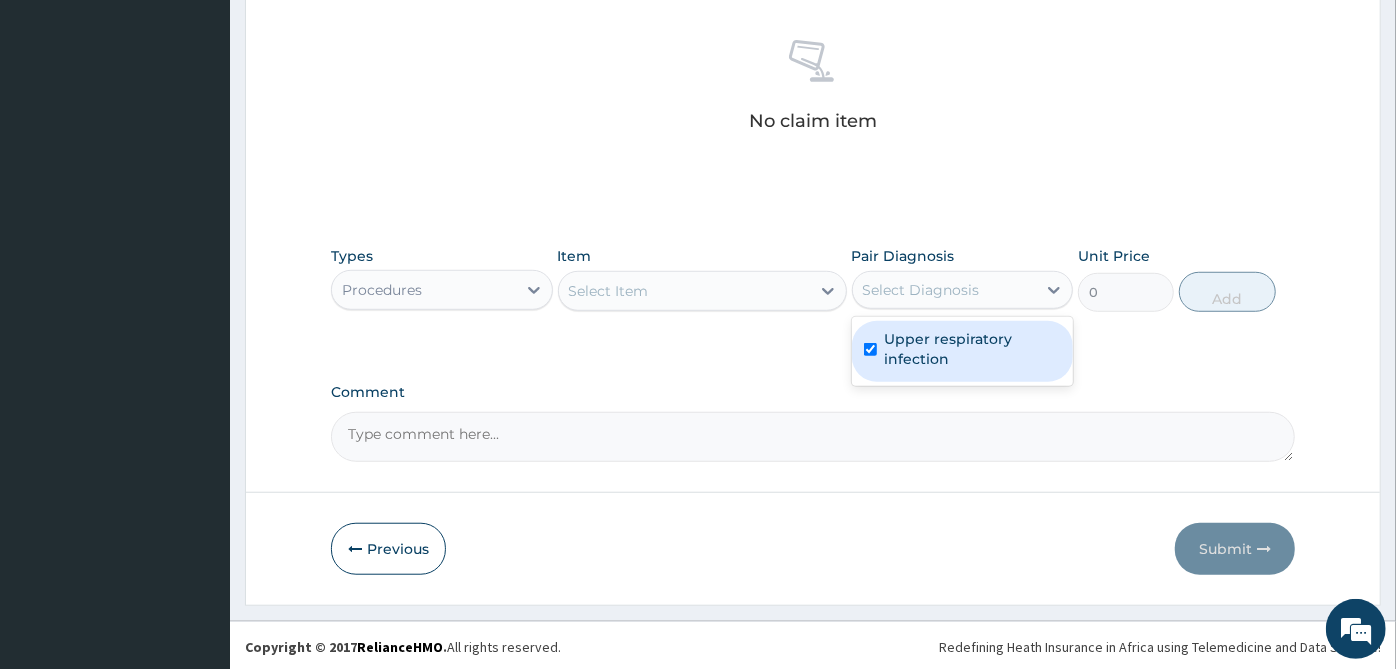 checkbox on "true" 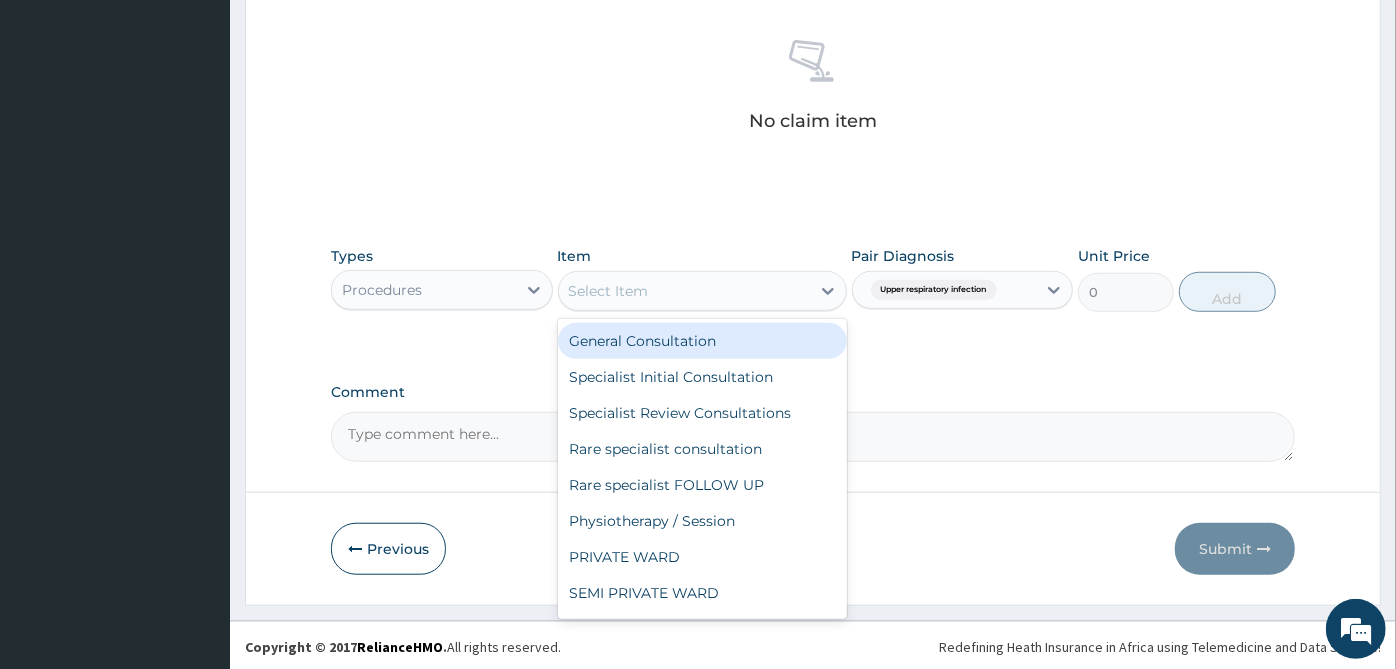 click on "Select Item" at bounding box center (684, 291) 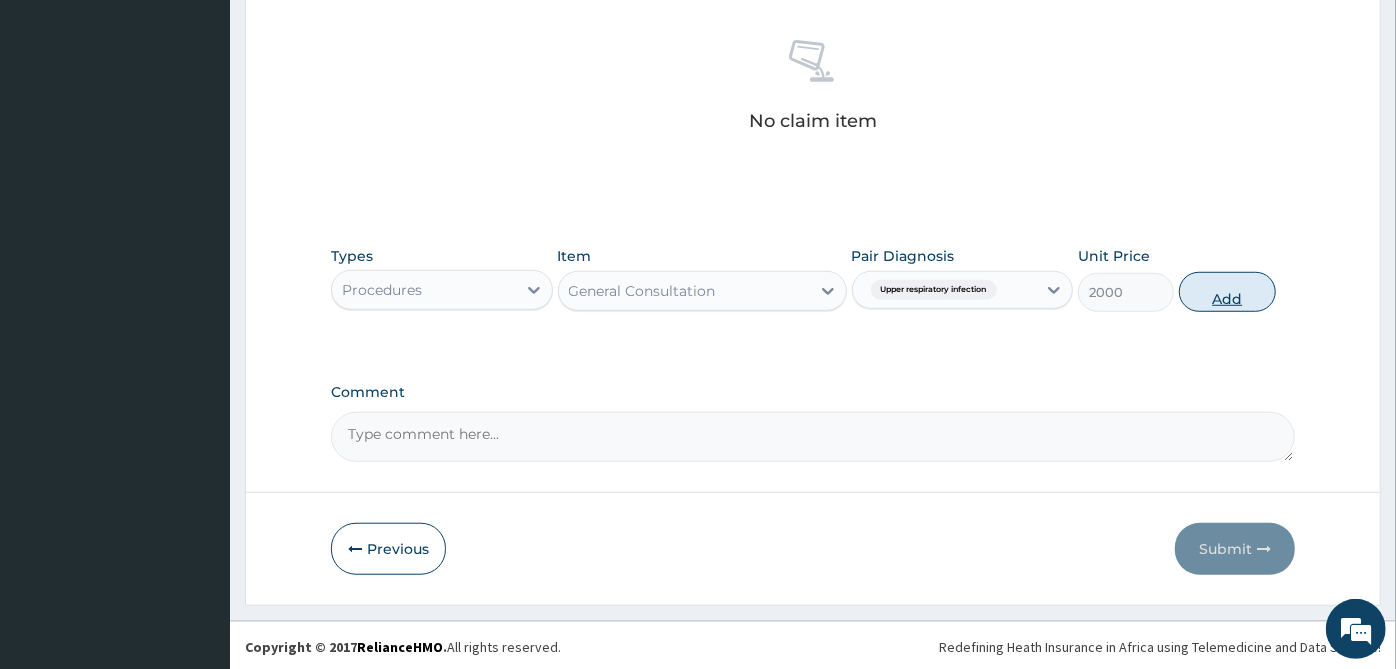 click on "Add" at bounding box center [1227, 292] 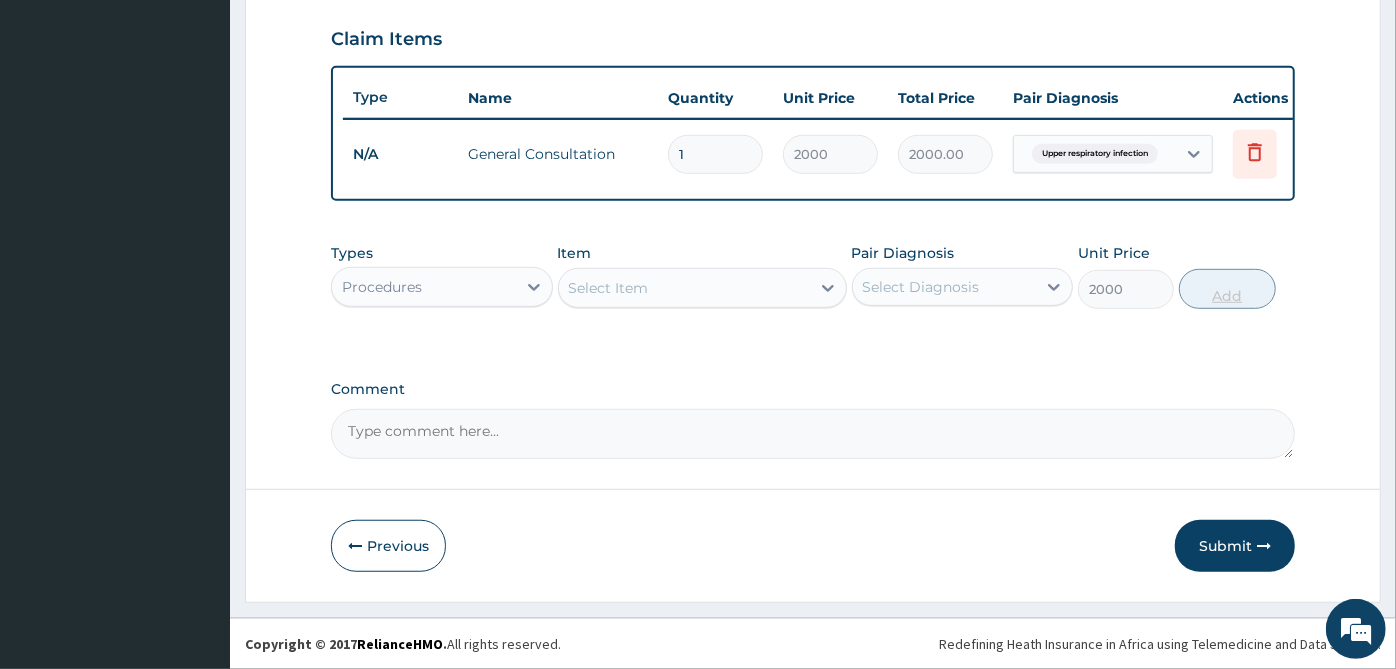 type on "0" 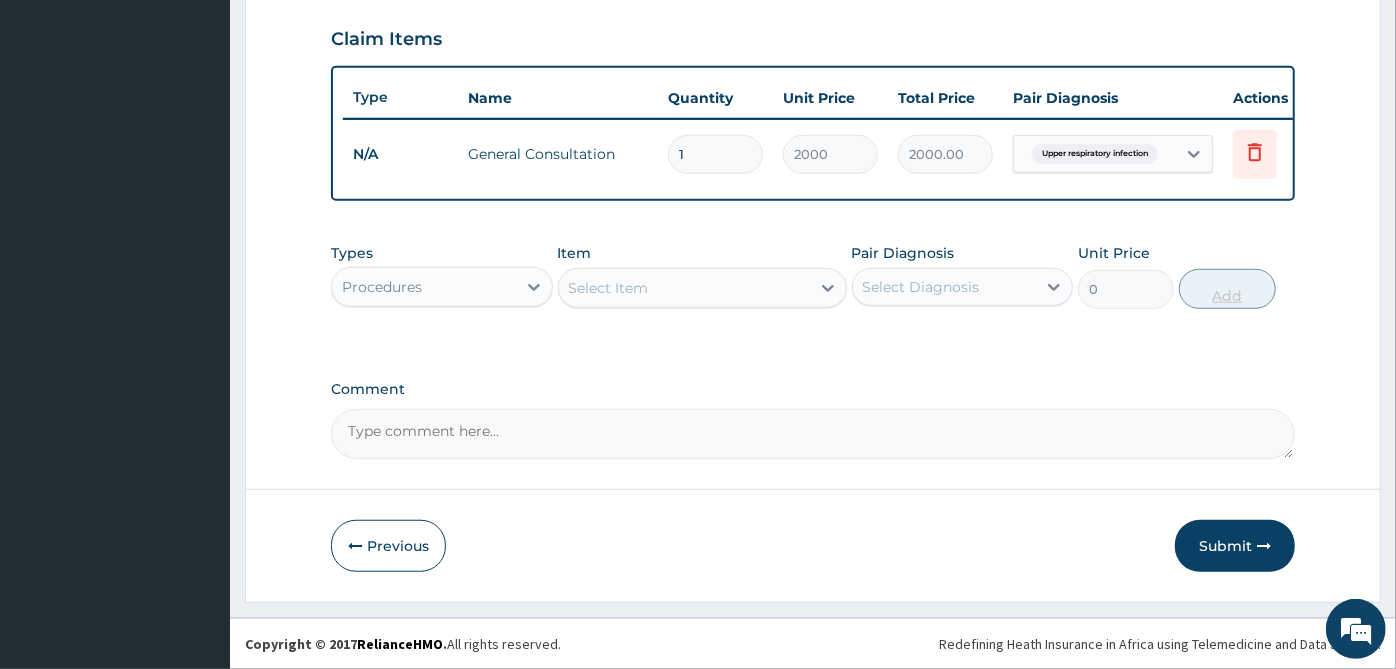 scroll, scrollTop: 690, scrollLeft: 0, axis: vertical 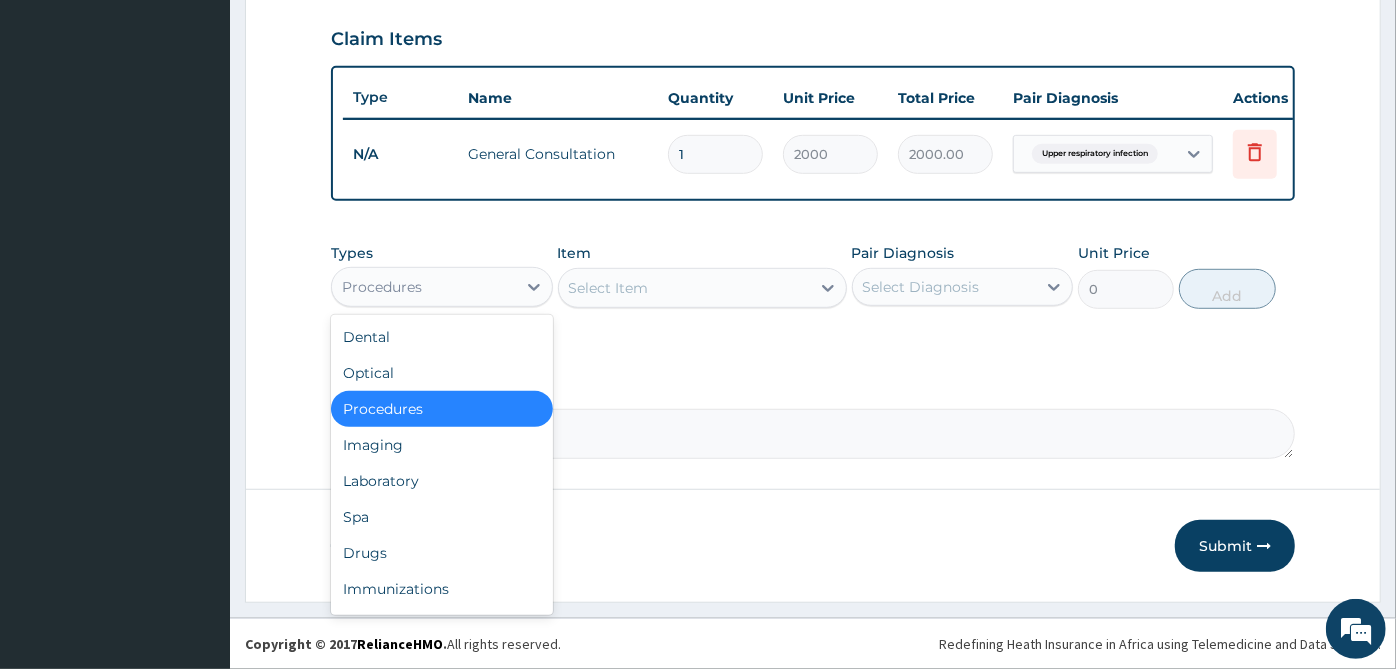 click on "Procedures" at bounding box center [424, 287] 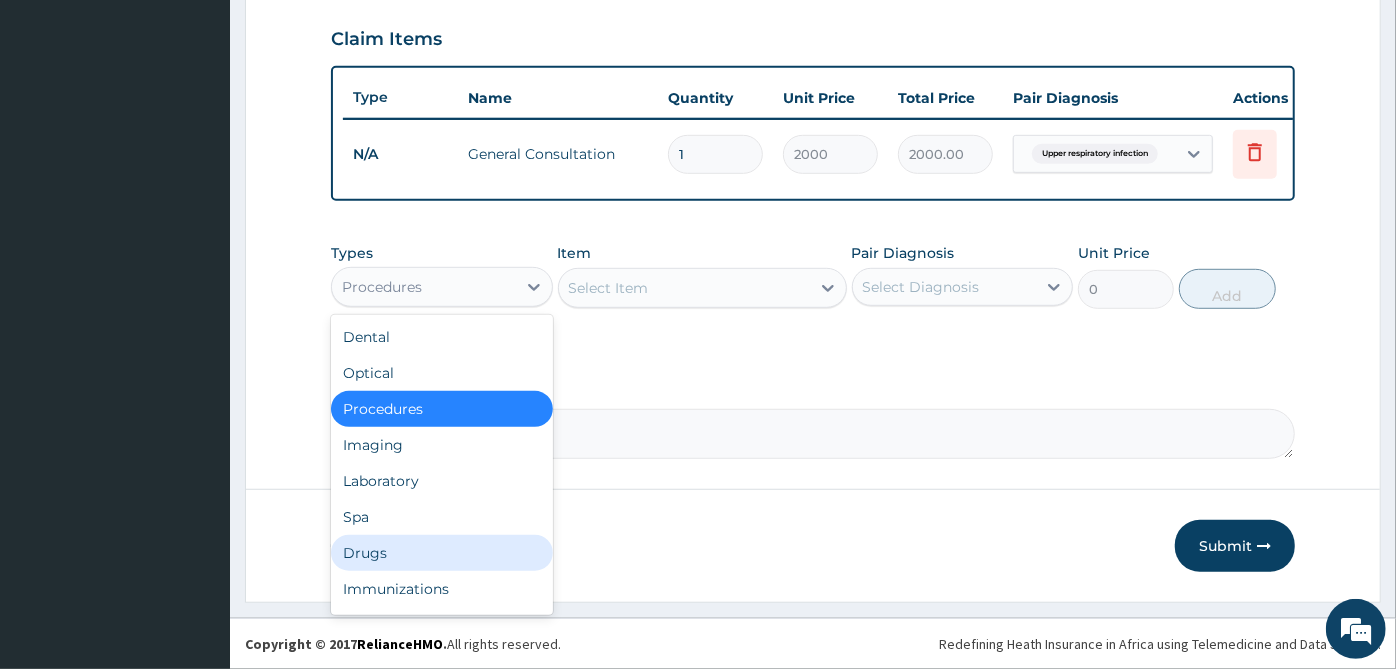 click on "Drugs" at bounding box center [442, 553] 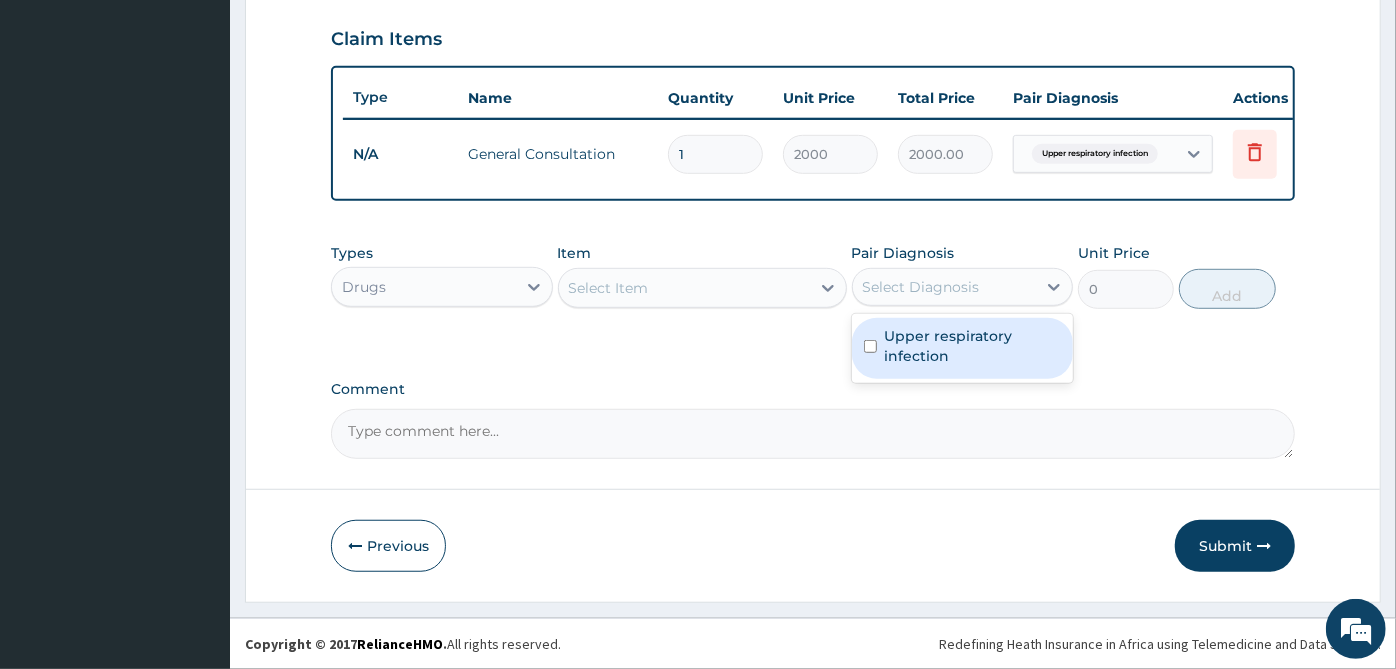click on "Select Diagnosis" at bounding box center (945, 287) 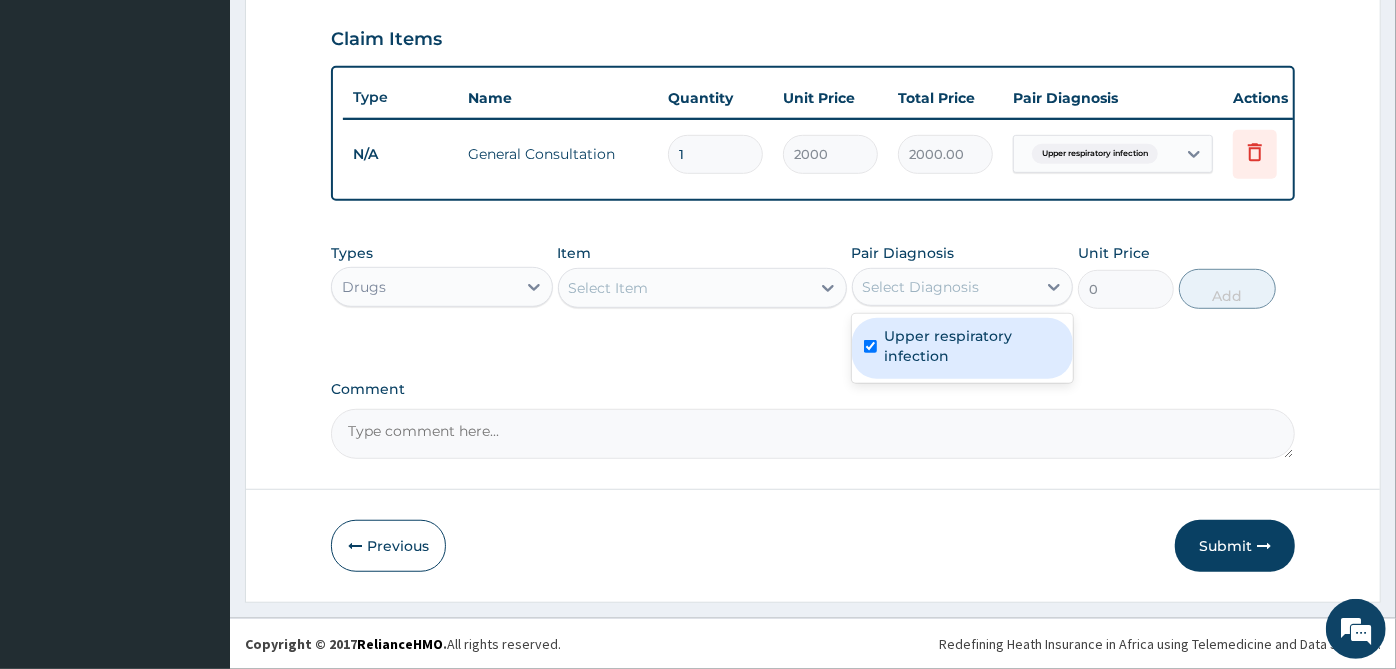 checkbox on "true" 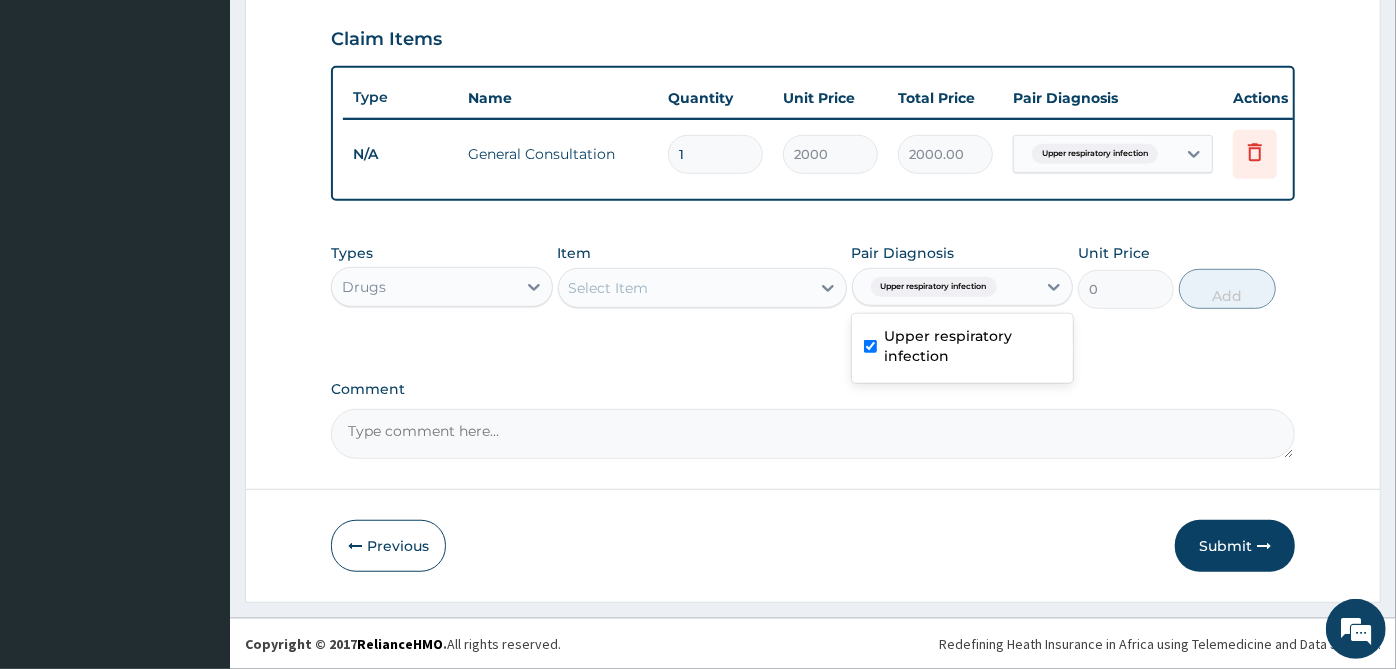 click on "Select Item" at bounding box center [684, 288] 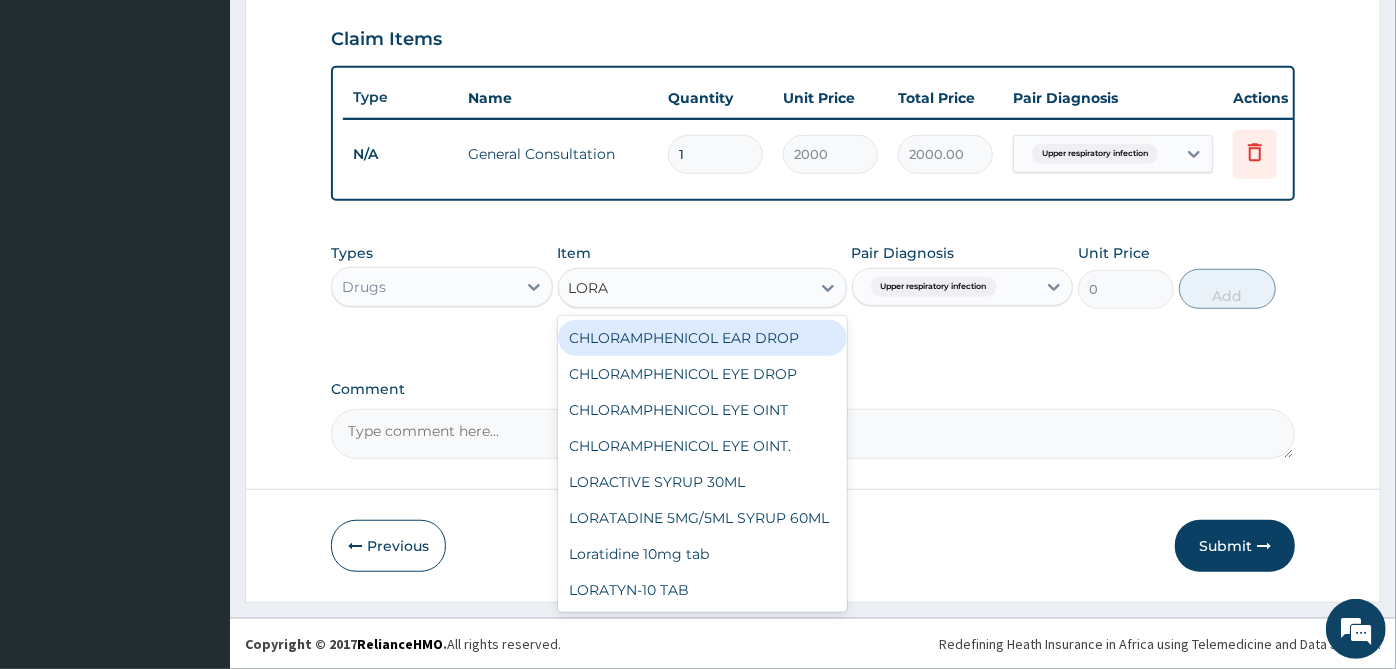 type on "LORAT" 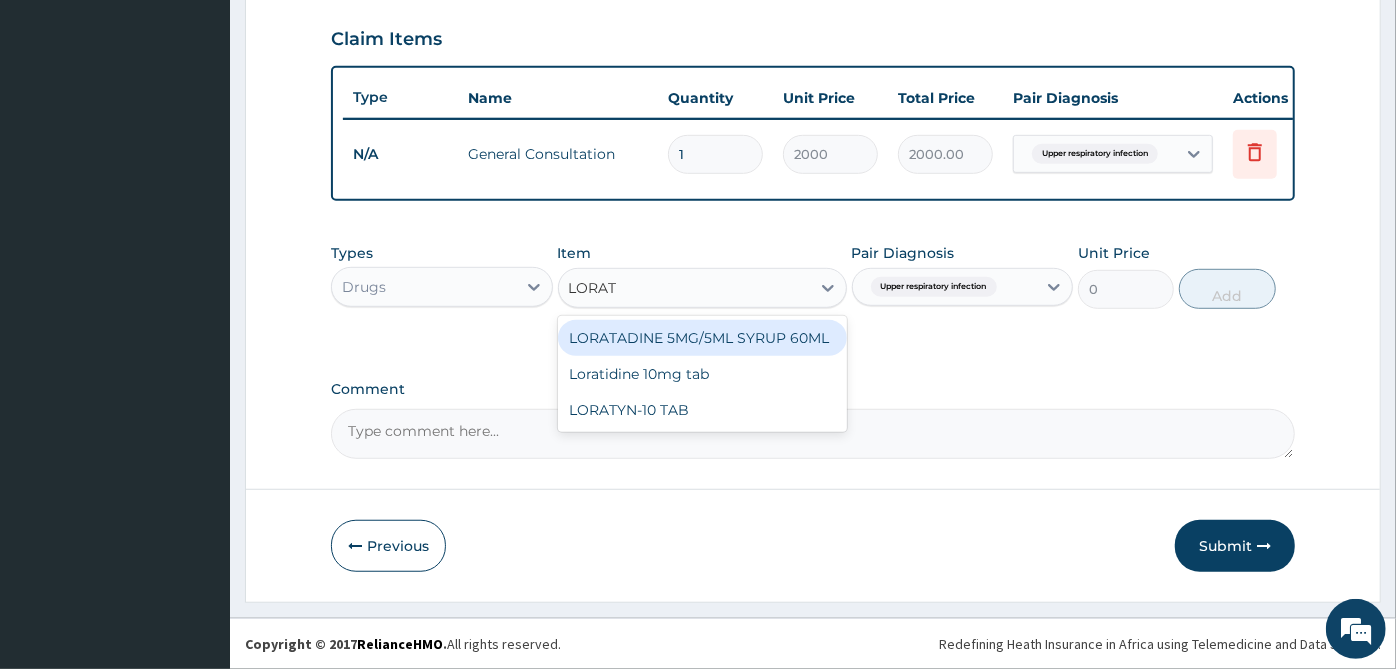 click on "LORATADINE 5MG/5ML SYRUP  60ML" at bounding box center (702, 338) 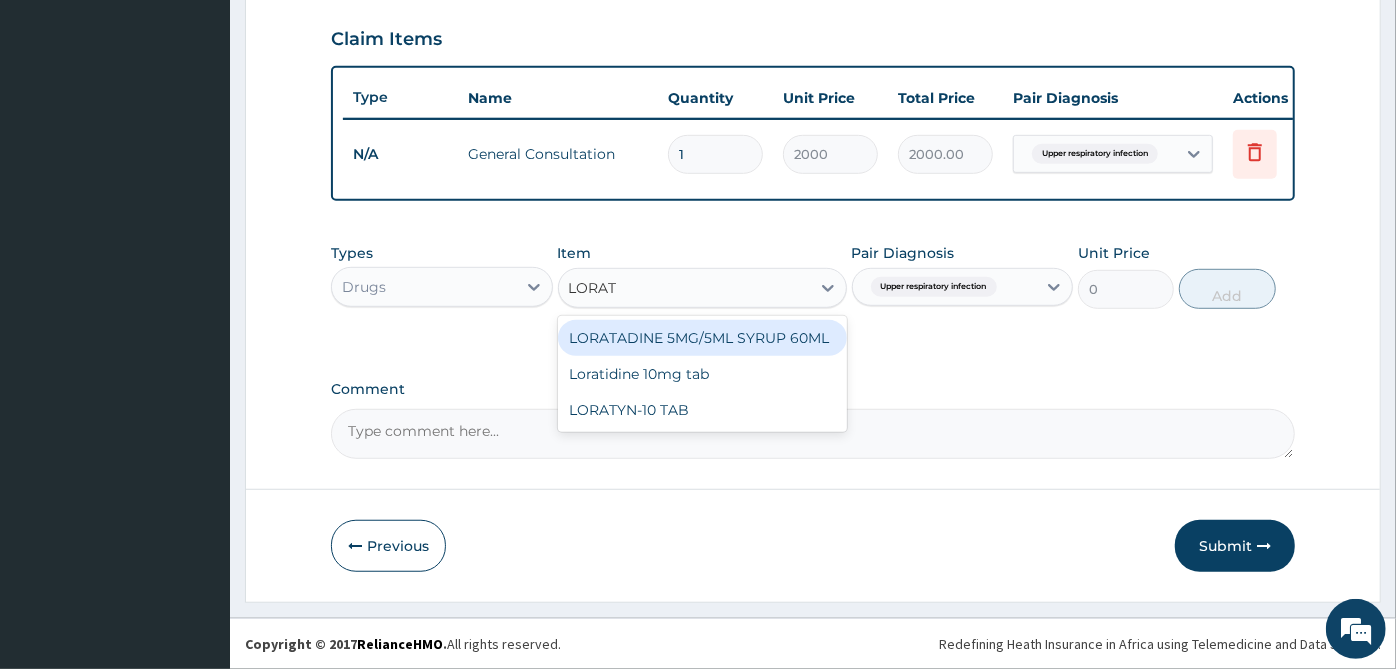 type 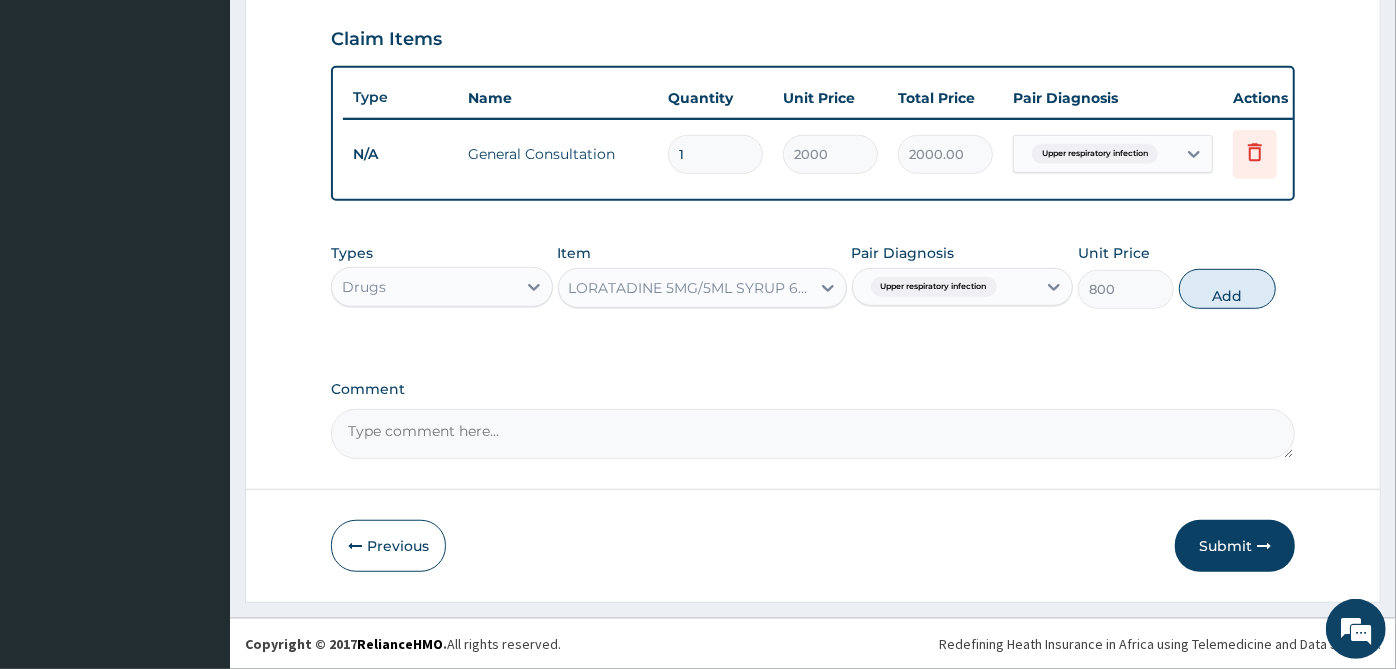 click on "LORATADINE 5MG/5ML SYRUP  60ML" at bounding box center [690, 288] 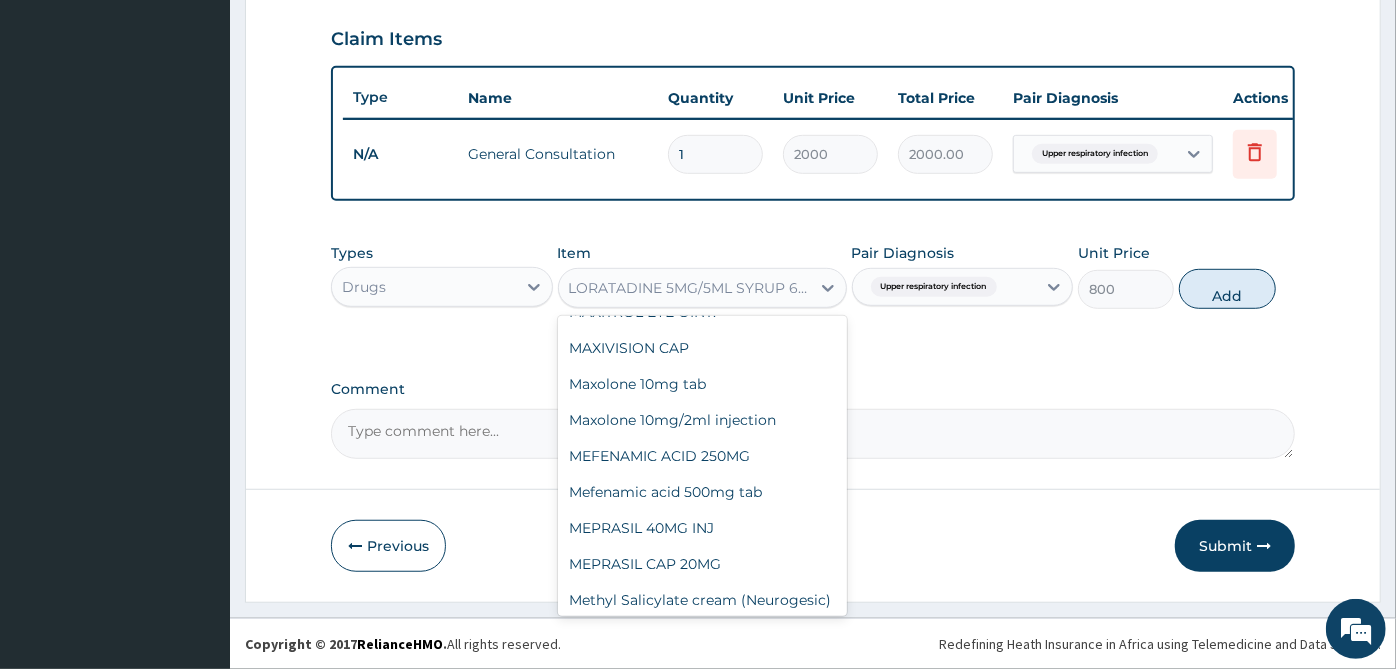 scroll, scrollTop: 19794, scrollLeft: 0, axis: vertical 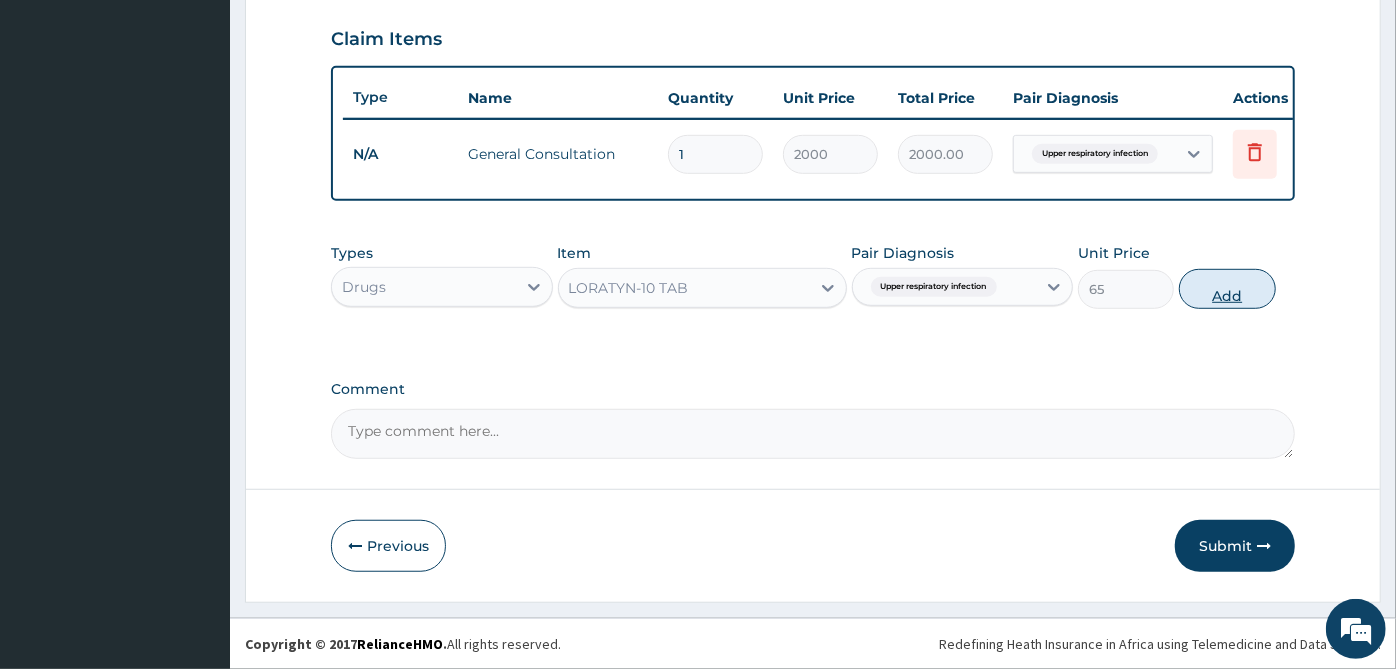 click on "Add" at bounding box center (1227, 289) 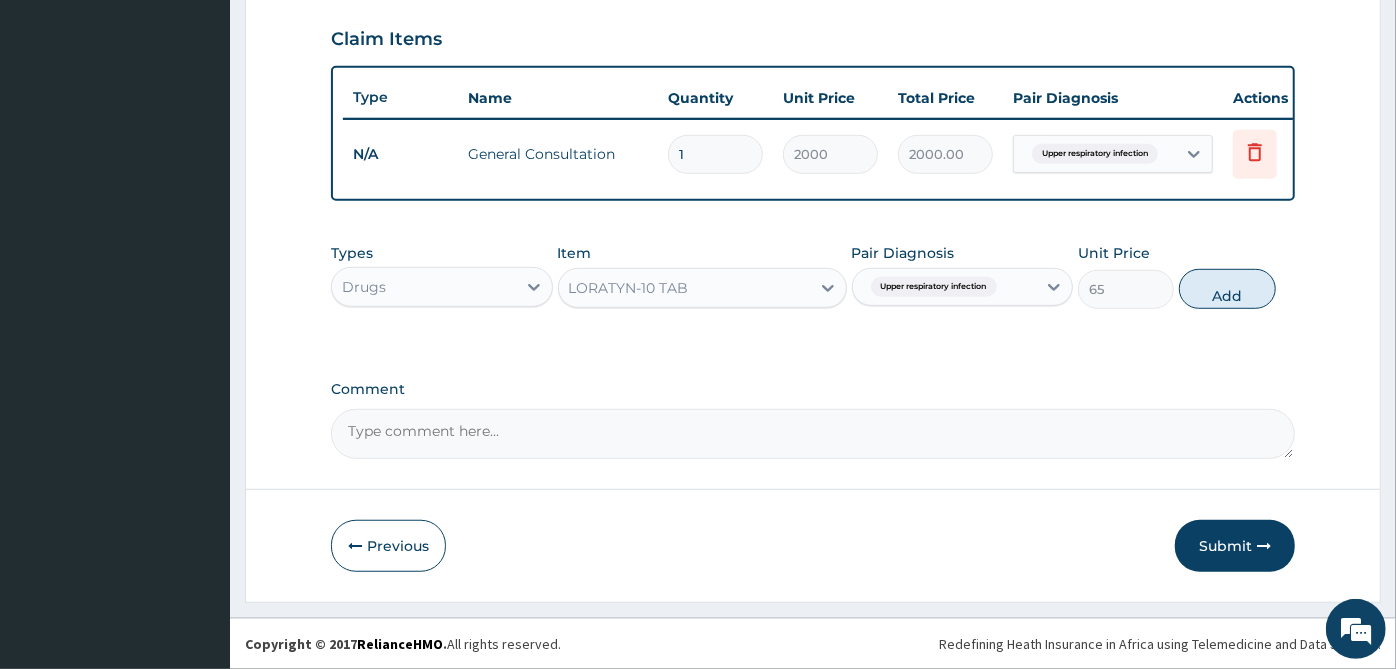 type on "0" 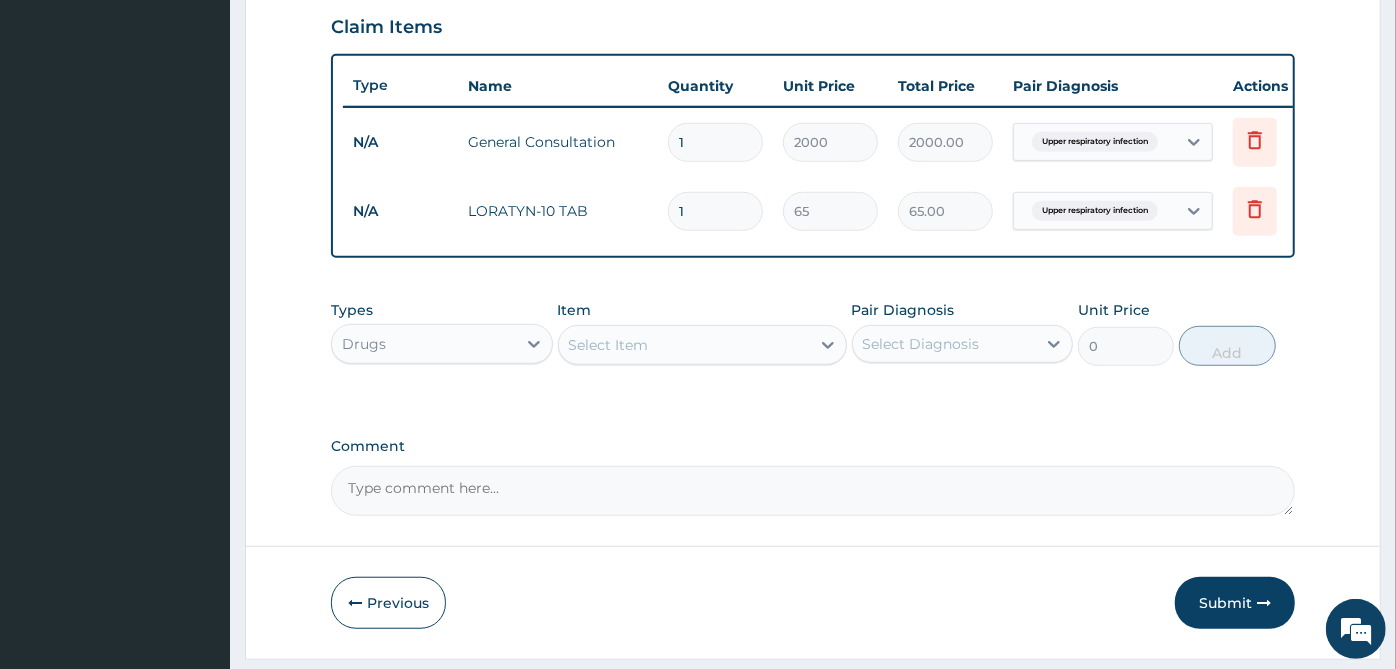type 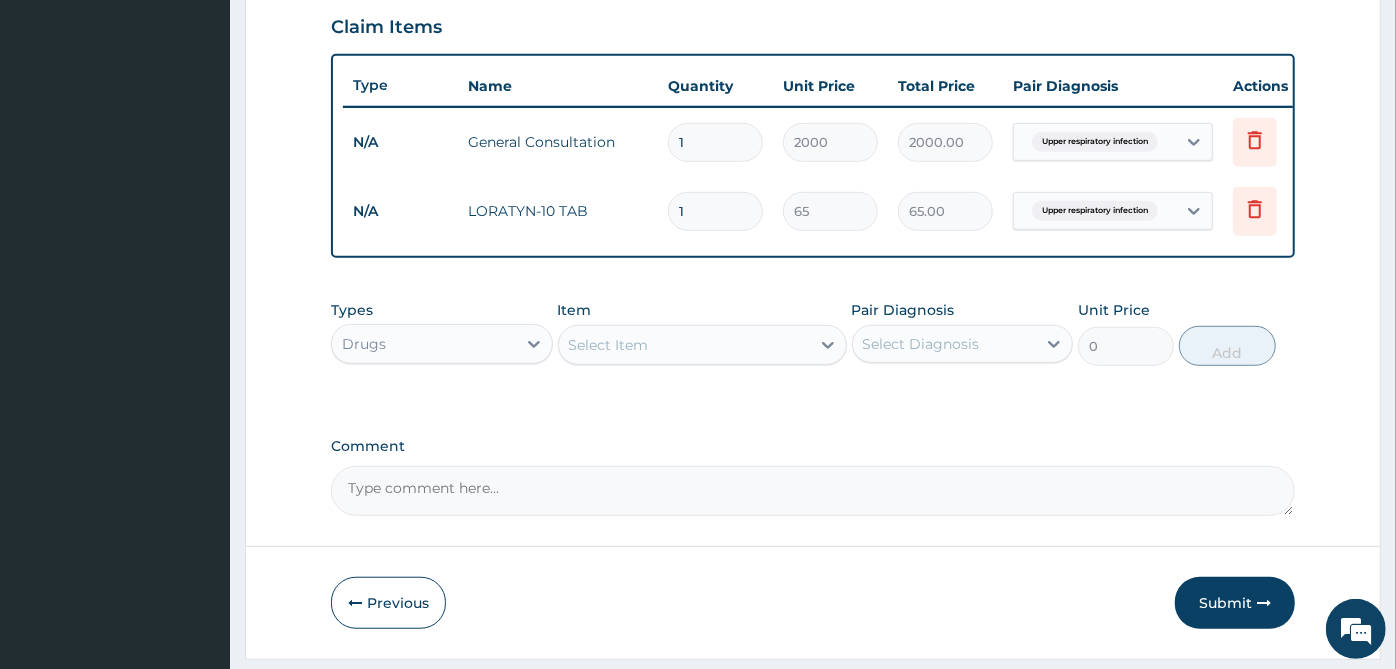 type on "0.00" 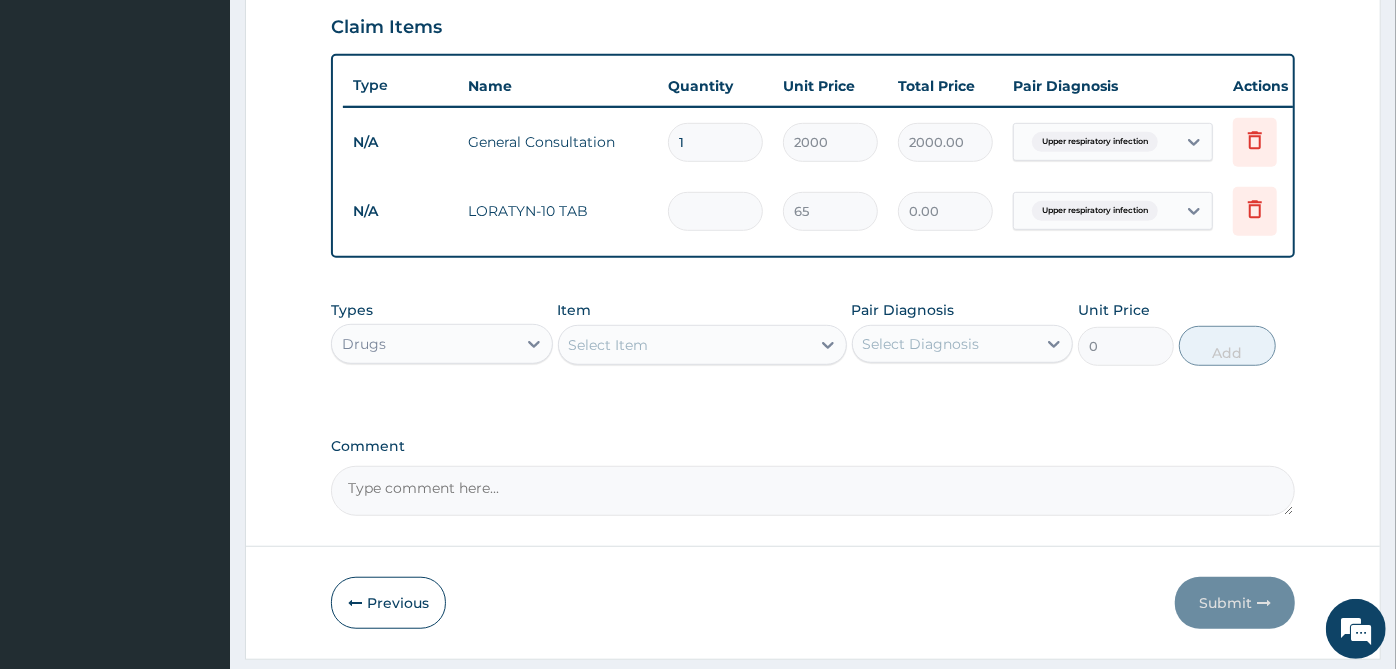 type on "7" 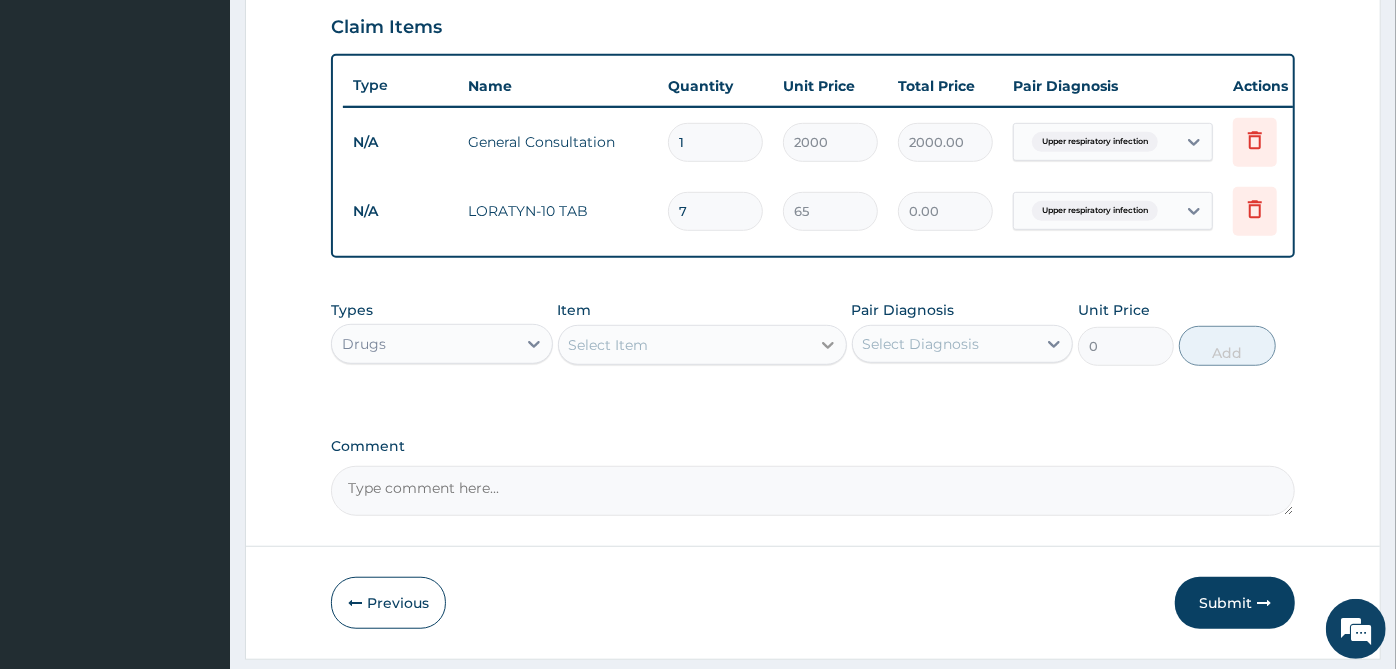 type on "7" 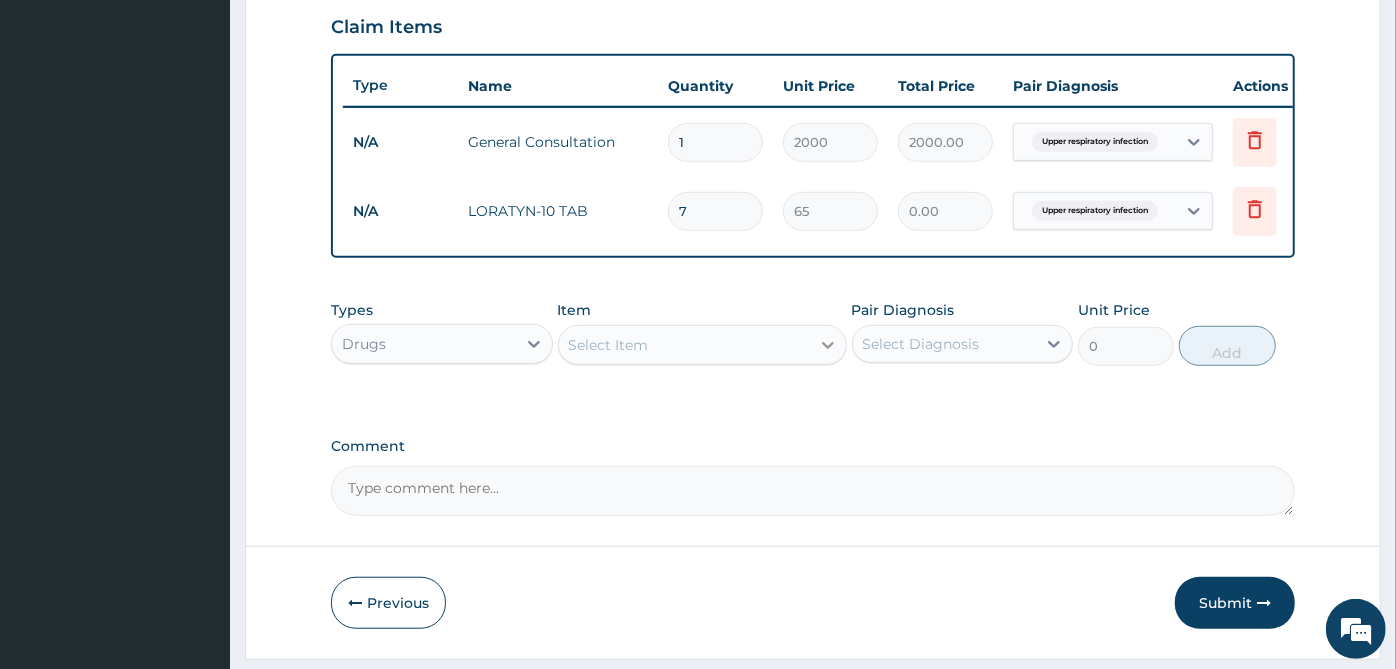 click at bounding box center (828, 345) 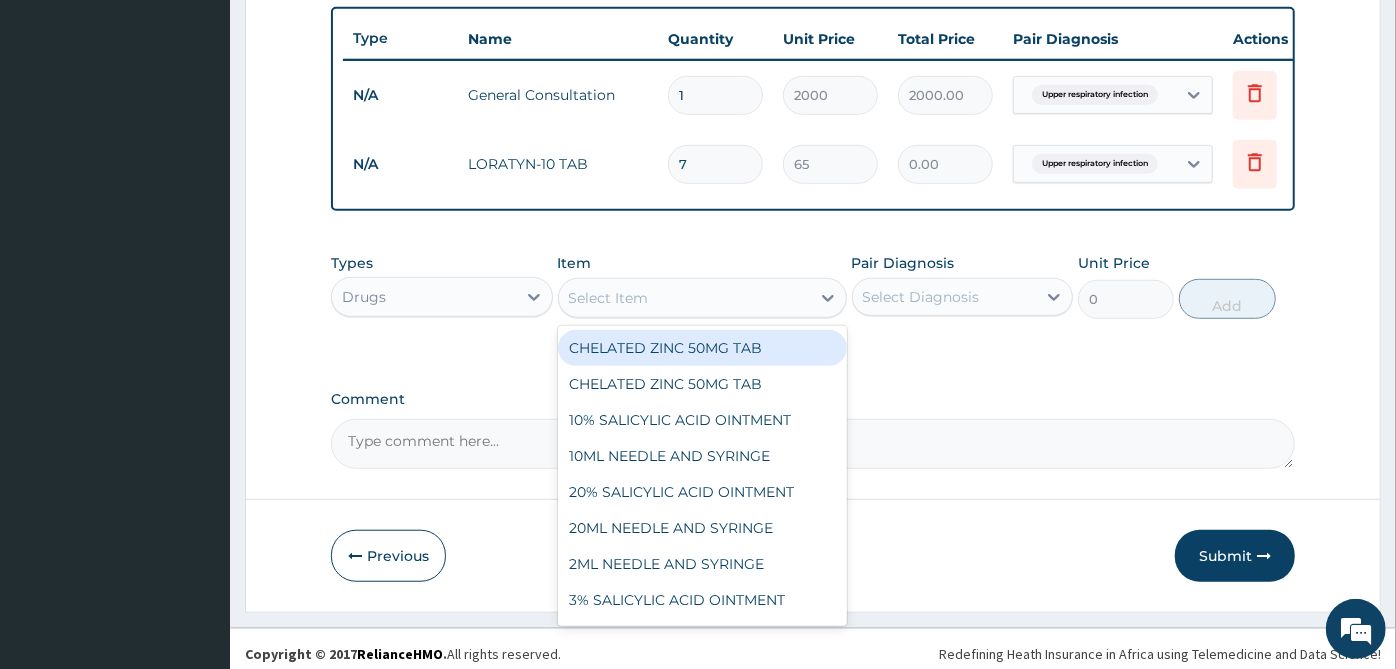 scroll, scrollTop: 760, scrollLeft: 0, axis: vertical 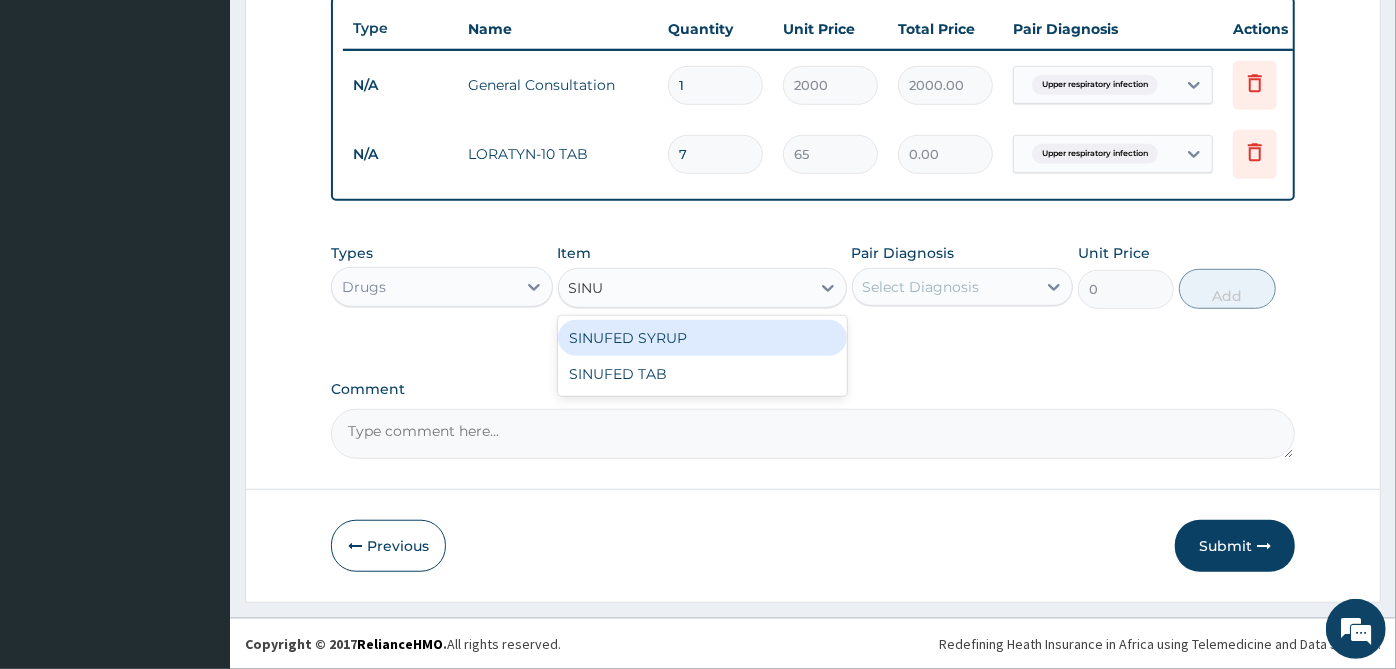 type on "SINUF" 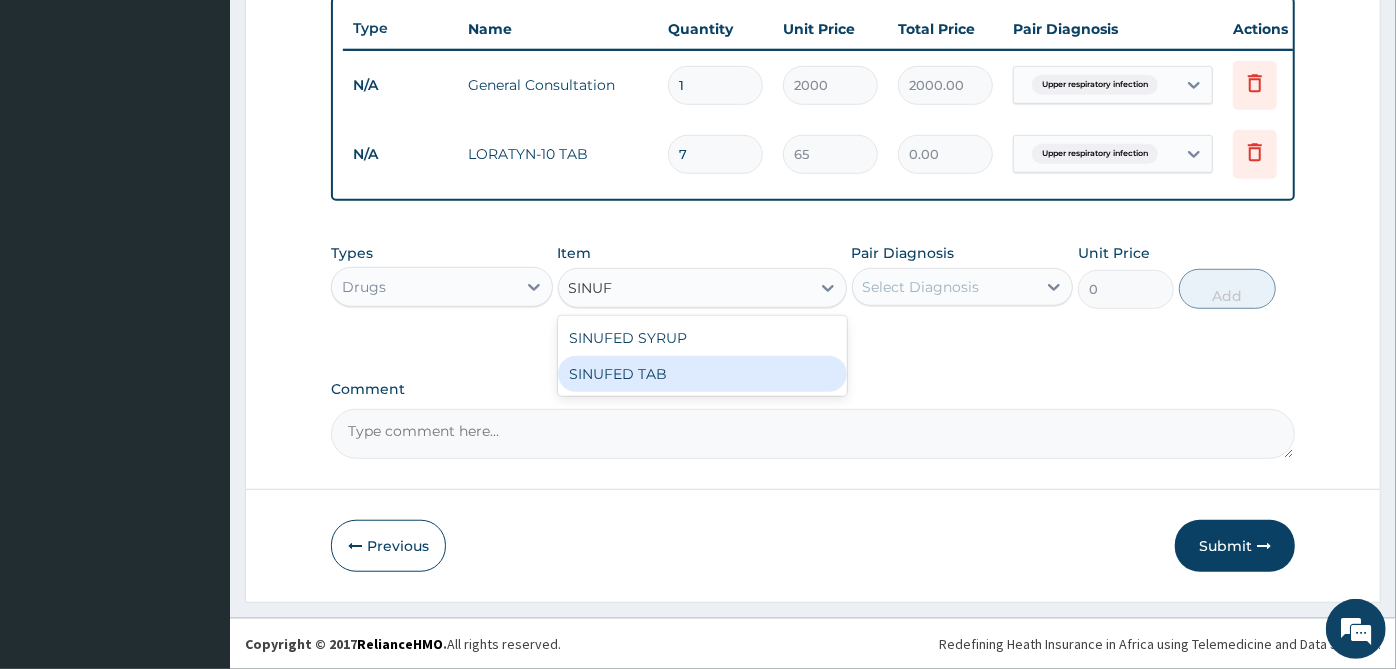 click on "SINUFED TAB" at bounding box center (702, 374) 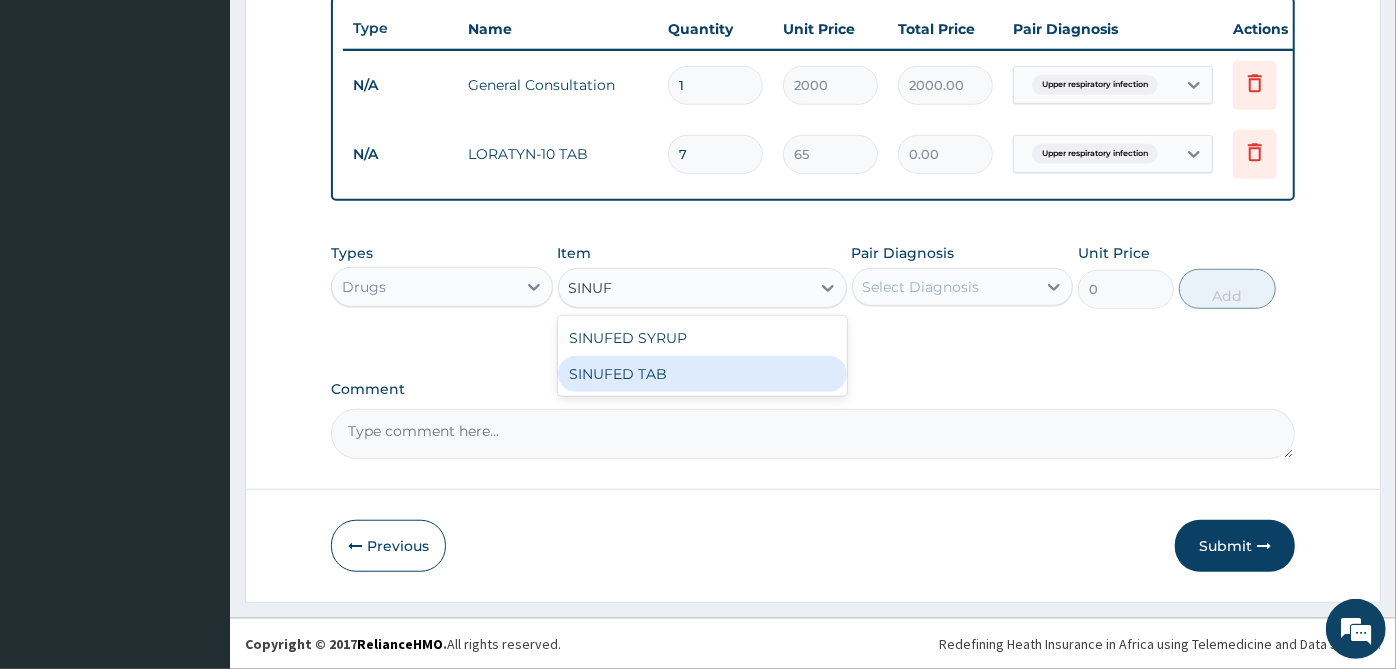 type 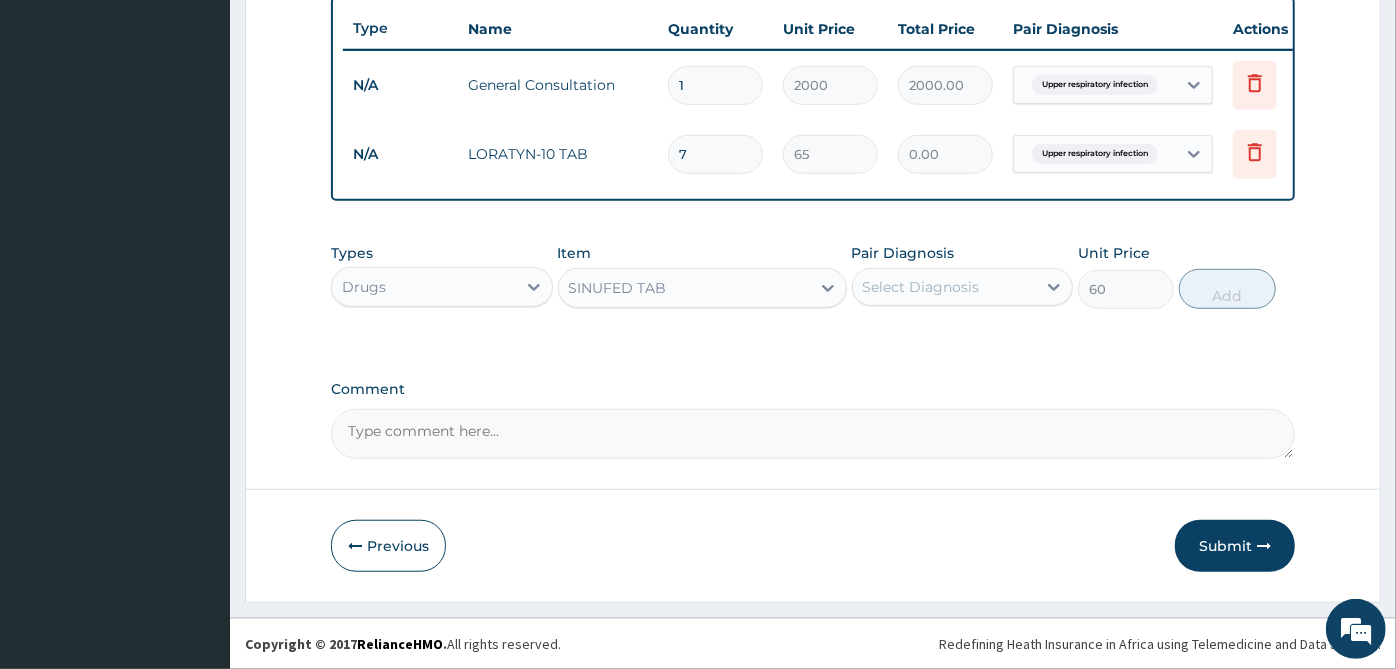 click on "Select Diagnosis" at bounding box center (921, 287) 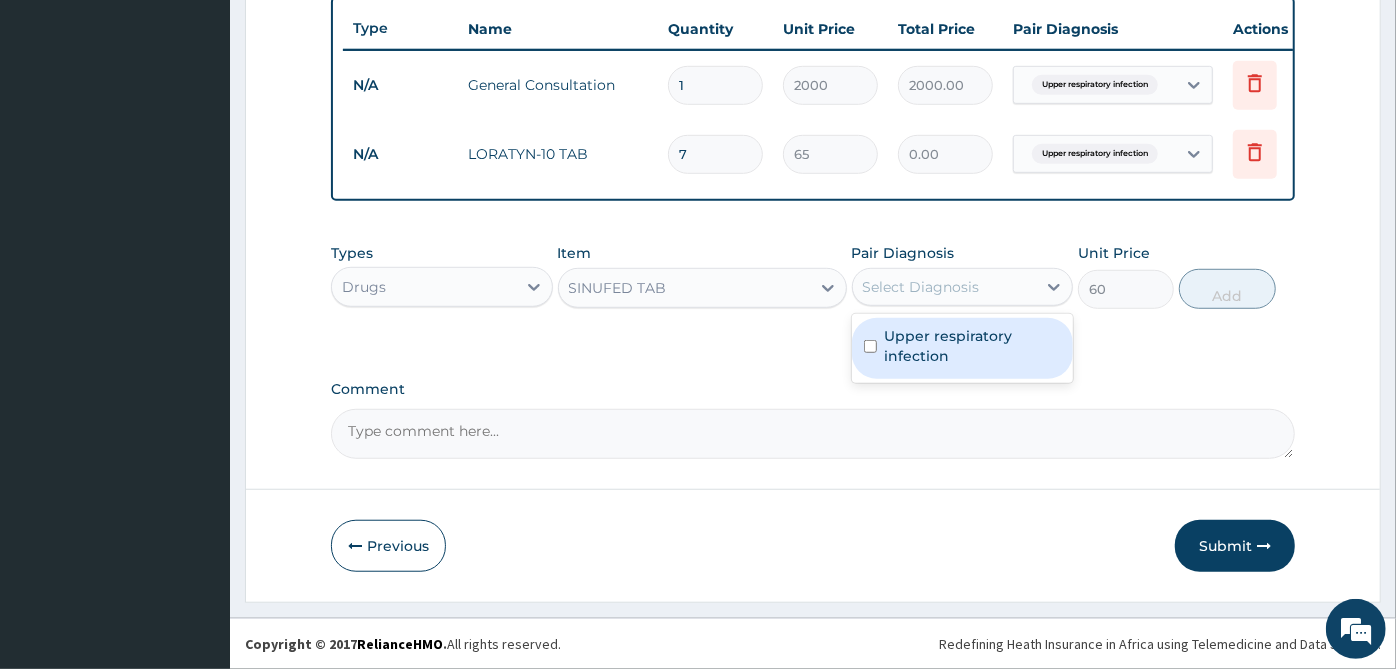 click on "Upper respiratory infection" at bounding box center (973, 346) 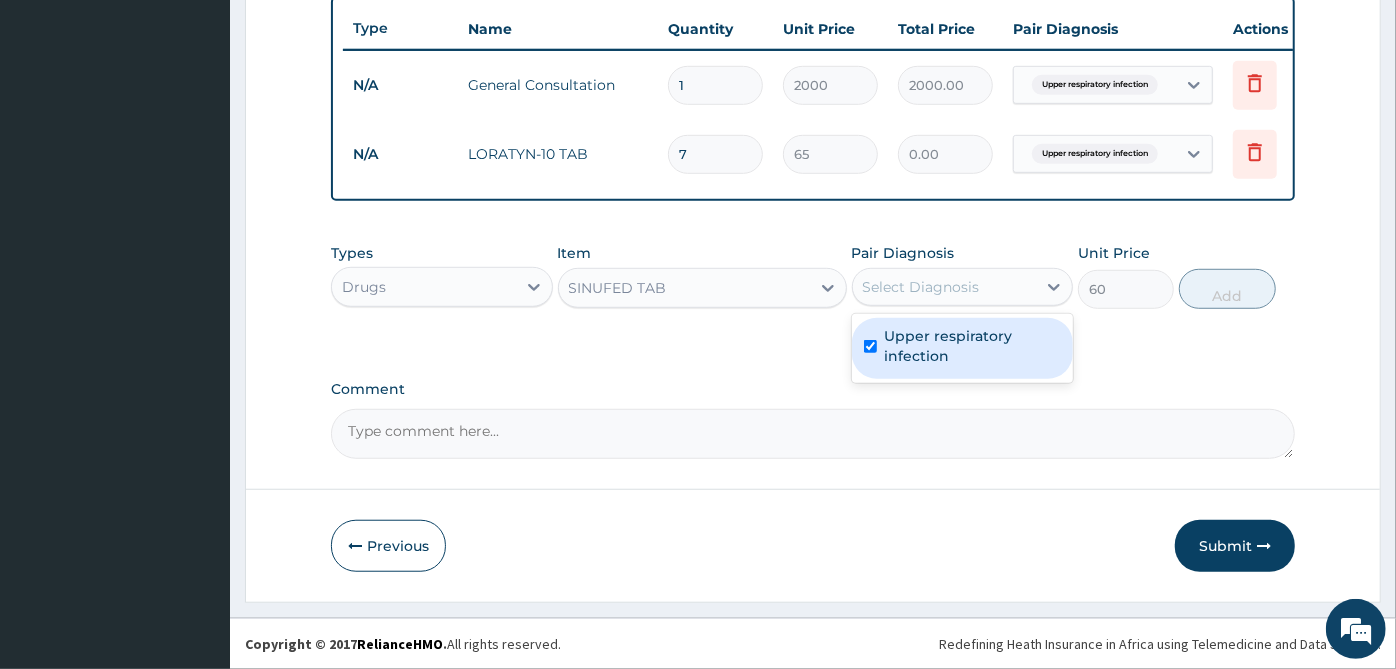 checkbox on "true" 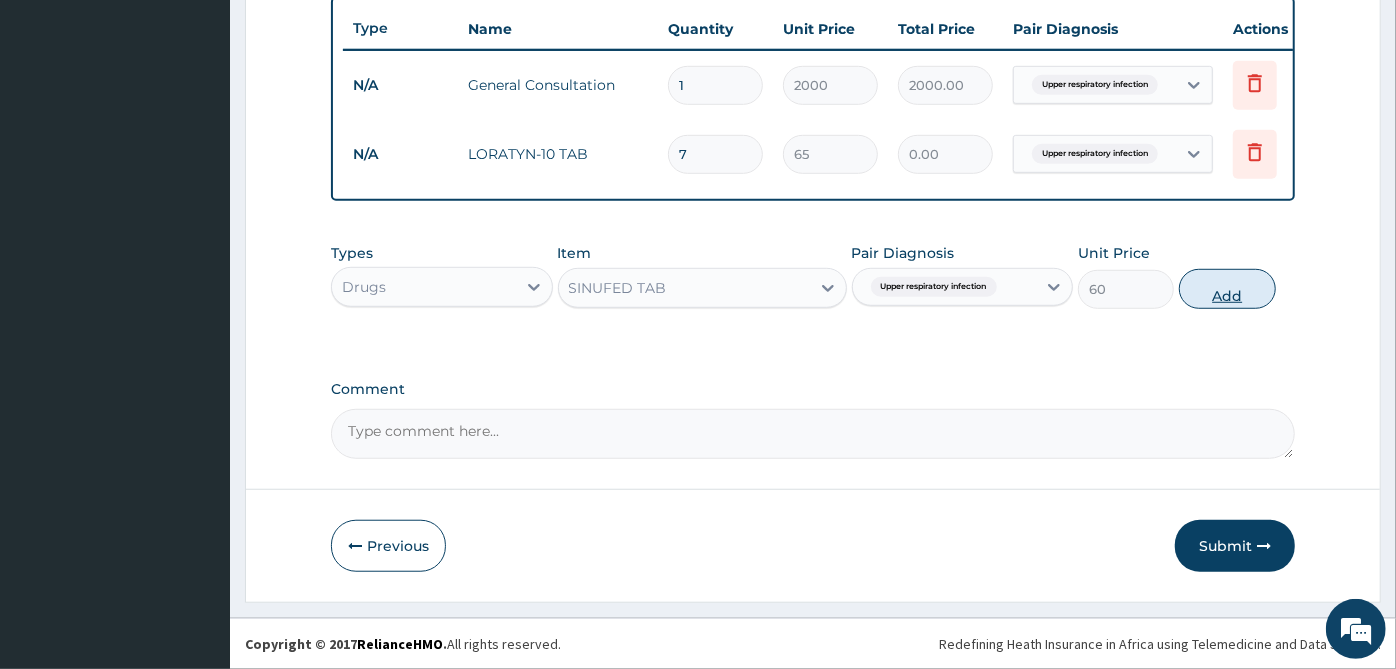click on "Add" at bounding box center [1227, 289] 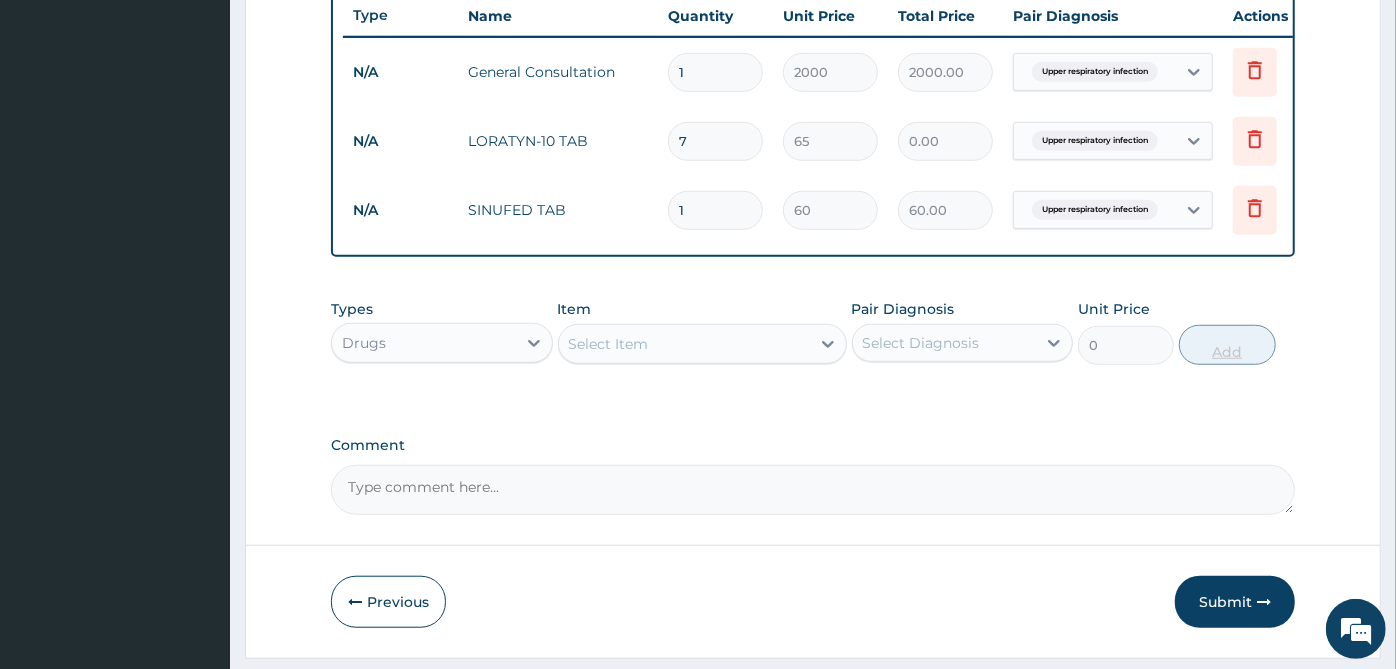 type on "10" 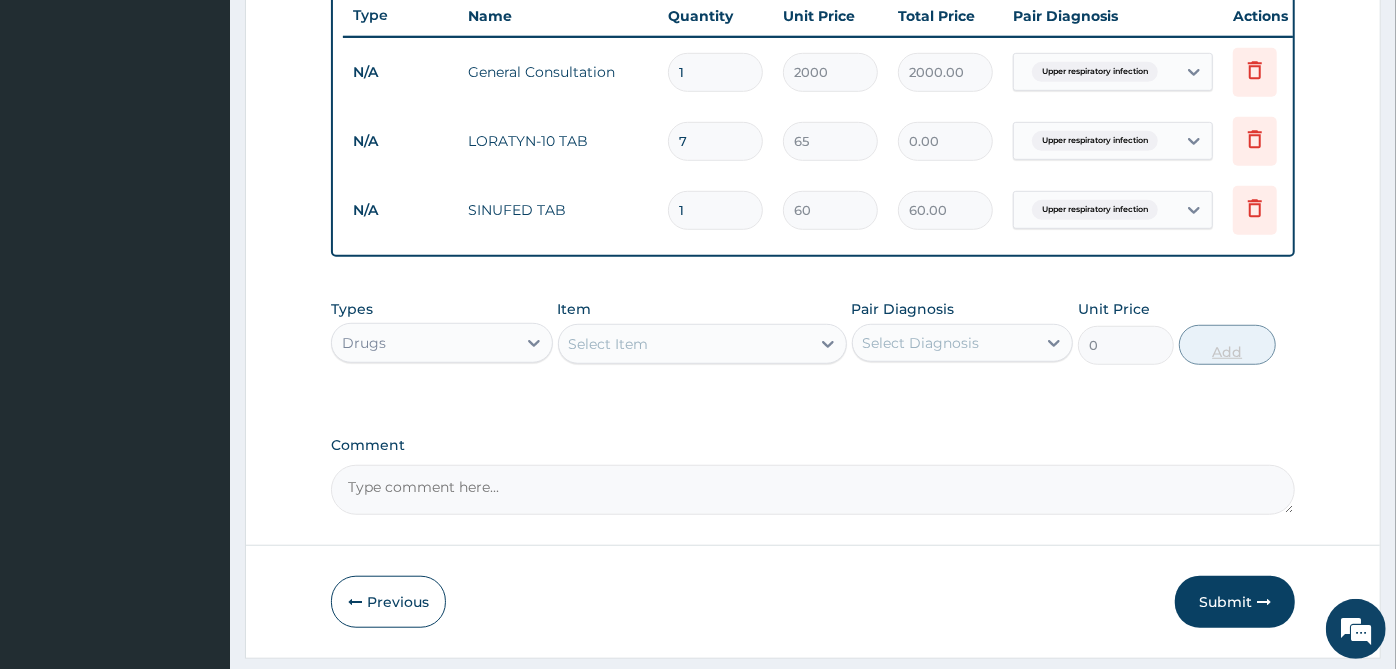 type on "600.00" 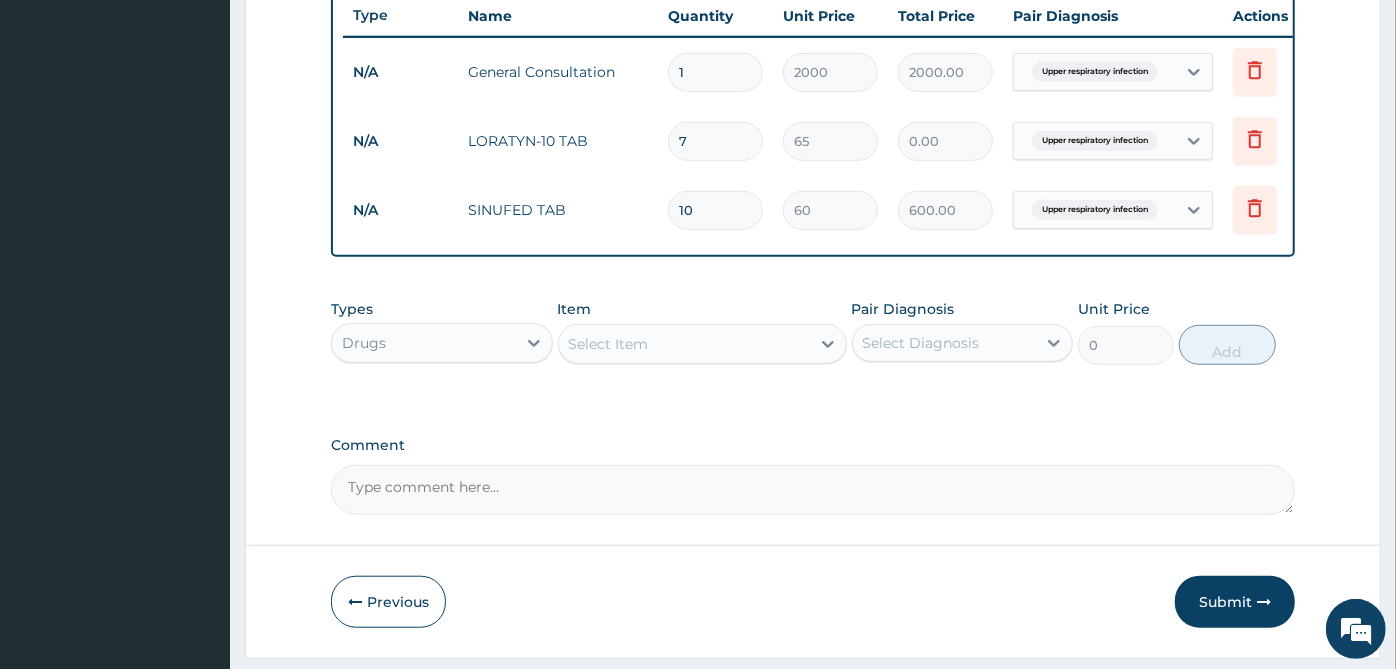 type on "10" 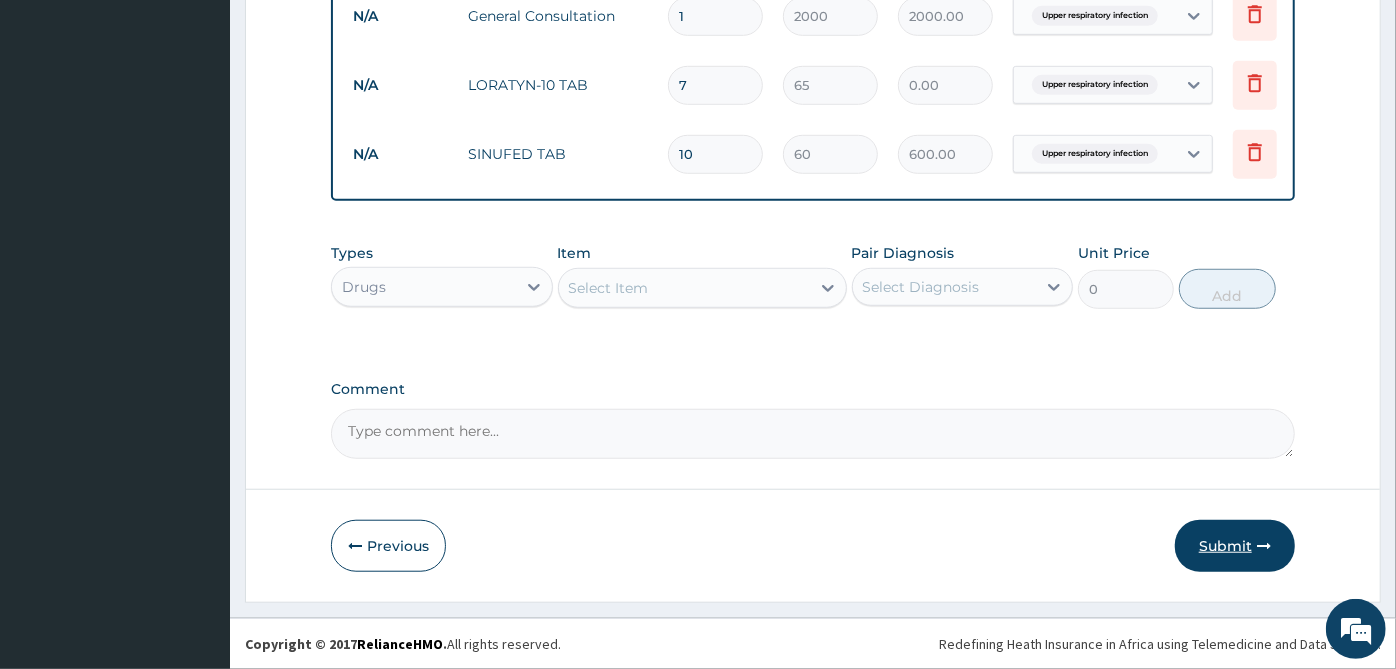 click on "Submit" at bounding box center [1235, 546] 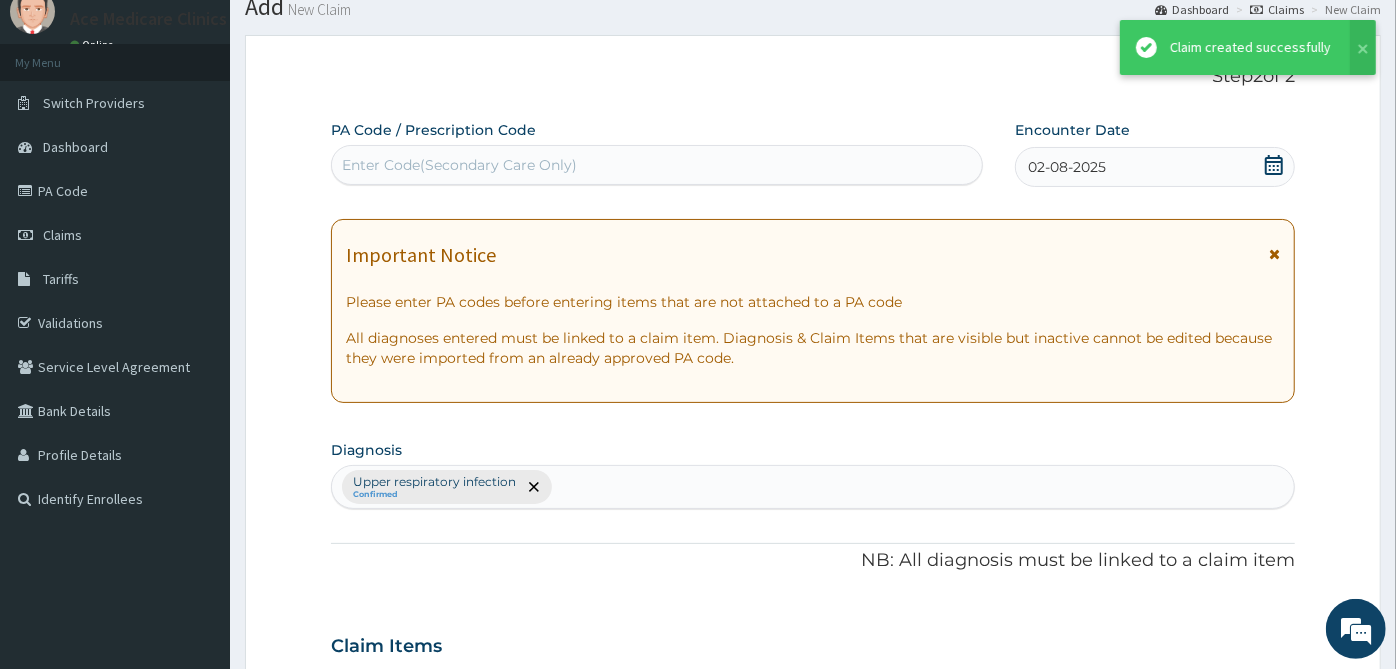 scroll, scrollTop: 828, scrollLeft: 0, axis: vertical 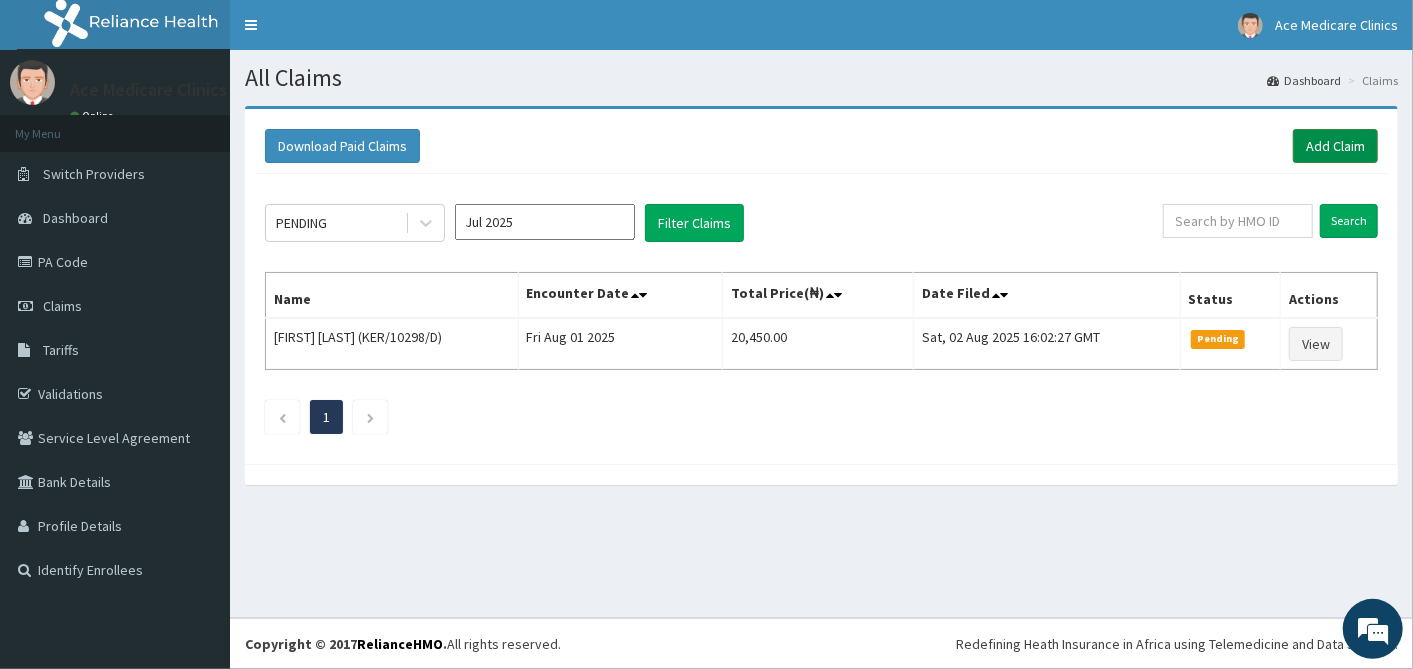 click on "Add Claim" at bounding box center (1335, 146) 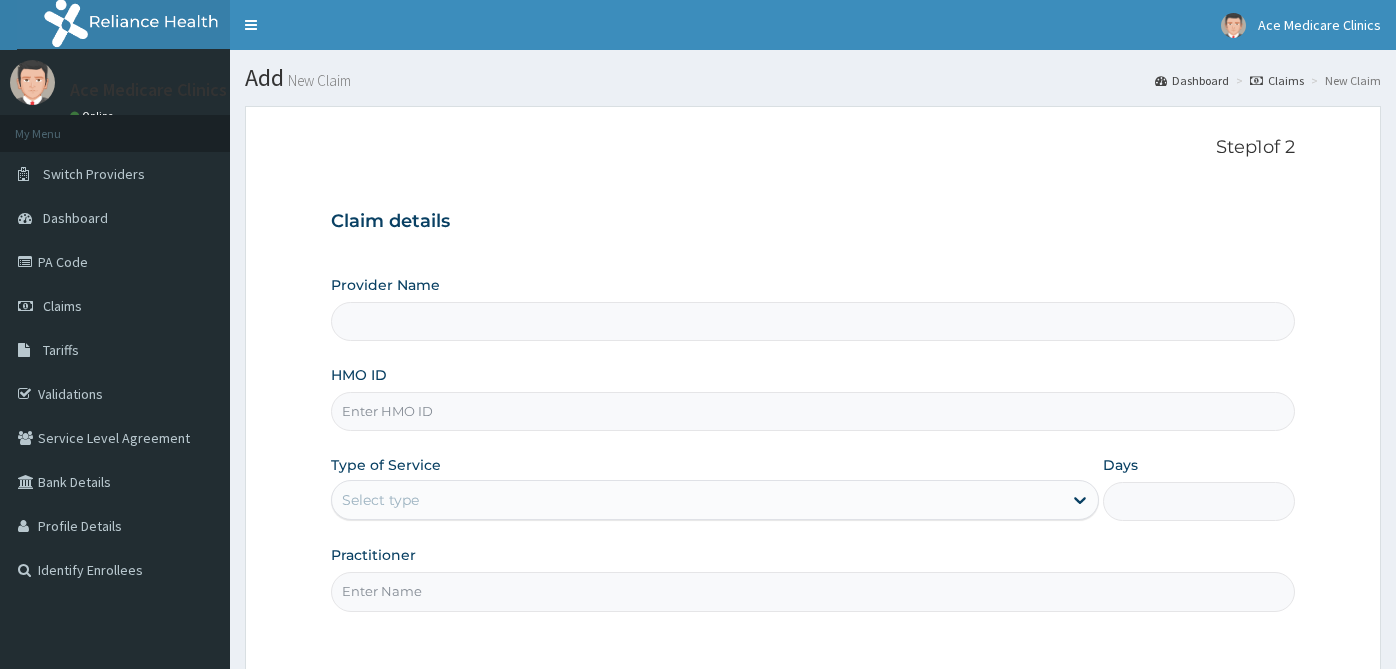 scroll, scrollTop: 0, scrollLeft: 0, axis: both 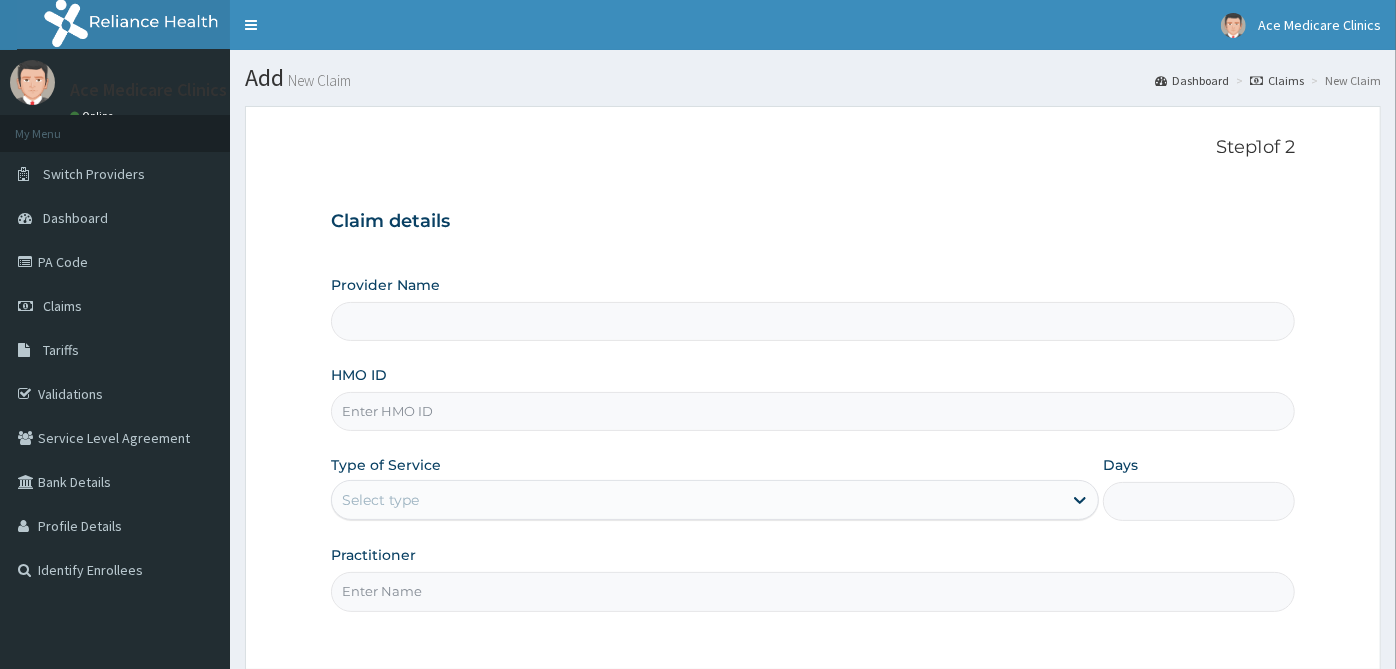 click on "HMO ID" at bounding box center [813, 411] 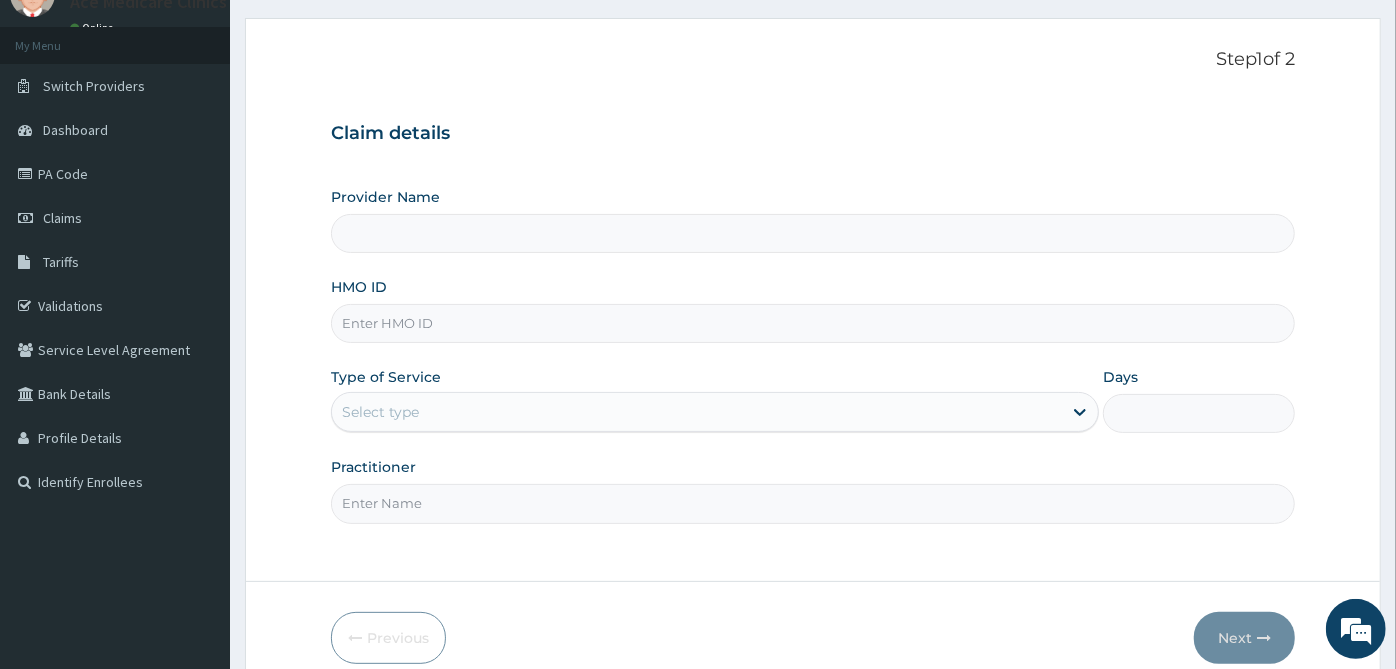 scroll, scrollTop: 179, scrollLeft: 0, axis: vertical 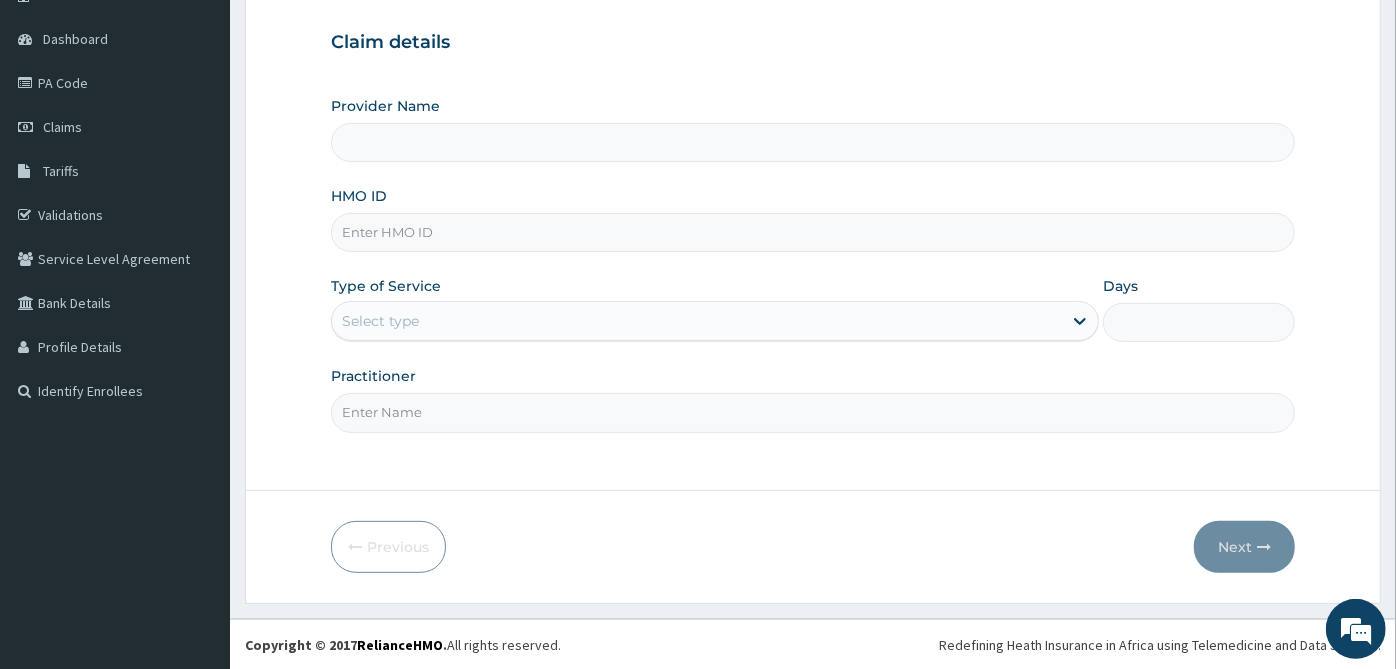 type on "ACE MEDICARE CLINICS- Ota" 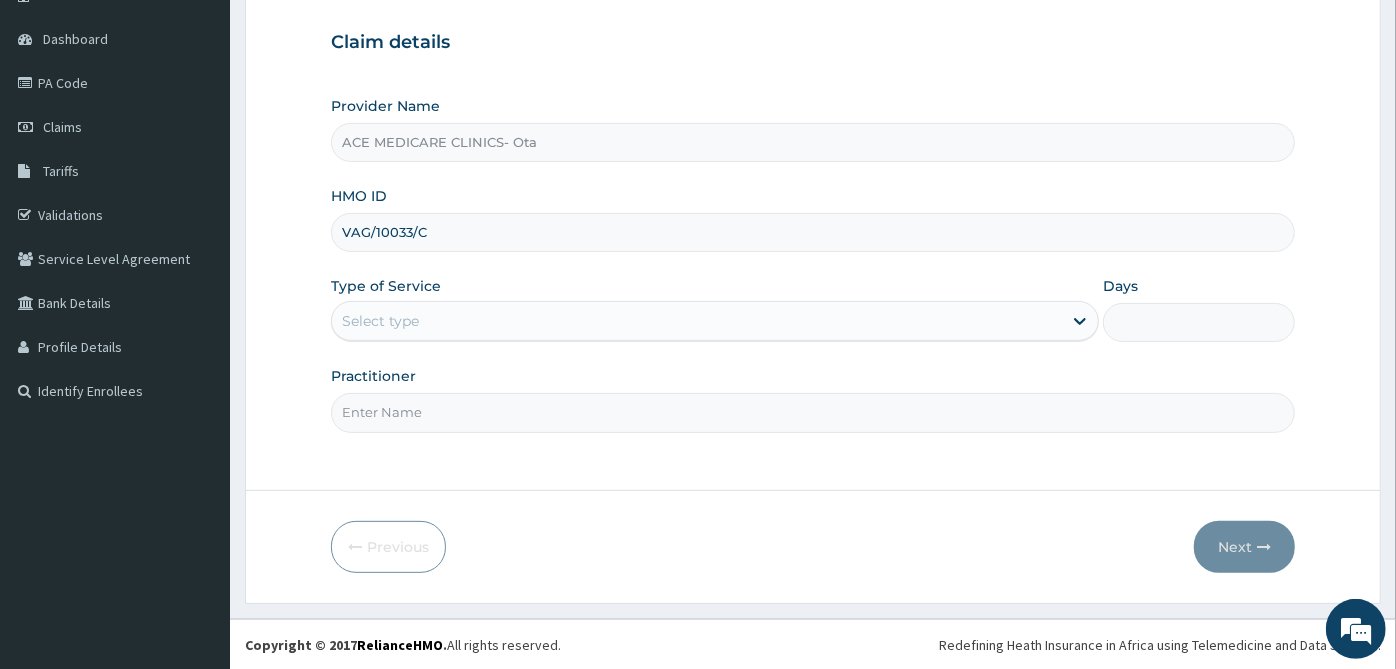 scroll, scrollTop: 0, scrollLeft: 0, axis: both 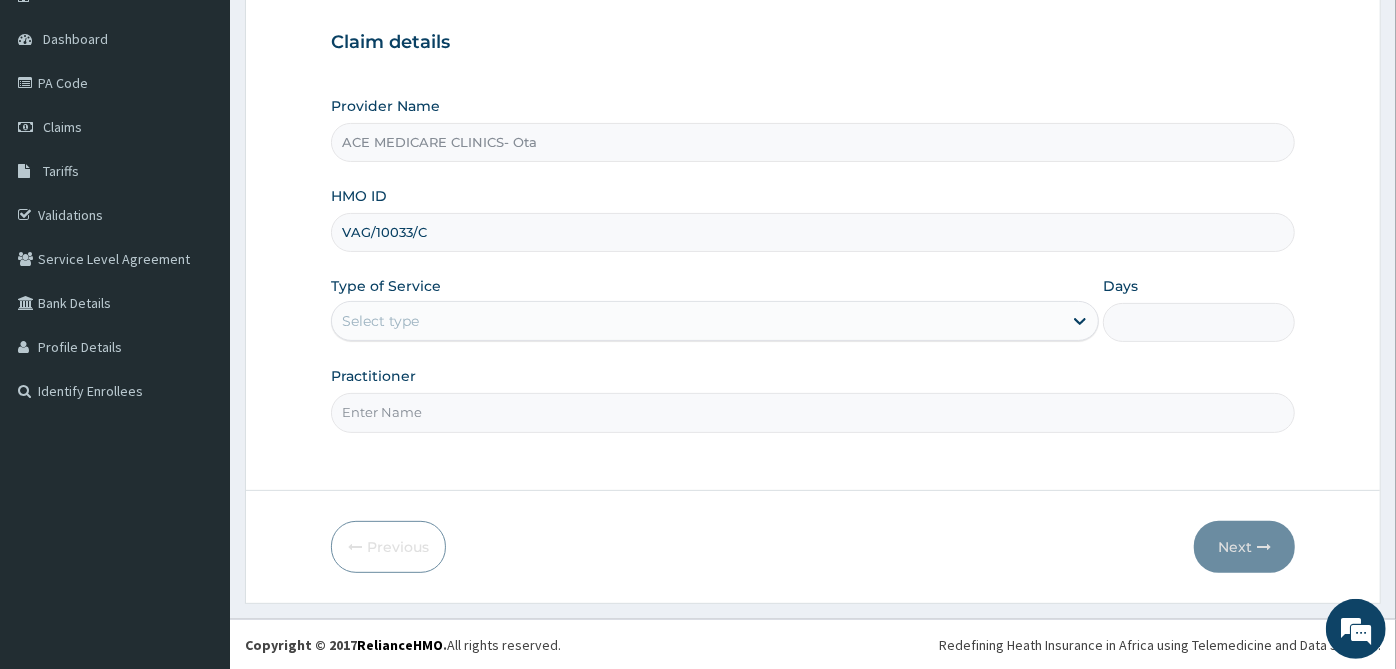 type on "VAG/10033/C" 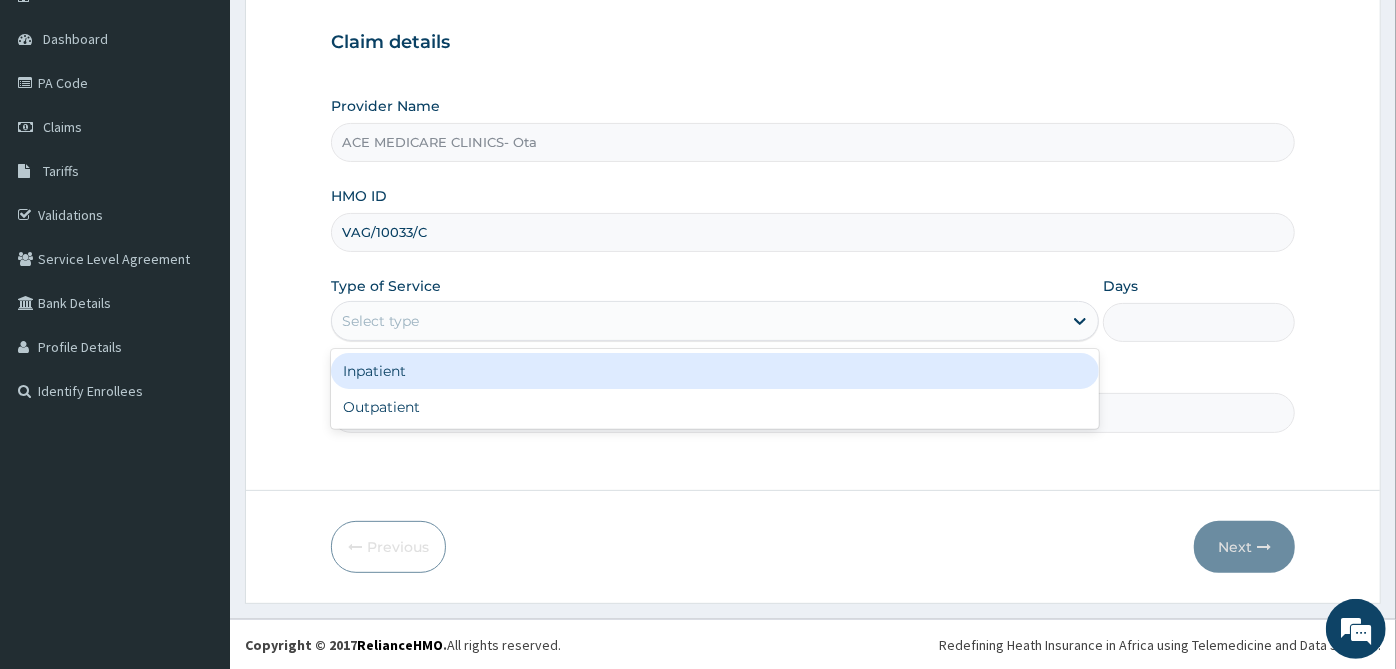 click on "Select type" at bounding box center (697, 321) 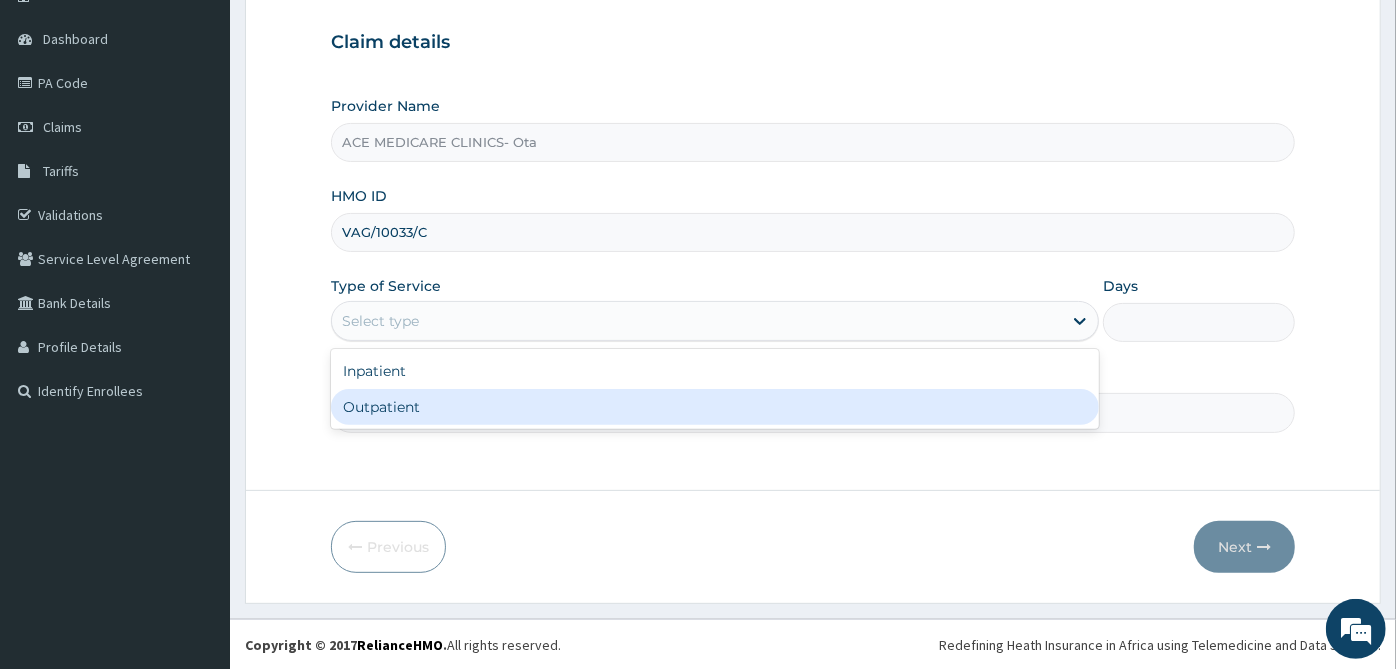 click on "Outpatient" at bounding box center [715, 407] 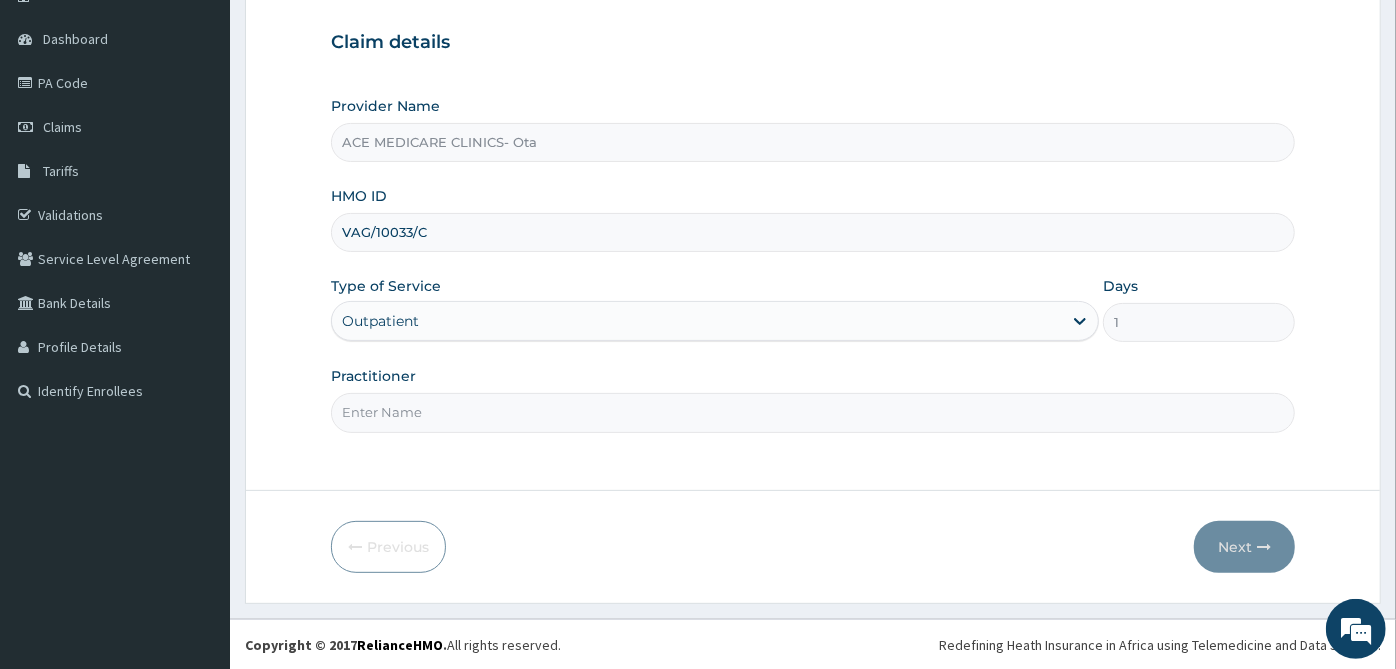 click on "Practitioner" at bounding box center (813, 412) 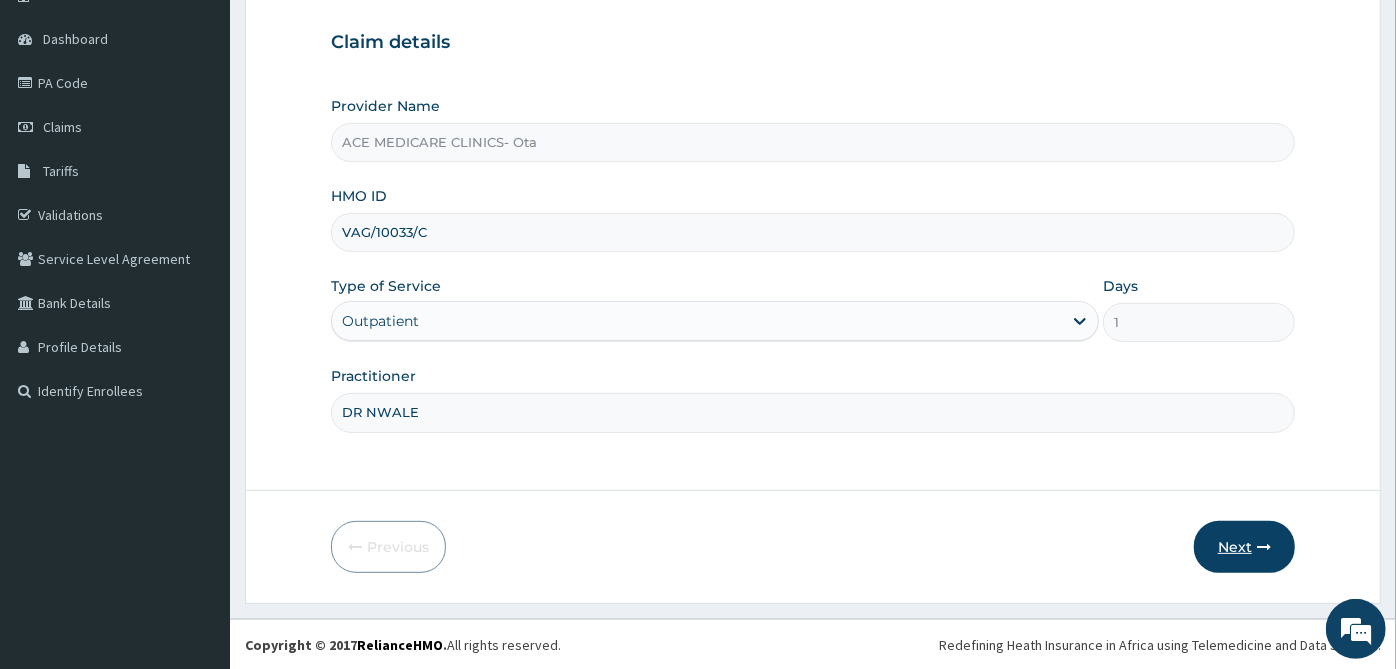 type on "DR NWALE" 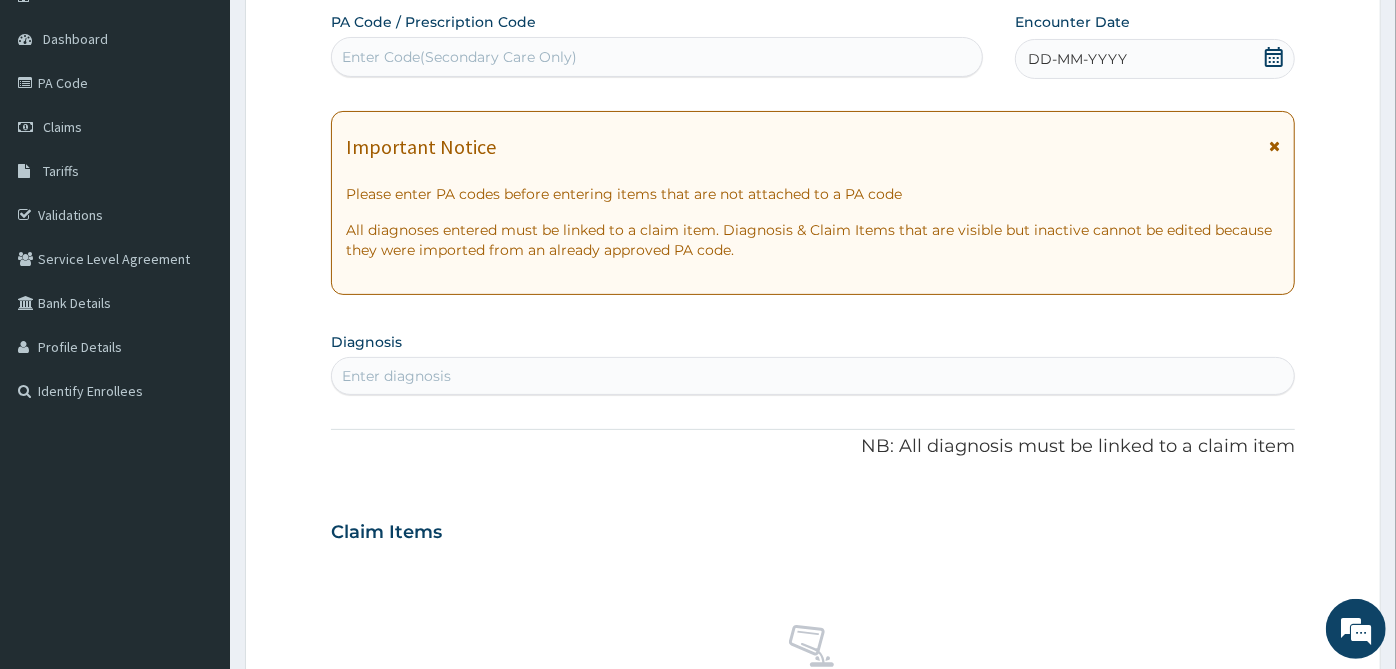 click on "DD-MM-YYYY" at bounding box center (1155, 59) 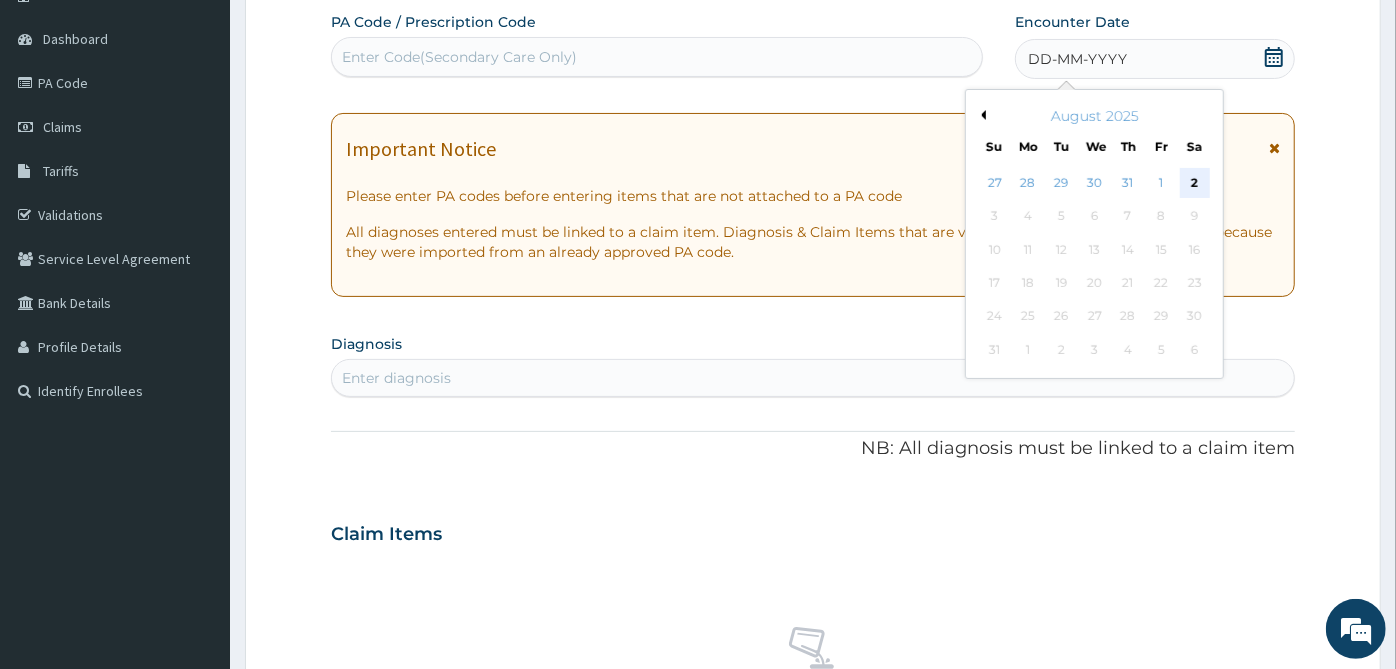 click on "2" at bounding box center (1195, 183) 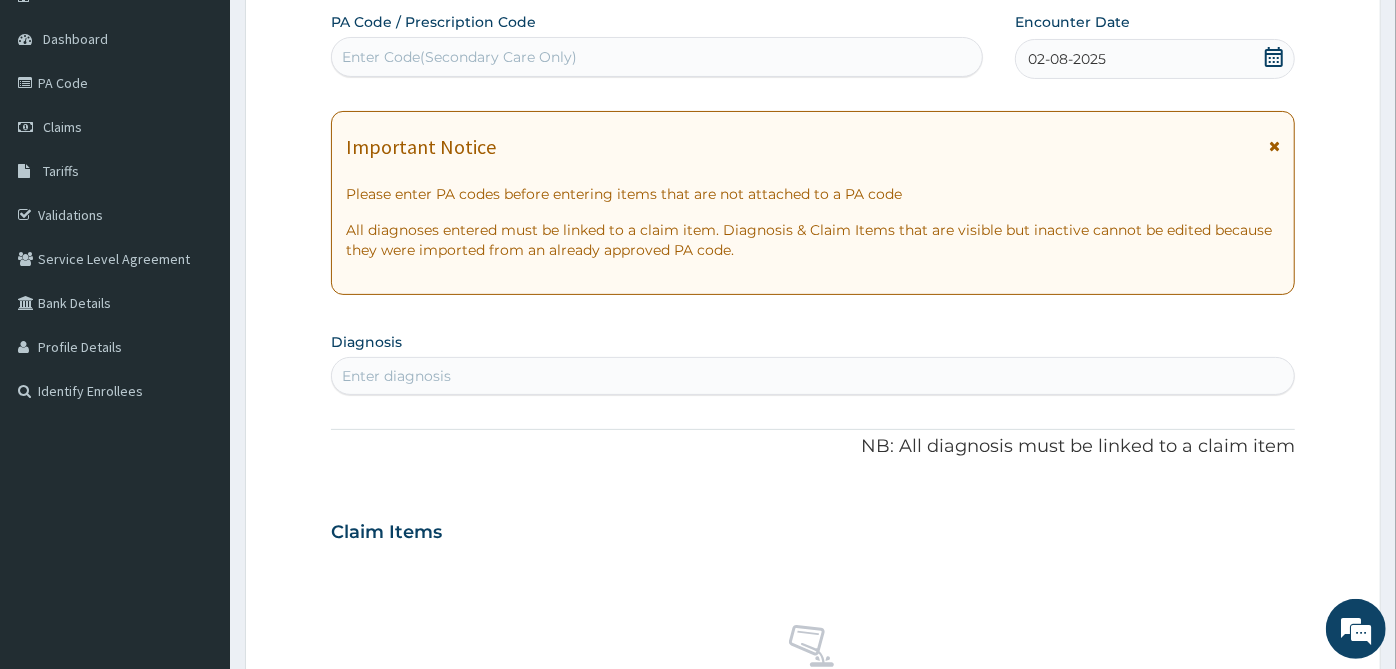 click on "Enter diagnosis" at bounding box center (813, 376) 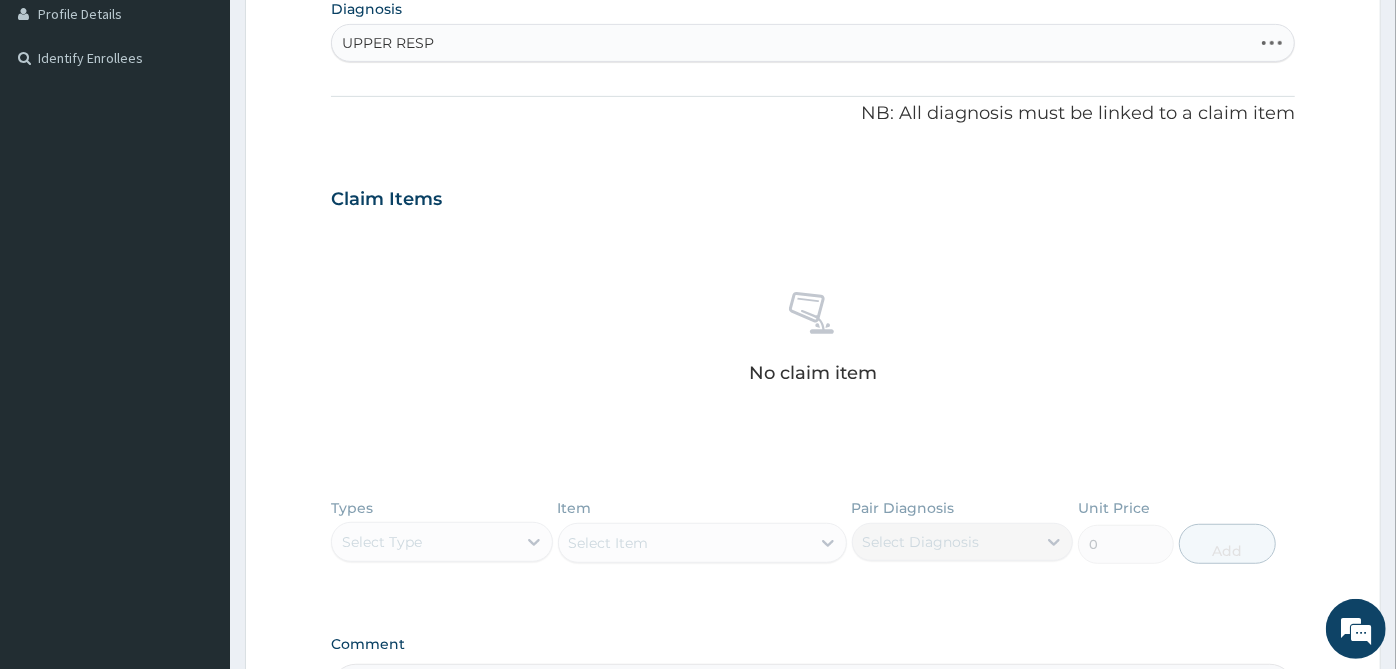 type on "UPPER RESPI" 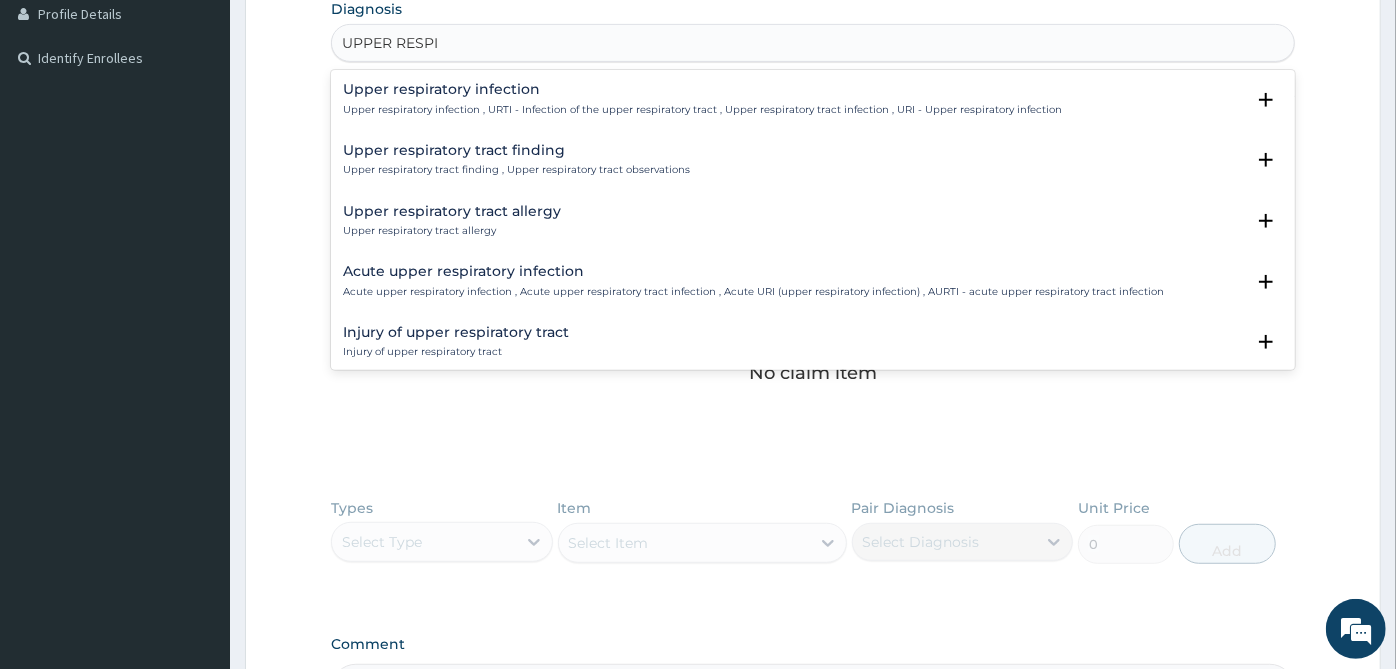 click on "Upper respiratory infection Upper respiratory infection , URTI - Infection of the upper respiratory tract , Upper respiratory tract infection , URI - Upper respiratory infection" at bounding box center [702, 99] 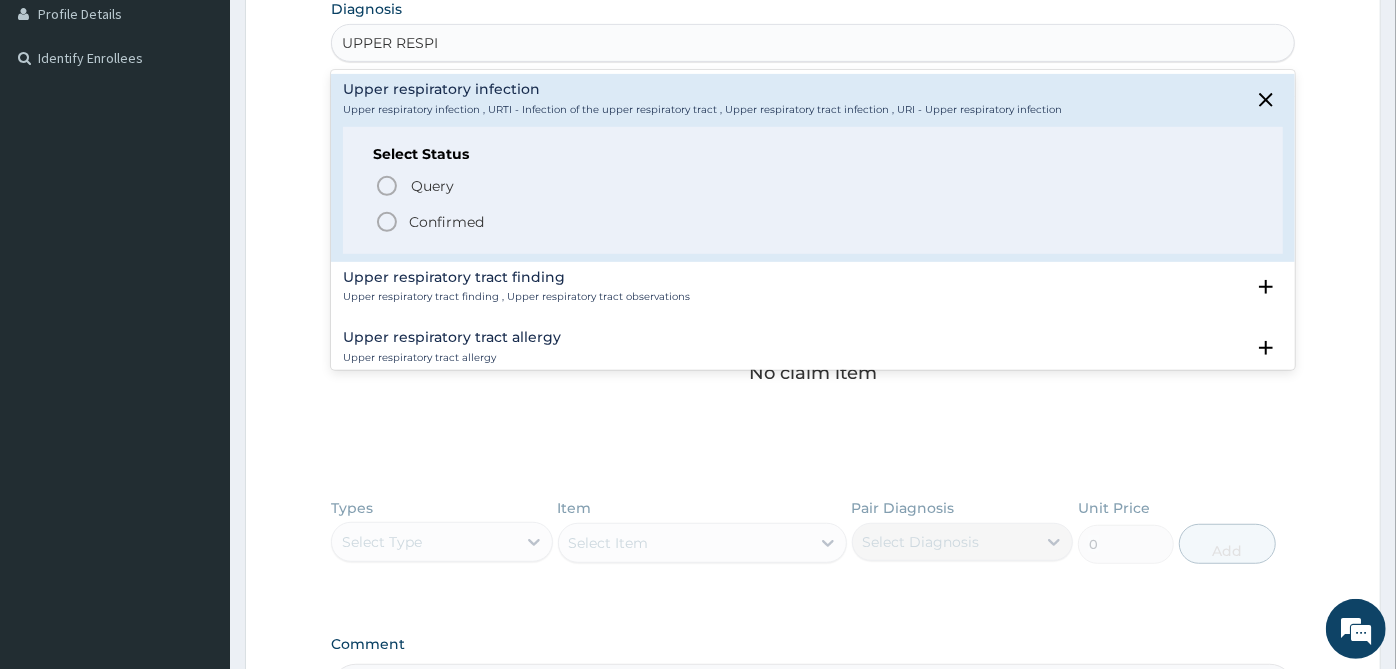click on "Confirmed" at bounding box center [446, 222] 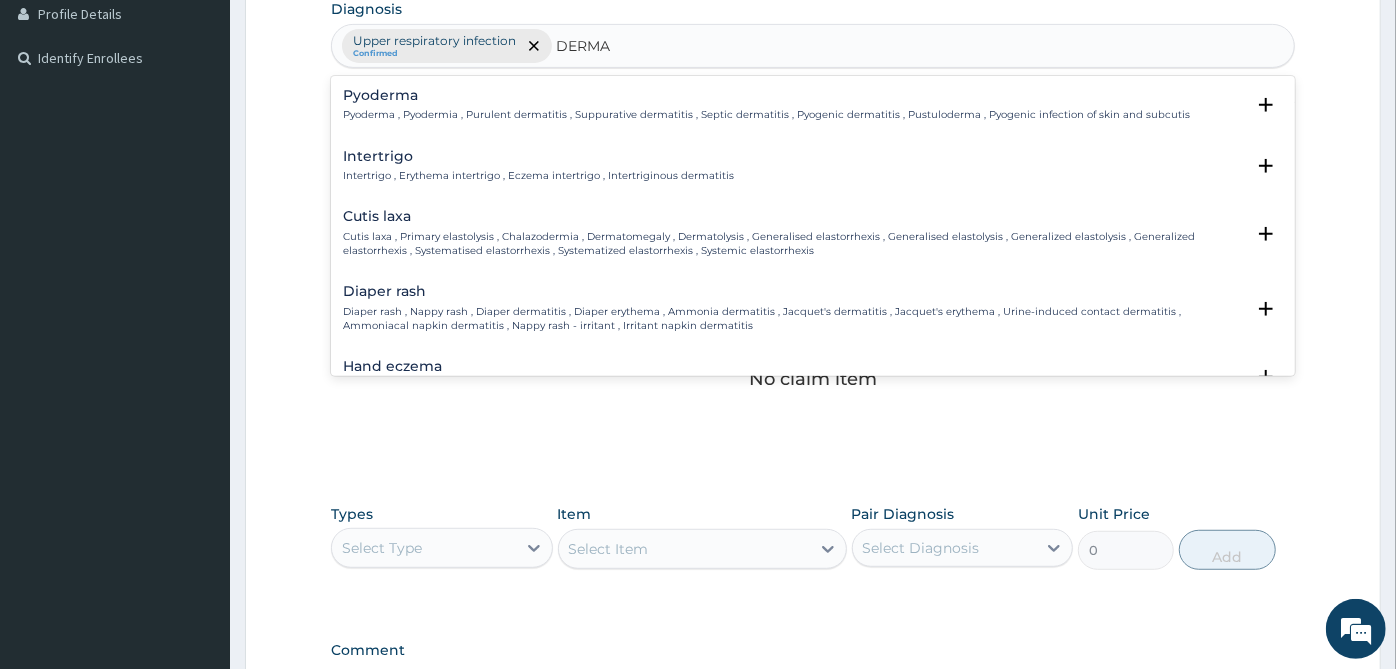 type on "DERMAT" 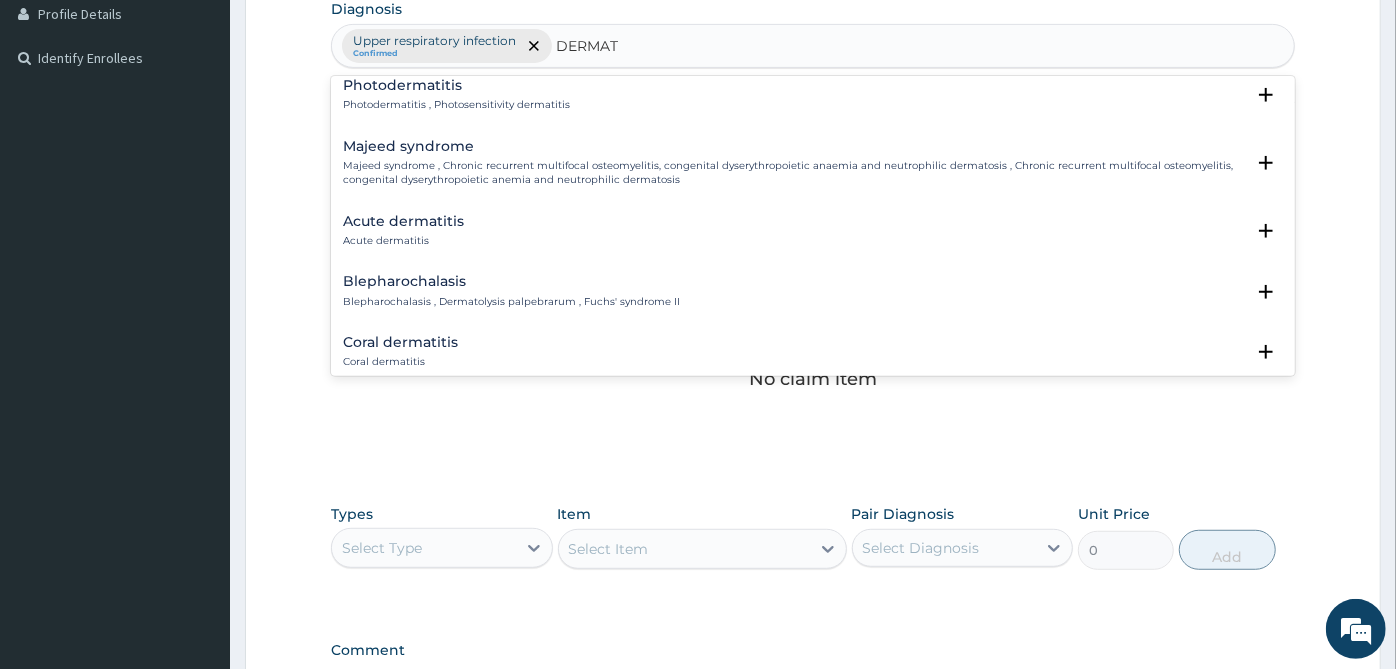 scroll, scrollTop: 1666, scrollLeft: 0, axis: vertical 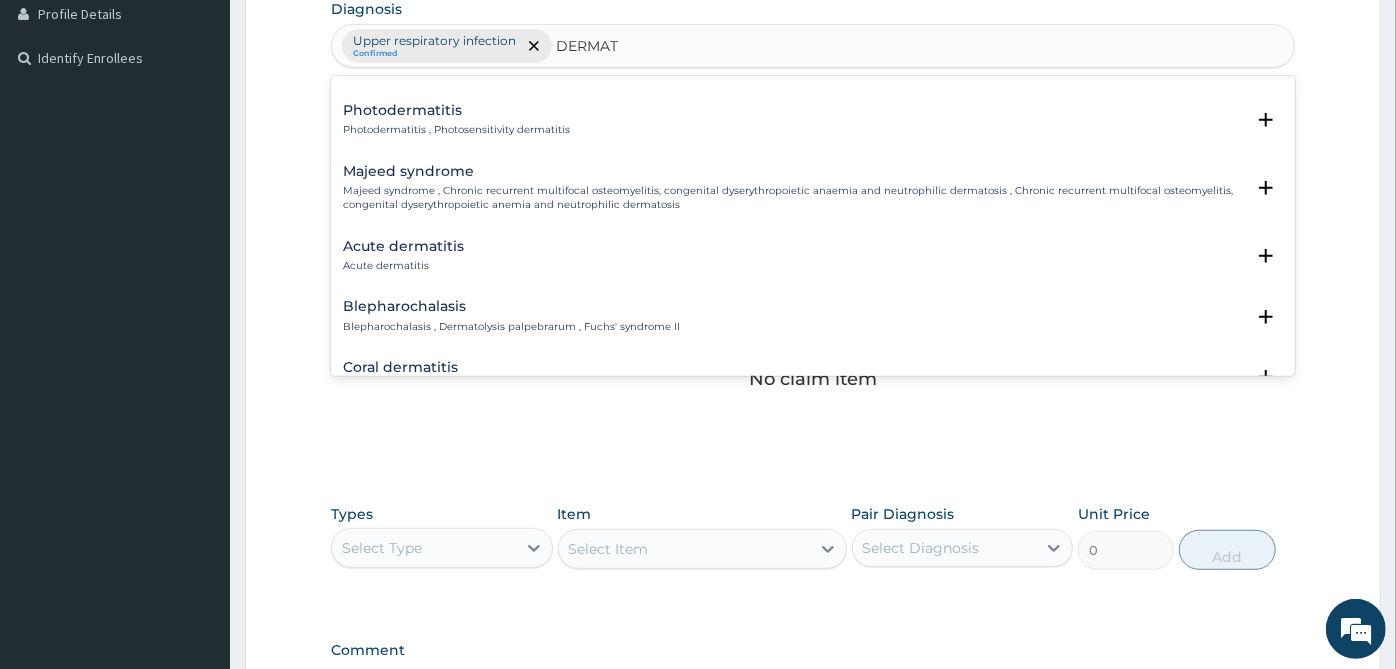click on "Acute dermatitis" at bounding box center [403, 266] 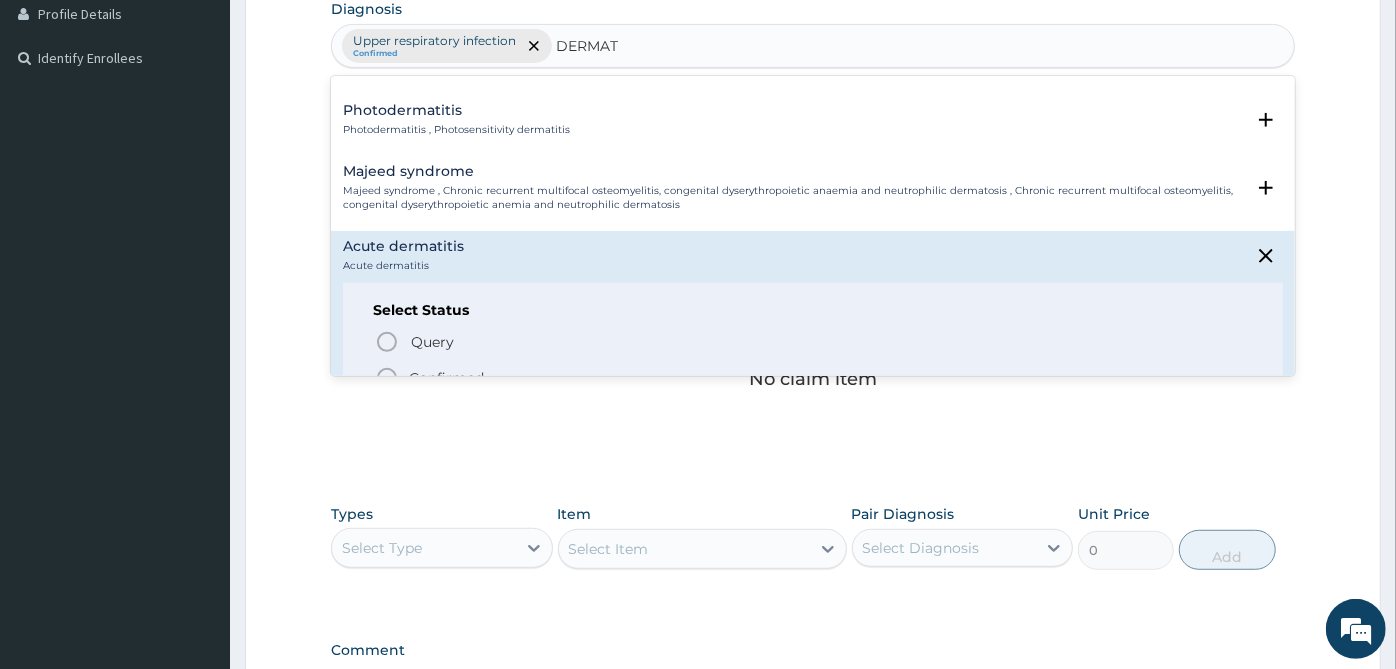 click on "Confirmed" at bounding box center [446, 378] 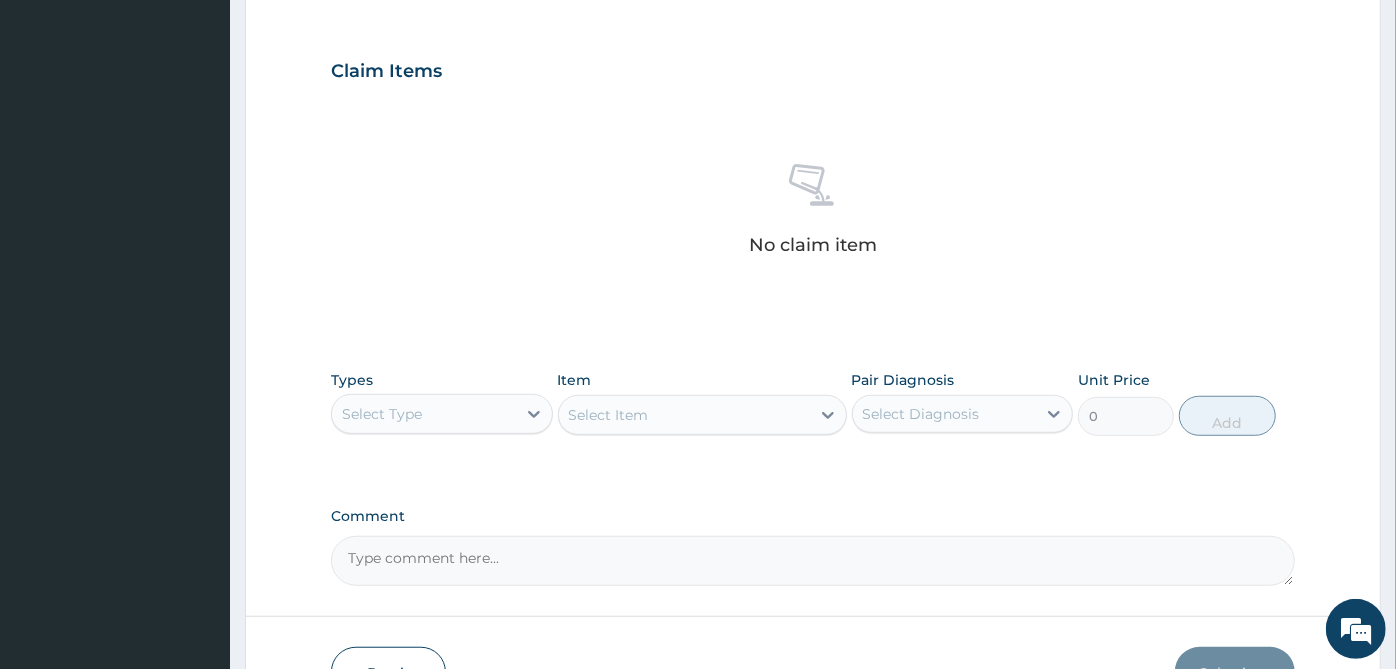 scroll, scrollTop: 770, scrollLeft: 0, axis: vertical 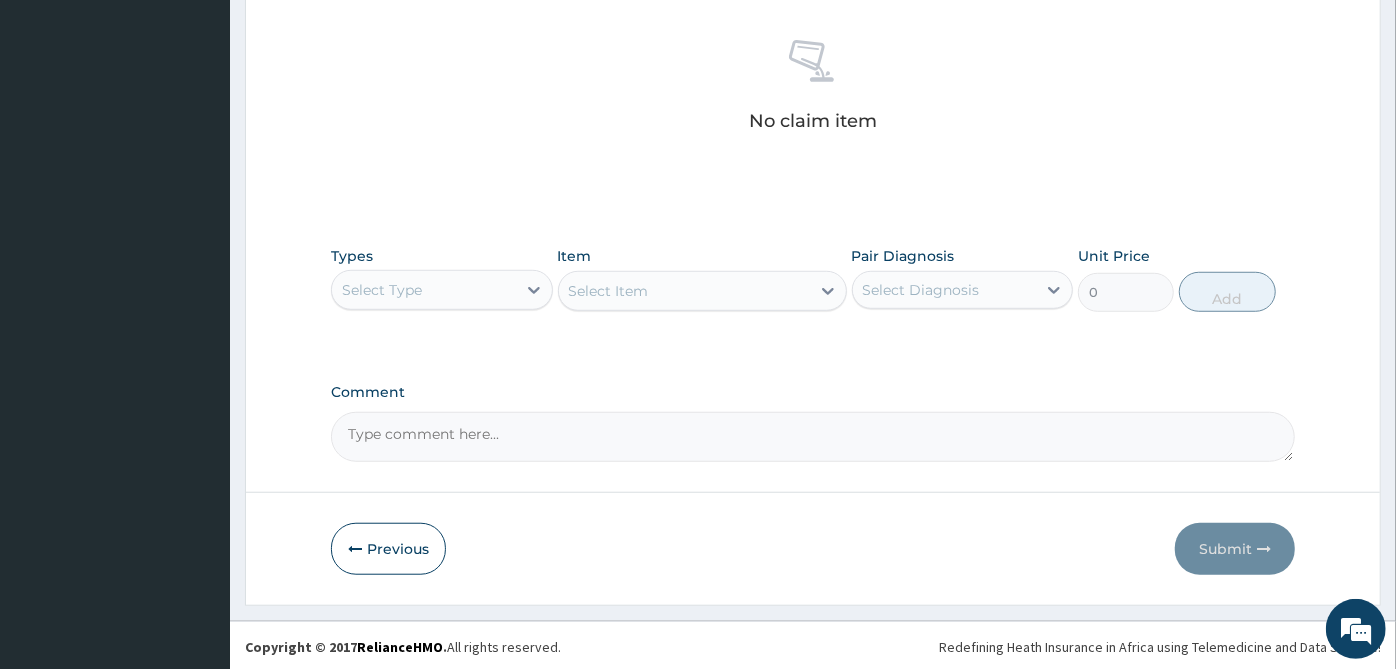 click on "Select Type" at bounding box center [424, 290] 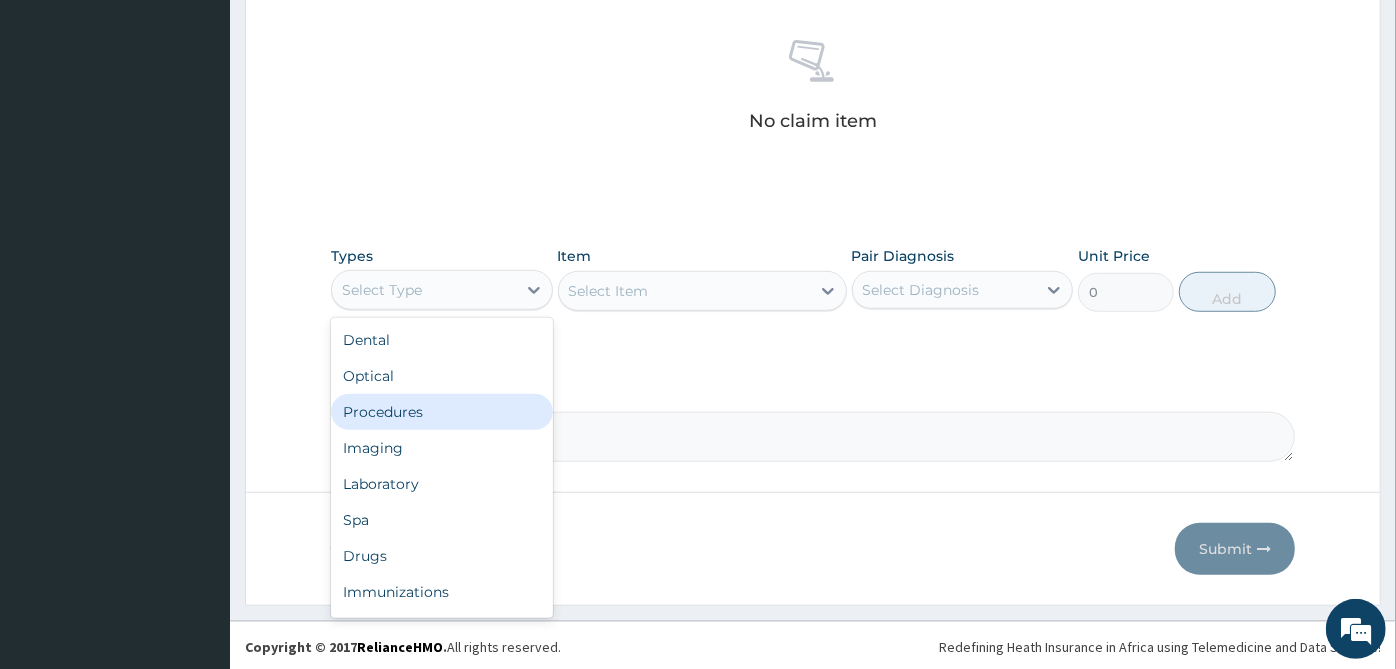 click on "Procedures" at bounding box center (442, 412) 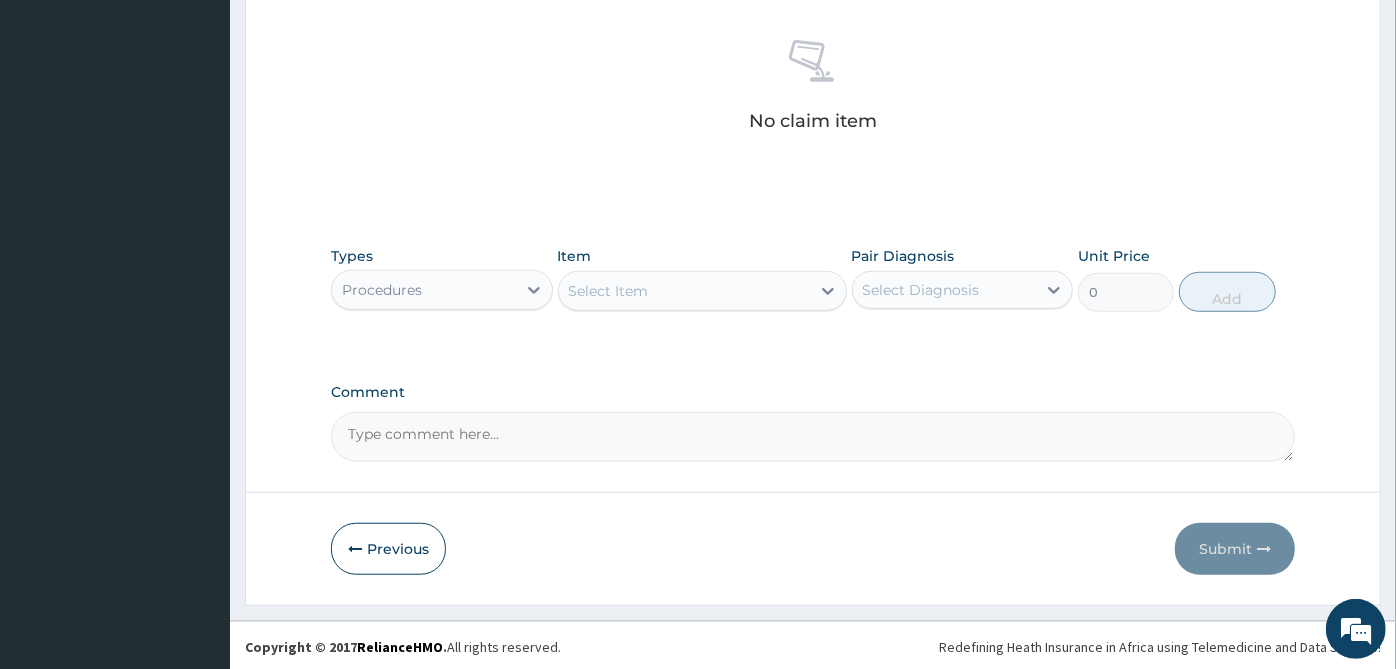 click on "Select Diagnosis" at bounding box center [921, 290] 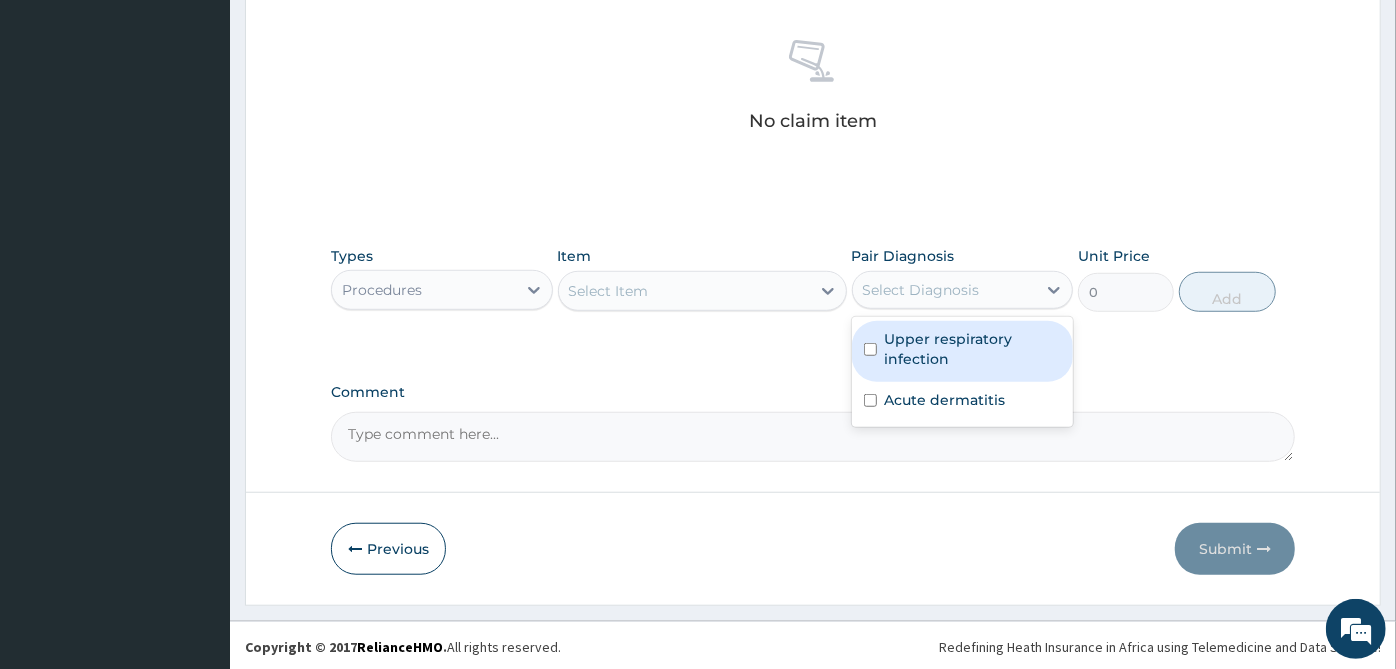 click on "Upper respiratory infection" at bounding box center [973, 349] 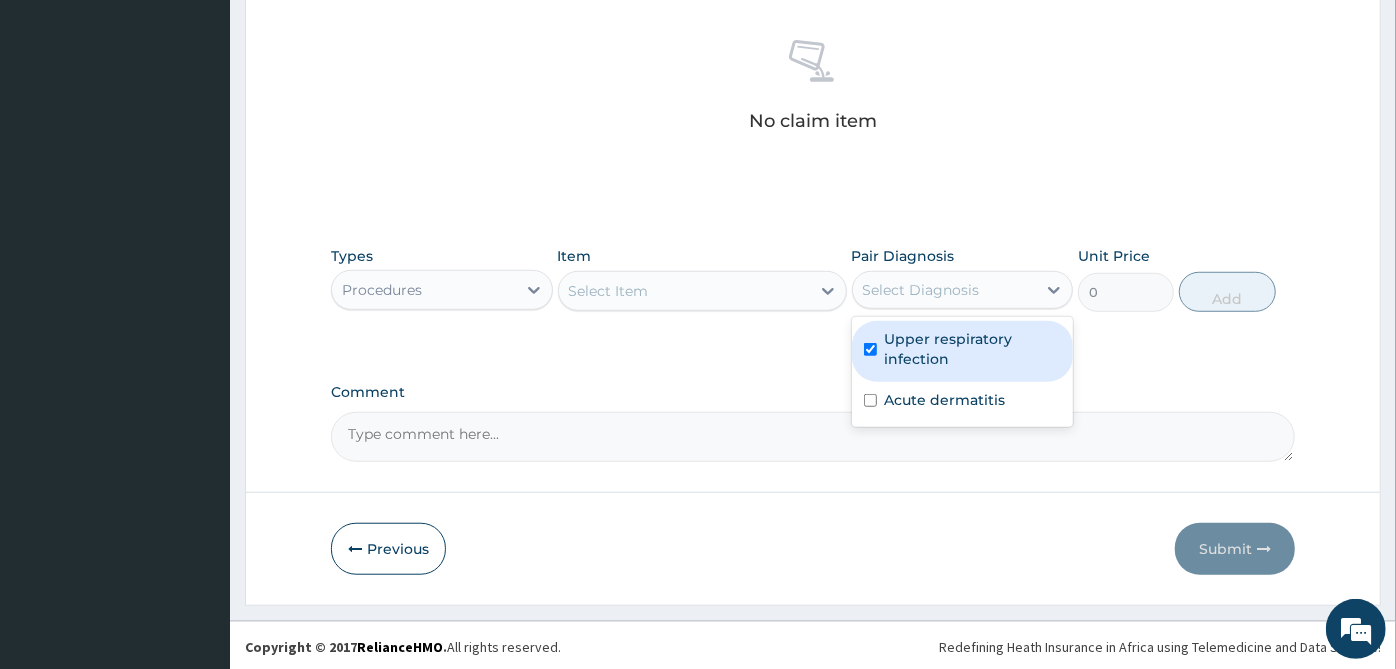 checkbox on "true" 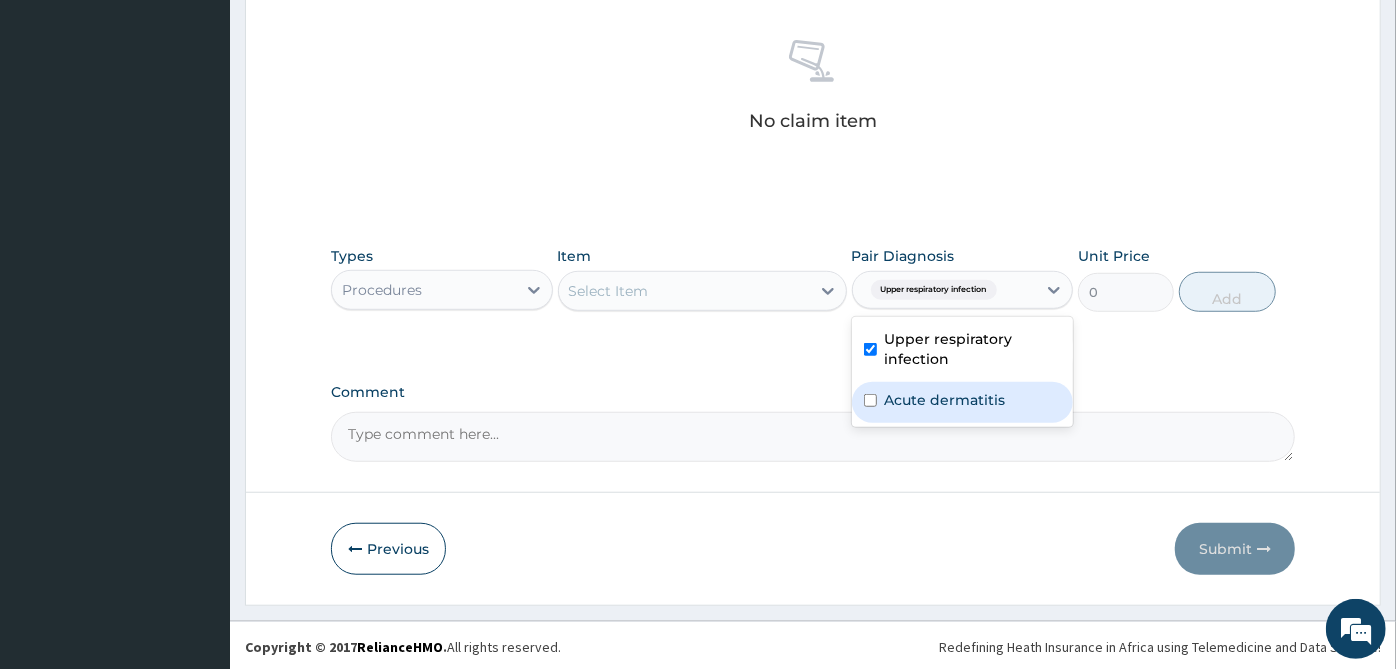 click on "Acute dermatitis" at bounding box center (945, 400) 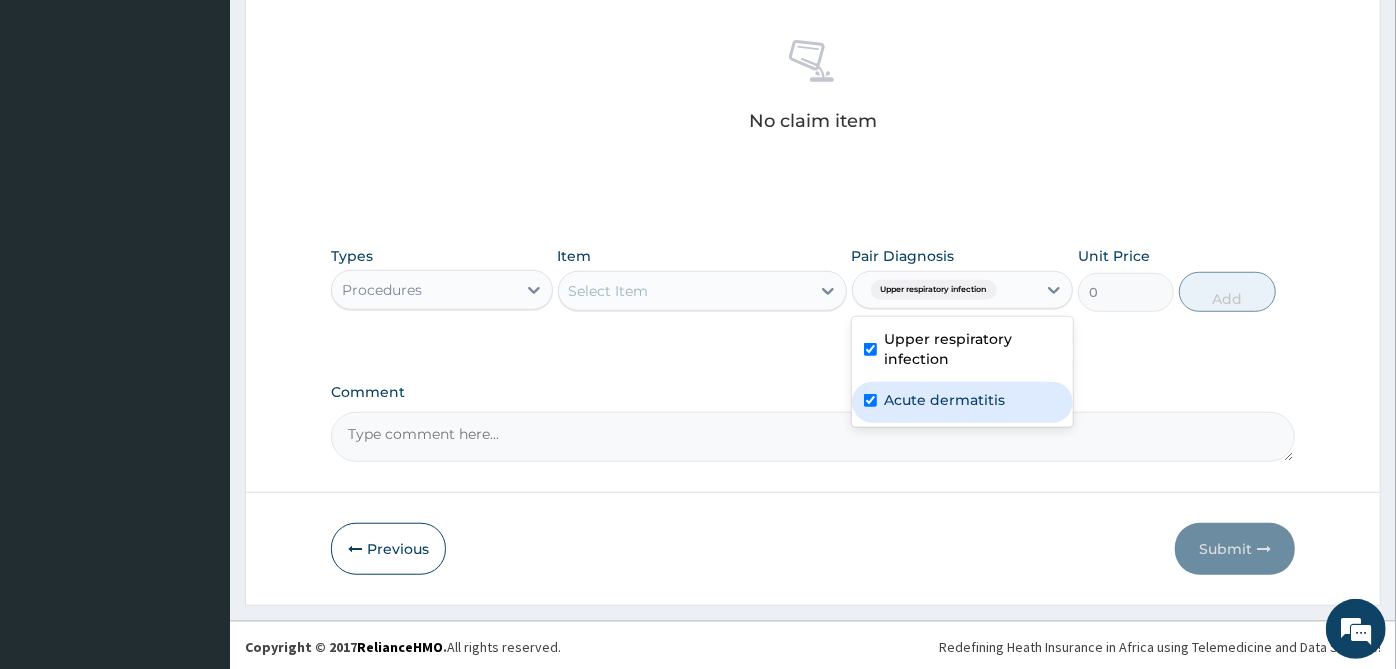 checkbox on "true" 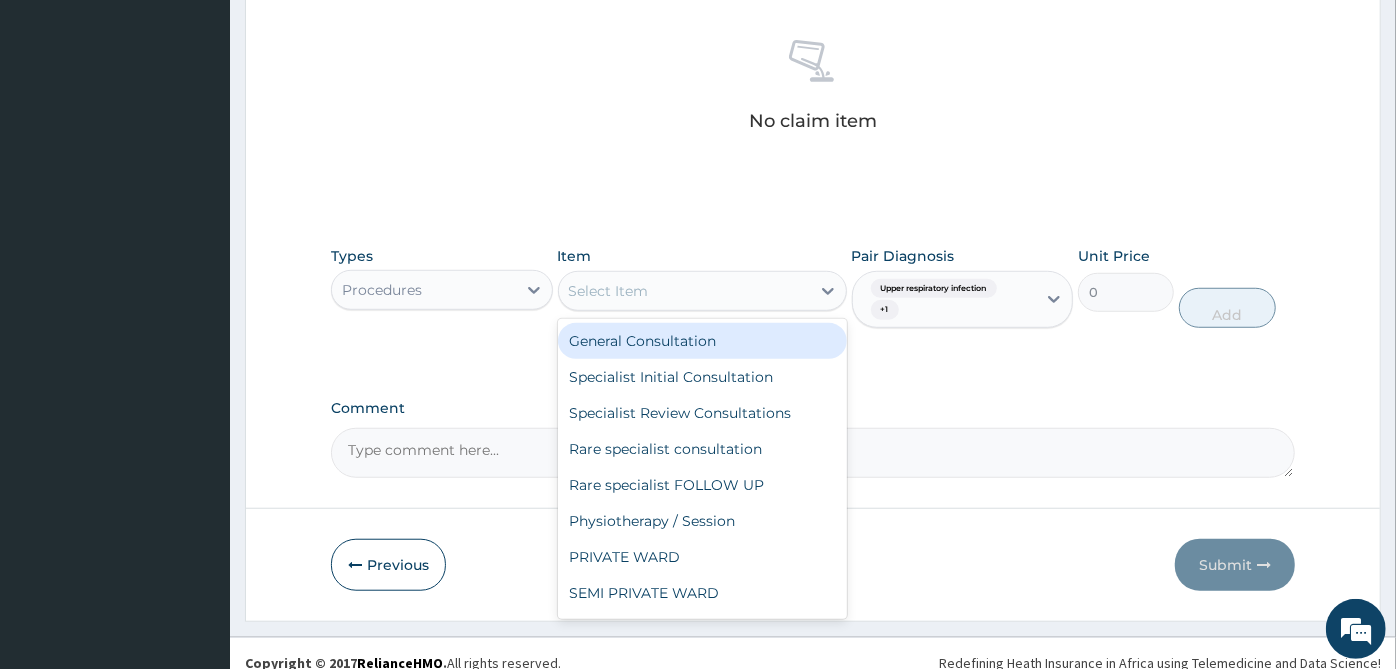 click on "Select Item" at bounding box center (684, 291) 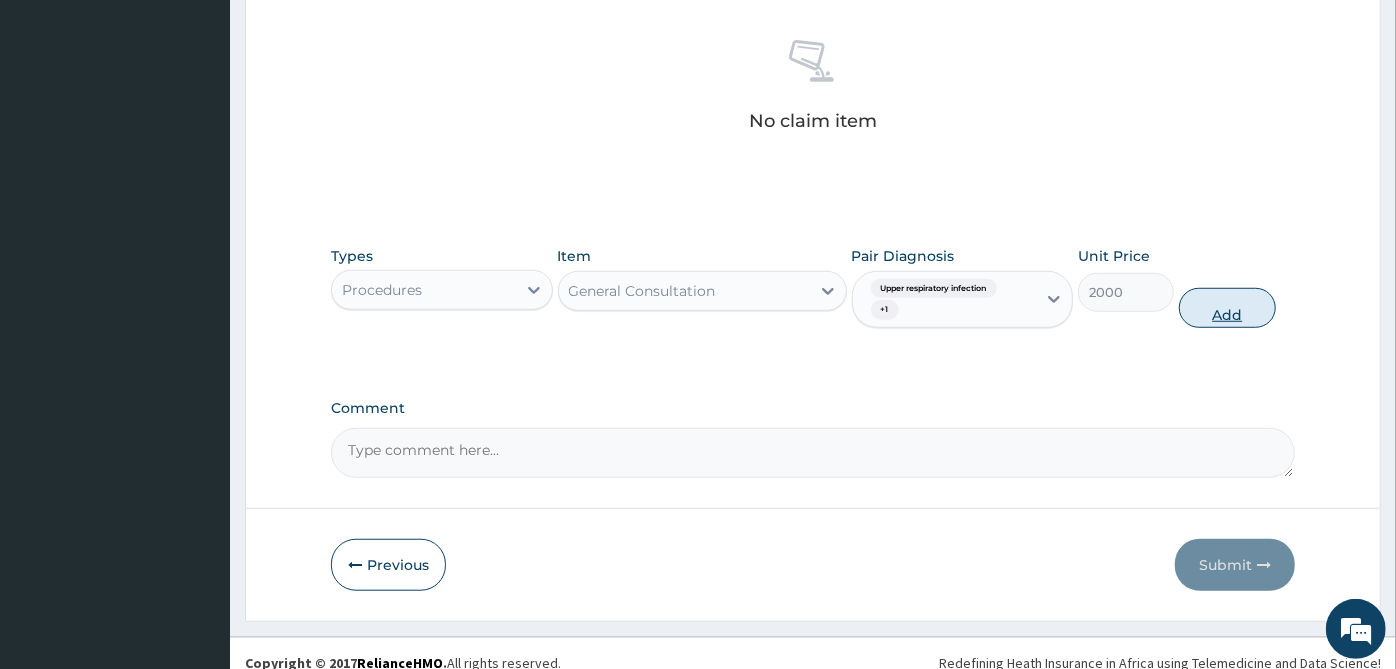 click on "Add" at bounding box center (1227, 308) 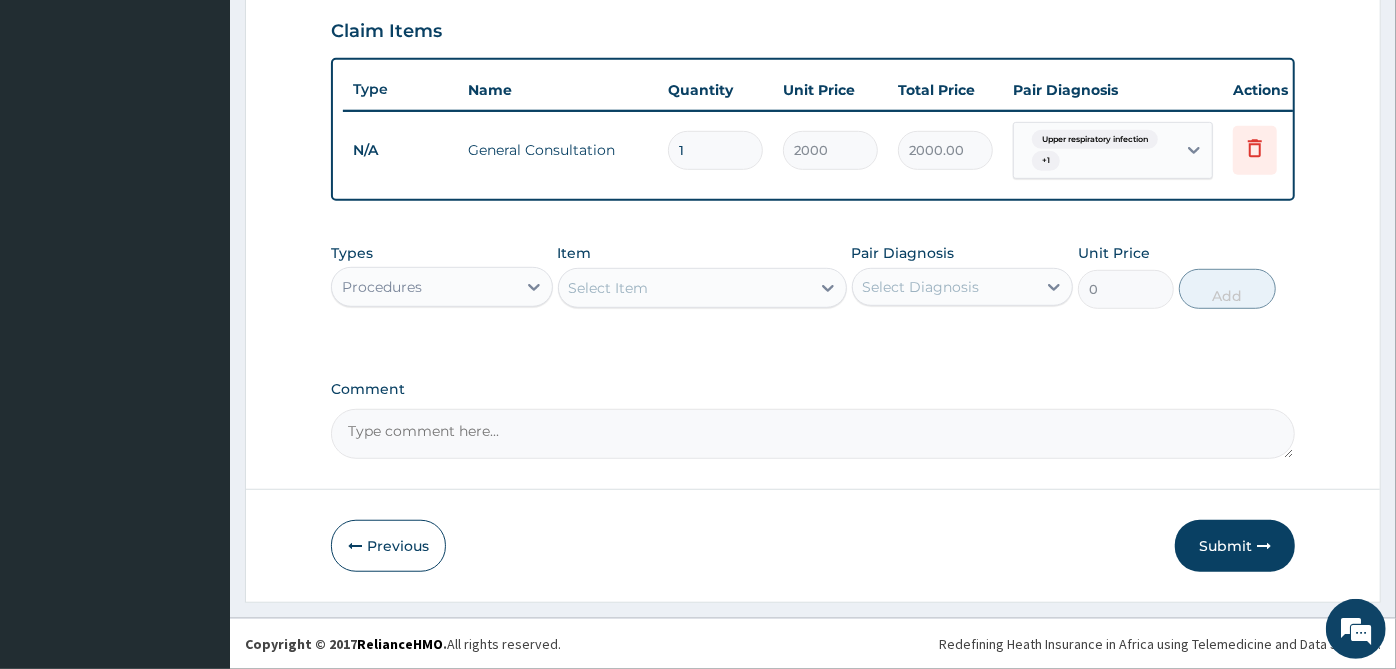 scroll, scrollTop: 698, scrollLeft: 0, axis: vertical 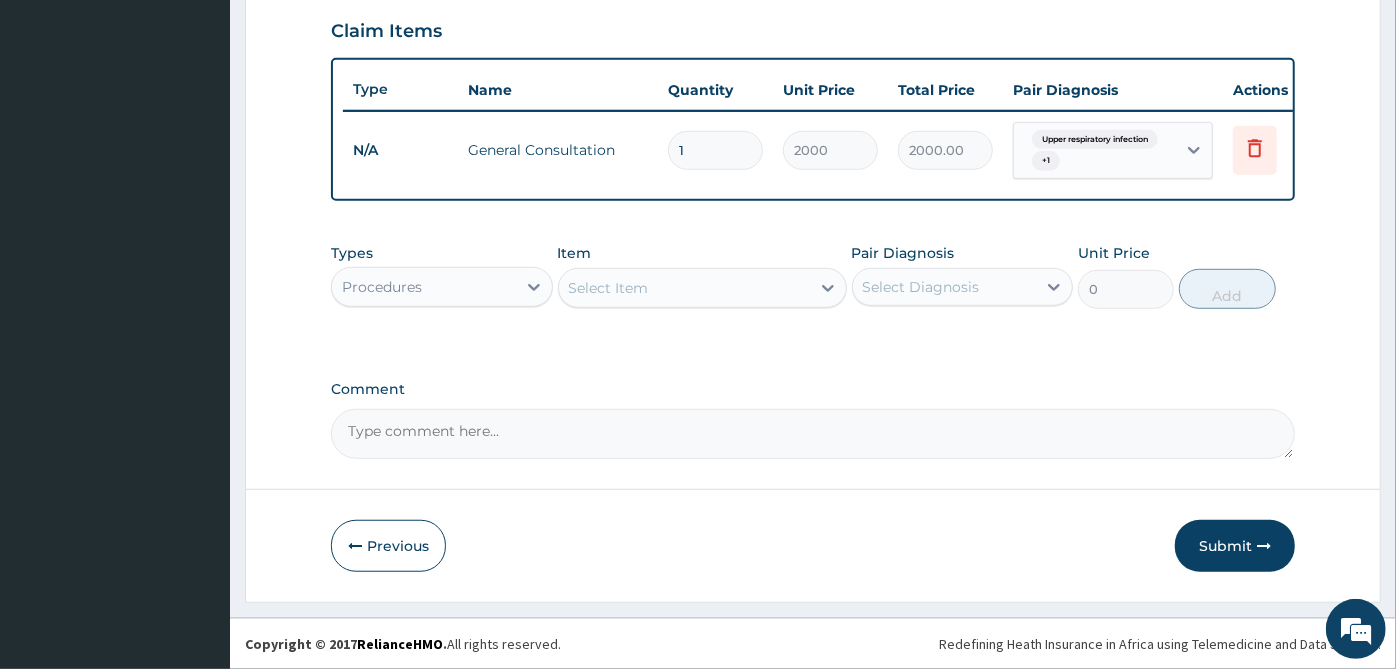 click on "Procedures" at bounding box center [424, 287] 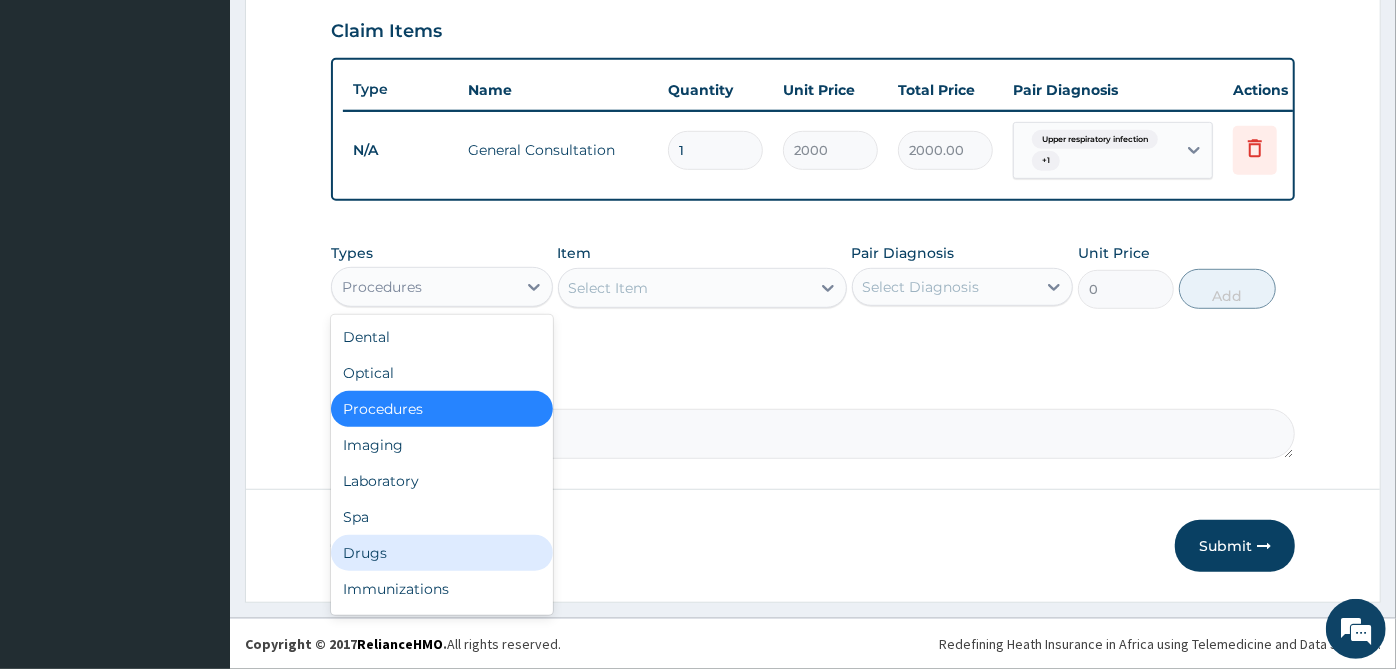 click on "Drugs" at bounding box center (442, 553) 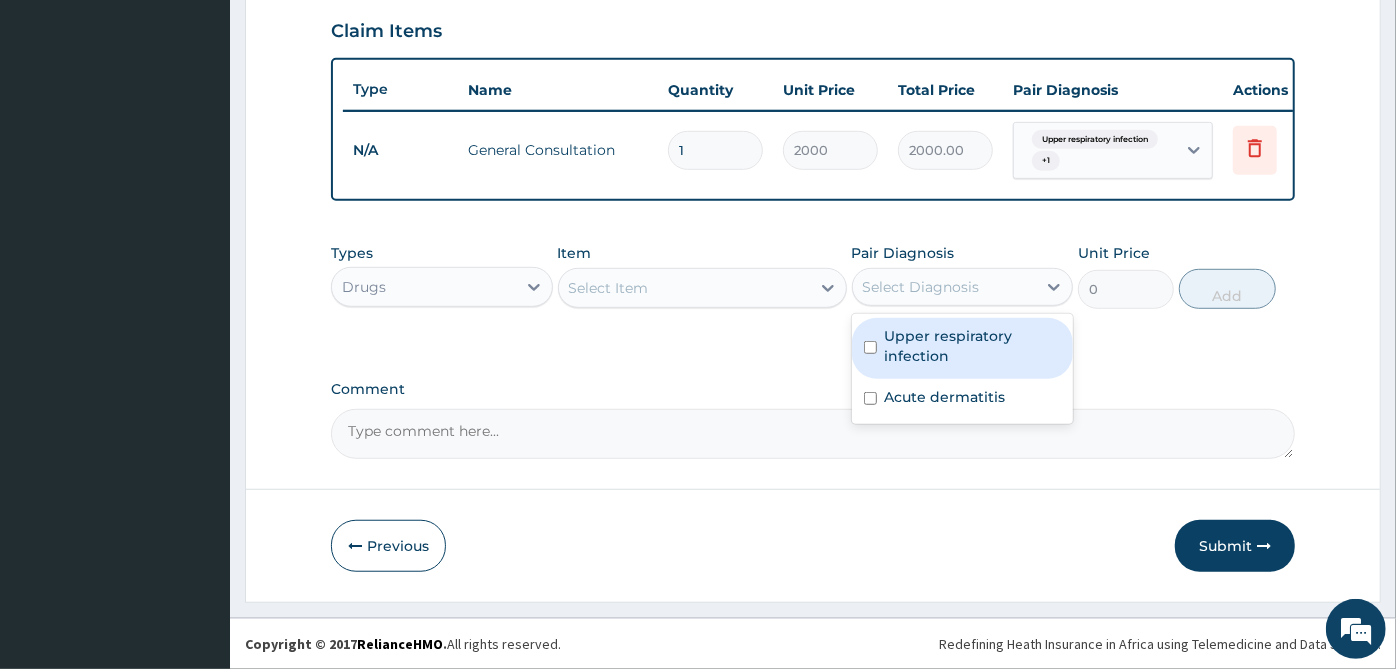 click on "Select Diagnosis" at bounding box center [921, 287] 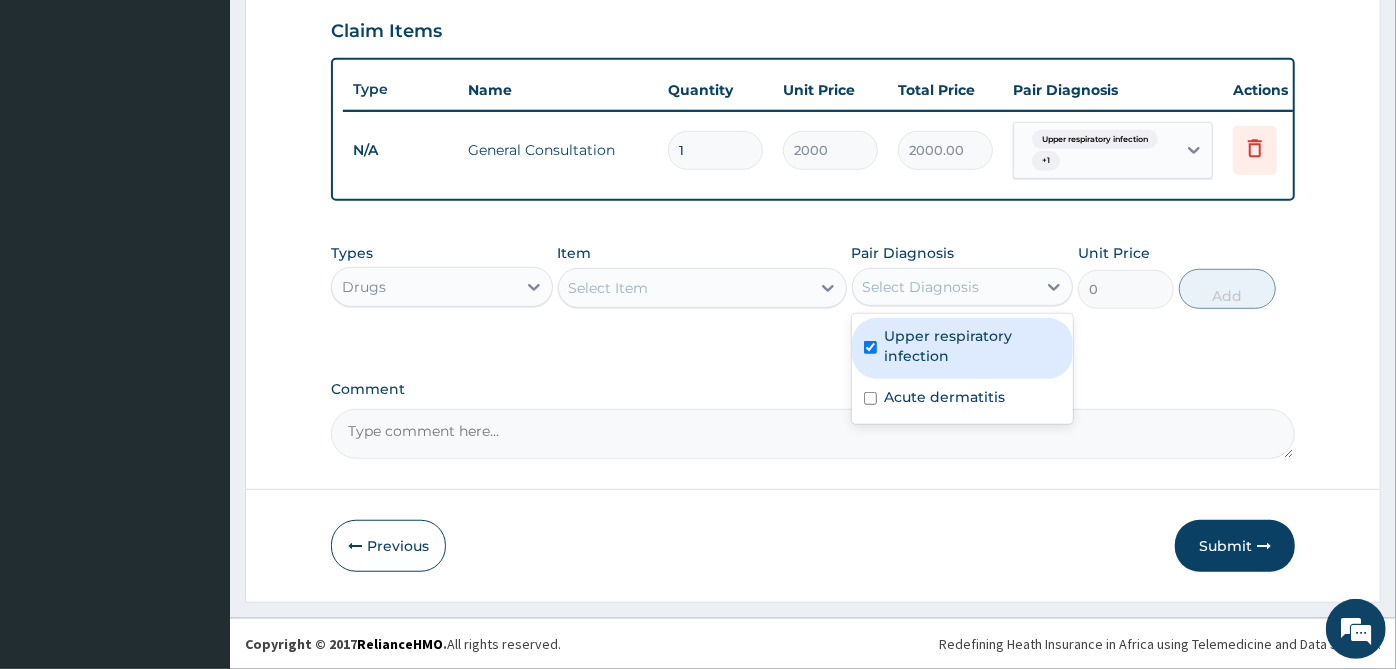 checkbox on "true" 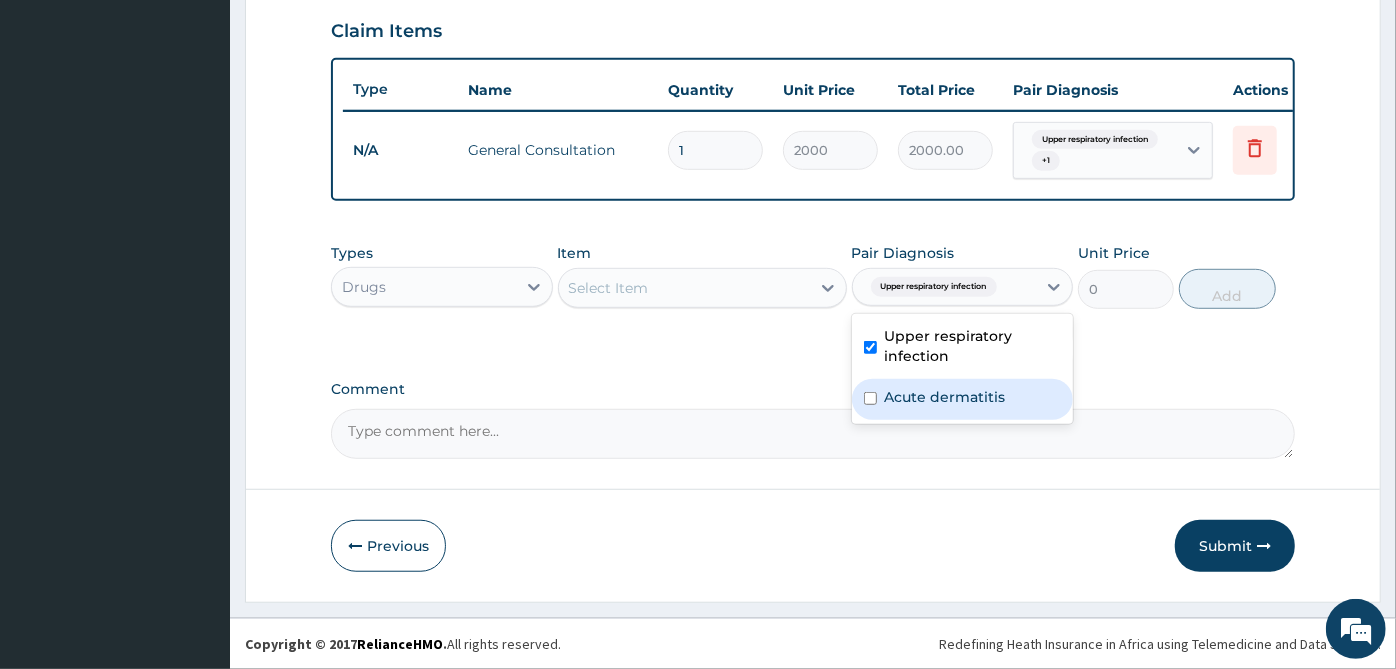 click on "Acute dermatitis" at bounding box center (963, 399) 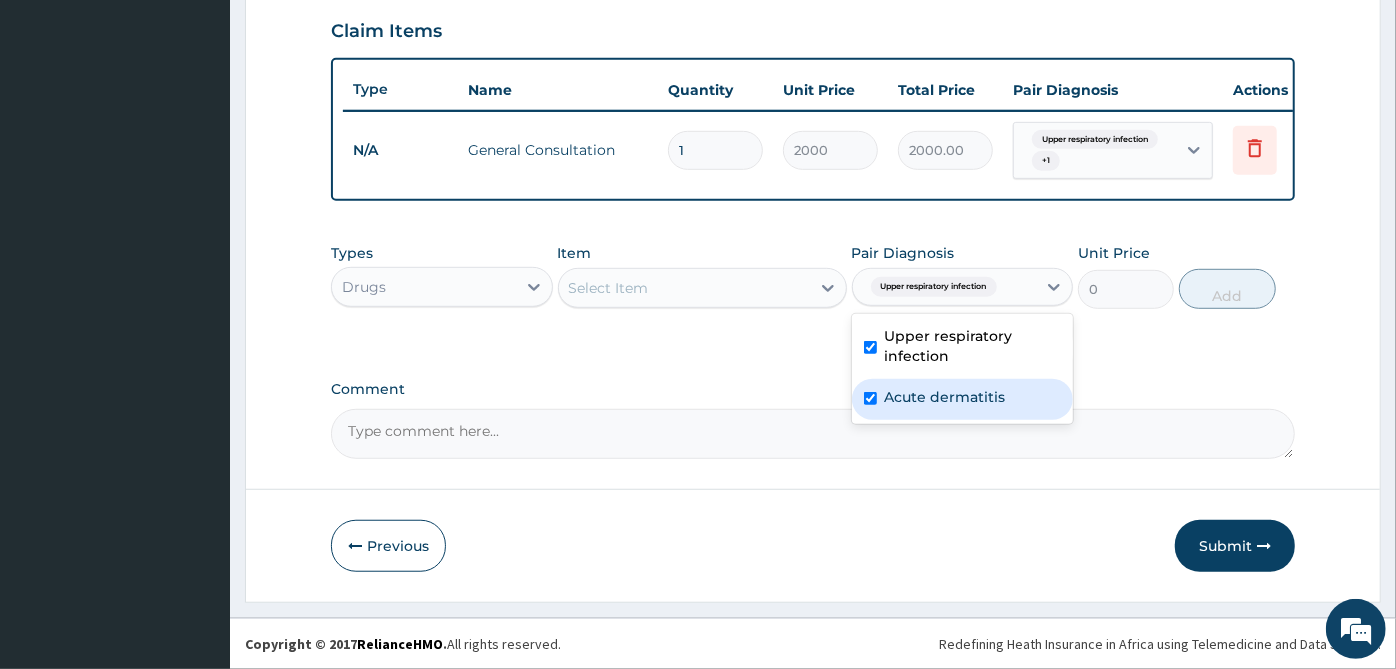 checkbox on "true" 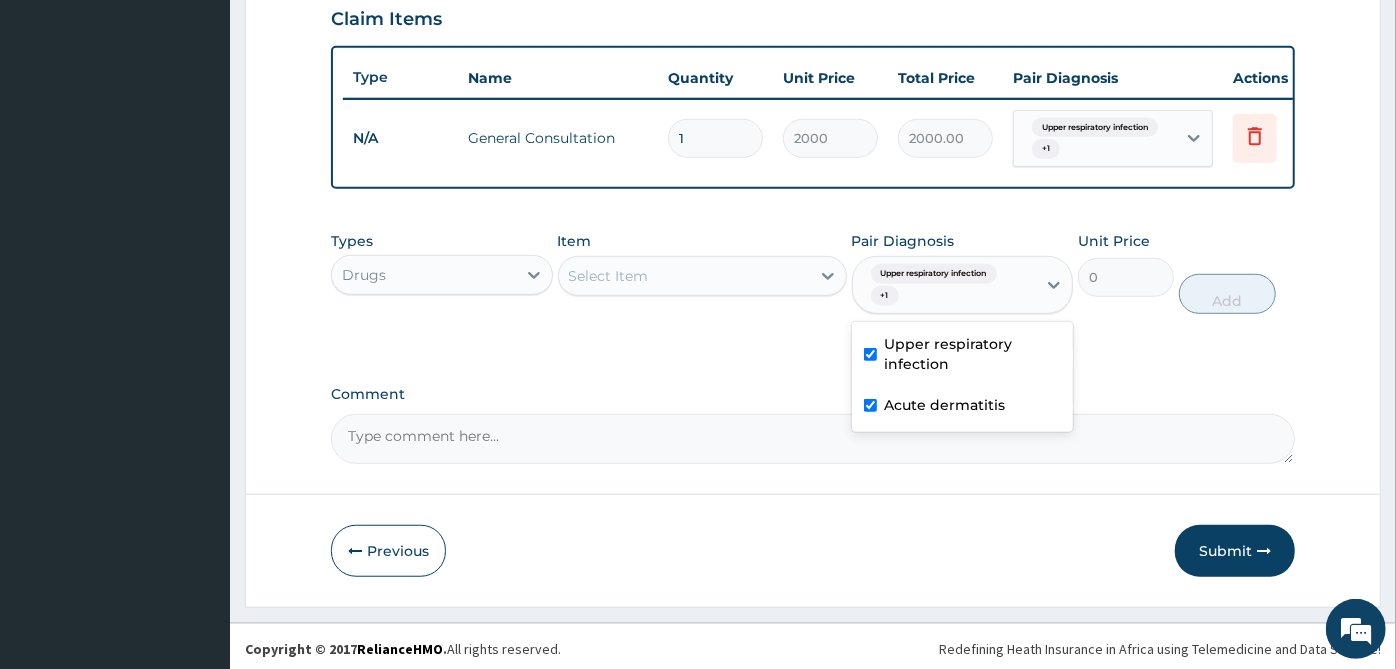 click on "Select Item" at bounding box center (684, 276) 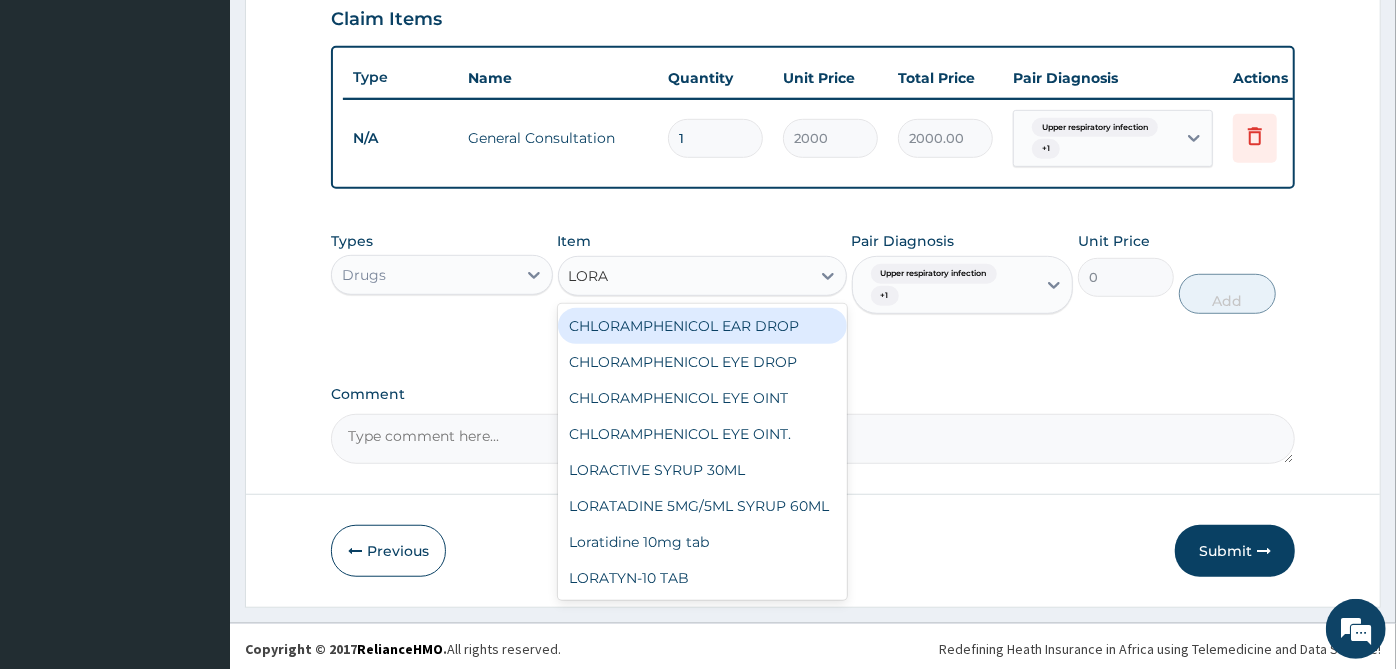 type on "LORAT" 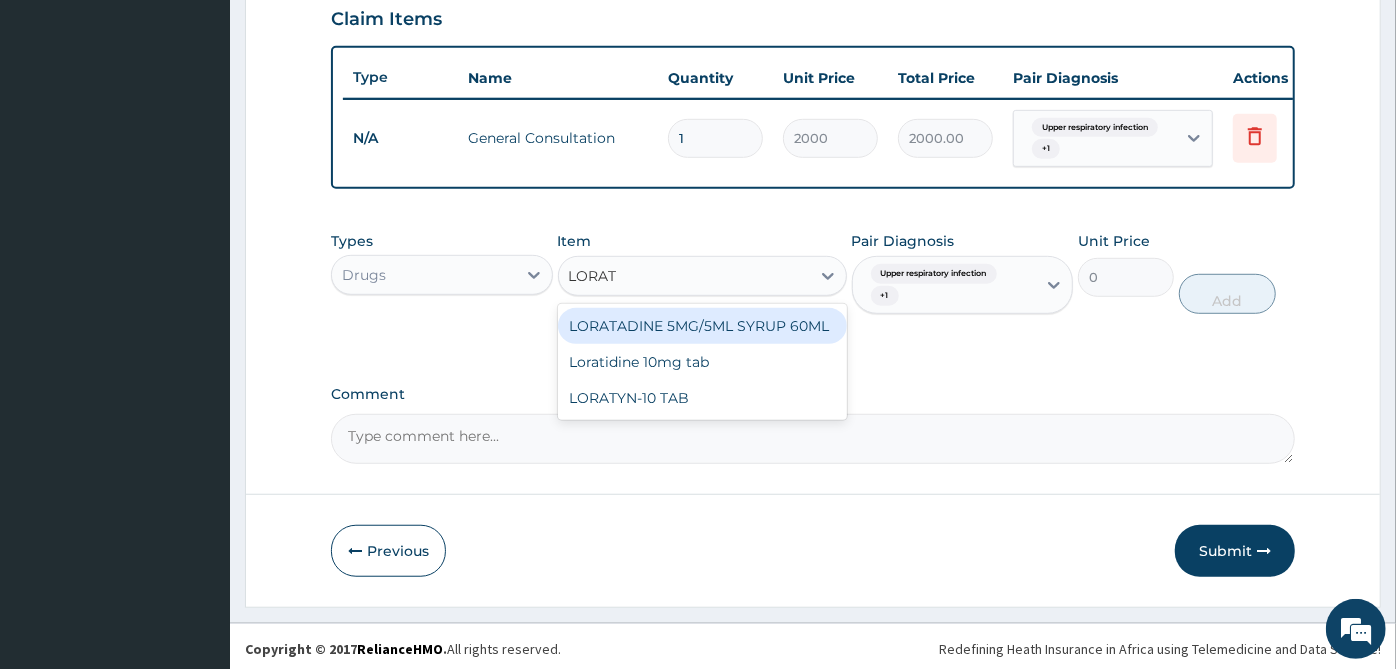 click on "LORATADINE 5MG/5ML SYRUP  60ML" at bounding box center (702, 326) 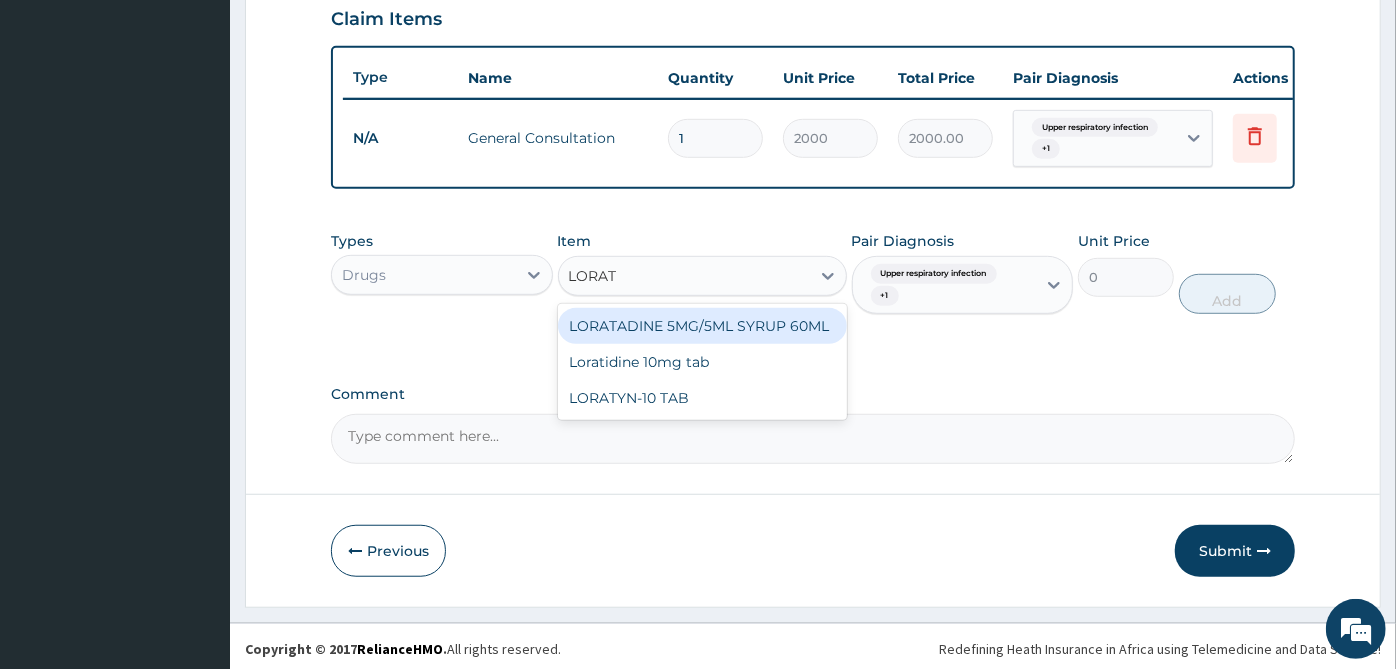 type 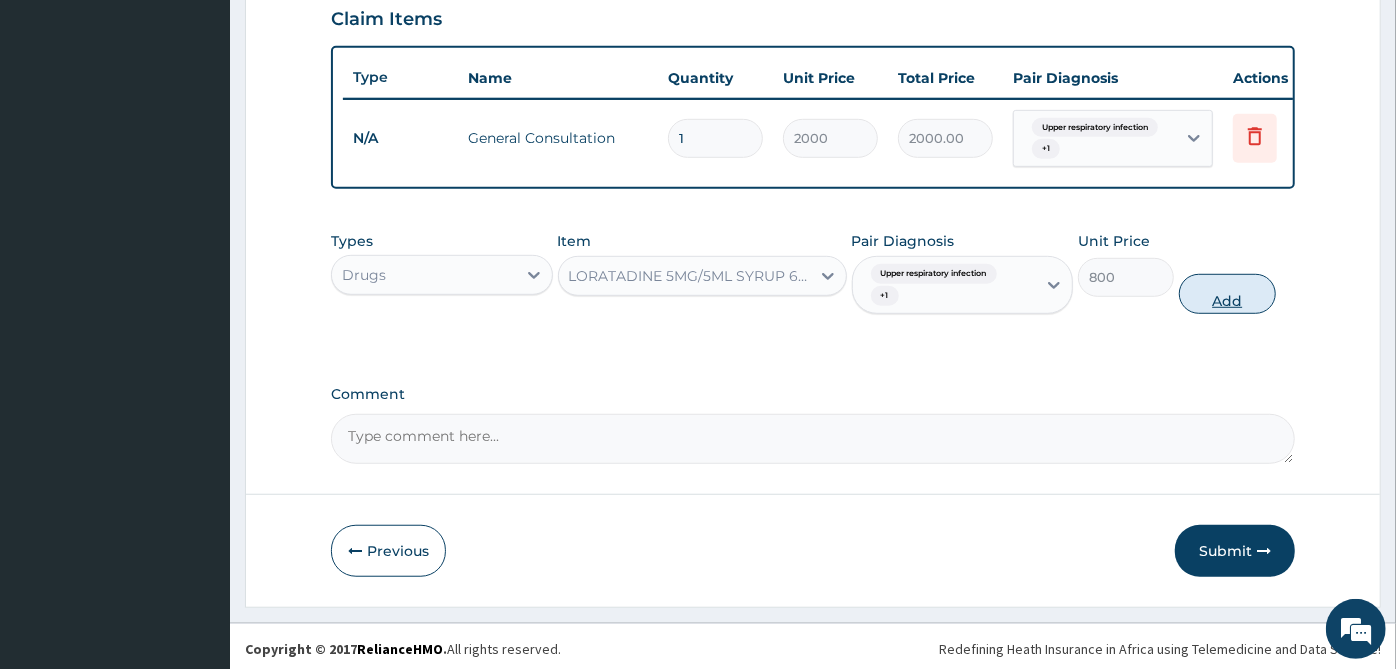 click on "Add" at bounding box center (1227, 294) 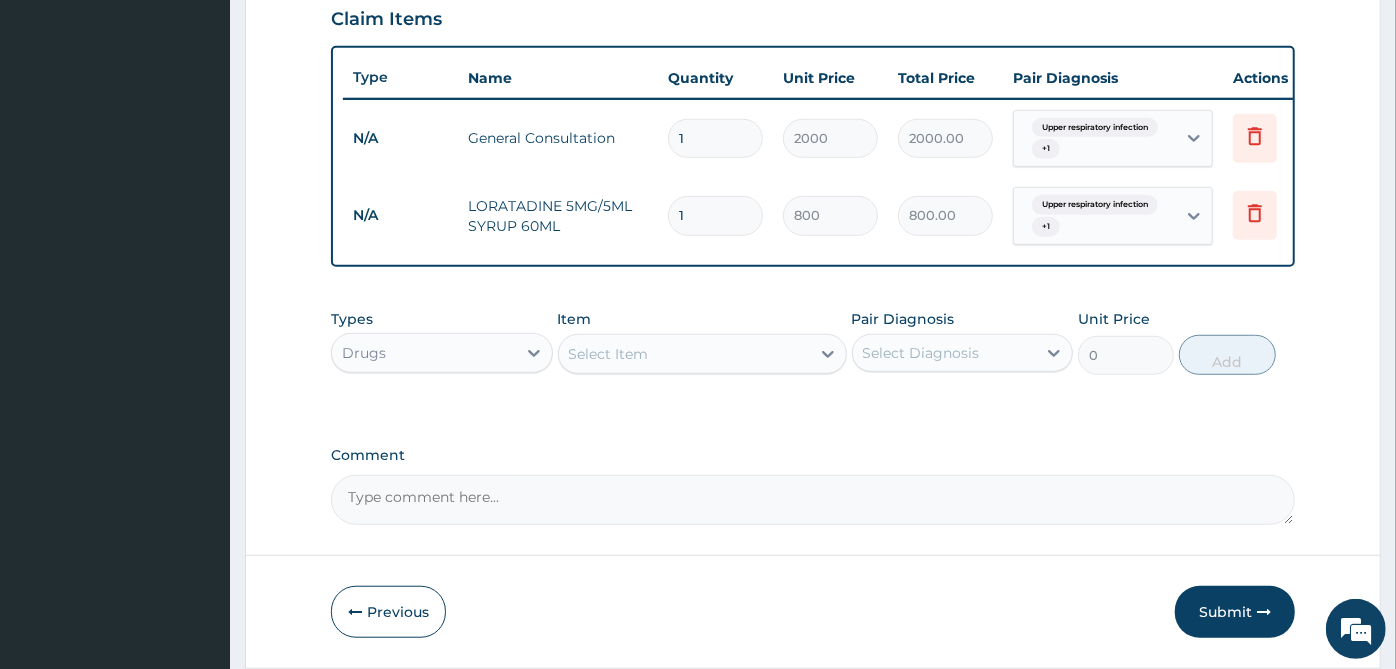 scroll, scrollTop: 775, scrollLeft: 0, axis: vertical 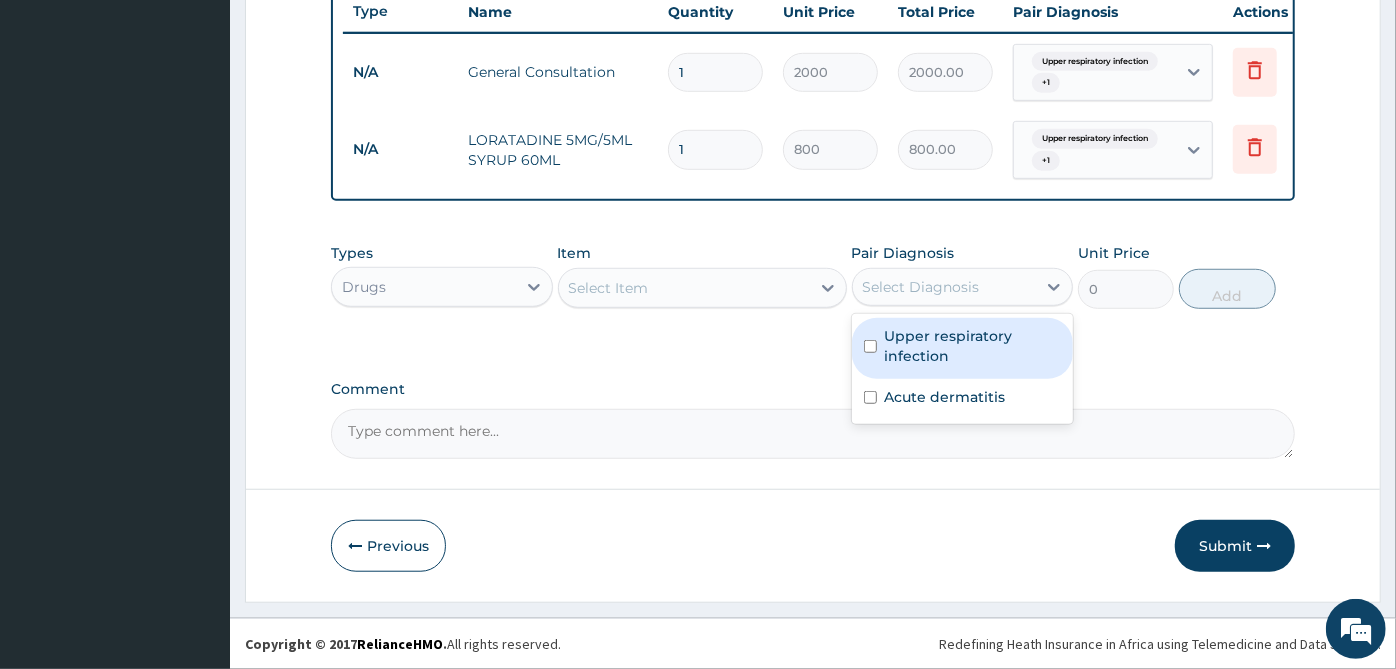 click on "Select Diagnosis" at bounding box center [945, 287] 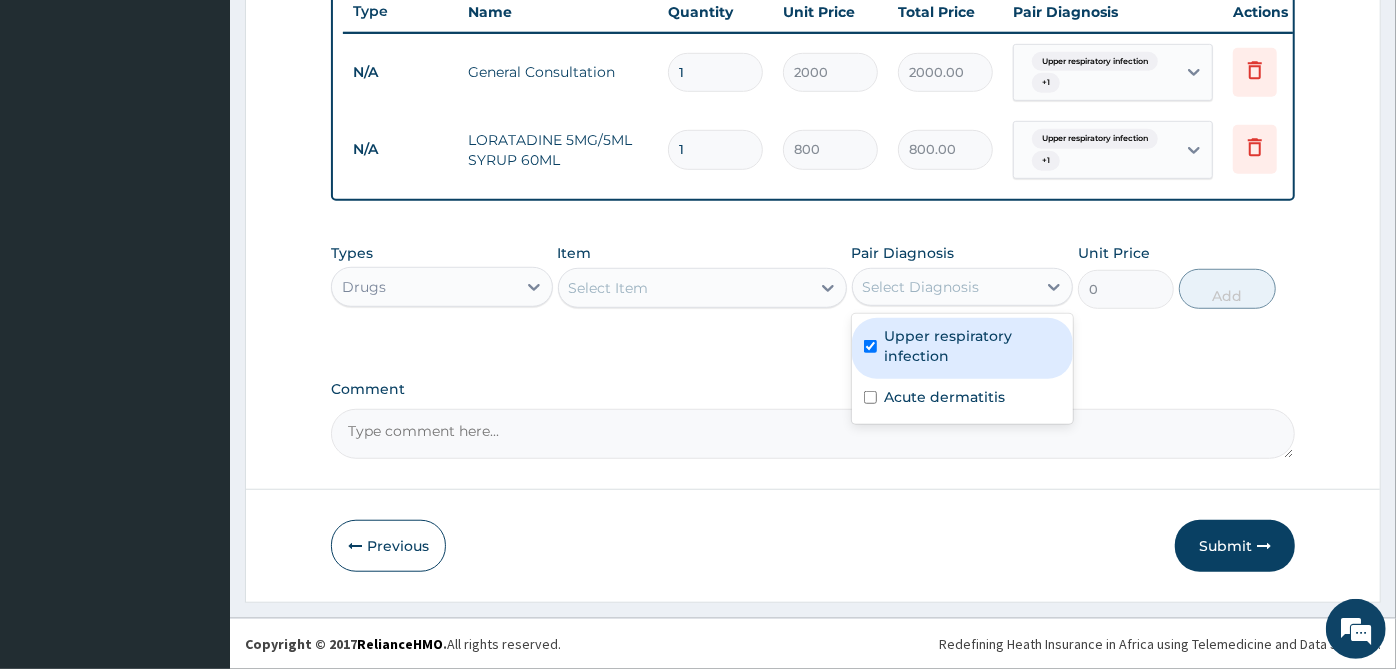 checkbox on "true" 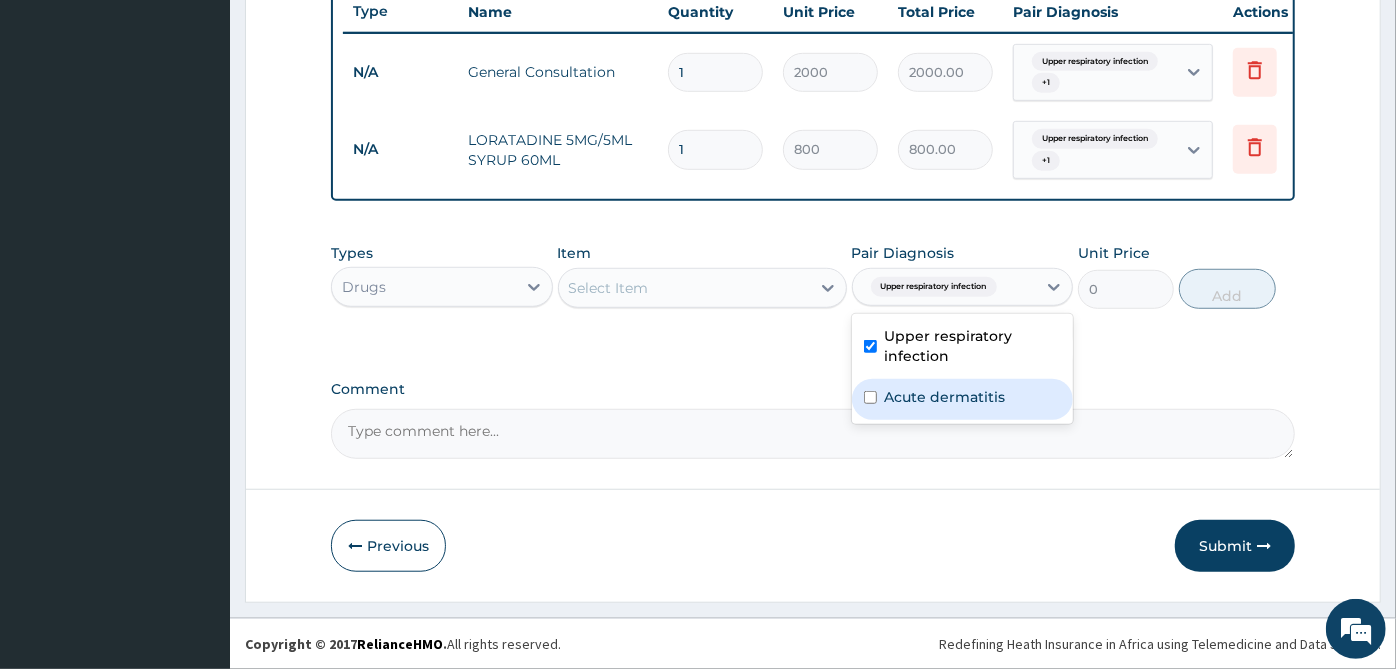 click on "Acute dermatitis" at bounding box center [963, 399] 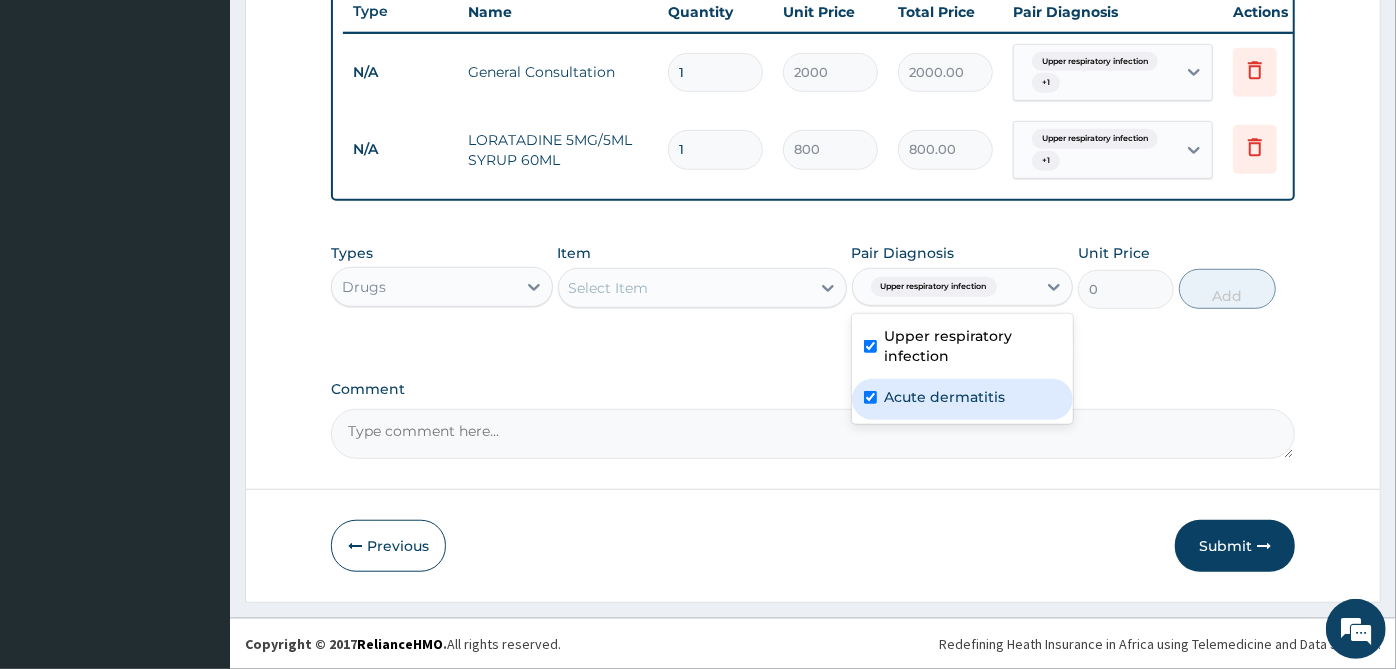 checkbox on "true" 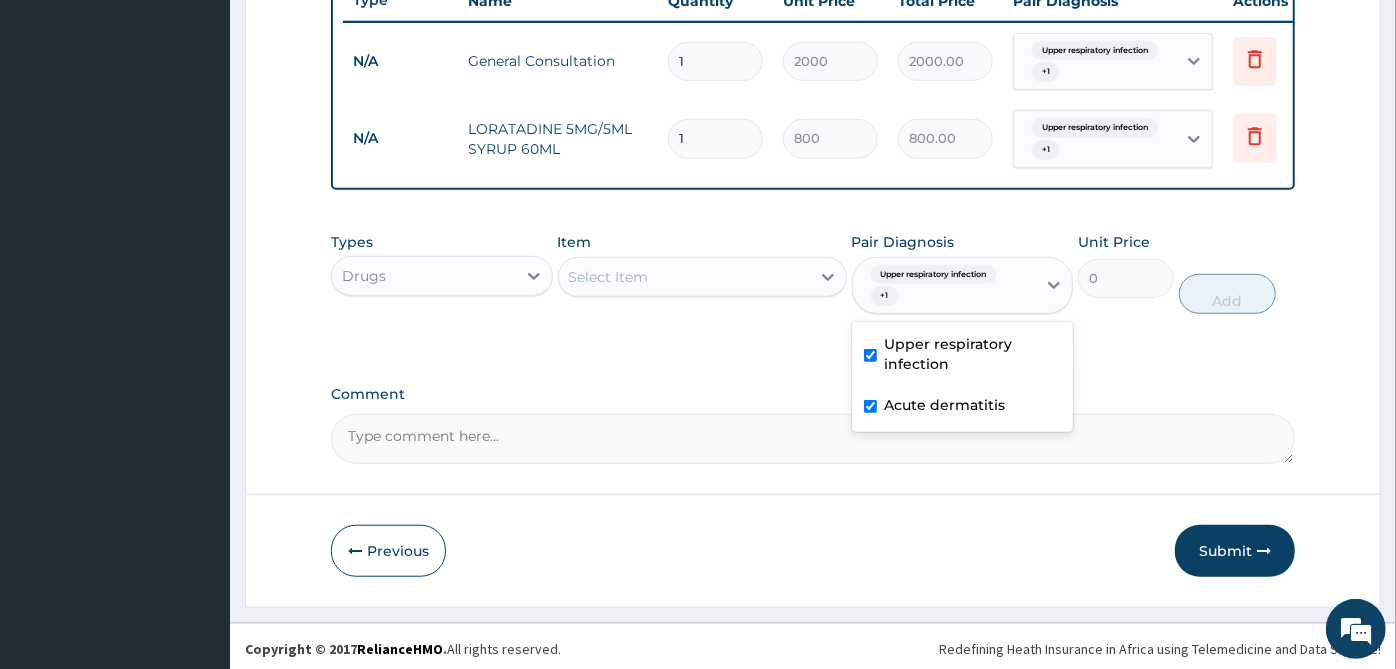 click on "Select Item" at bounding box center (702, 277) 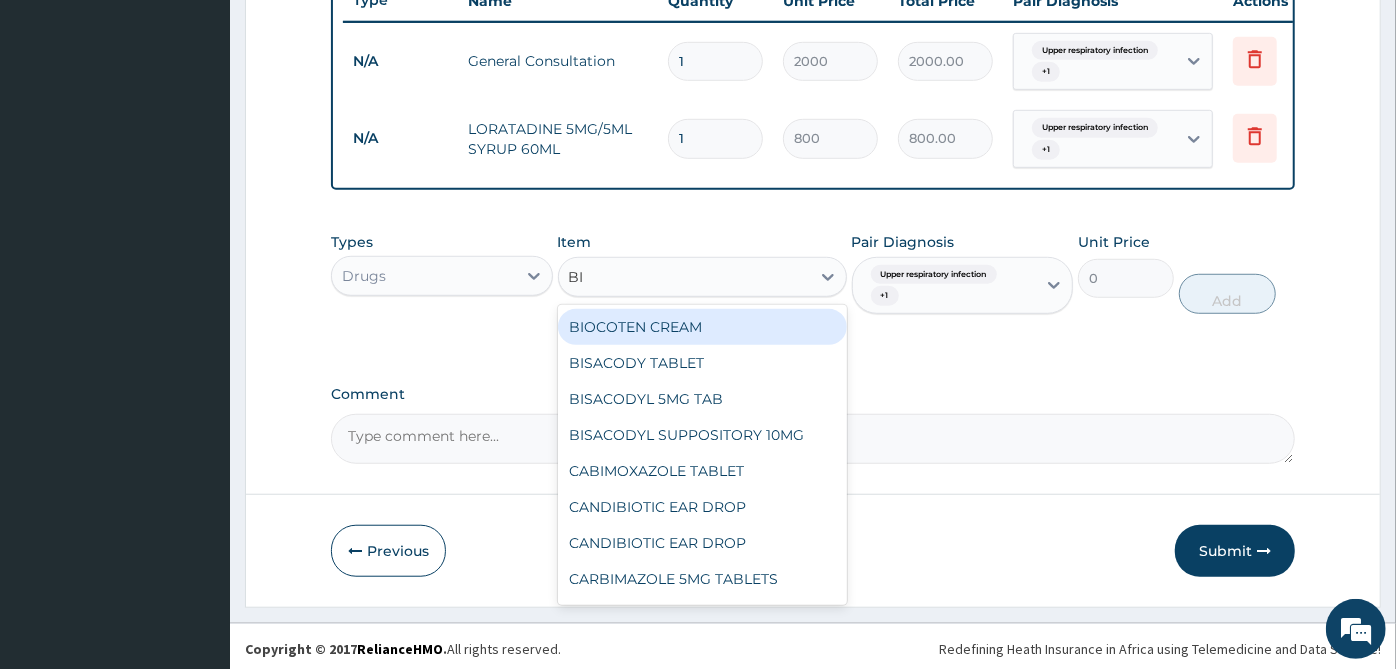 type on "BIO" 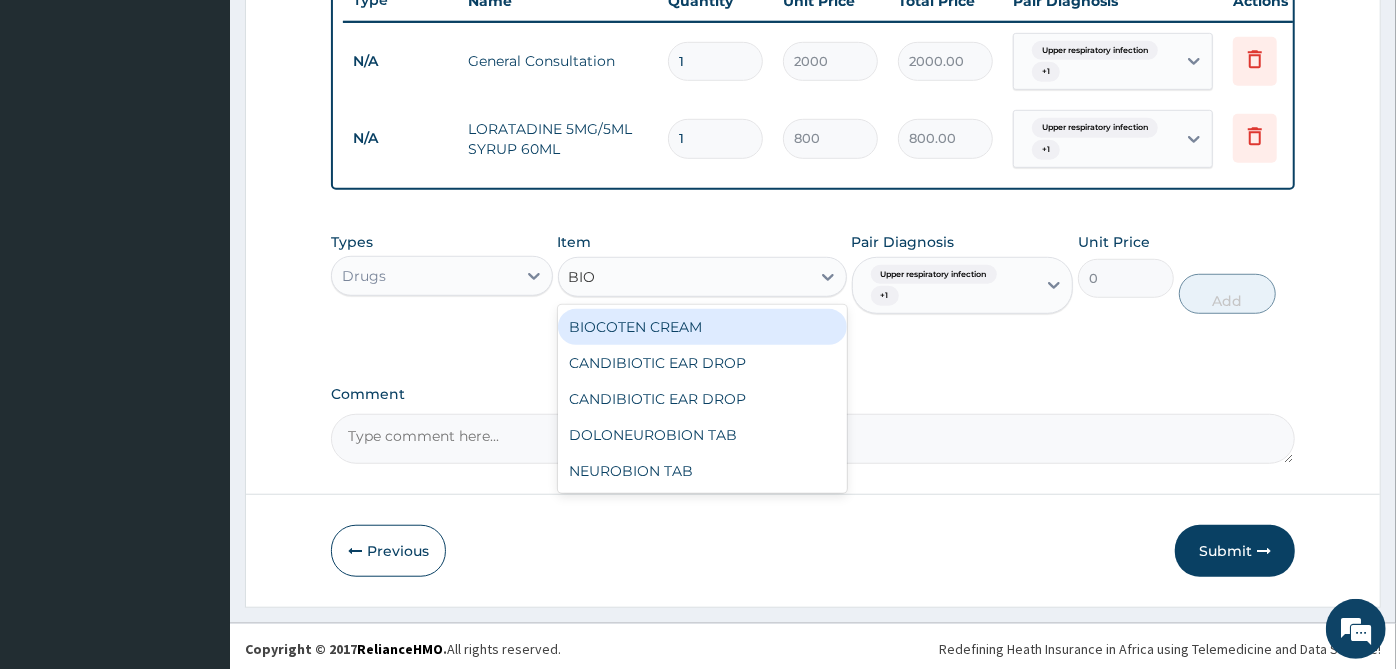click on "BIOCOTEN CREAM" at bounding box center [702, 327] 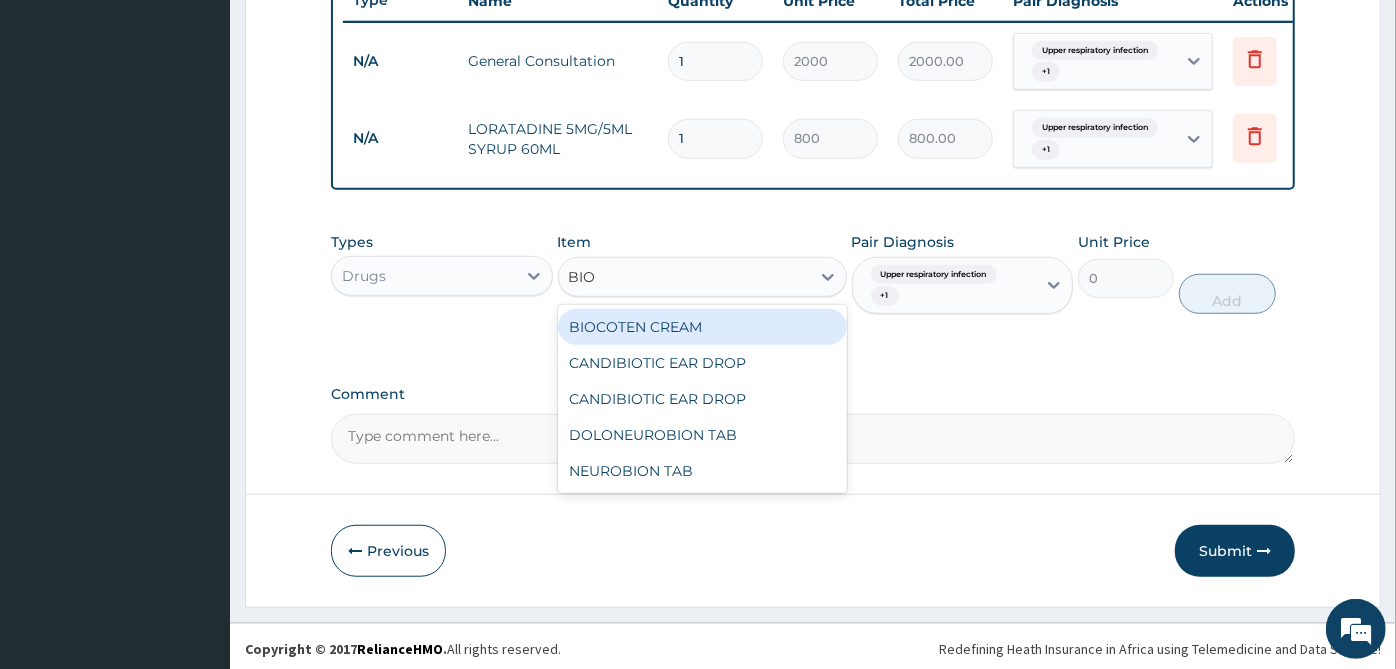 type 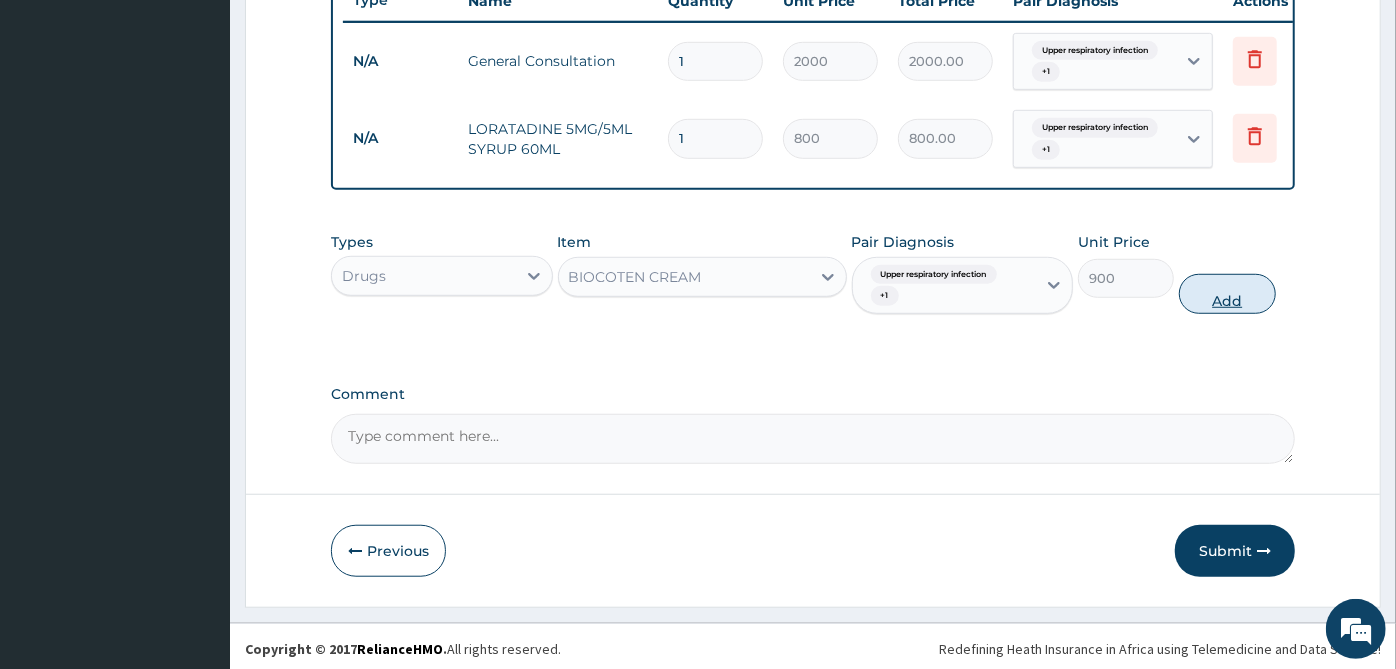 click on "Add" at bounding box center (1227, 294) 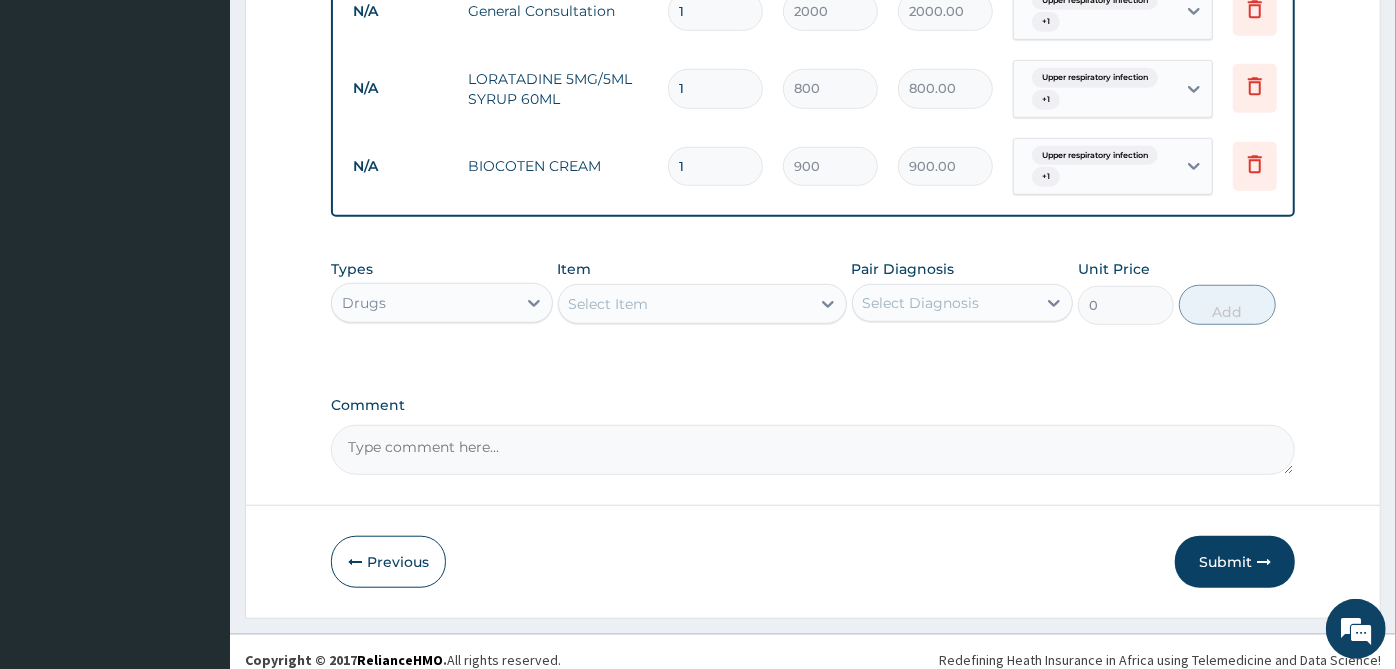 scroll, scrollTop: 851, scrollLeft: 0, axis: vertical 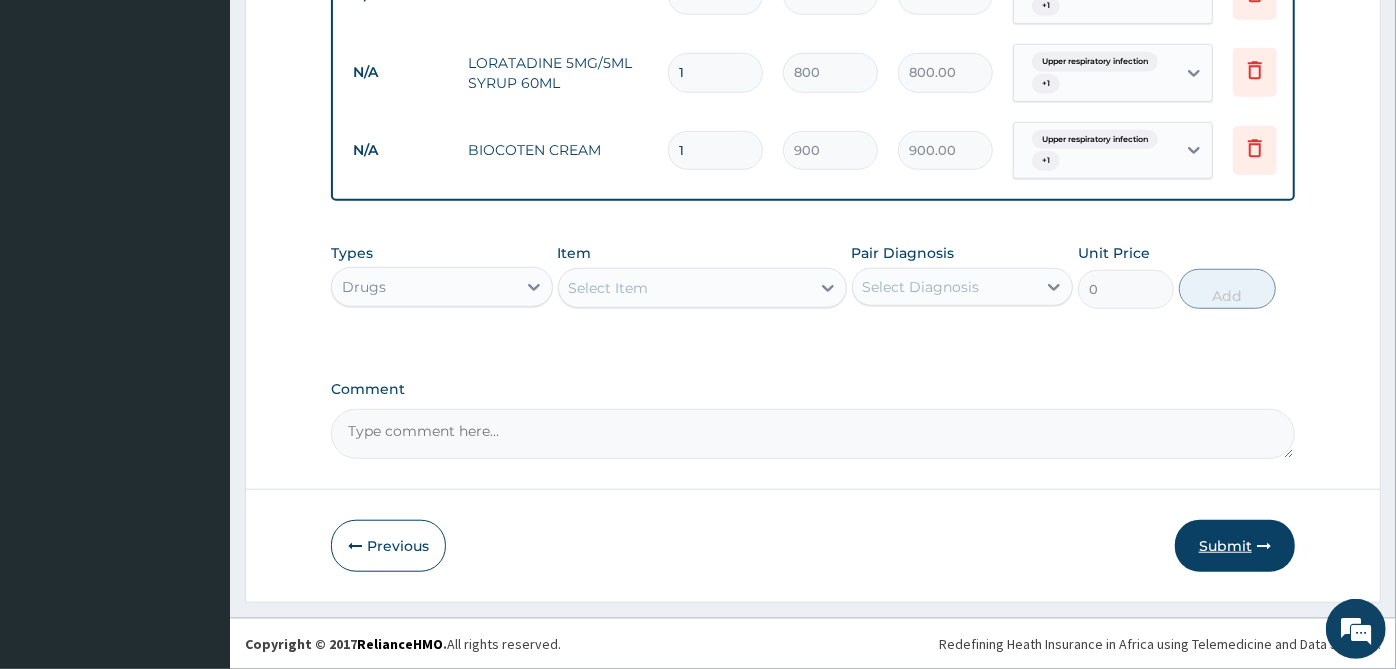 click on "Submit" at bounding box center [1235, 546] 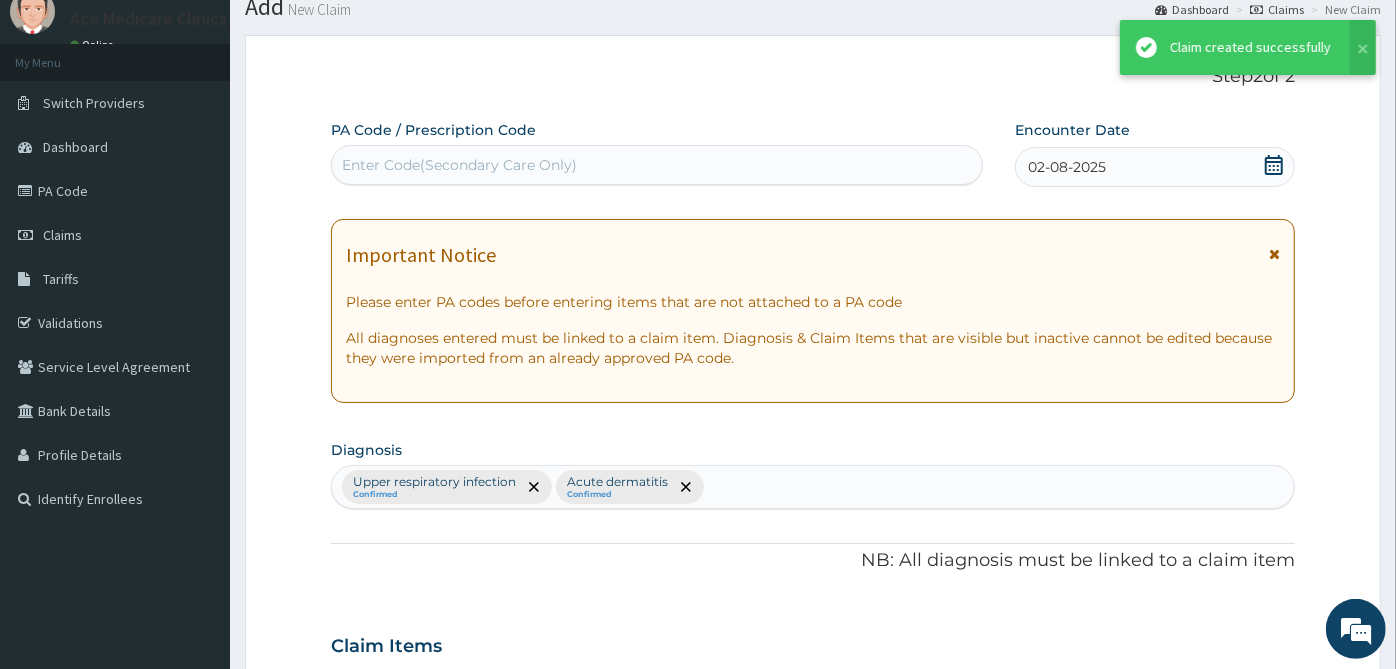 scroll, scrollTop: 851, scrollLeft: 0, axis: vertical 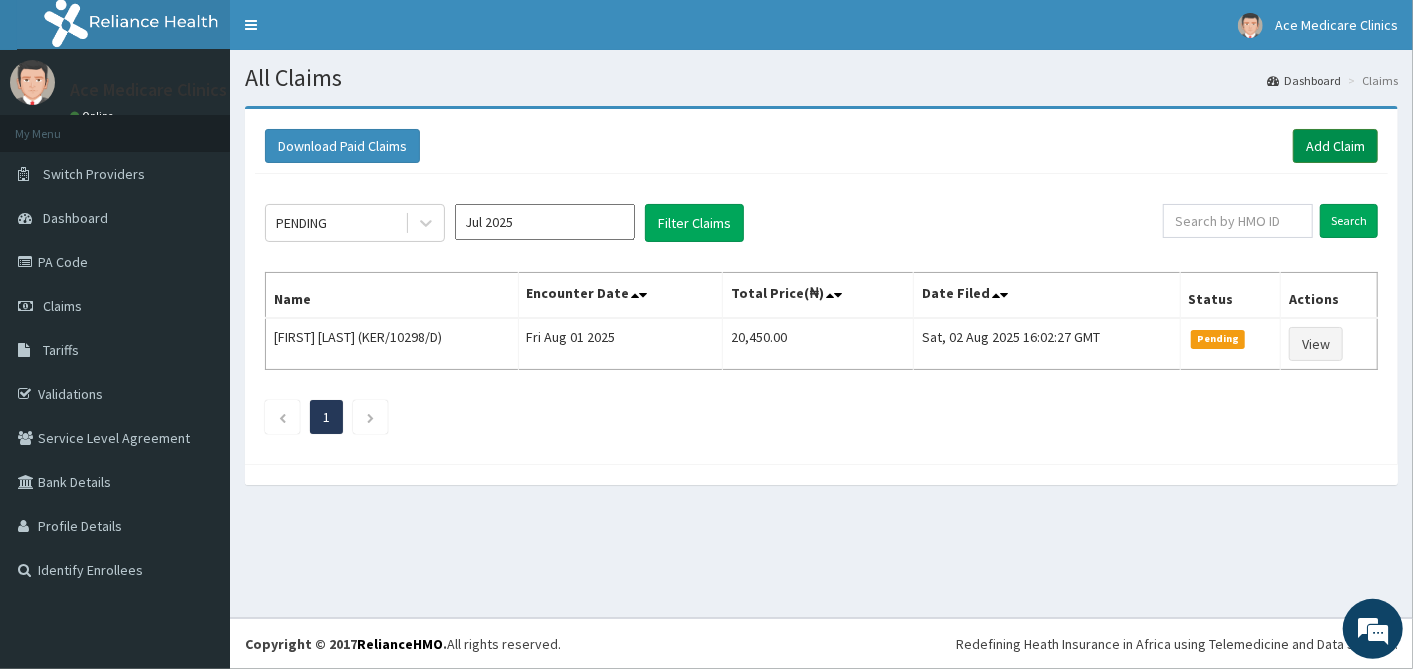 click on "Add Claim" at bounding box center [1335, 146] 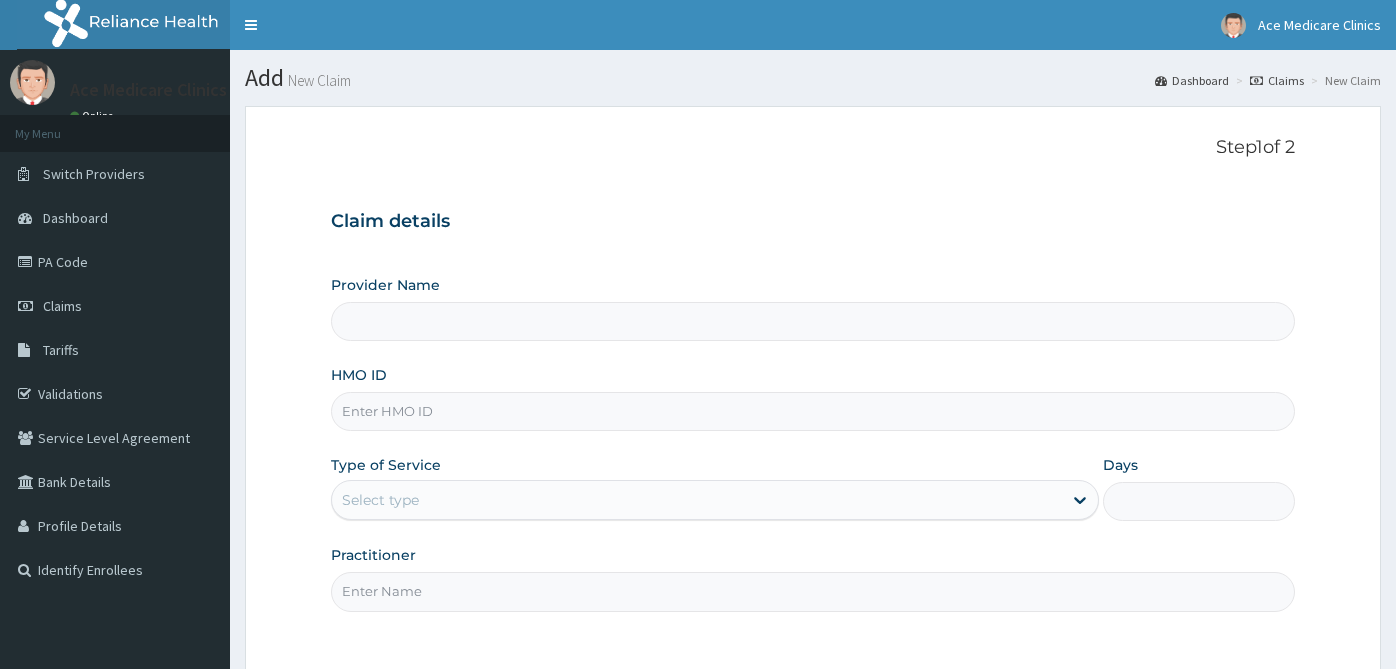 scroll, scrollTop: 0, scrollLeft: 0, axis: both 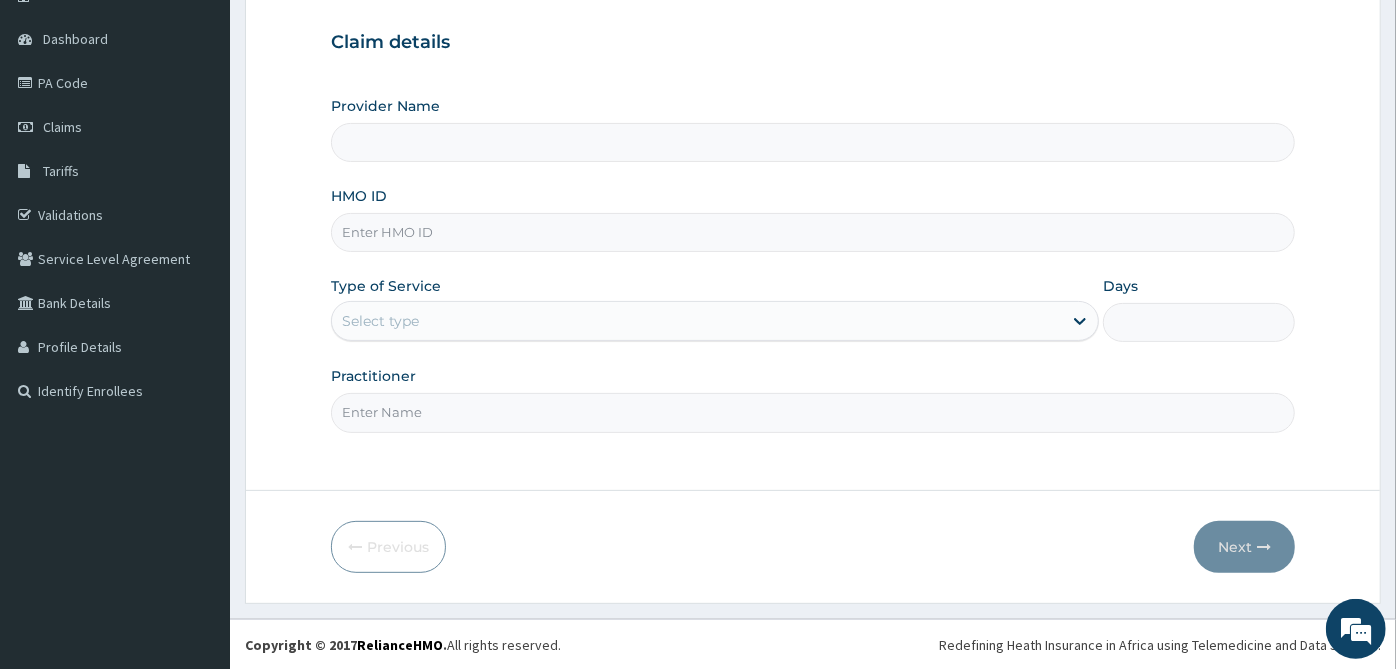 click on "HMO ID" at bounding box center (813, 232) 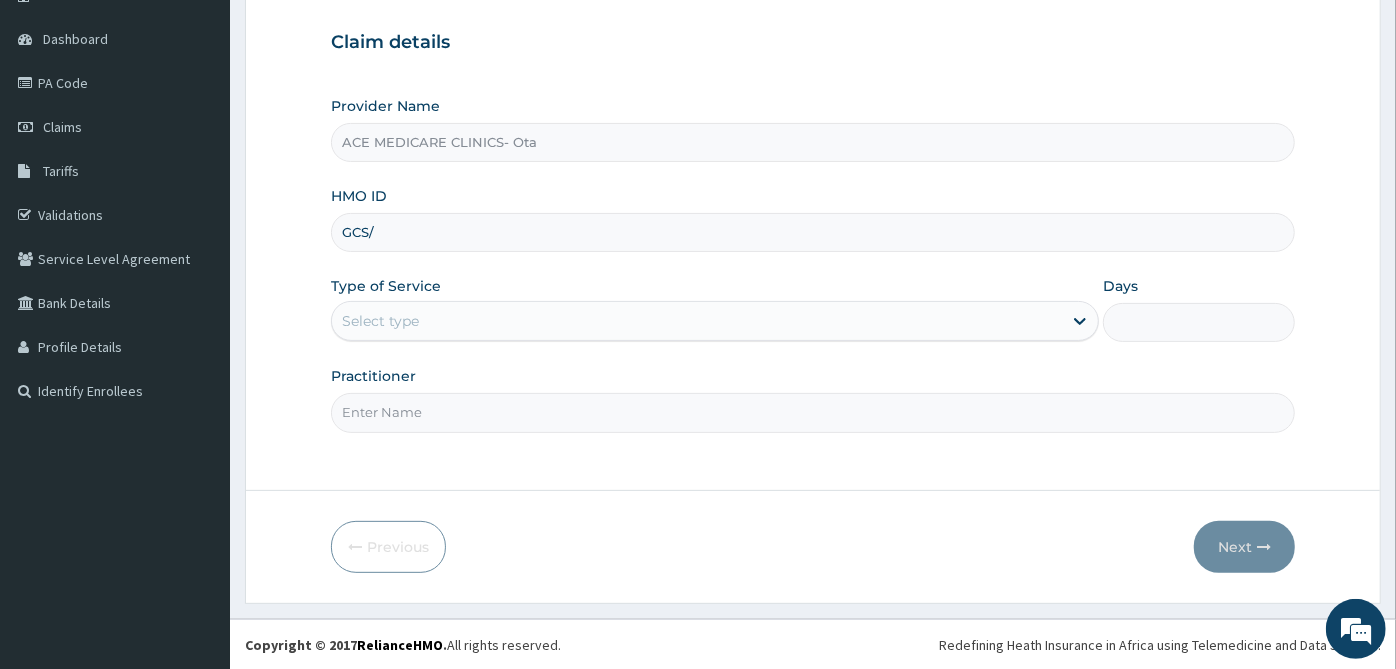 scroll, scrollTop: 0, scrollLeft: 0, axis: both 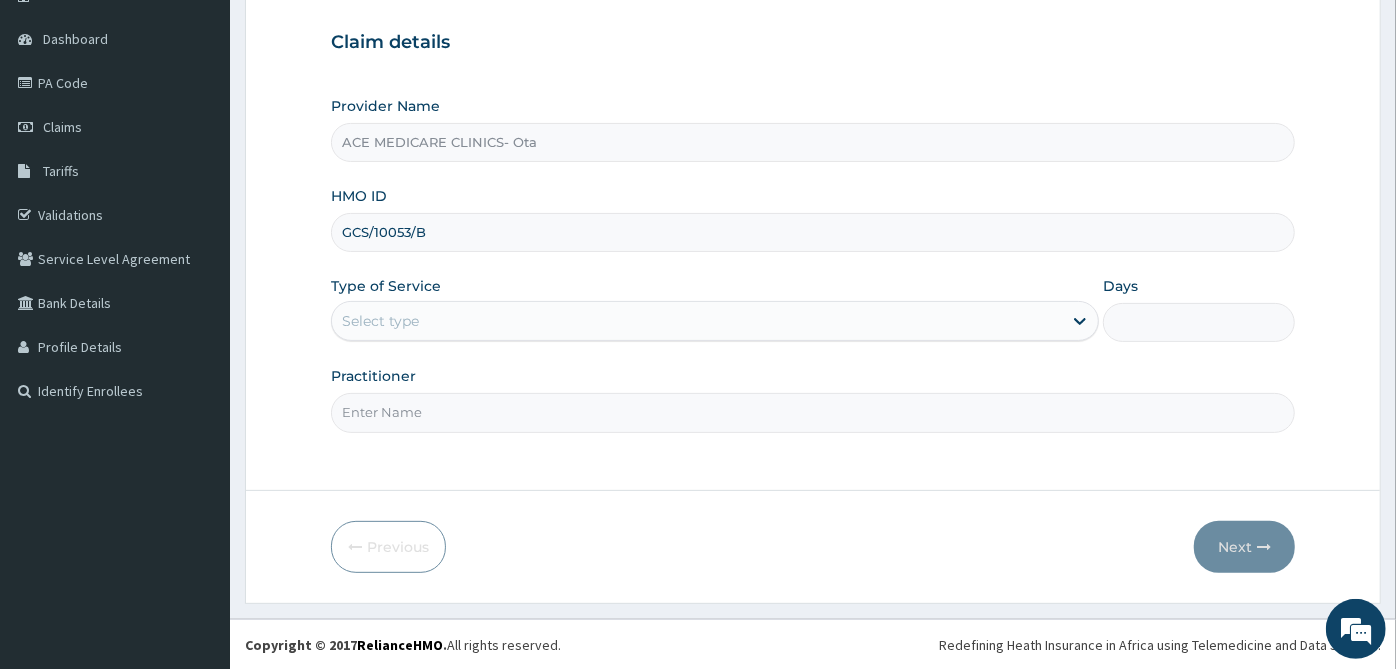 type on "GCS/10053/B" 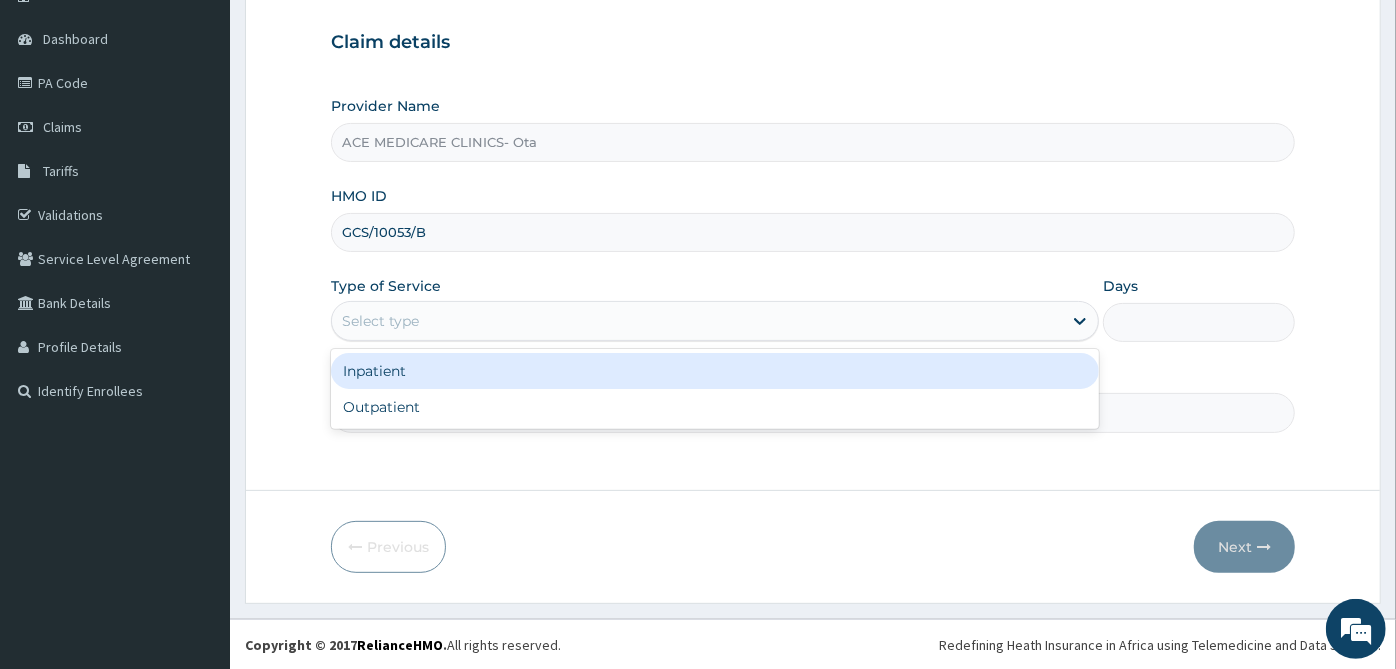 click on "Outpatient" at bounding box center [715, 407] 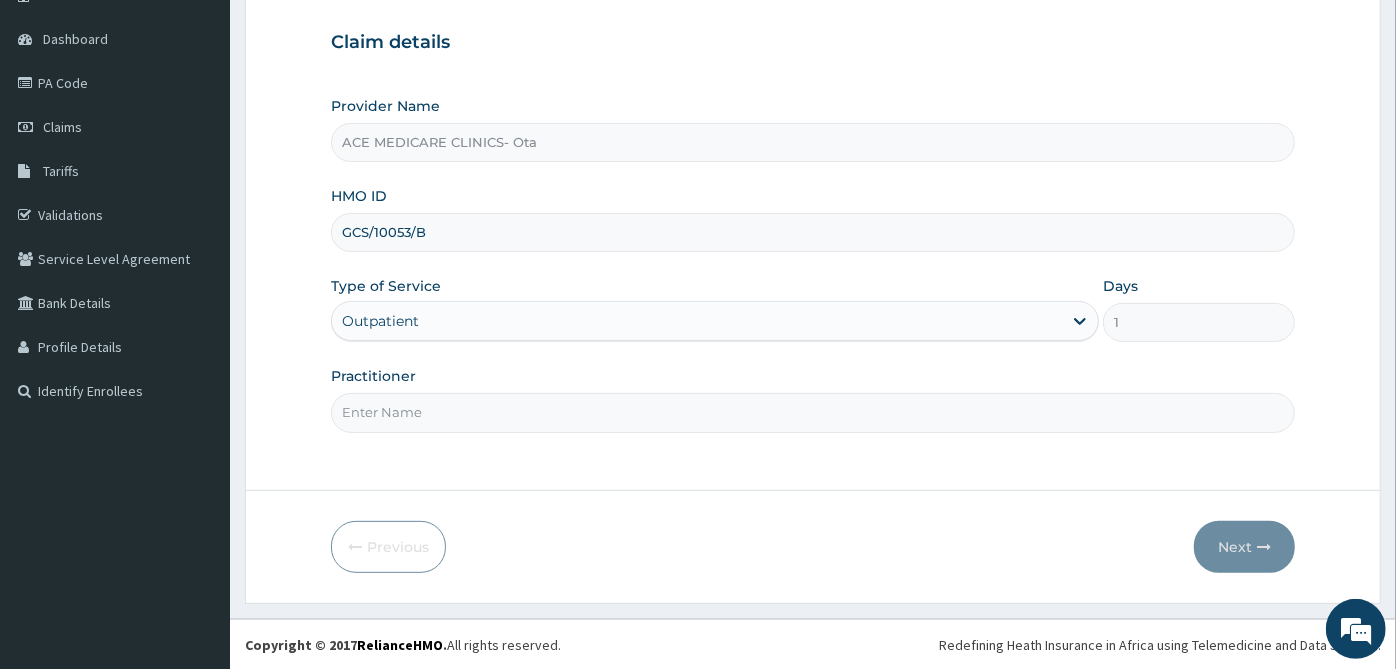 click on "Practitioner" at bounding box center [813, 412] 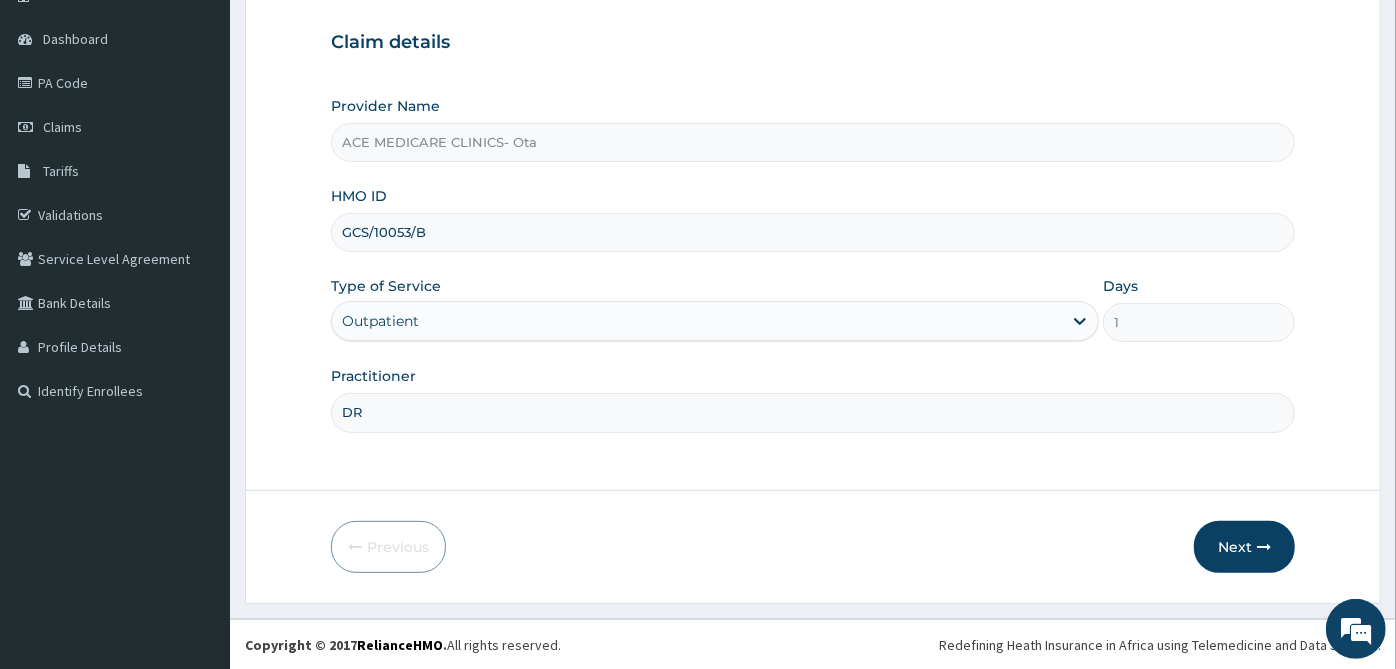 type on "DR NWALE" 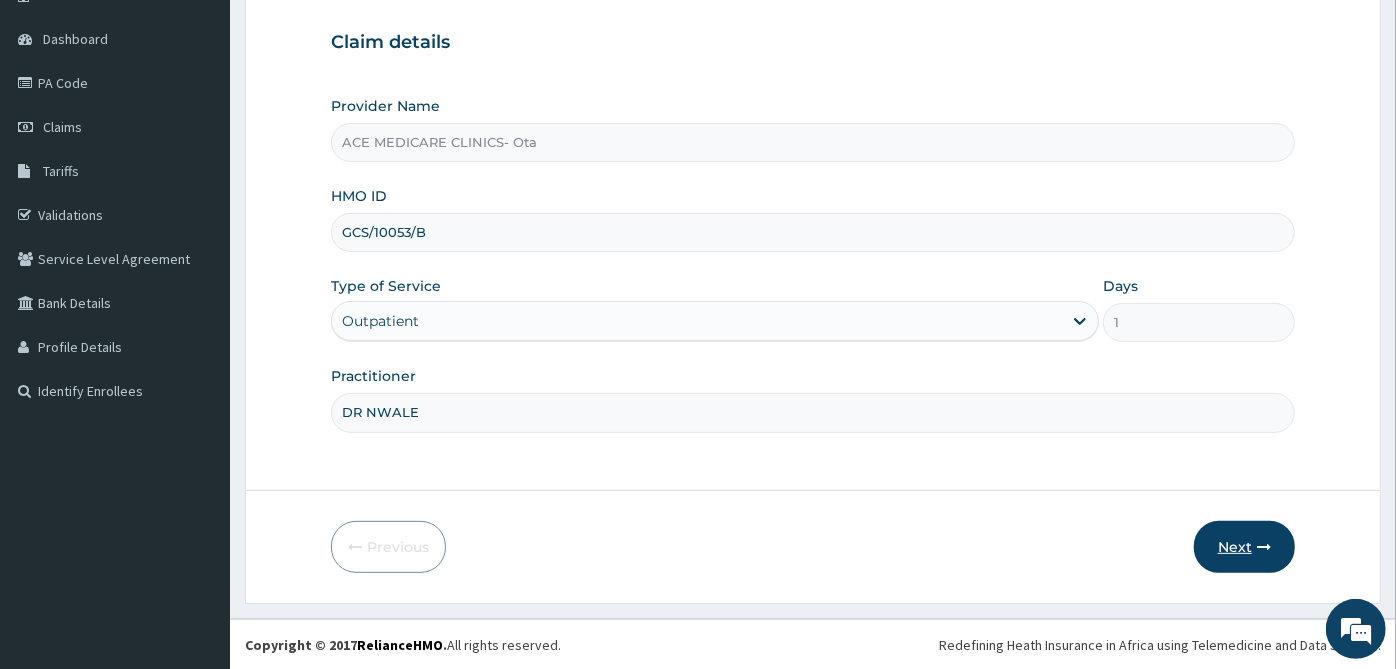 click on "Next" at bounding box center (1244, 547) 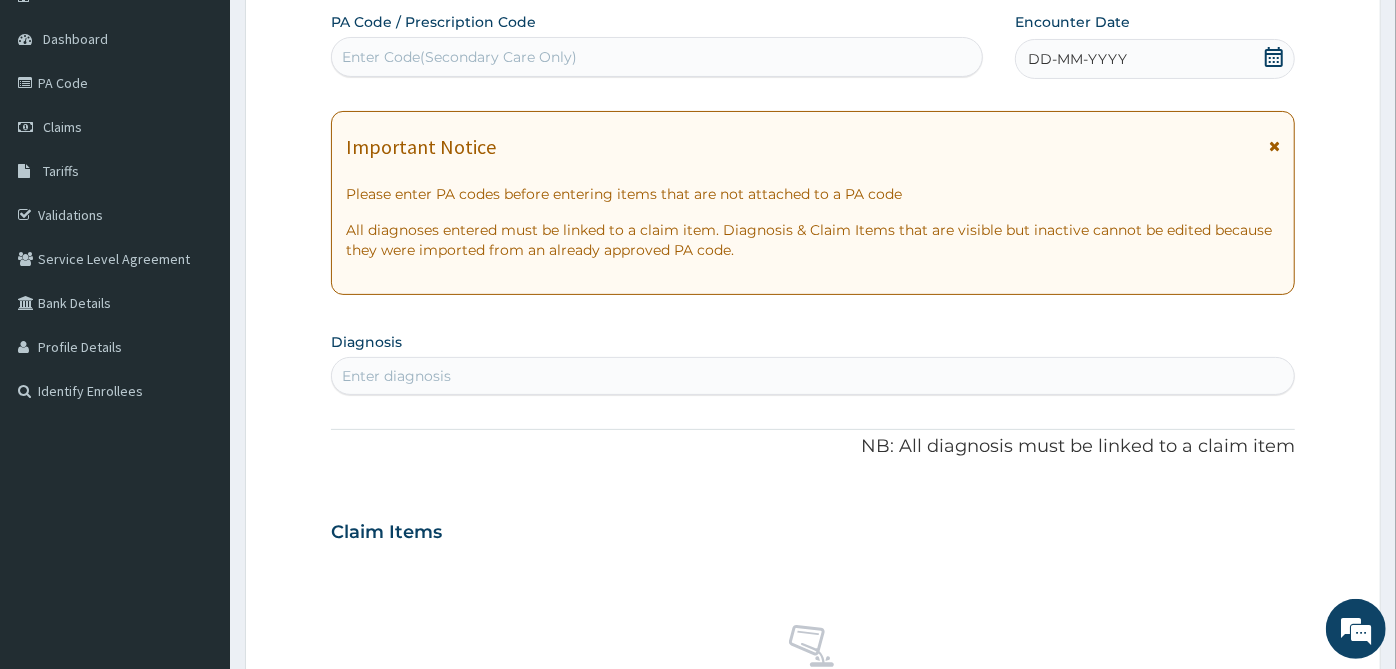 click on "Enter Code(Secondary Care Only)" at bounding box center [657, 57] 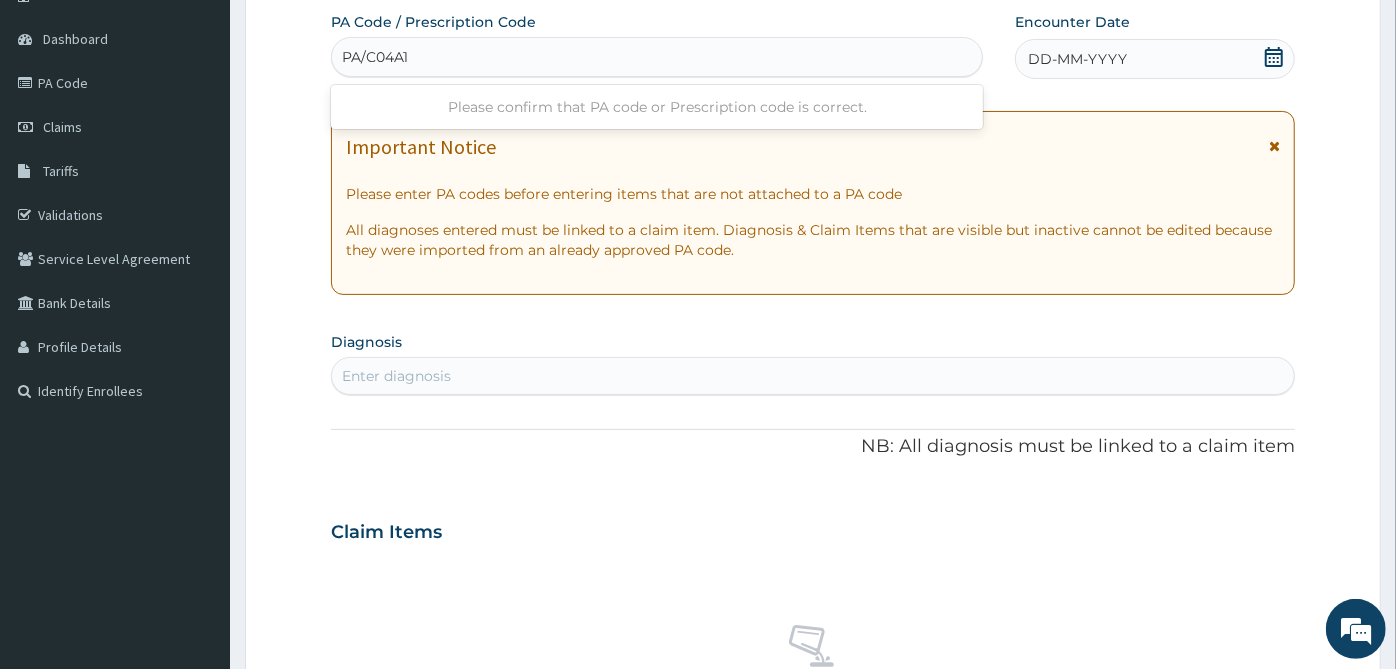 type on "PA/C04A11" 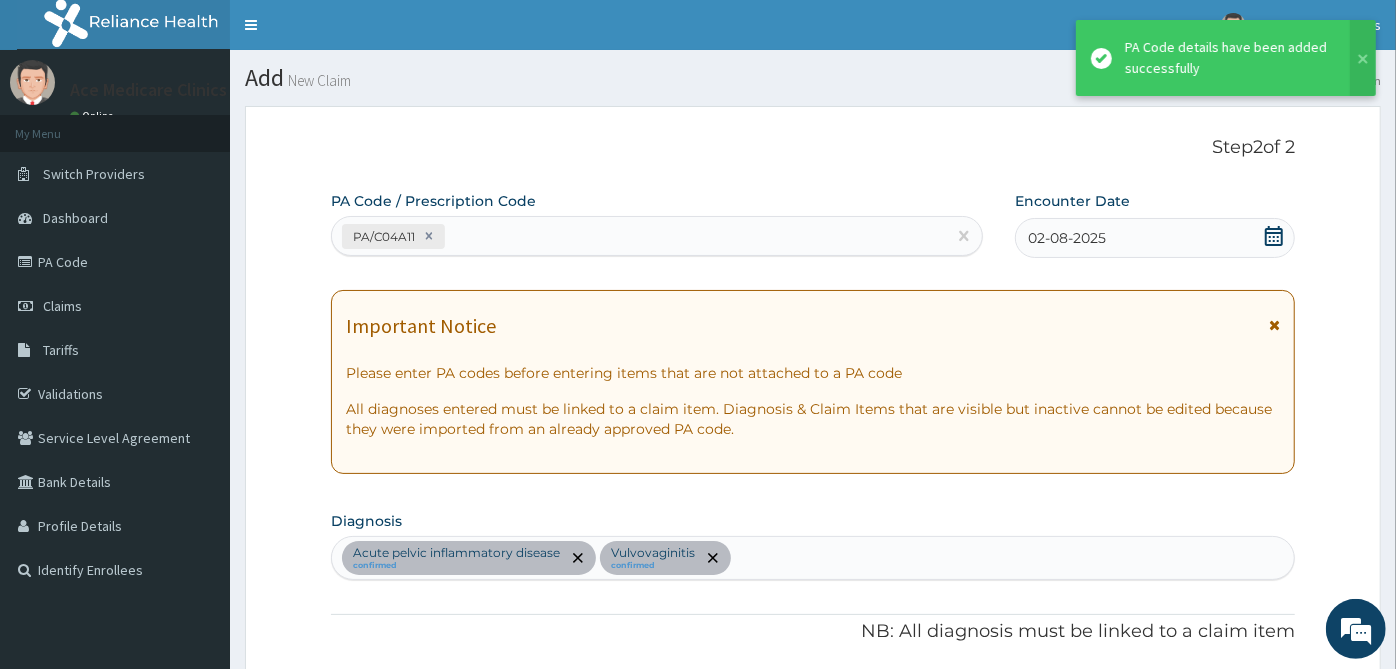 scroll, scrollTop: 0, scrollLeft: 0, axis: both 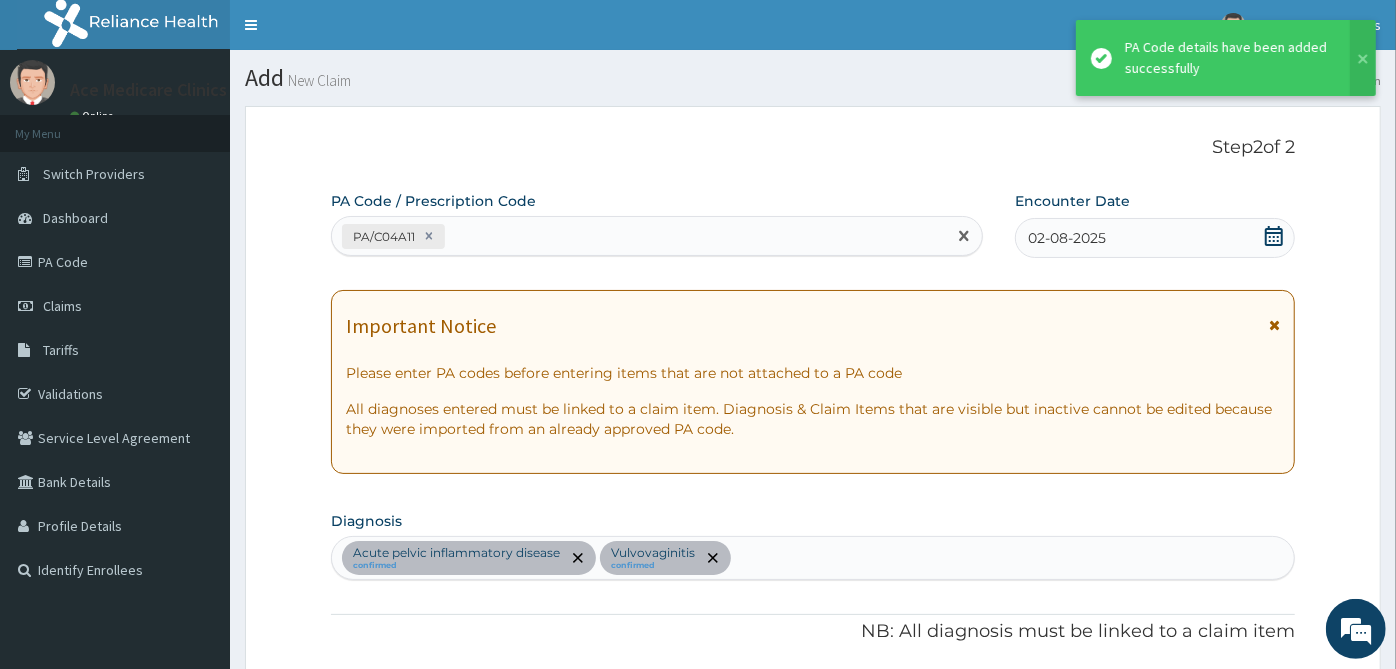 click on "PA/C04A11" at bounding box center (639, 236) 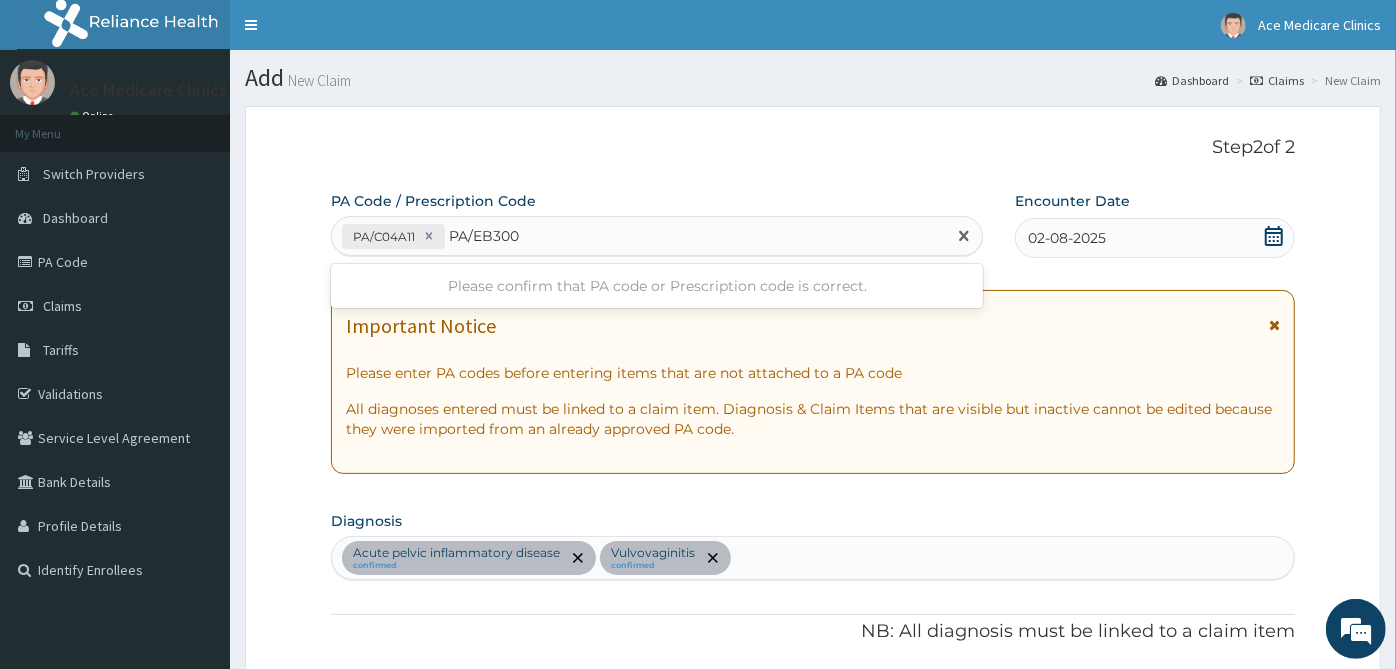 type on "PA/EB3003" 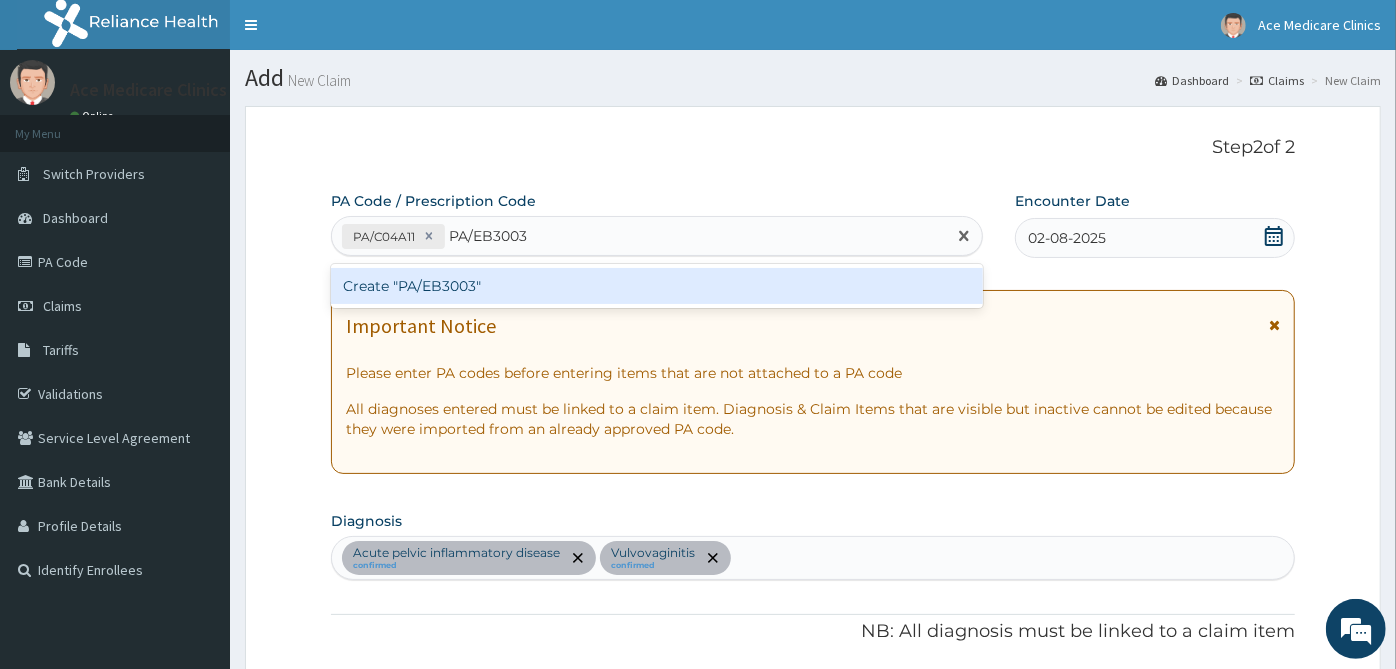 type 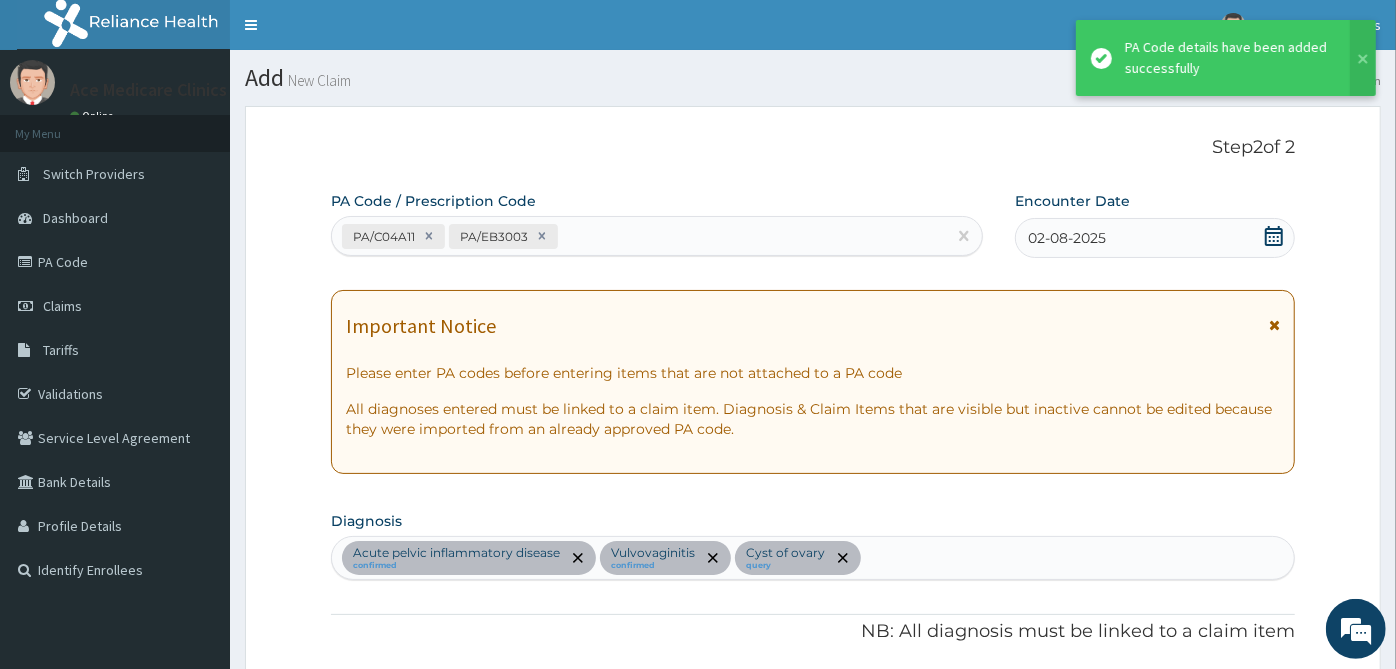 scroll, scrollTop: 717, scrollLeft: 0, axis: vertical 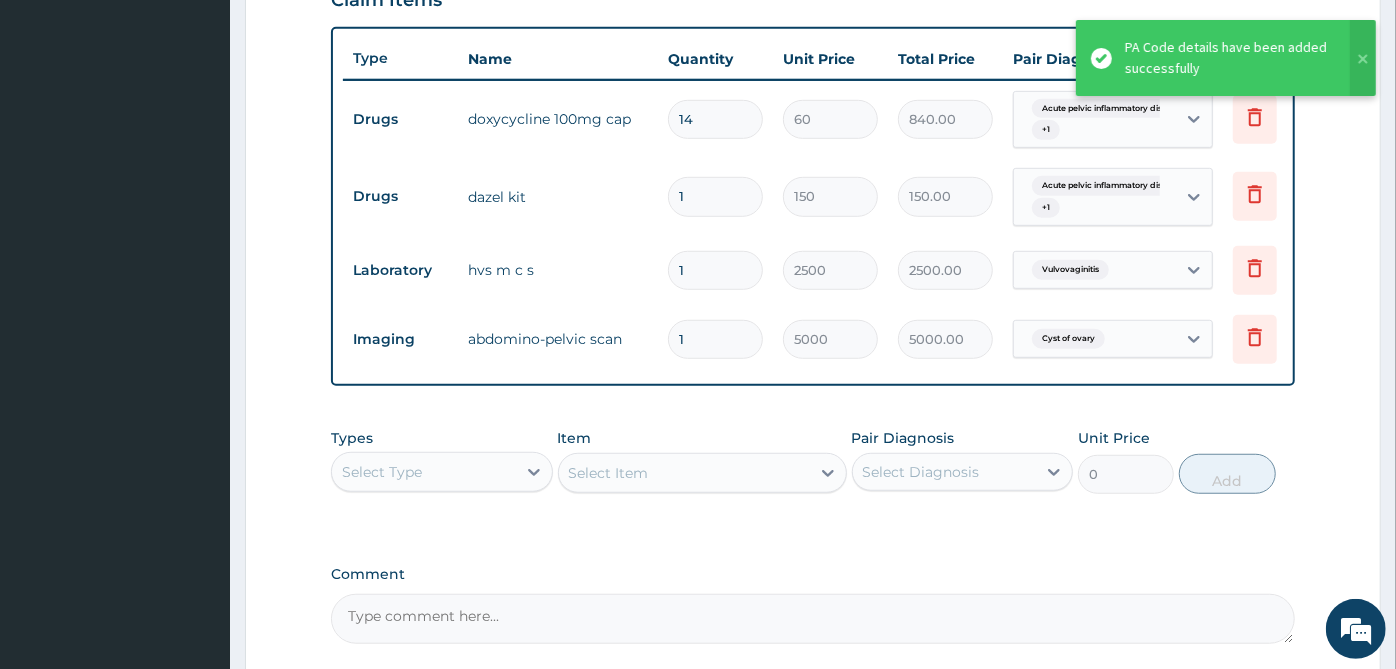 click on "Laboratory hvs m c s 1 2500 2500.00 Vulvovaginitis Delete" at bounding box center (833, 270) 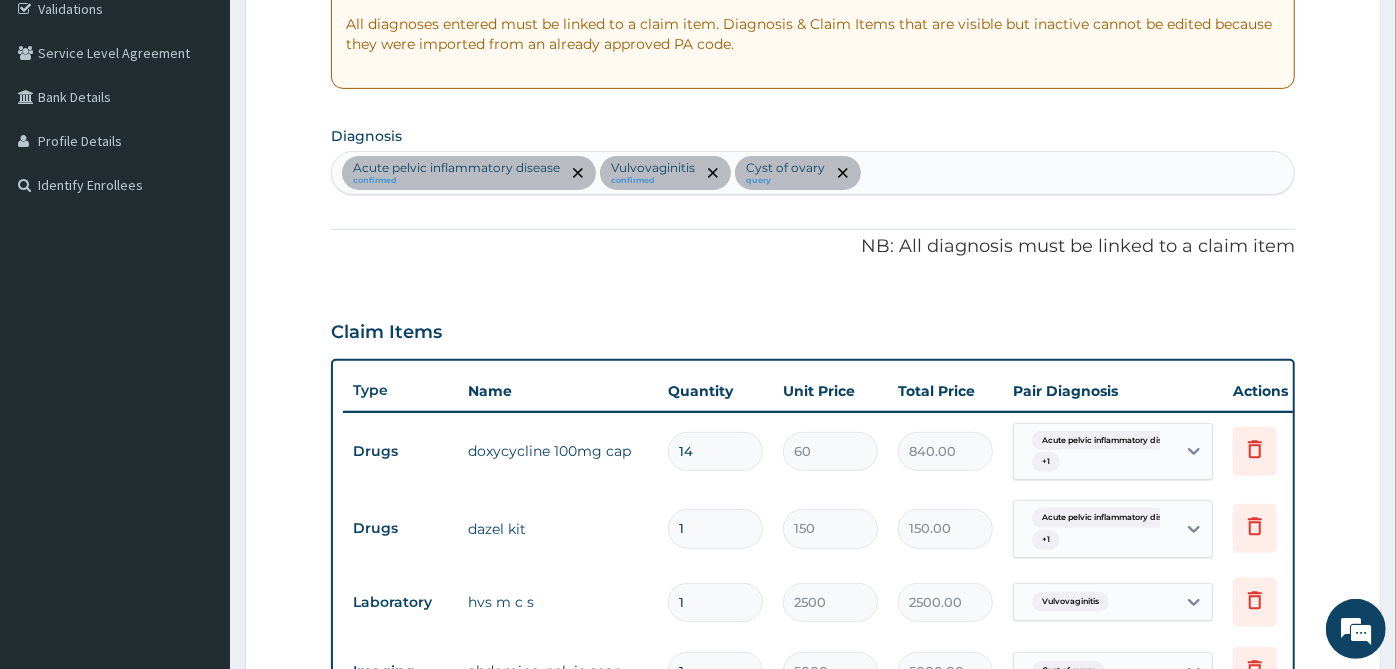 scroll, scrollTop: 384, scrollLeft: 0, axis: vertical 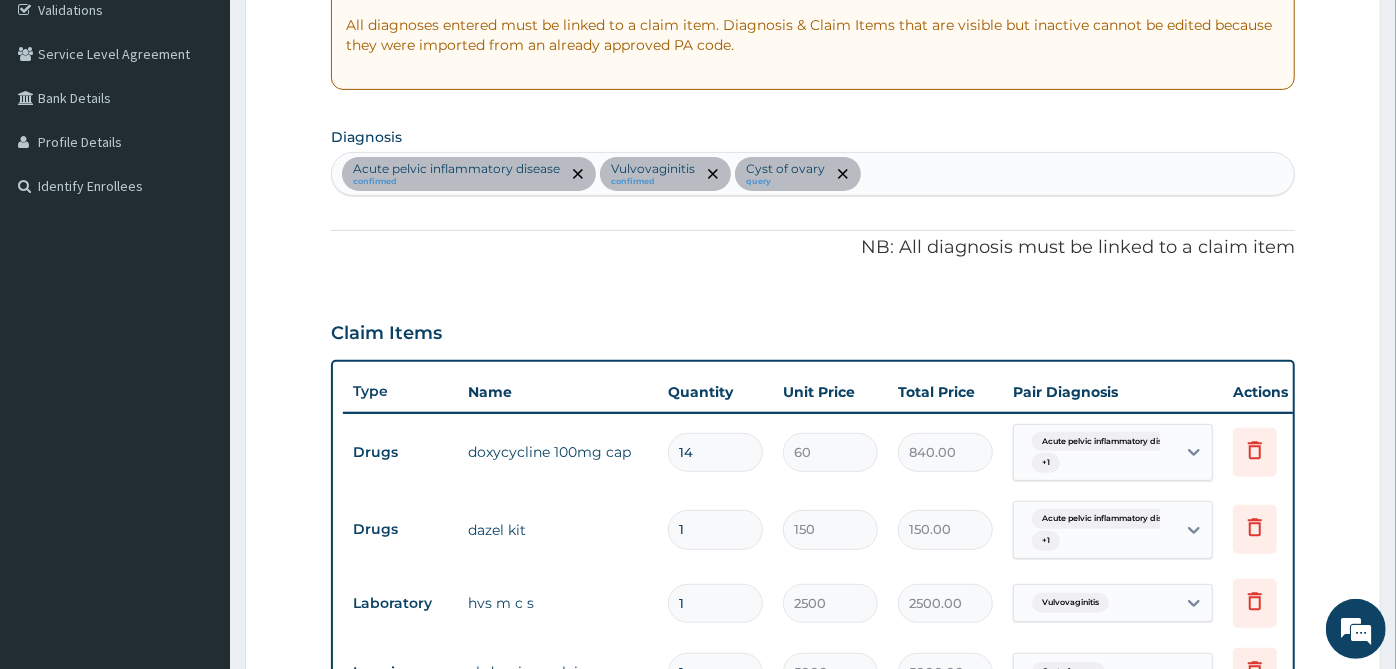 click on "Acute pelvic inflammatory disease confirmed Vulvovaginitis confirmed Cyst of ovary query" at bounding box center [813, 174] 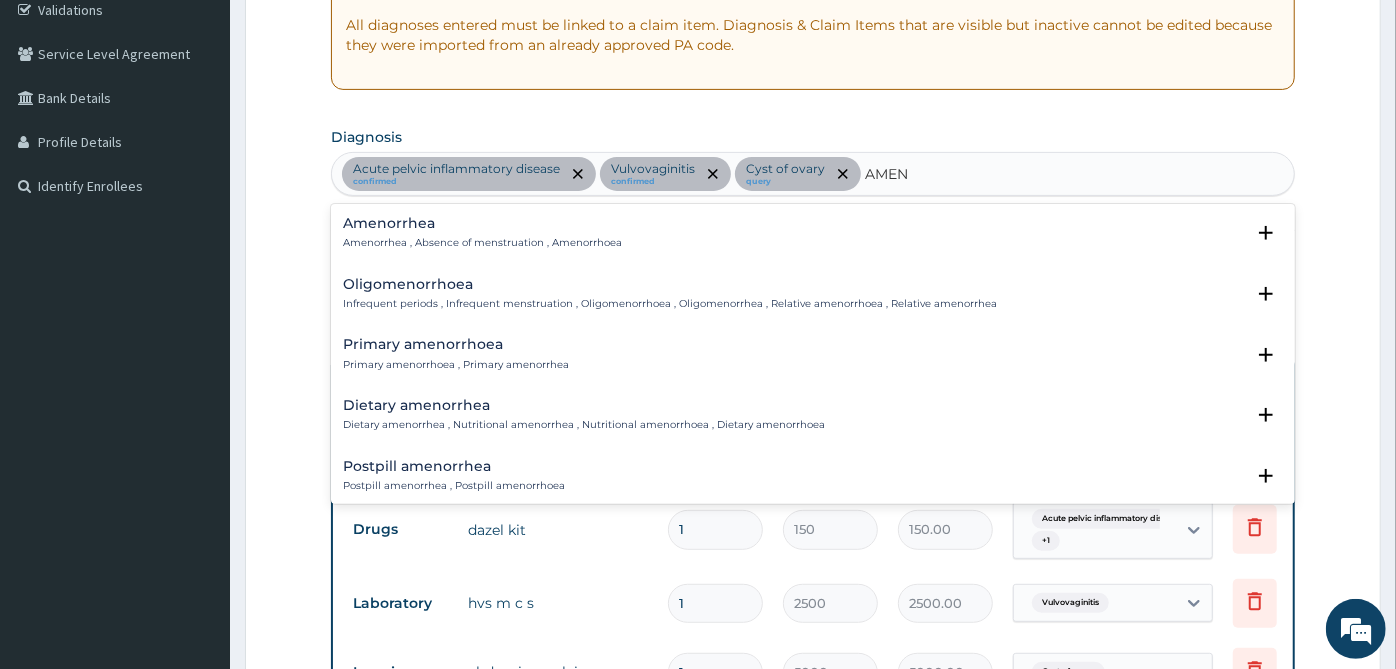 type on "AMENO" 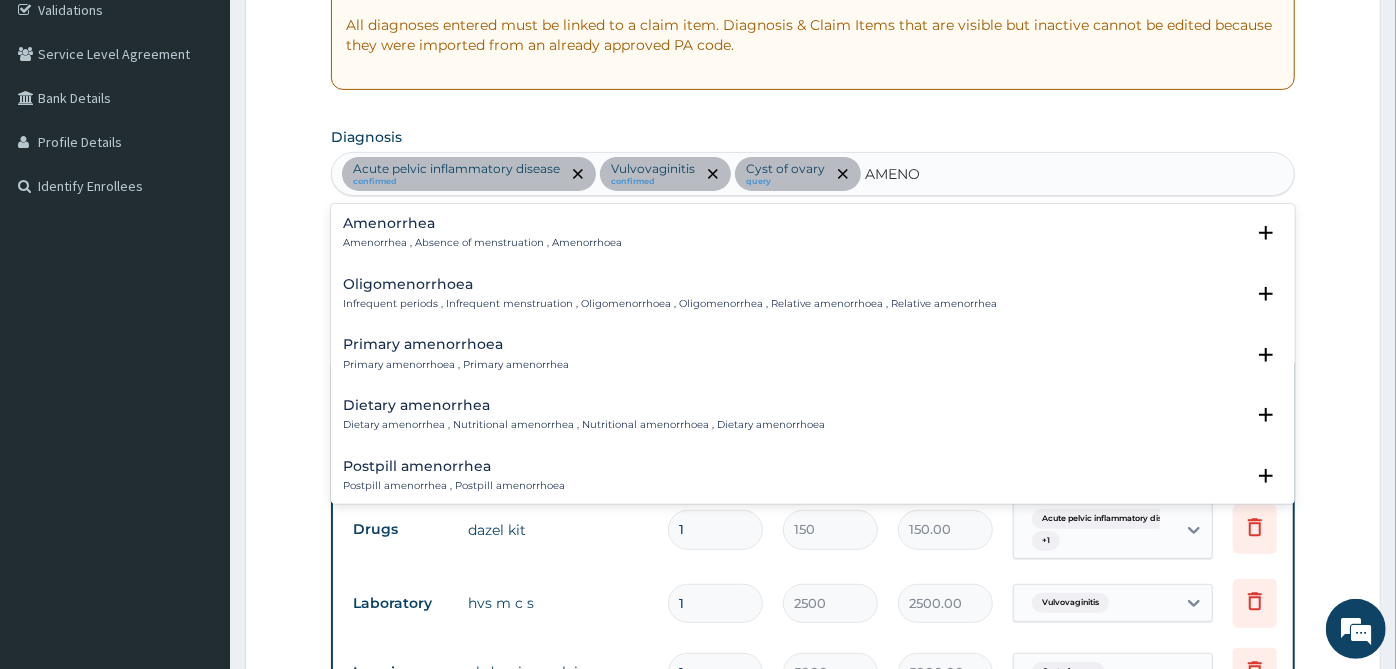 click on "Amenorrhea , Absence of menstruation , Amenorrhoea" at bounding box center (482, 243) 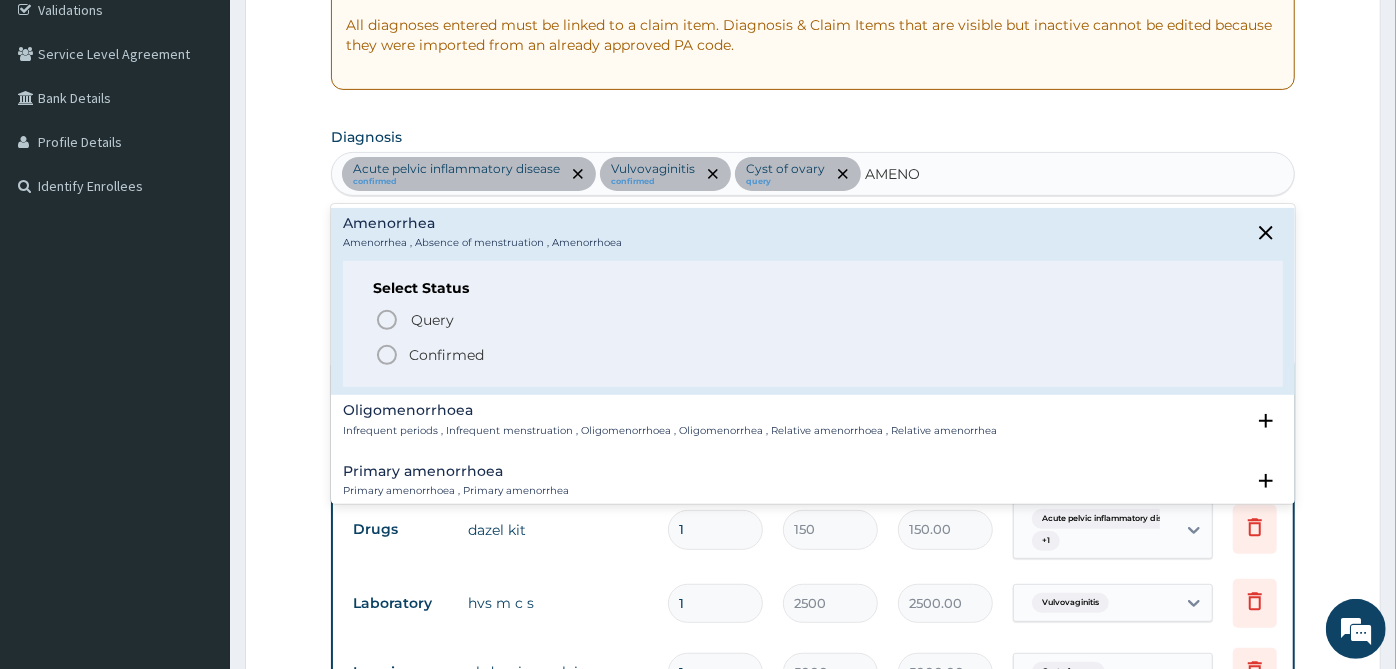 click on "Confirmed" at bounding box center [446, 355] 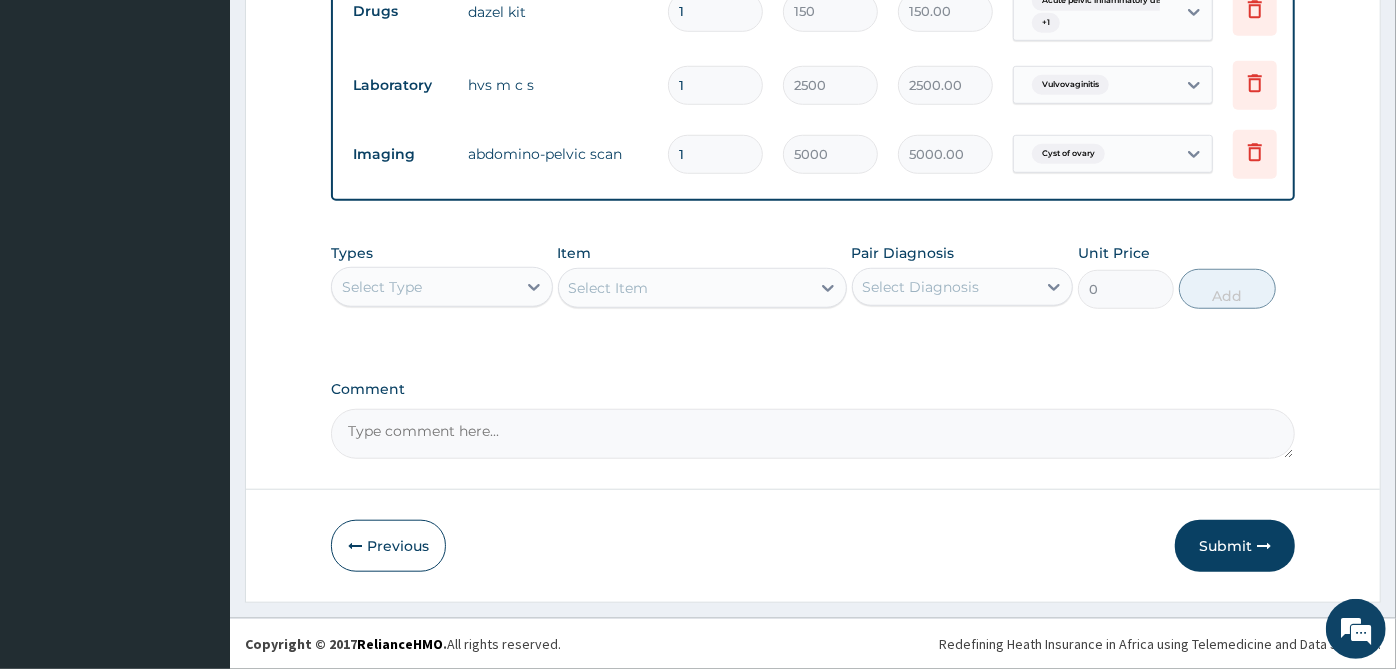 scroll, scrollTop: 913, scrollLeft: 0, axis: vertical 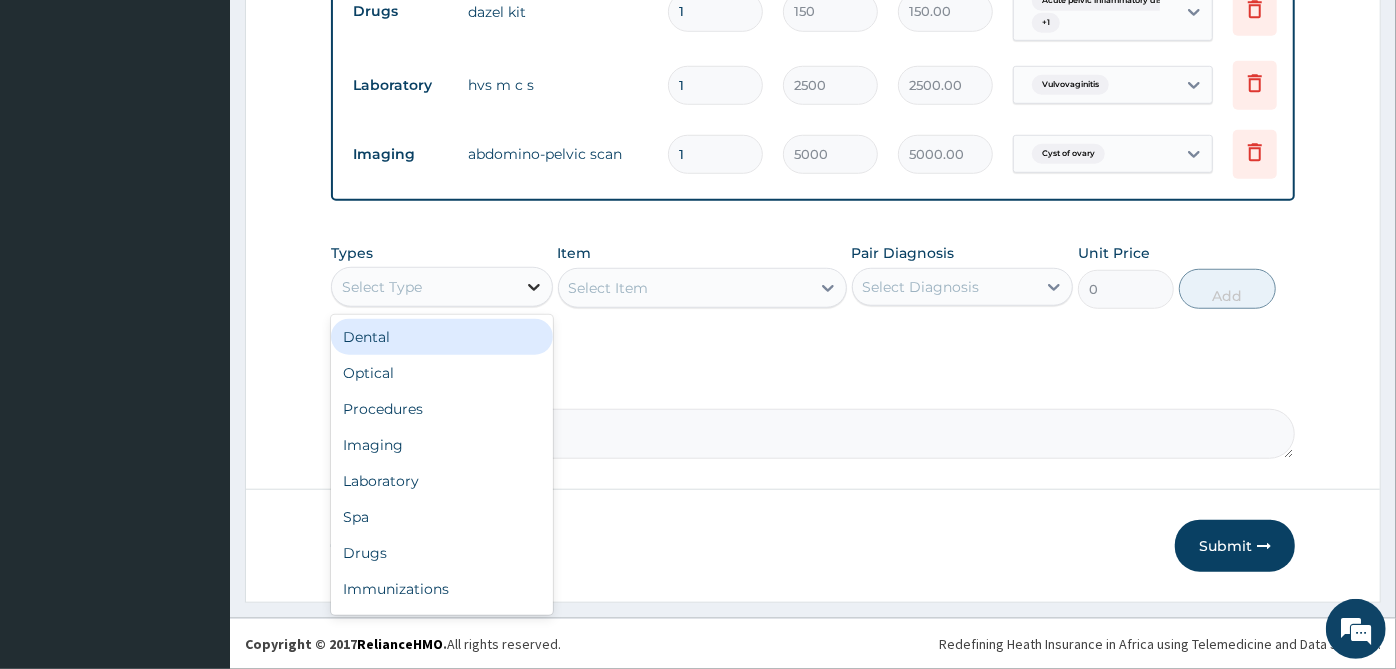click at bounding box center [534, 287] 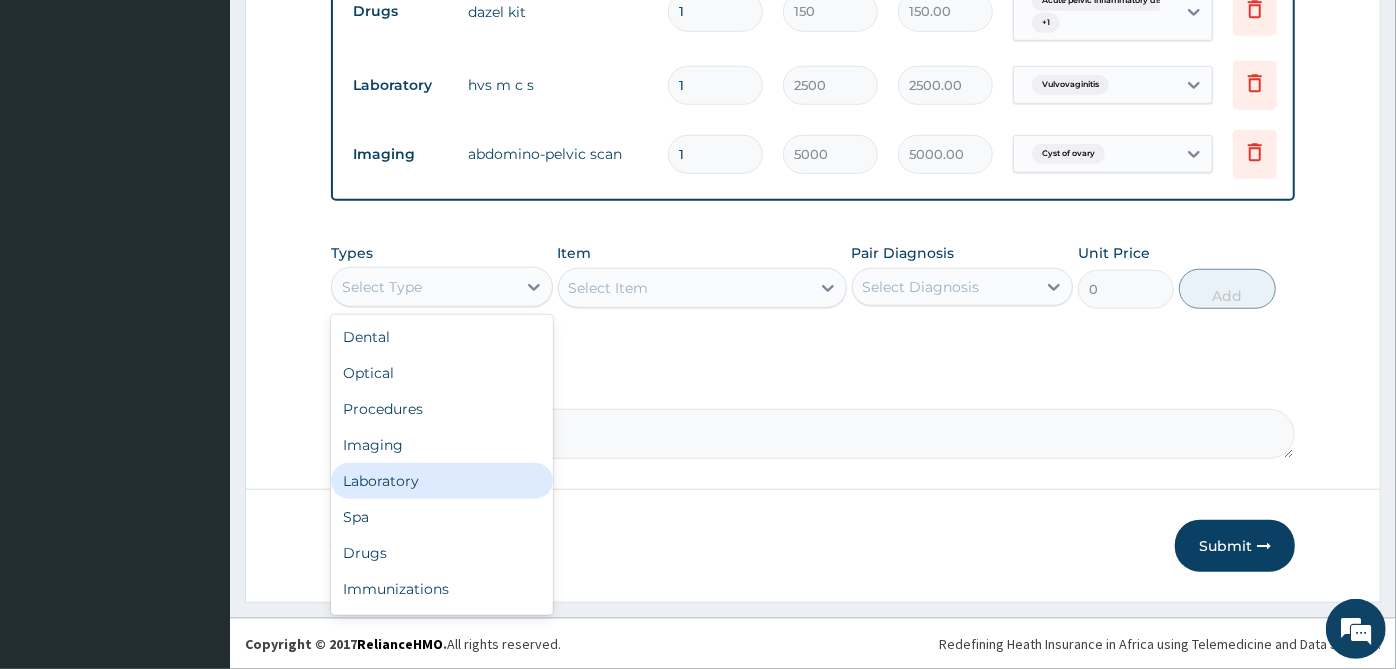 click on "Laboratory" at bounding box center [442, 481] 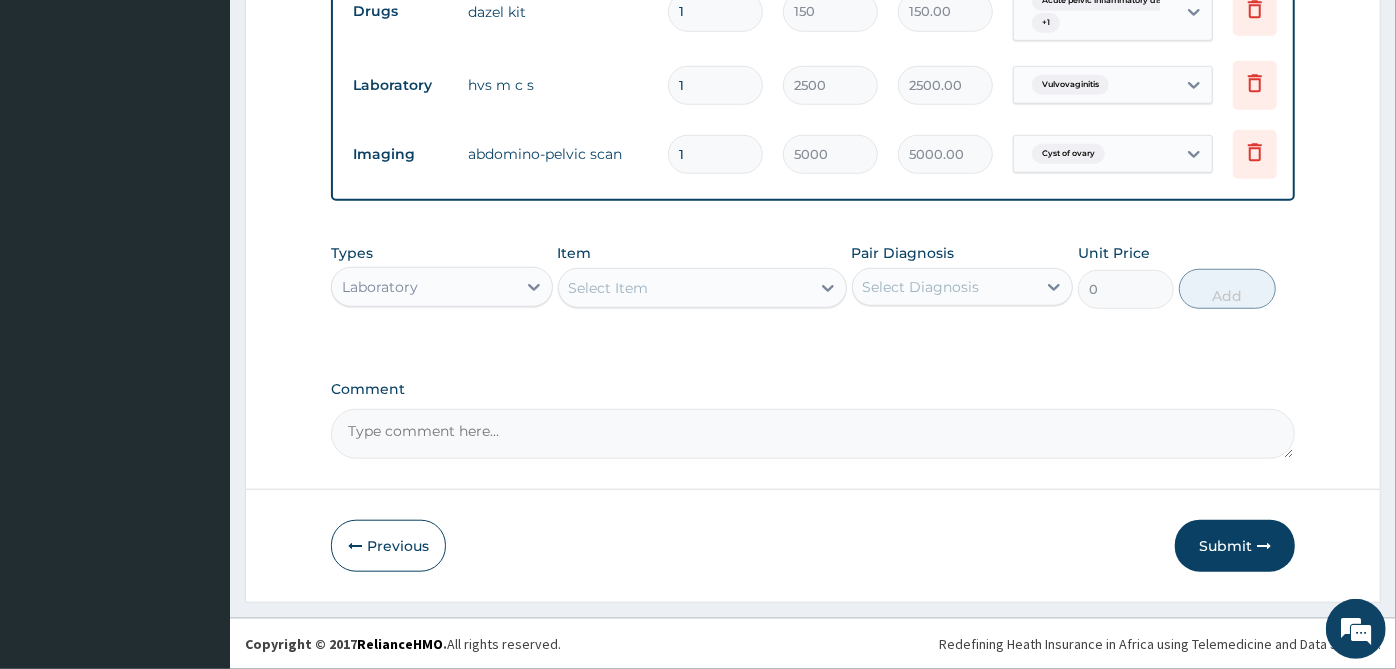 click on "Select Diagnosis" at bounding box center [945, 287] 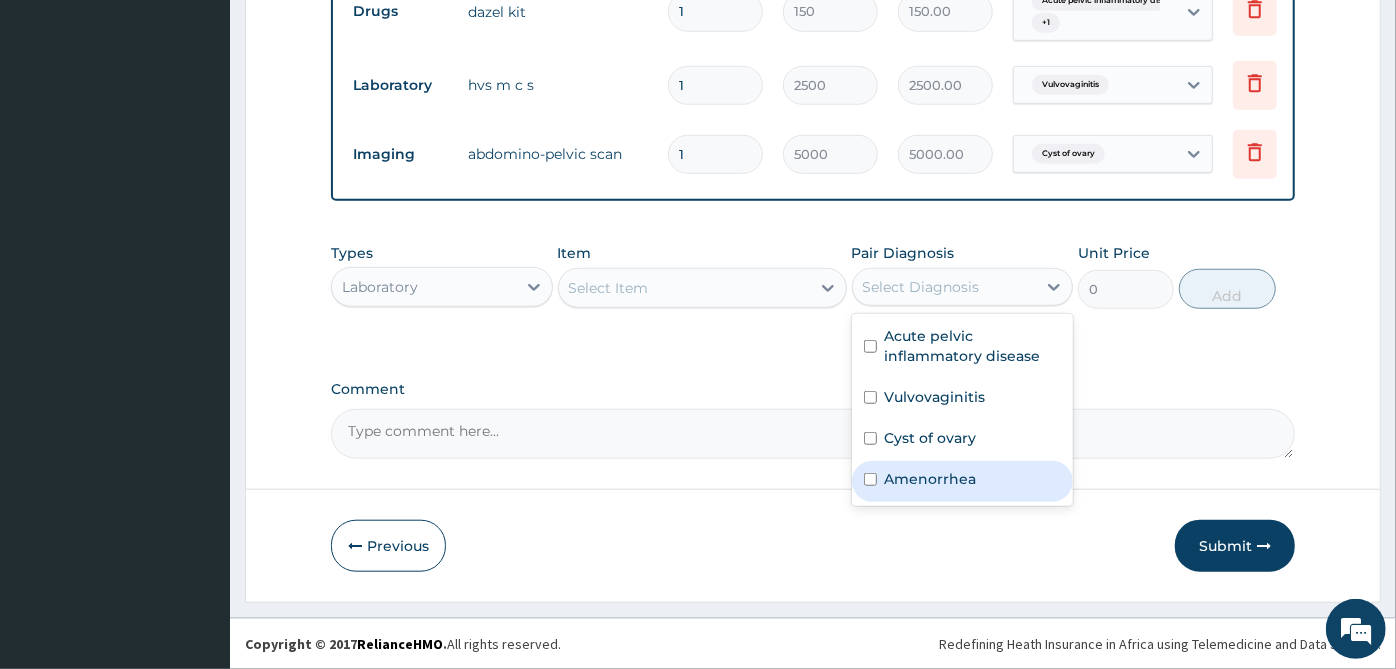 click on "Amenorrhea" at bounding box center (931, 479) 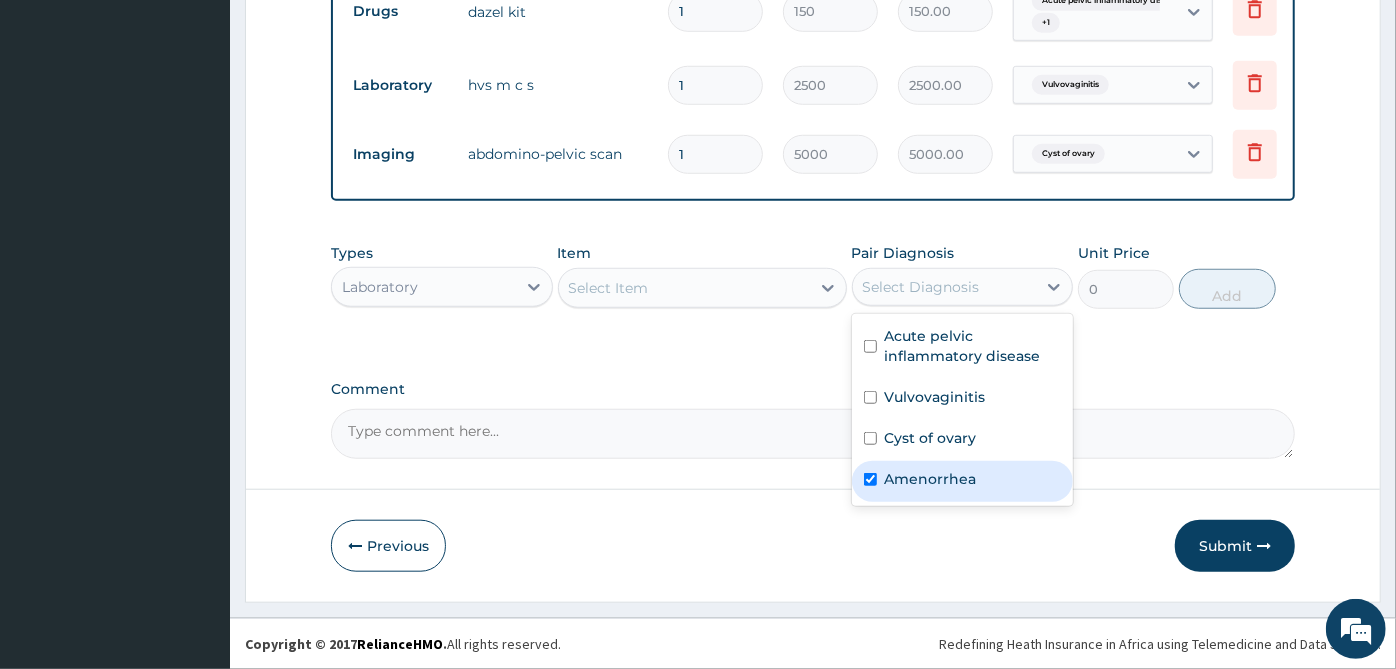 checkbox on "true" 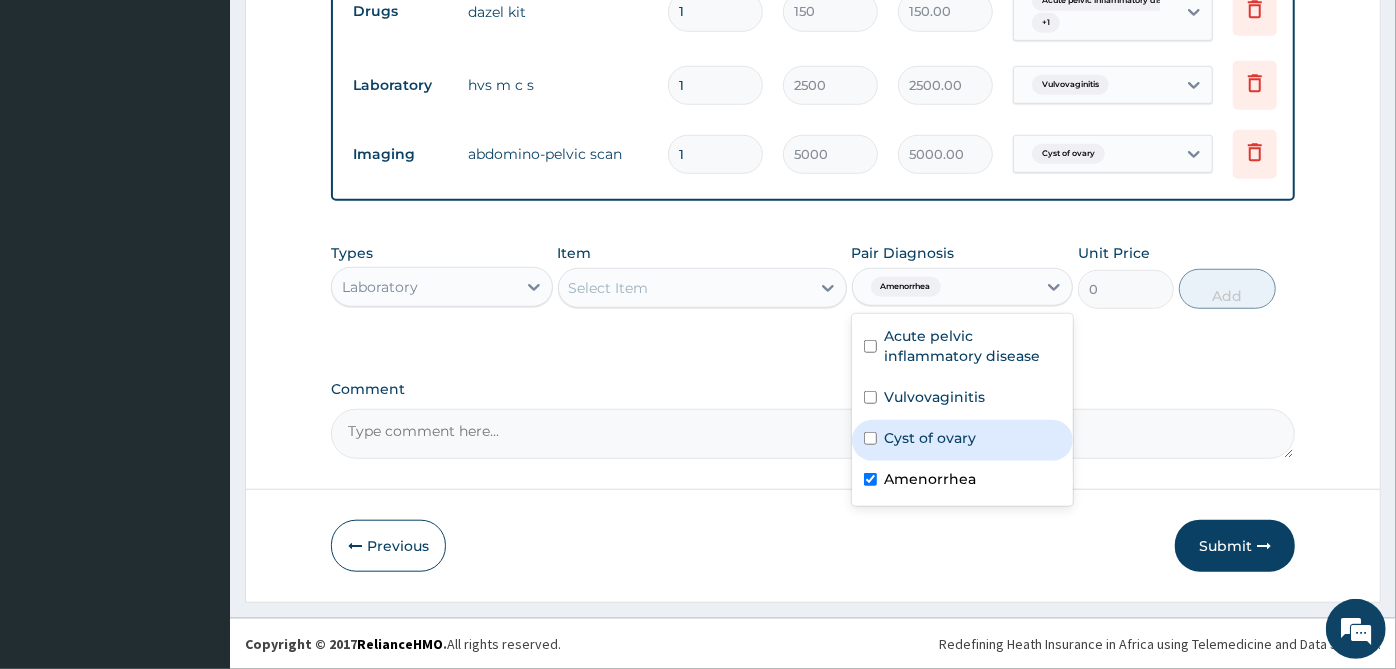 click on "Cyst of ovary" at bounding box center [931, 438] 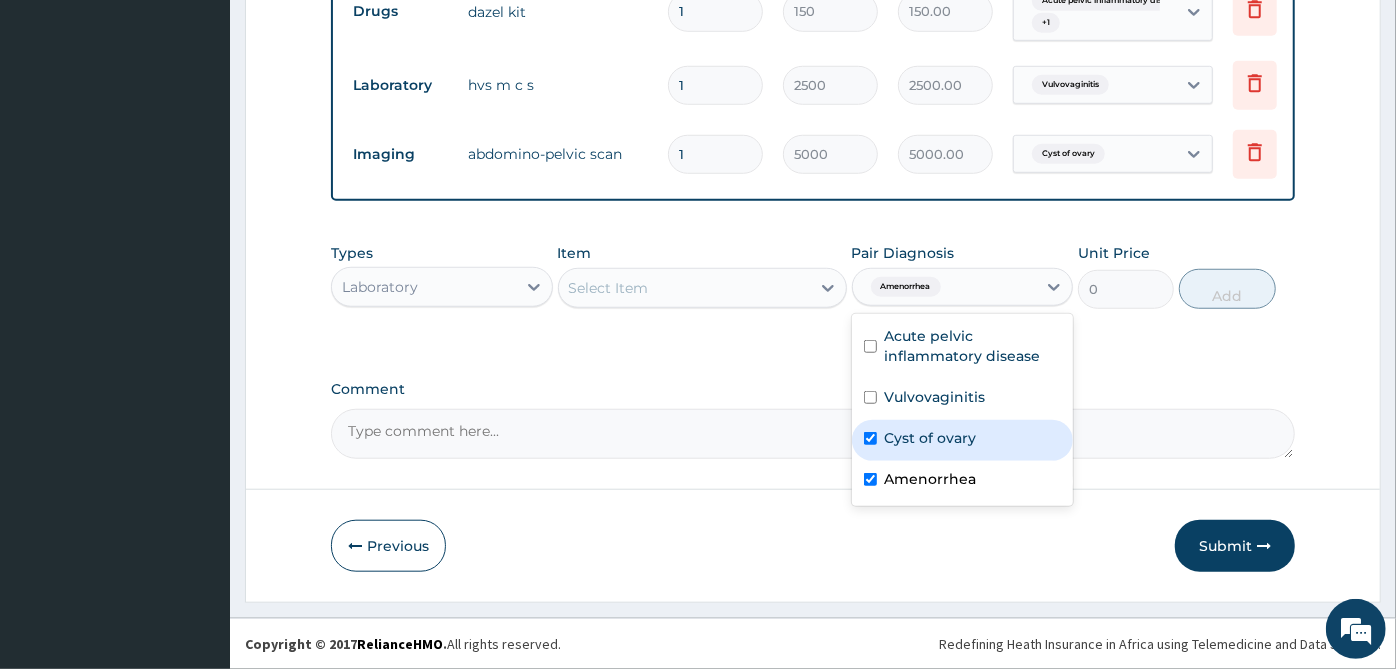 checkbox on "true" 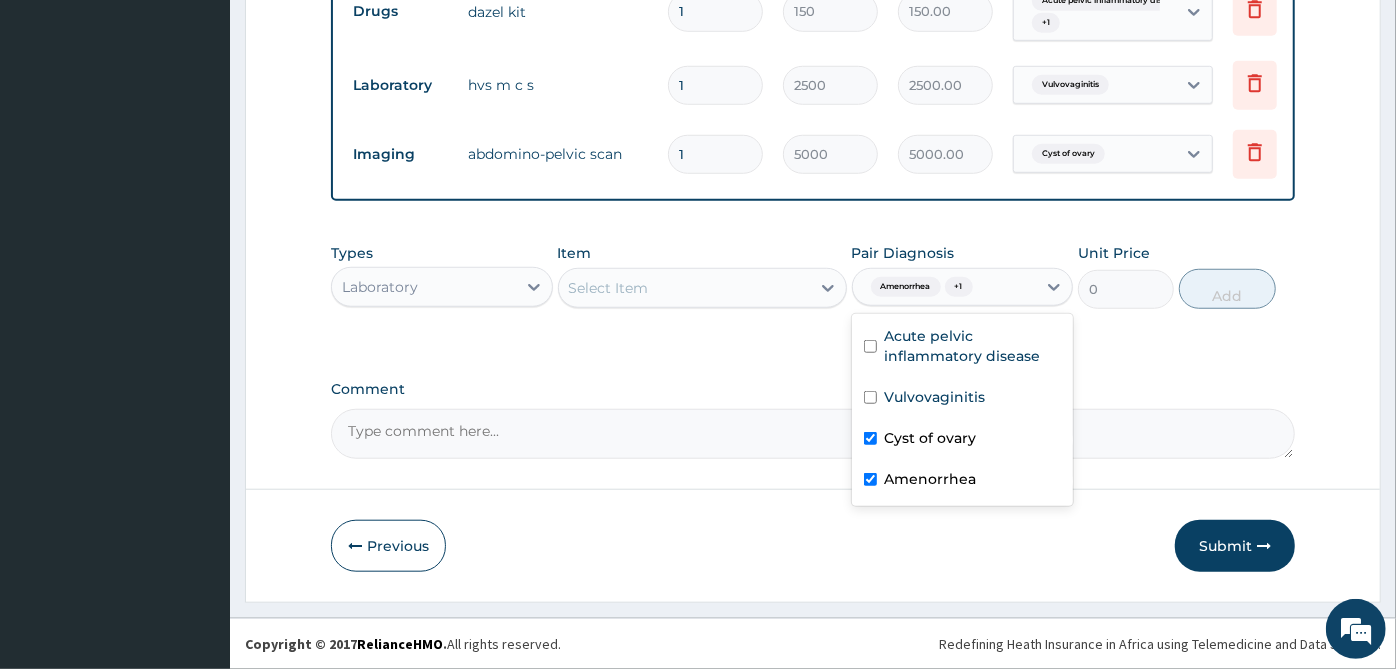 click on "Select Item" at bounding box center (609, 288) 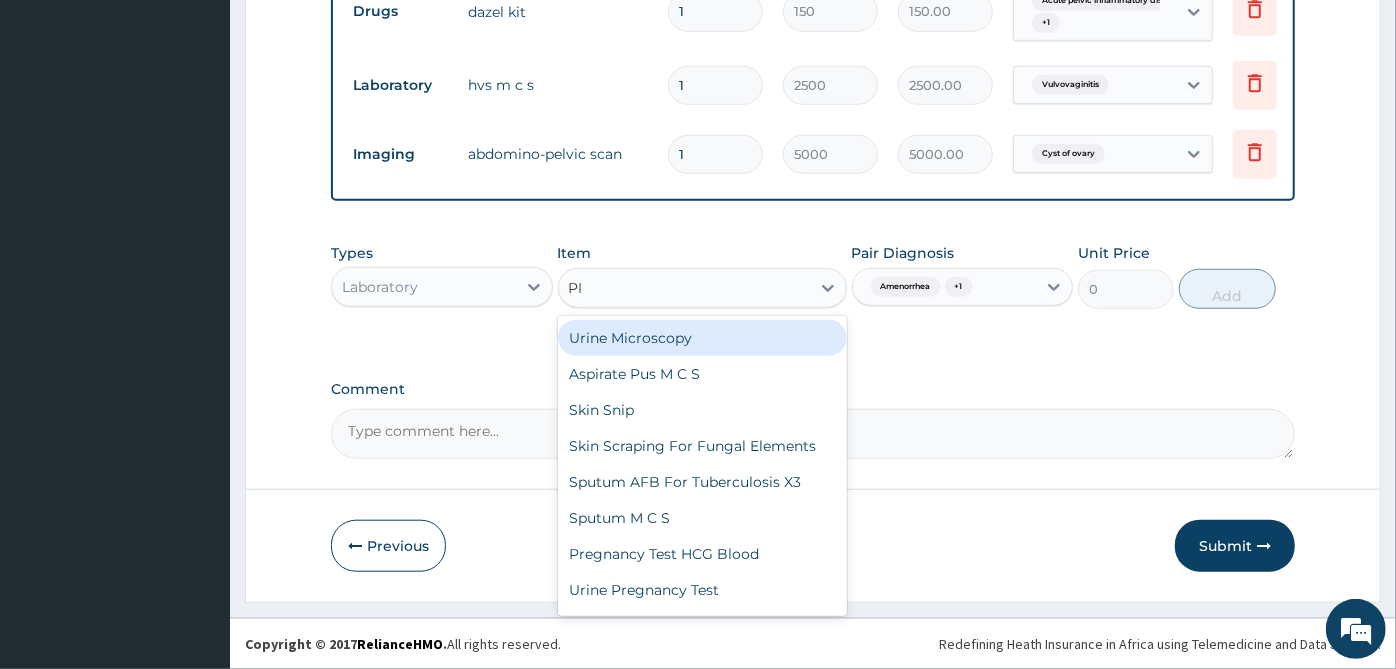 type on "PRE" 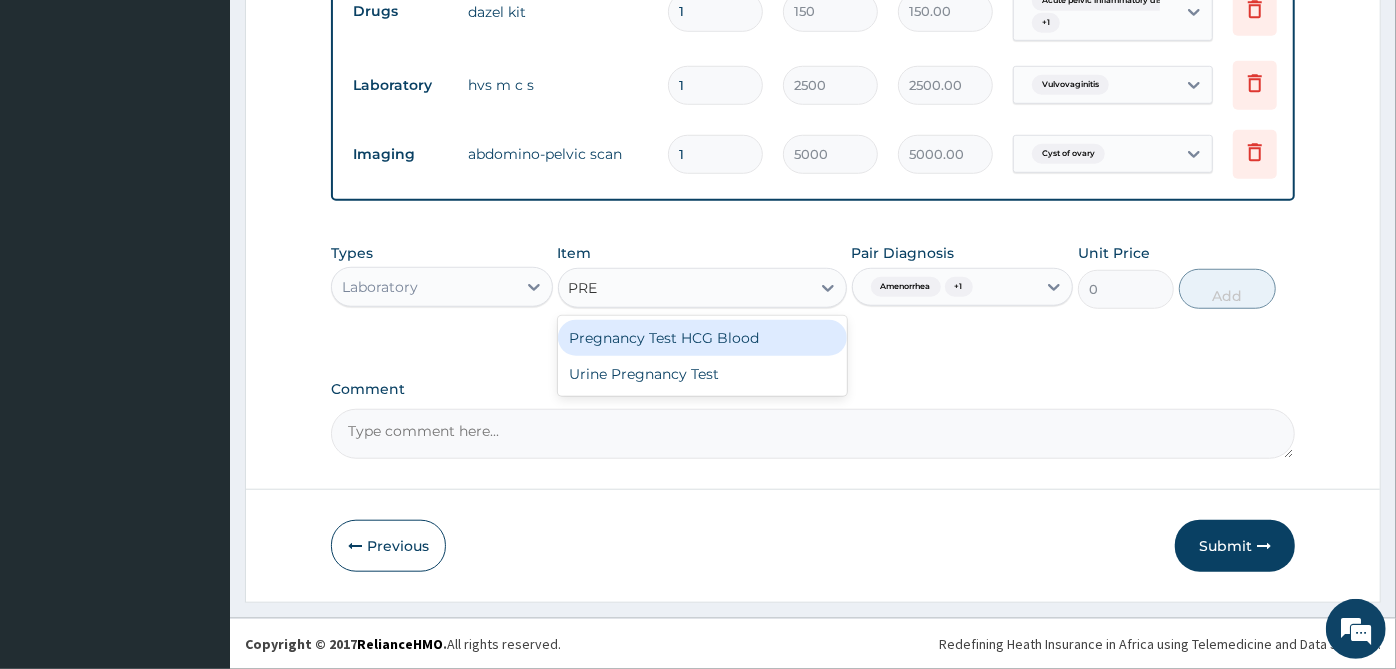 click on "Pregnancy Test HCG Blood" at bounding box center [702, 338] 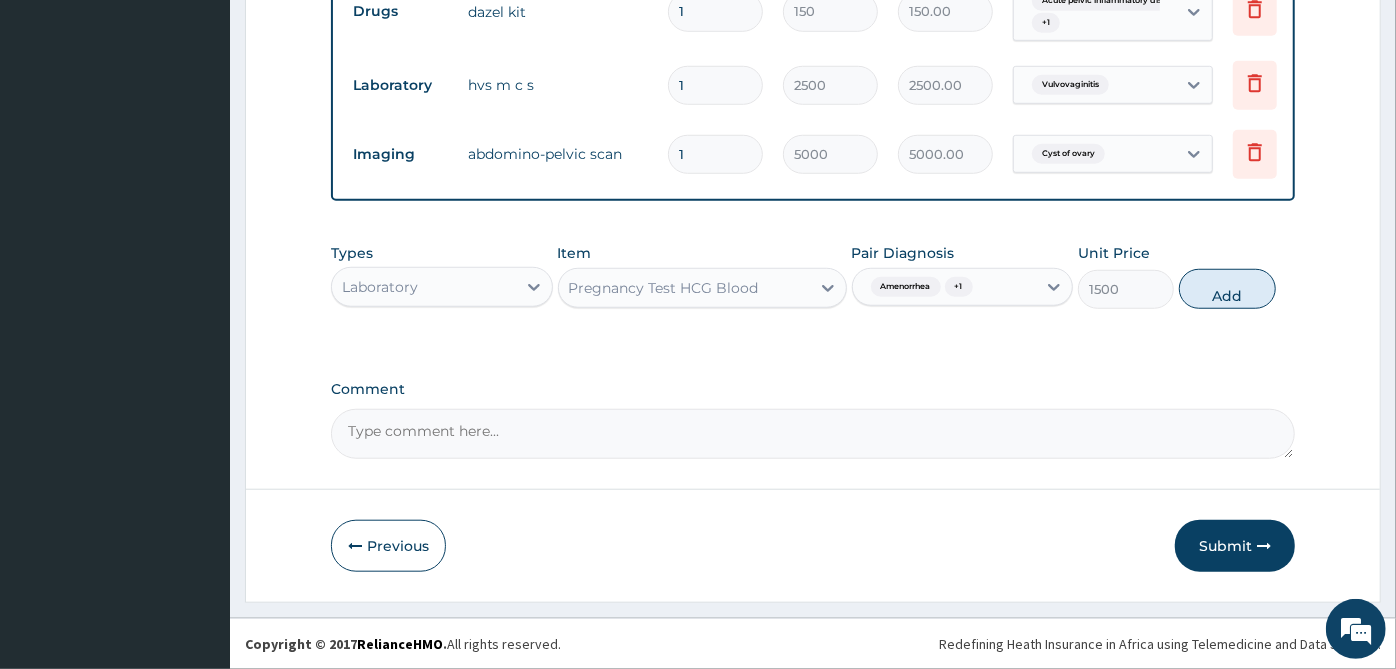 click on "Add" at bounding box center (1227, 289) 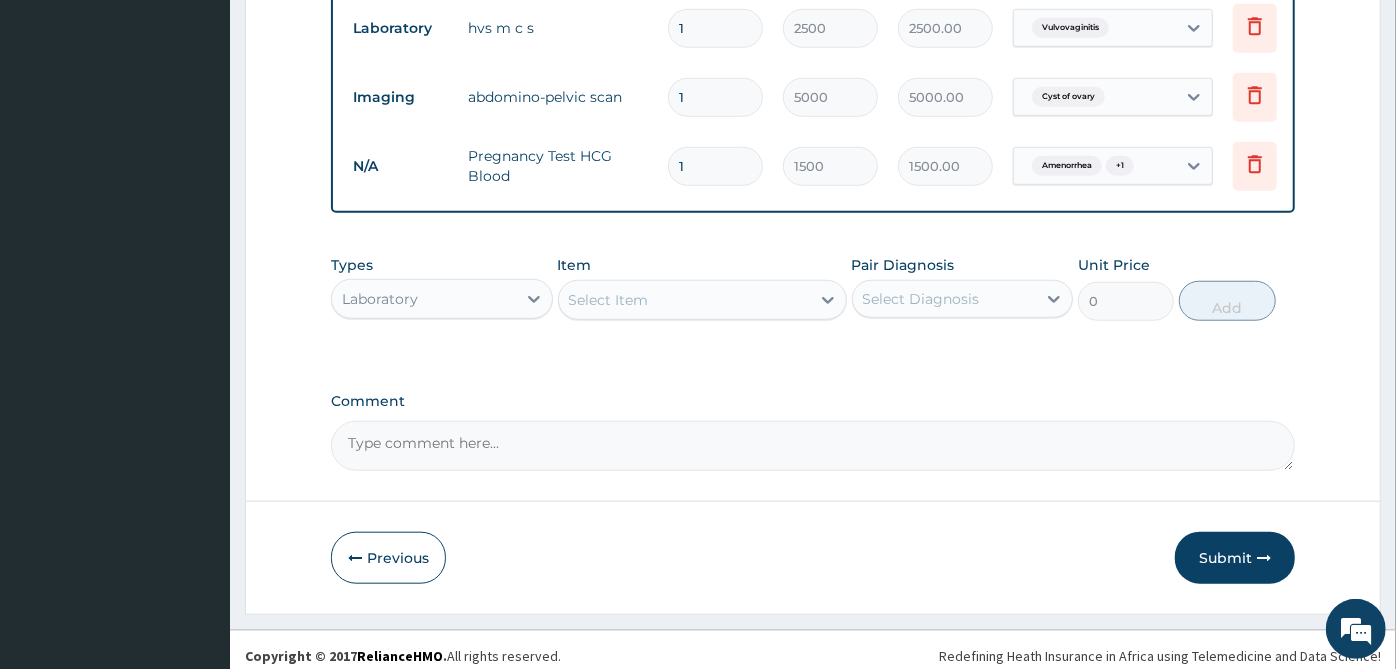 scroll, scrollTop: 982, scrollLeft: 0, axis: vertical 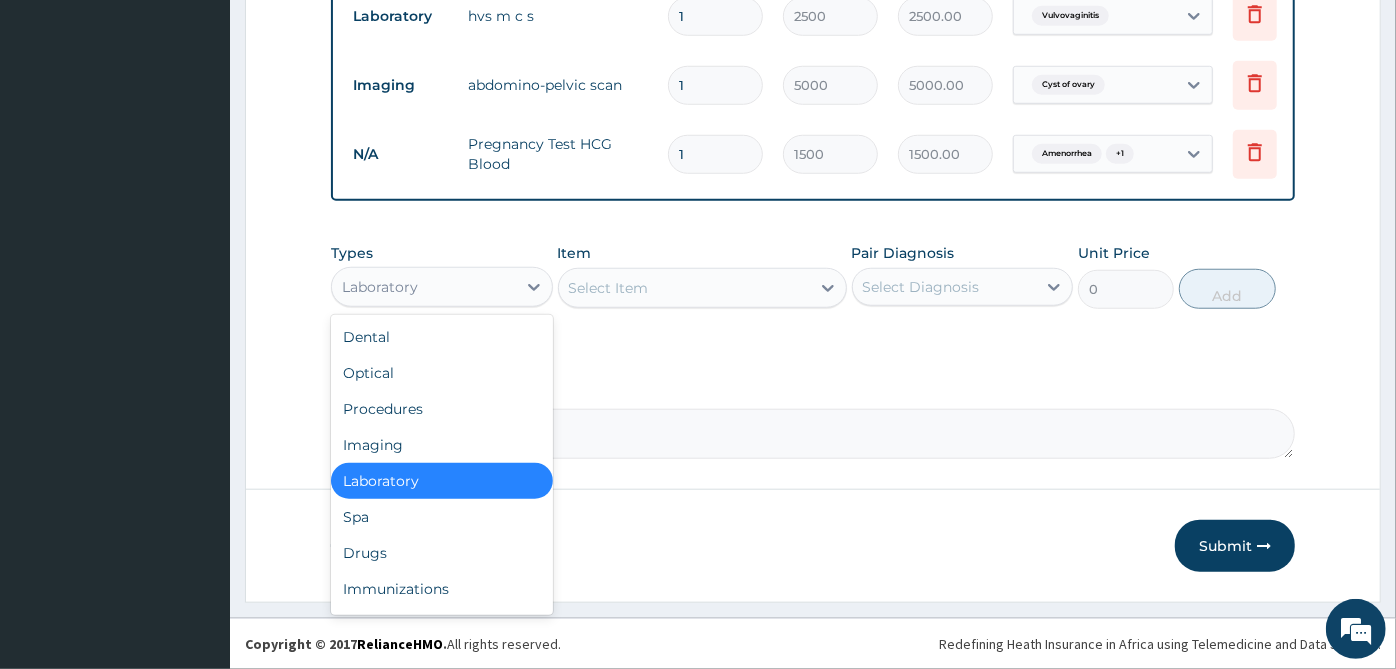 click on "Laboratory" at bounding box center (424, 287) 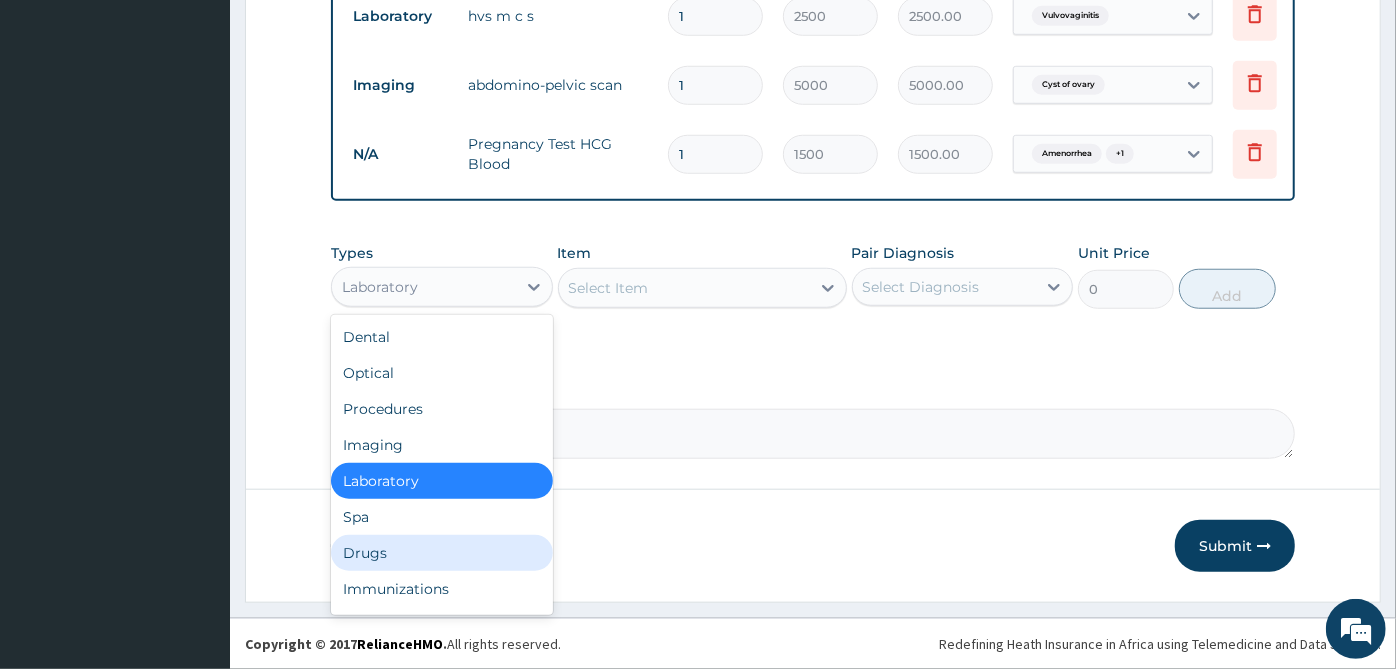 click on "Drugs" at bounding box center [442, 553] 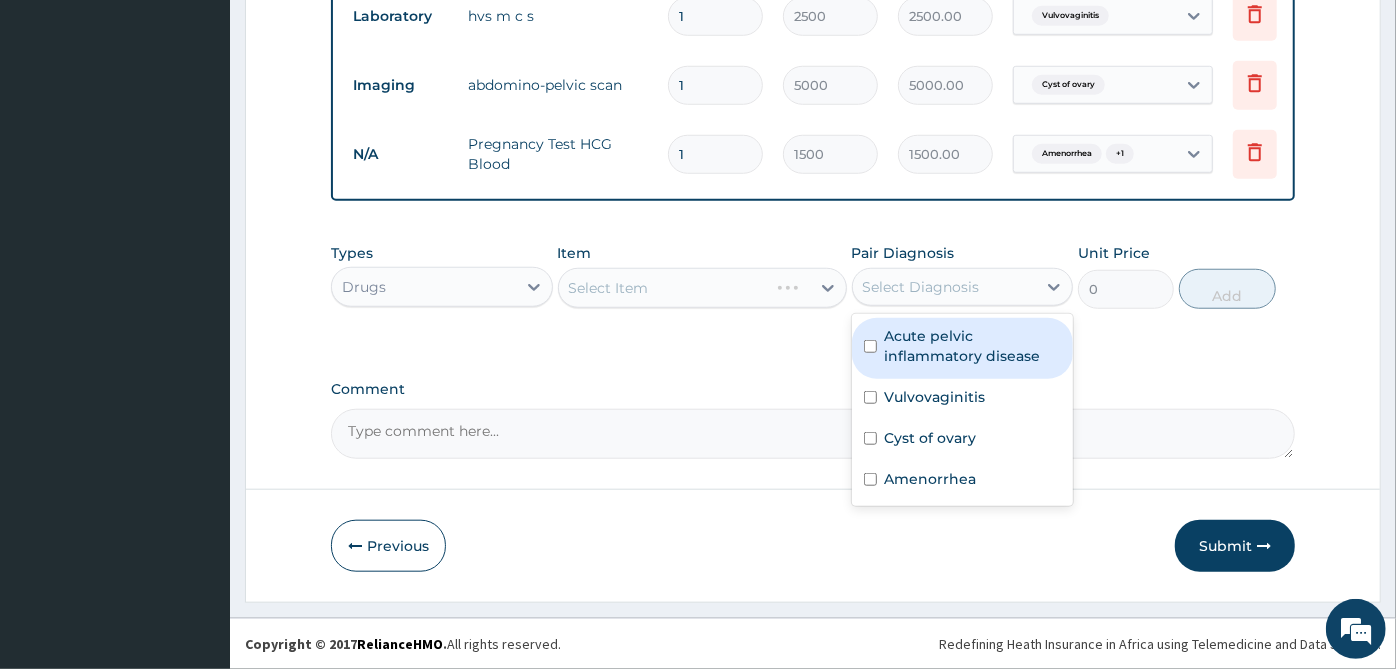 click on "Select Diagnosis" at bounding box center [945, 287] 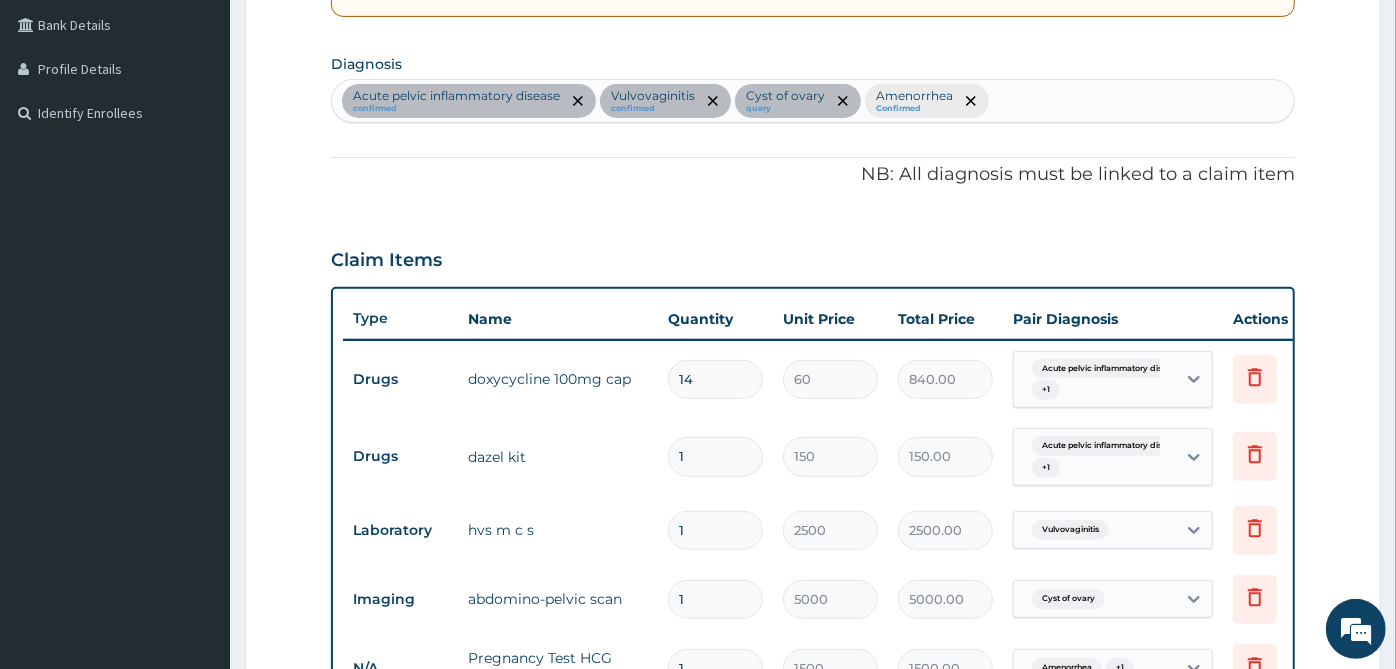 scroll, scrollTop: 316, scrollLeft: 0, axis: vertical 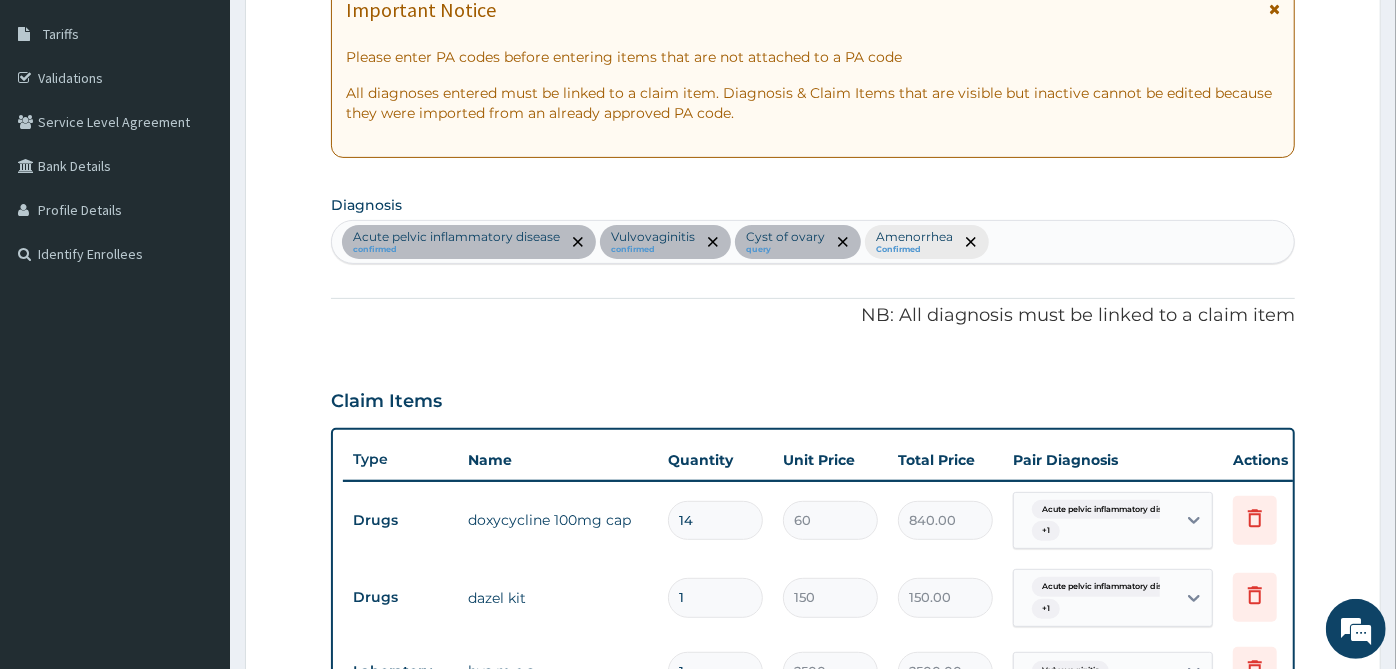 click on "Acute pelvic inflammatory disease confirmed Vulvovaginitis confirmed Cyst of ovary query Amenorrhea Confirmed" at bounding box center [813, 242] 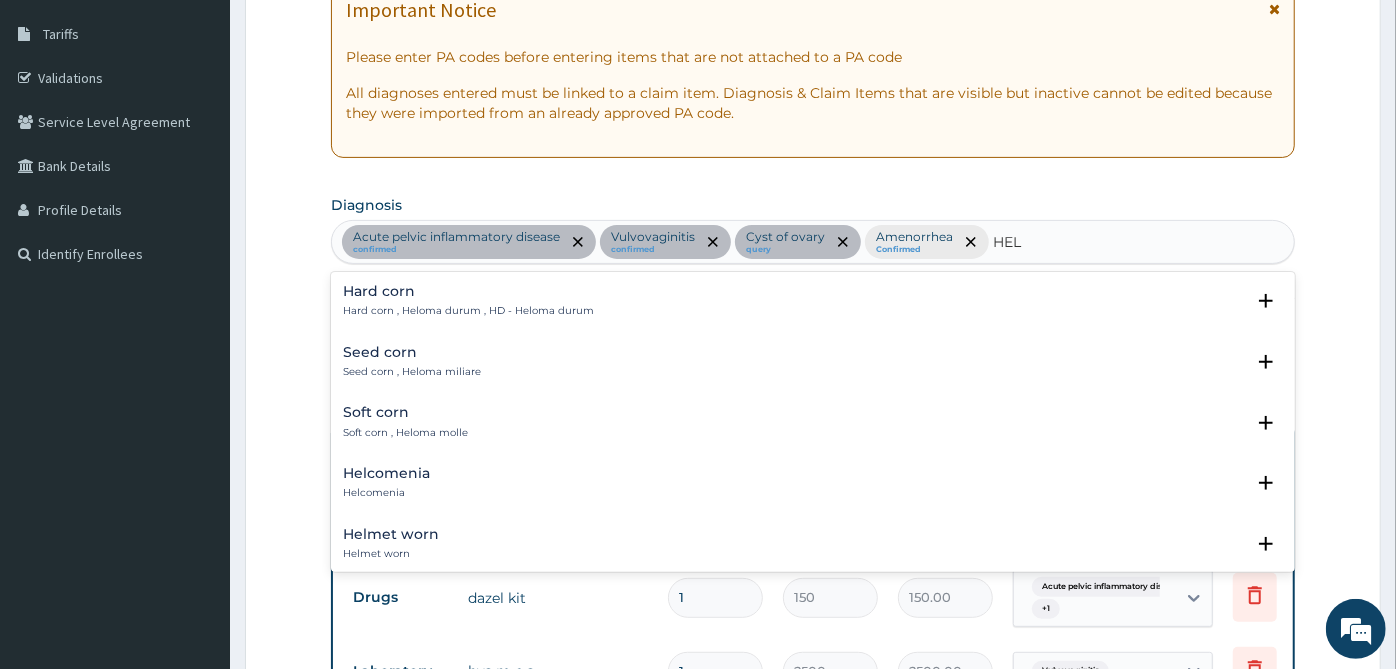 type on "HELM" 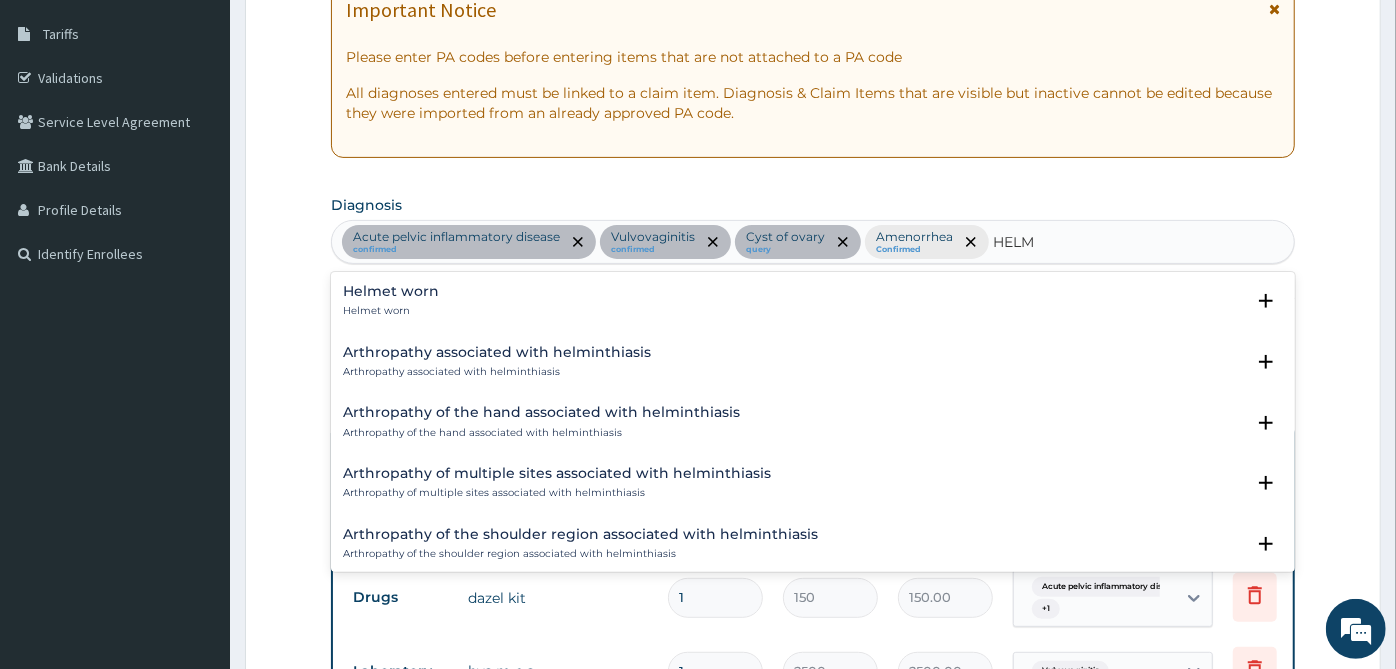 click on "Arthropathy associated with helminthiasis" at bounding box center [497, 372] 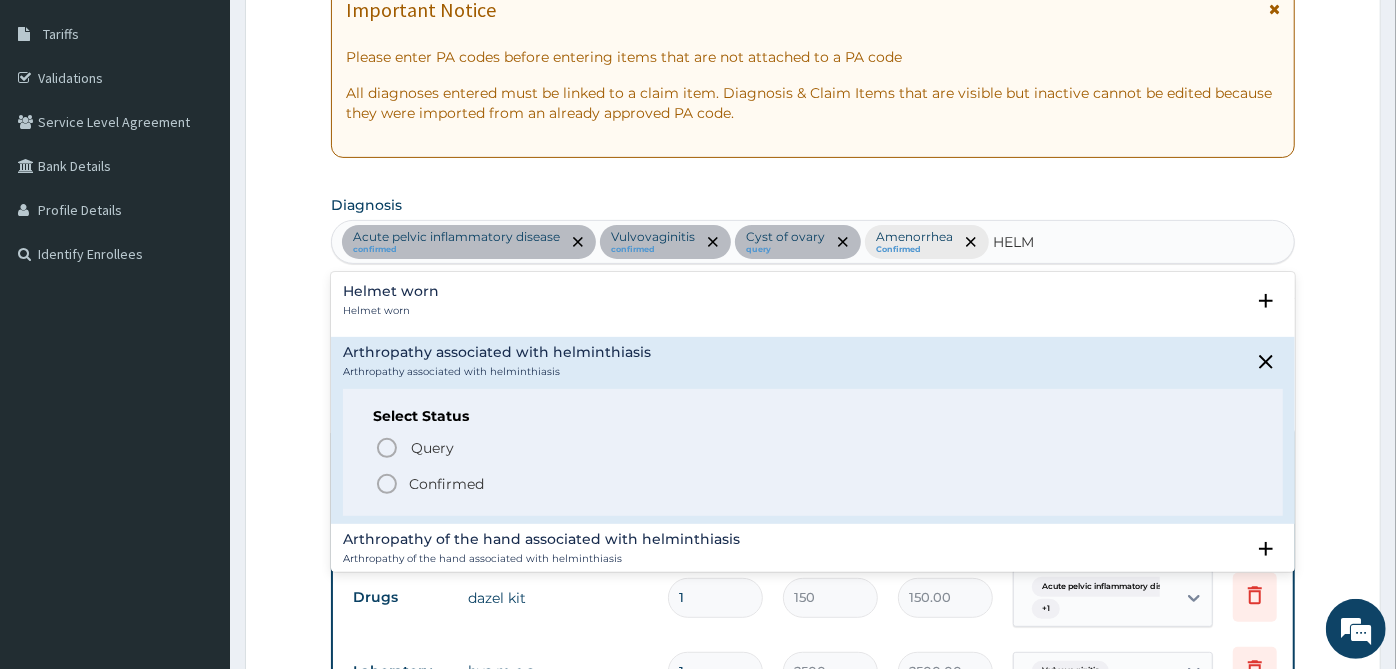 click on "Confirmed" at bounding box center (446, 484) 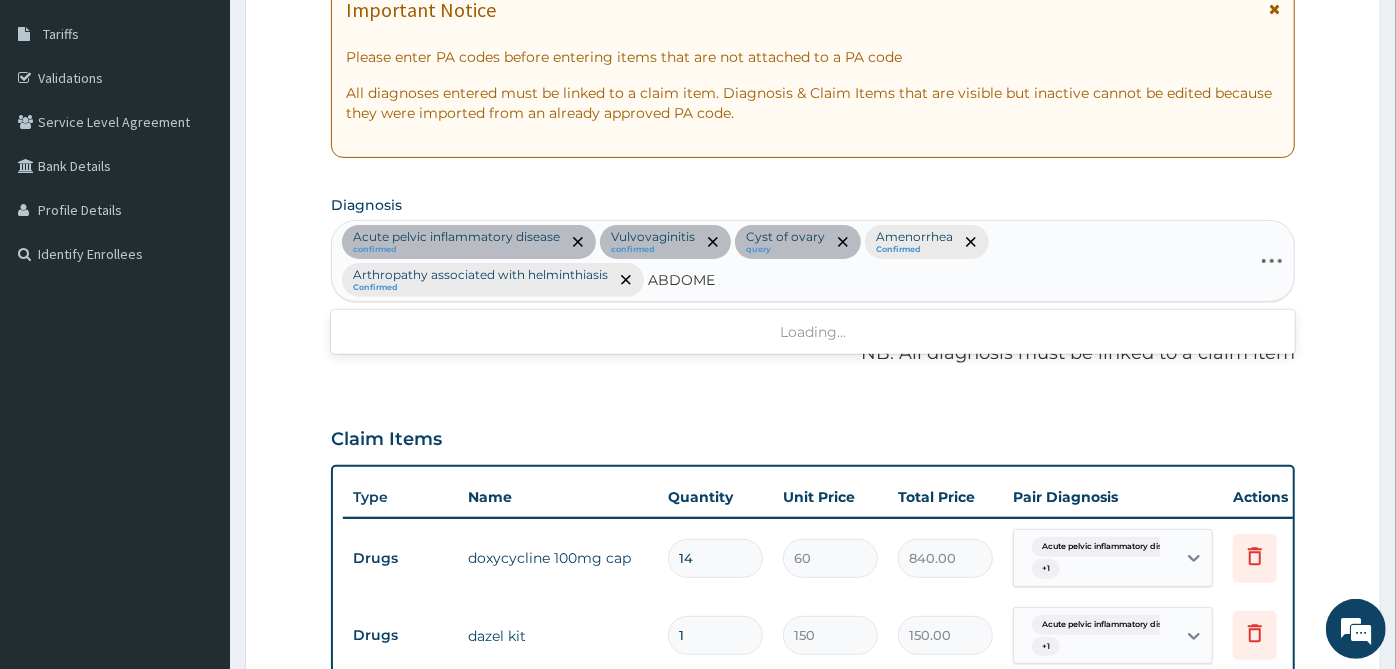 type on "ABDOMEN" 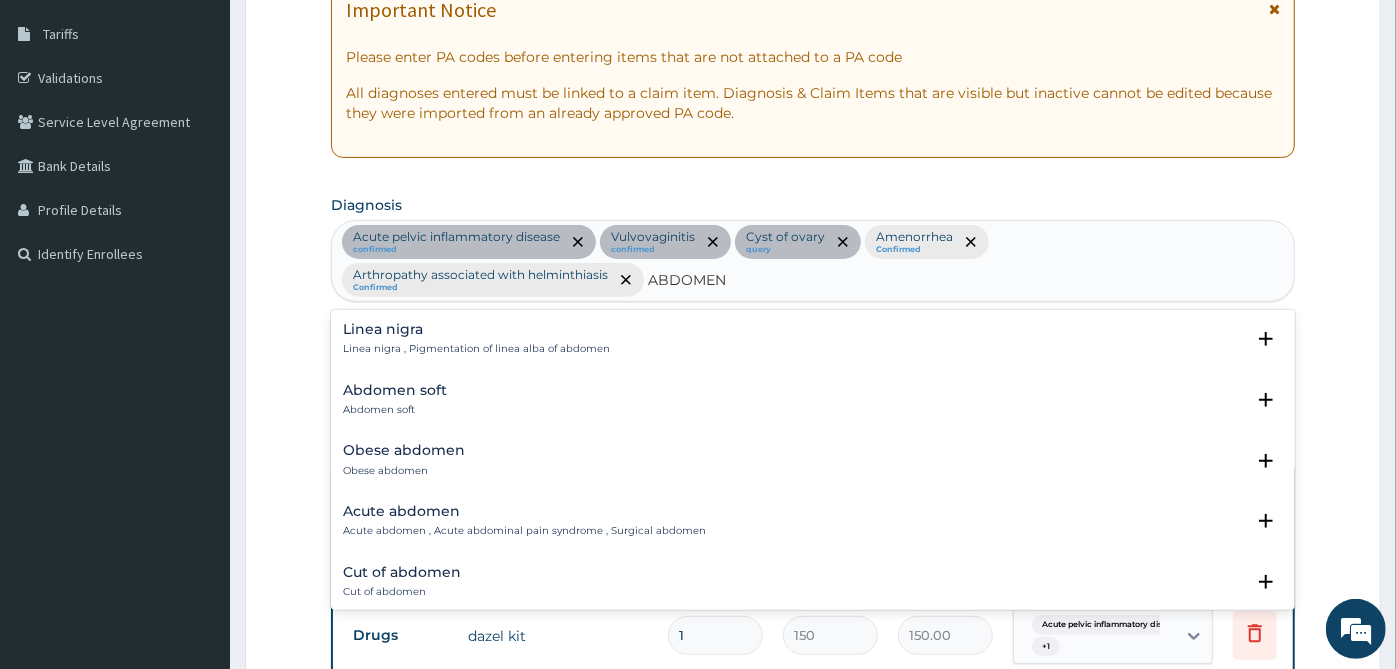 click on "Acute abdomen , Acute abdominal pain syndrome , Surgical abdomen" at bounding box center [524, 531] 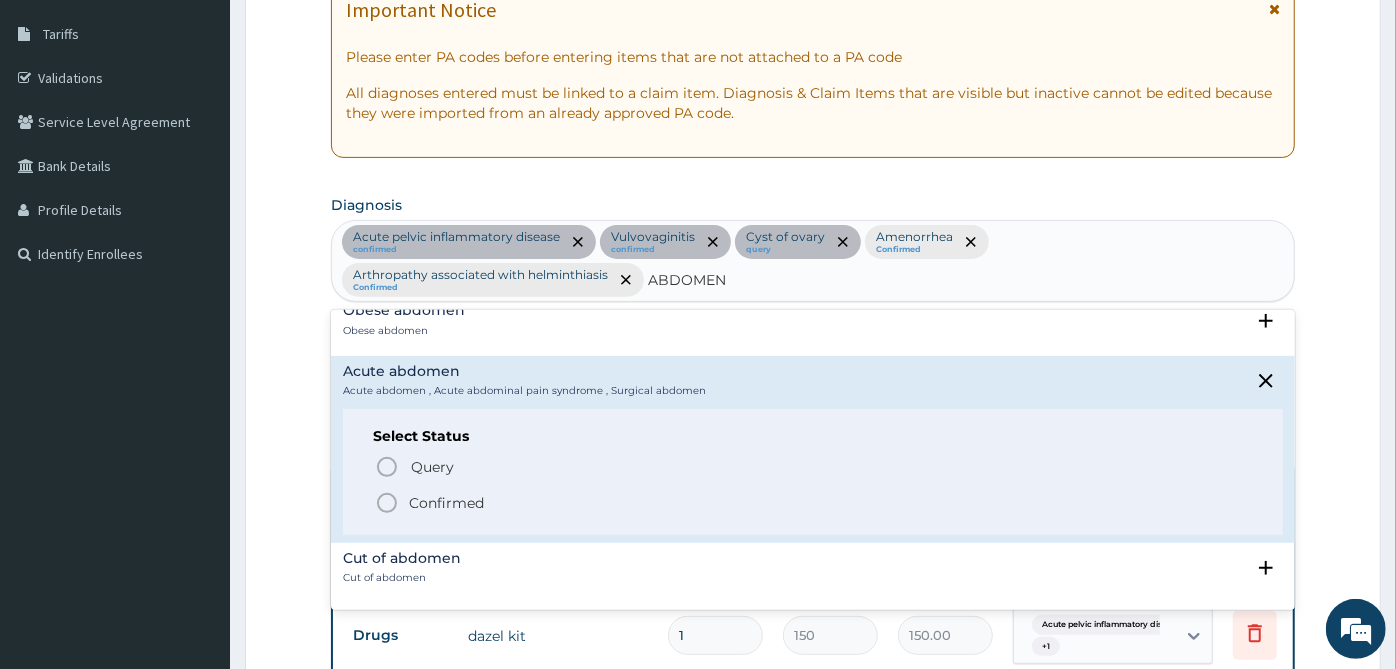 scroll, scrollTop: 222, scrollLeft: 0, axis: vertical 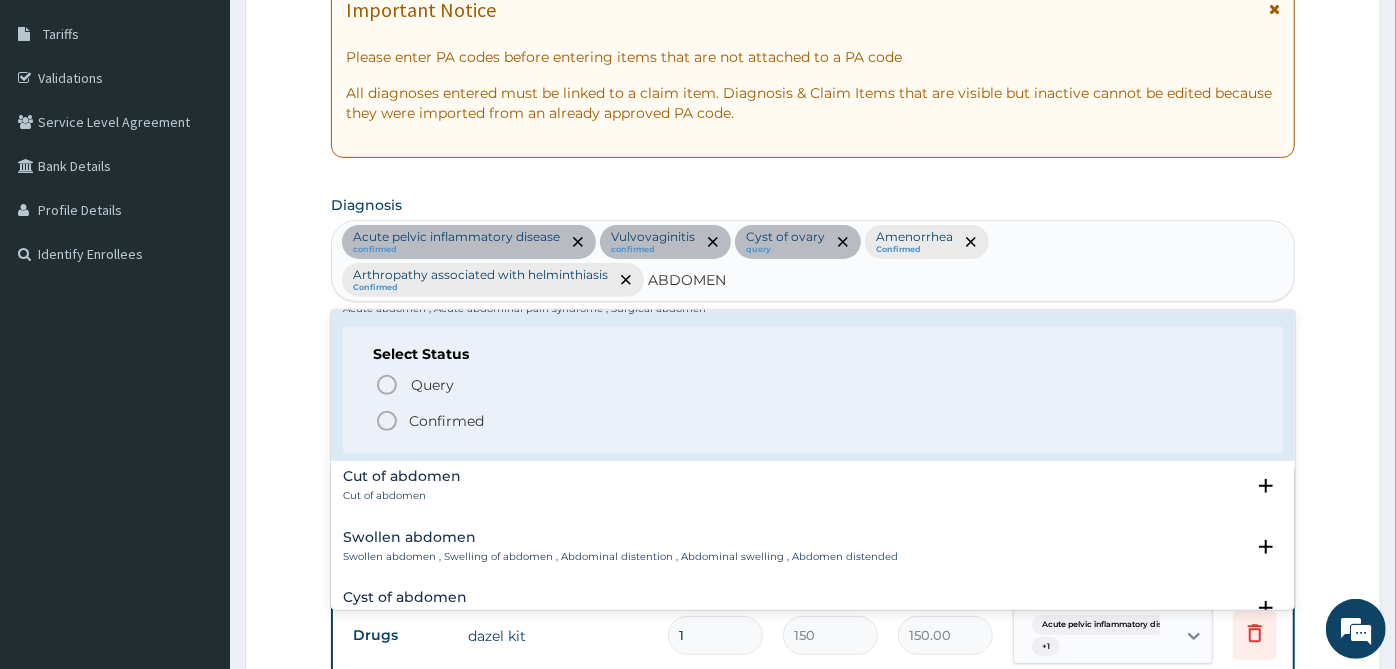 click on "Confirmed" at bounding box center [446, 421] 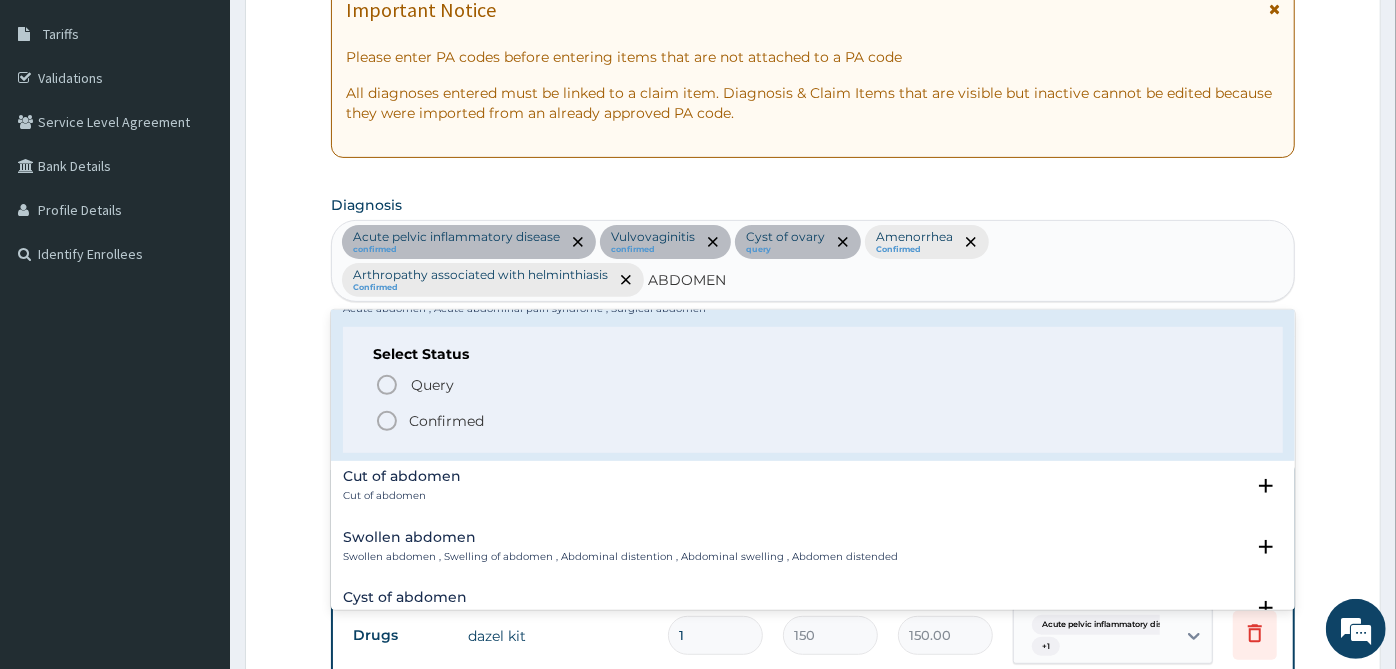 type 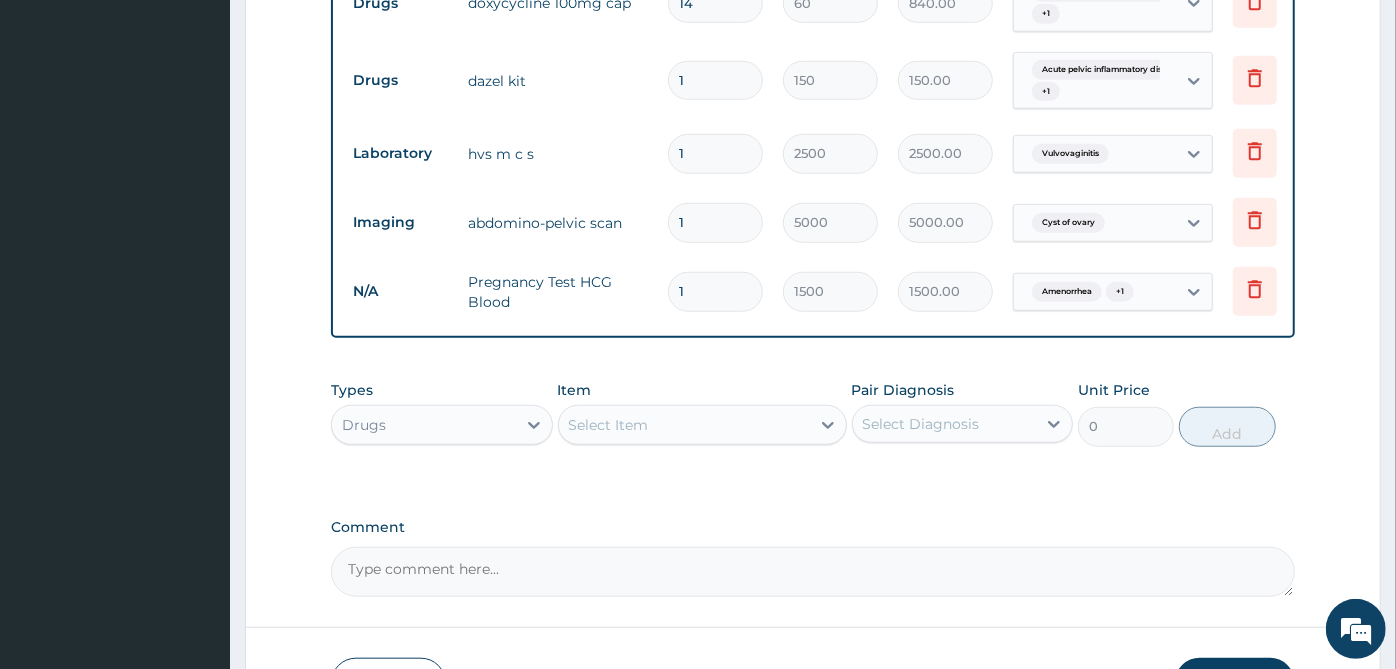scroll, scrollTop: 1020, scrollLeft: 0, axis: vertical 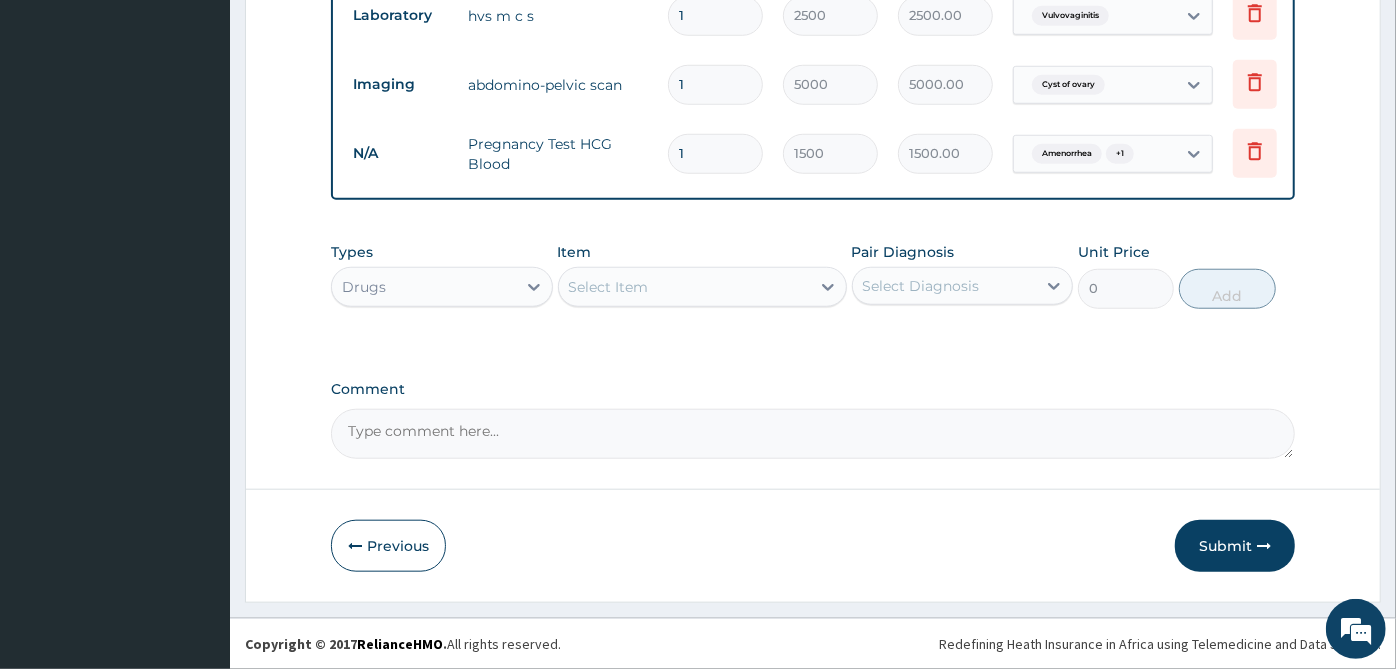 drag, startPoint x: 1019, startPoint y: 274, endPoint x: 993, endPoint y: 312, distance: 46.043457 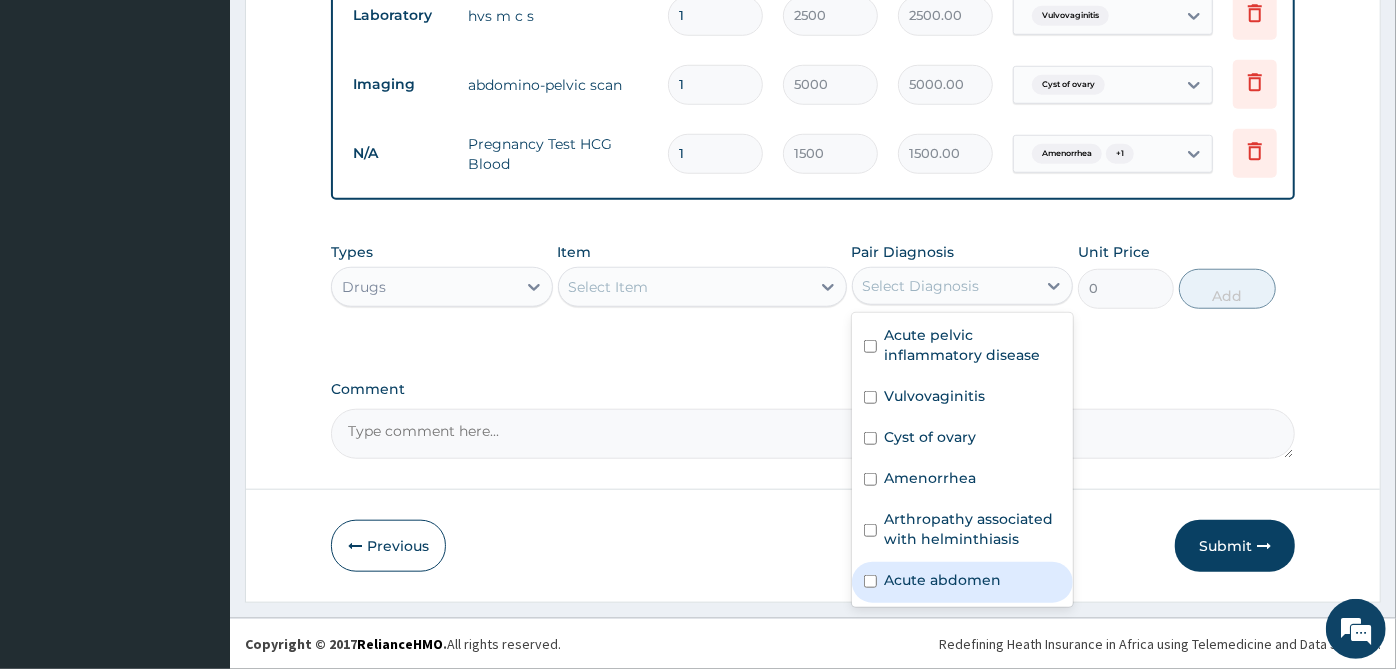 click on "Acute abdomen" at bounding box center [943, 580] 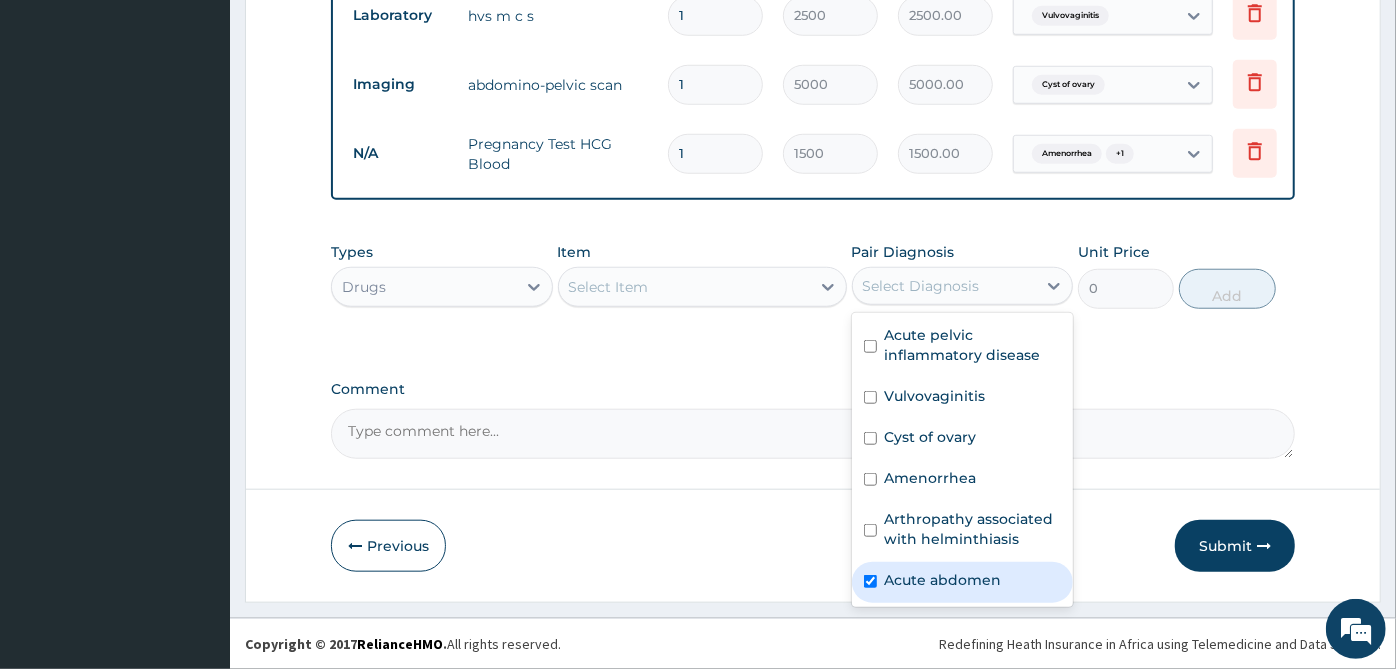 checkbox on "true" 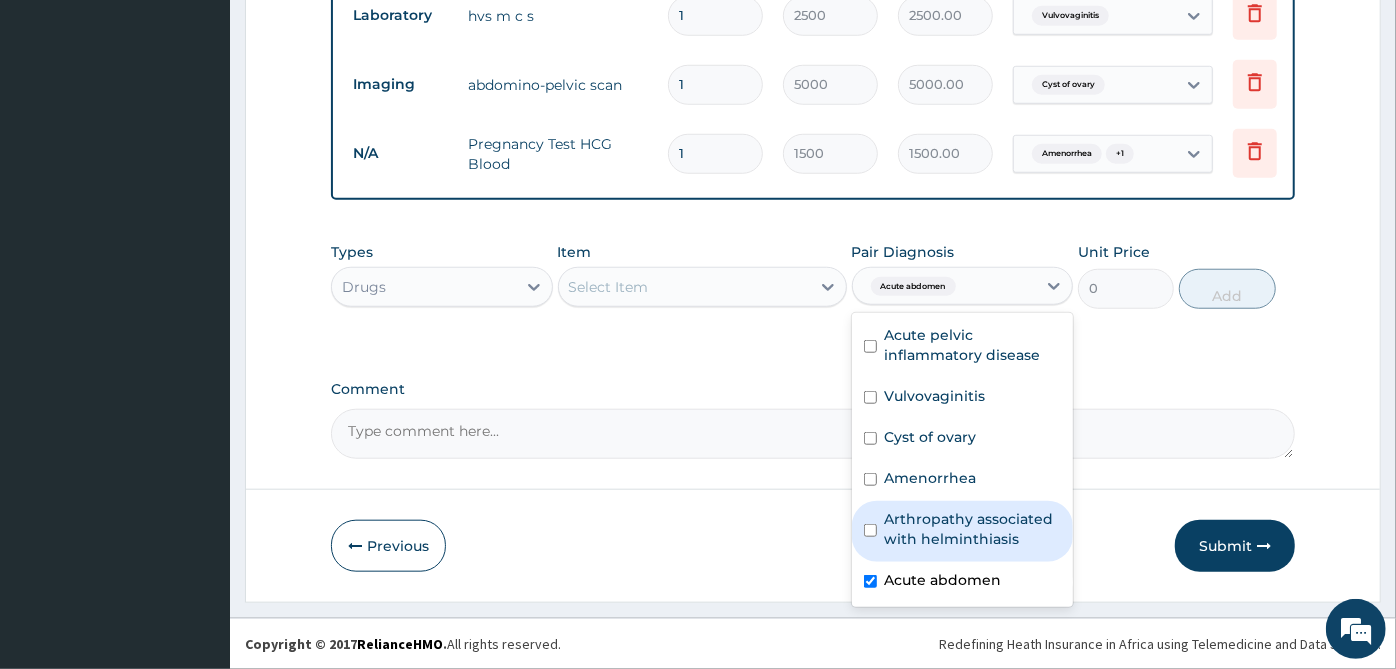 click on "Select Item" at bounding box center [684, 287] 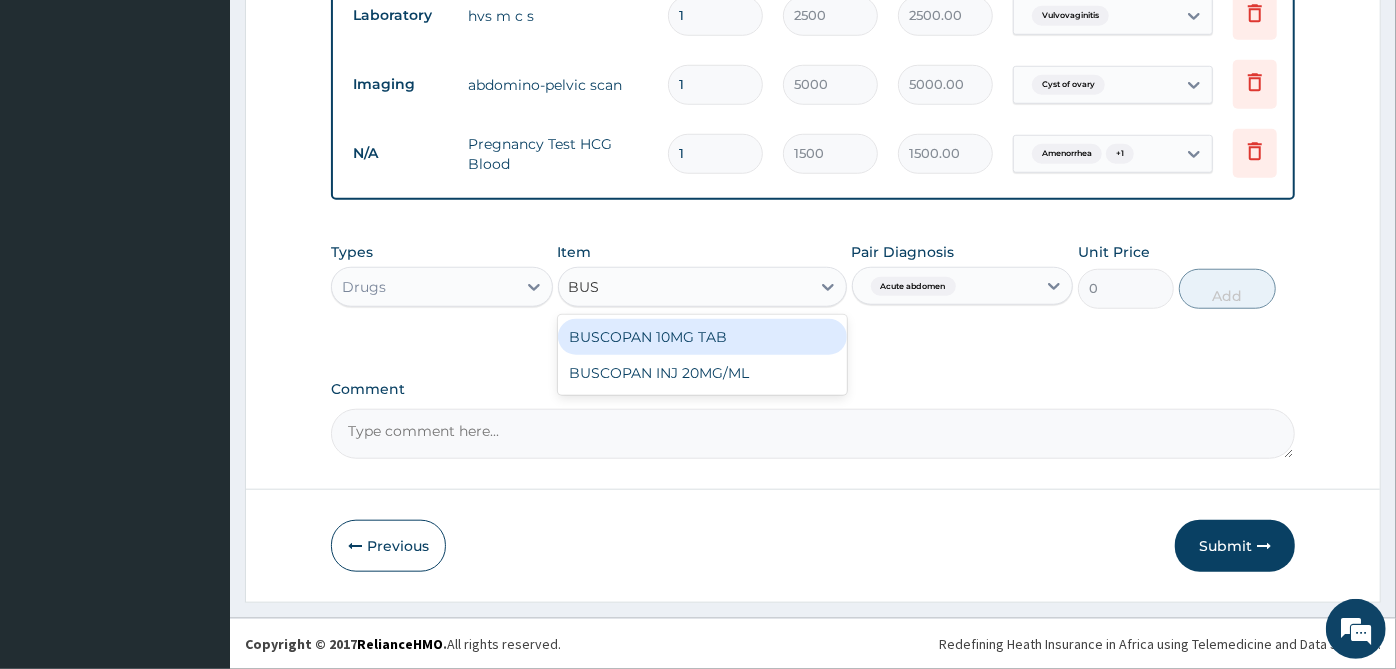 type on "BUSC" 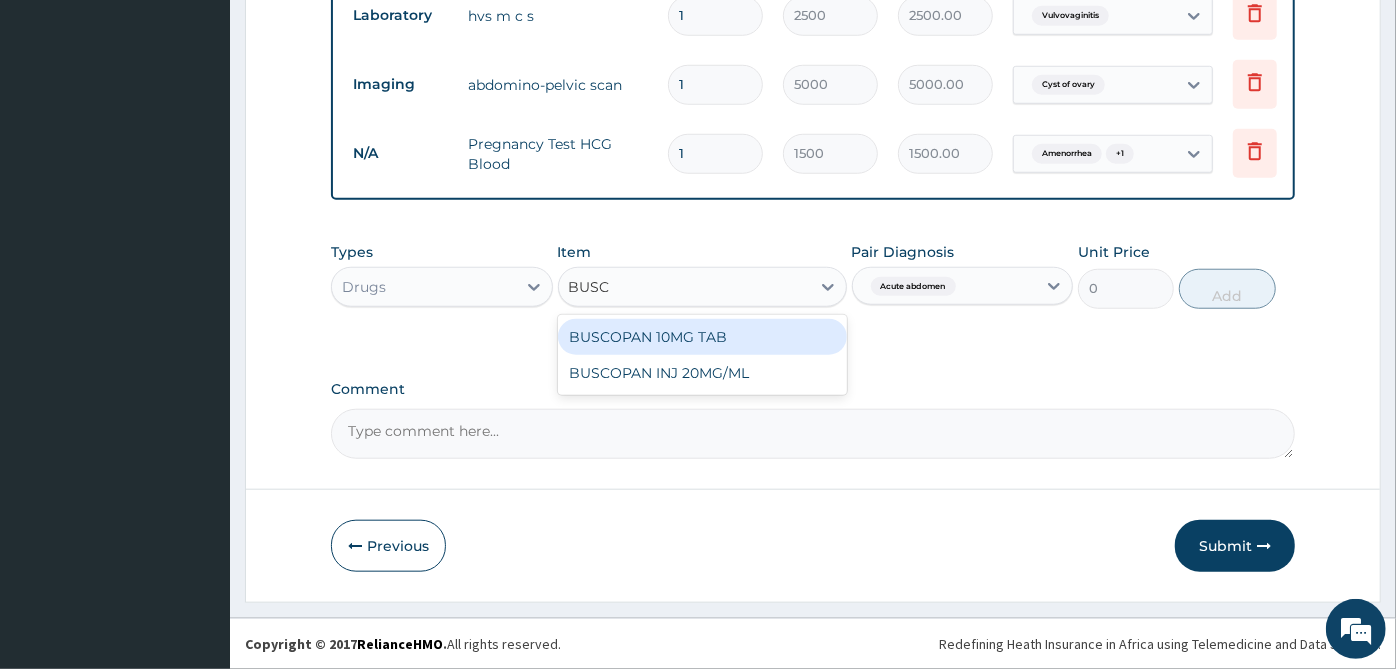 click on "BUSCOPAN 10MG TAB" at bounding box center [702, 337] 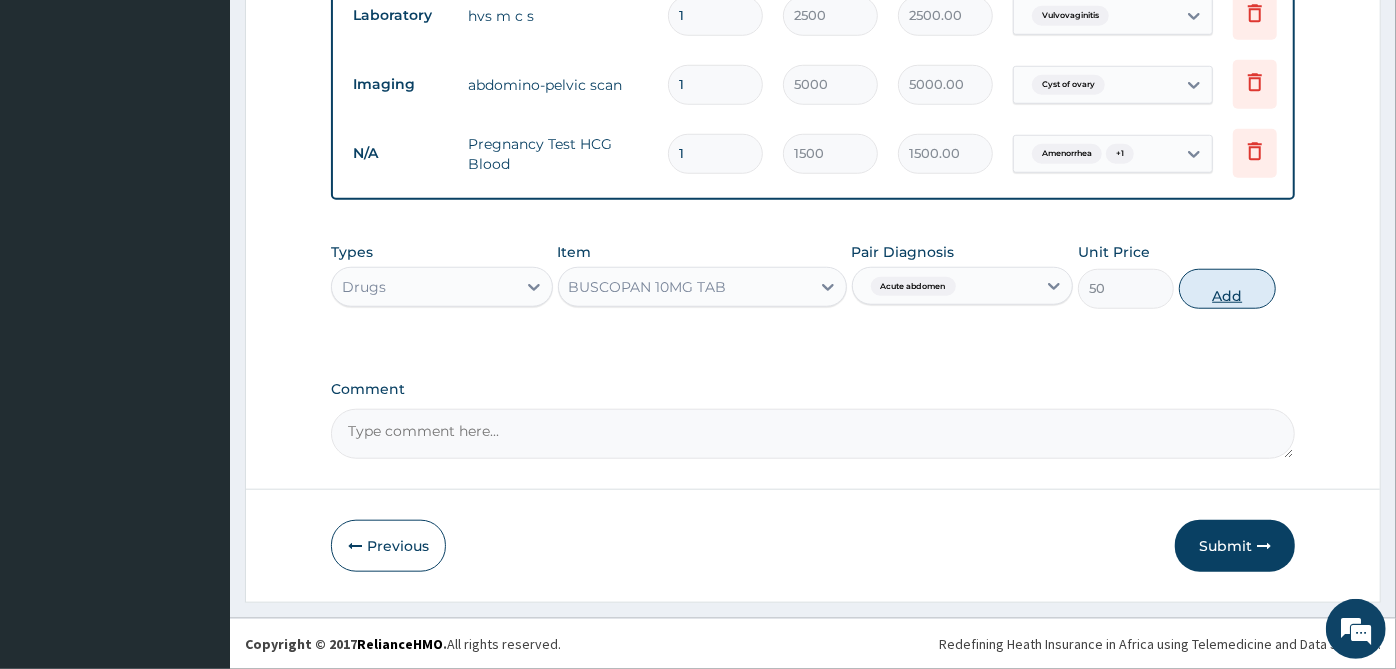 click on "Add" at bounding box center [1227, 289] 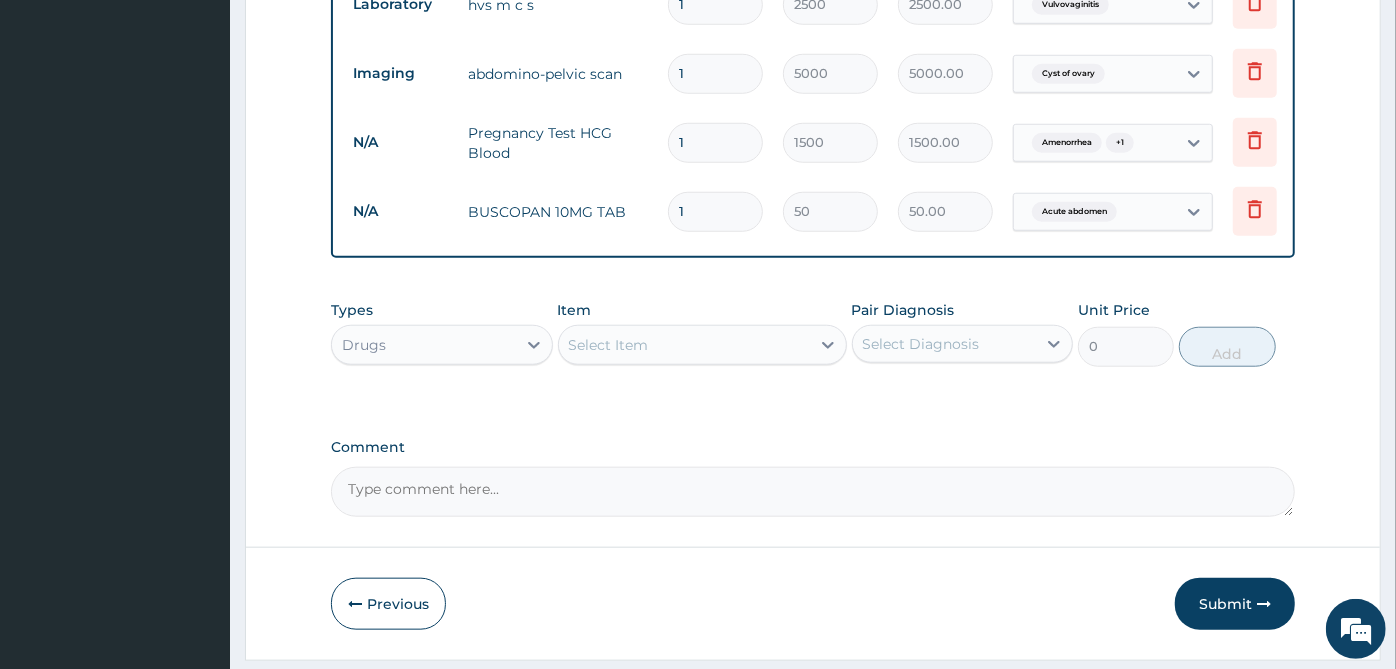 type 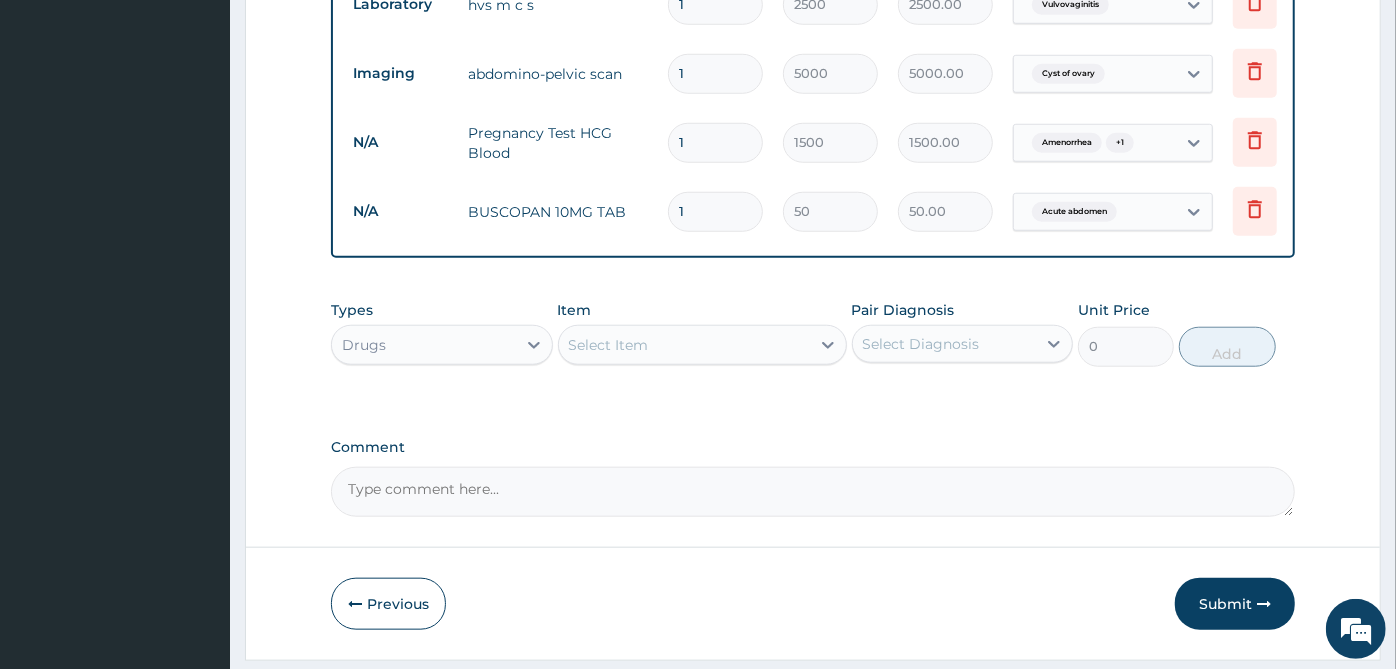 type on "0.00" 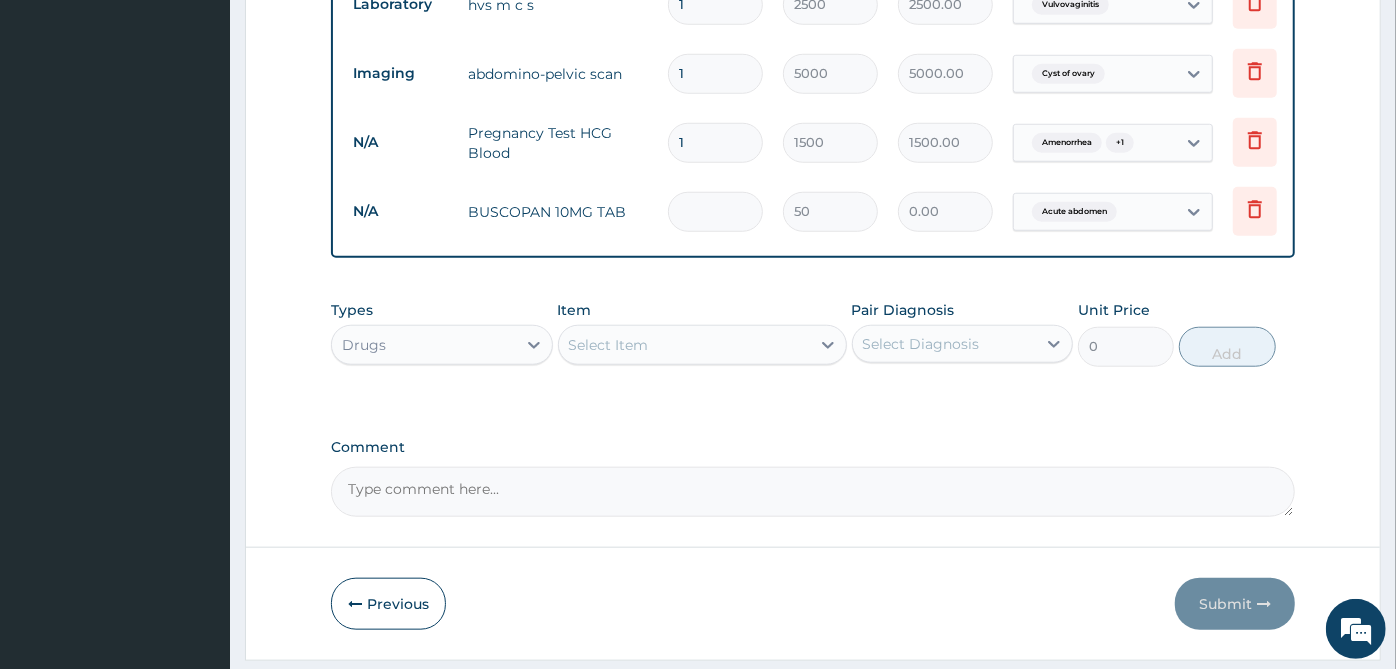 type on "6" 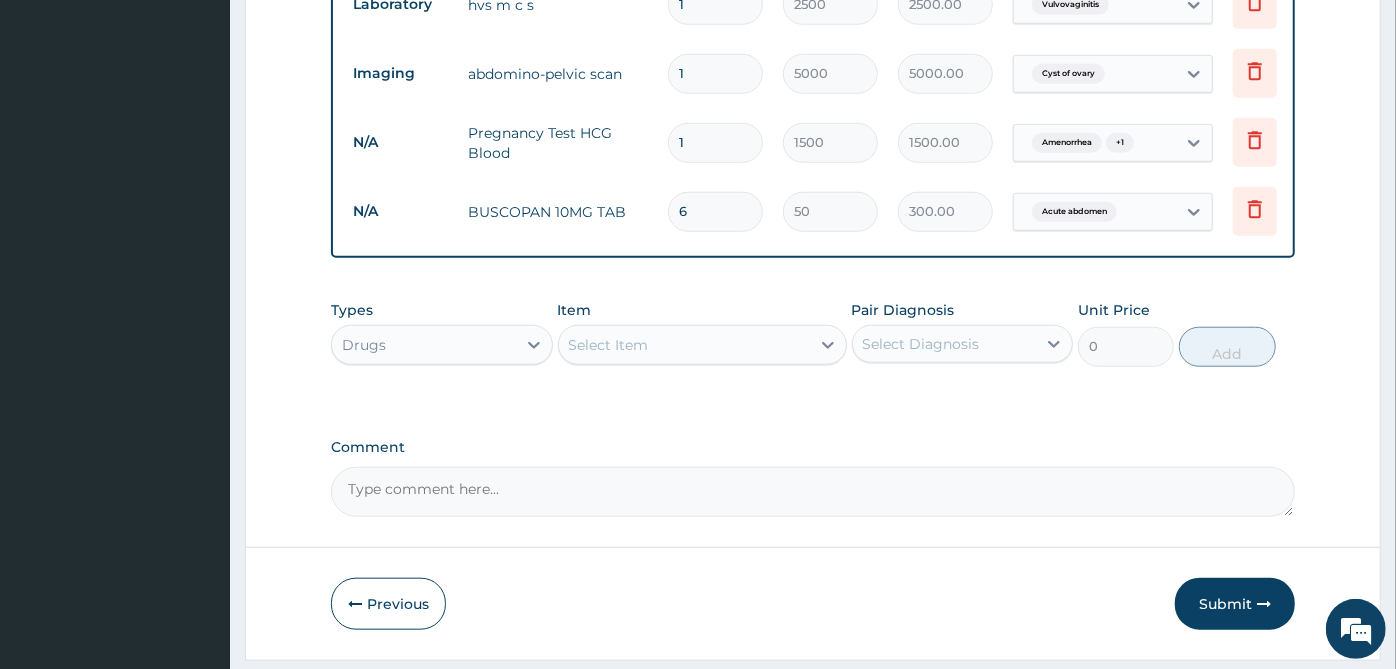 type on "6" 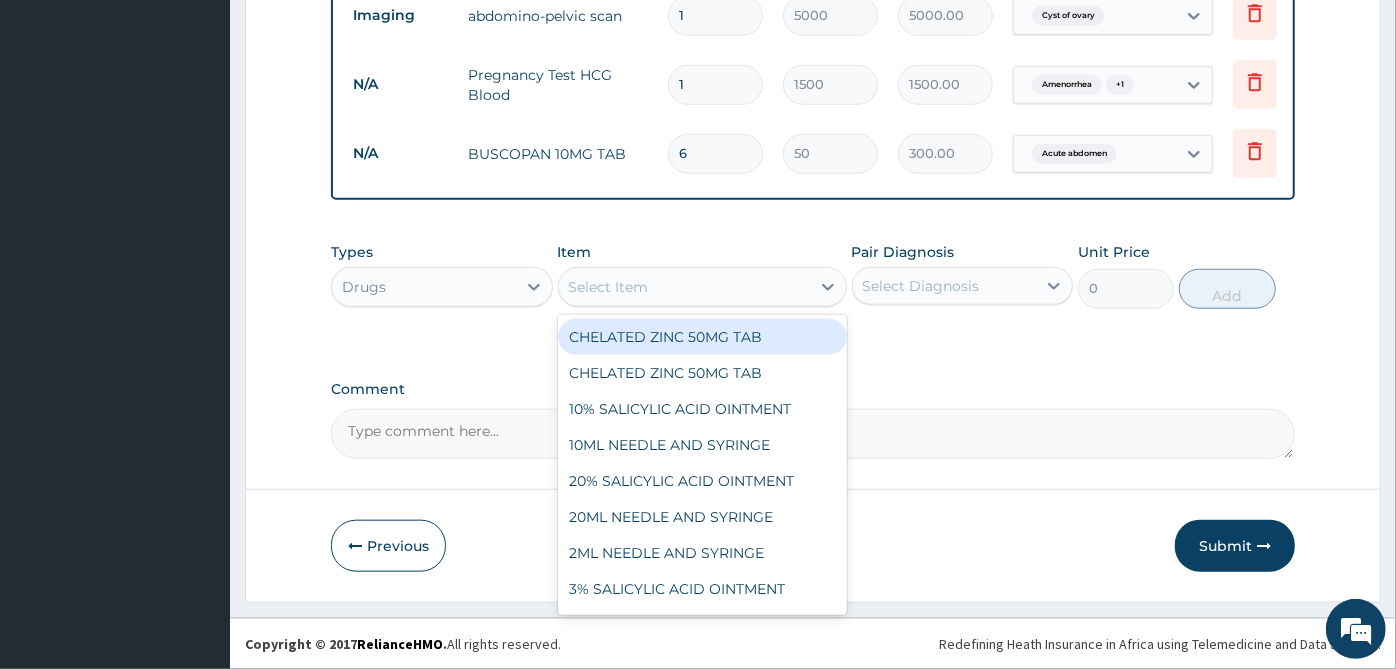 scroll, scrollTop: 1089, scrollLeft: 0, axis: vertical 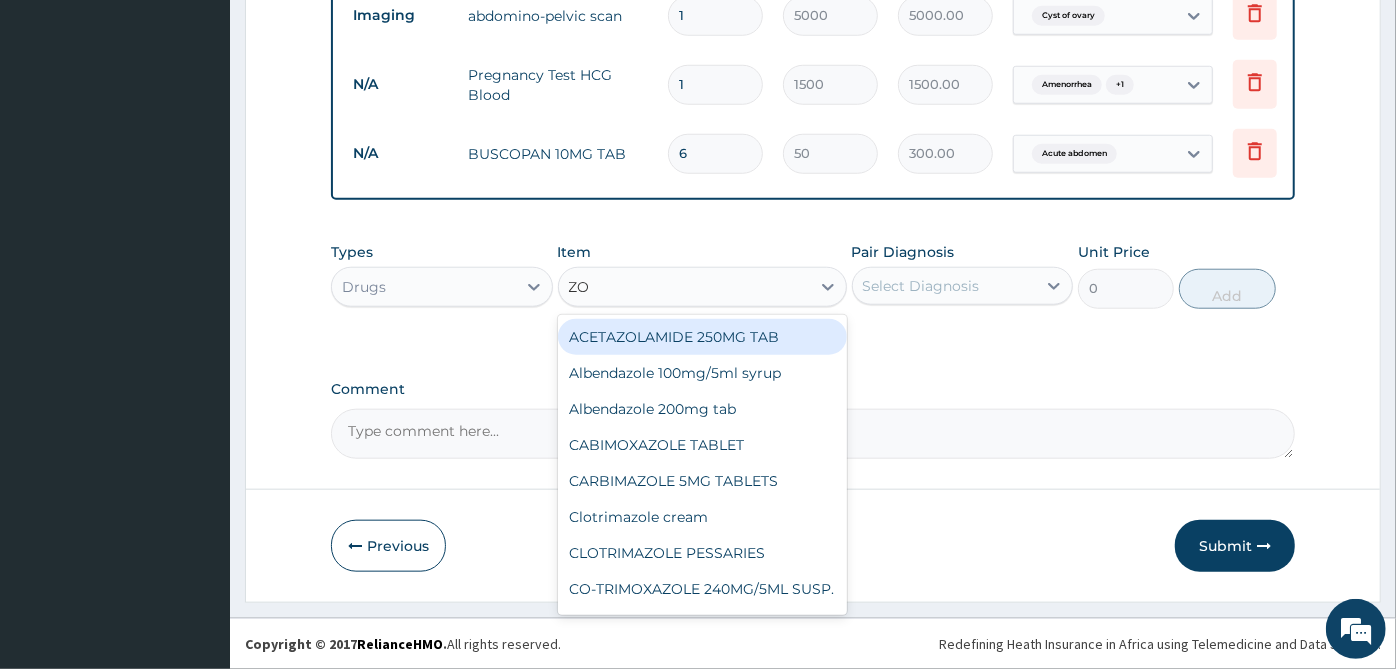 type on "Z" 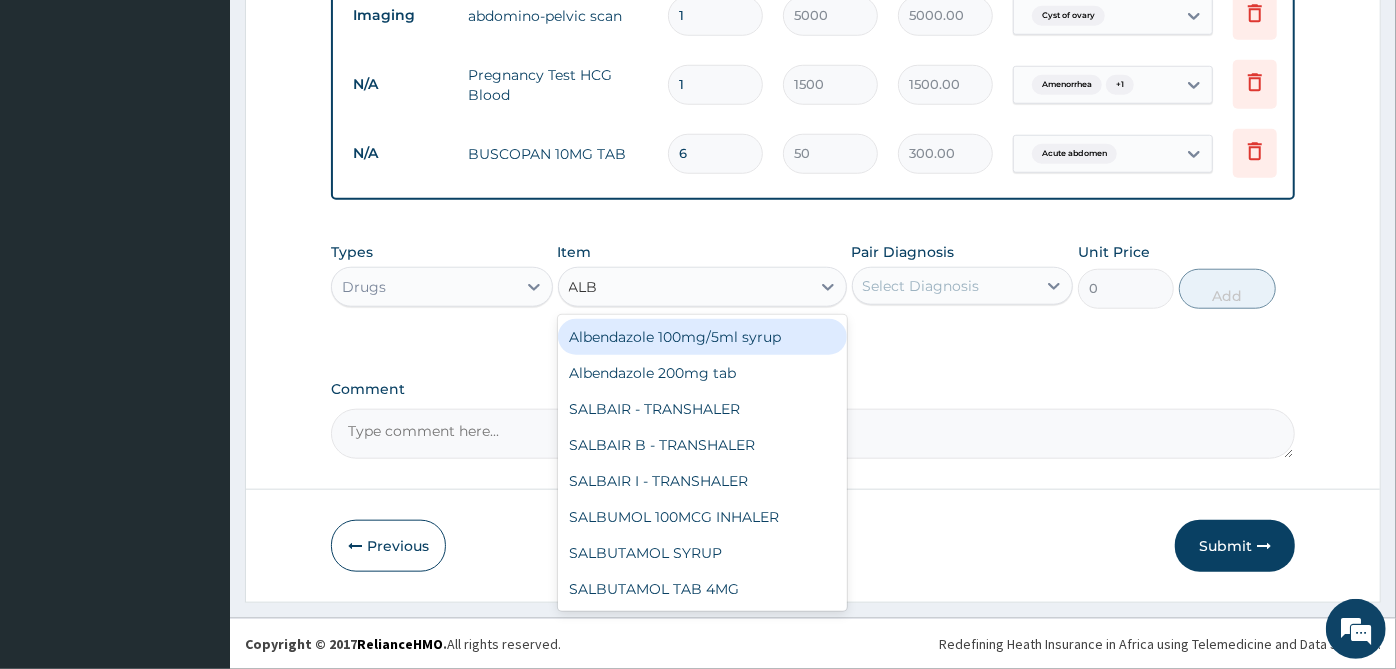 type on "ALBE" 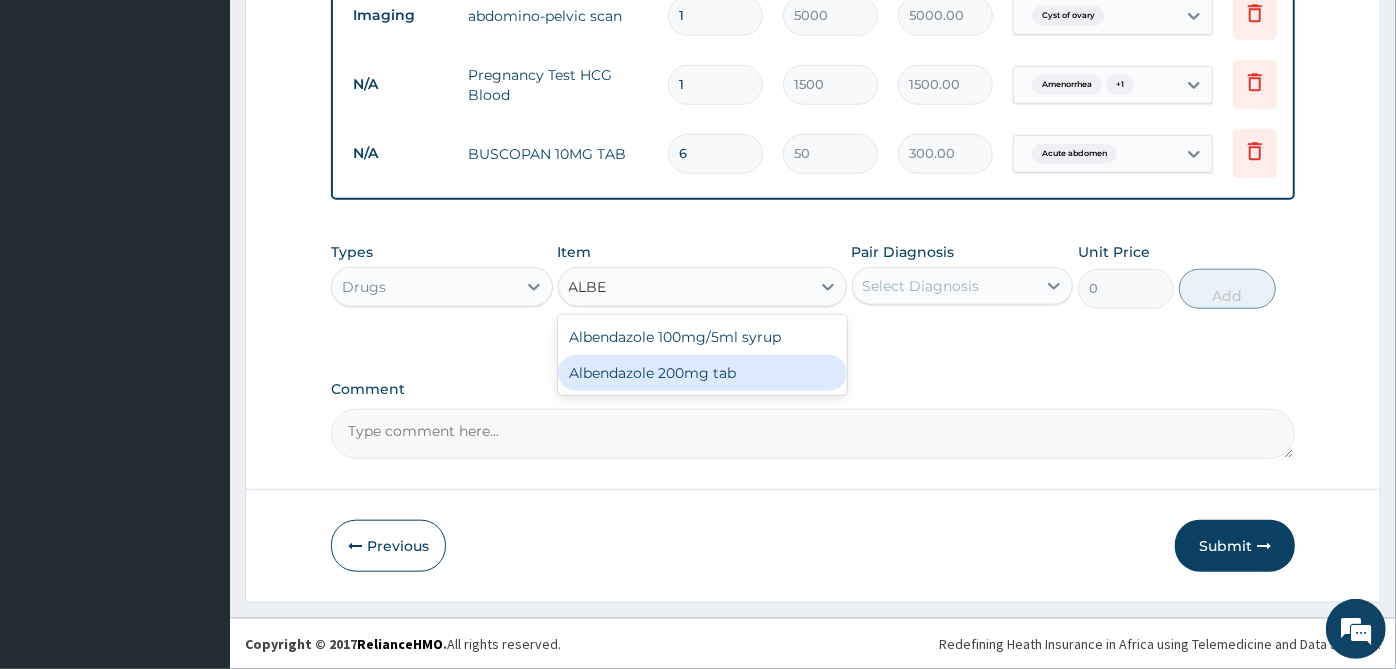 click on "Albendazole 200mg tab" at bounding box center [702, 373] 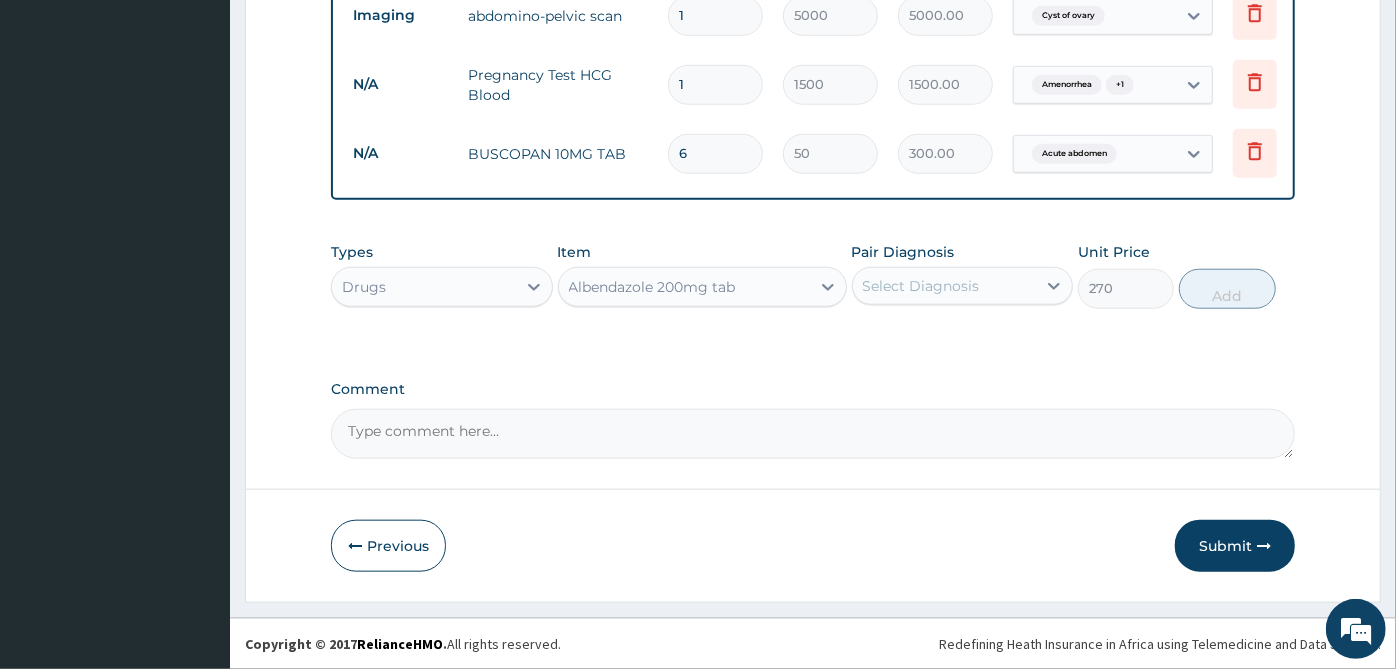click on "Select Diagnosis" at bounding box center [945, 286] 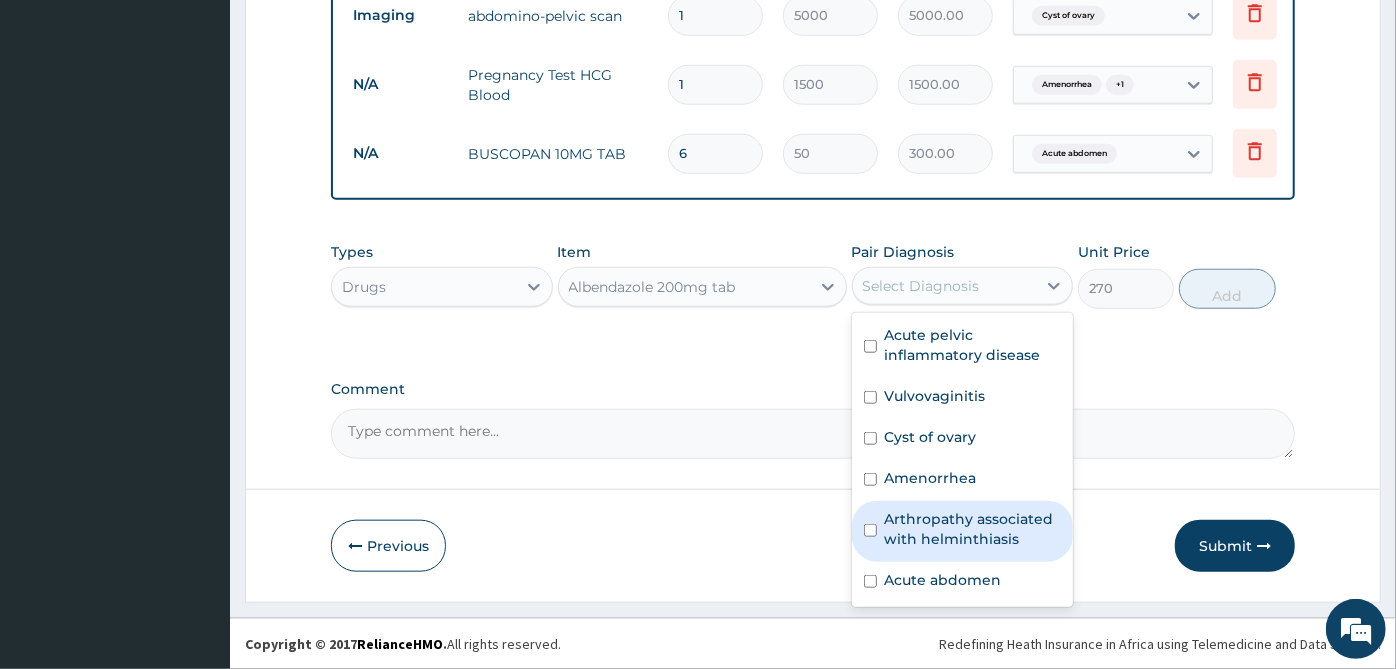 click on "Arthropathy associated with helminthiasis" at bounding box center [963, 531] 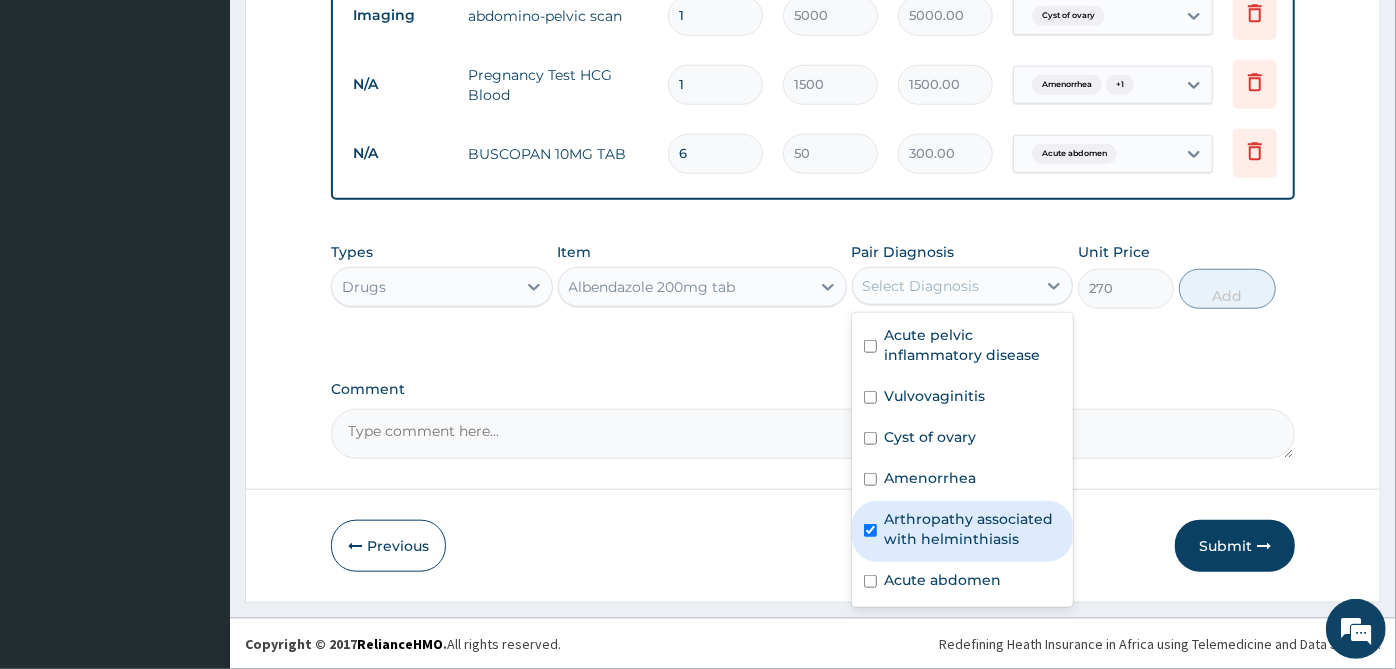 checkbox on "true" 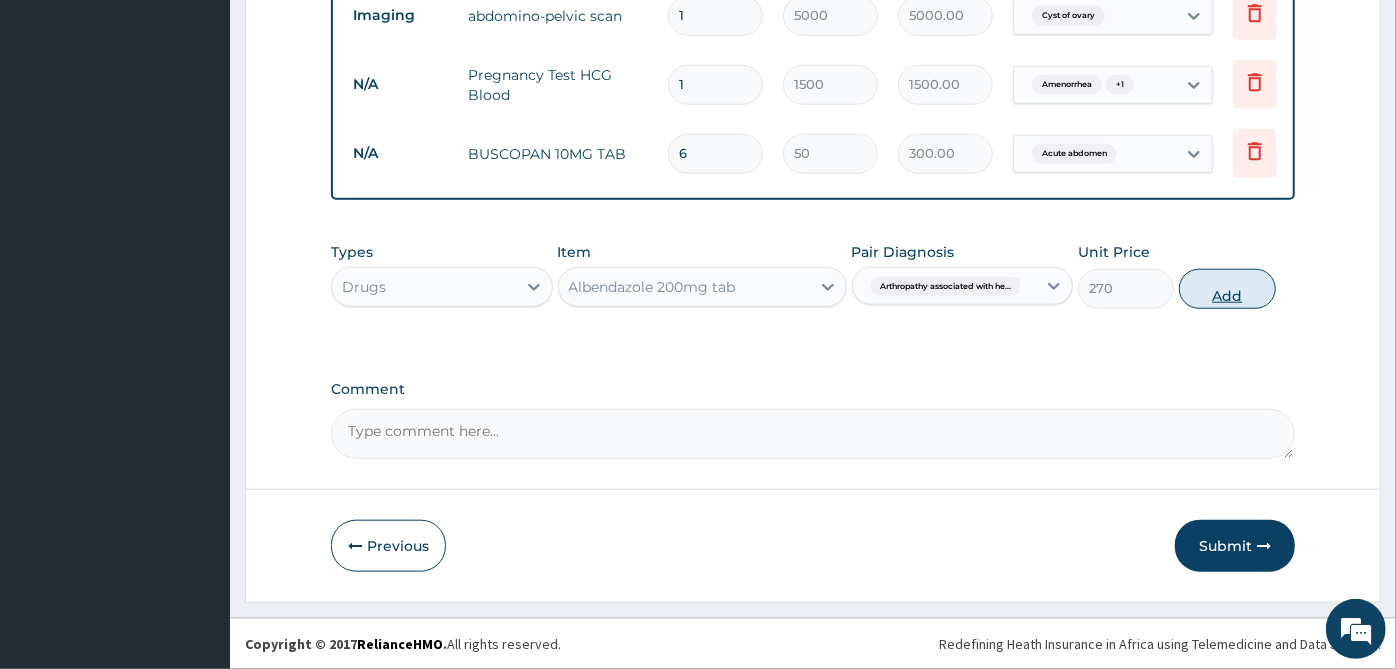 click on "Add" at bounding box center (1227, 289) 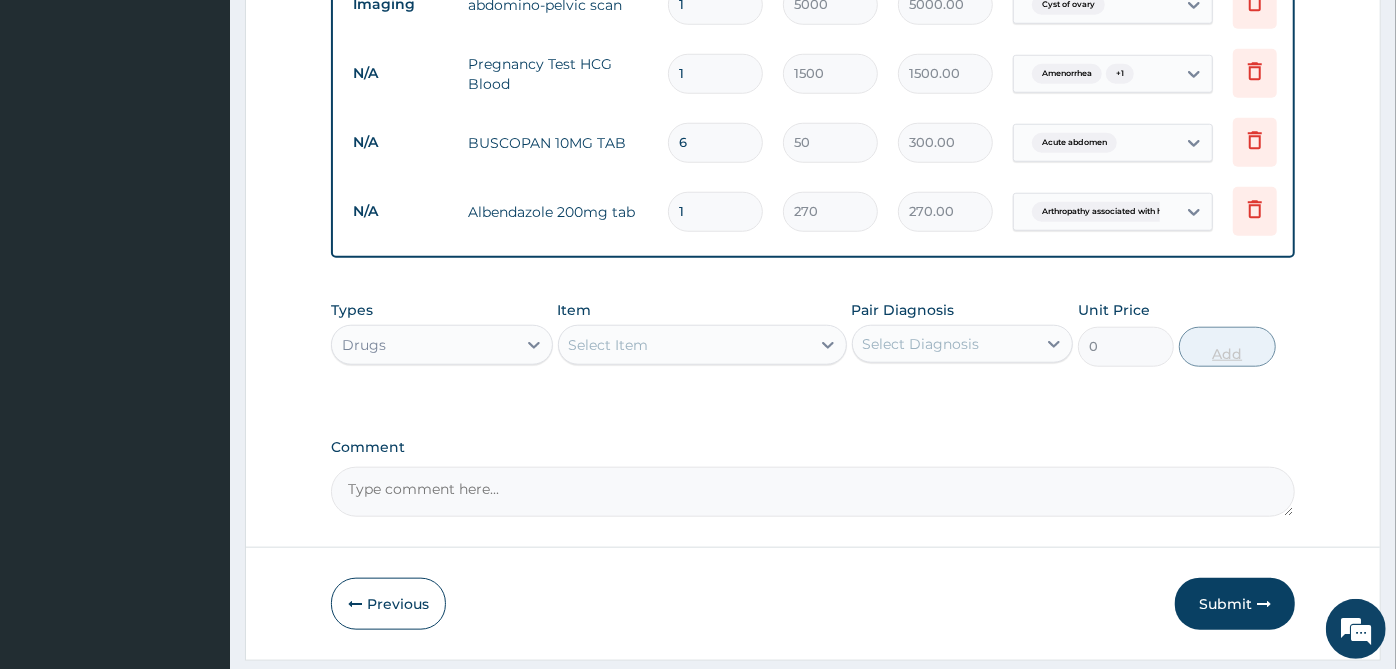 type 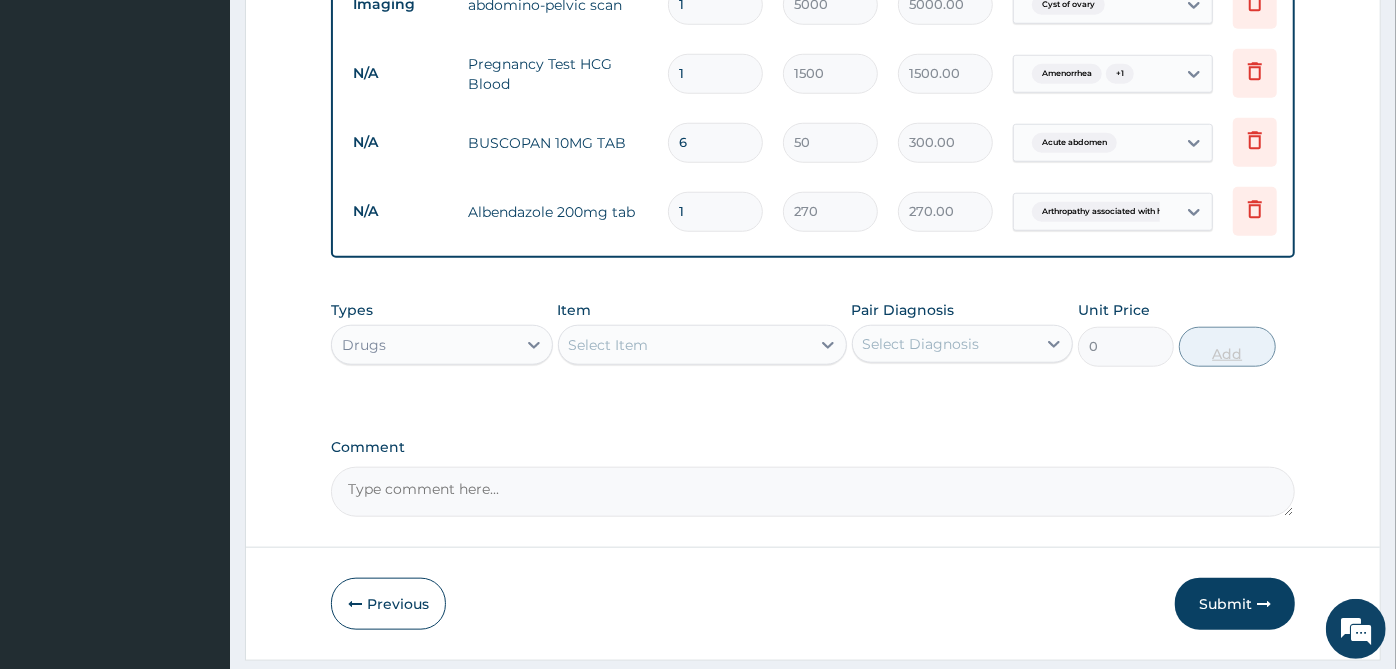 type on "0.00" 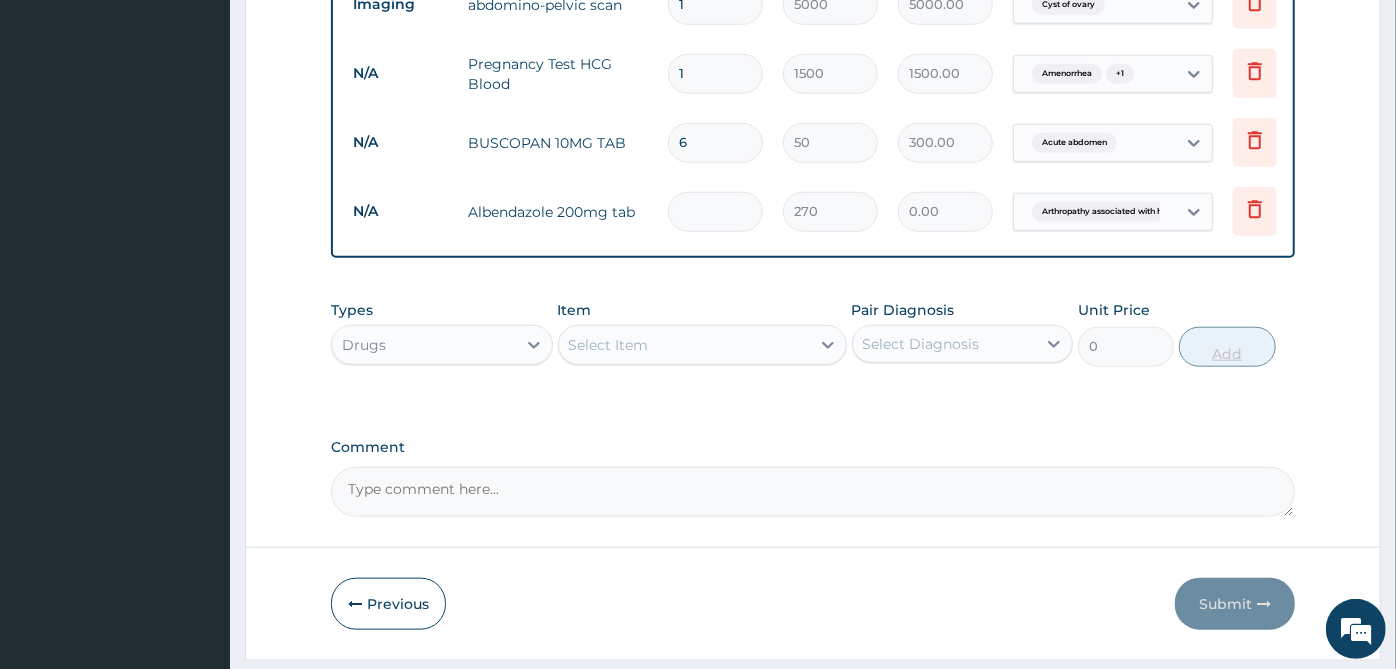 type on "2" 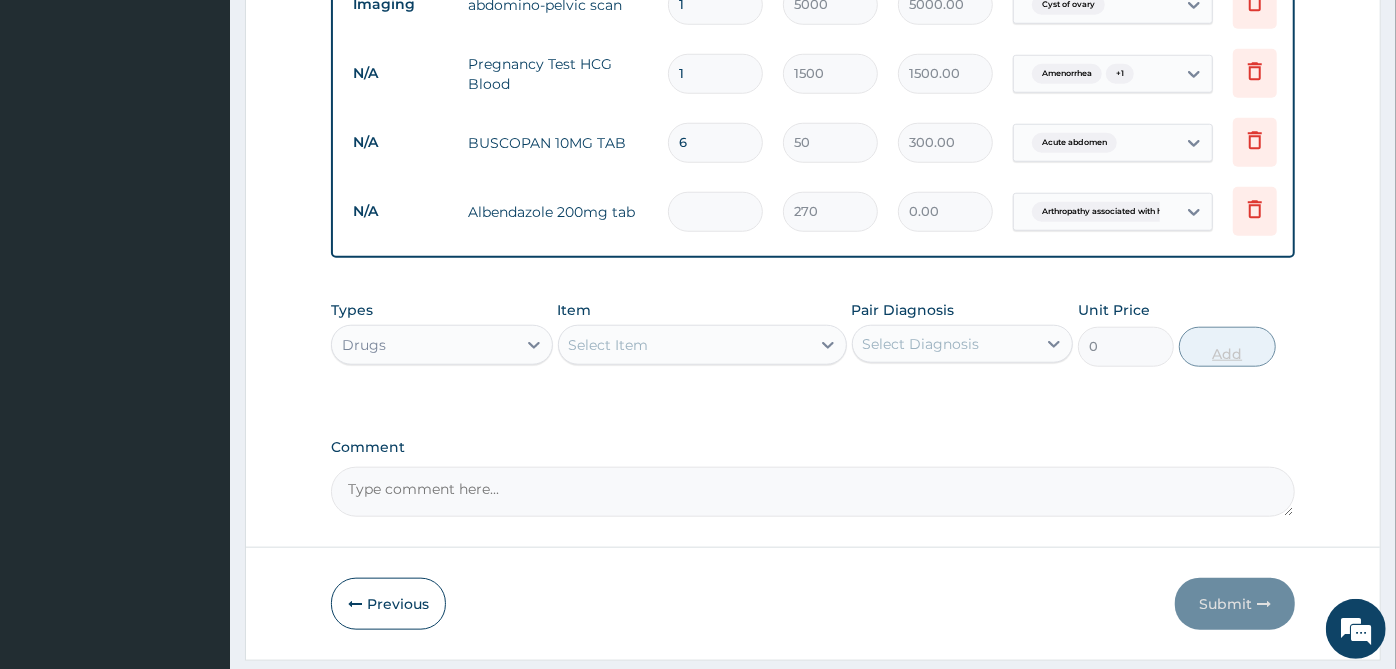 type on "540.00" 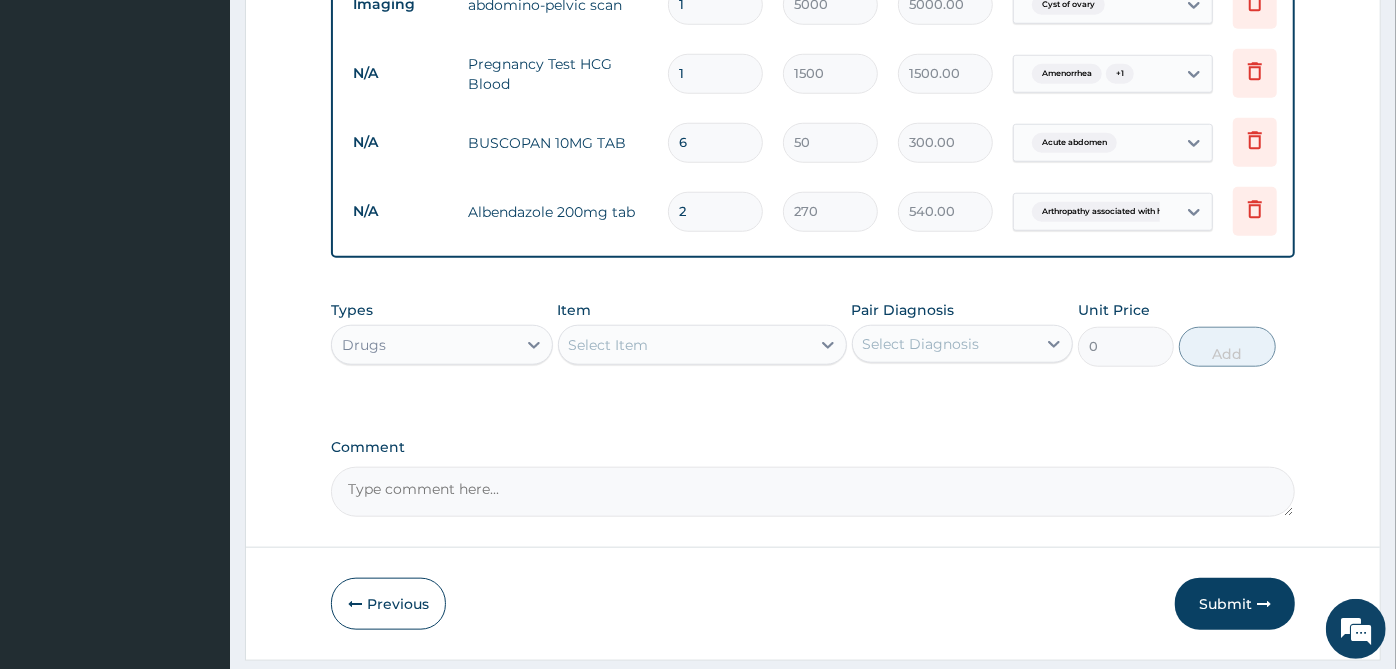 type on "2" 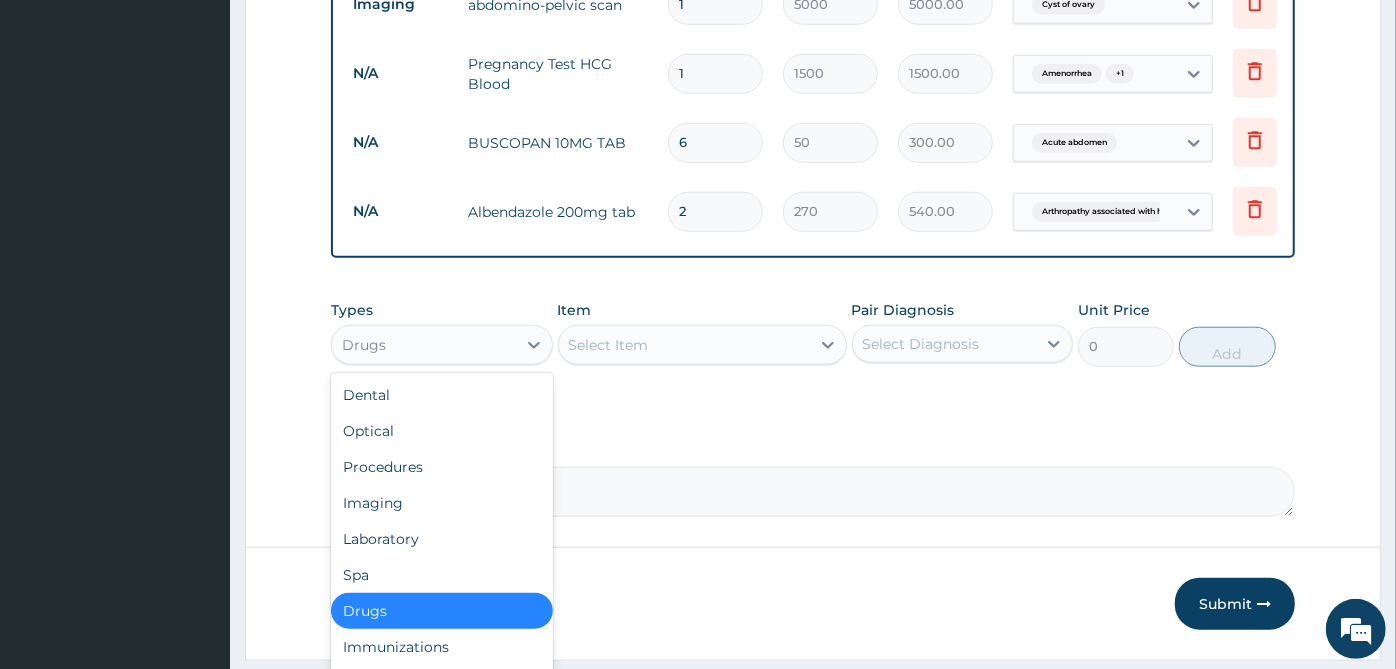 click on "Drugs" at bounding box center [424, 345] 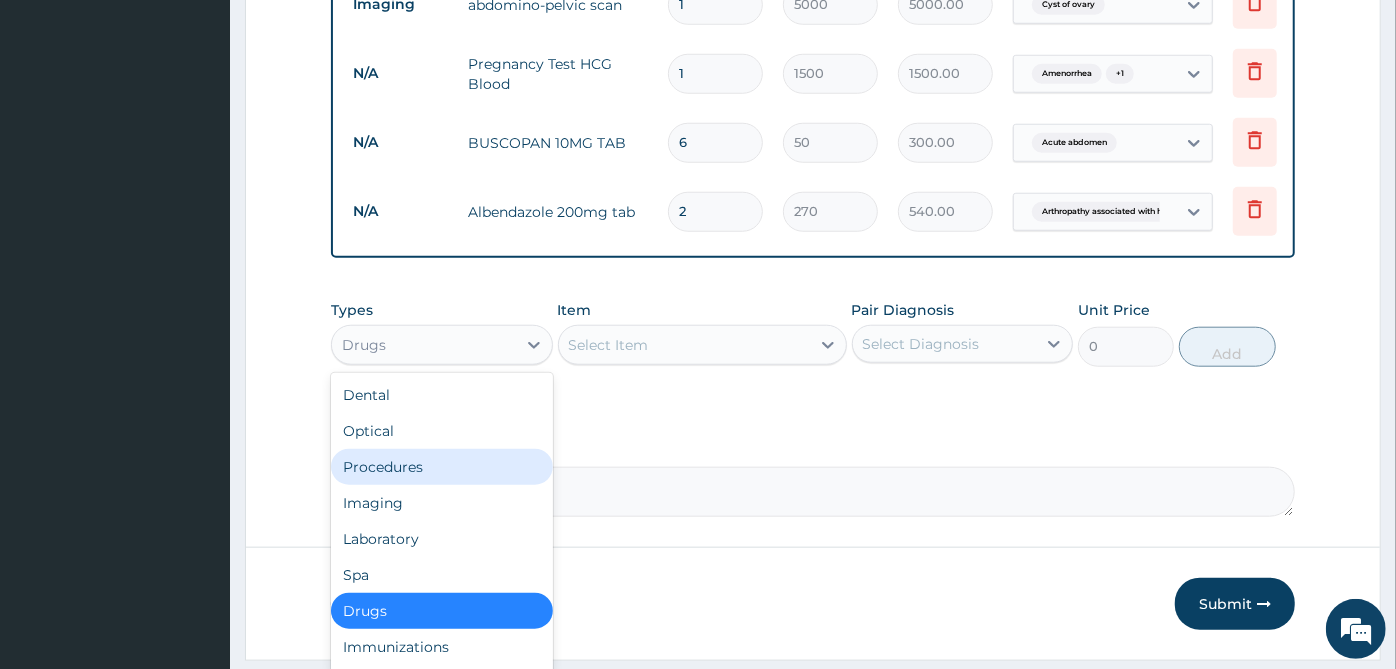click on "Procedures" at bounding box center [442, 467] 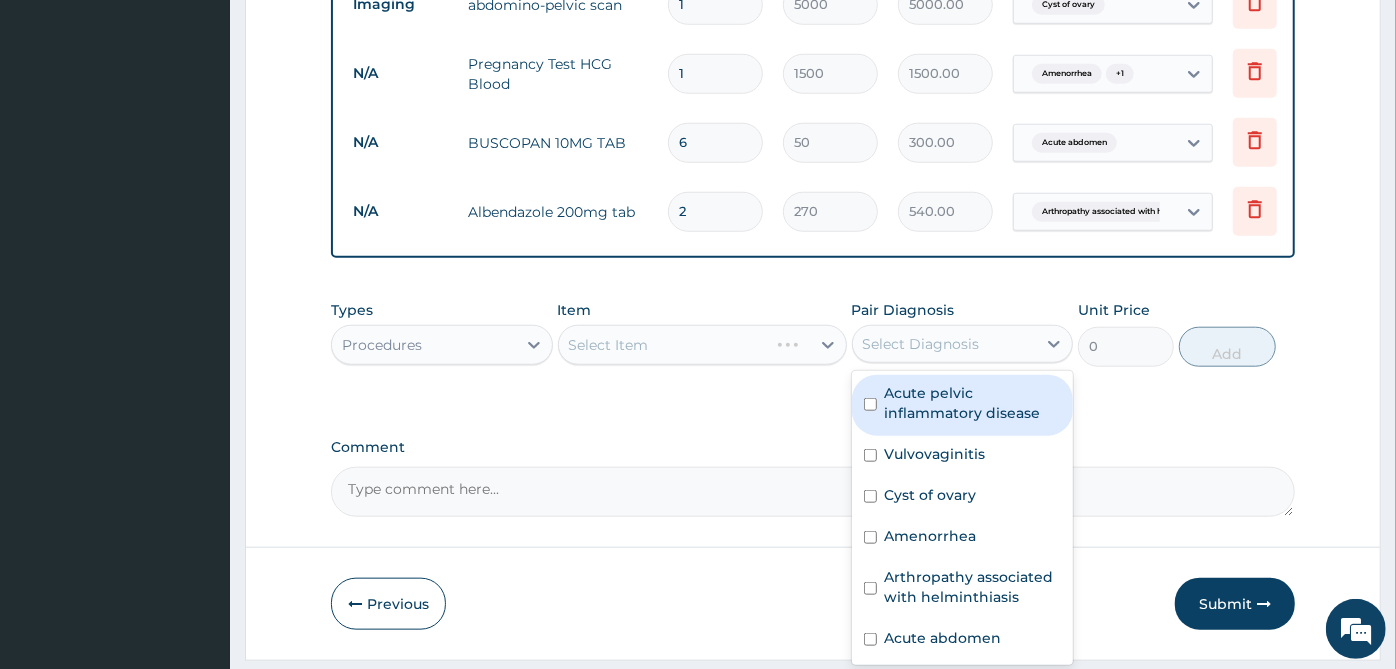 drag, startPoint x: 982, startPoint y: 337, endPoint x: 987, endPoint y: 353, distance: 16.763054 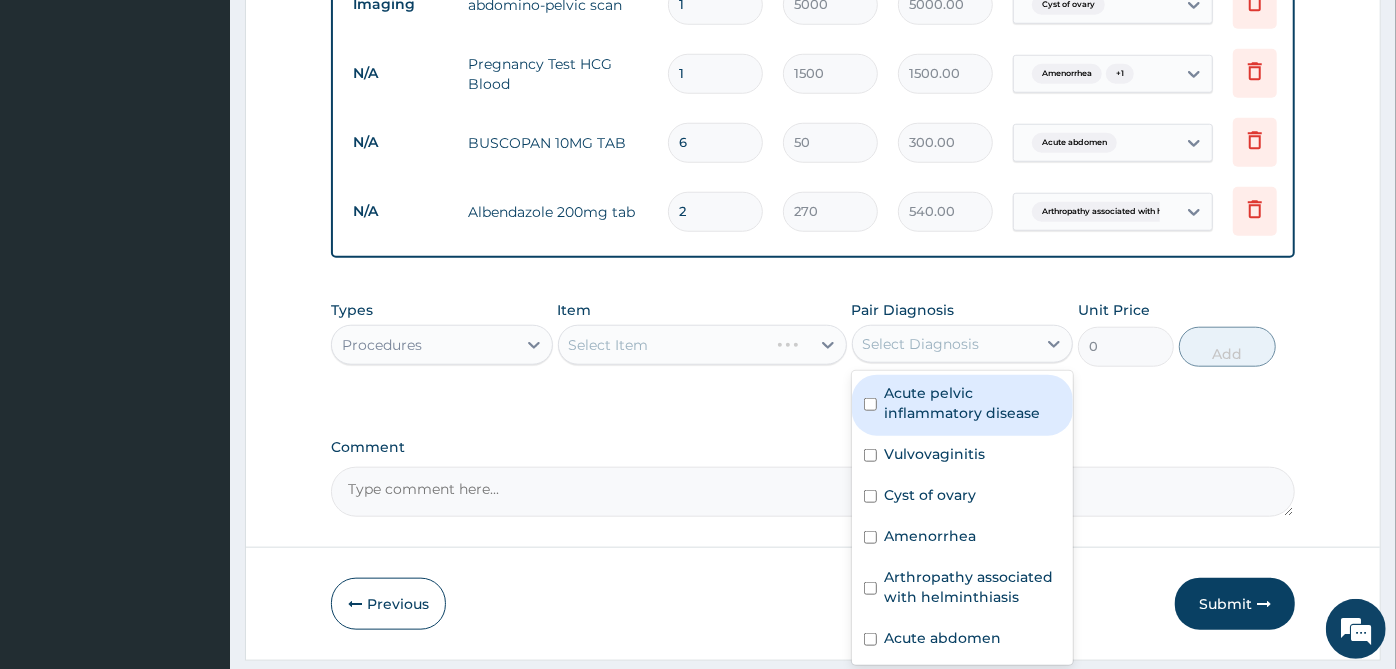click on "Select Diagnosis" at bounding box center (963, 344) 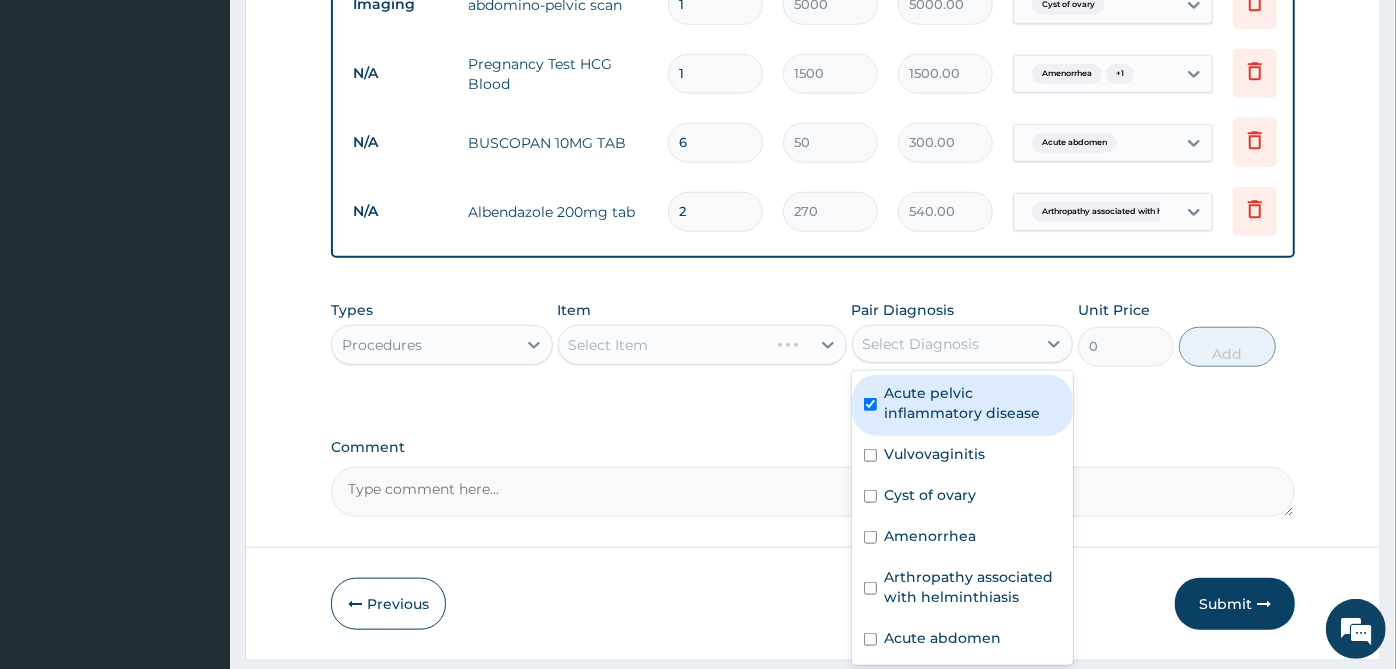 checkbox on "true" 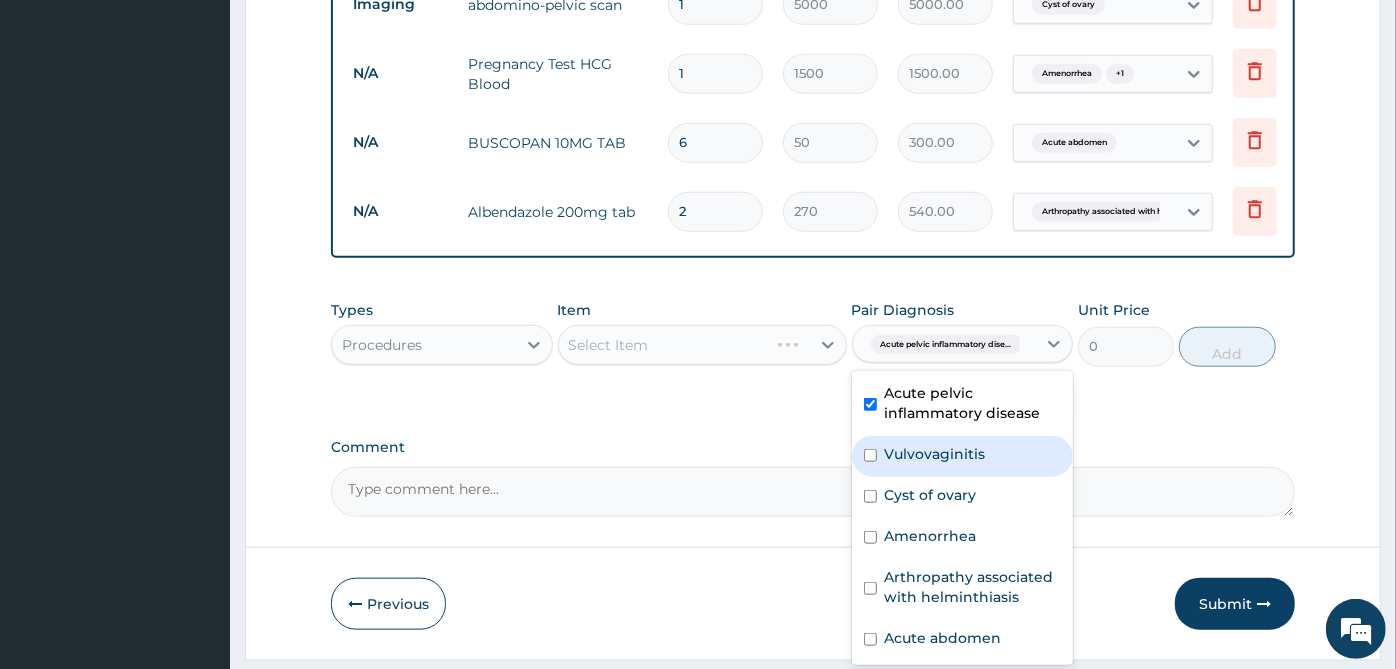 click on "Vulvovaginitis" at bounding box center (935, 454) 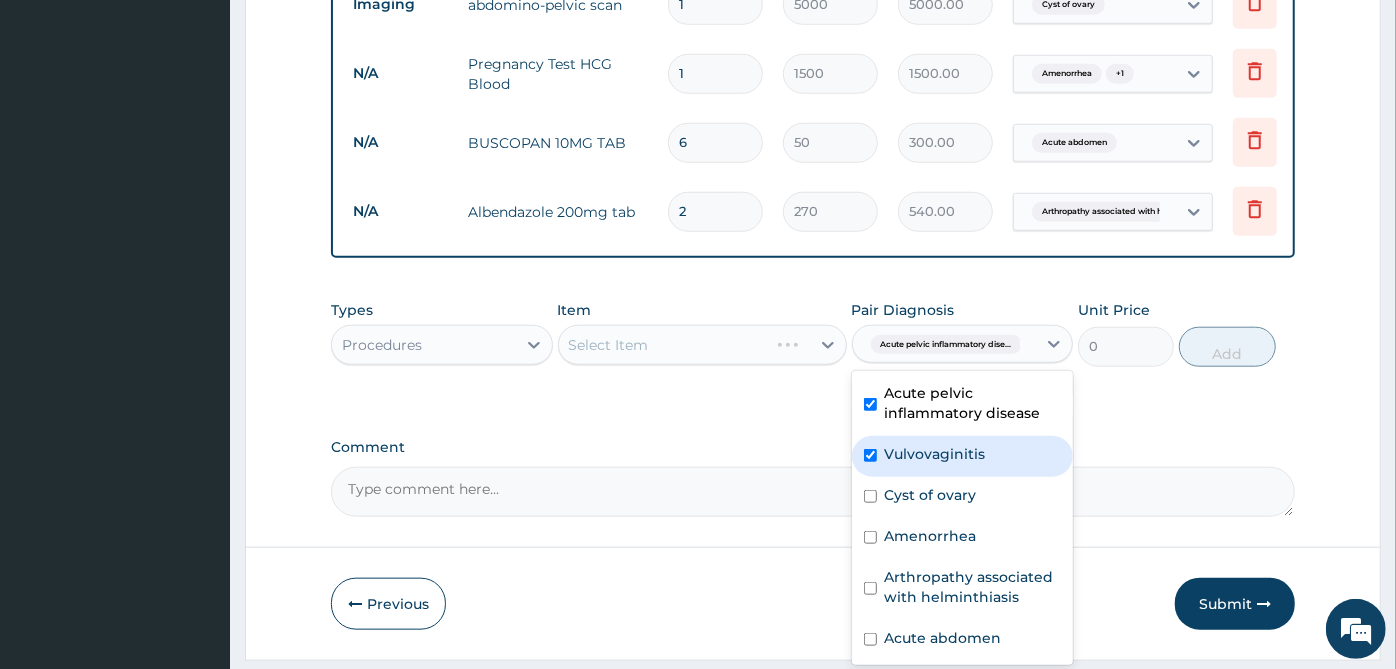 checkbox on "true" 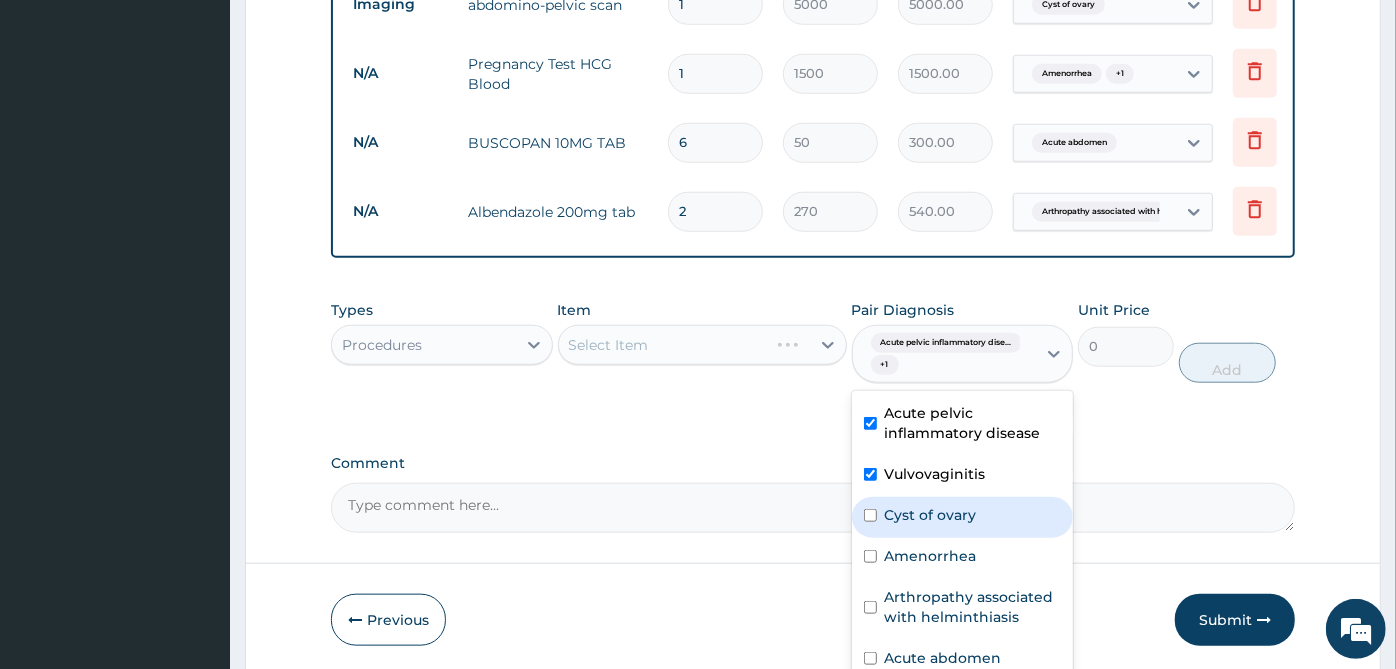 click on "Cyst of ovary" at bounding box center (931, 515) 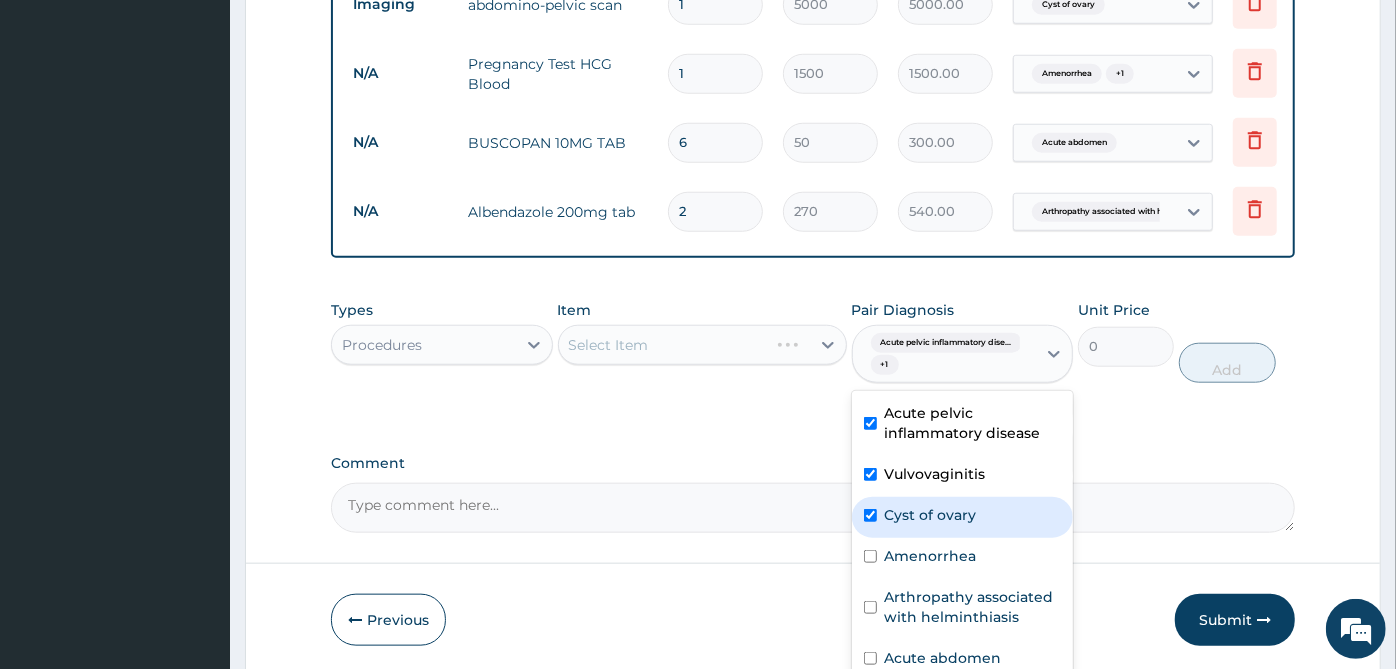 checkbox on "true" 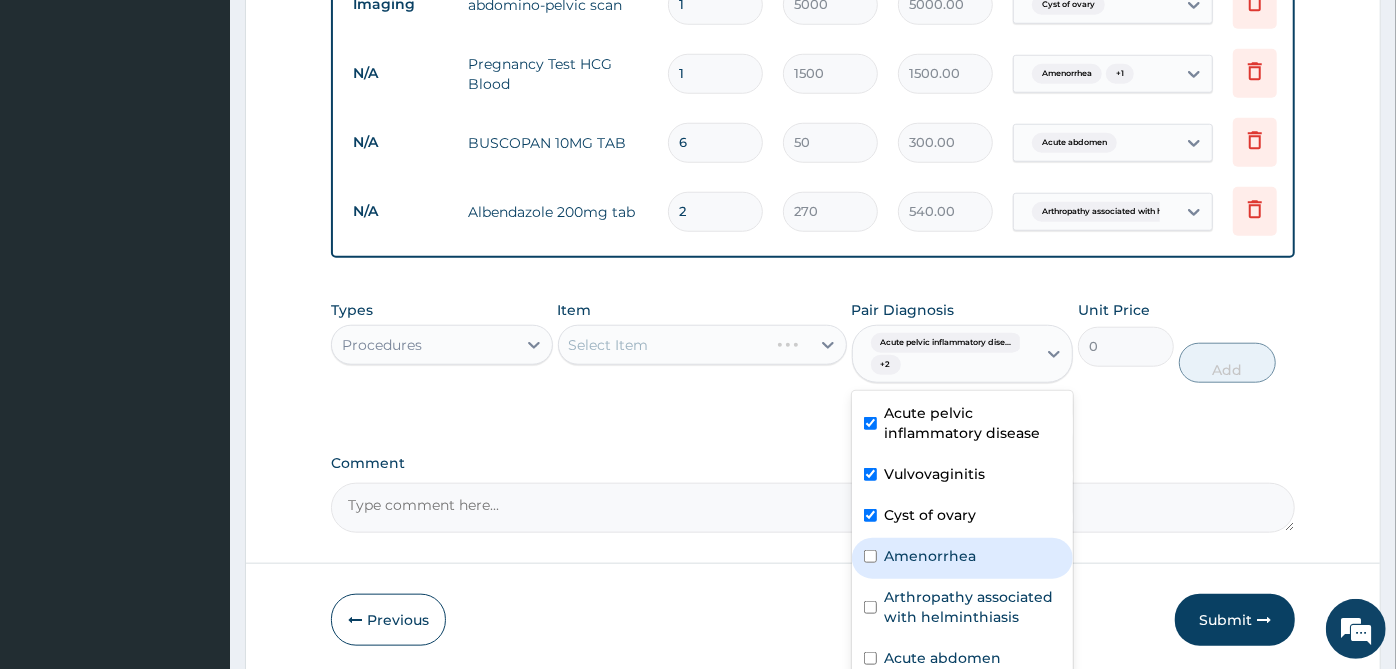 drag, startPoint x: 937, startPoint y: 553, endPoint x: 938, endPoint y: 572, distance: 19.026299 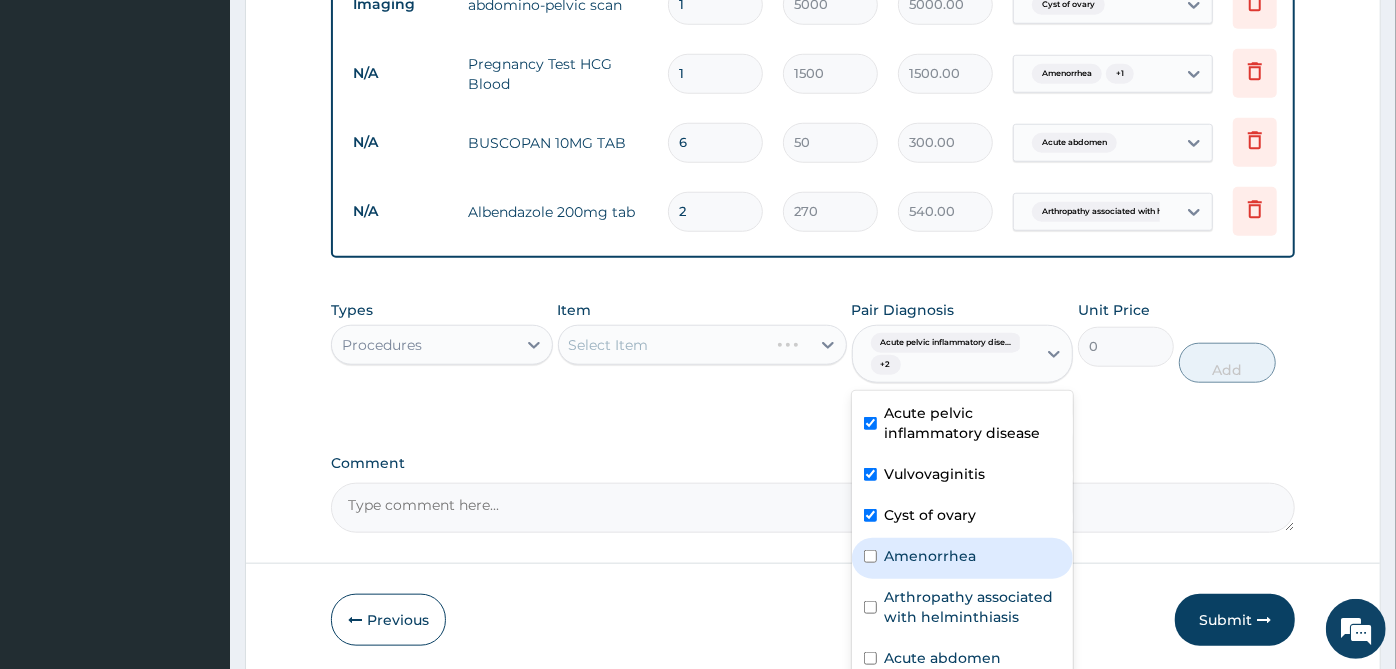 click on "Amenorrhea" at bounding box center (963, 558) 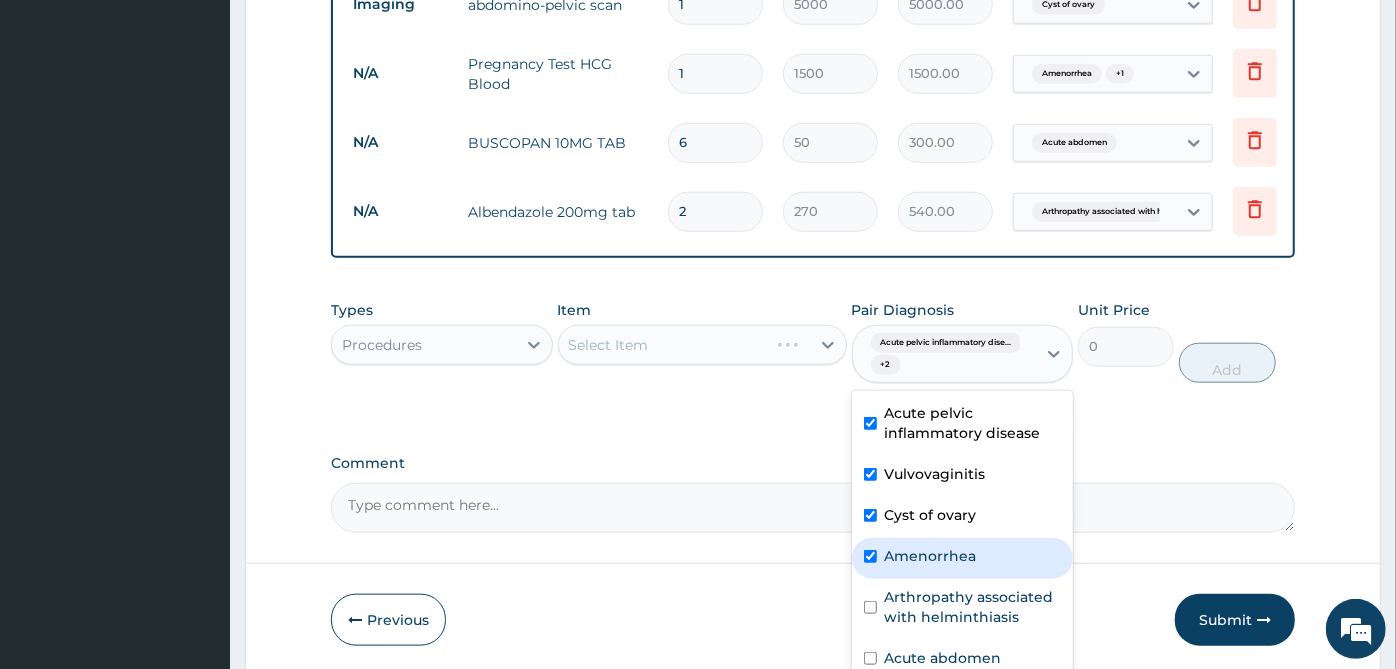 checkbox on "true" 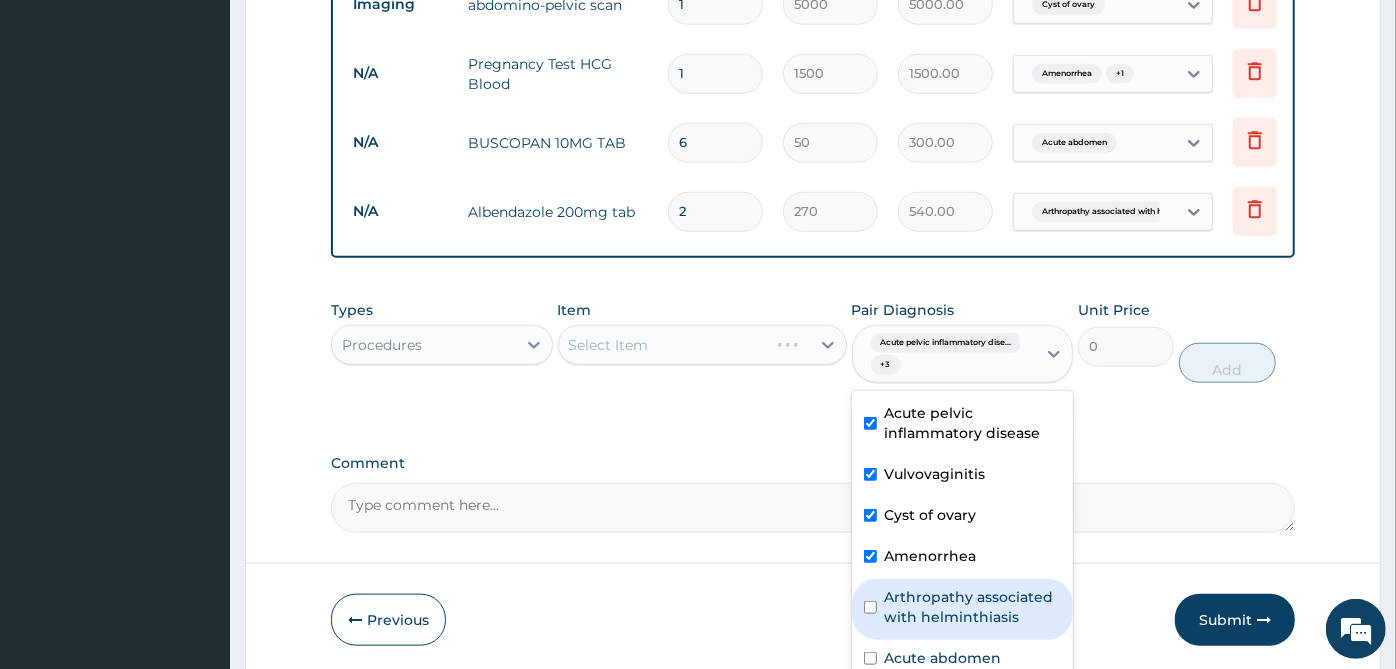 click on "Arthropathy associated with helminthiasis" at bounding box center [973, 607] 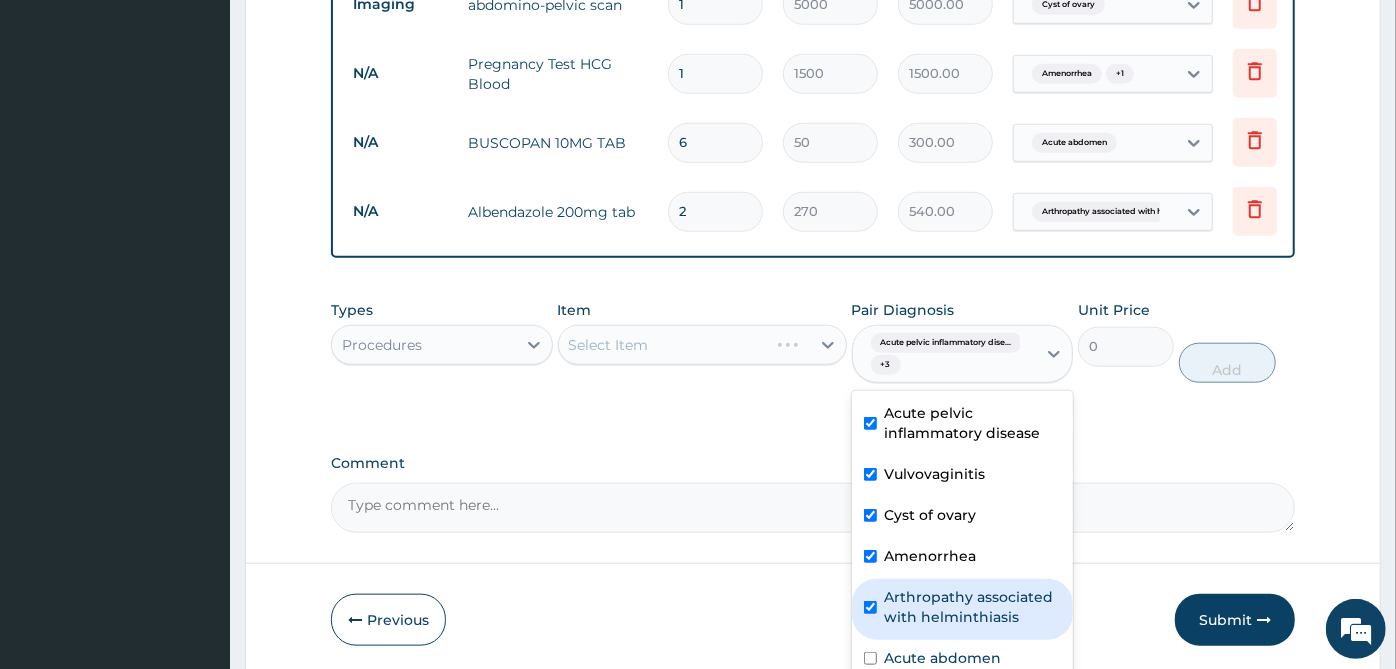 checkbox on "true" 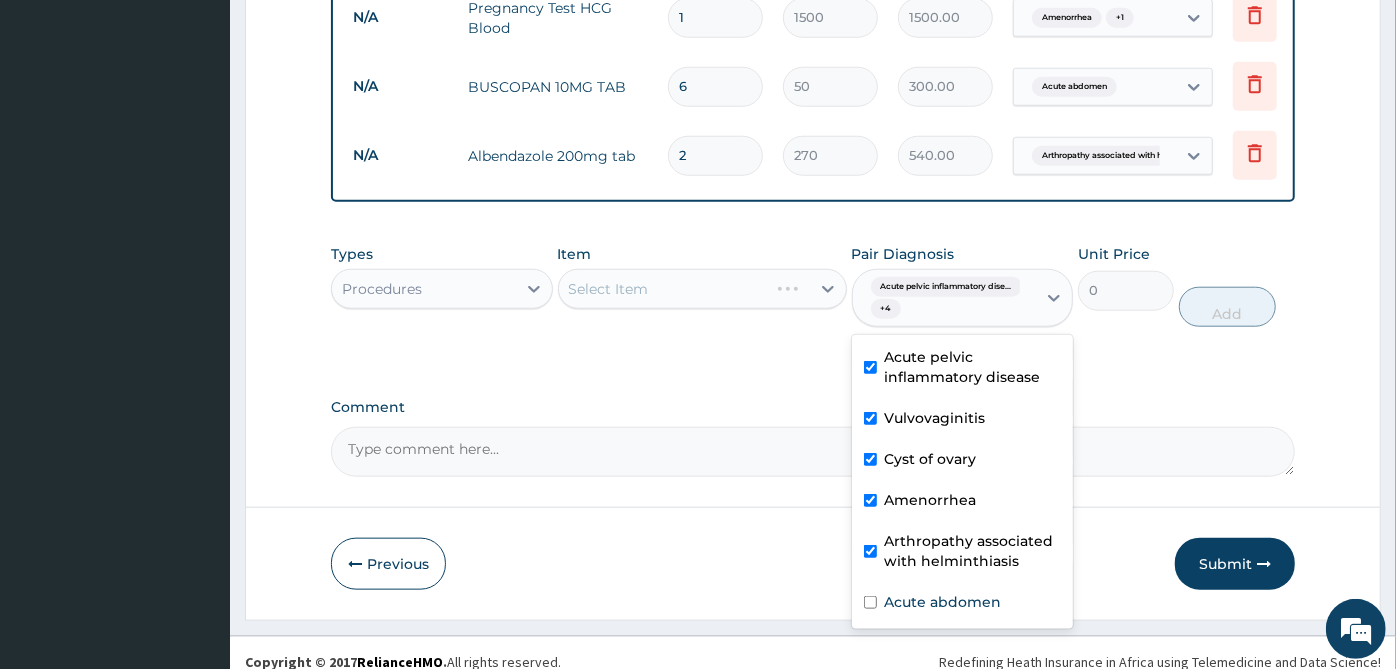 scroll, scrollTop: 1174, scrollLeft: 0, axis: vertical 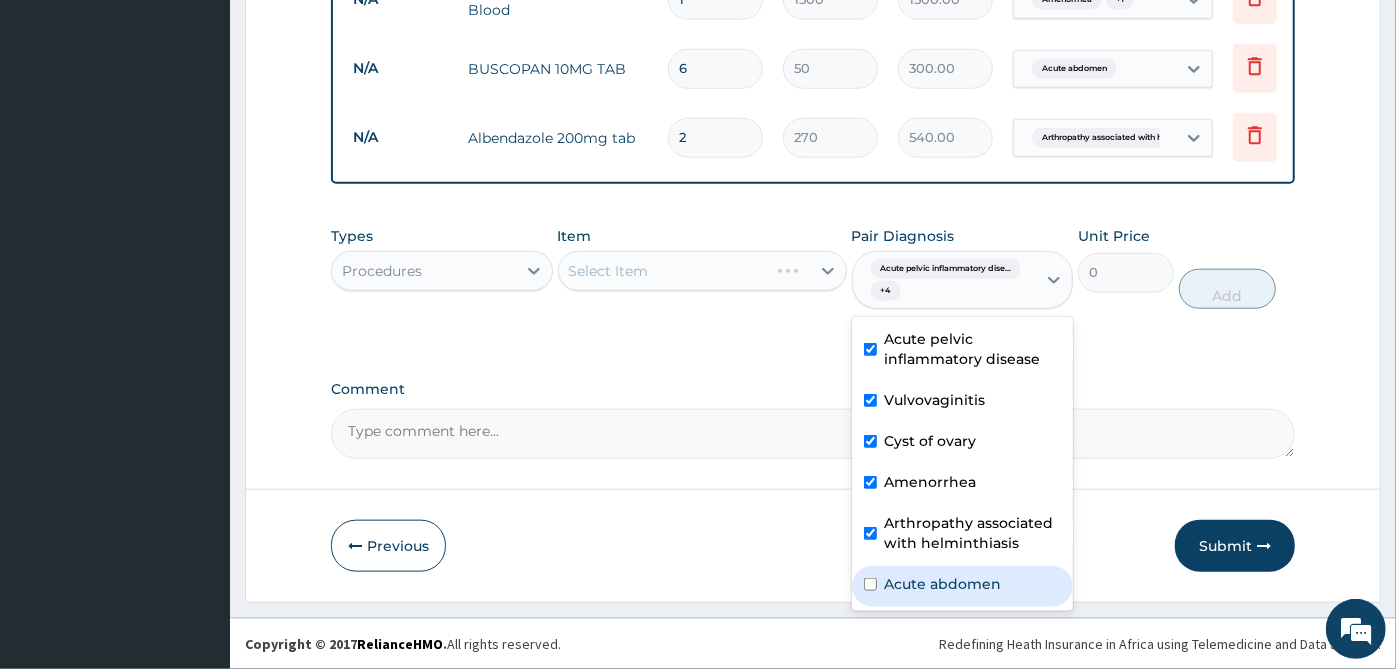 click on "Acute abdomen" at bounding box center (943, 584) 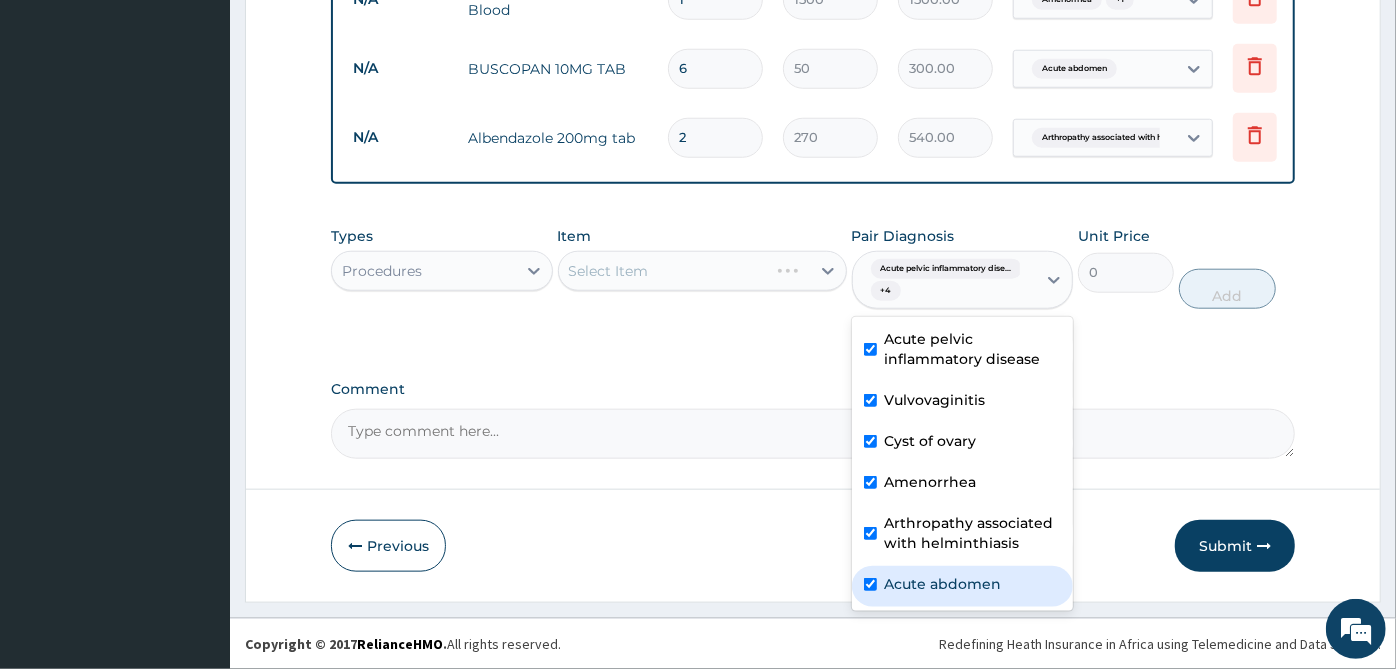 checkbox on "true" 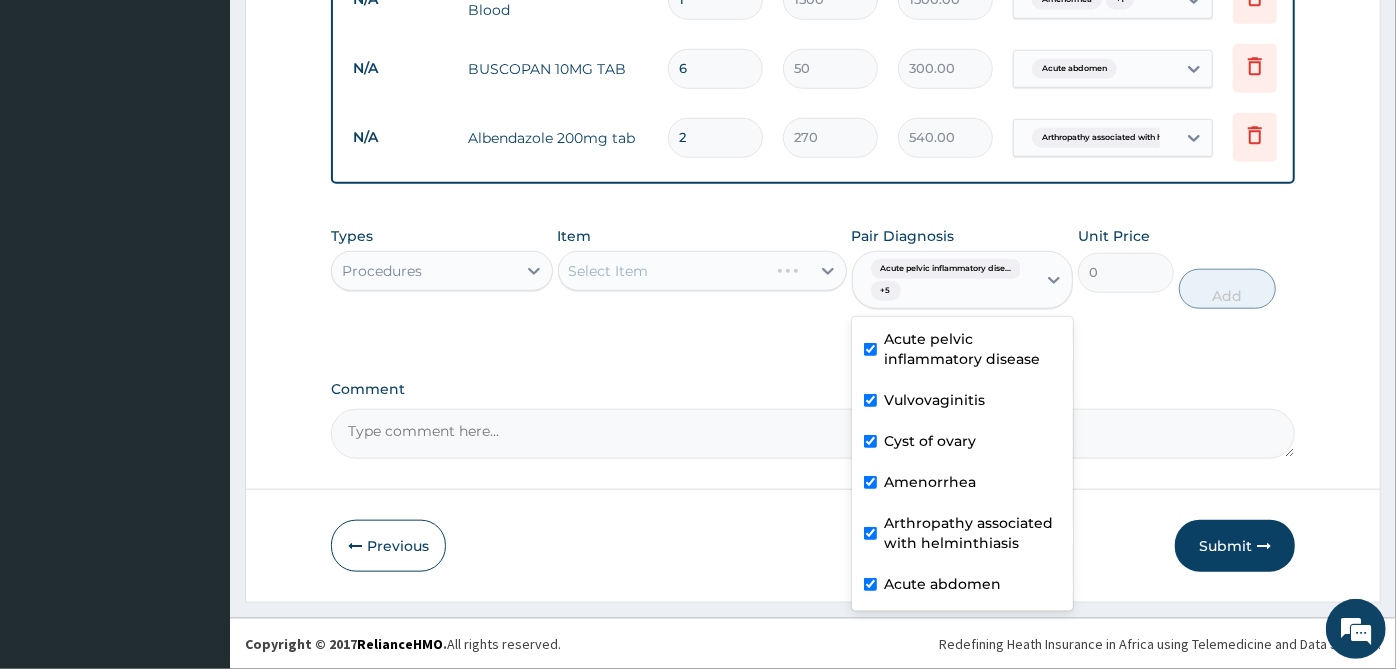 click on "Select Item" at bounding box center (702, 271) 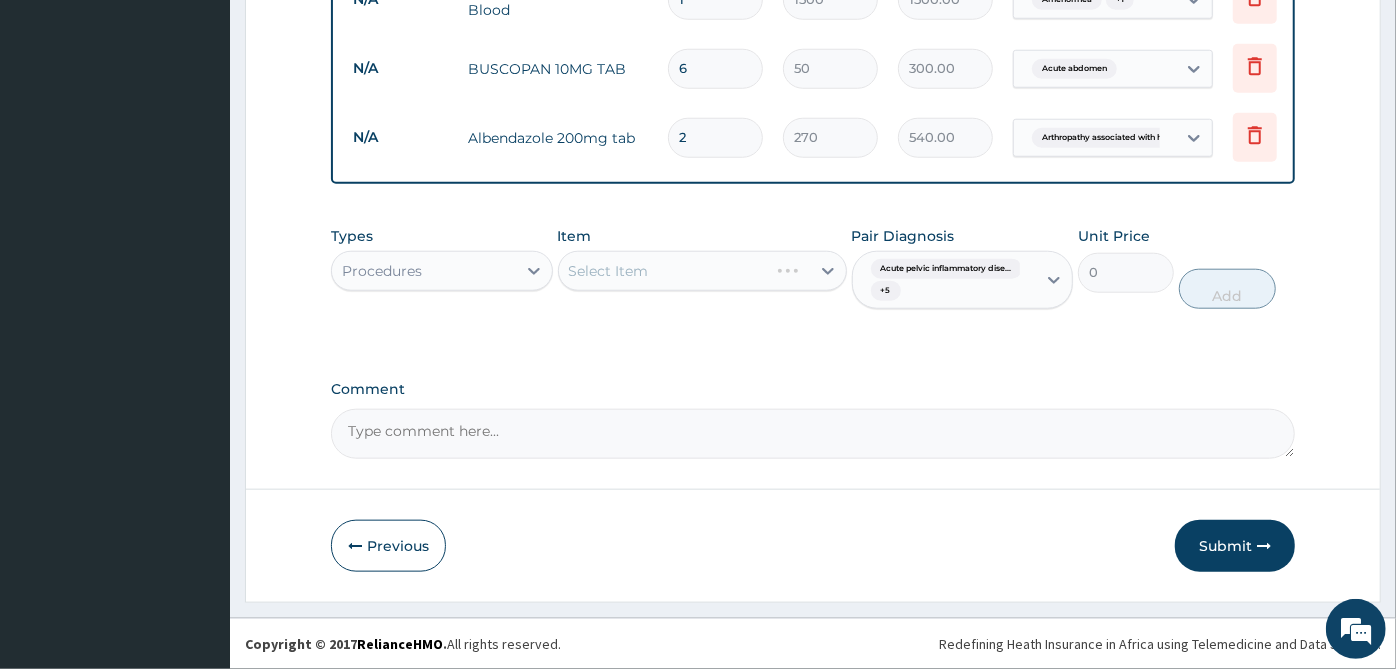 click on "Select Item" at bounding box center [702, 271] 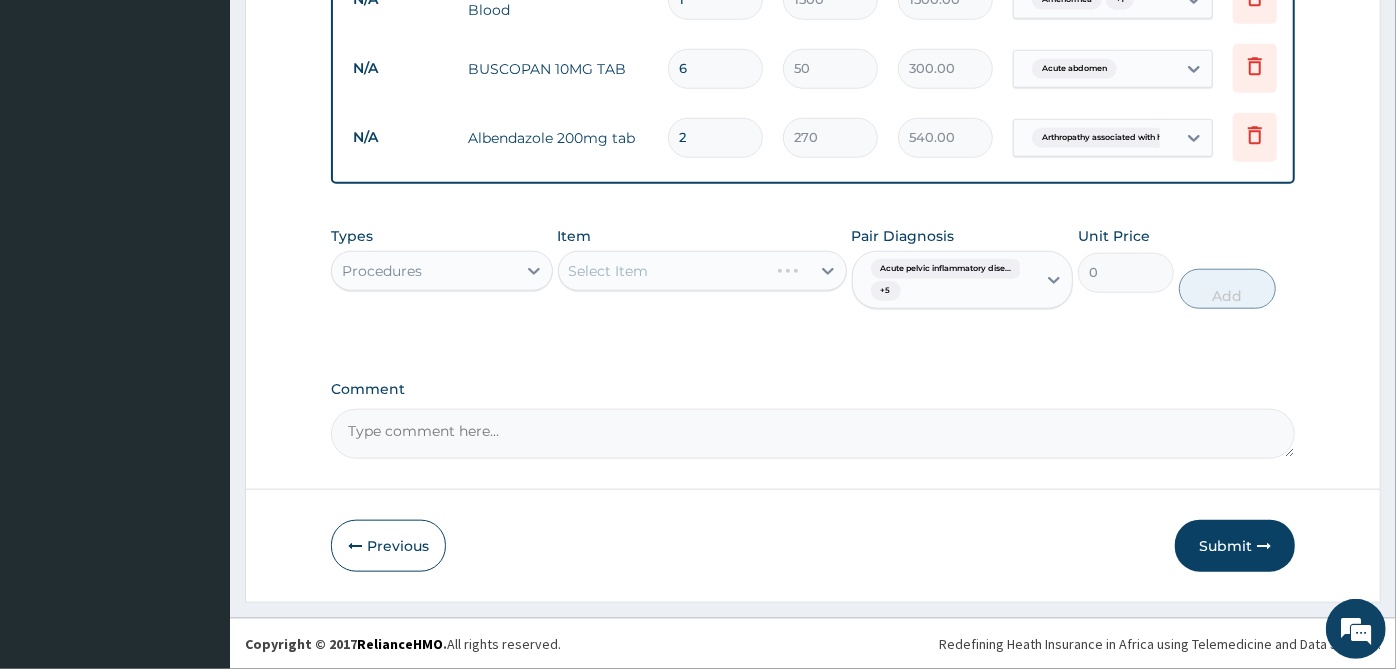 click on "Select Item" at bounding box center (702, 271) 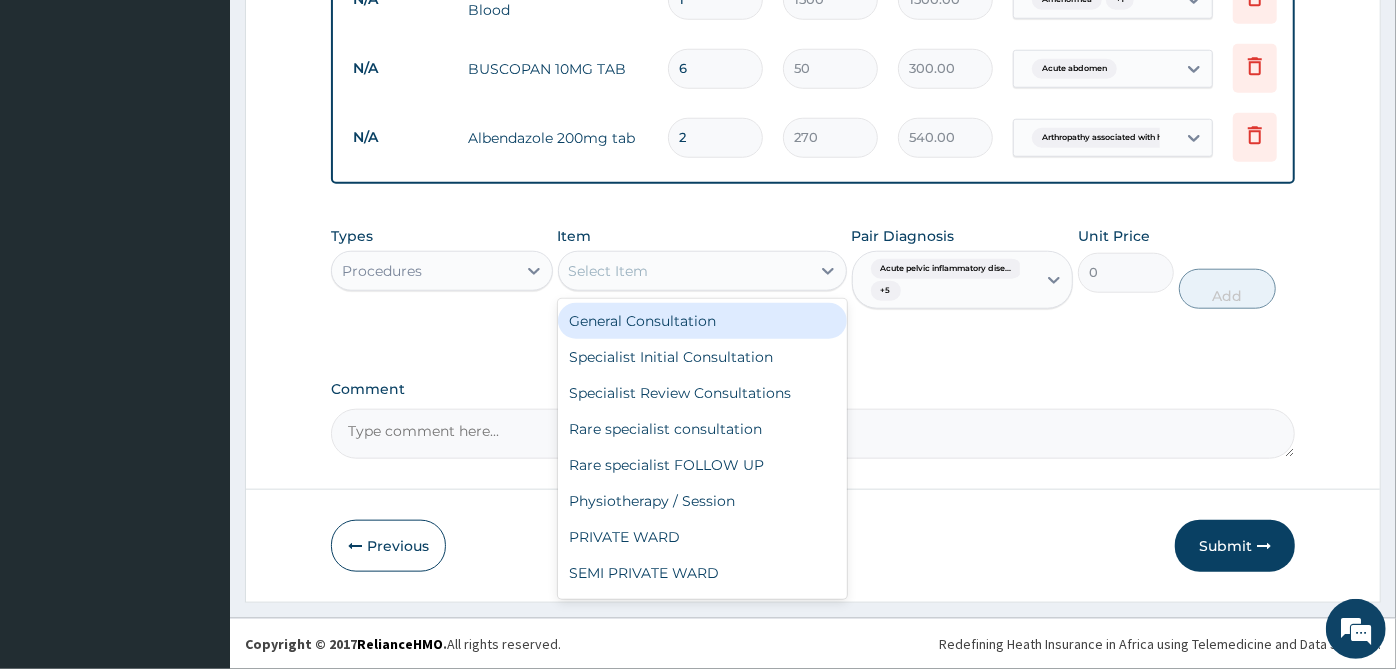 click on "Select Item" at bounding box center (684, 271) 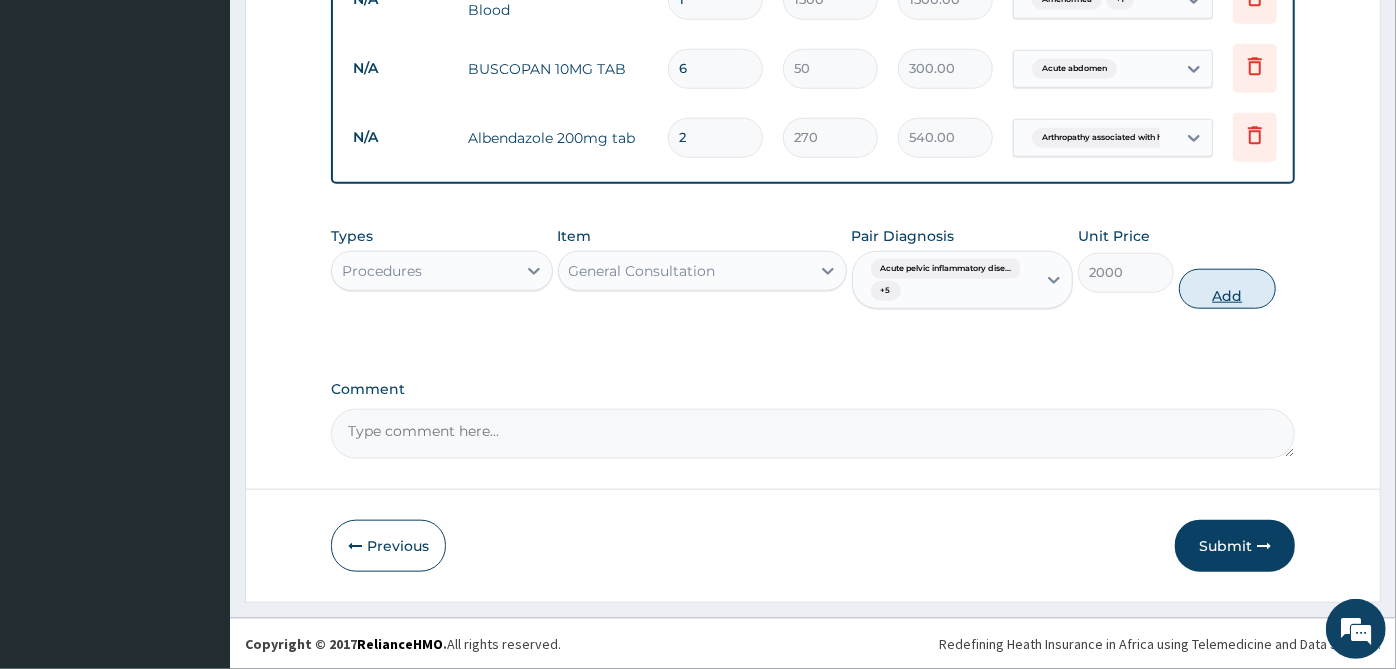 click on "Add" at bounding box center [1227, 289] 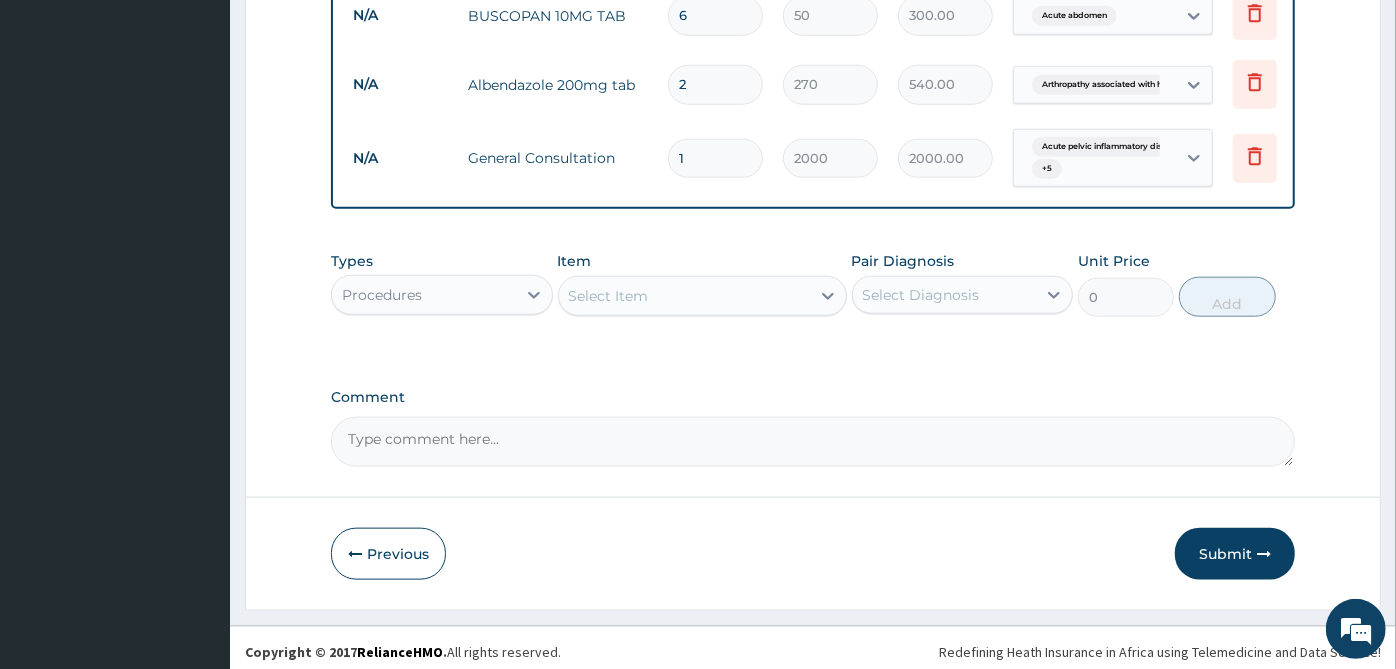 scroll, scrollTop: 1235, scrollLeft: 0, axis: vertical 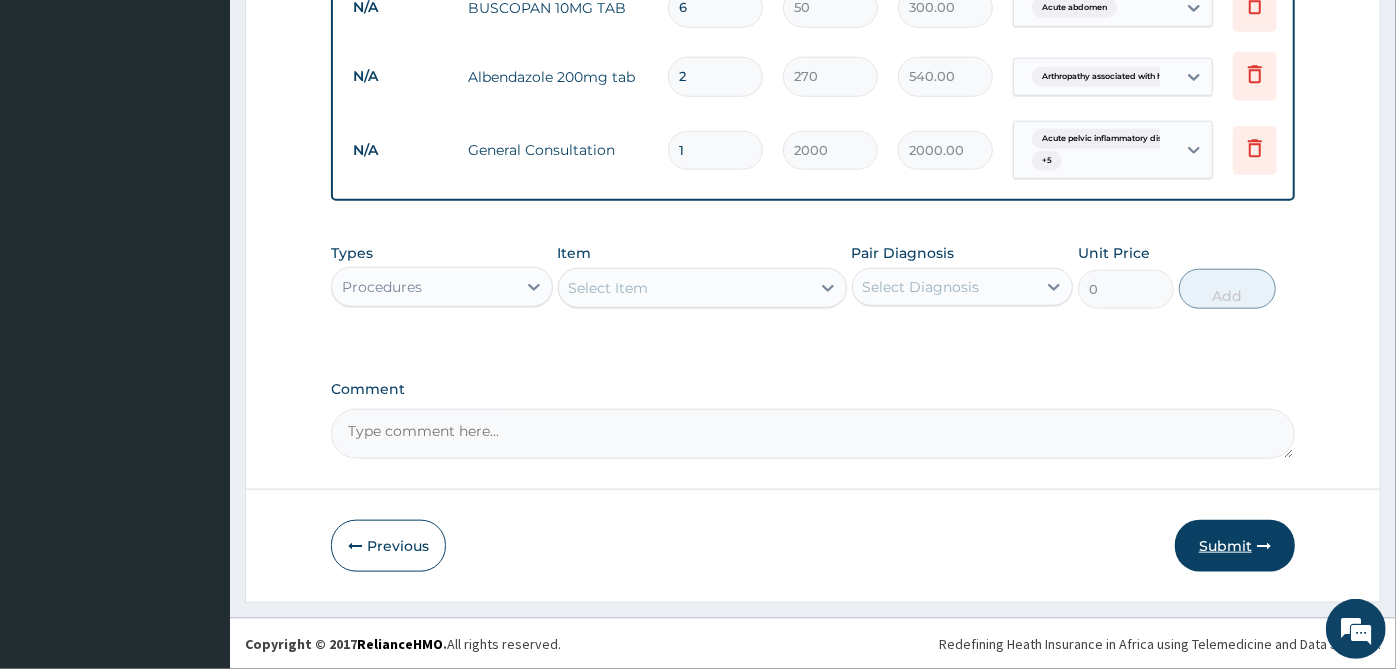 click on "Submit" at bounding box center [1235, 546] 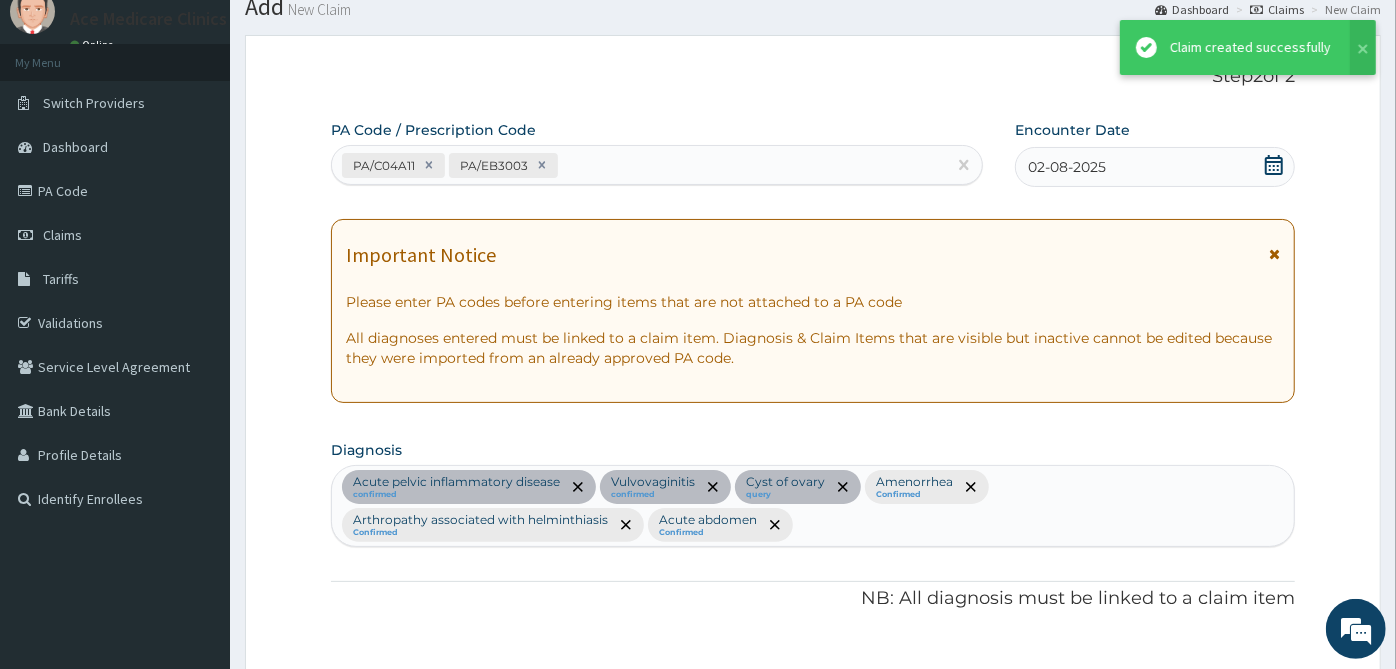 scroll, scrollTop: 1235, scrollLeft: 0, axis: vertical 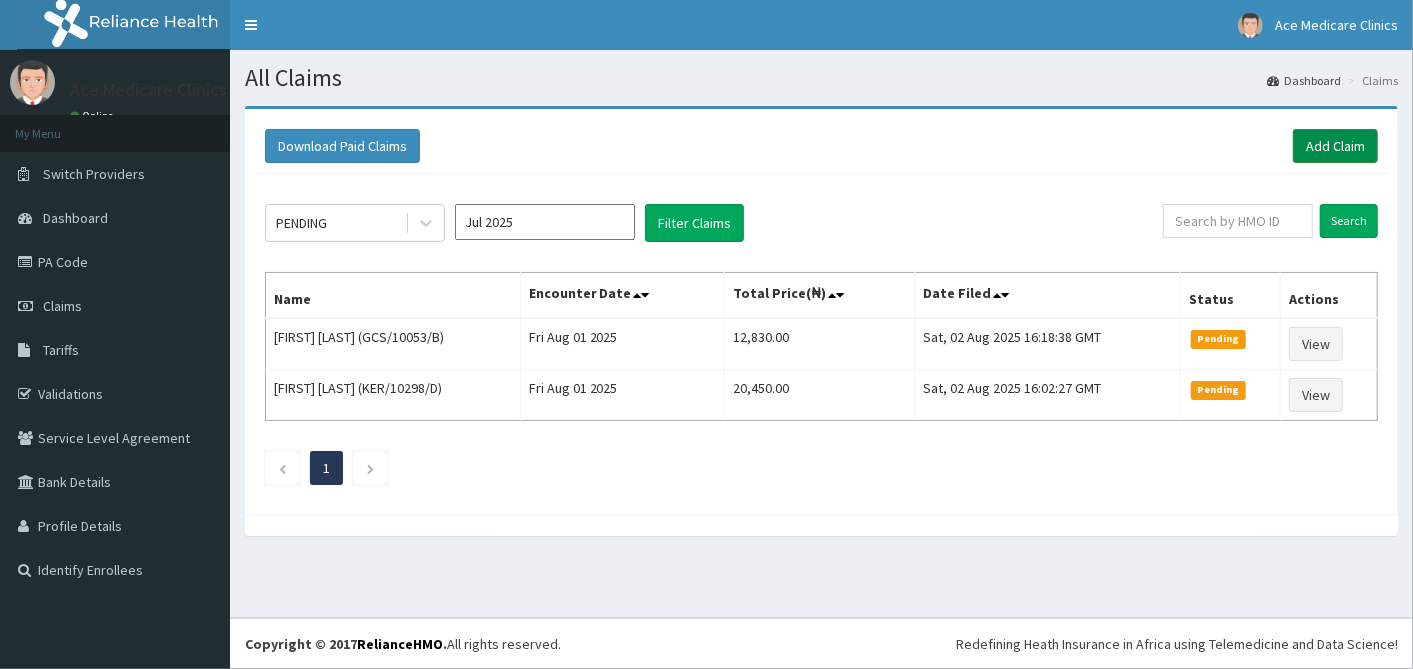 click on "Add Claim" at bounding box center [1335, 146] 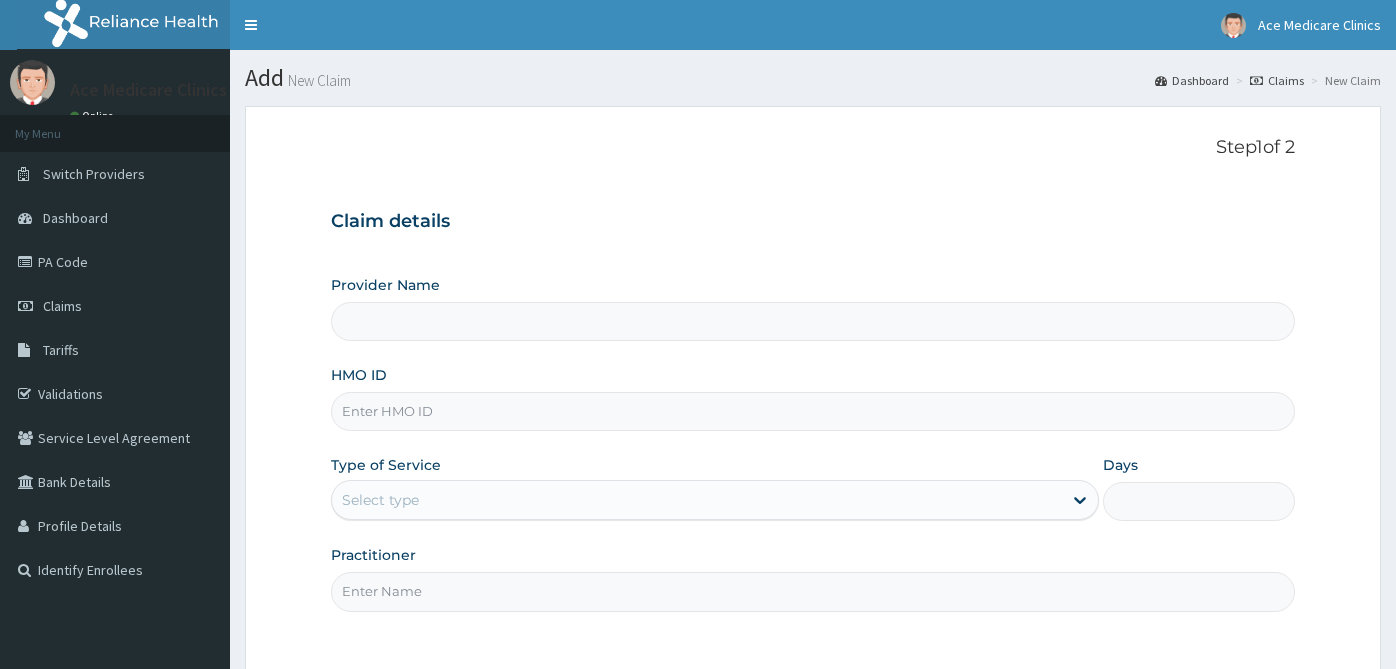 scroll, scrollTop: 0, scrollLeft: 0, axis: both 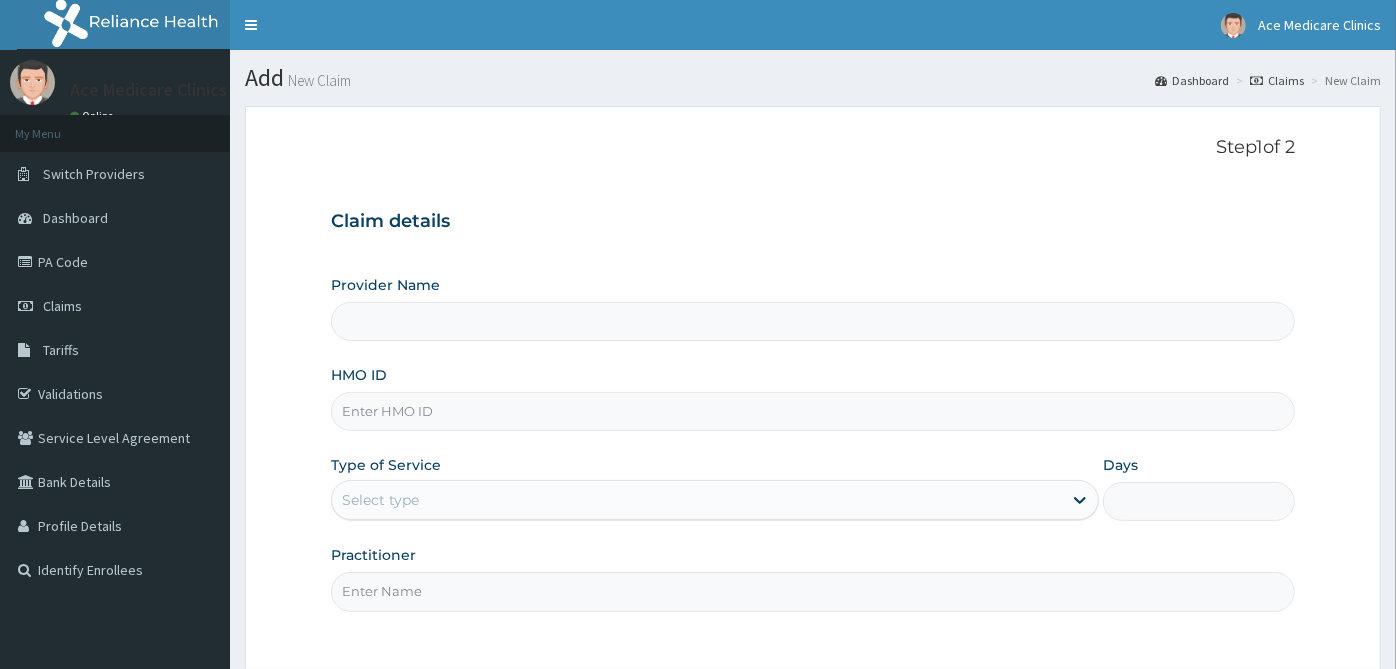 click on "HMO ID" at bounding box center [813, 411] 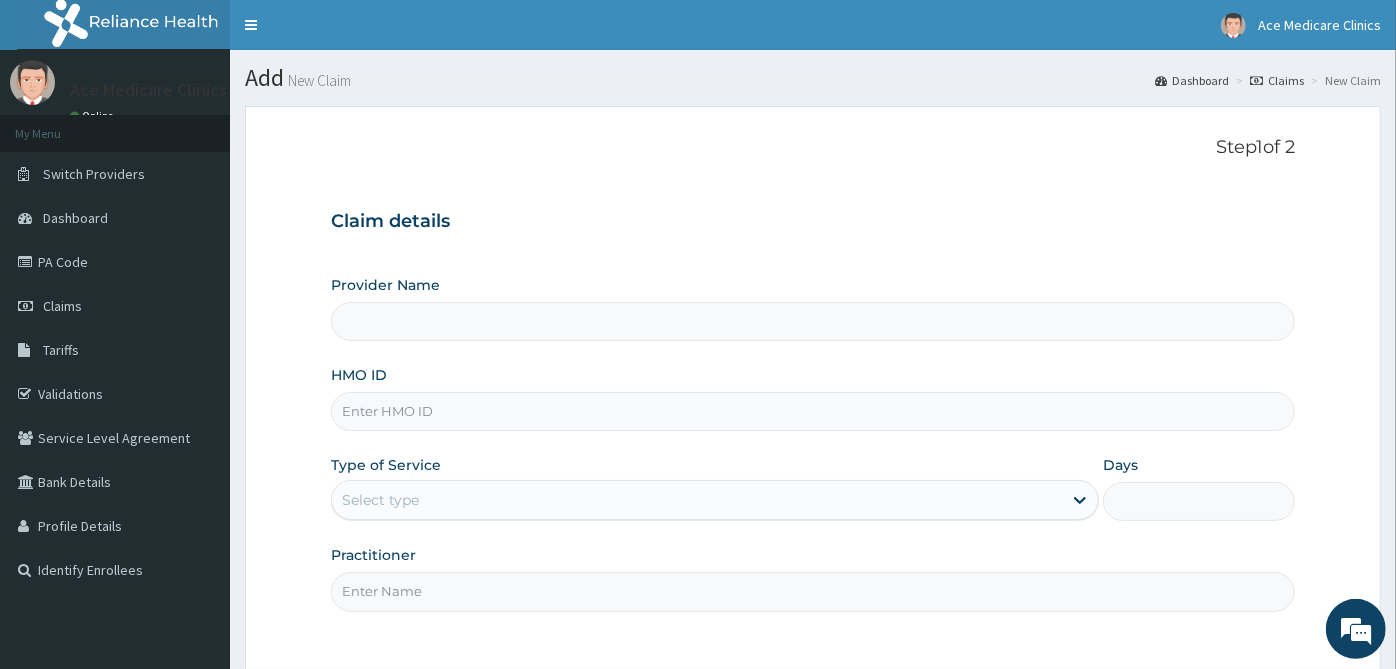 scroll, scrollTop: 179, scrollLeft: 0, axis: vertical 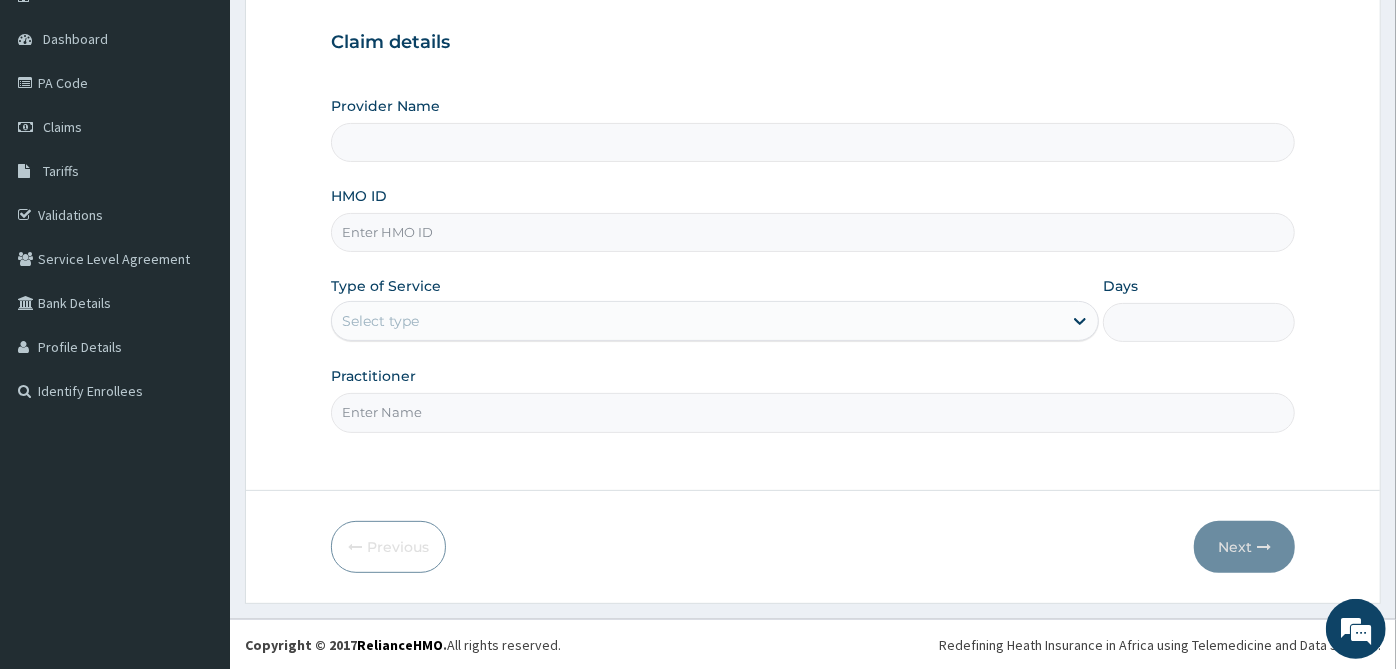 type on "ACE MEDICARE CLINICS- Ota" 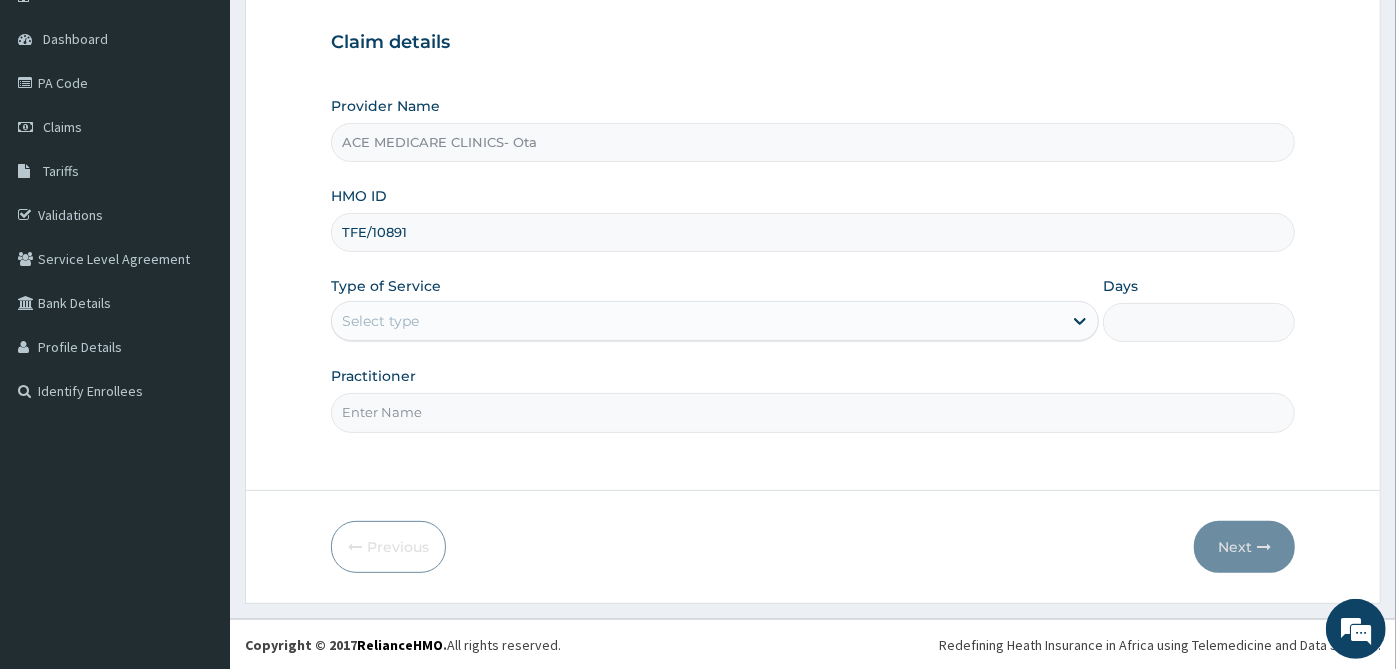 scroll, scrollTop: 0, scrollLeft: 0, axis: both 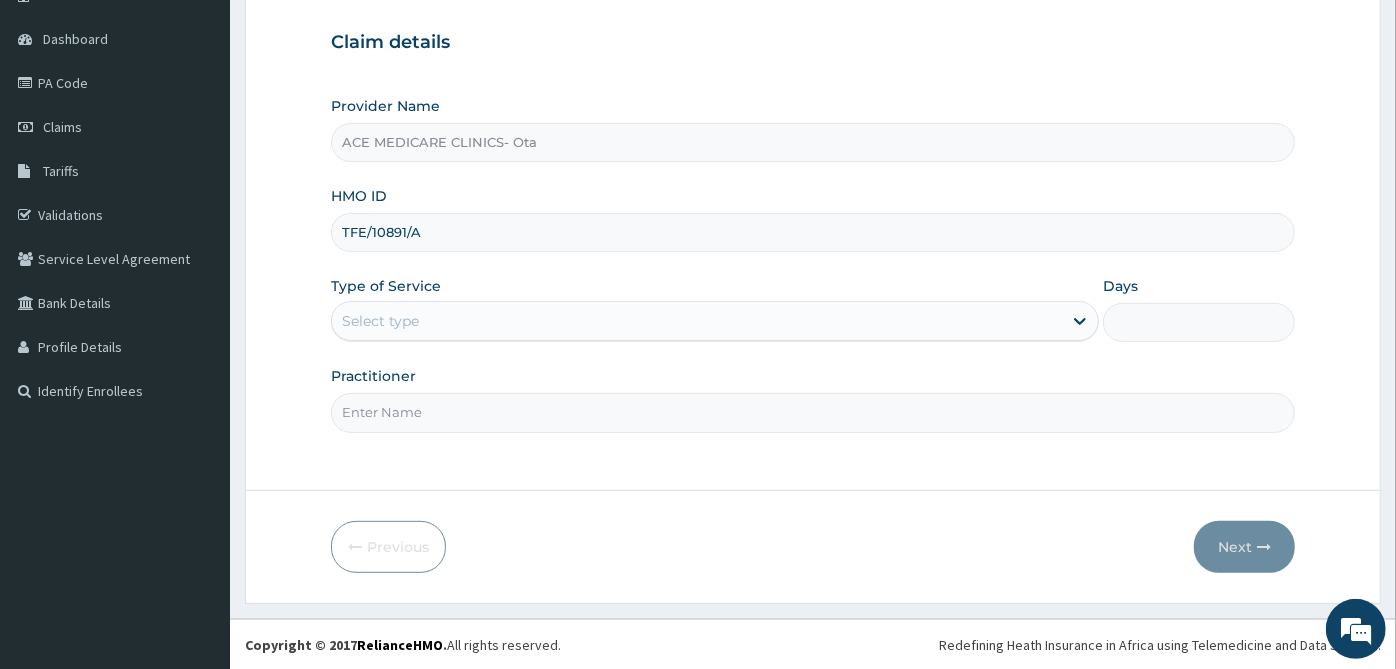 type on "TFE/10891/A" 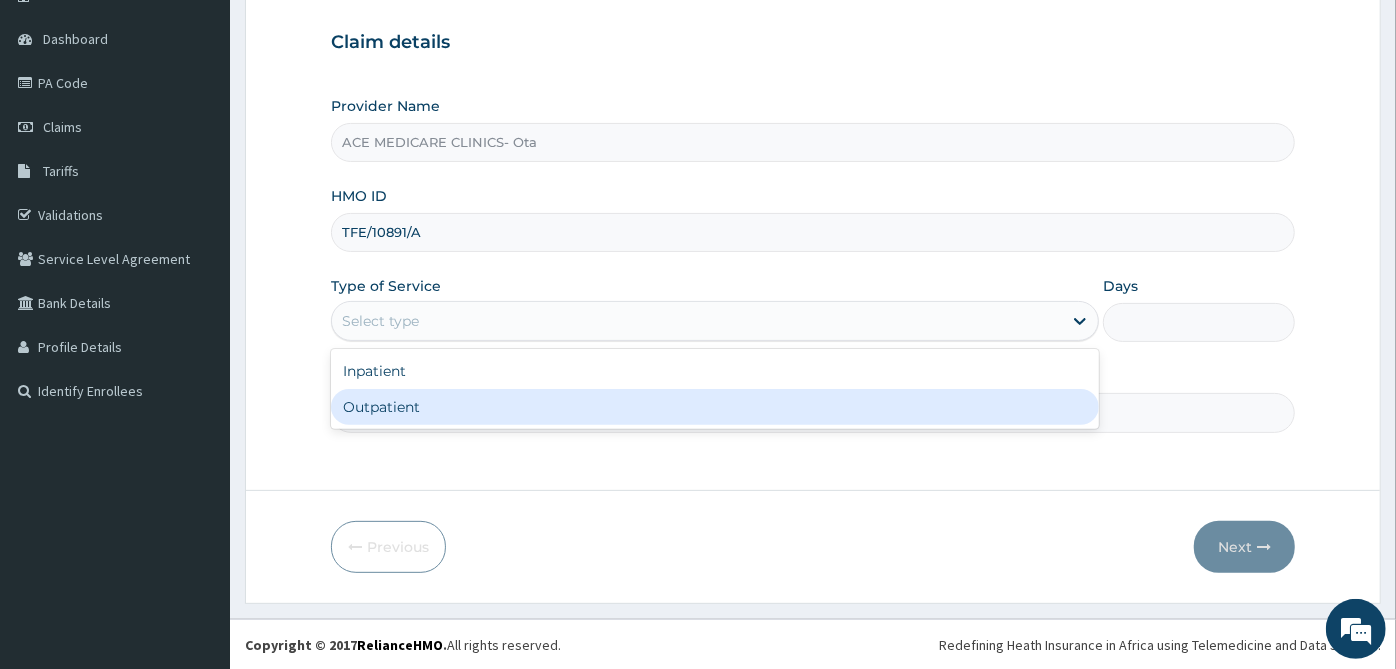 click on "Outpatient" at bounding box center [715, 407] 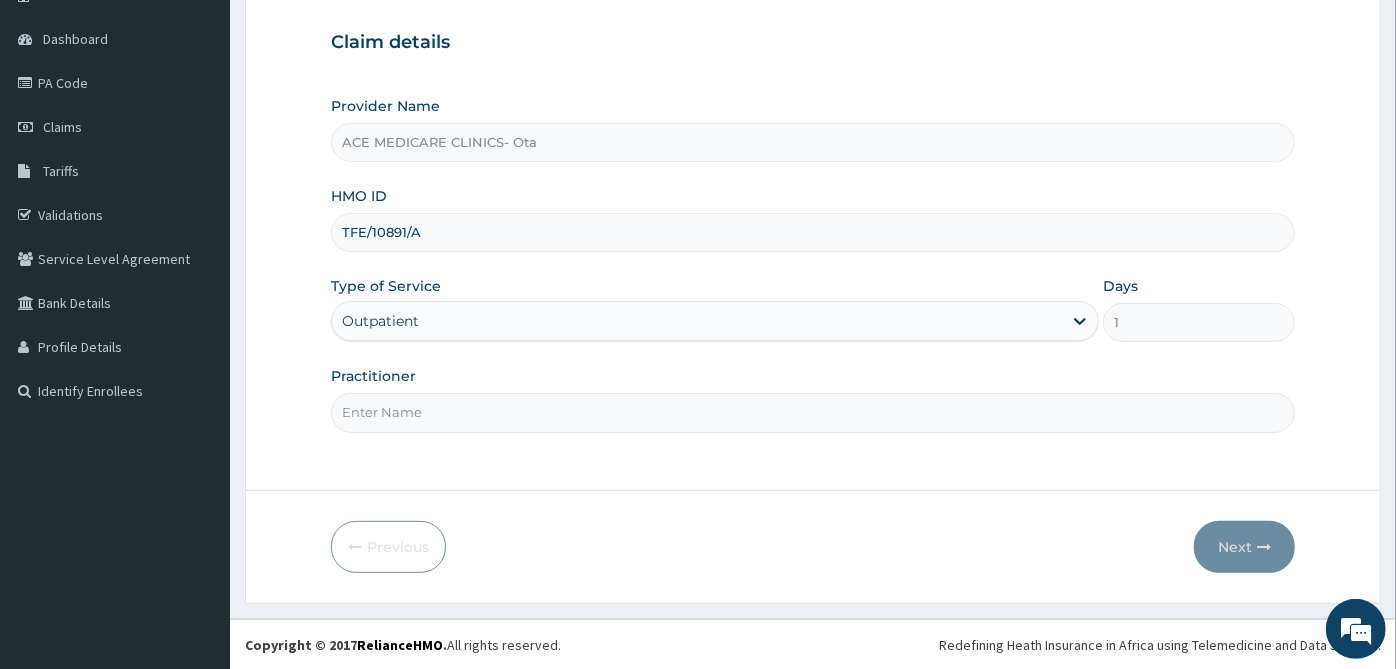 click on "Practitioner" at bounding box center [813, 412] 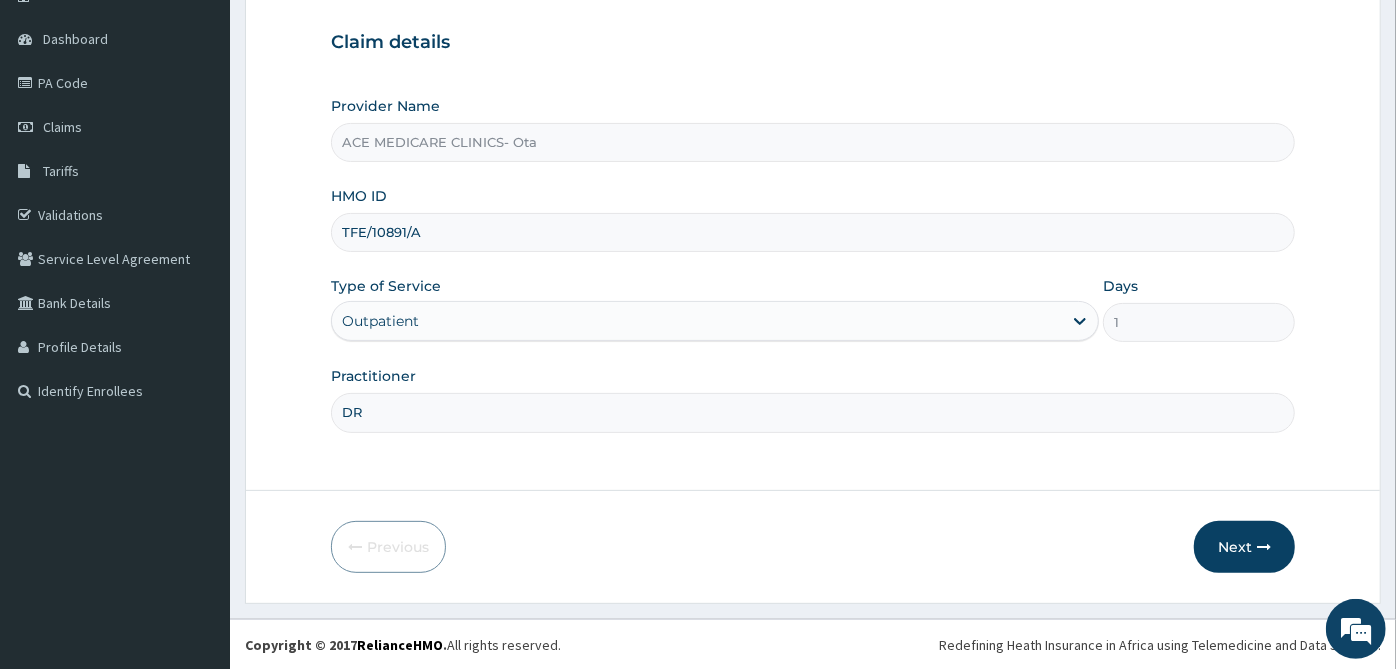 type on "DR NWALE" 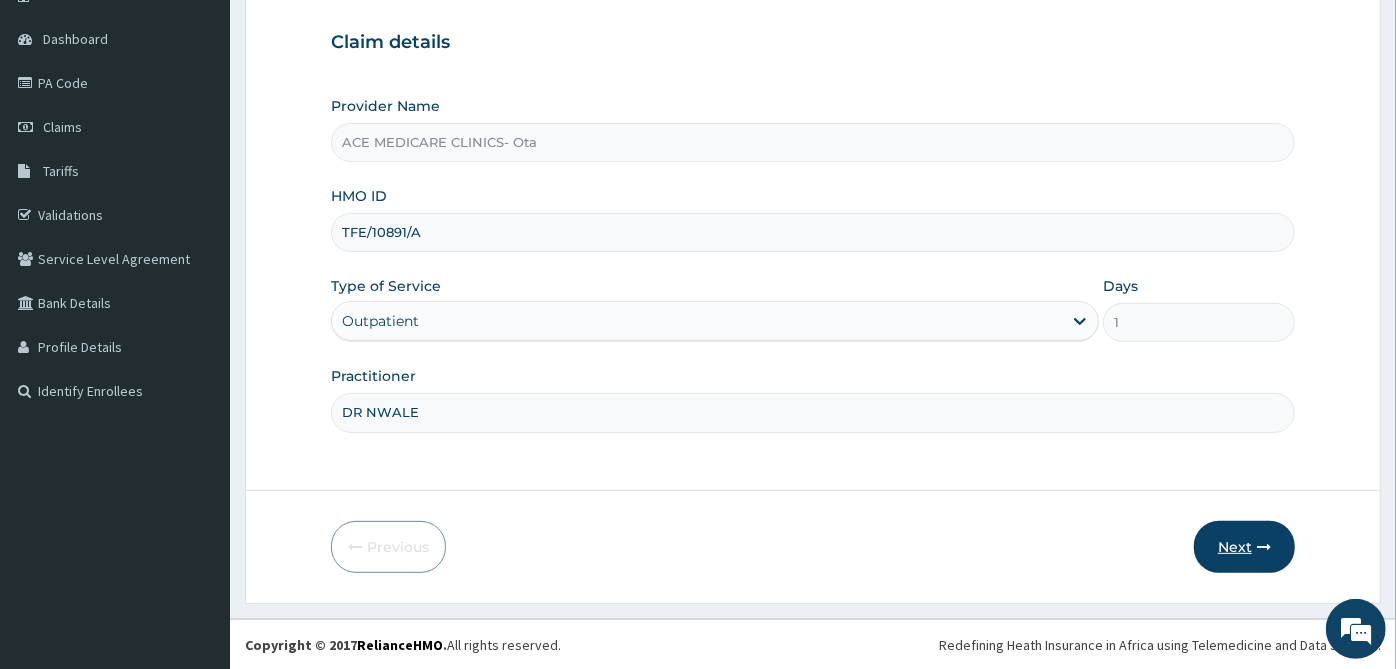 click on "Next" at bounding box center [1244, 547] 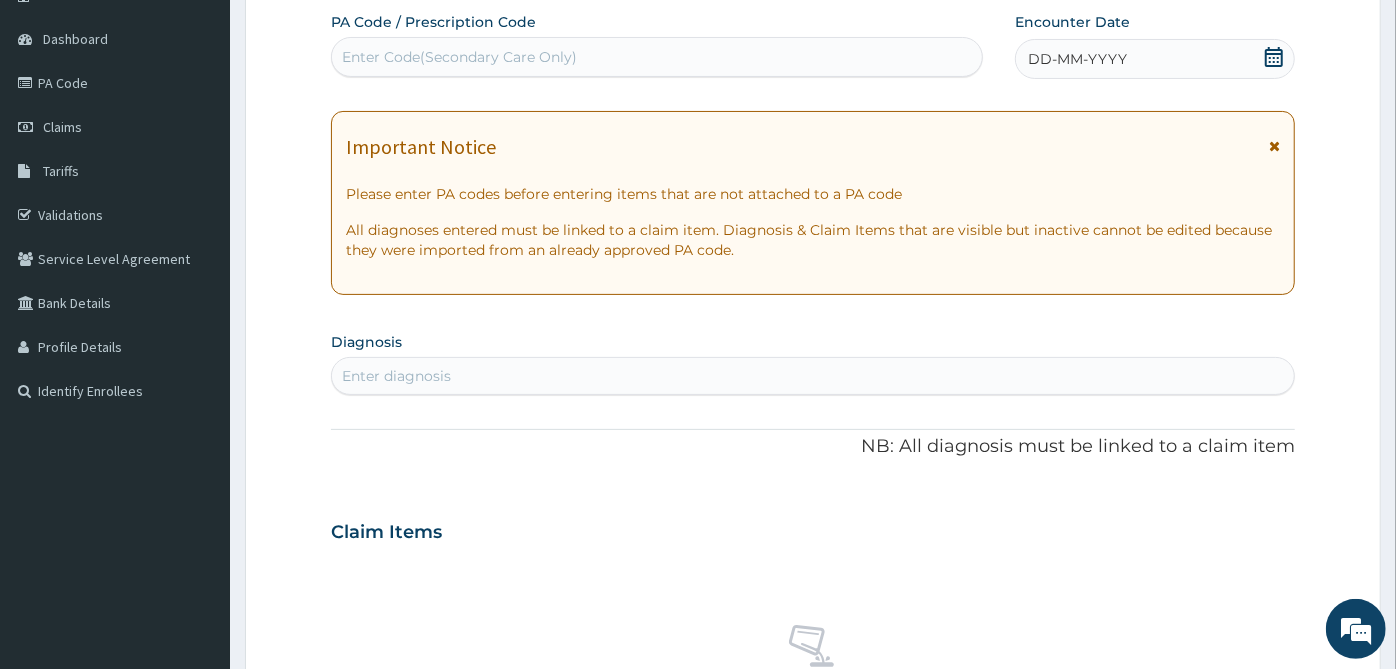 click on "Enter Code(Secondary Care Only)" at bounding box center (459, 57) 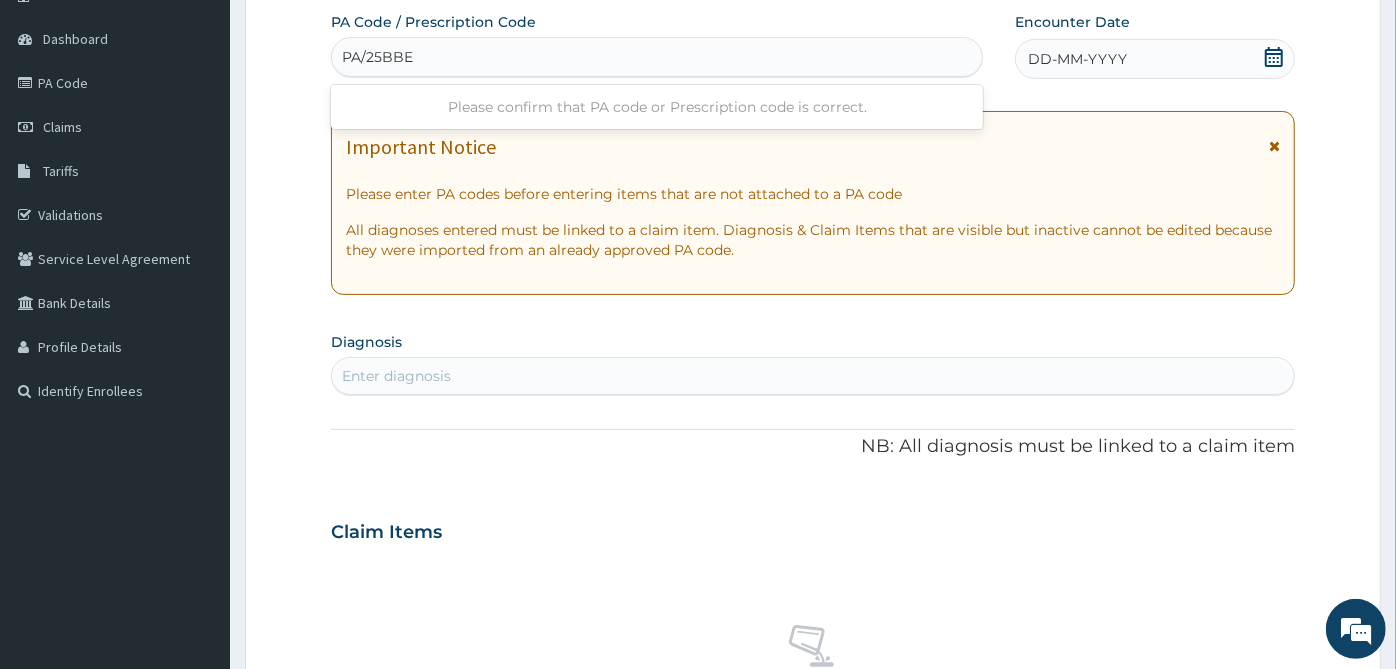 type on "PA/25BBE1" 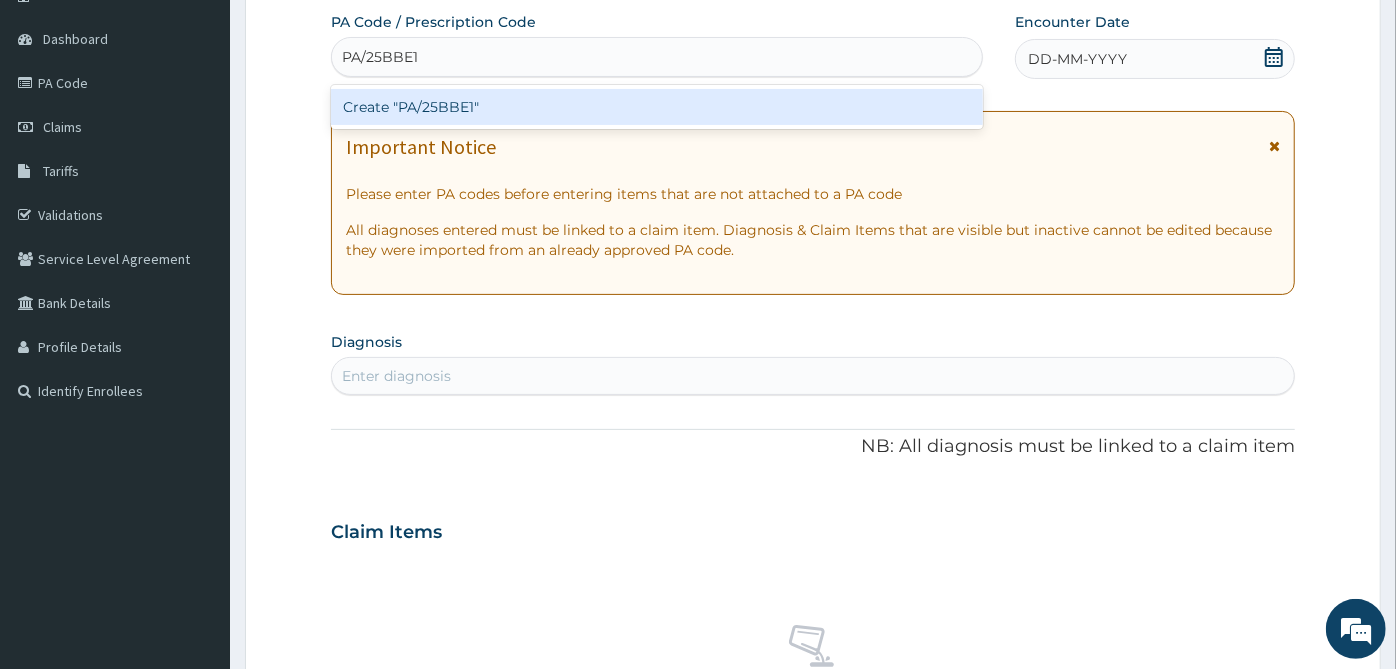 type 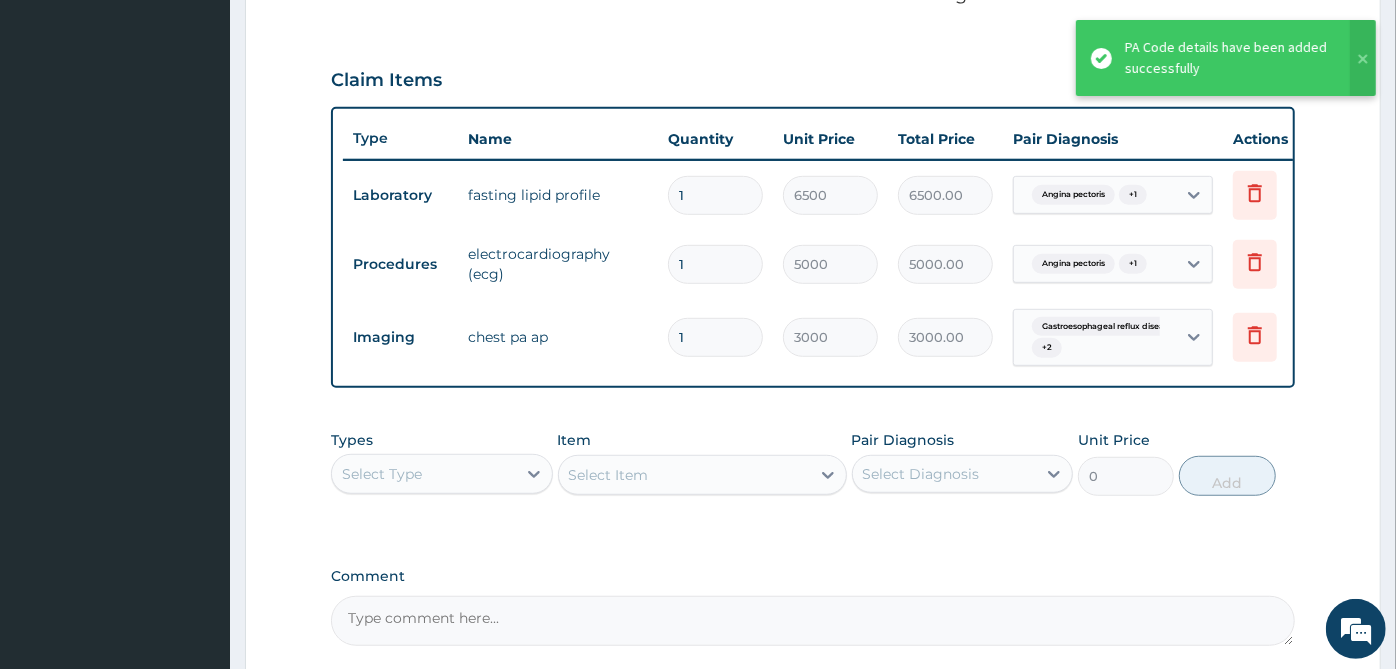 scroll, scrollTop: 414, scrollLeft: 0, axis: vertical 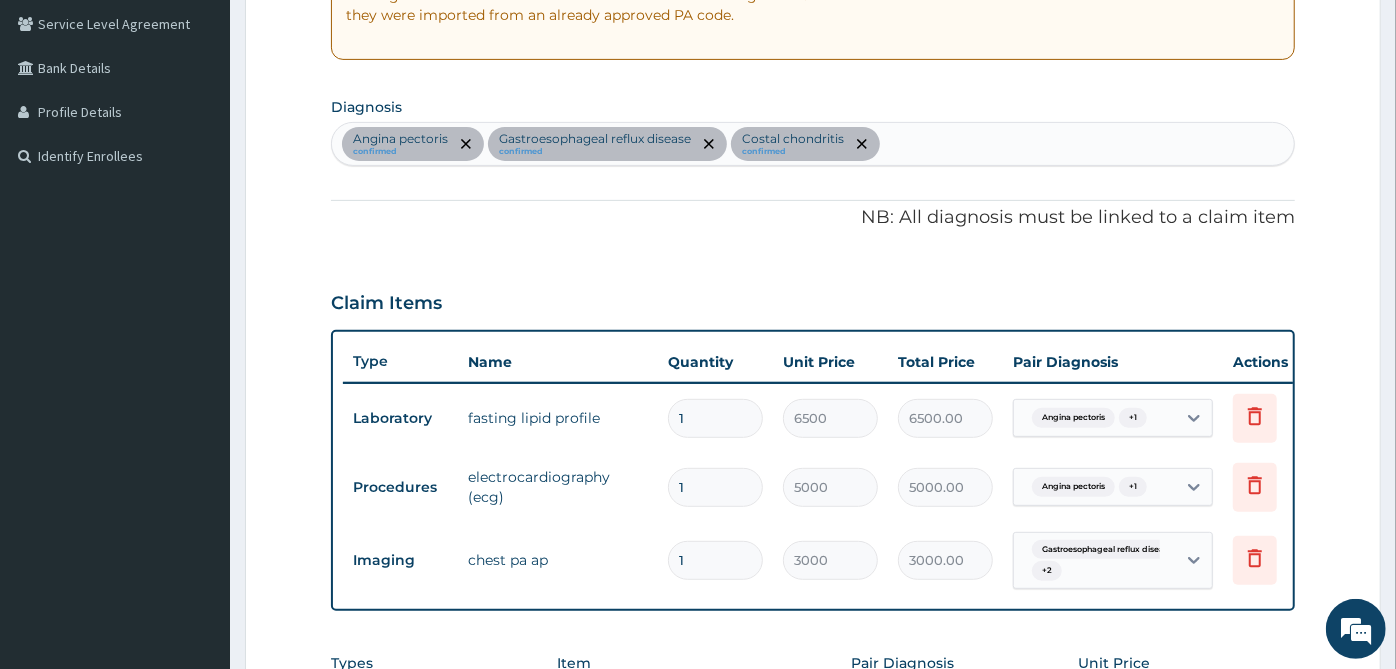 click on "Angina pectoris confirmed Gastroesophageal reflux disease confirmed Costal chondritis confirmed" at bounding box center [813, 144] 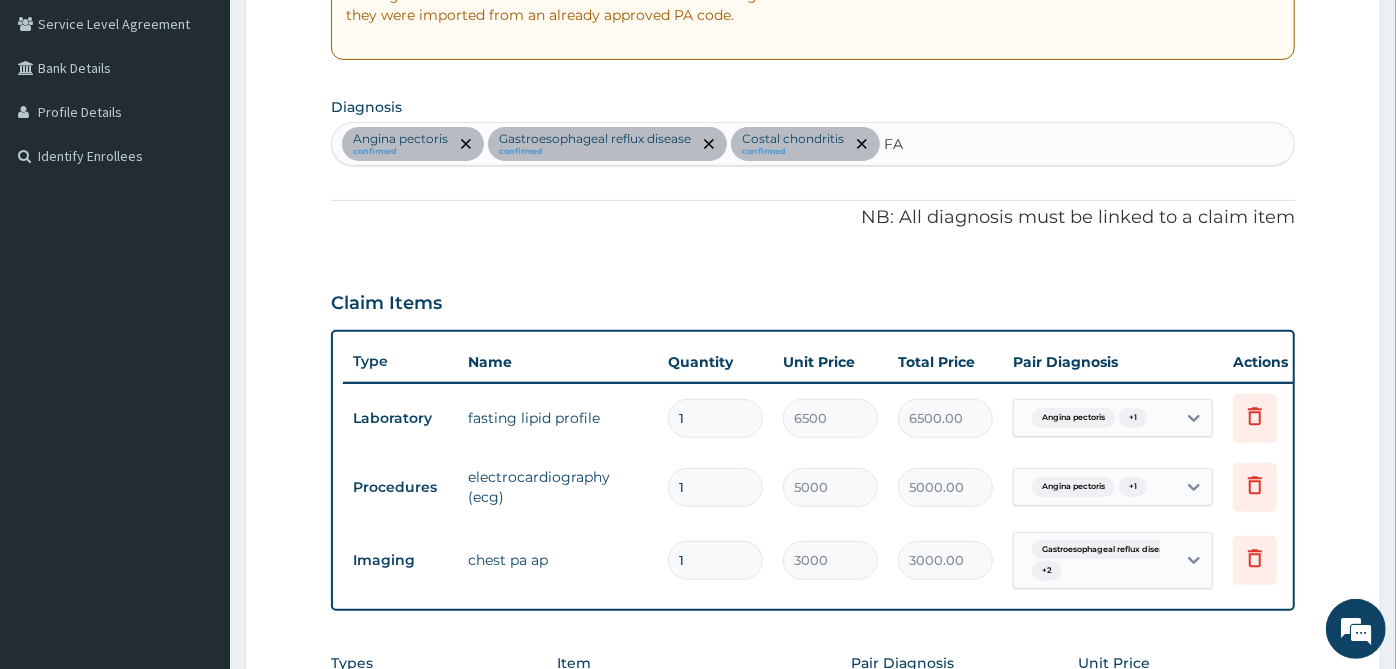 type on "F" 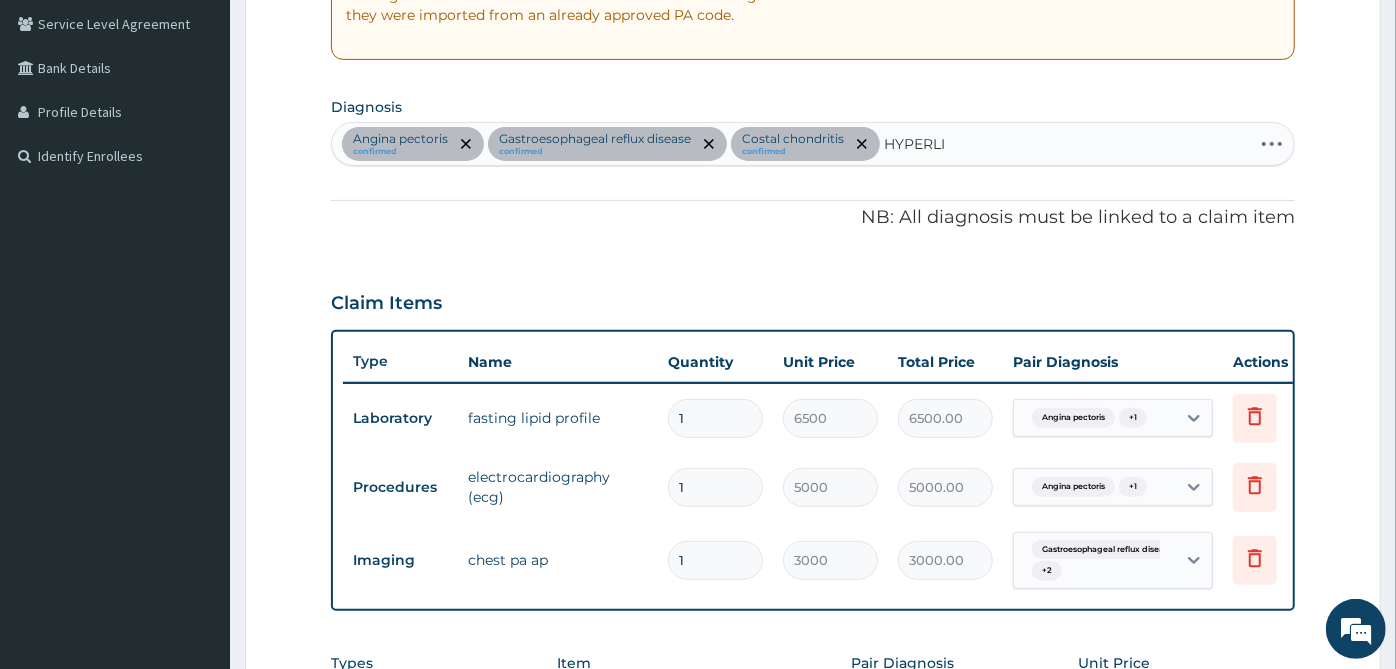 type on "HYPERLIP" 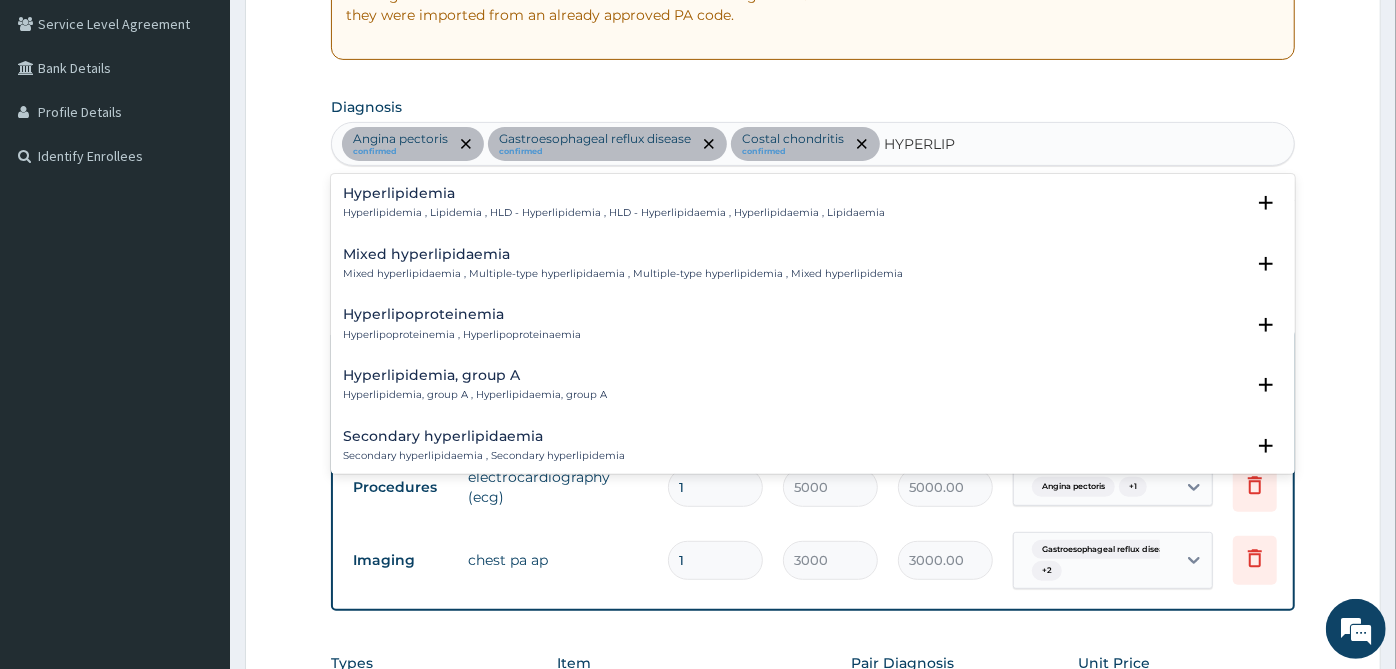 click on "Hyperlipidemia" at bounding box center (614, 193) 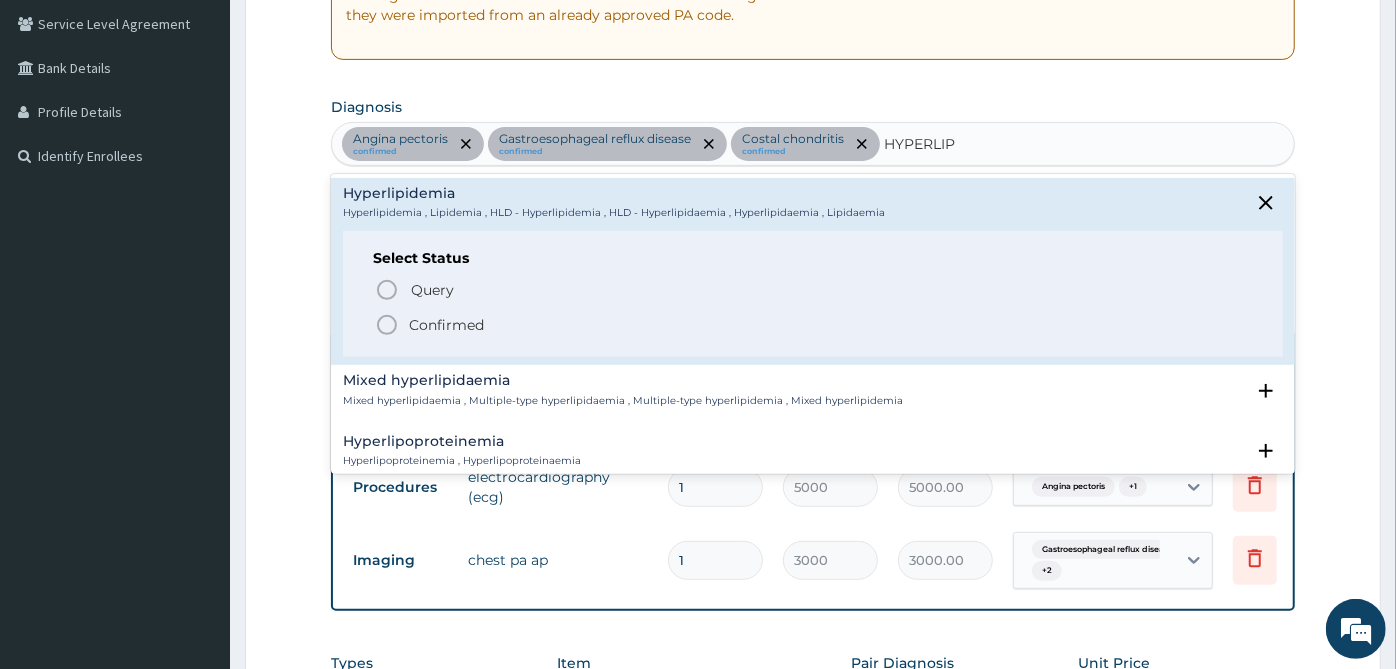 drag, startPoint x: 441, startPoint y: 320, endPoint x: 683, endPoint y: 275, distance: 246.14833 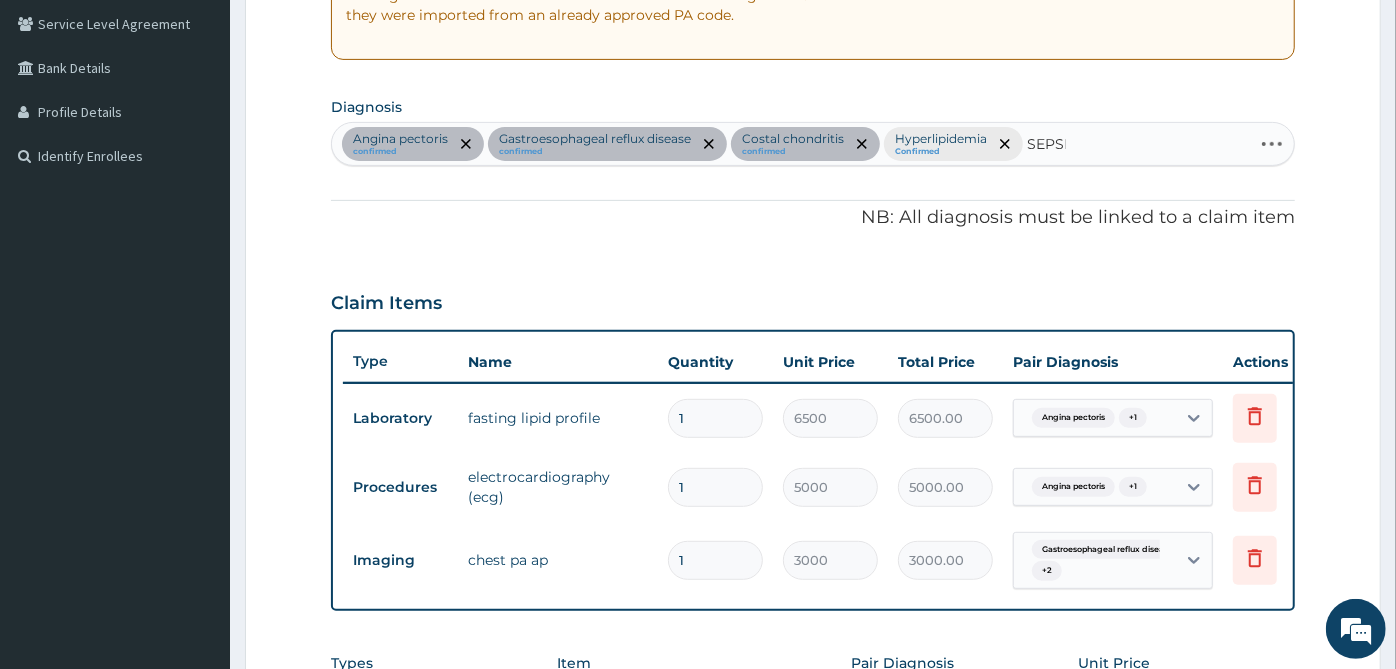 type on "SEPSIS" 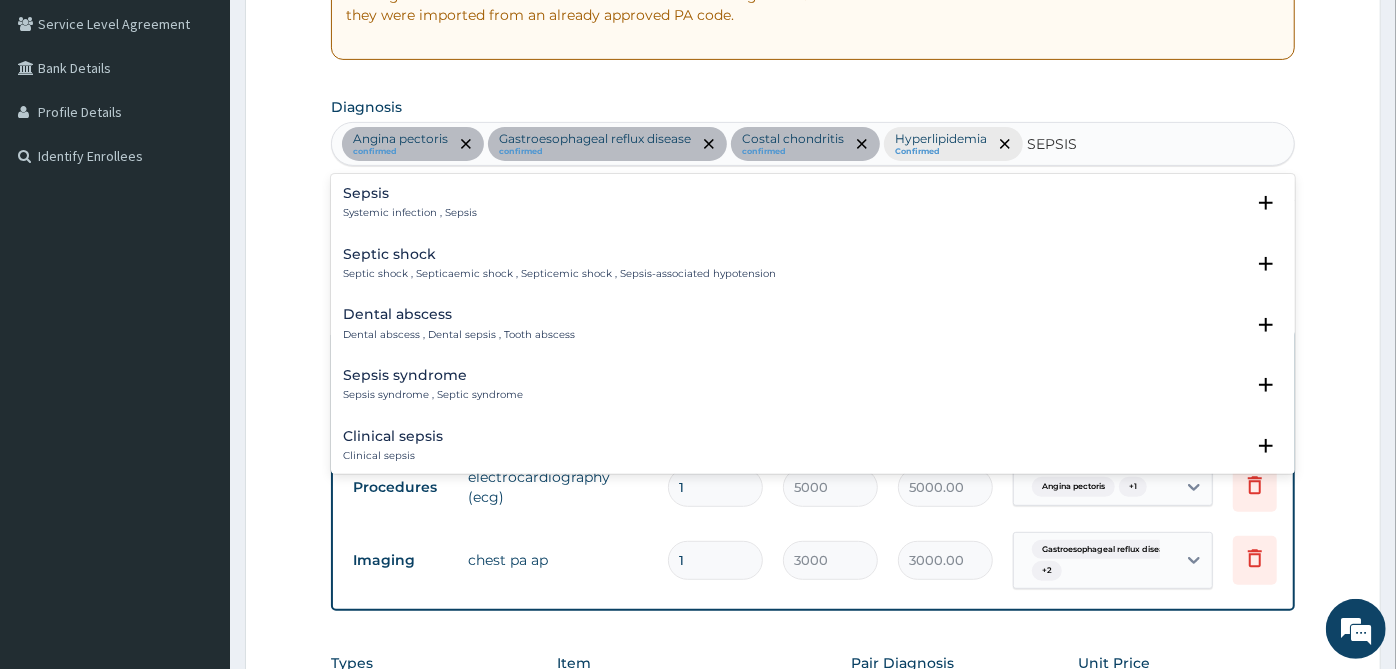 click on "Sepsis Systemic infection , Sepsis" at bounding box center [410, 203] 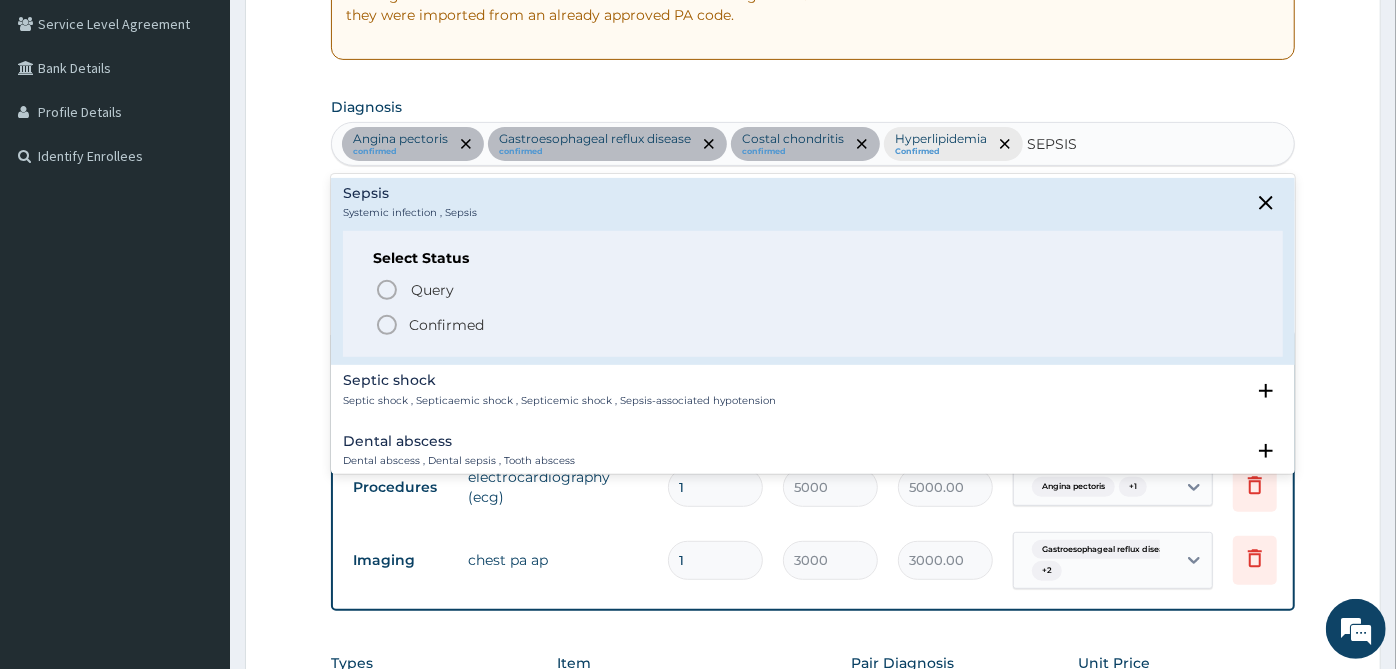click on "Confirmed" at bounding box center [446, 325] 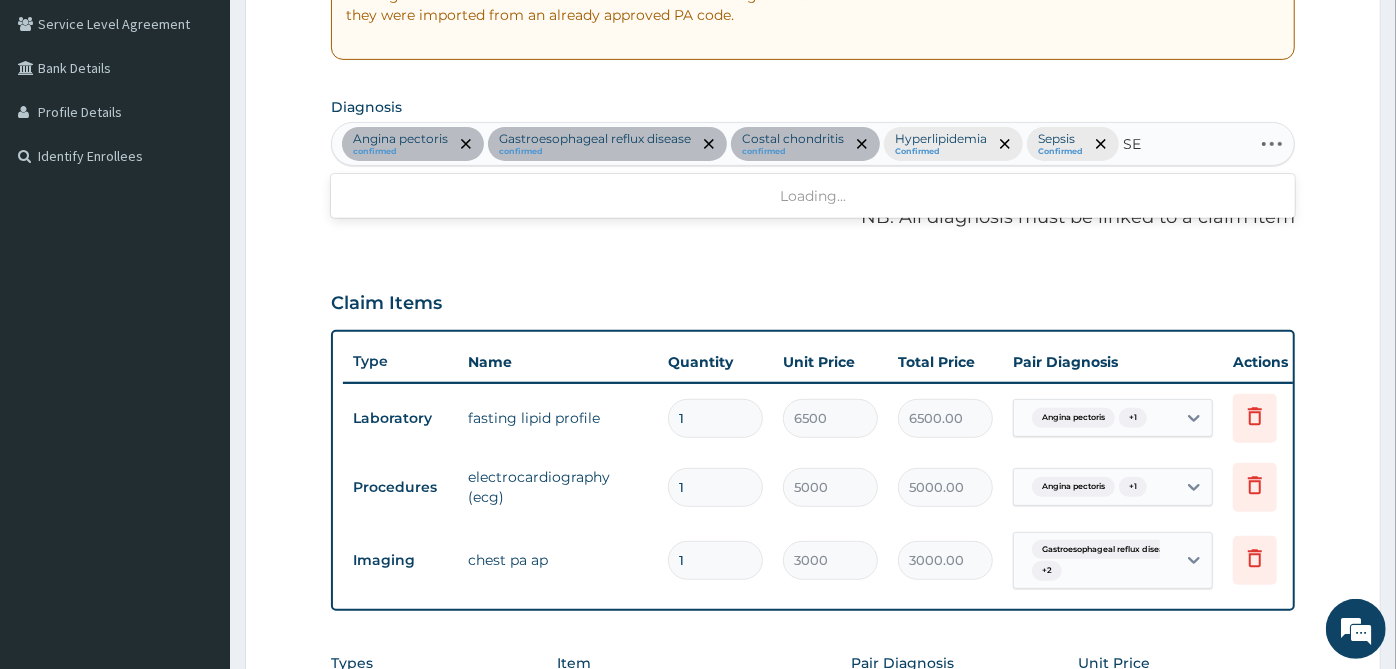 type on "S" 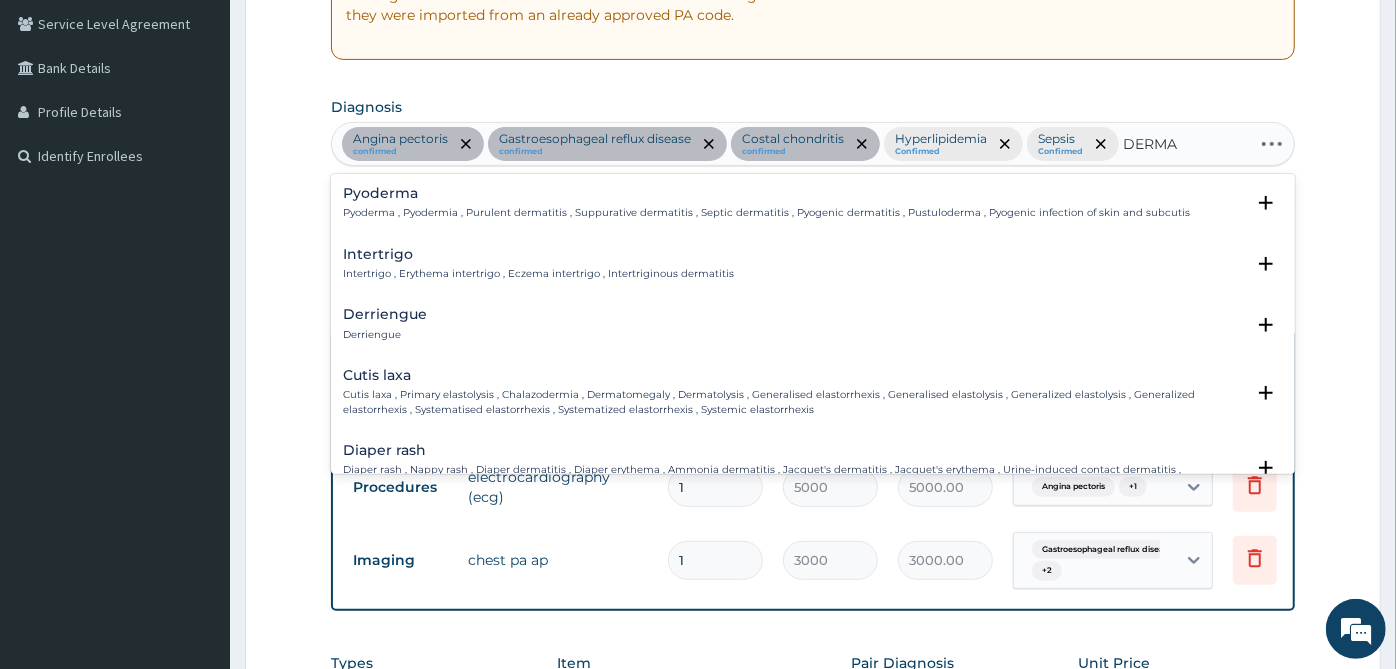 type on "DERMAT" 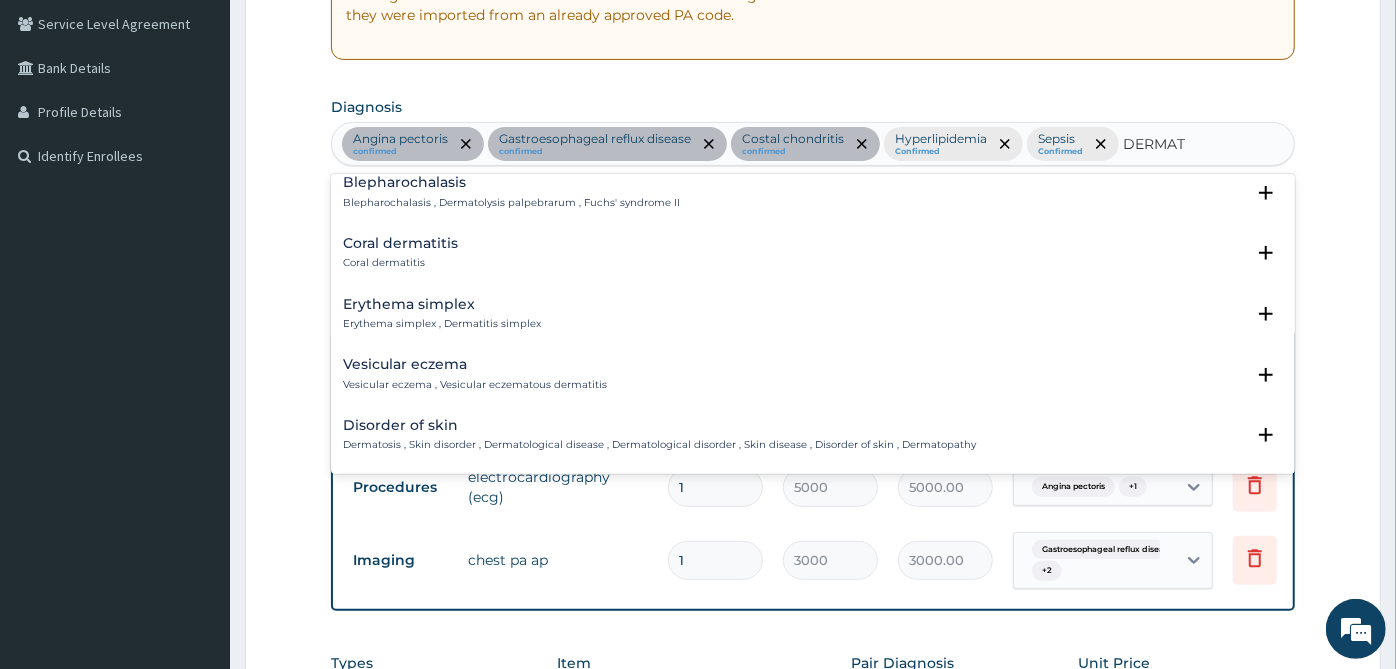 scroll, scrollTop: 1777, scrollLeft: 0, axis: vertical 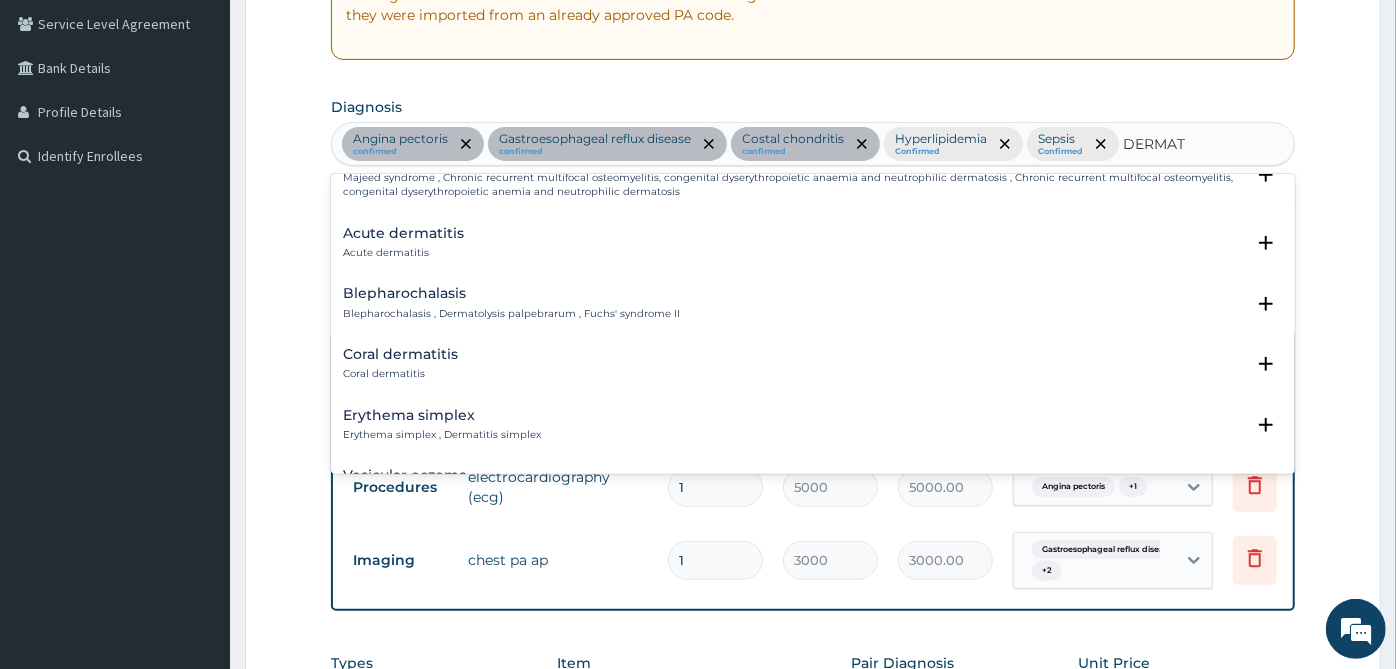 click on "Acute dermatitis" at bounding box center [403, 233] 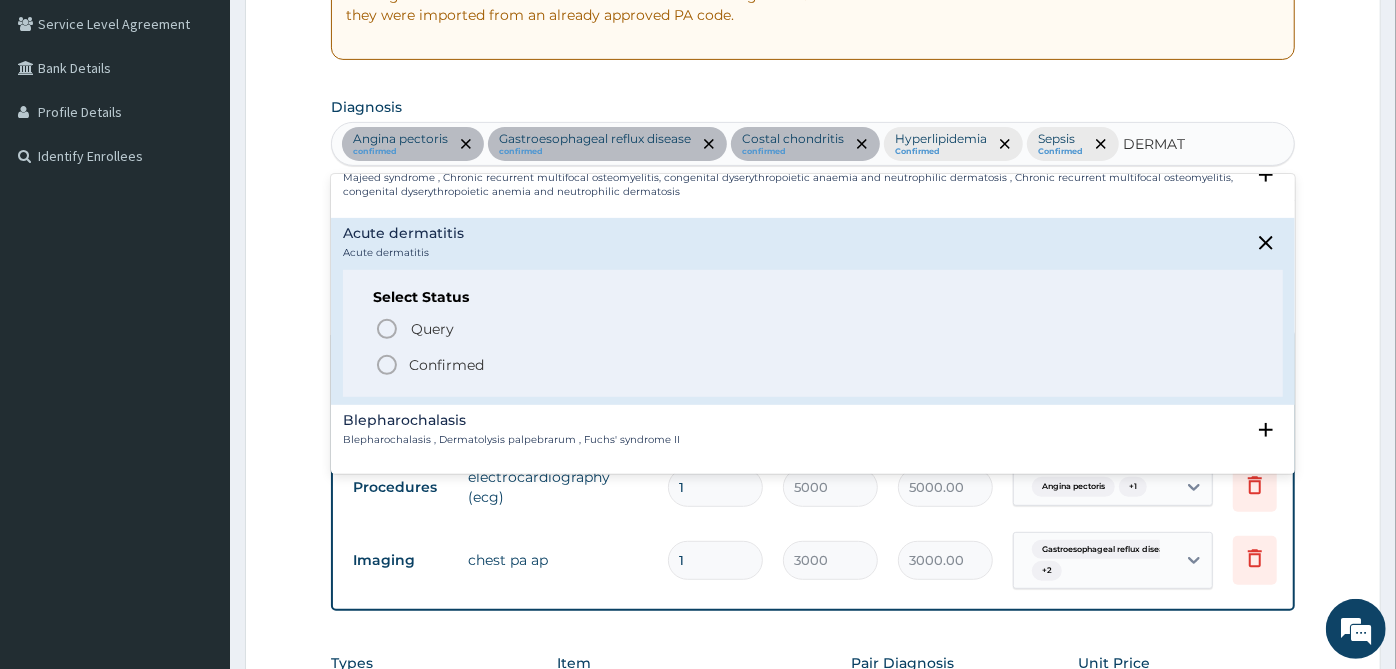 click on "Confirmed" at bounding box center [446, 365] 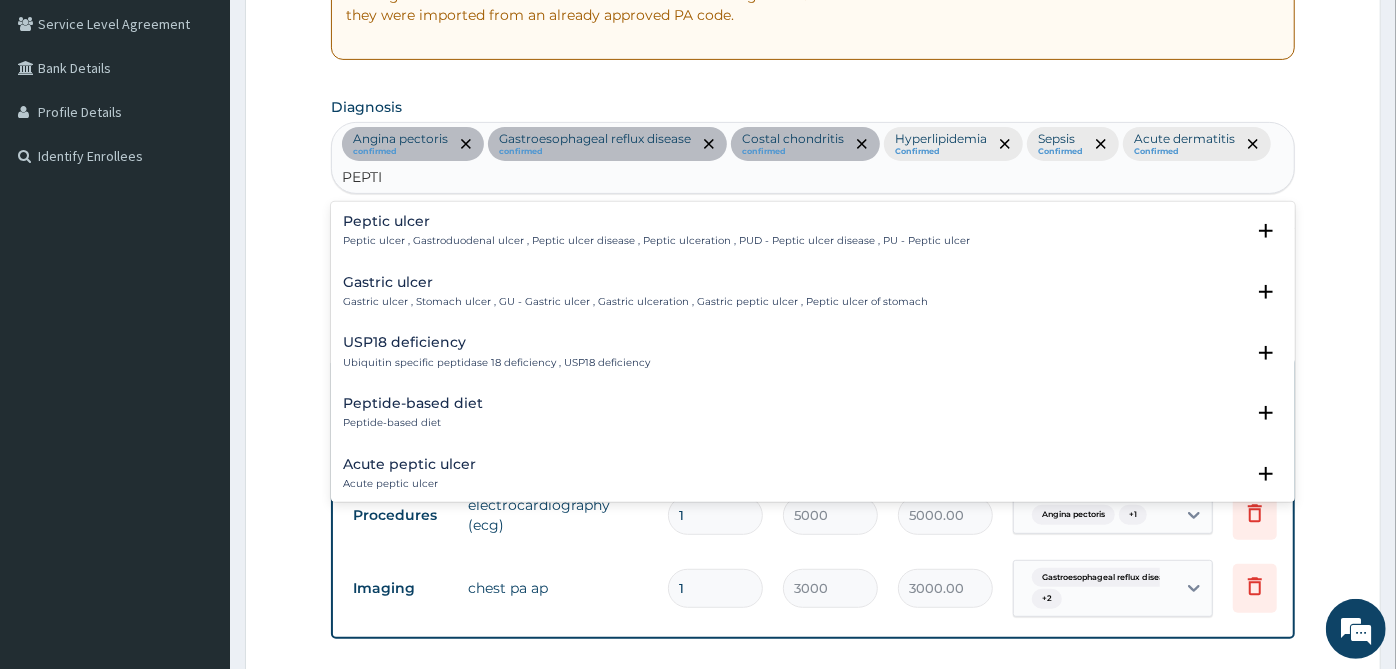 type on "PEPTIC" 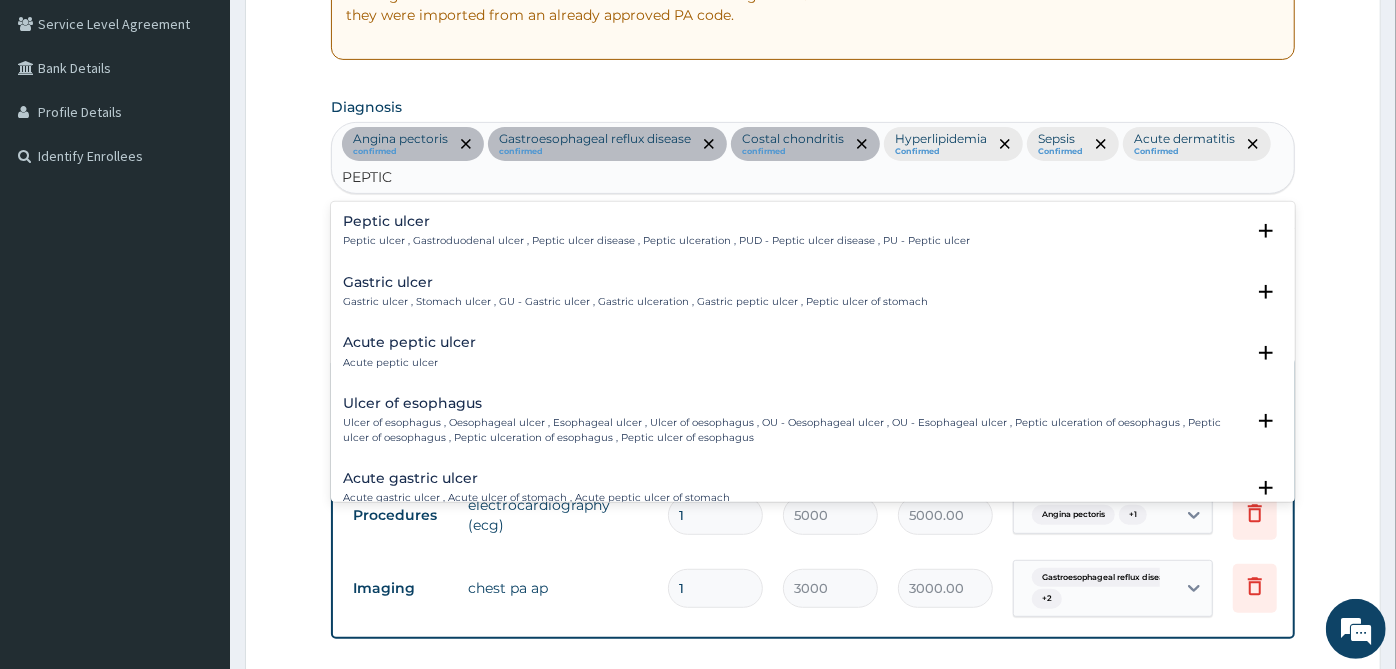 click on "Peptic ulcer , Gastroduodenal ulcer , Peptic ulcer disease , Peptic ulceration , PUD - Peptic ulcer disease , PU - Peptic ulcer" at bounding box center (656, 241) 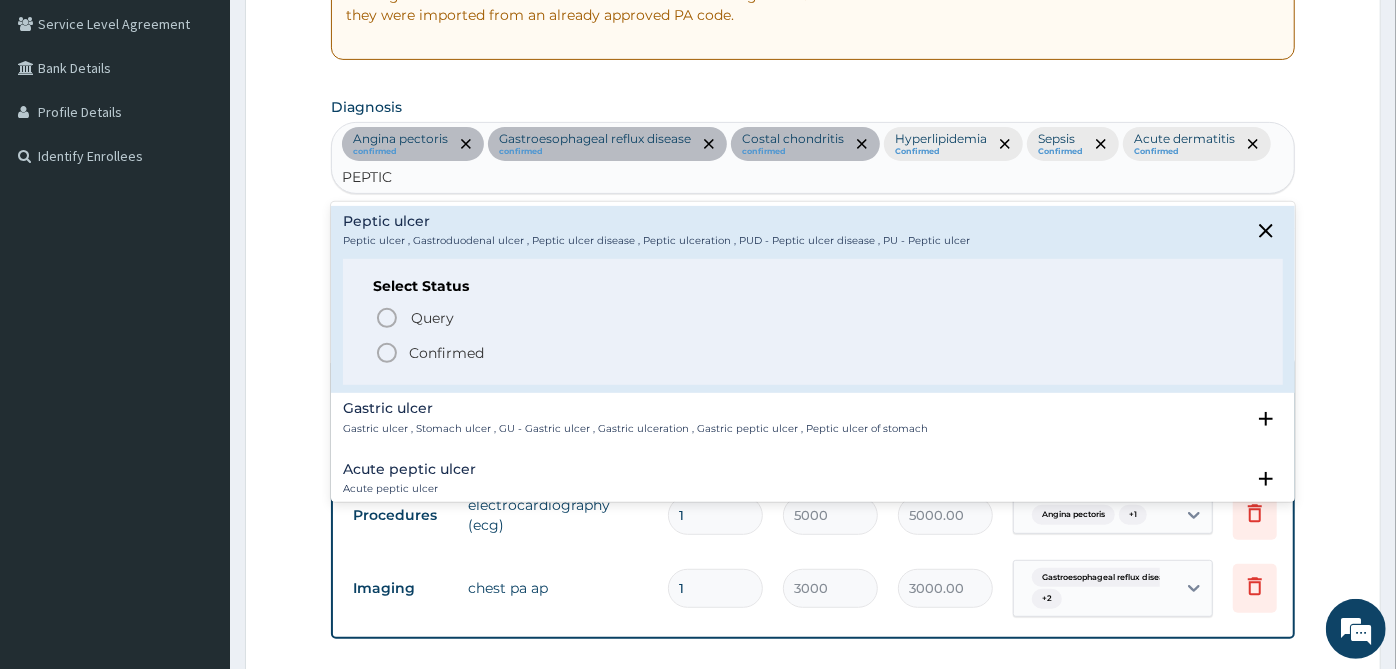 click on "Confirmed" at bounding box center (446, 353) 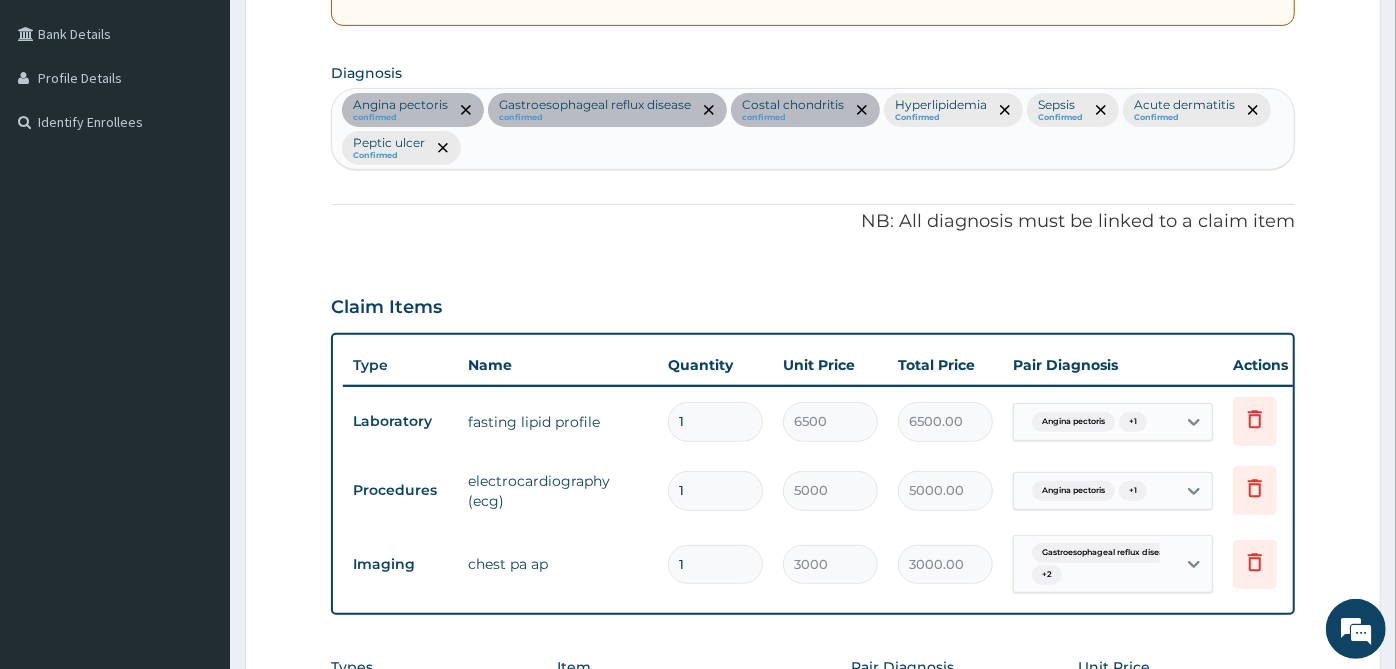 scroll, scrollTop: 414, scrollLeft: 0, axis: vertical 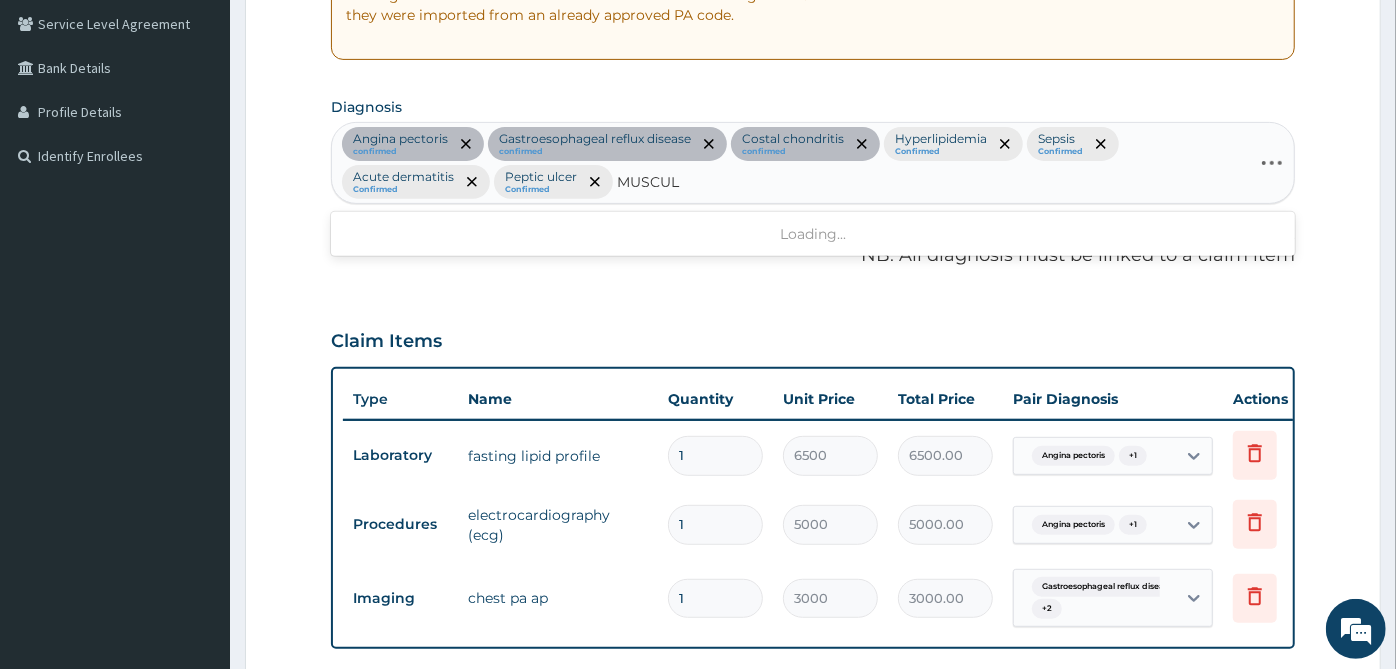 type on "MUSCULO" 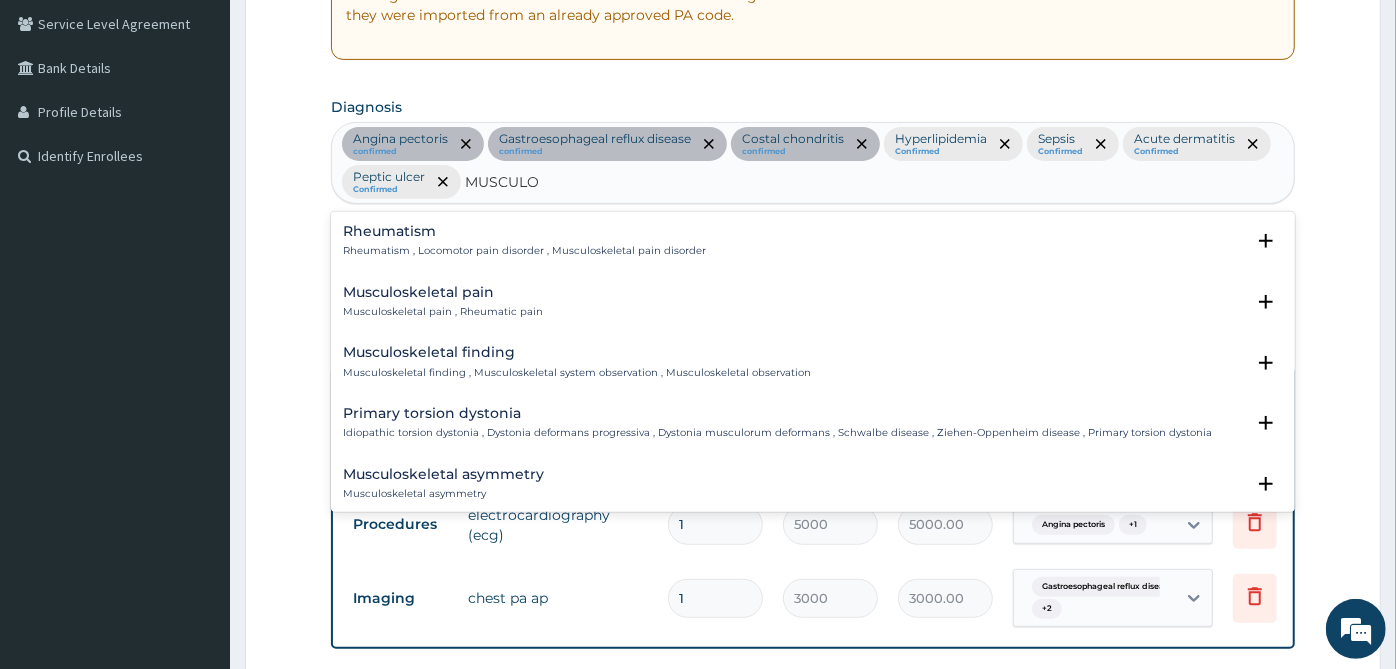 click on "Musculoskeletal pain" at bounding box center (443, 292) 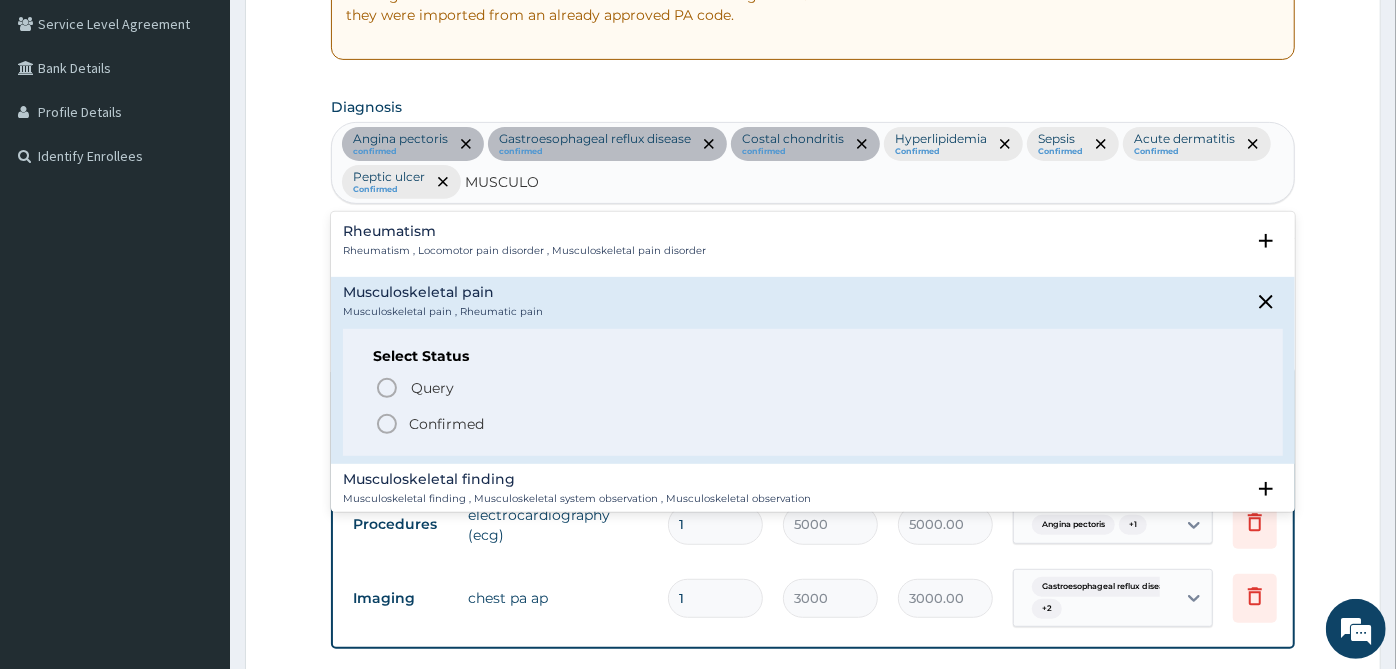 click on "Confirmed" at bounding box center (446, 424) 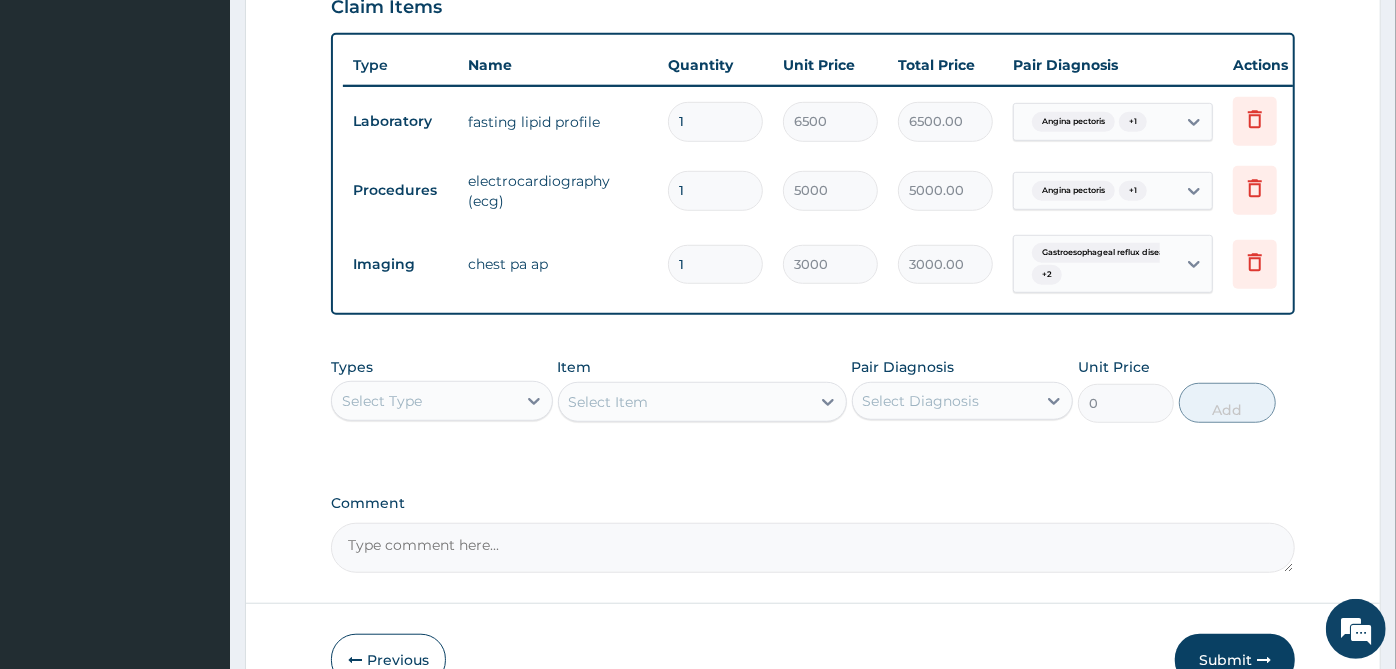 scroll, scrollTop: 874, scrollLeft: 0, axis: vertical 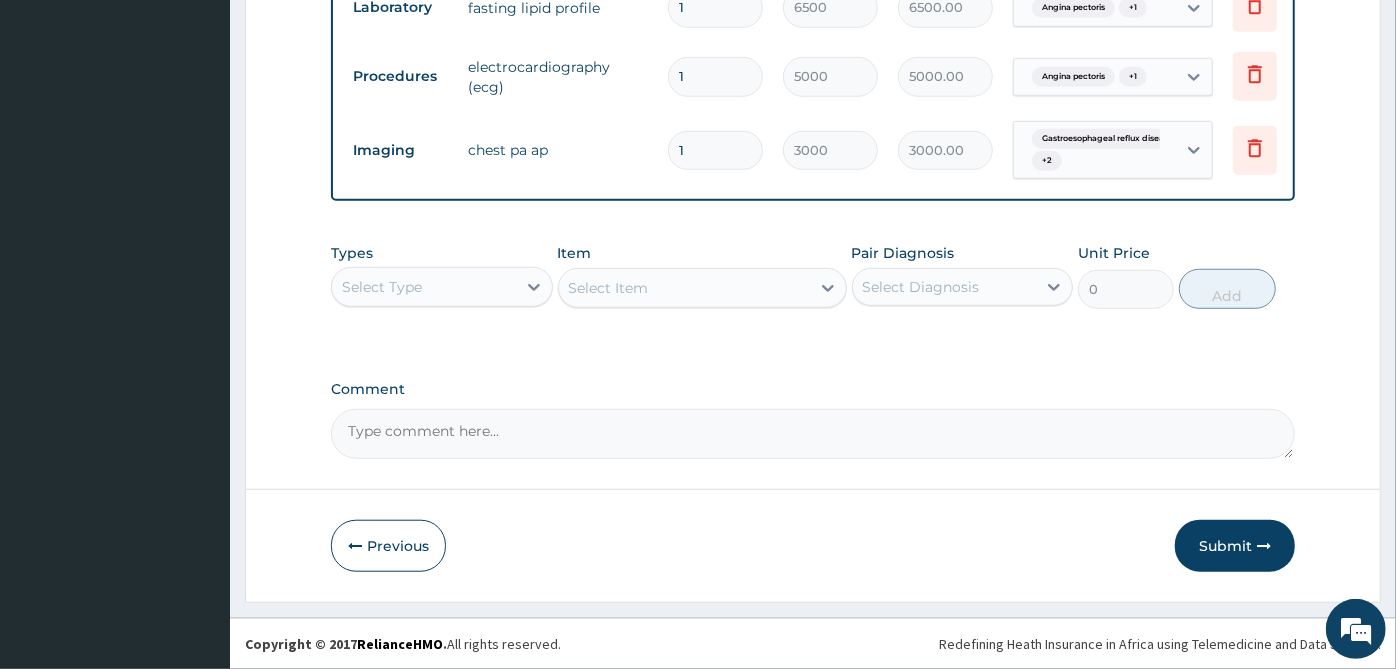 click on "Select Type" at bounding box center (424, 287) 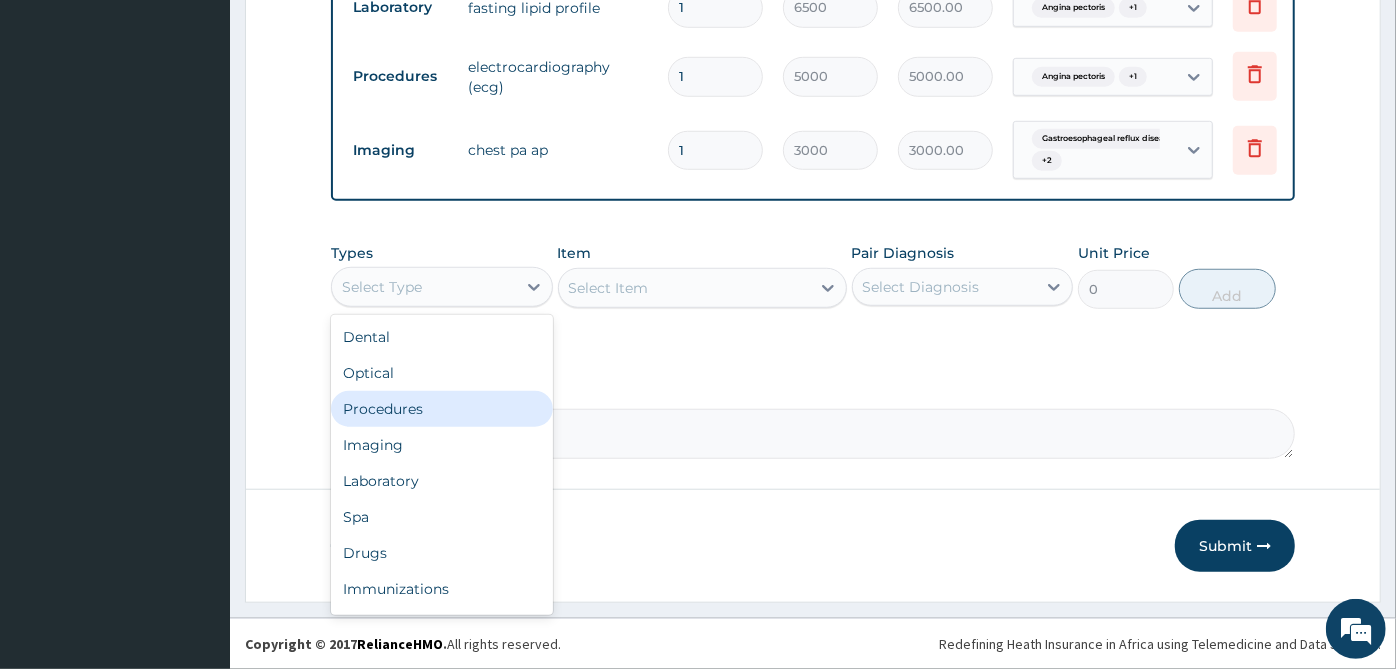 click on "Procedures" at bounding box center (442, 409) 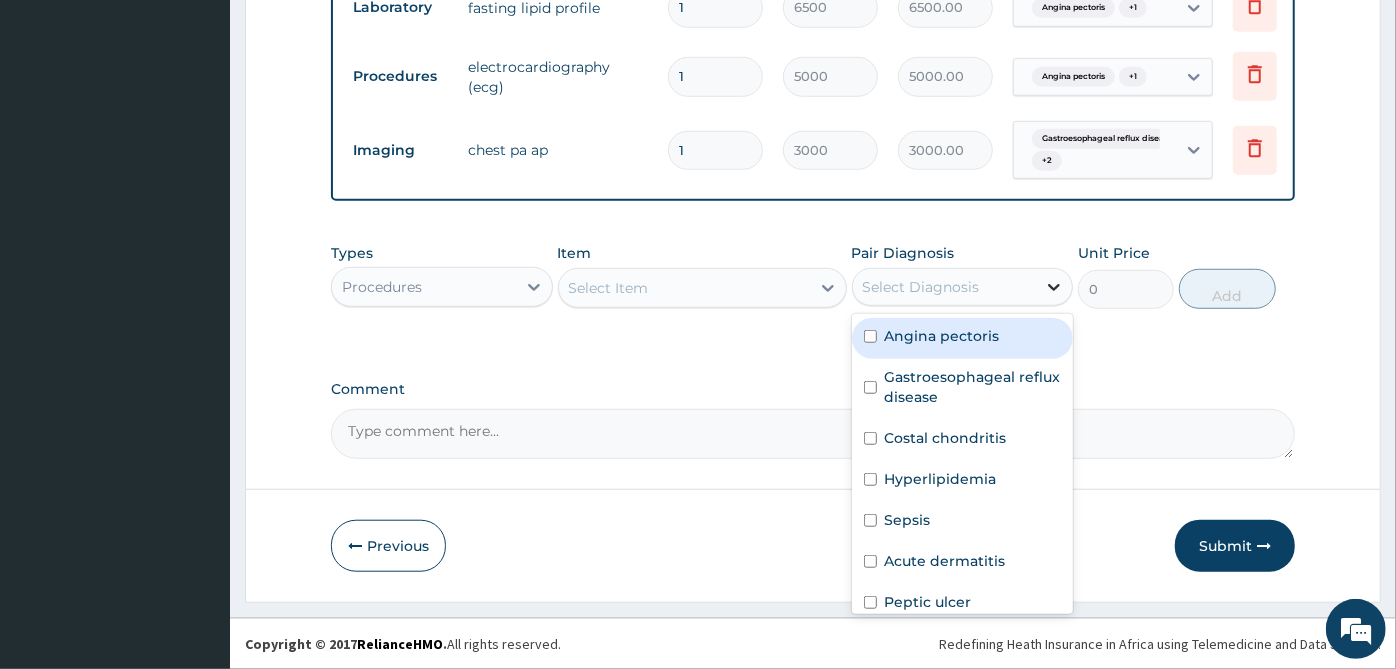 click at bounding box center [1054, 287] 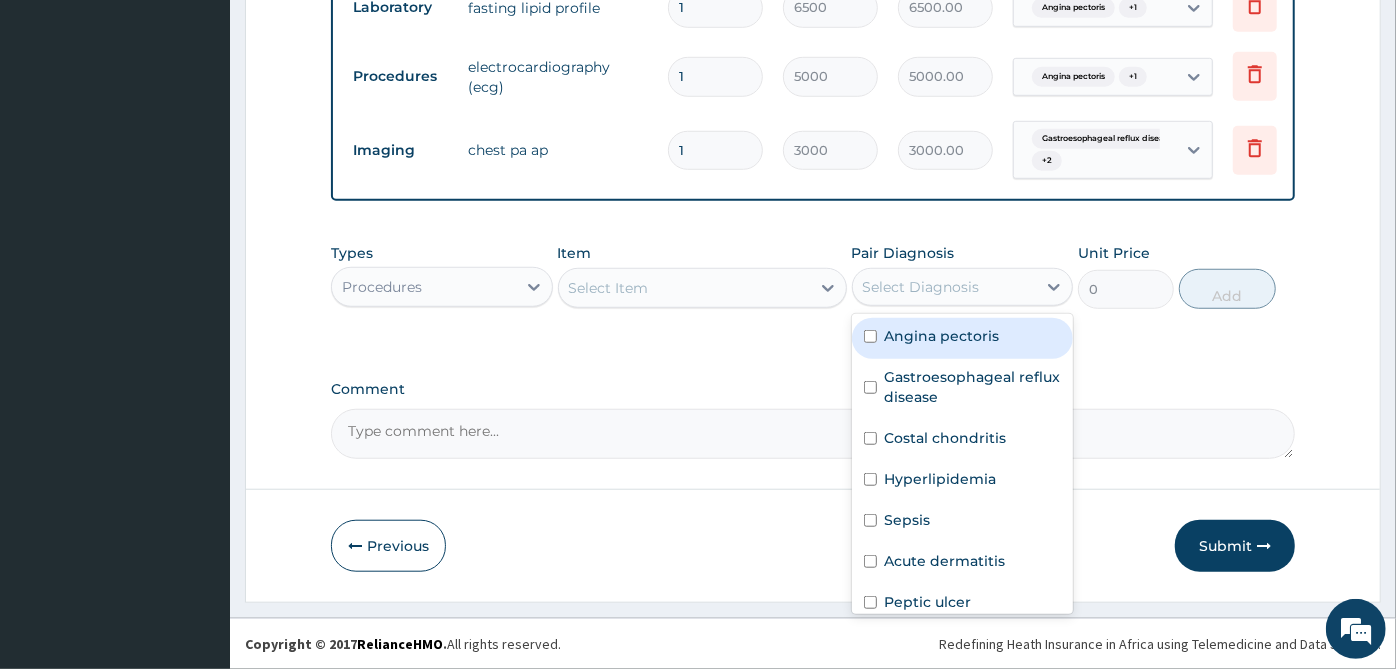 click on "Angina pectoris" at bounding box center (963, 338) 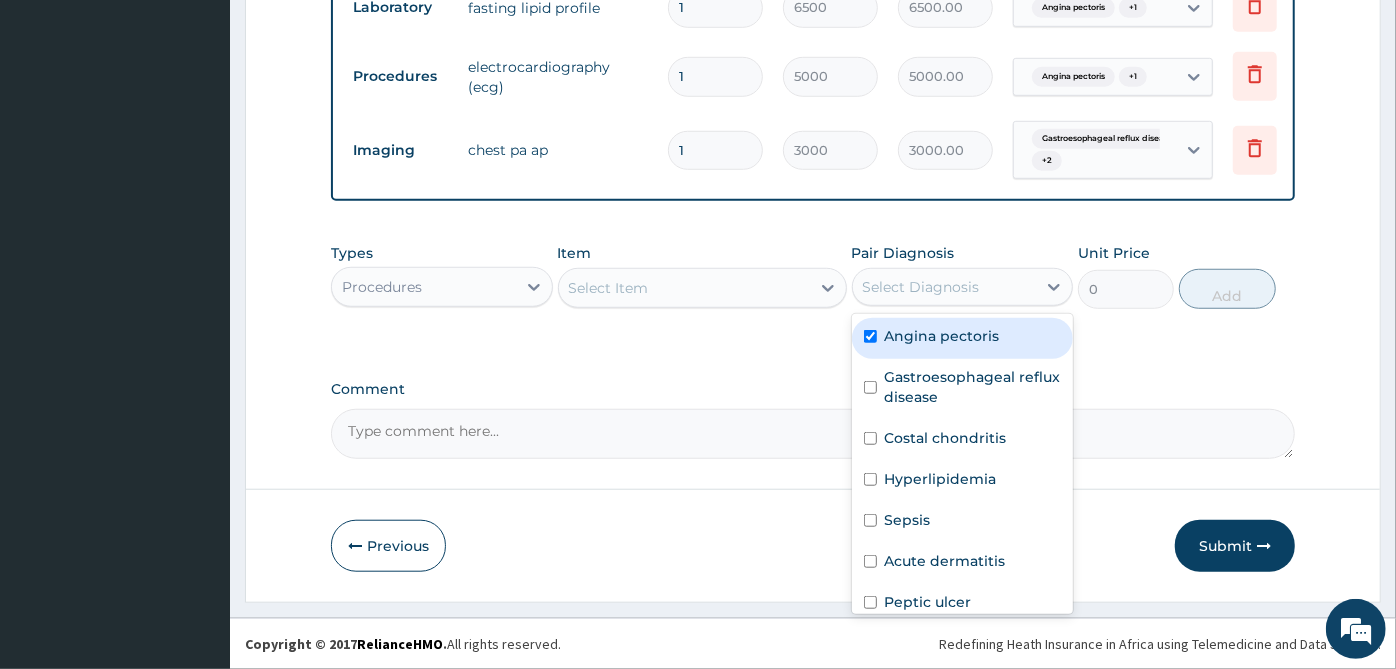 checkbox on "true" 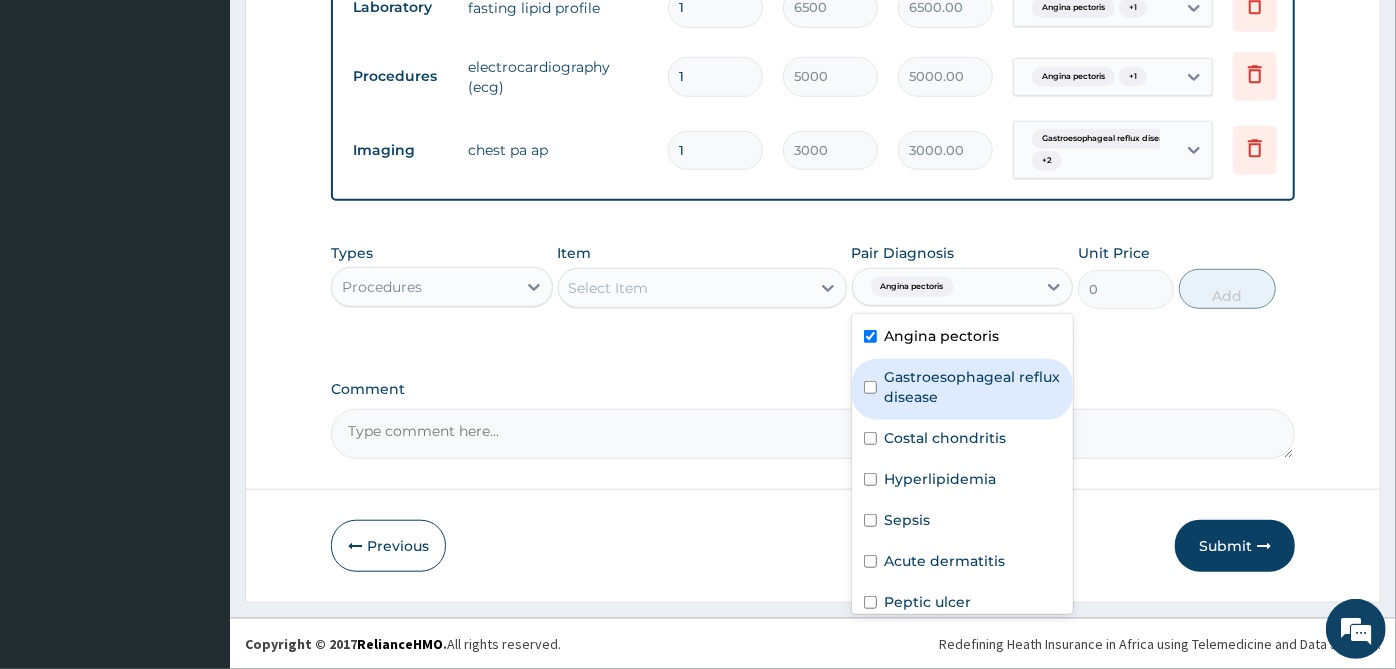 click on "Gastroesophageal reflux disease" at bounding box center [973, 387] 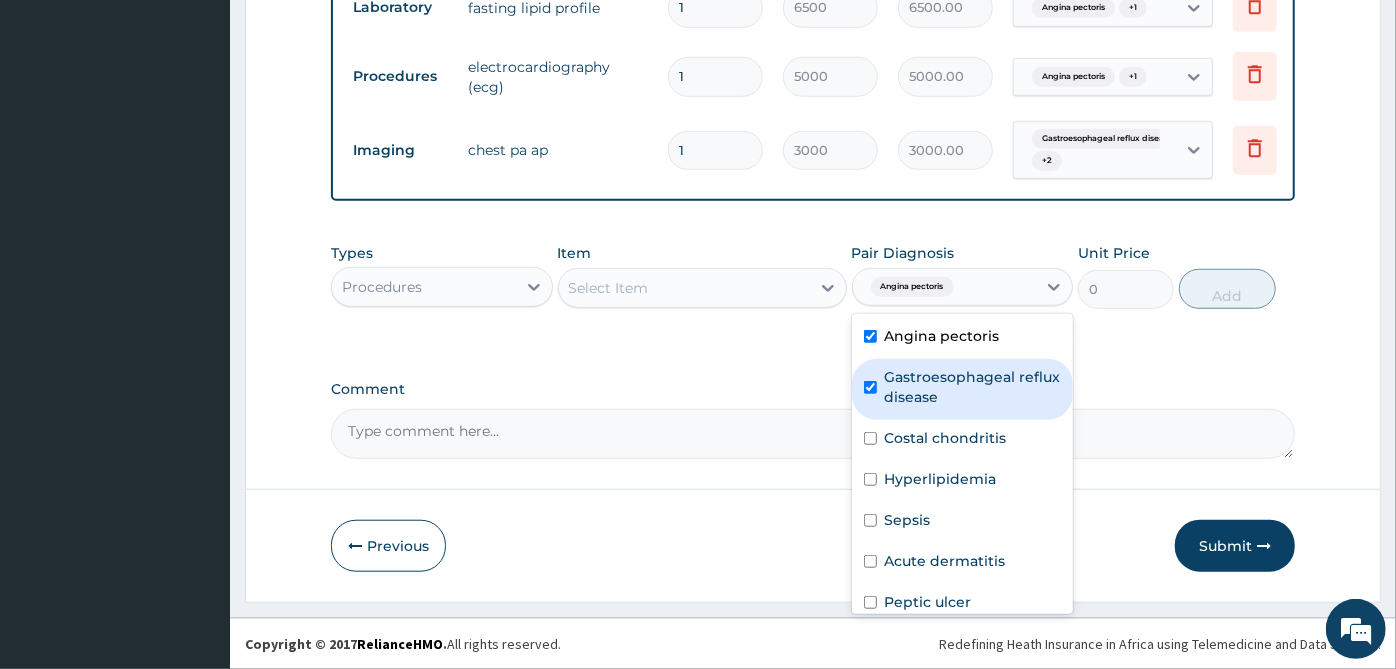 checkbox on "true" 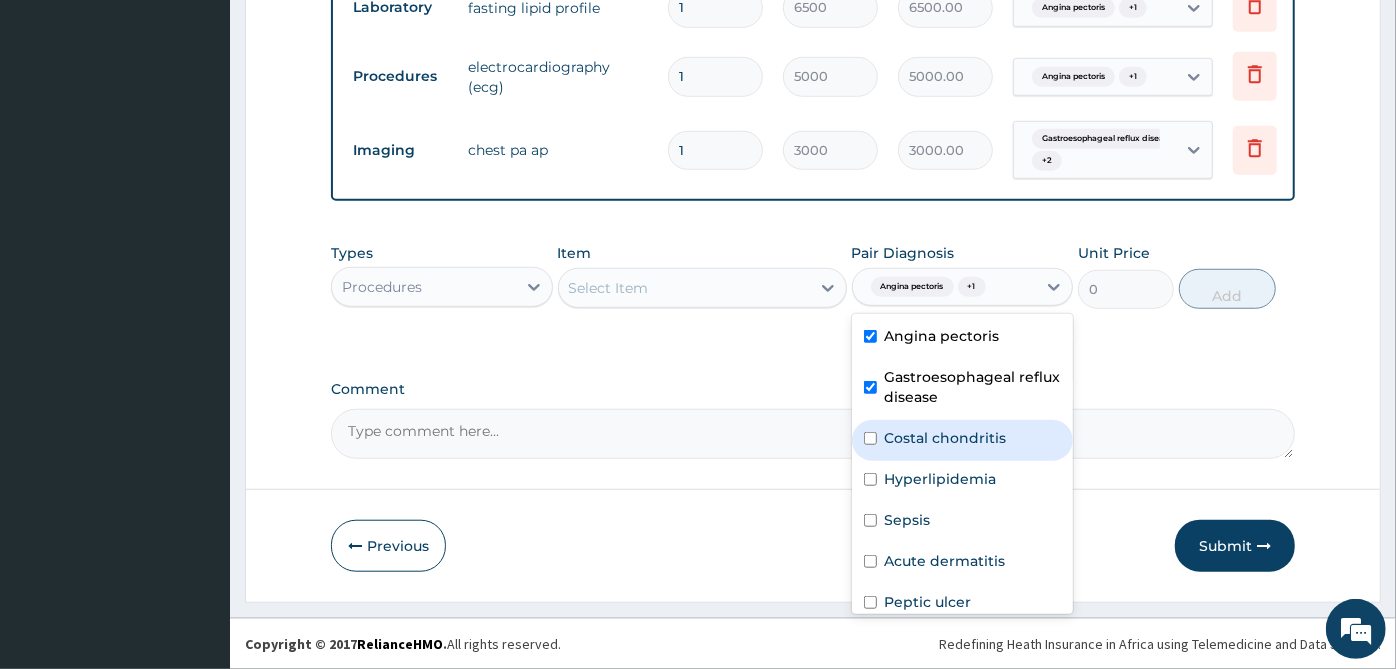 click on "Costal chondritis" at bounding box center (946, 438) 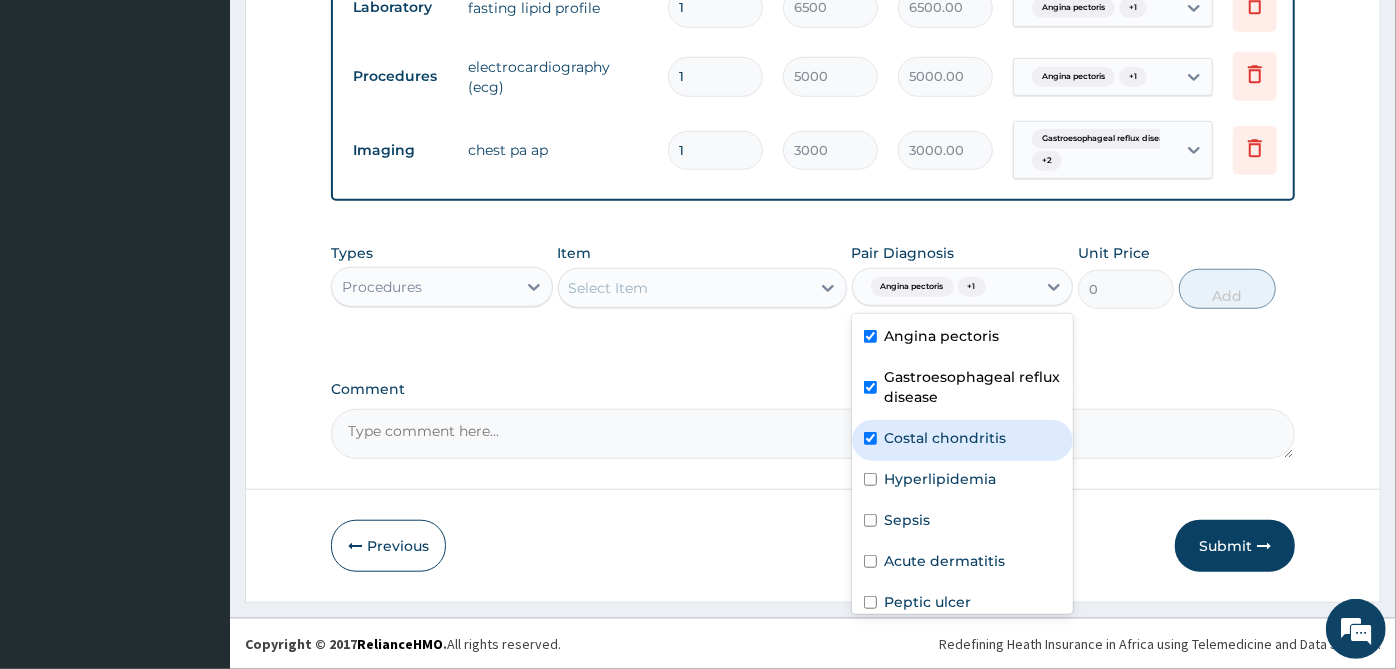 checkbox on "true" 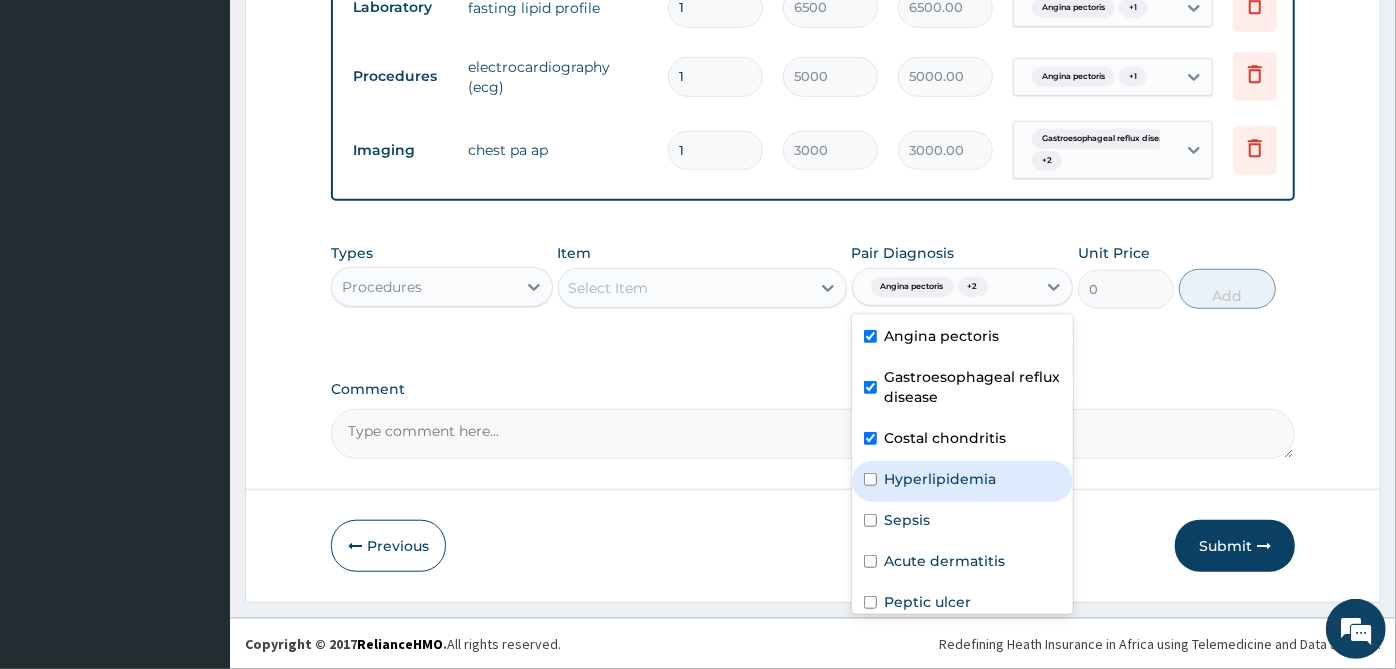 click on "Hyperlipidemia" at bounding box center (941, 479) 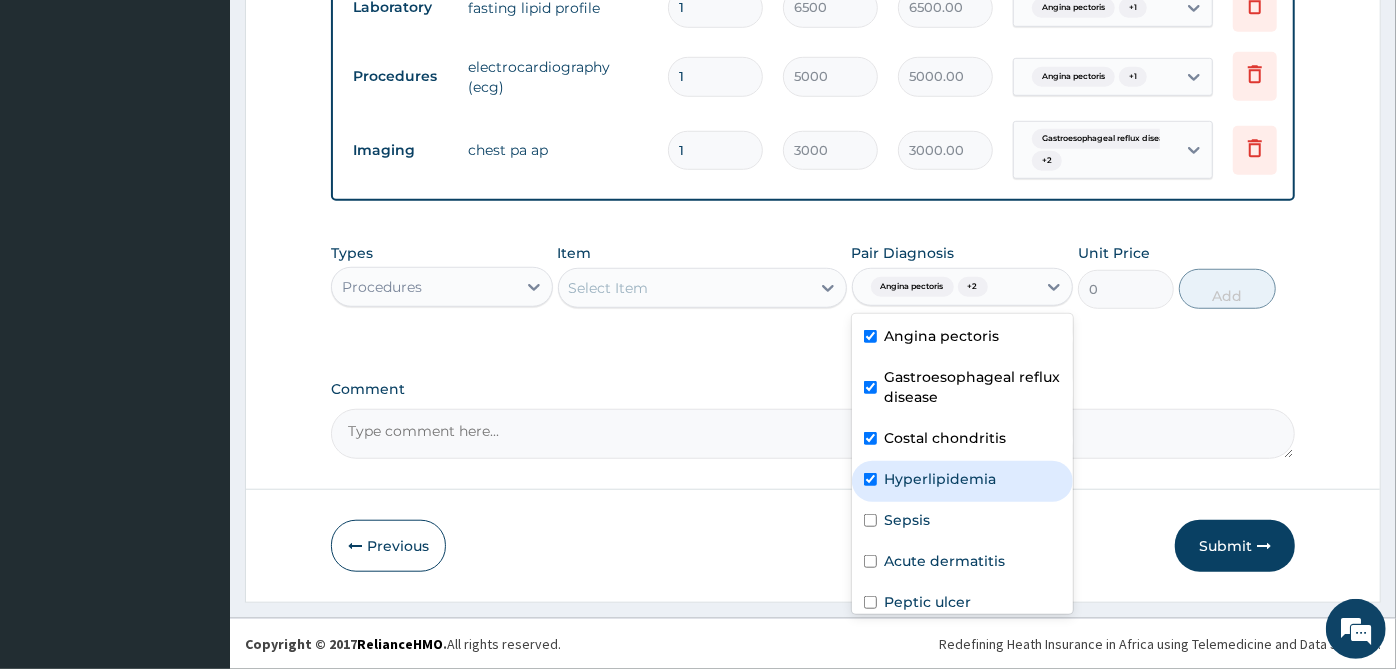 checkbox on "true" 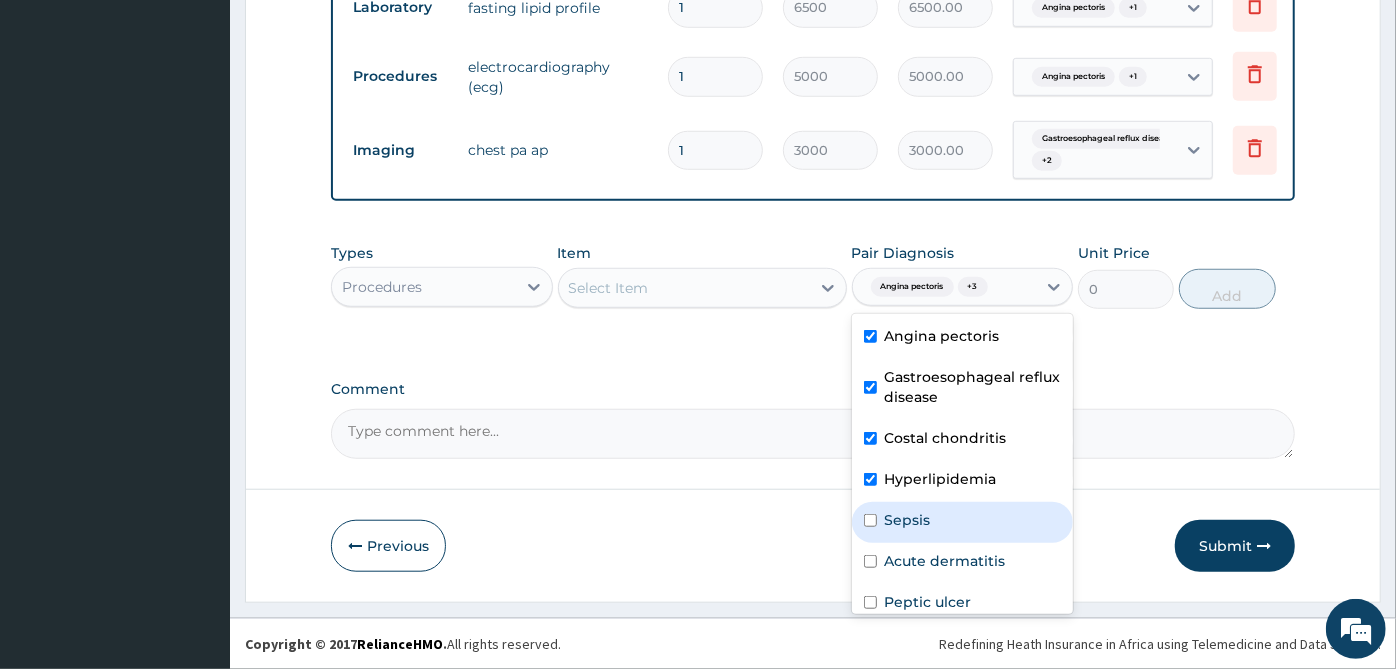 click on "Sepsis" at bounding box center (963, 522) 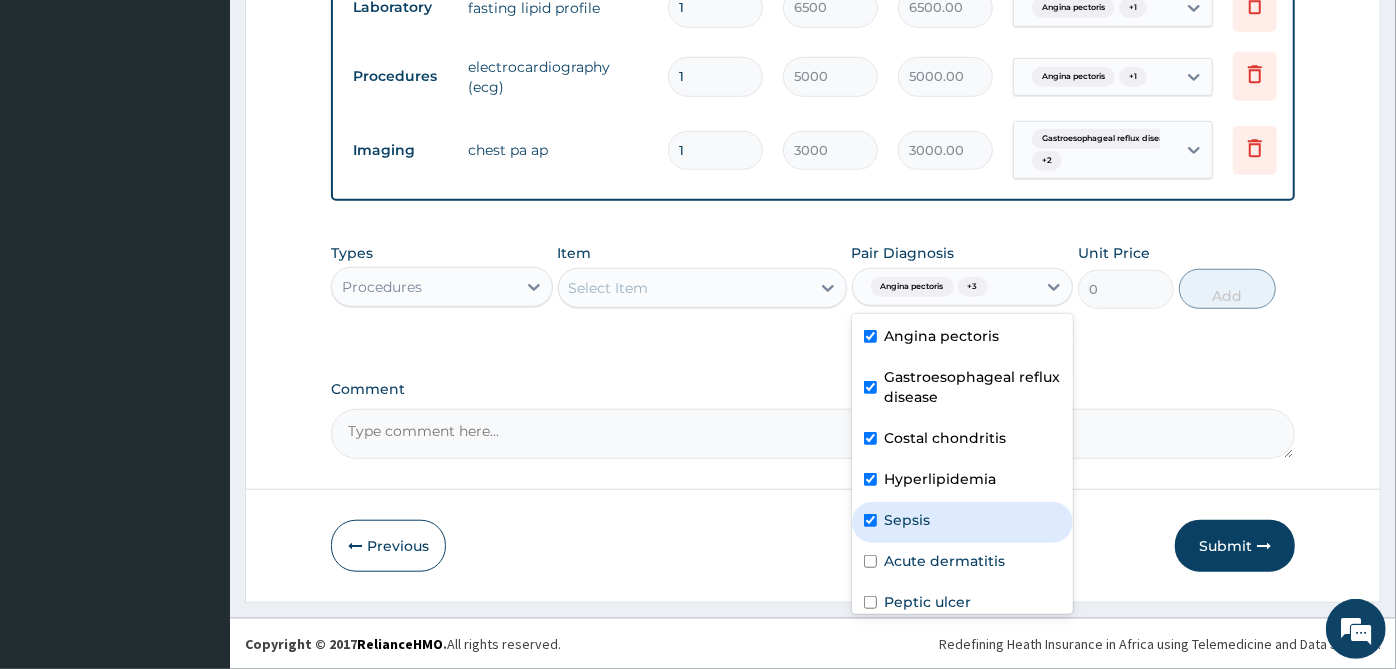 checkbox on "true" 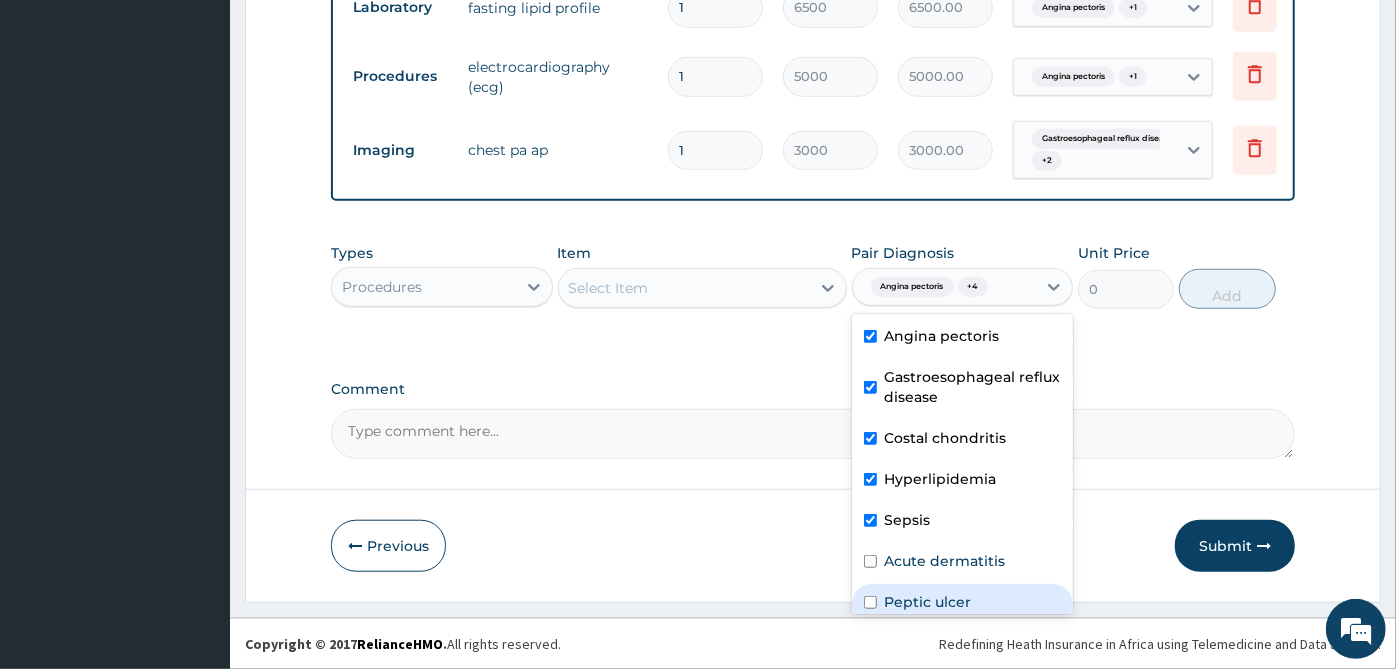 click on "Peptic ulcer" at bounding box center [963, 604] 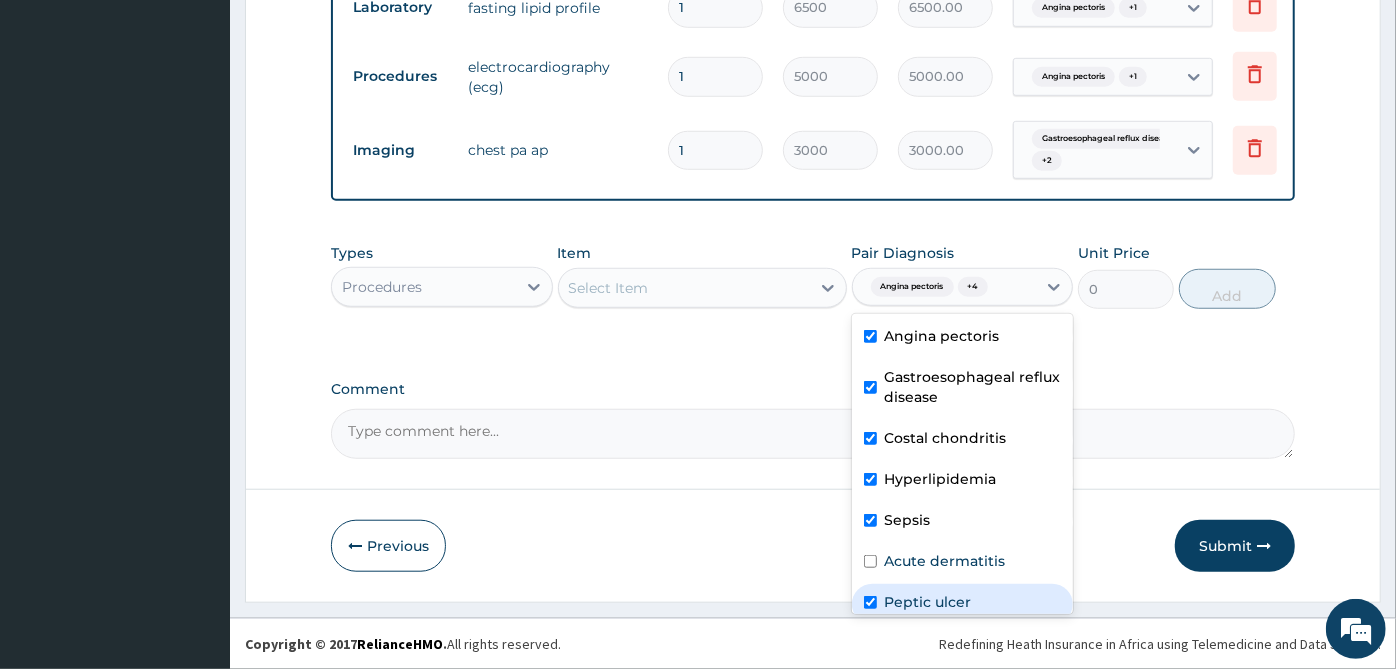 checkbox on "true" 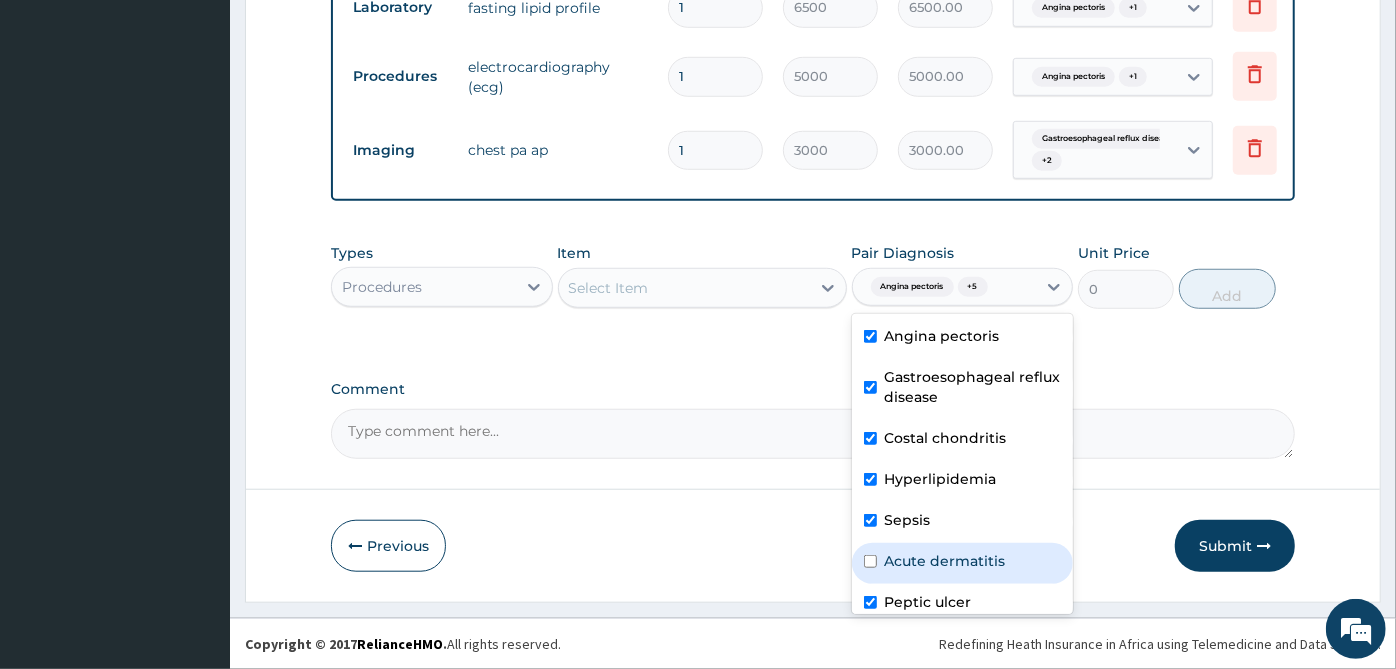 click on "Acute dermatitis" at bounding box center (945, 561) 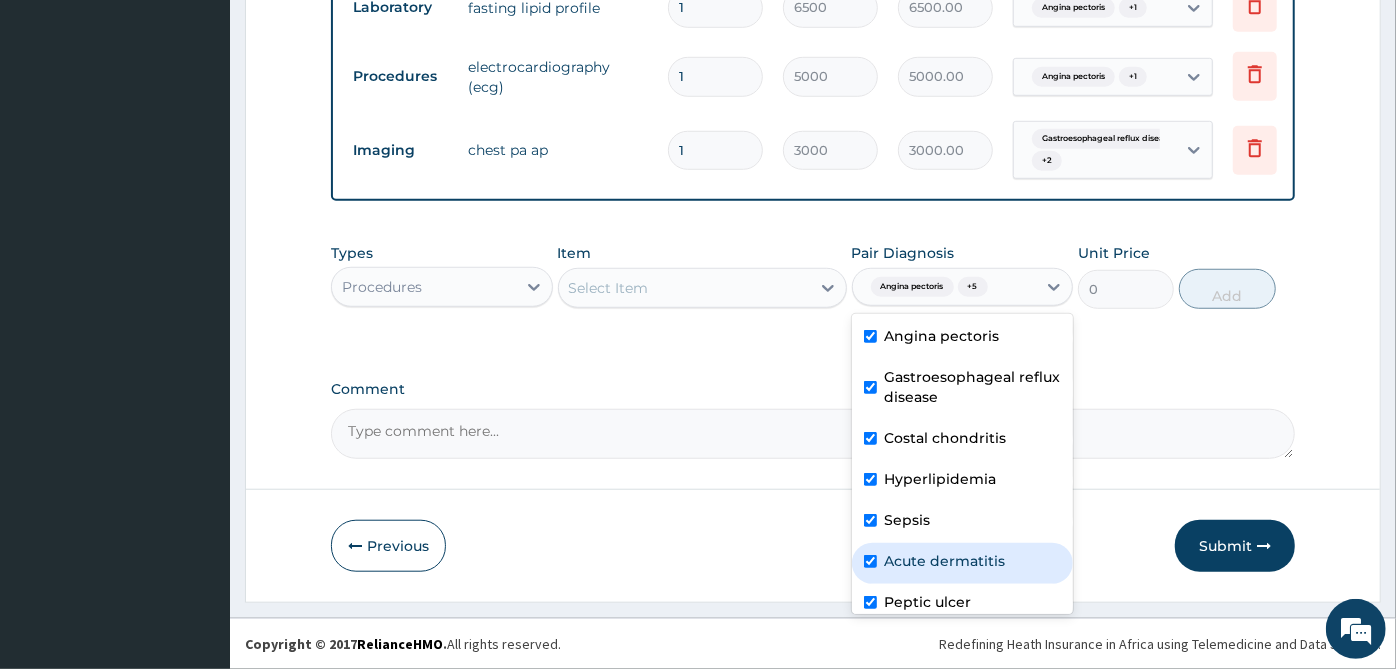 checkbox on "true" 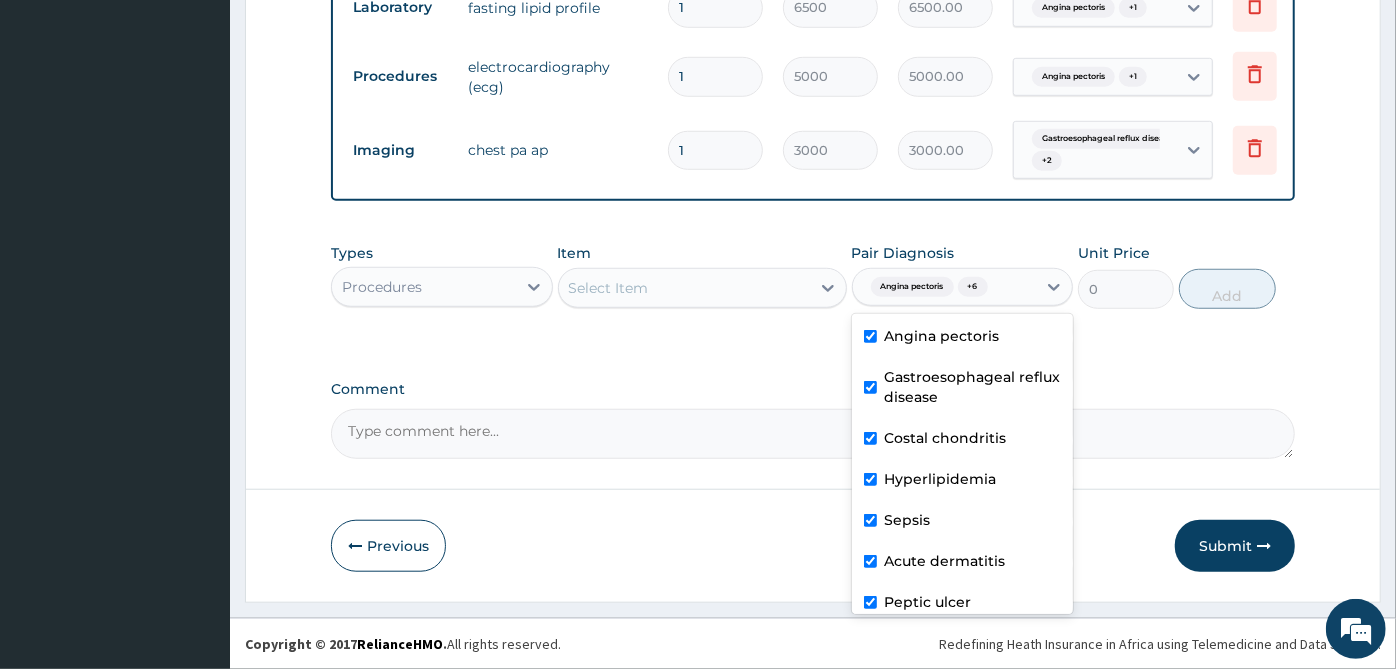 scroll, scrollTop: 55, scrollLeft: 0, axis: vertical 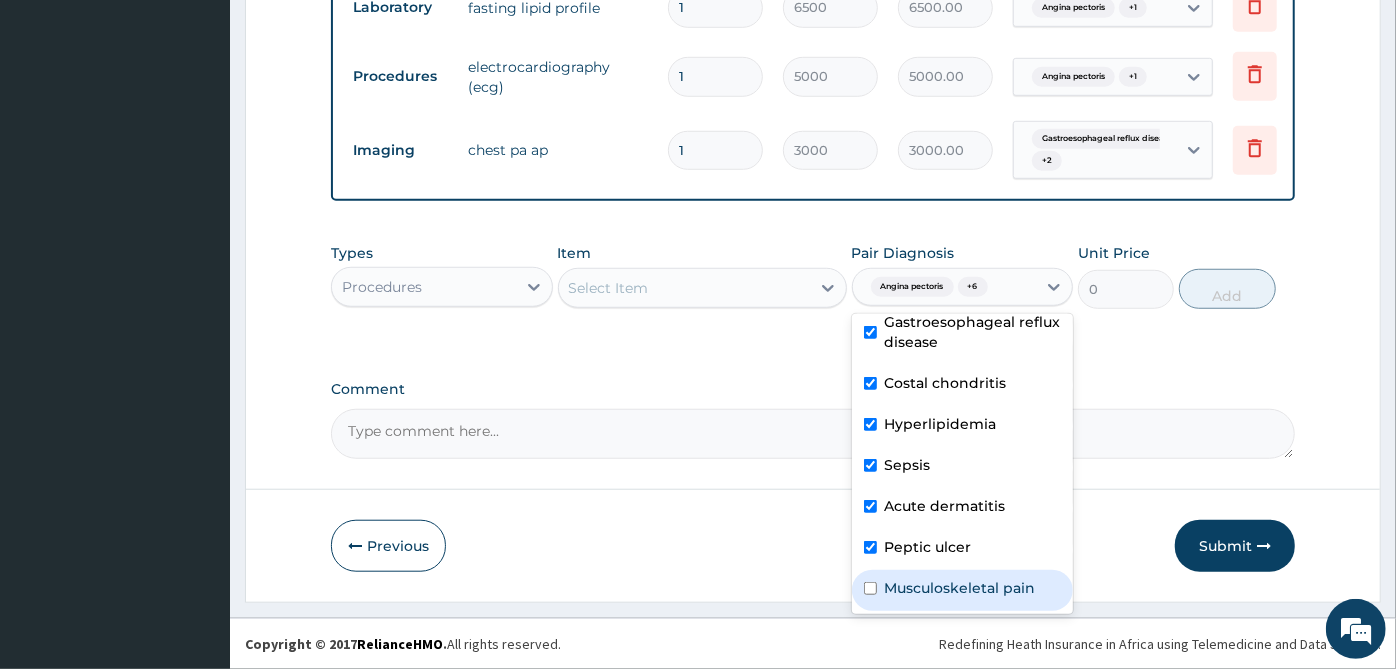 click on "Musculoskeletal pain" at bounding box center [963, 590] 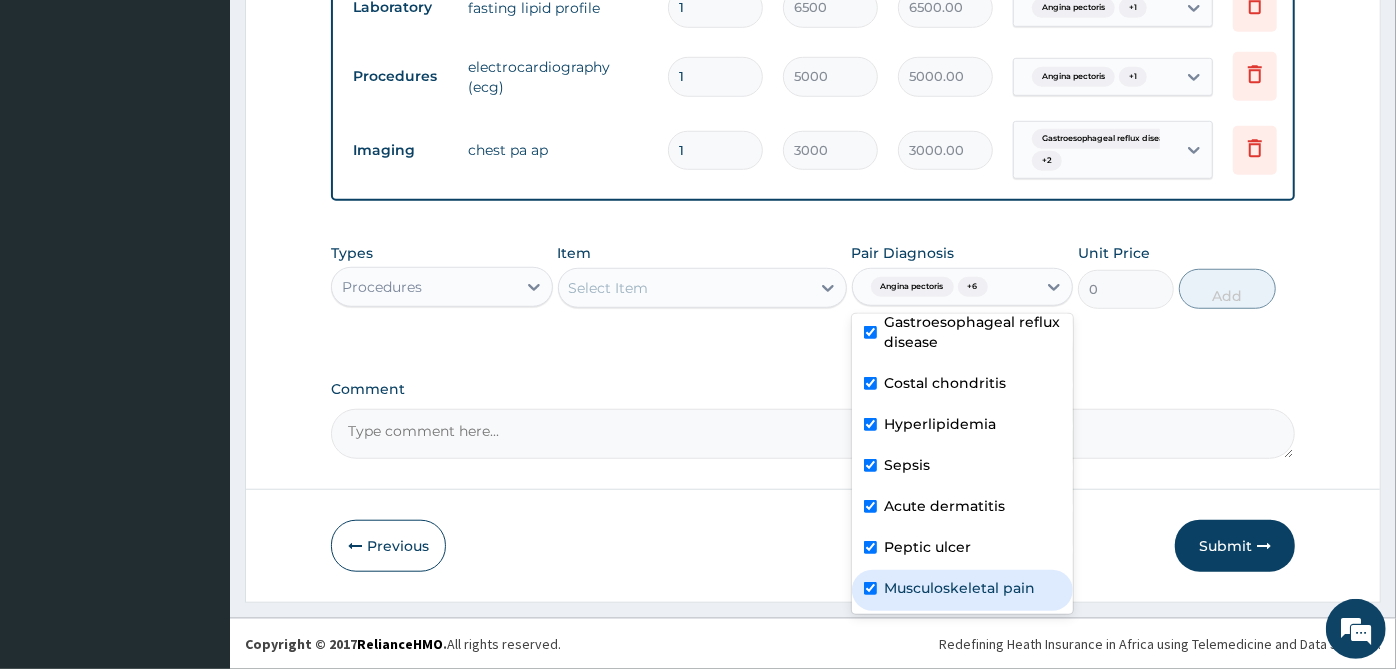 checkbox on "true" 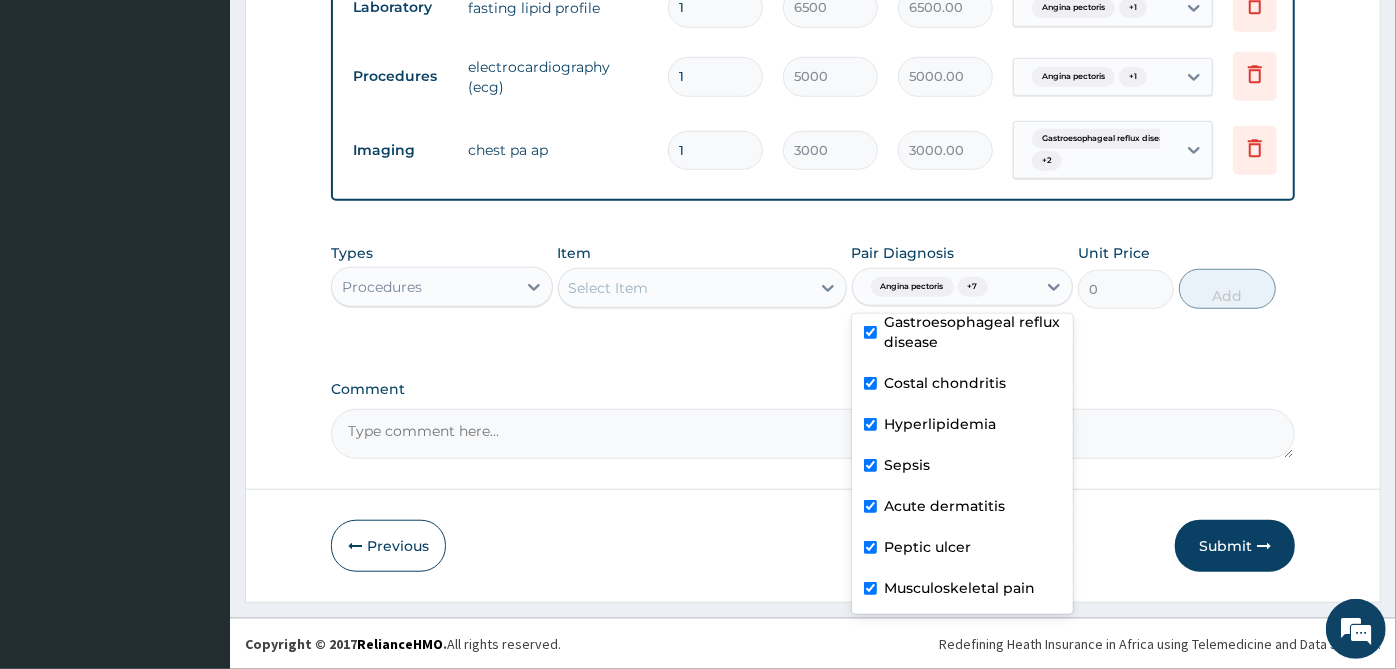 click on "Select Item" at bounding box center (684, 288) 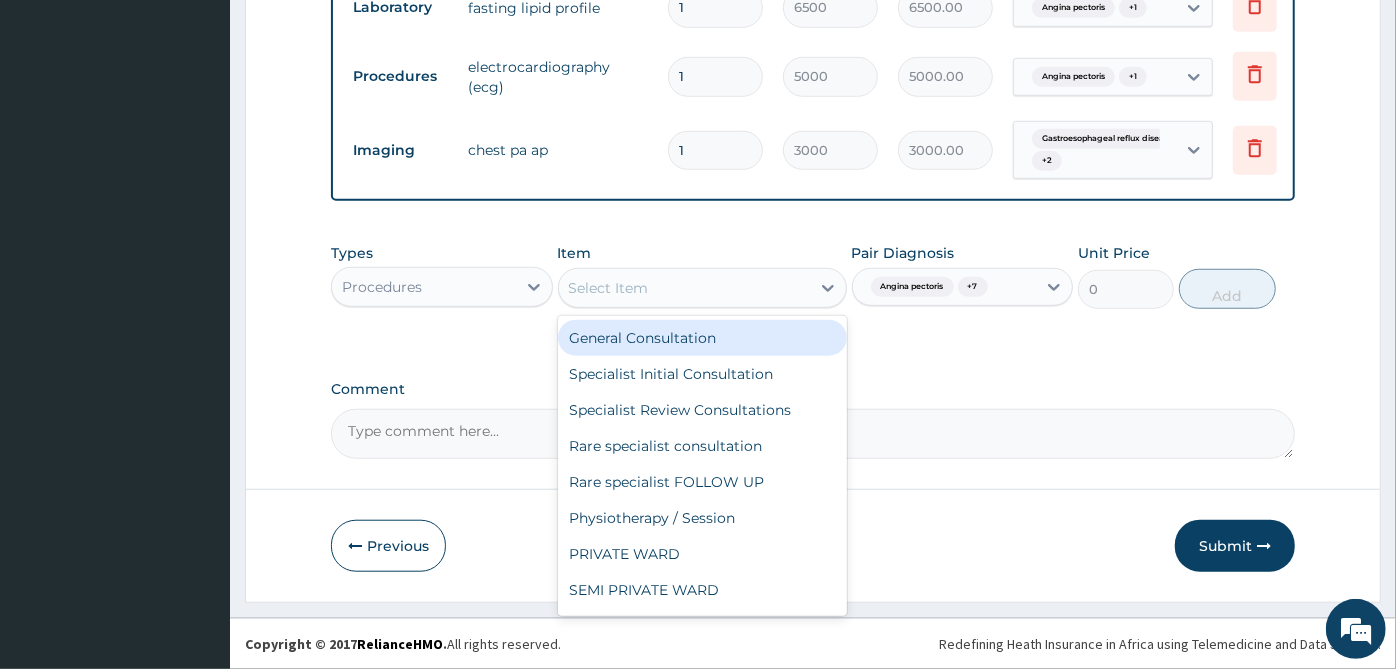 click on "General Consultation" at bounding box center (702, 338) 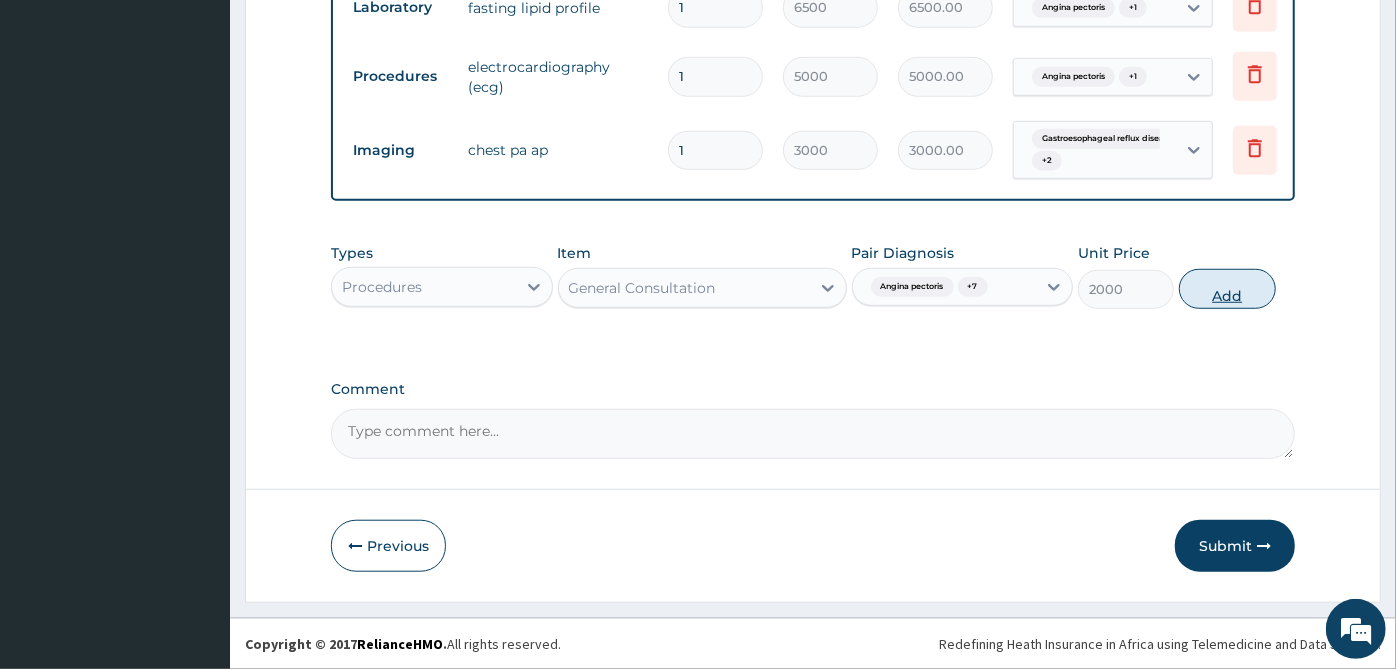 click on "Add" at bounding box center (1227, 289) 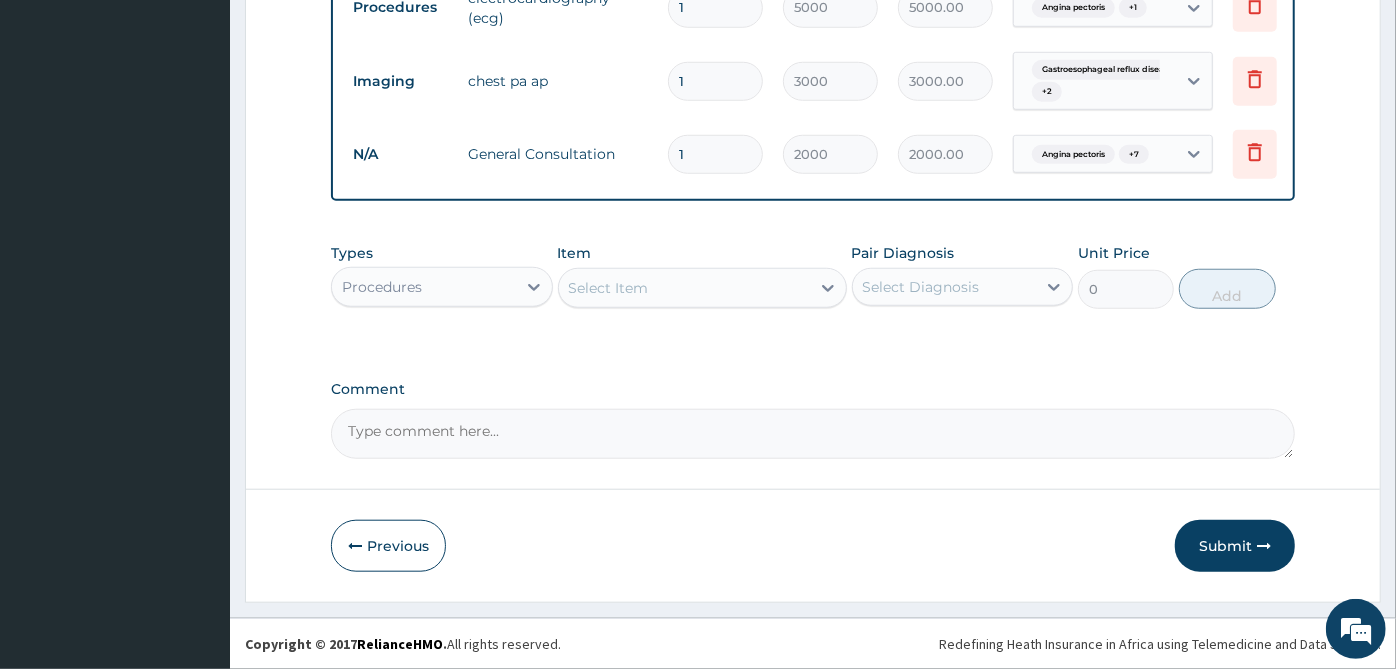 scroll, scrollTop: 943, scrollLeft: 0, axis: vertical 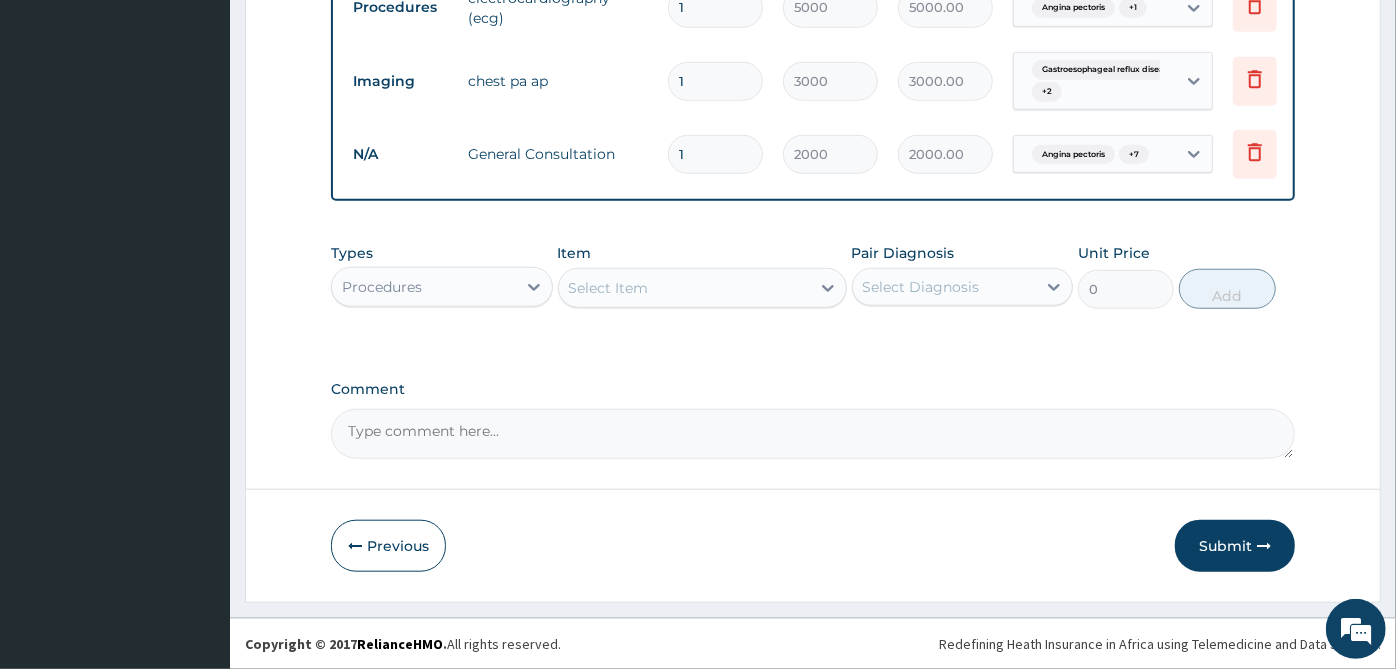 click on "Procedures" at bounding box center (424, 287) 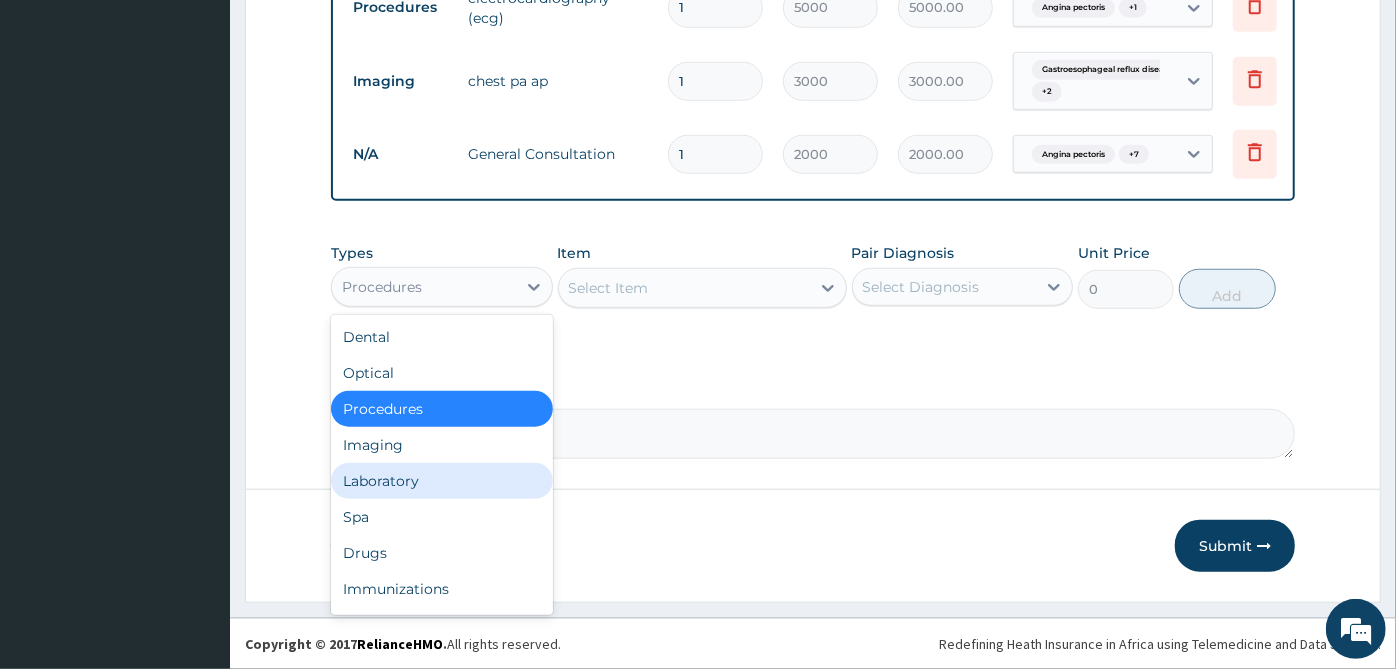 click on "Laboratory" at bounding box center (442, 481) 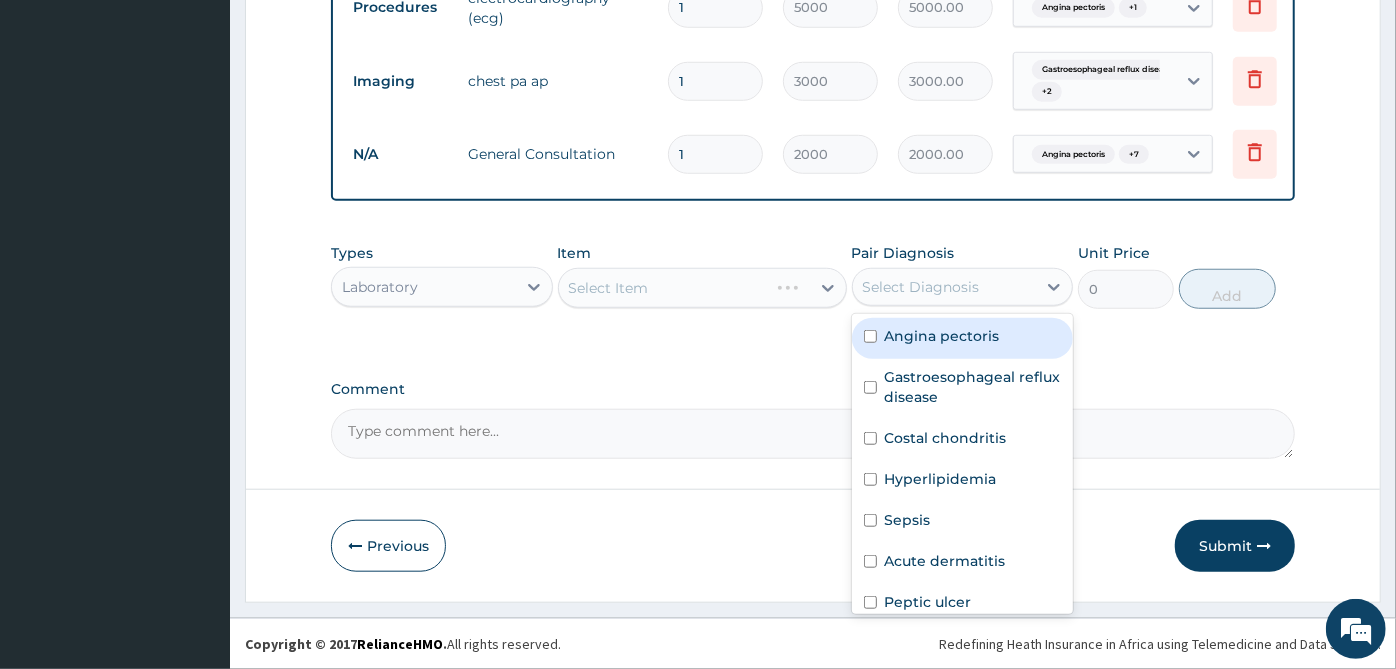 click on "Select Diagnosis" at bounding box center (921, 287) 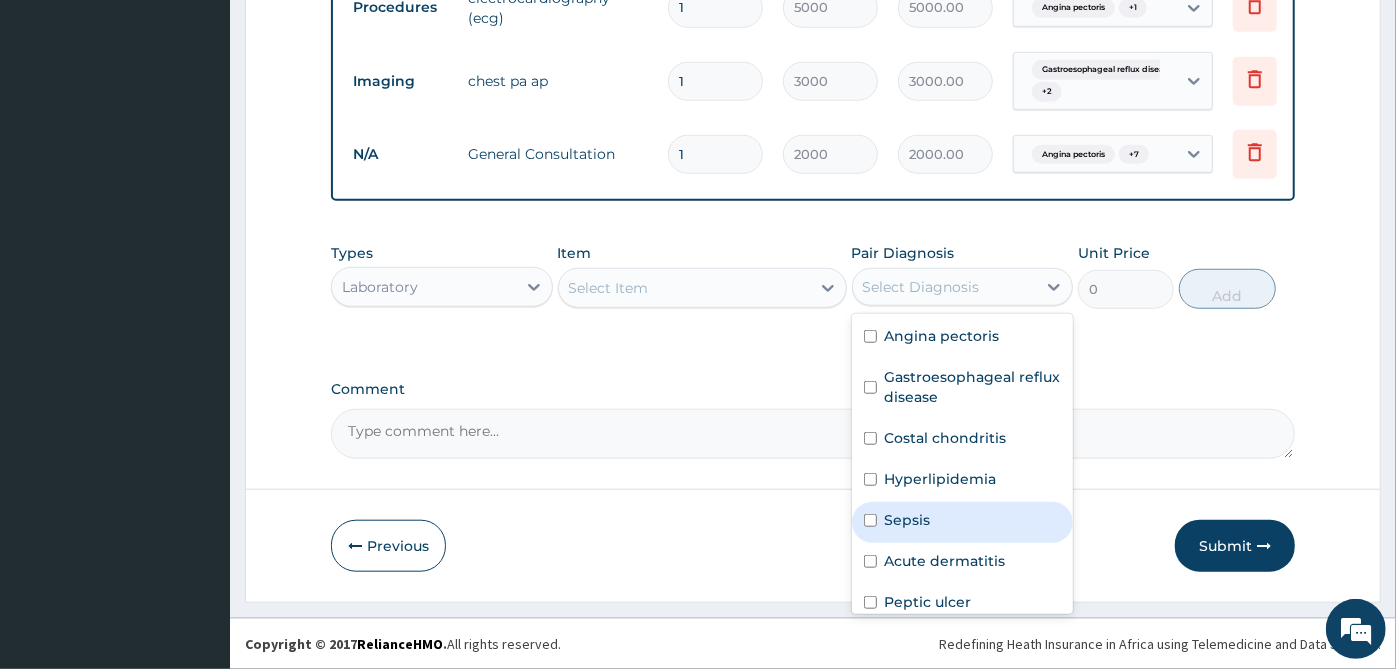 click on "Sepsis" at bounding box center (908, 520) 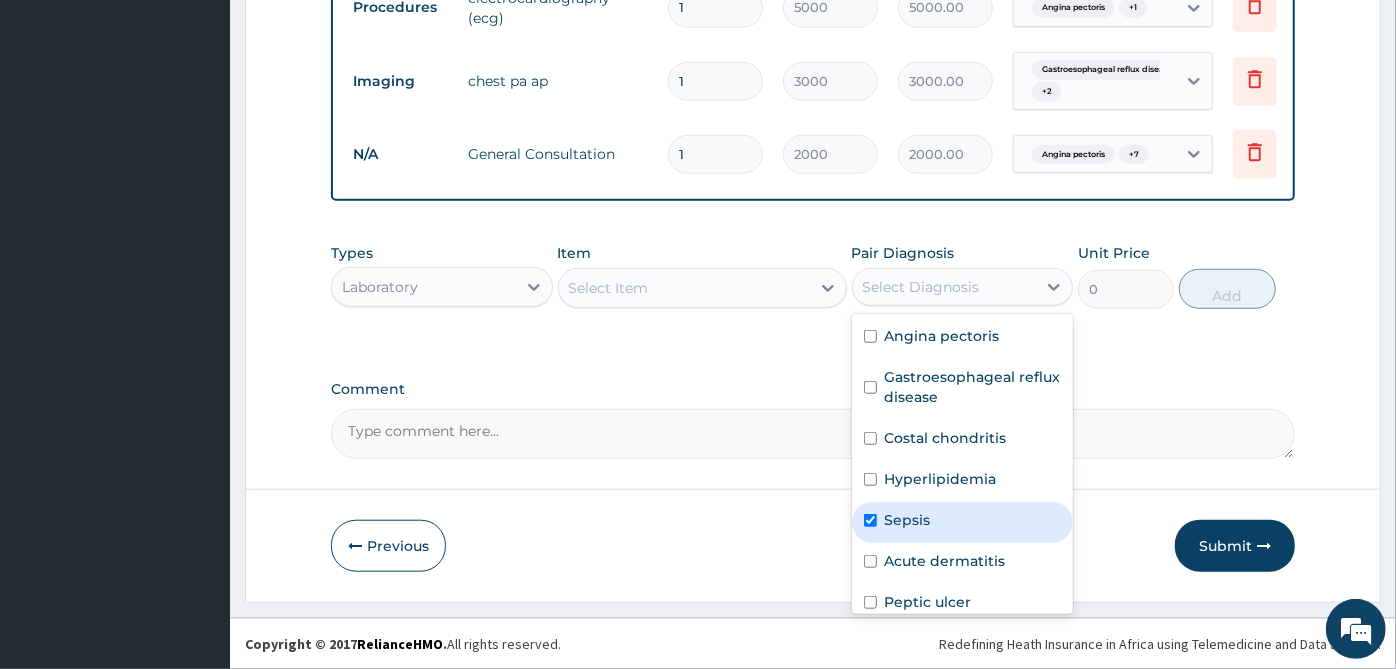 checkbox on "true" 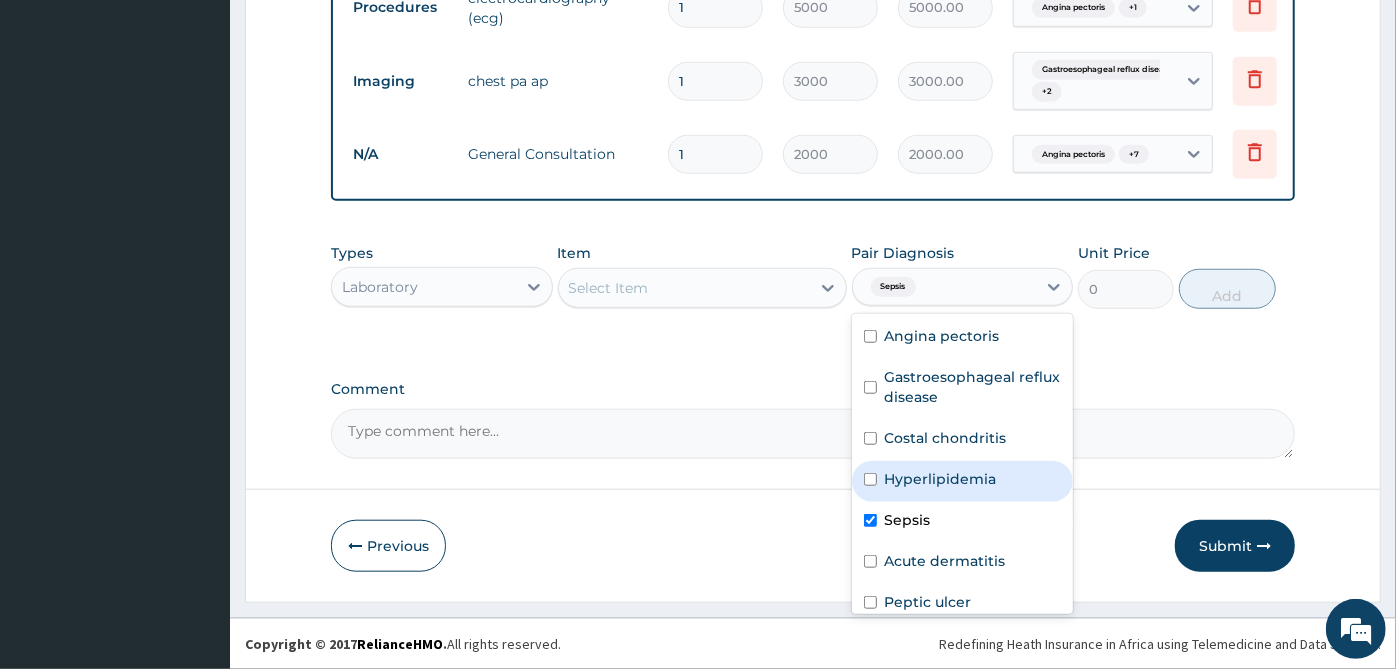 click on "Select Item" at bounding box center (609, 288) 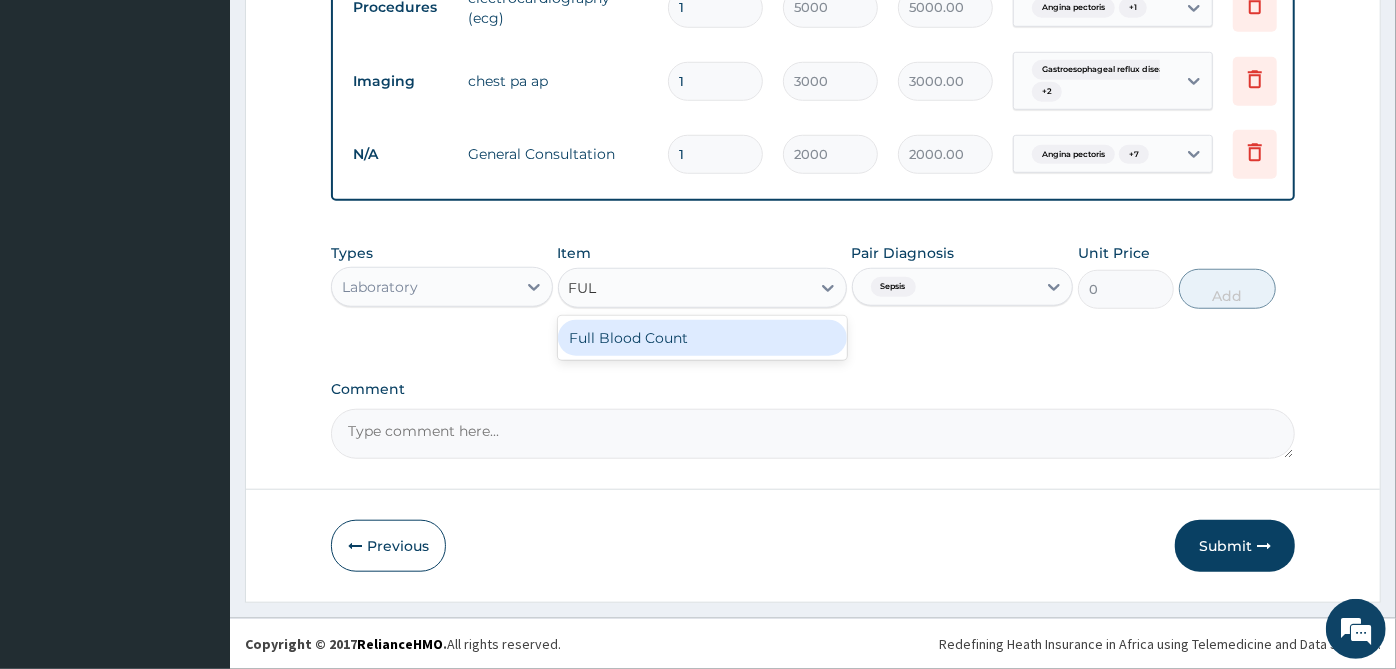 type on "FULL" 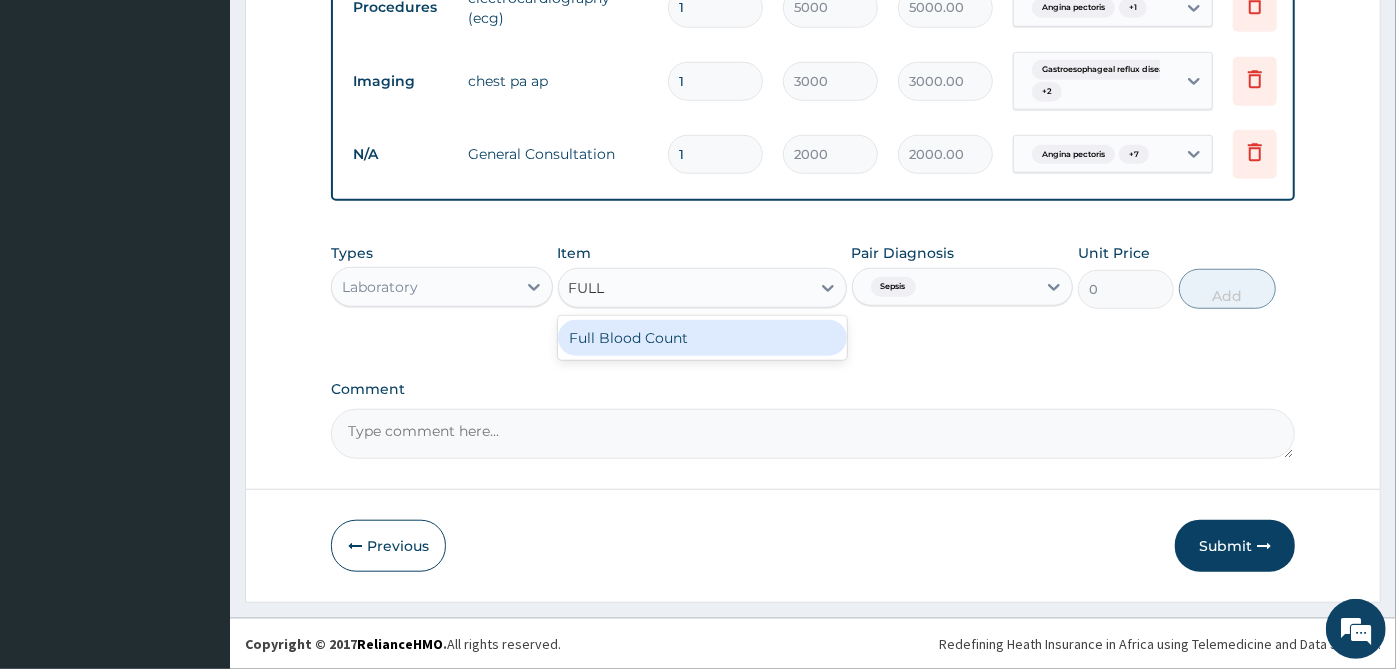 click on "Full Blood Count" at bounding box center (702, 338) 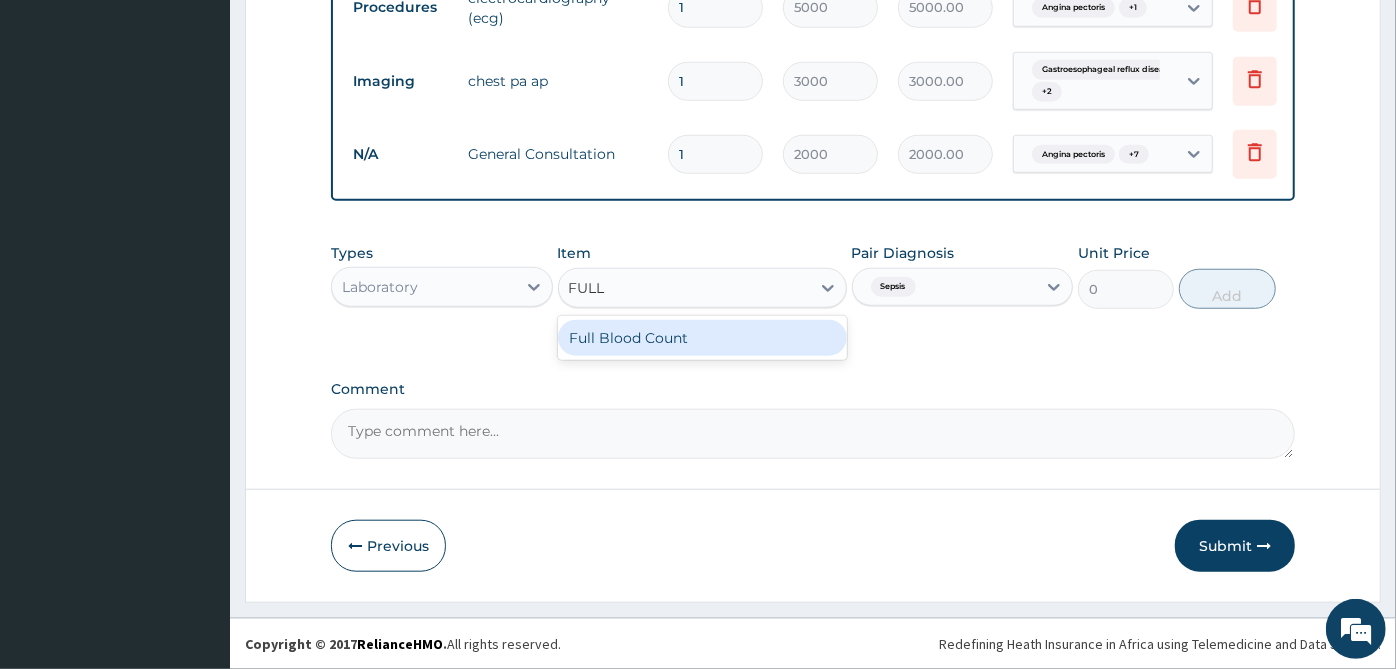 type 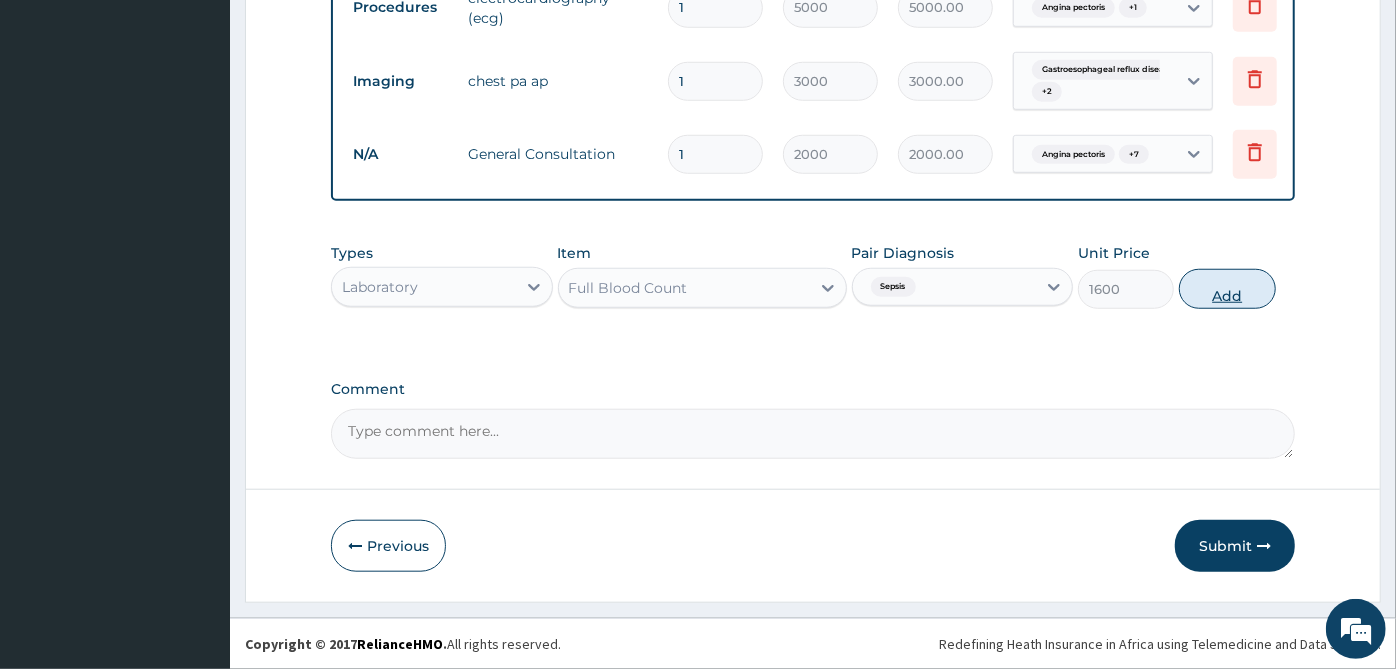 click on "Add" at bounding box center (1227, 289) 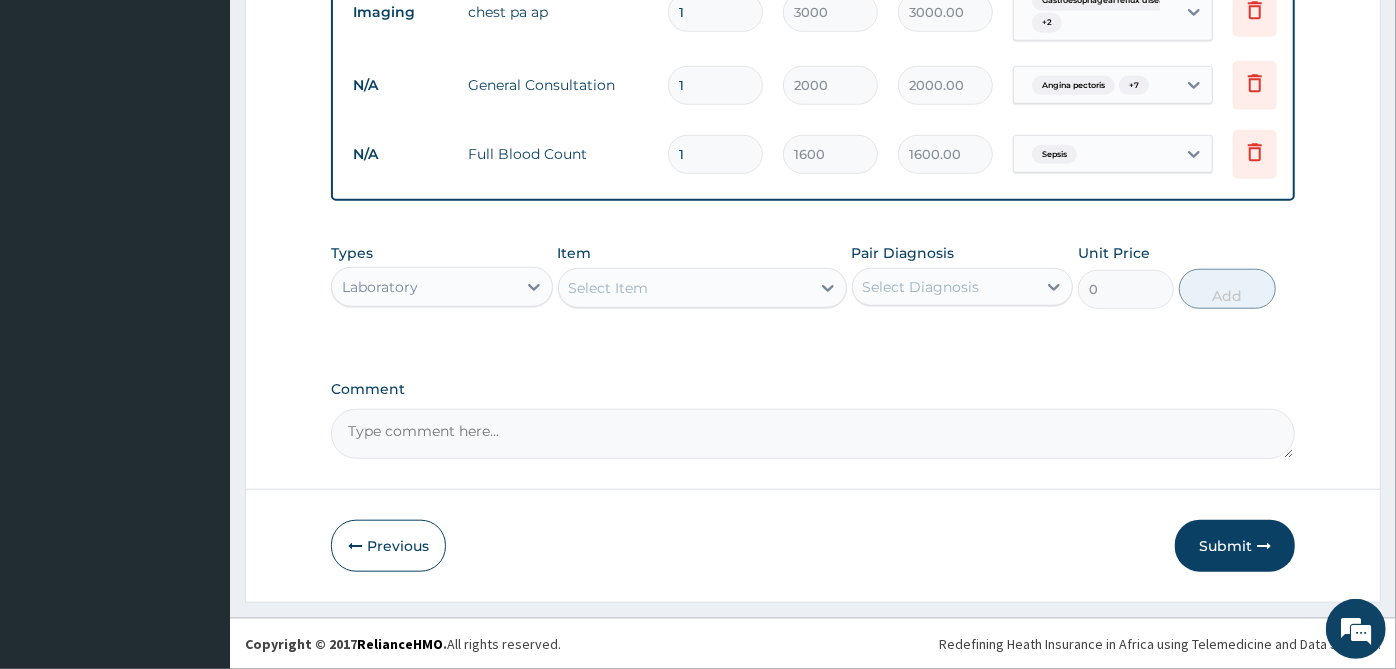 scroll, scrollTop: 1012, scrollLeft: 0, axis: vertical 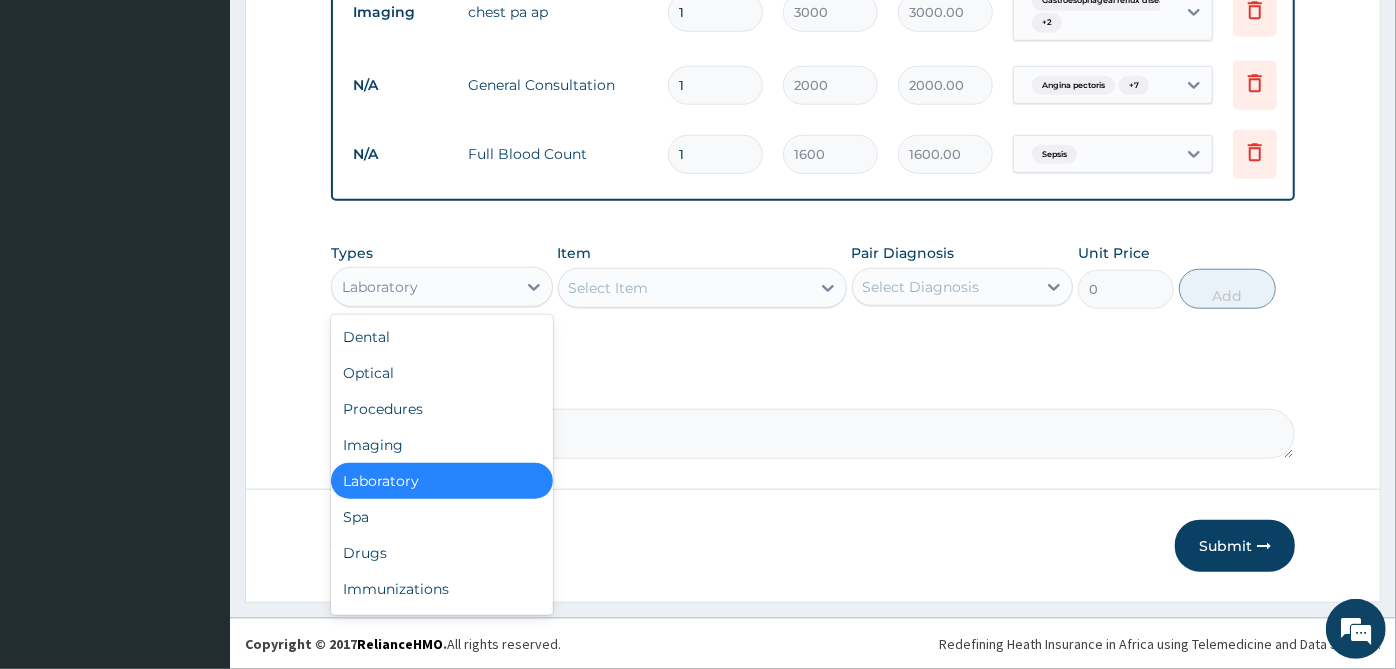 click on "Laboratory" at bounding box center [442, 287] 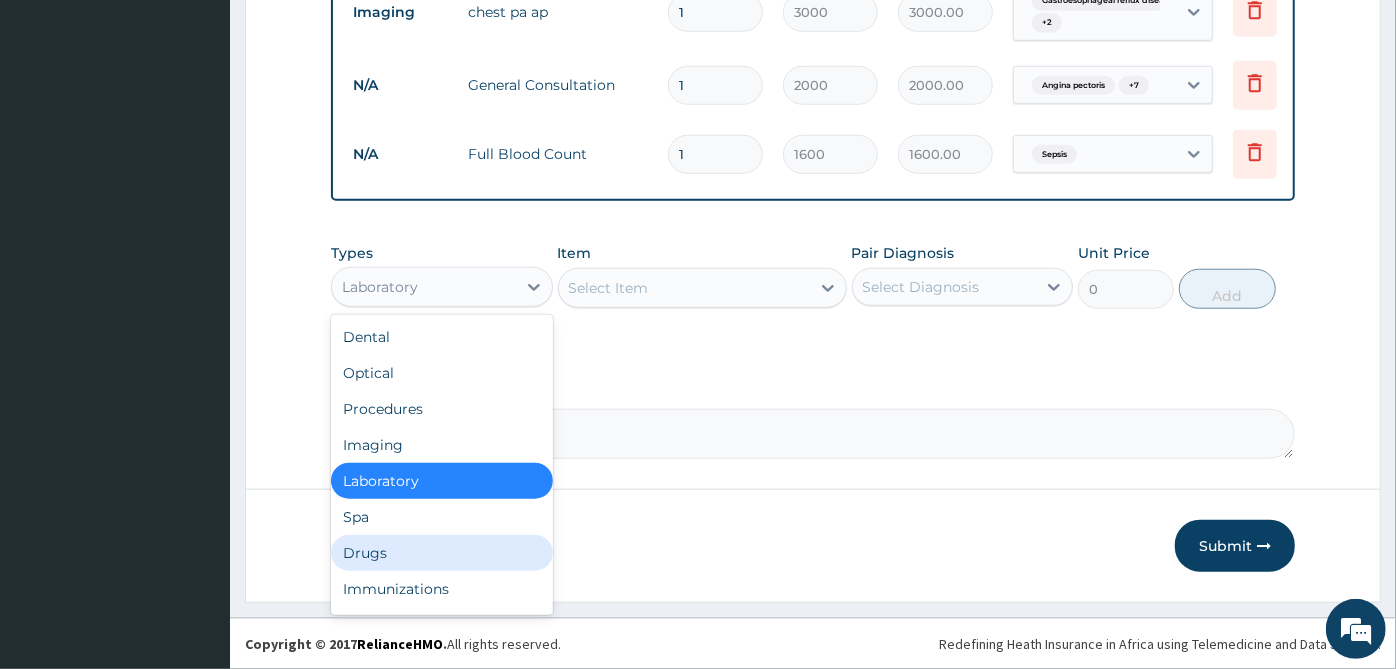 click on "Drugs" at bounding box center (442, 553) 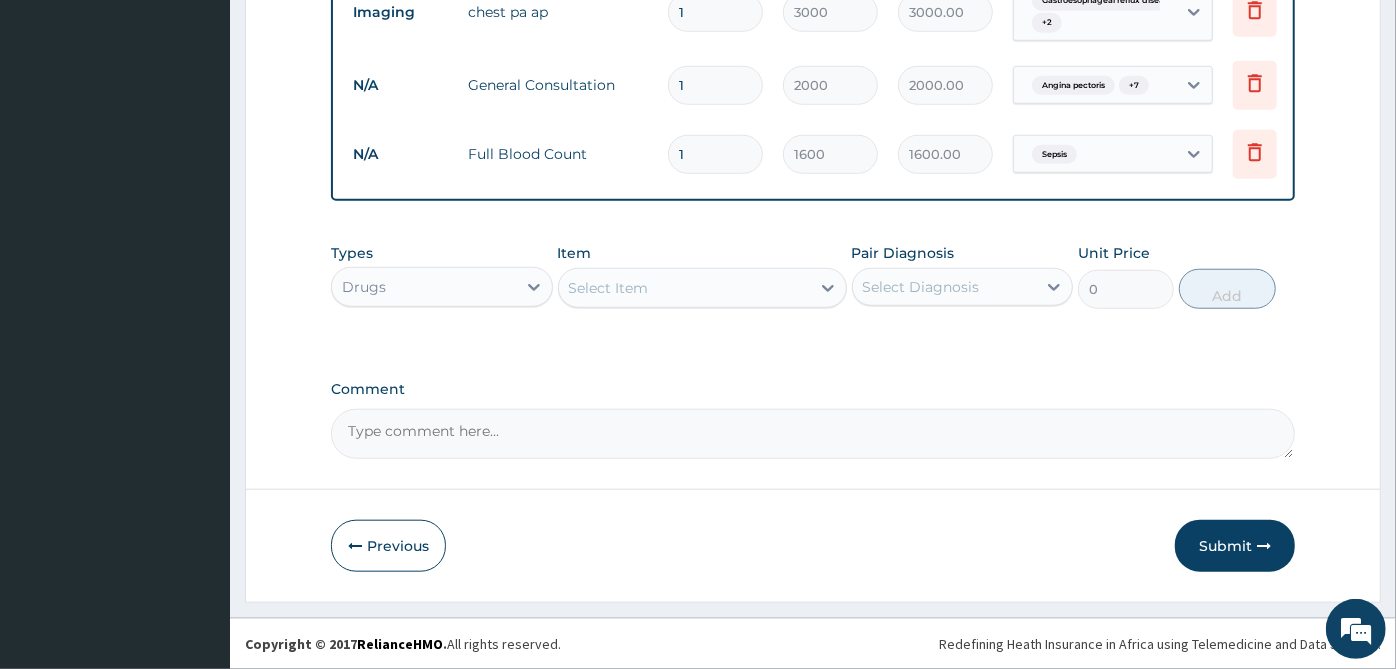click on "Select Diagnosis" at bounding box center (921, 287) 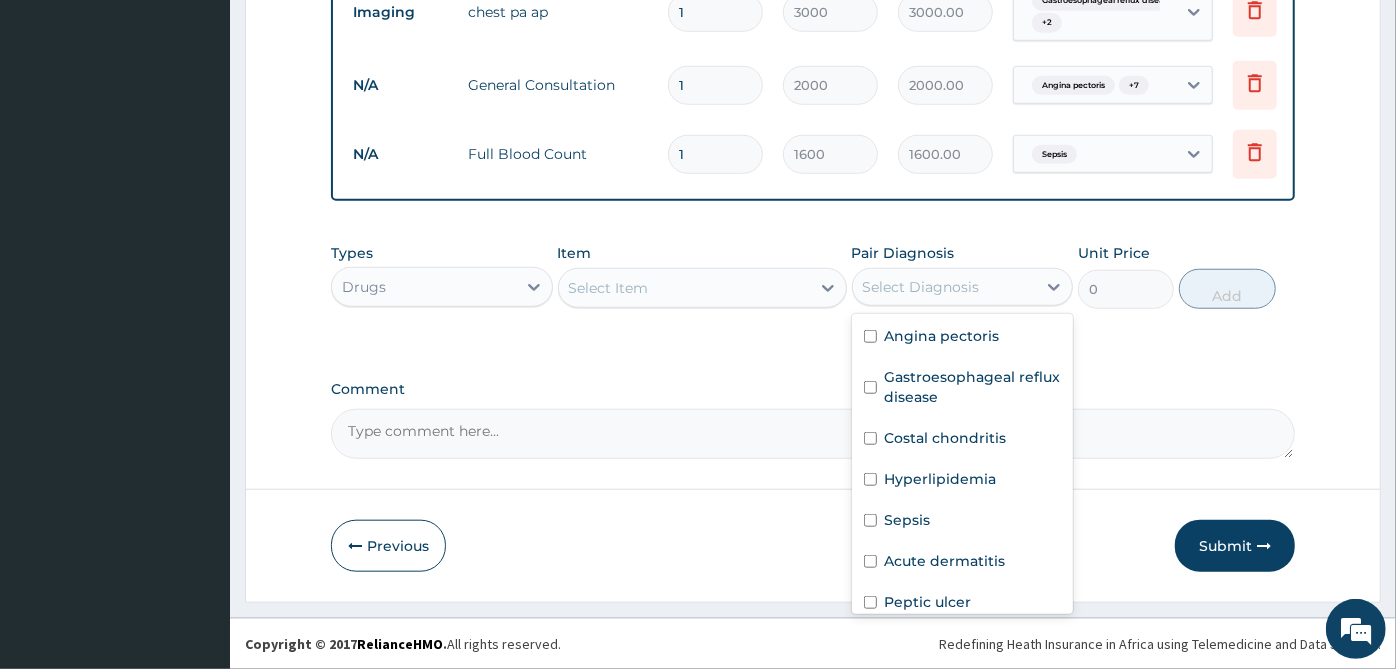 scroll, scrollTop: 55, scrollLeft: 0, axis: vertical 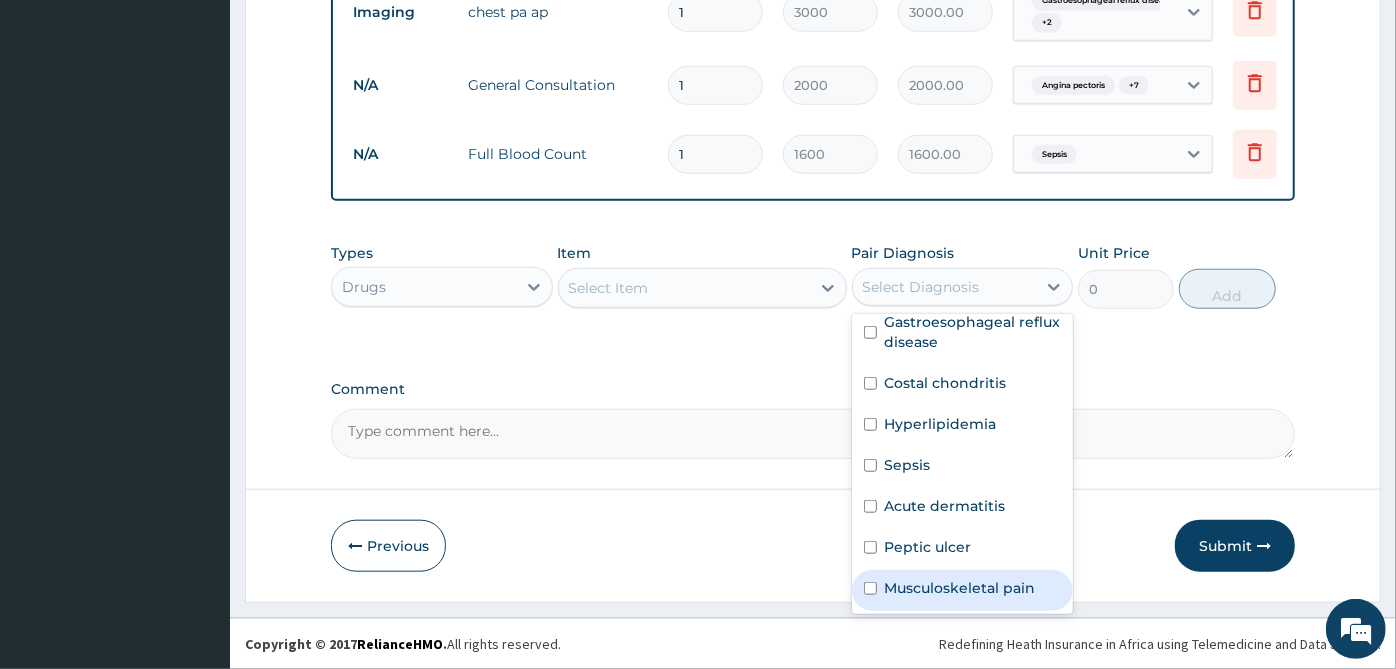 click on "Musculoskeletal pain" at bounding box center (960, 588) 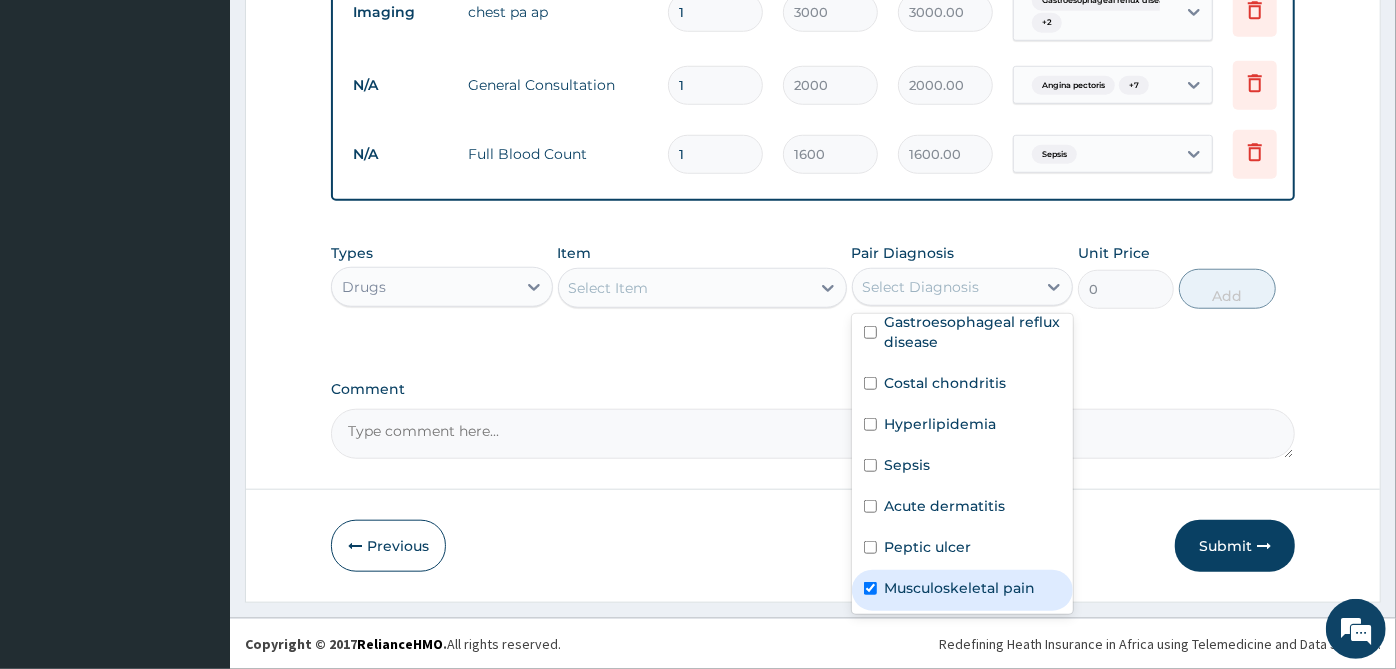 checkbox on "true" 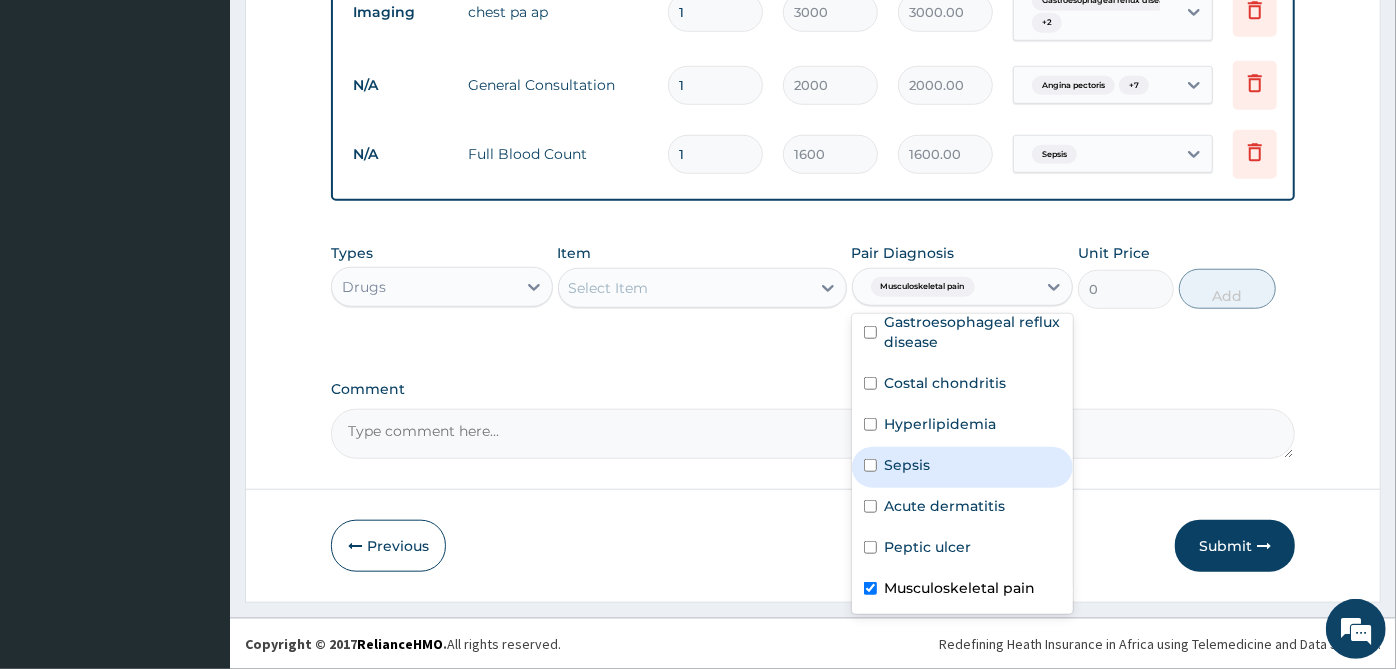 click on "Select Item" at bounding box center [684, 288] 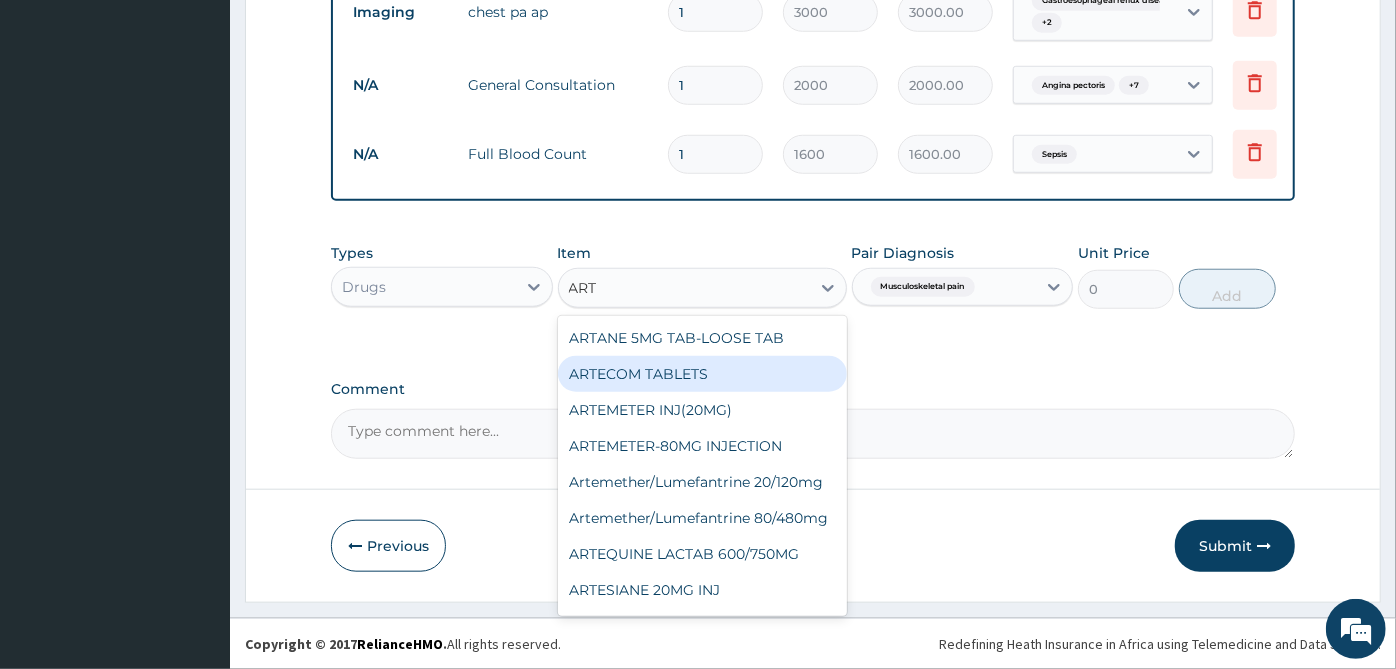 type on "ARTH" 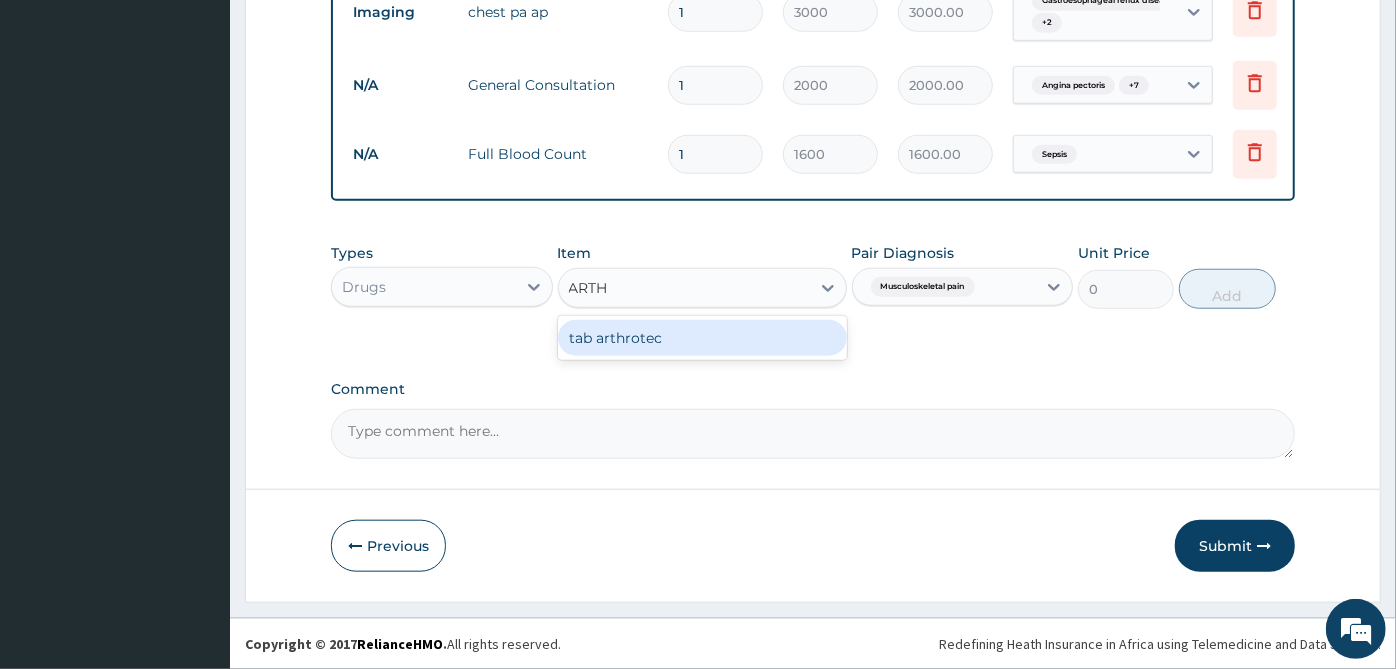 click on "tab arthrotec" at bounding box center [702, 338] 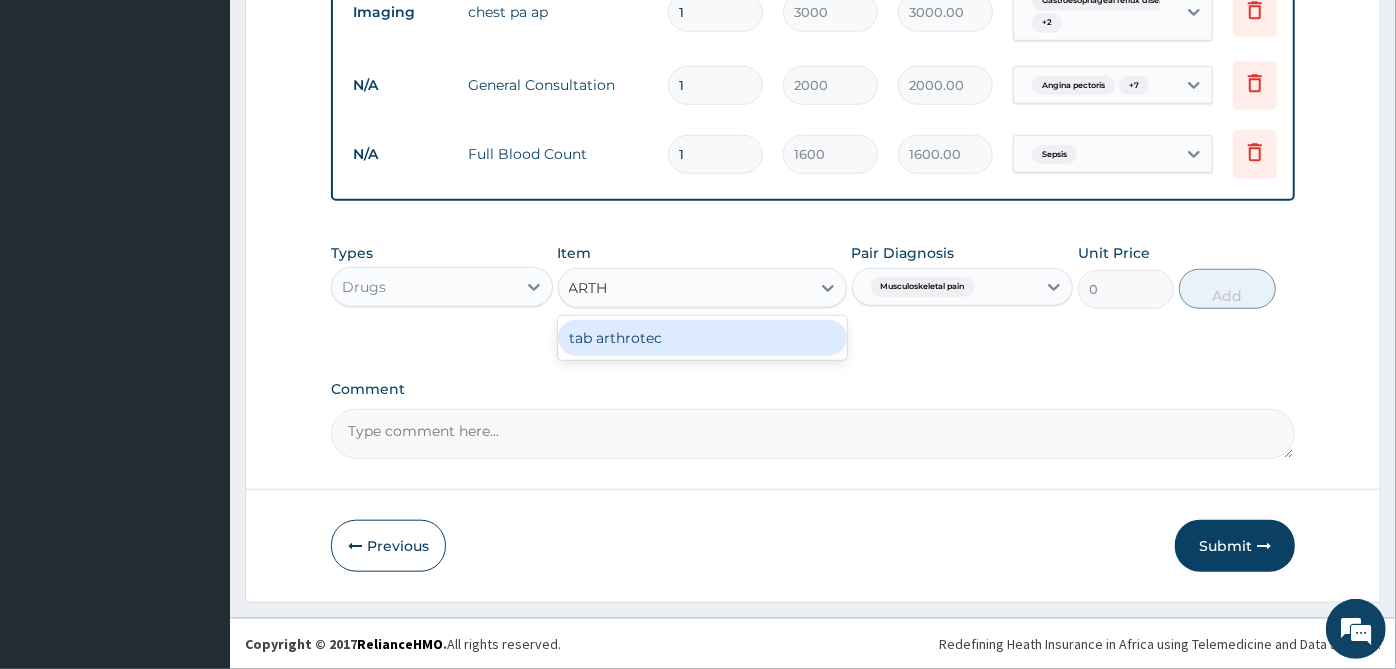 type 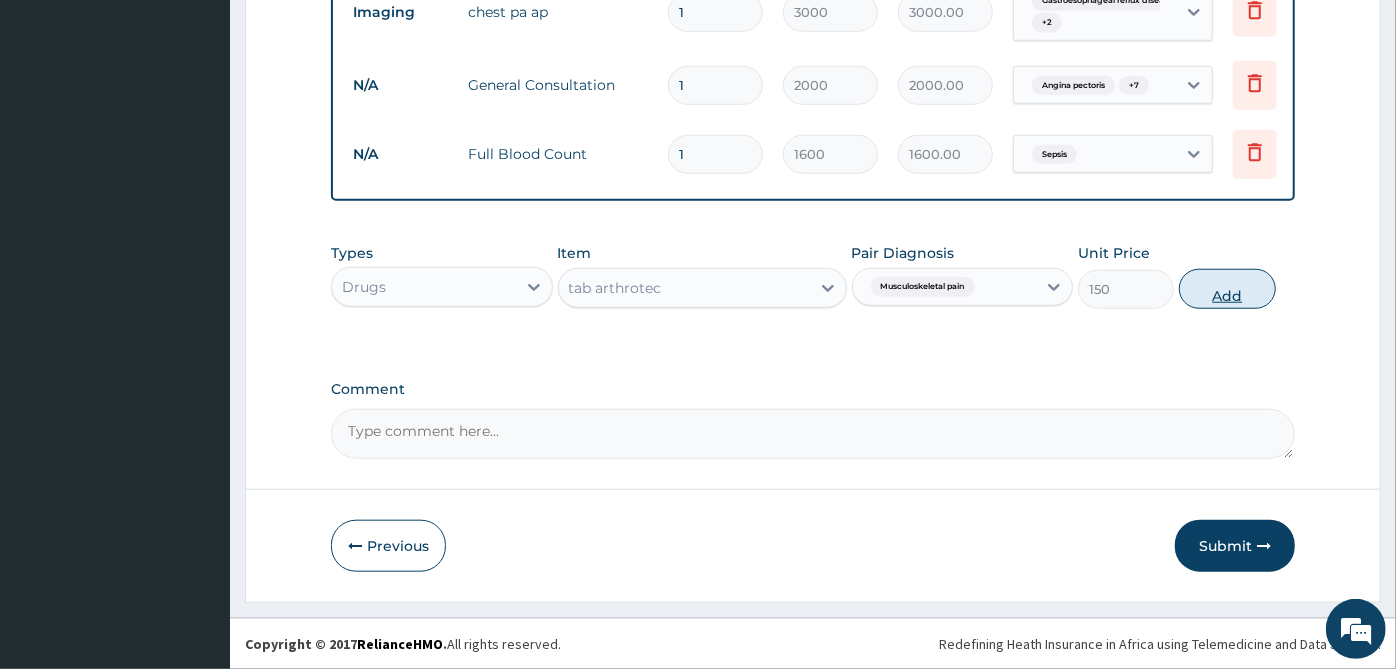 click on "Add" at bounding box center [1227, 289] 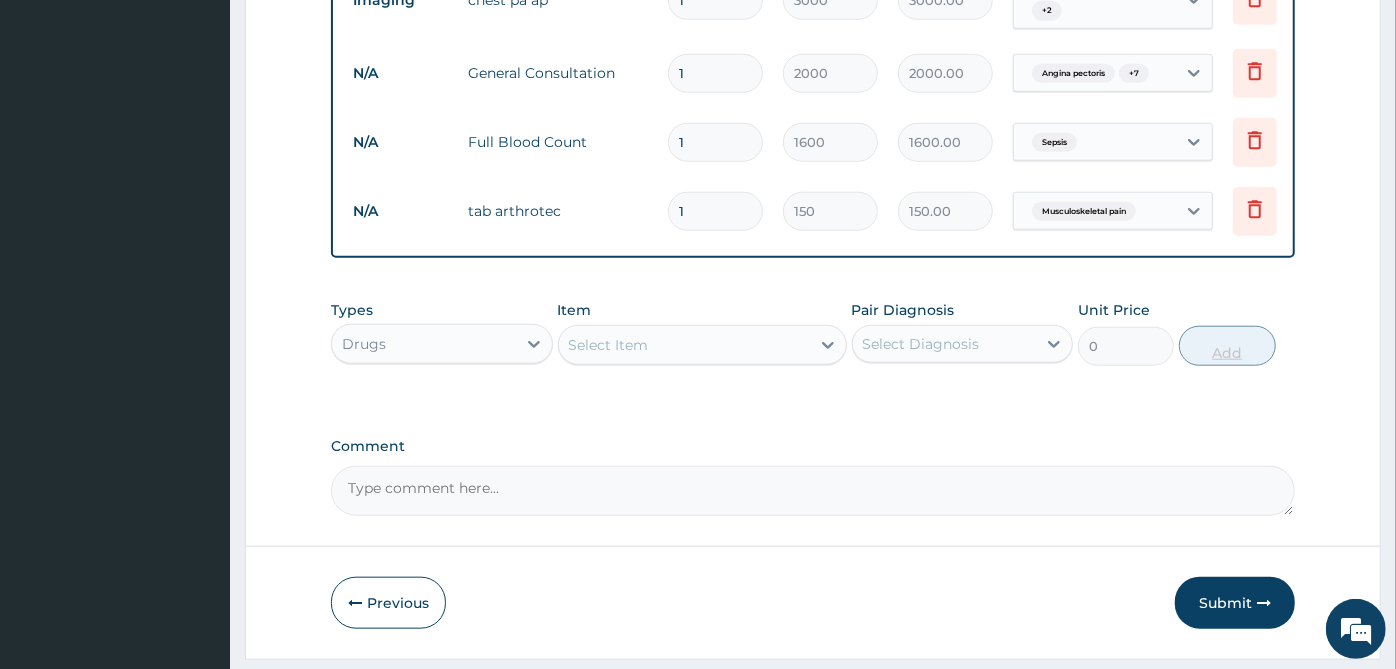 type on "10" 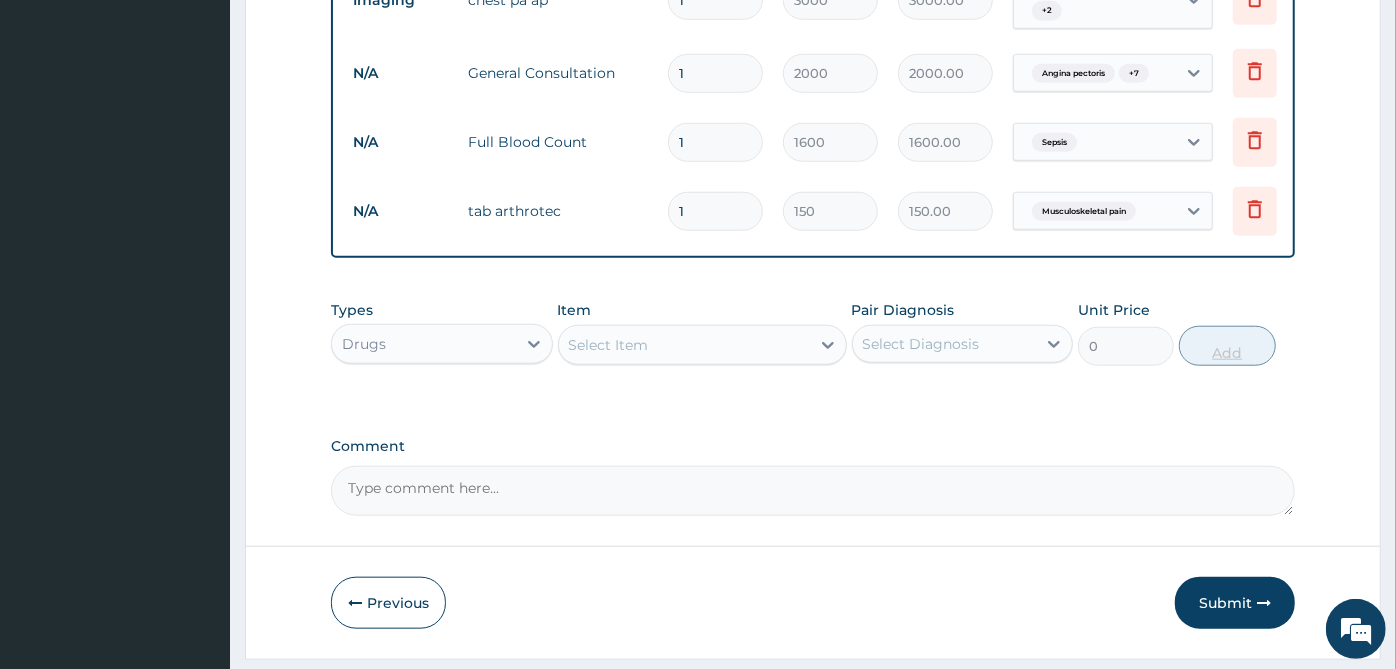 type on "1500.00" 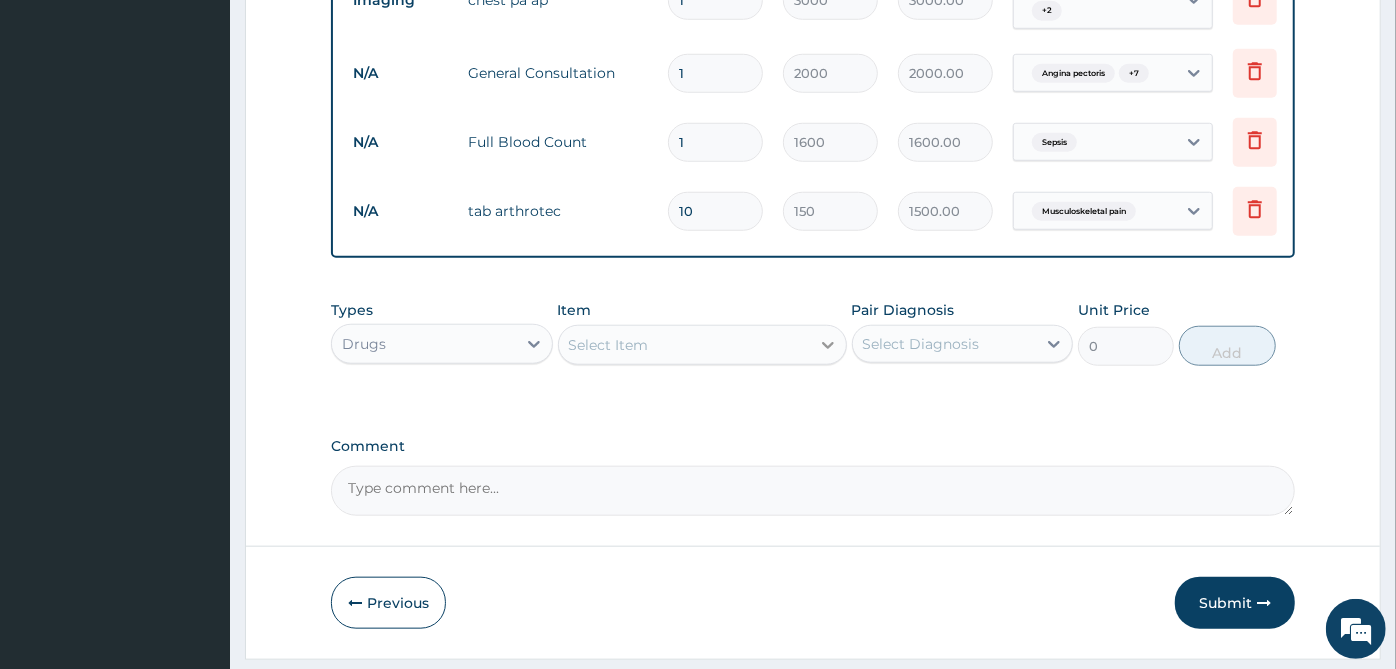 type on "10" 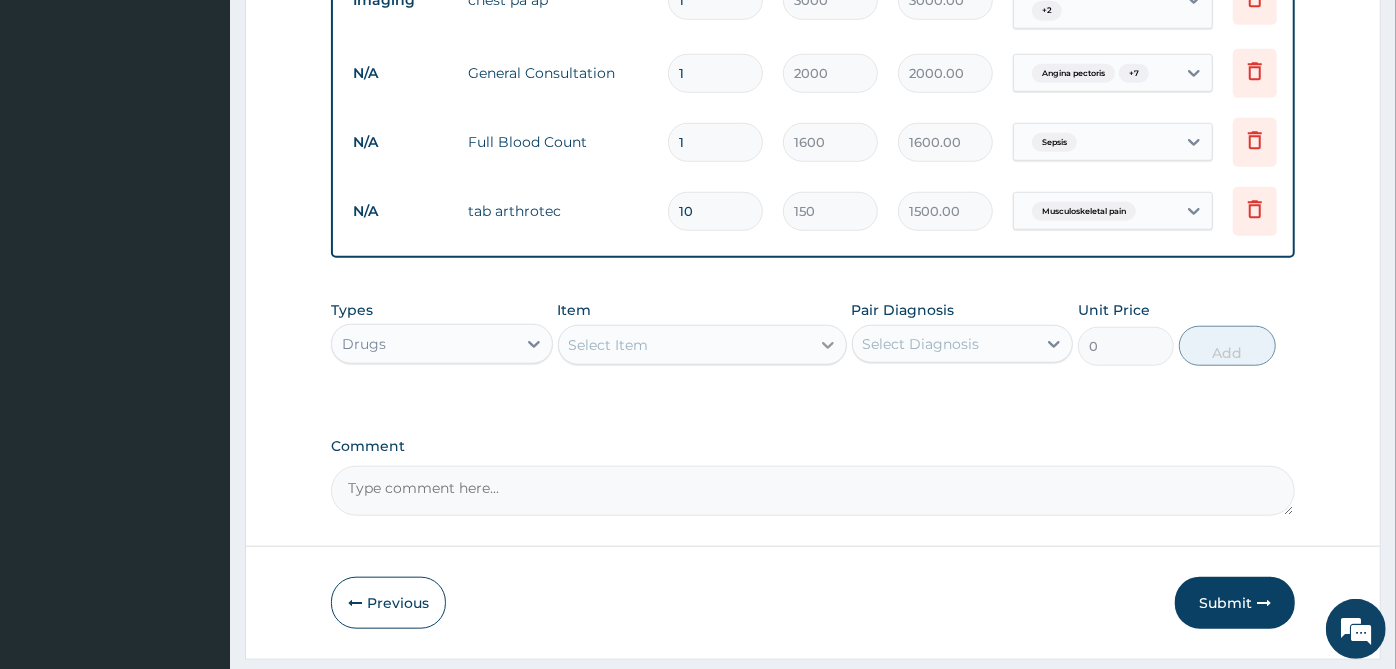 click at bounding box center [828, 345] 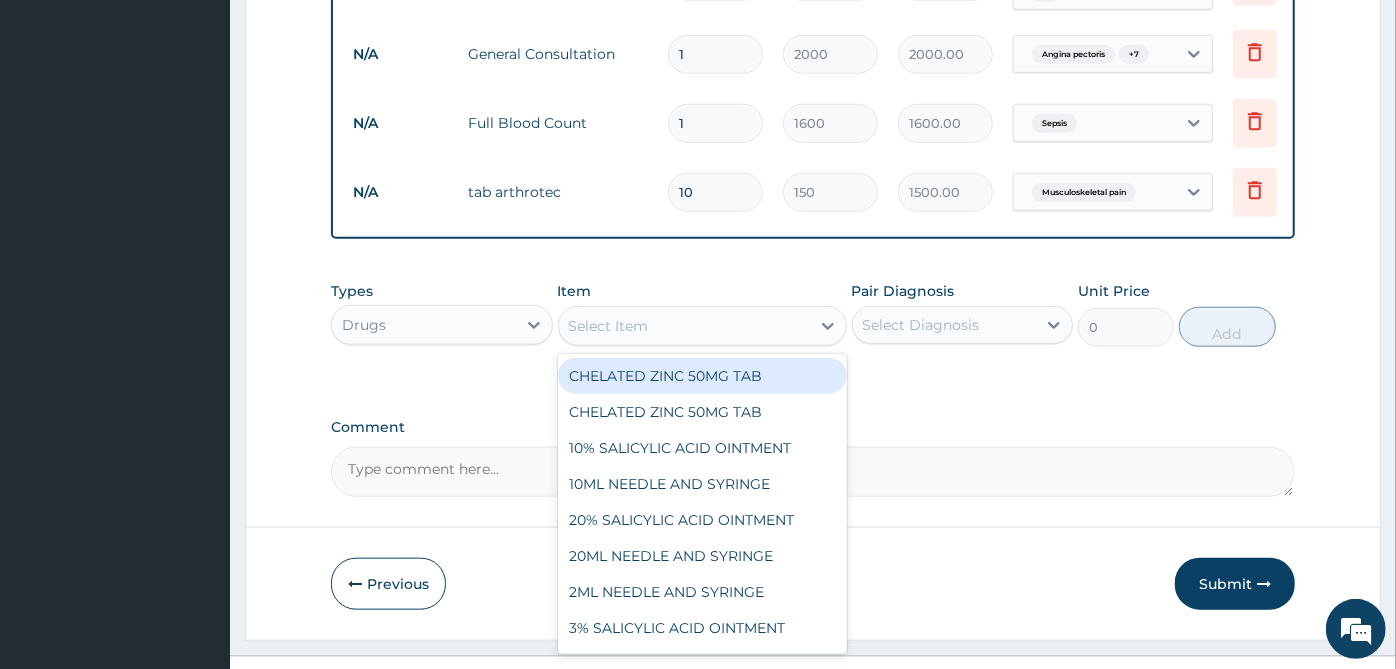 scroll, scrollTop: 1081, scrollLeft: 0, axis: vertical 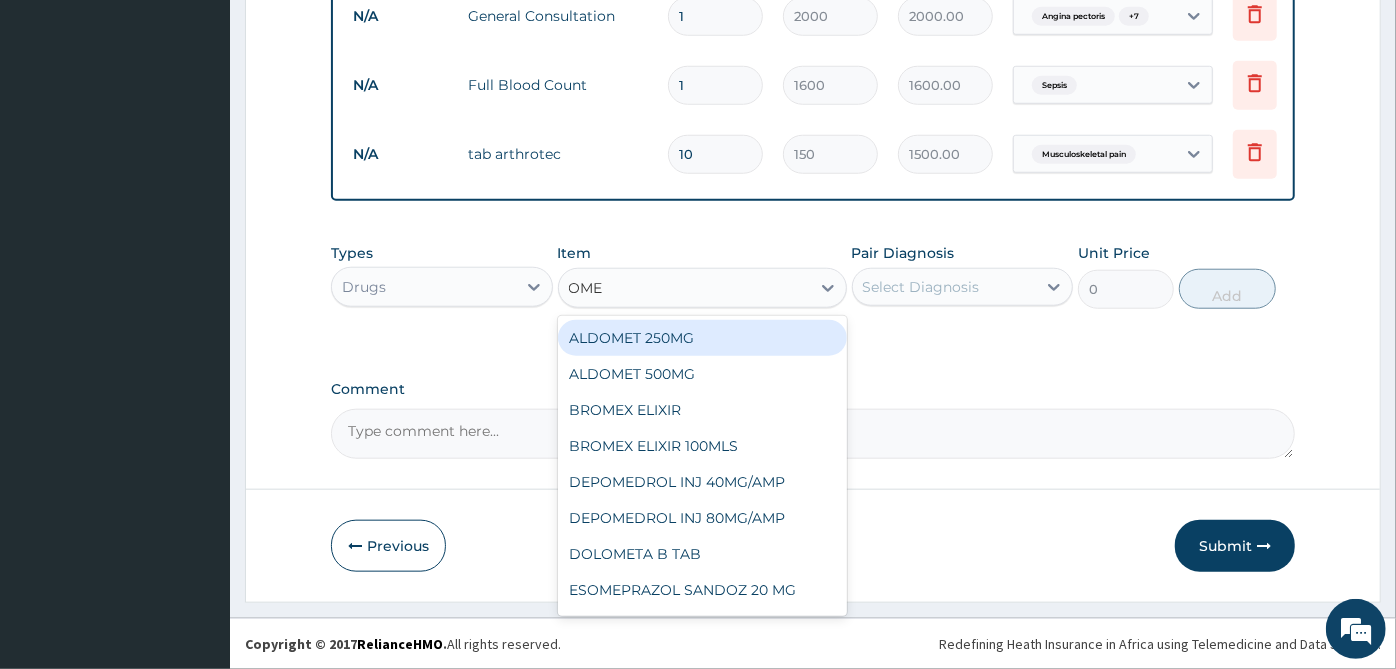 type on "OMEP" 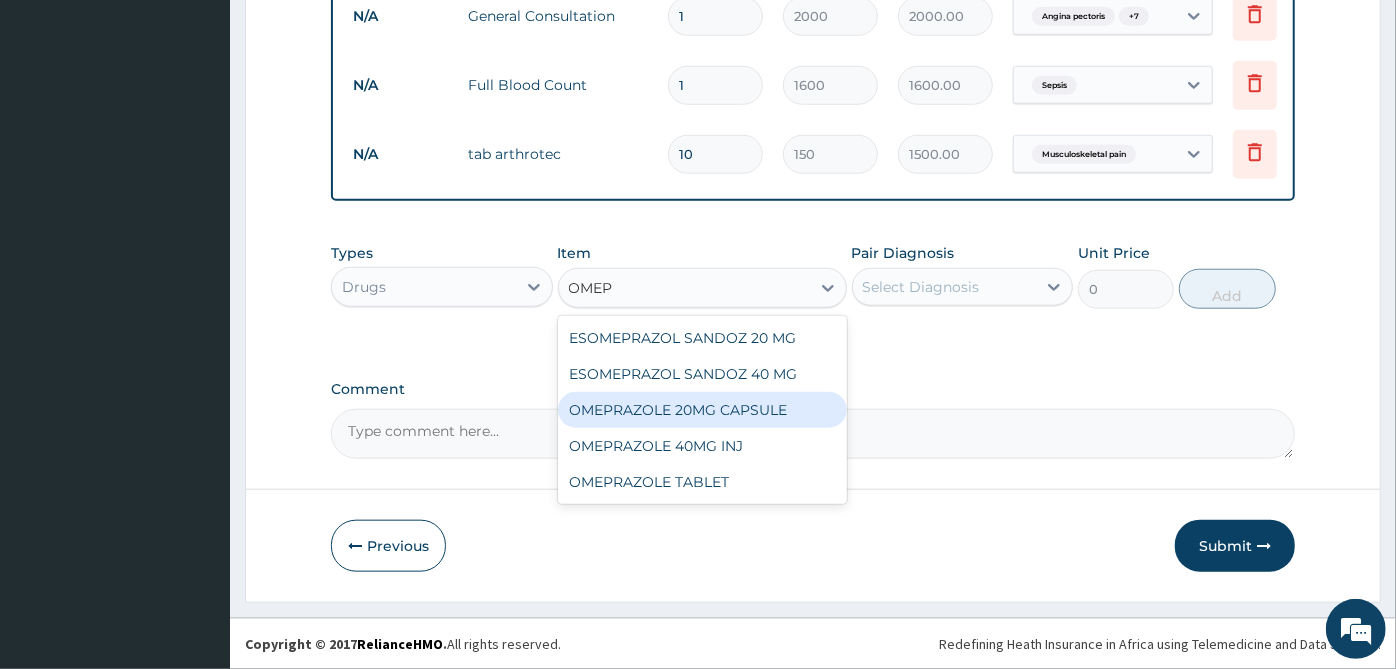 click on "OMEPRAZOLE 20MG CAPSULE" at bounding box center [702, 410] 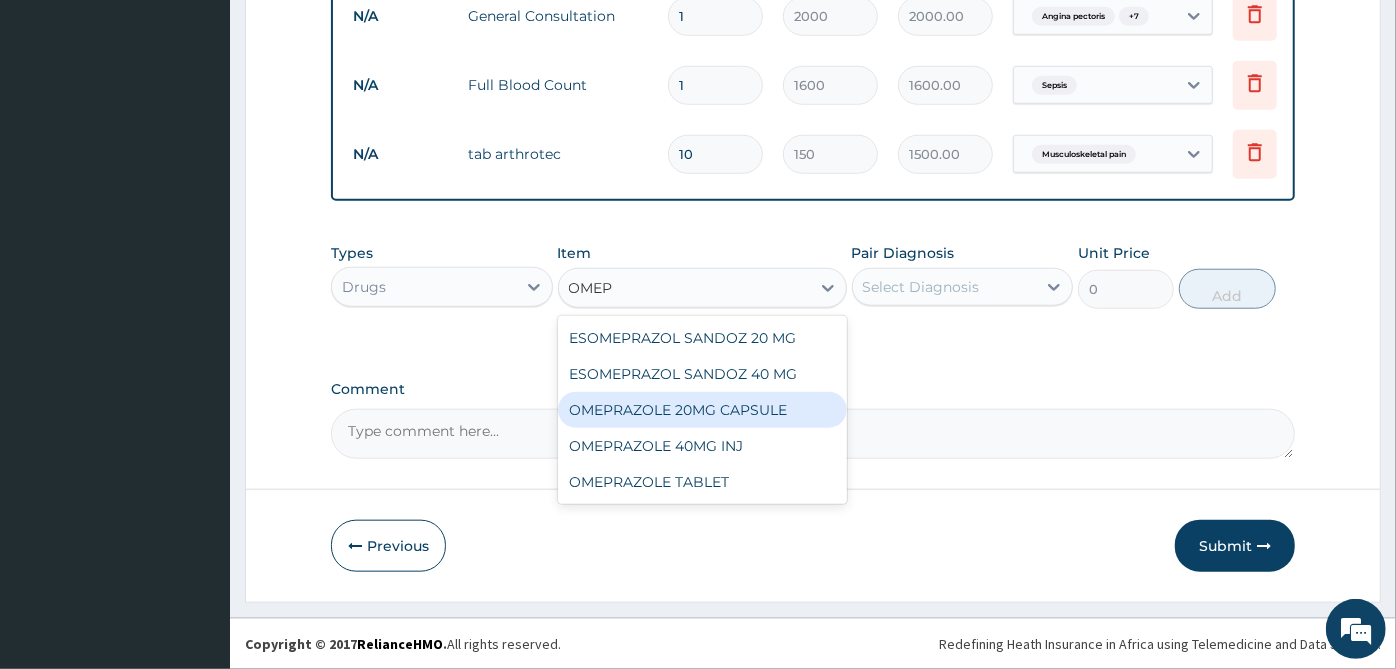 type 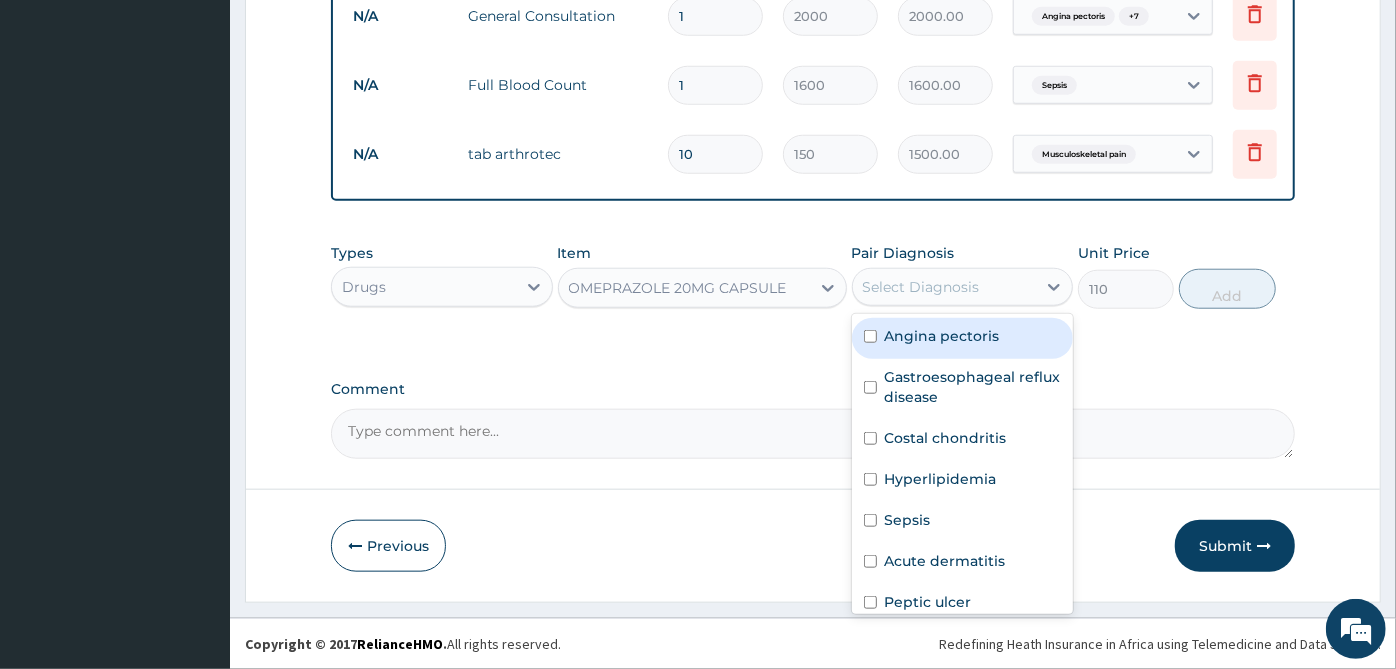 click on "Select Diagnosis" at bounding box center [945, 287] 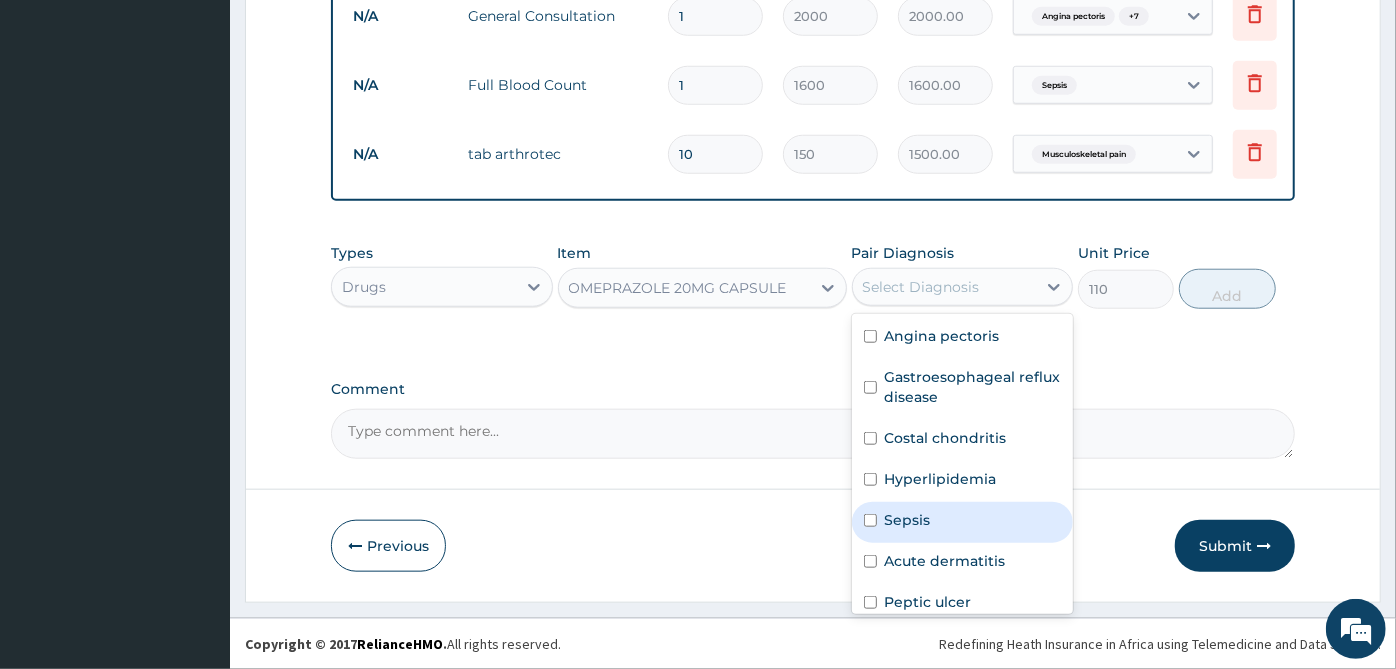 scroll, scrollTop: 55, scrollLeft: 0, axis: vertical 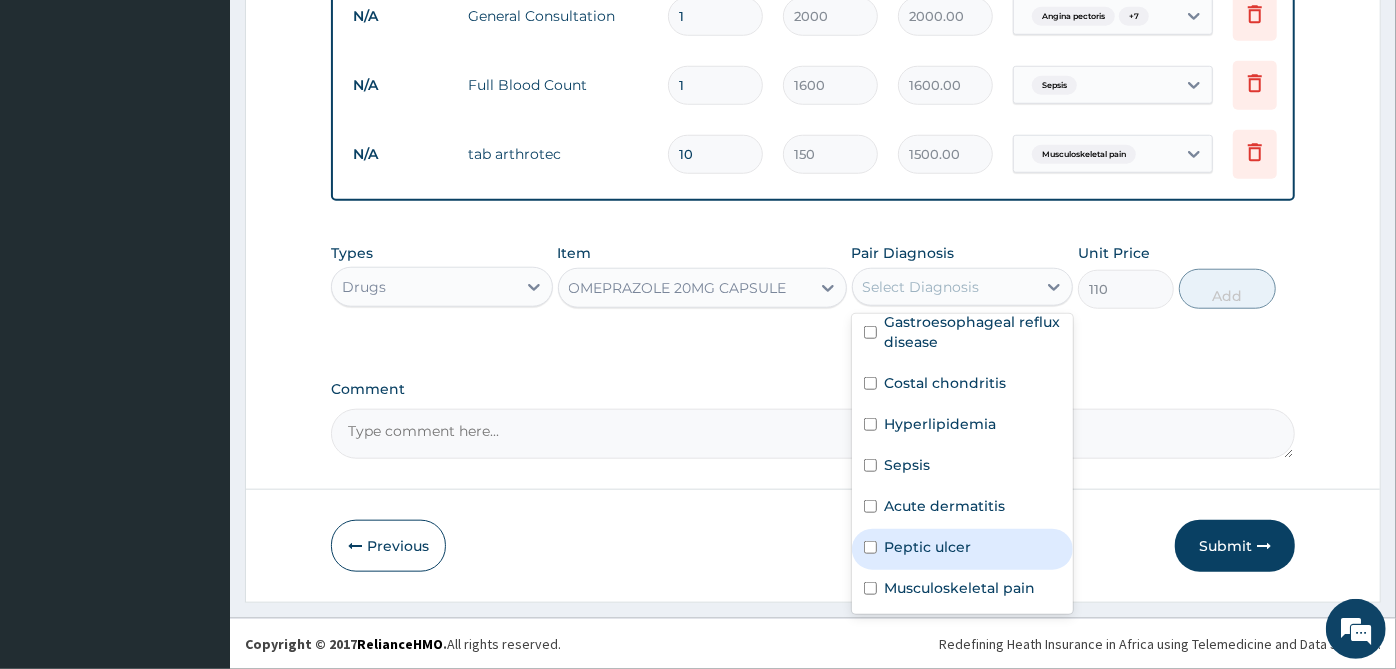 click on "Peptic ulcer" at bounding box center (928, 547) 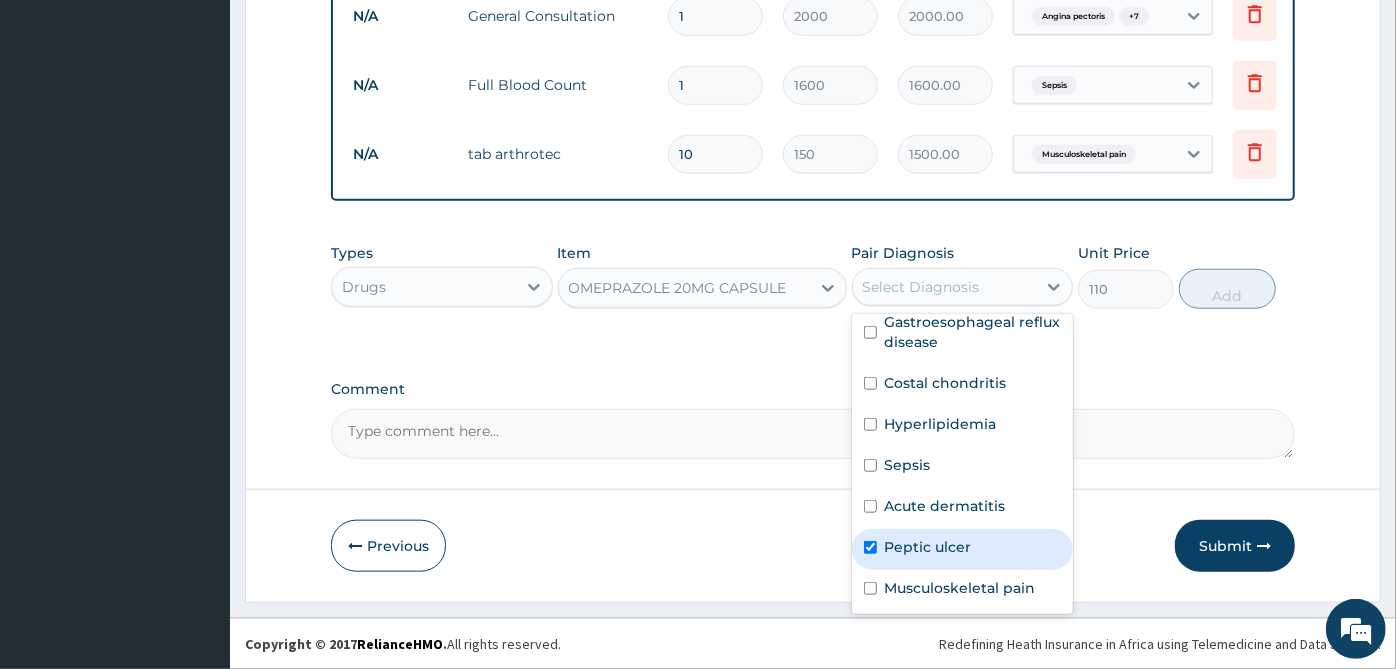 checkbox on "true" 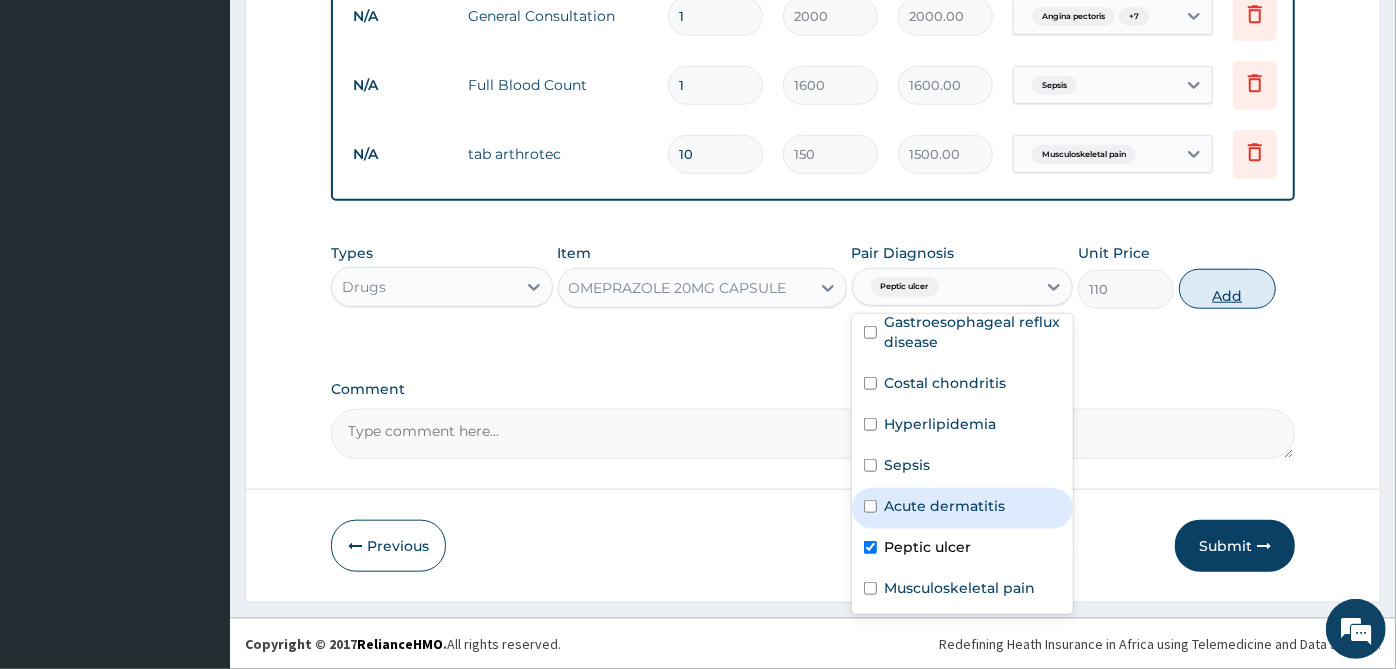 click on "Add" at bounding box center [1227, 289] 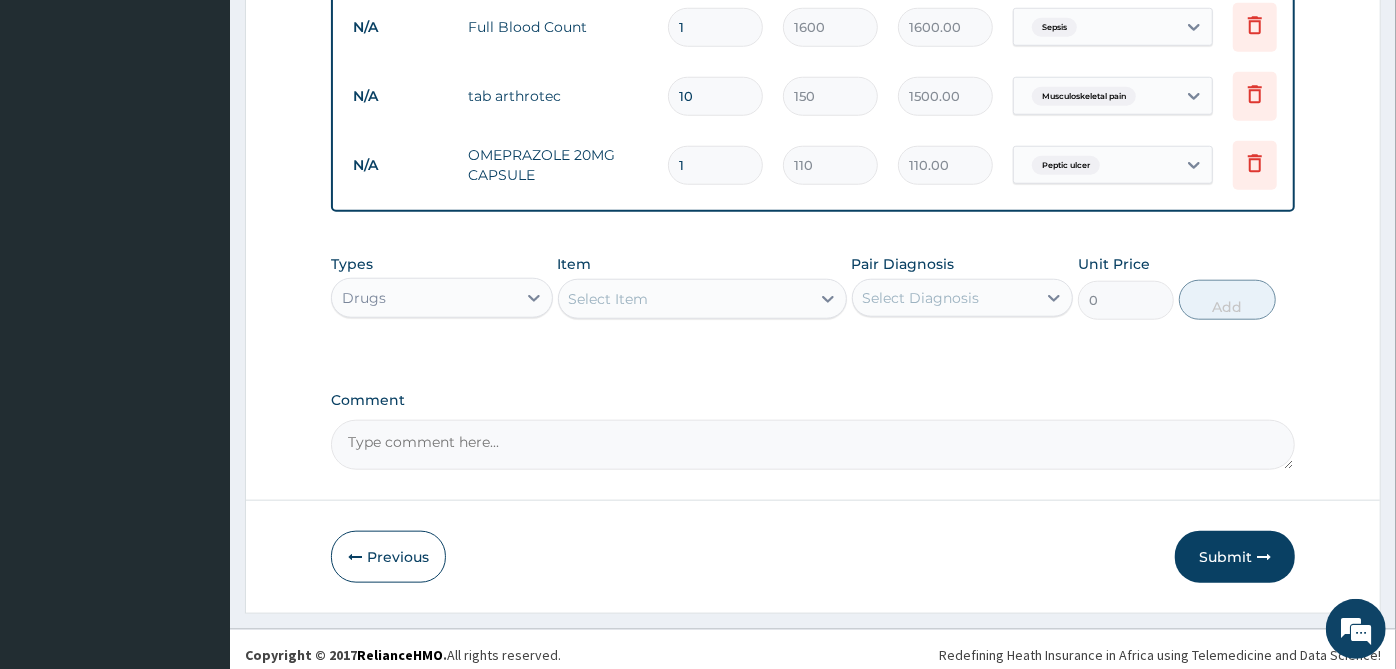 scroll, scrollTop: 1151, scrollLeft: 0, axis: vertical 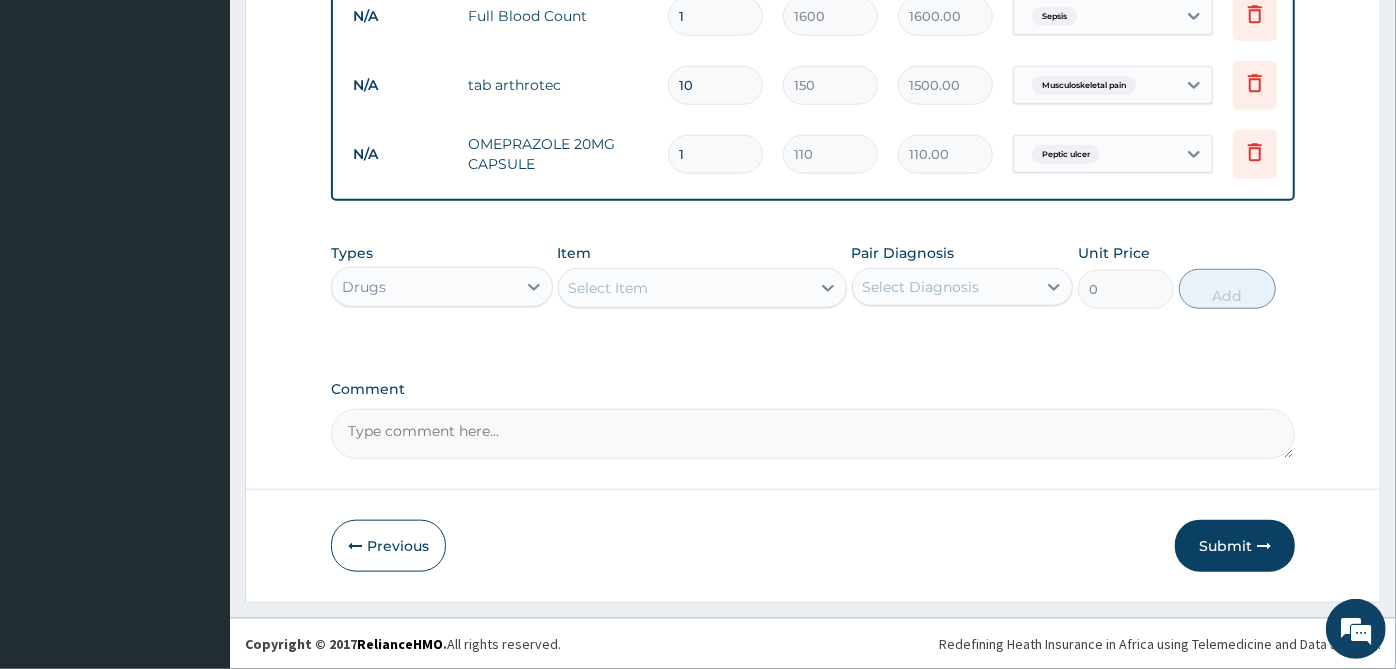 type on "10" 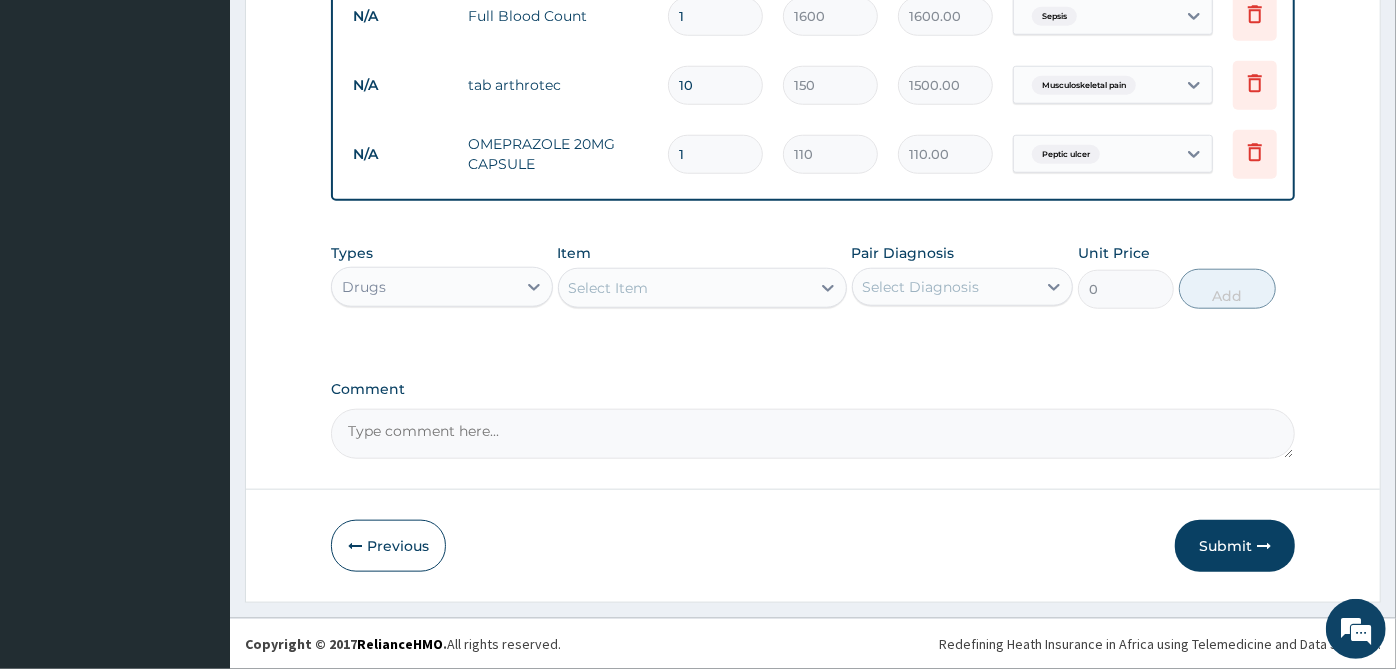 type on "1100.00" 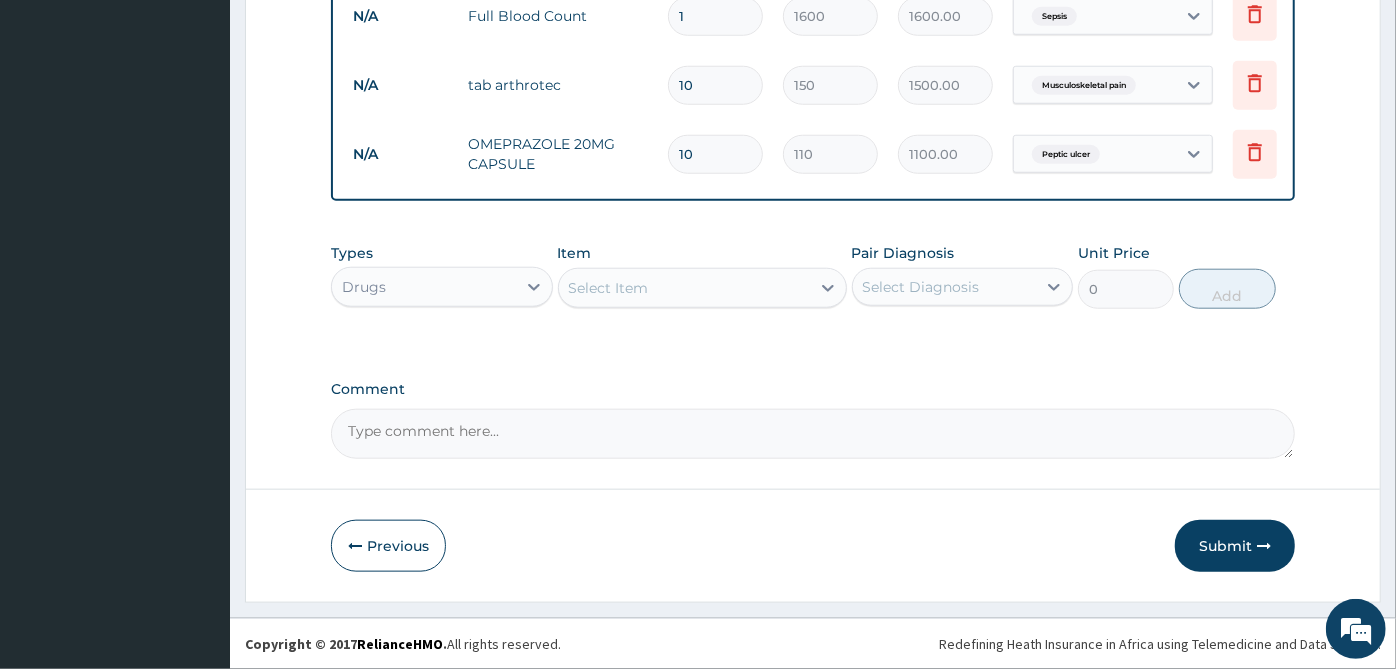 type on "10" 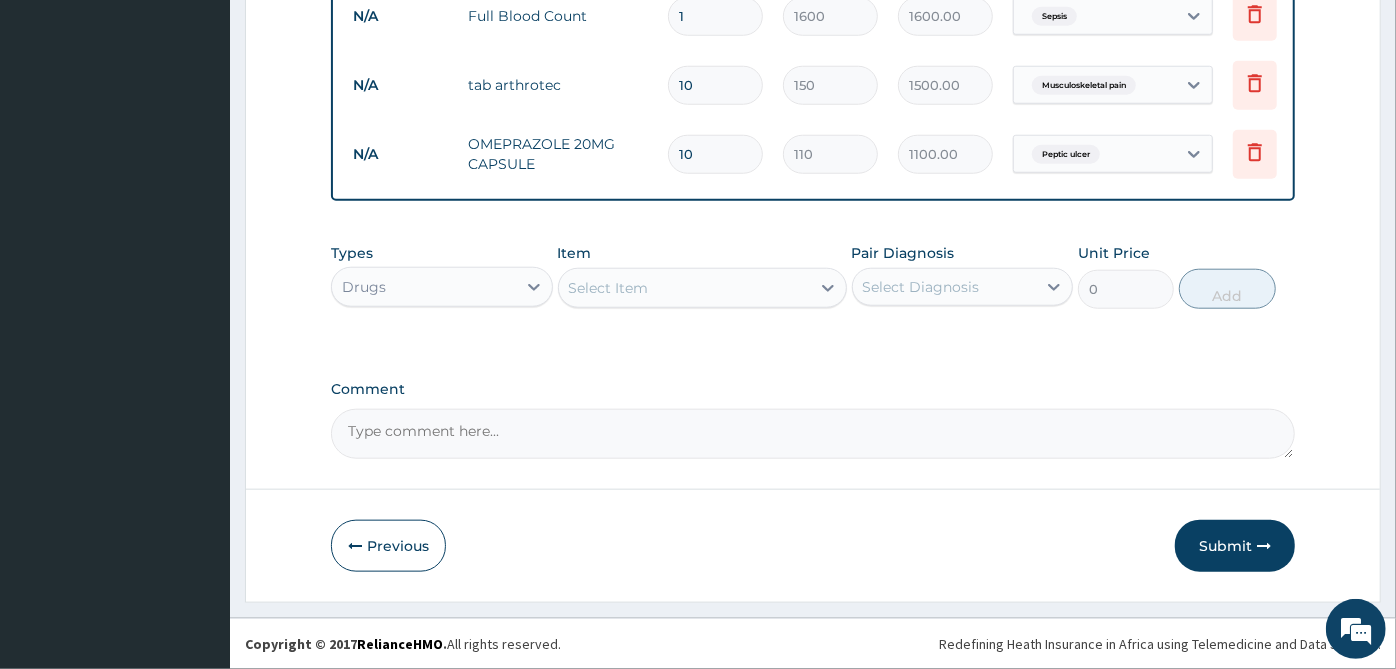 click on "Select Item" at bounding box center (684, 288) 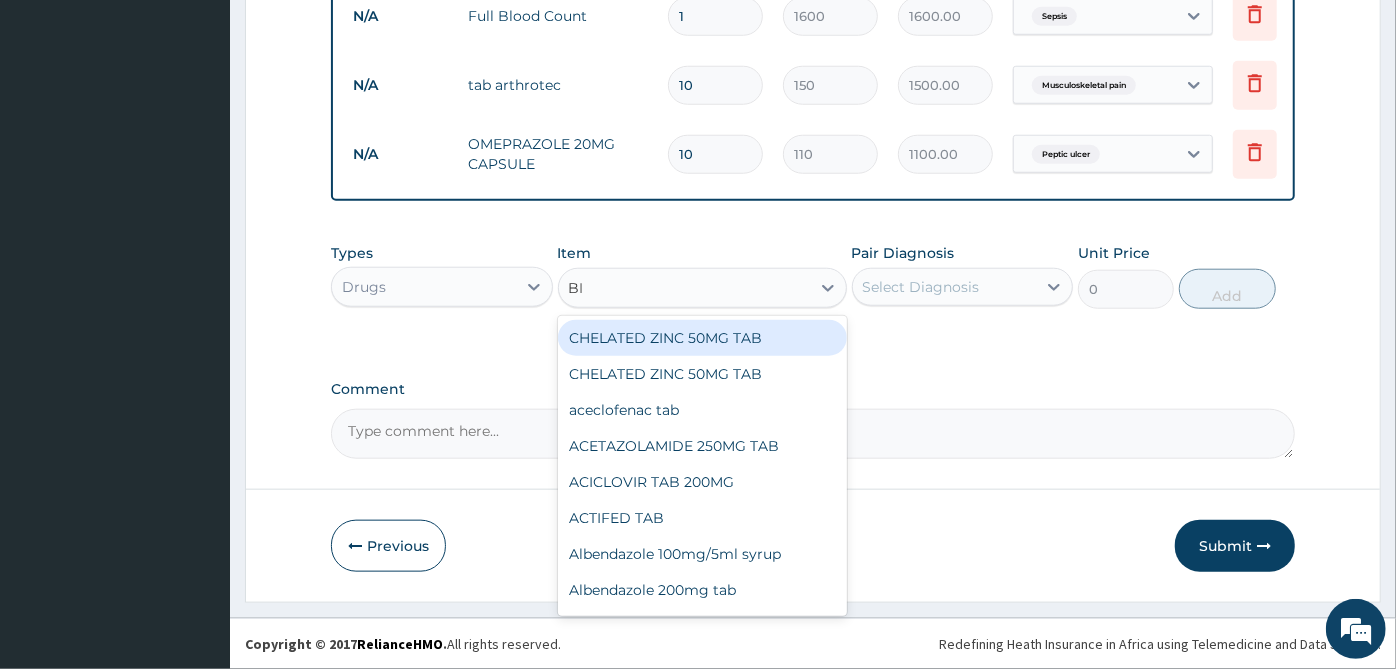 type on "BIO" 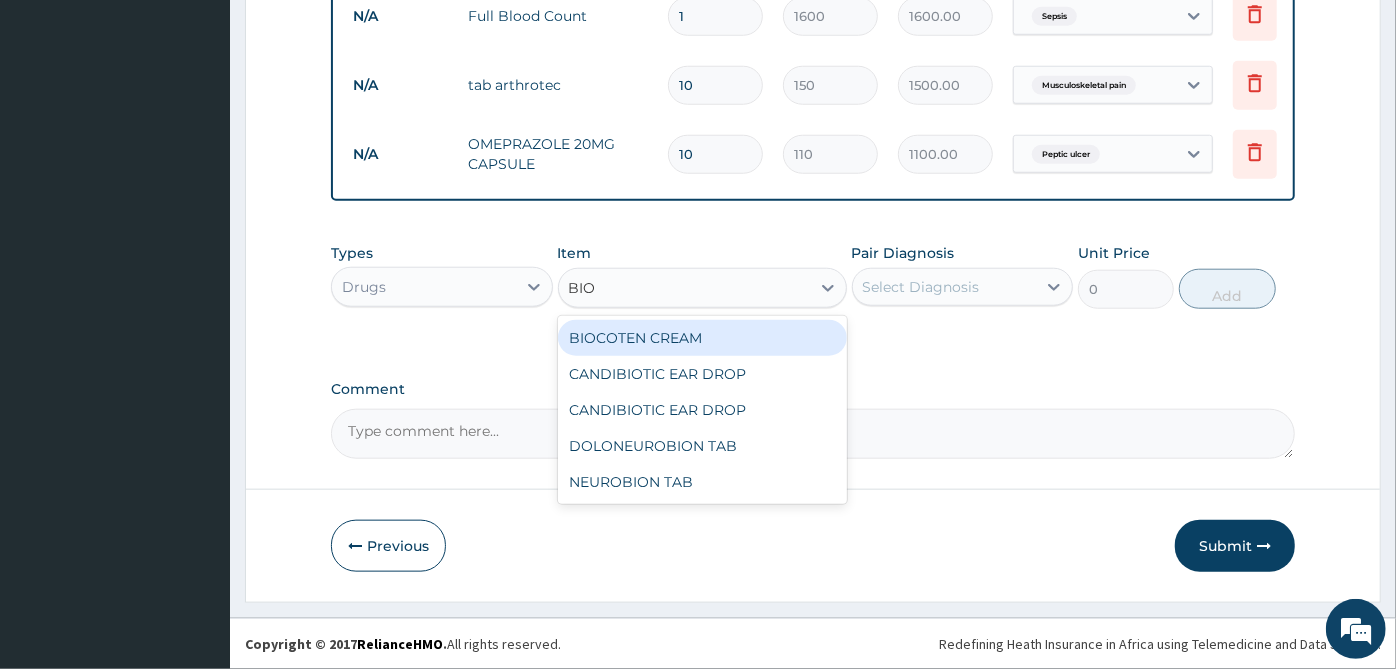 click on "BIOCOTEN CREAM" at bounding box center (702, 338) 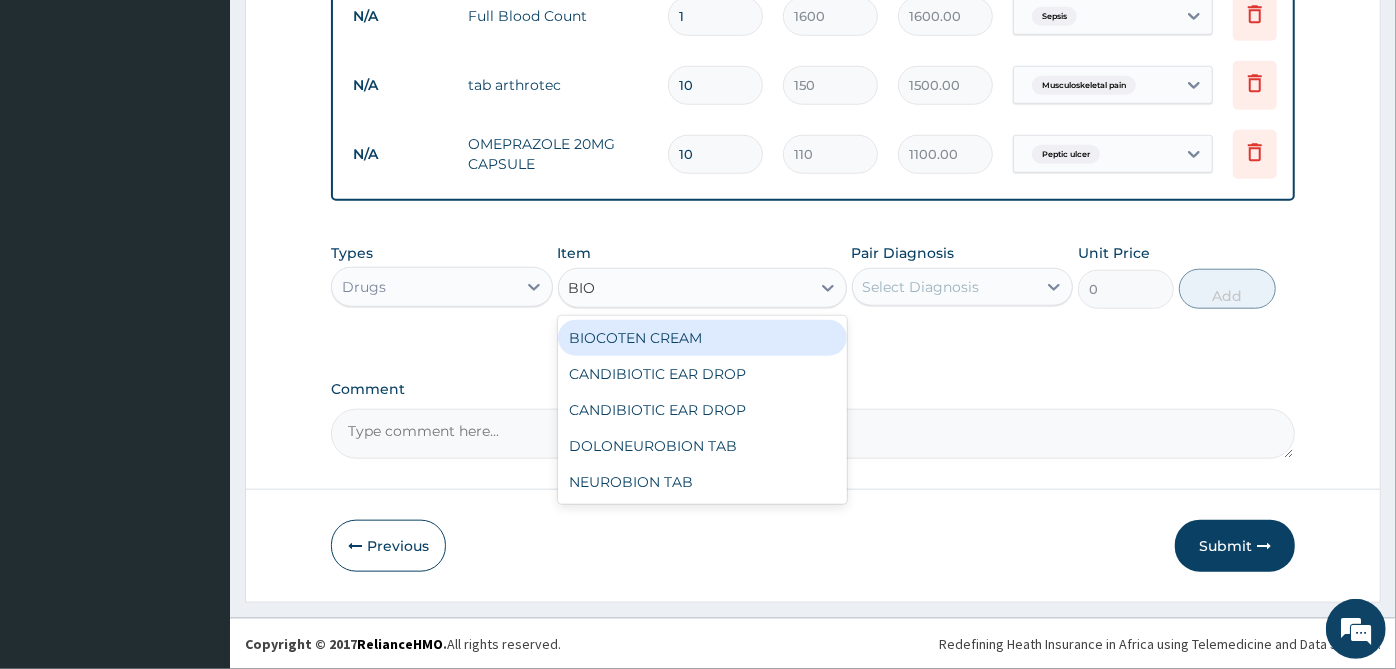 type 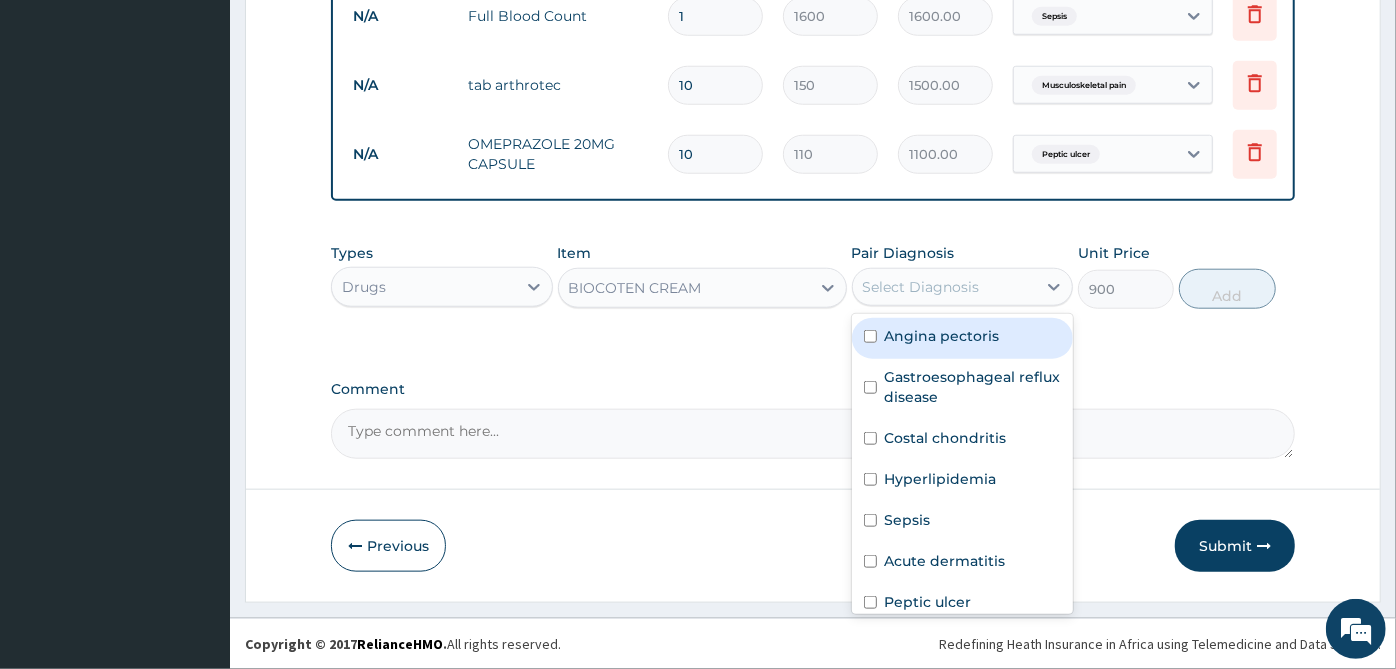 click on "Select Diagnosis" at bounding box center [921, 287] 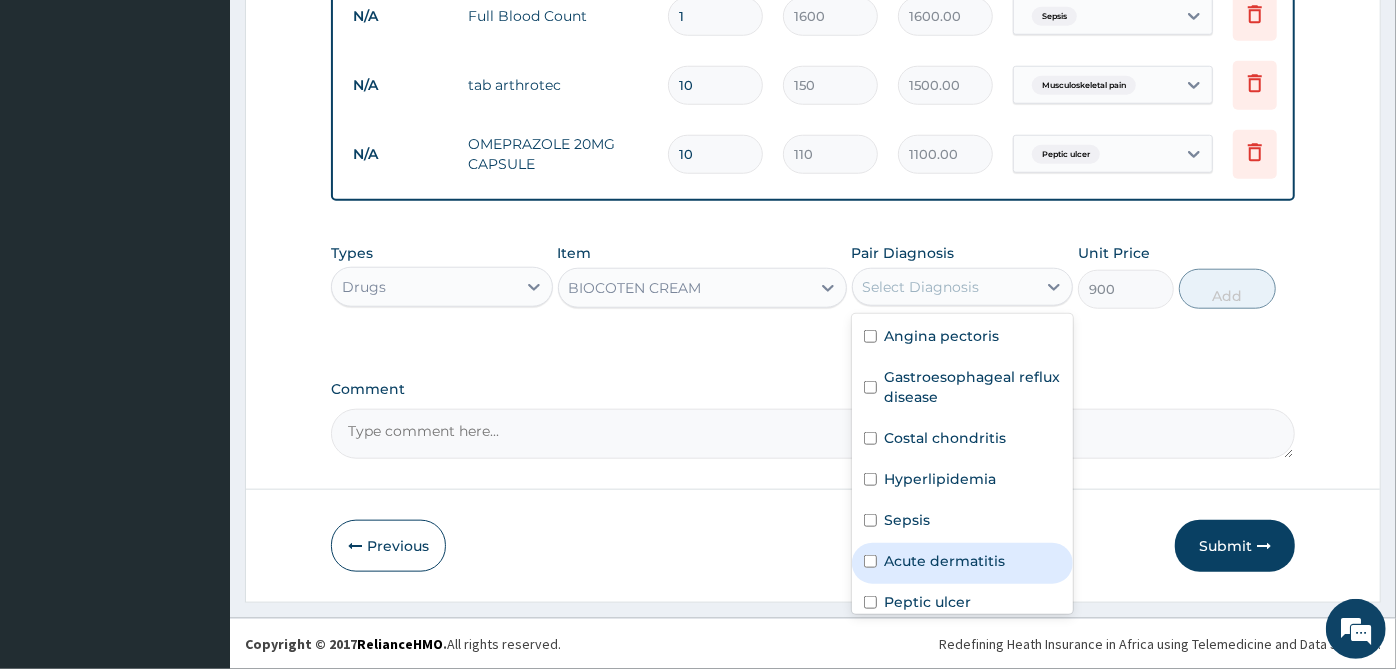 click on "Acute dermatitis" at bounding box center [945, 561] 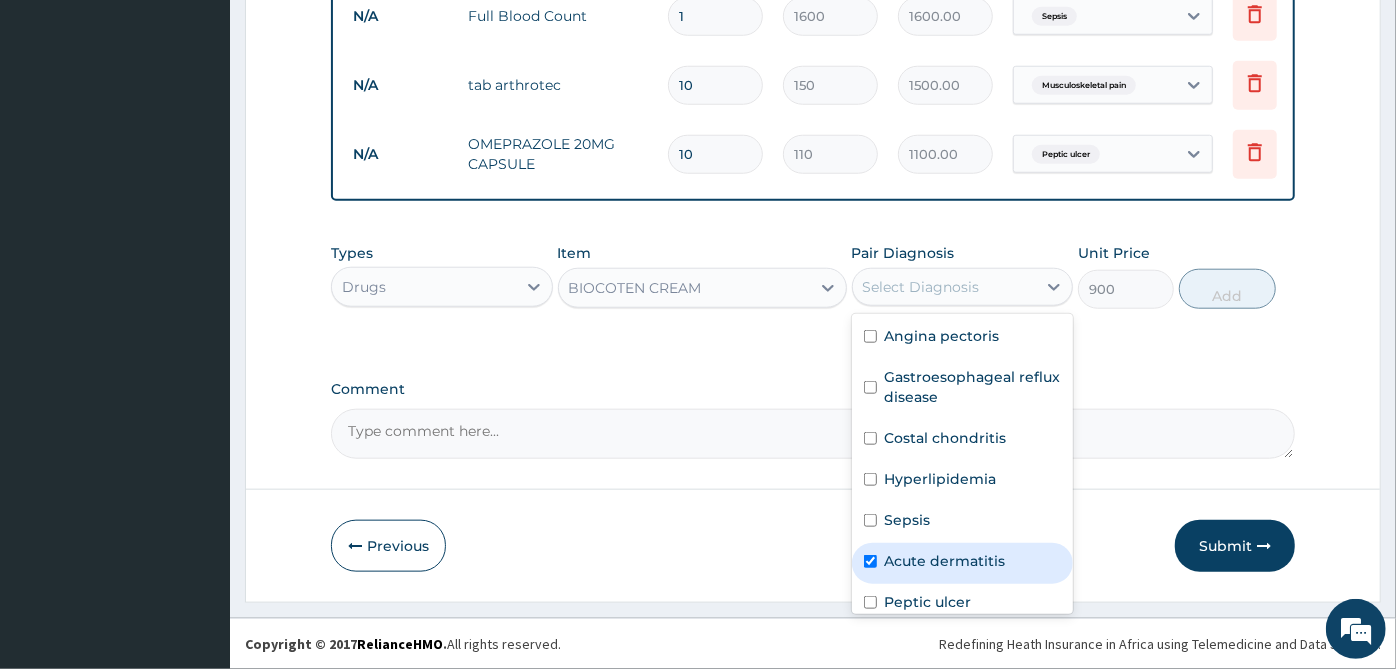 checkbox on "true" 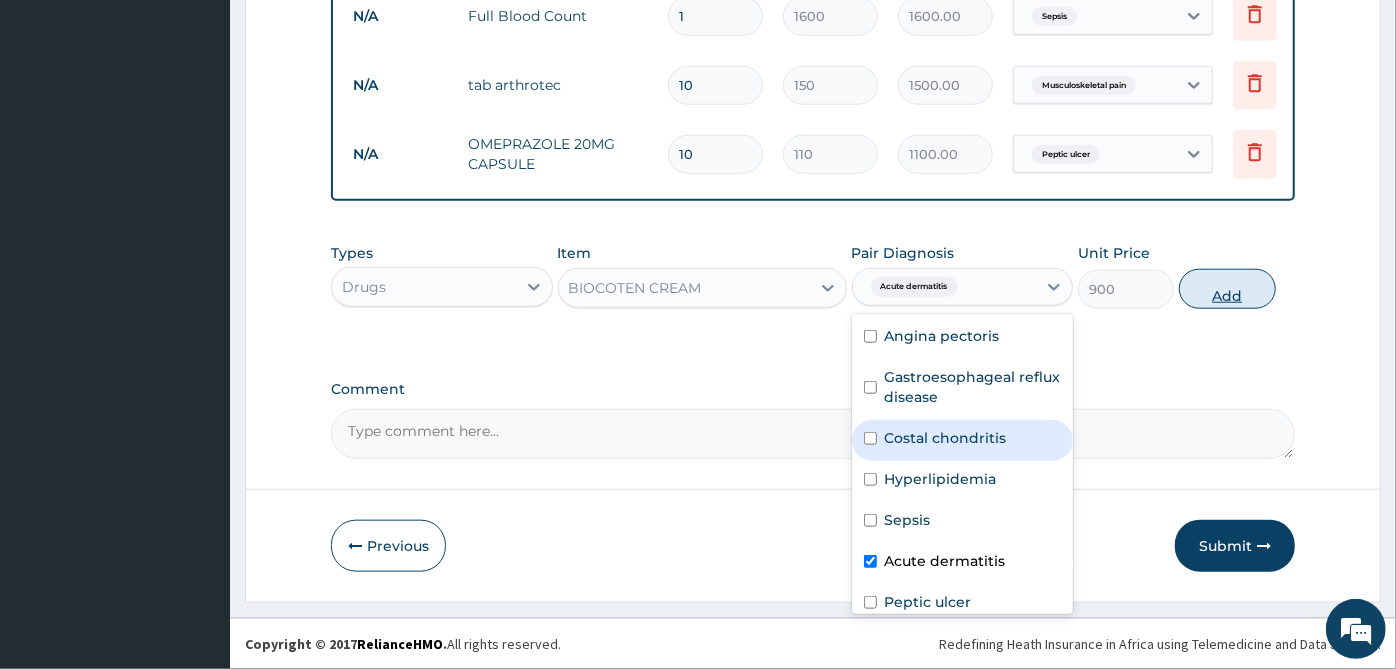 click on "Add" at bounding box center (1227, 289) 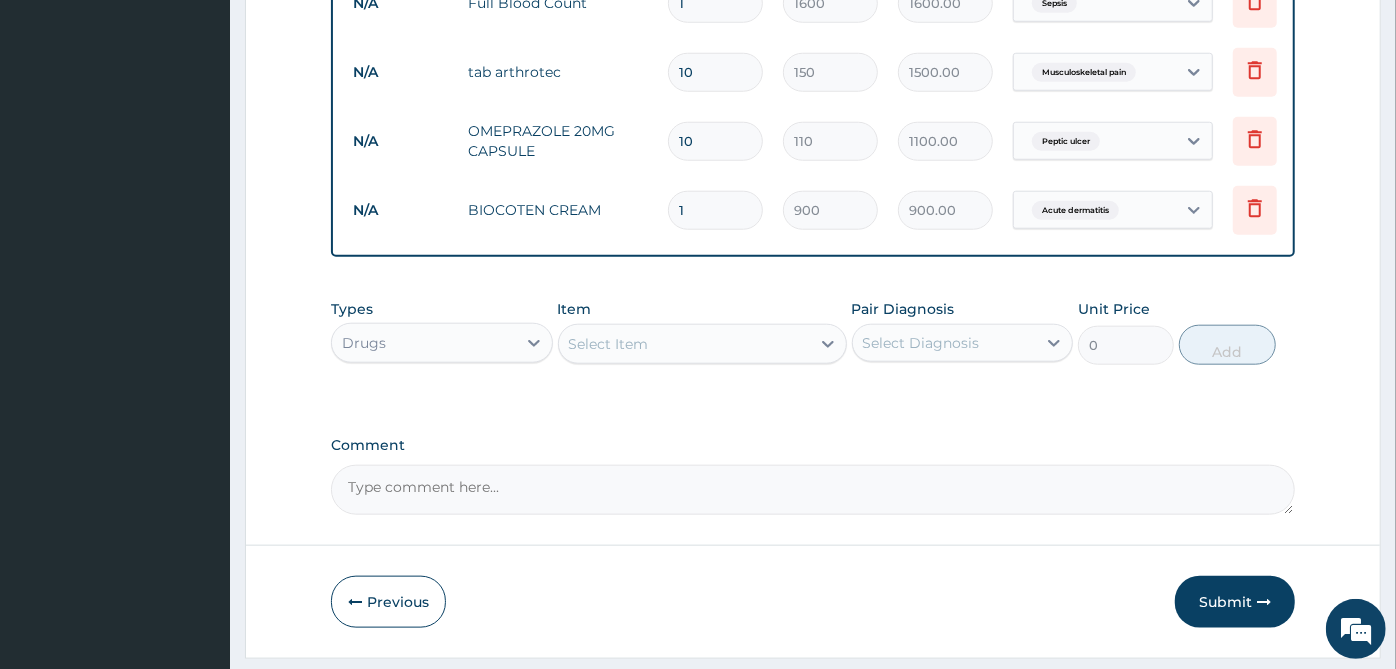click on "PA Code / Prescription Code PA/25BBE1 Encounter Date 02-08-2025 Important Notice Please enter PA codes before entering items that are not attached to a PA code   All diagnoses entered must be linked to a claim item. Diagnosis & Claim Items that are visible but inactive cannot be edited because they were imported from an already approved PA code. Diagnosis Angina pectoris confirmed Gastroesophageal reflux disease confirmed Costal chondritis confirmed Hyperlipidemia Confirmed Sepsis Confirmed Acute dermatitis Confirmed Peptic ulcer Confirmed Musculoskeletal pain Confirmed NB: All diagnosis must be linked to a claim item Claim Items Type Name Quantity Unit Price Total Price Pair Diagnosis Actions Laboratory fasting lipid profile 1 6500 6500.00 Angina pectoris  + 1 Delete Procedures electrocardiography (ecg) 1 5000 5000.00 Angina pectoris  + 1 Delete Imaging chest pa ap 1 3000 3000.00 Gastroesophageal reflux diseas...  + 2 Delete N/A General Consultation 1 2000 2000.00 Angina pectoris  + 7 Delete N/A 1 1600 N/A 1" at bounding box center [813, -223] 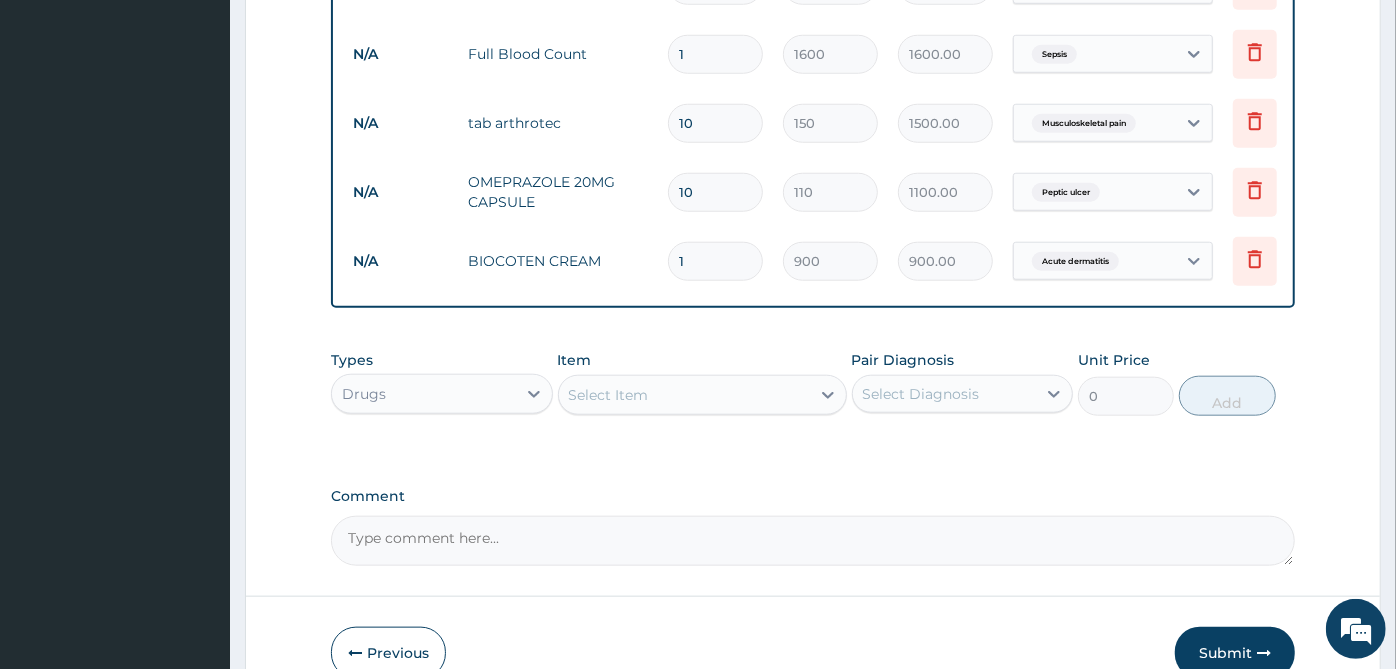 scroll, scrollTop: 1220, scrollLeft: 0, axis: vertical 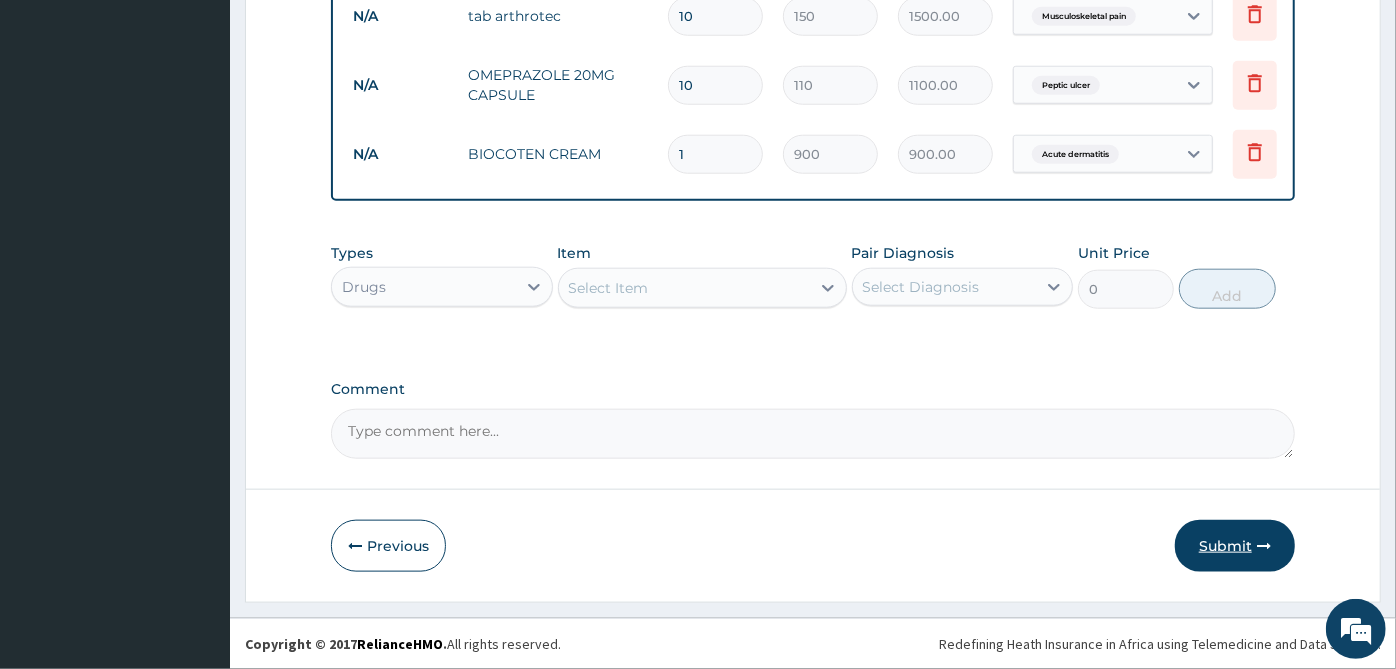 click on "Submit" at bounding box center [1235, 546] 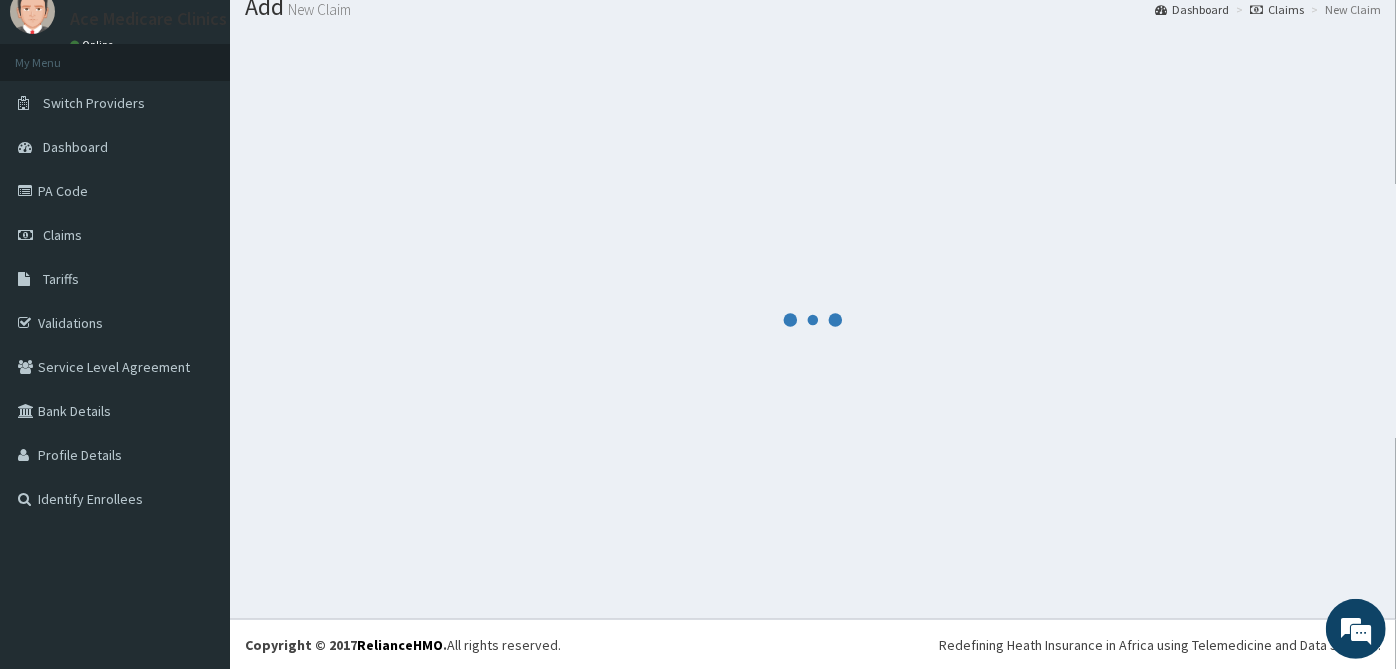 scroll, scrollTop: 1220, scrollLeft: 0, axis: vertical 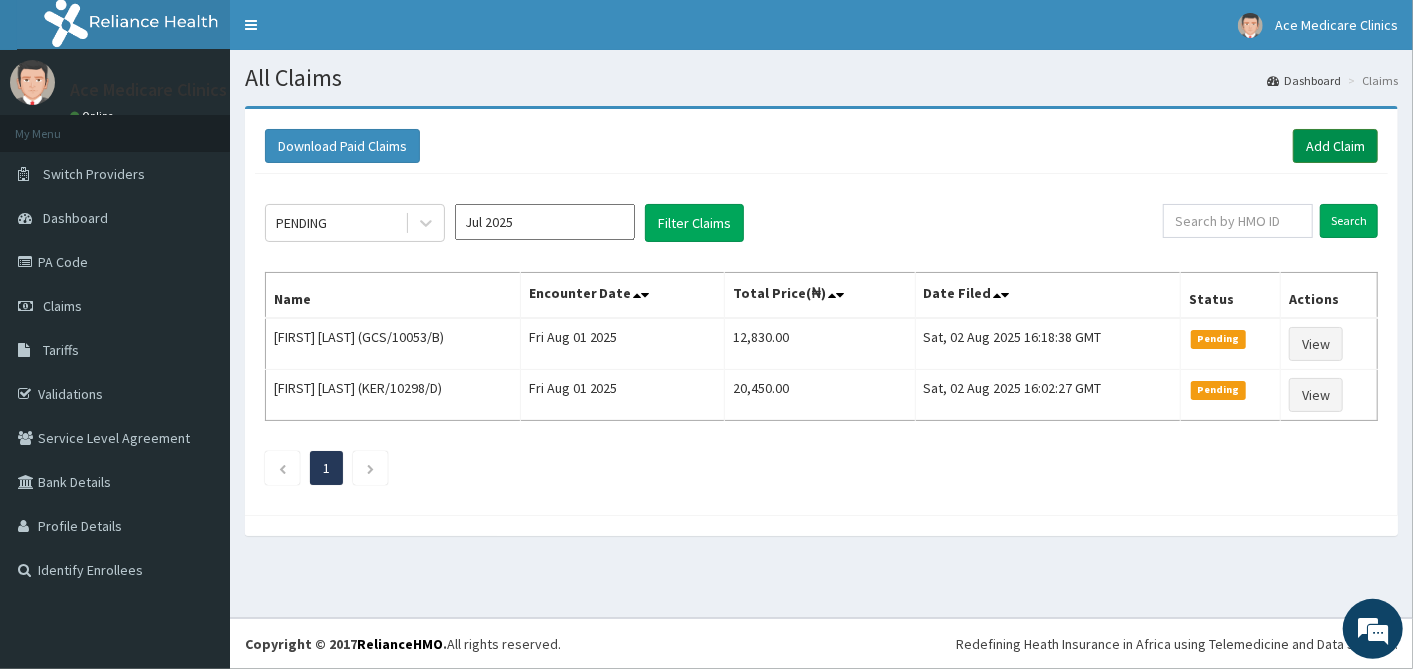 click on "Add Claim" at bounding box center [1335, 146] 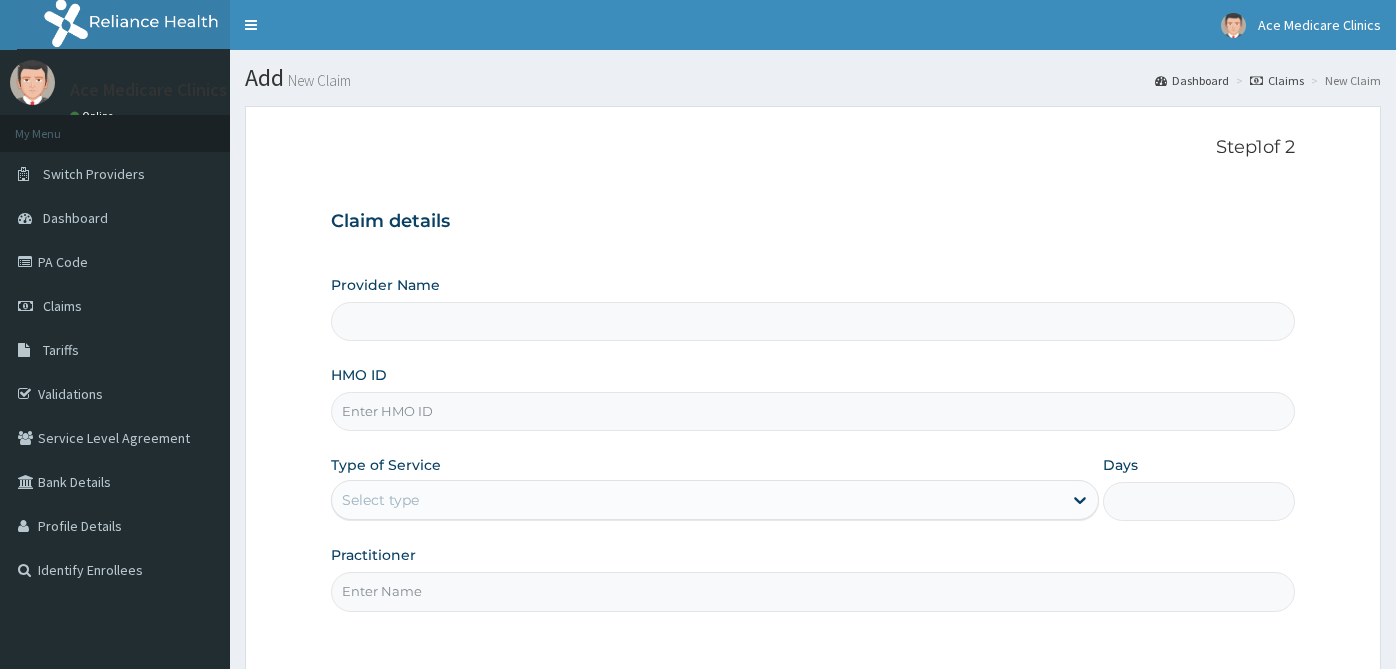 scroll, scrollTop: 0, scrollLeft: 0, axis: both 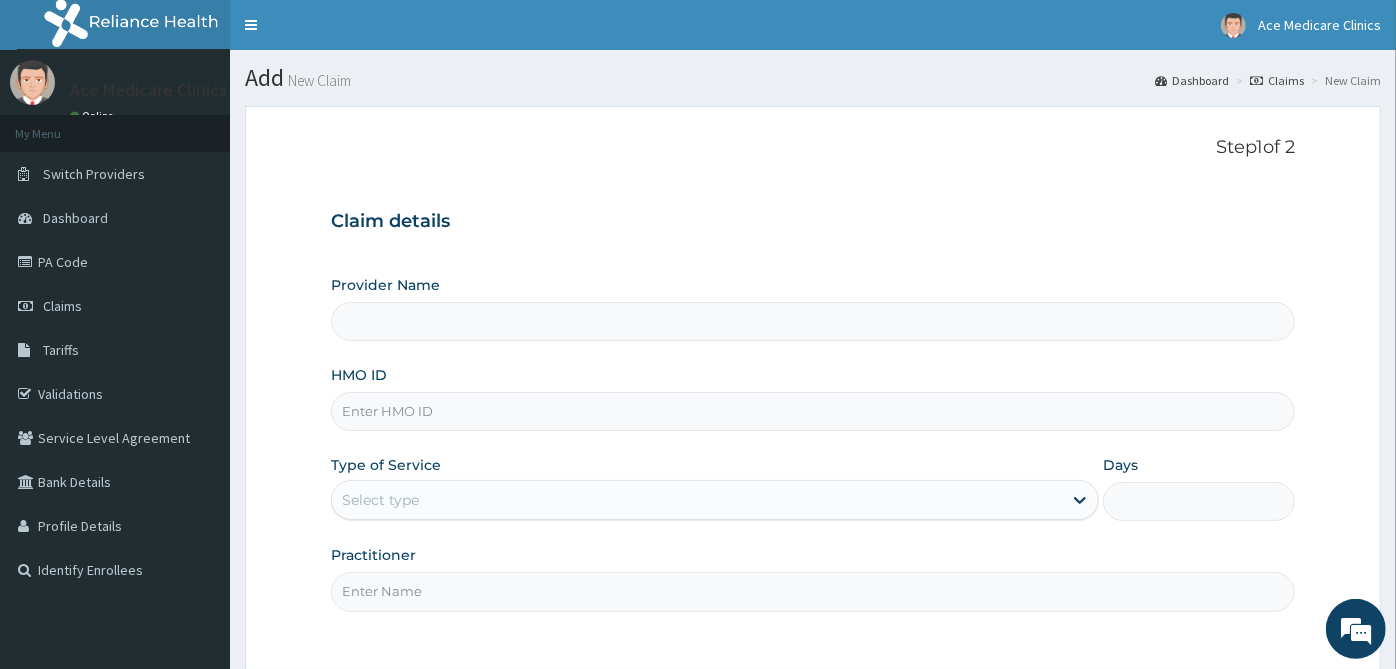 click on "HMO ID" at bounding box center [813, 411] 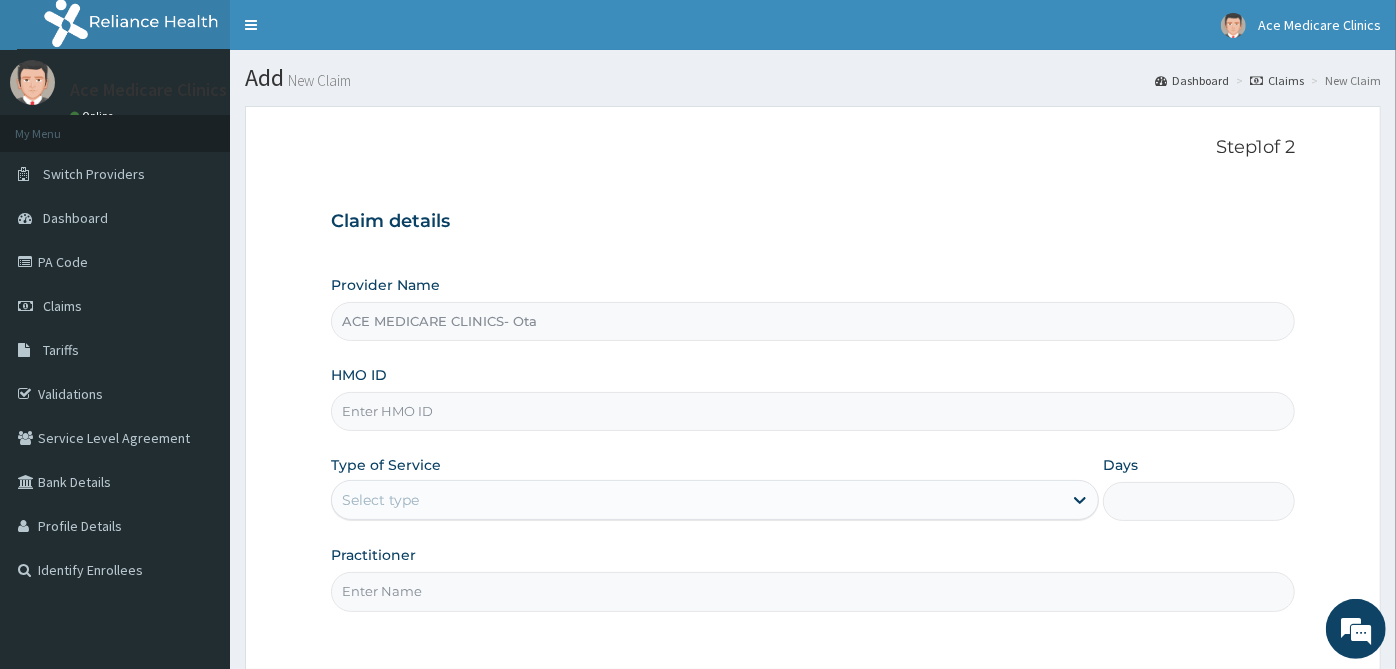 scroll, scrollTop: 0, scrollLeft: 0, axis: both 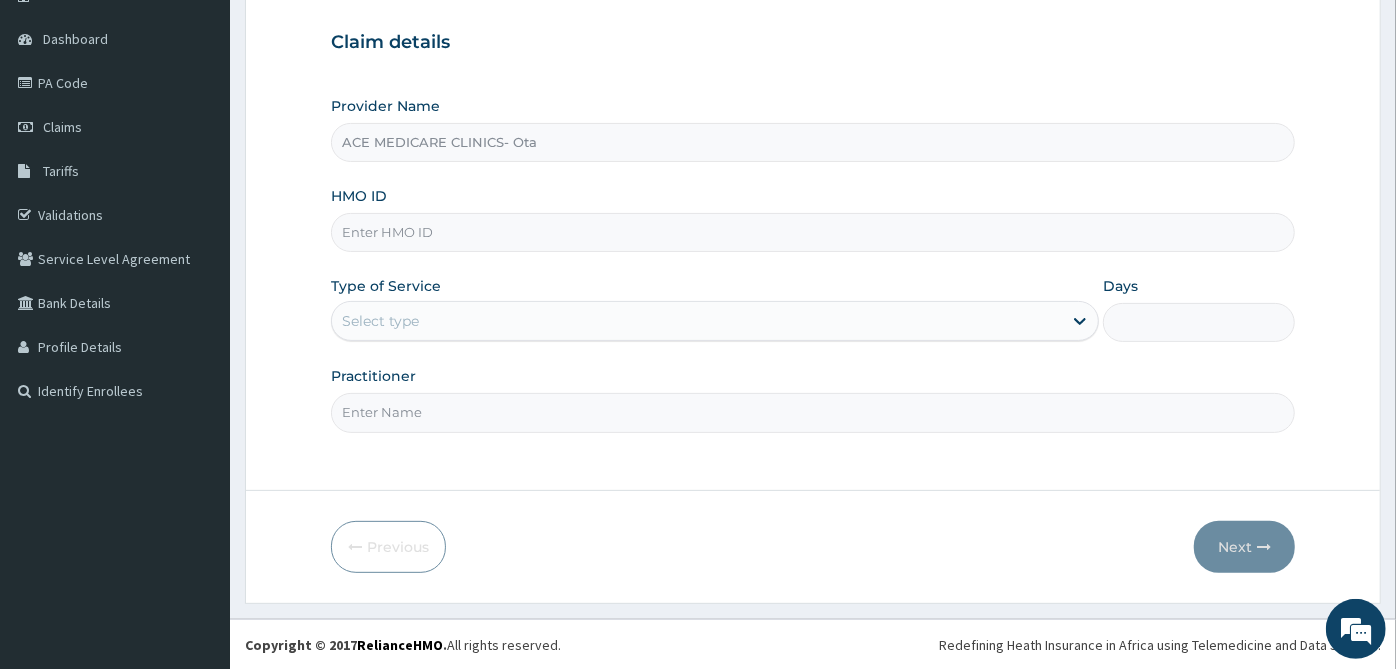 click on "Select type" at bounding box center [697, 321] 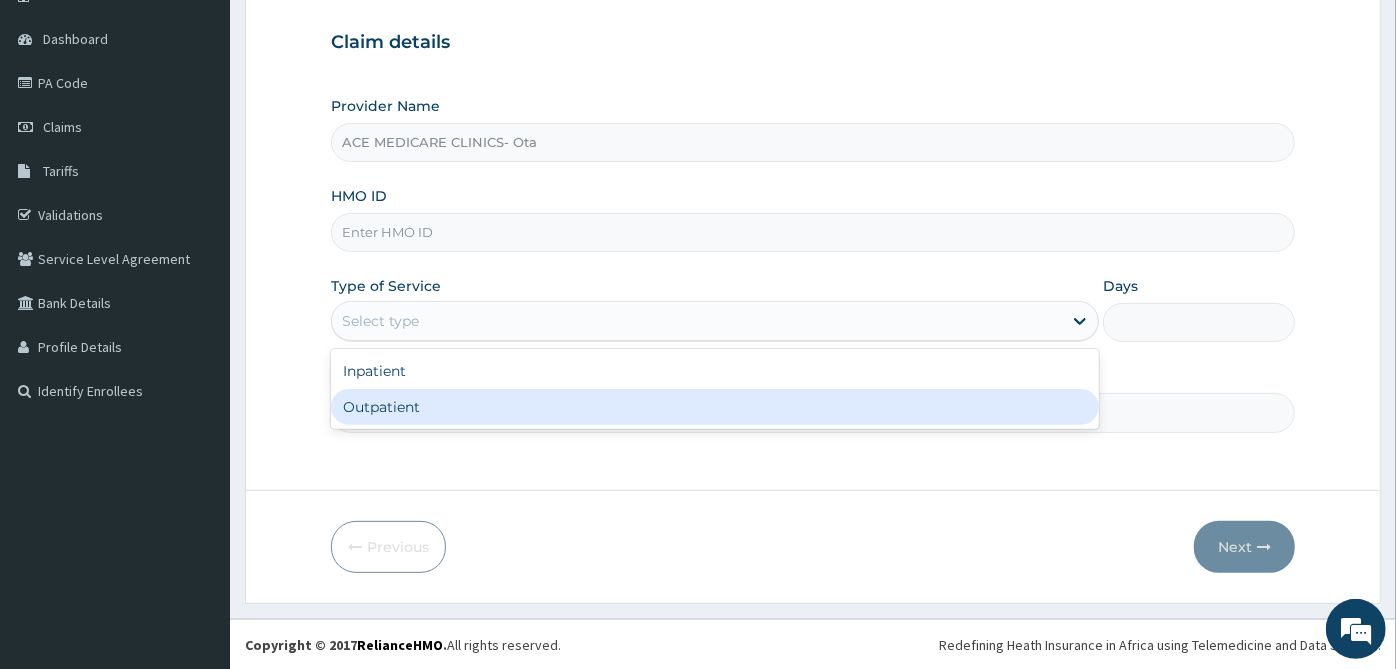 click on "Outpatient" at bounding box center [715, 407] 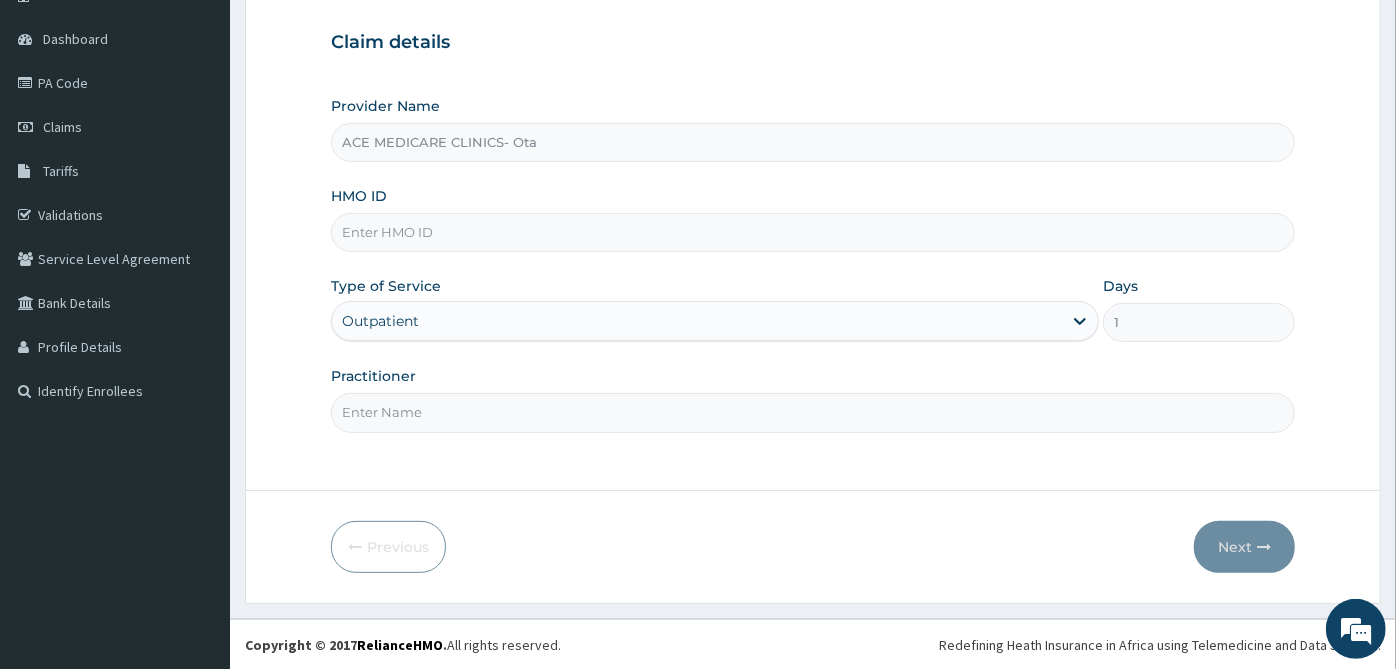 click on "Practitioner" at bounding box center (813, 412) 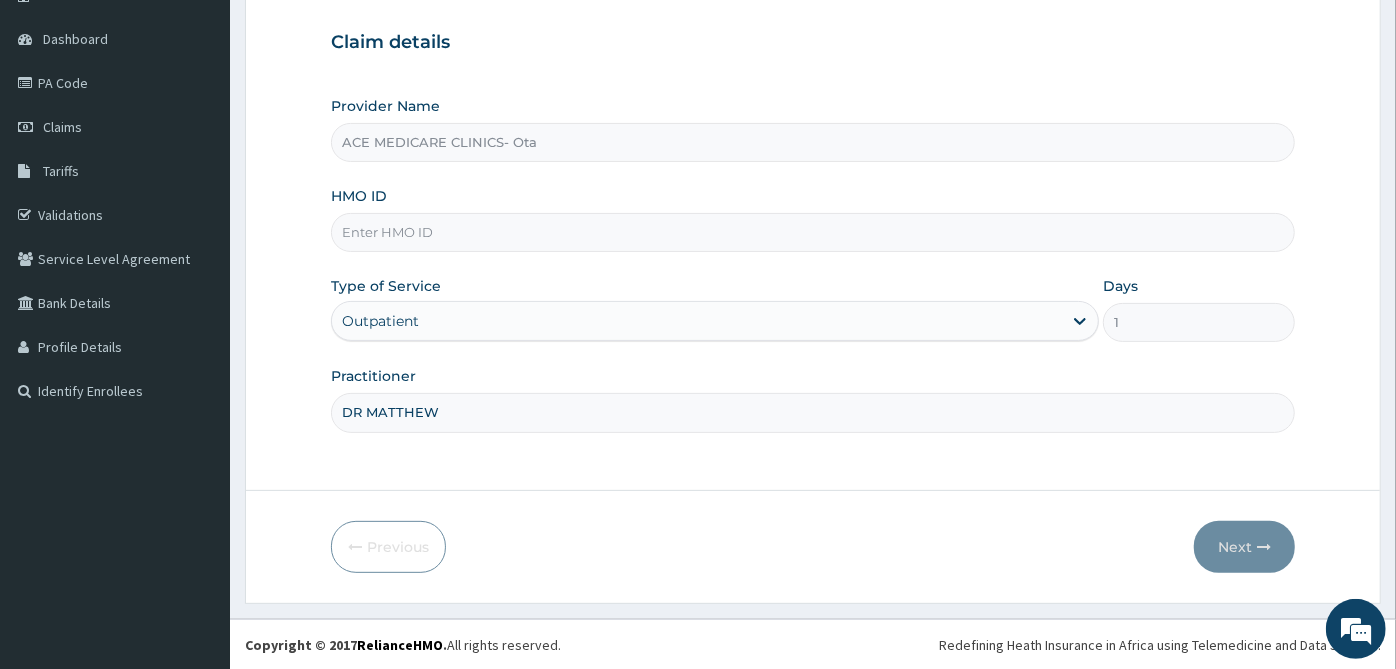 type on "DR MATTHEW" 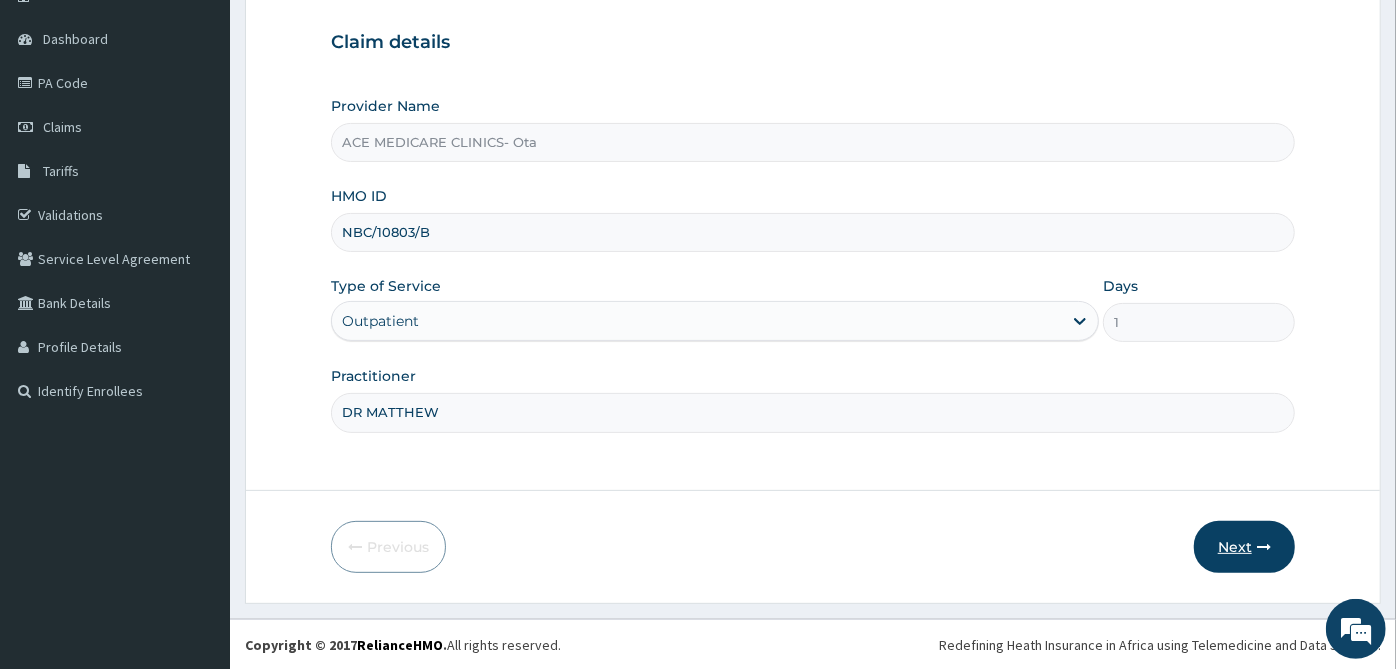 type on "NBC/10803/B" 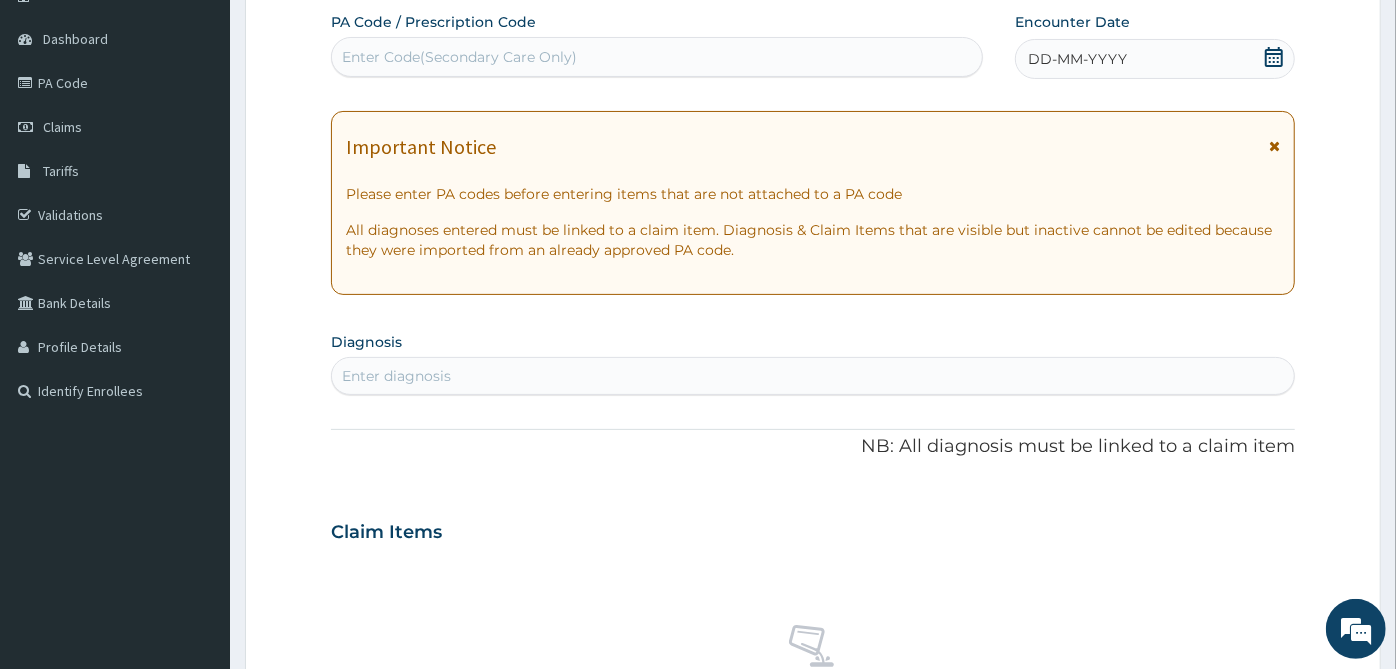 click on "DD-MM-YYYY" at bounding box center (1155, 59) 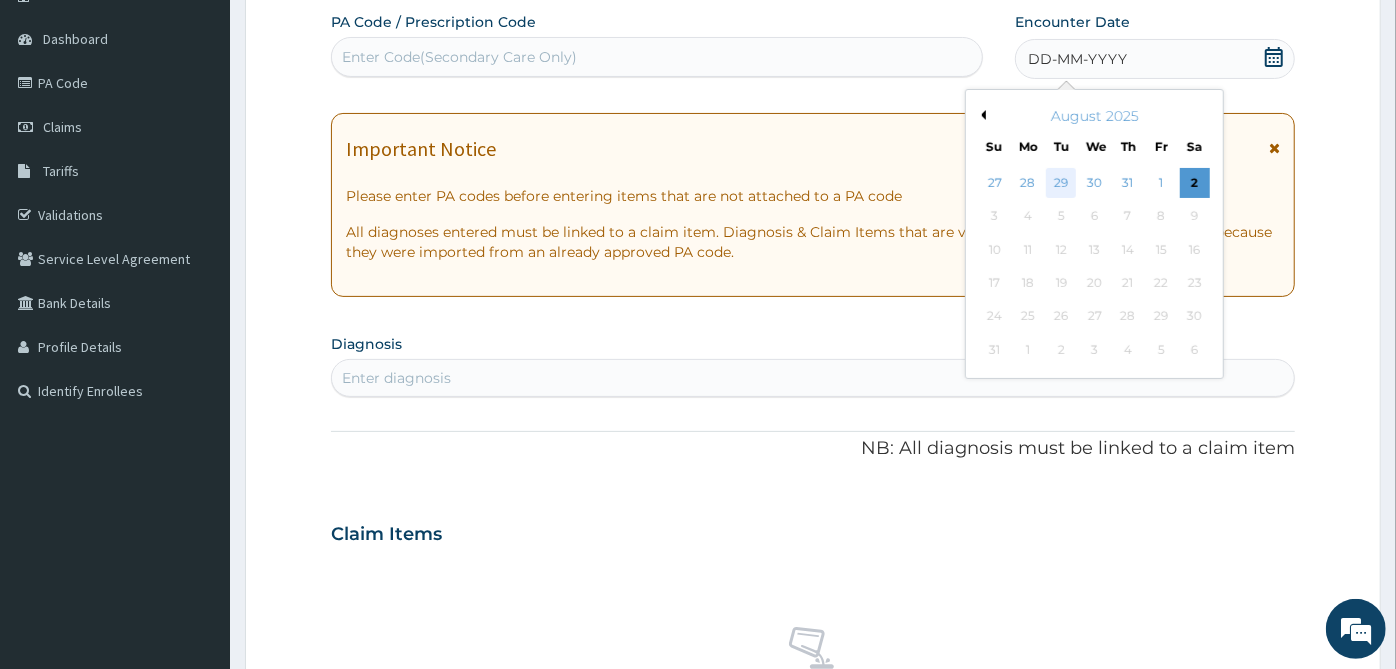 click on "29" at bounding box center [1062, 183] 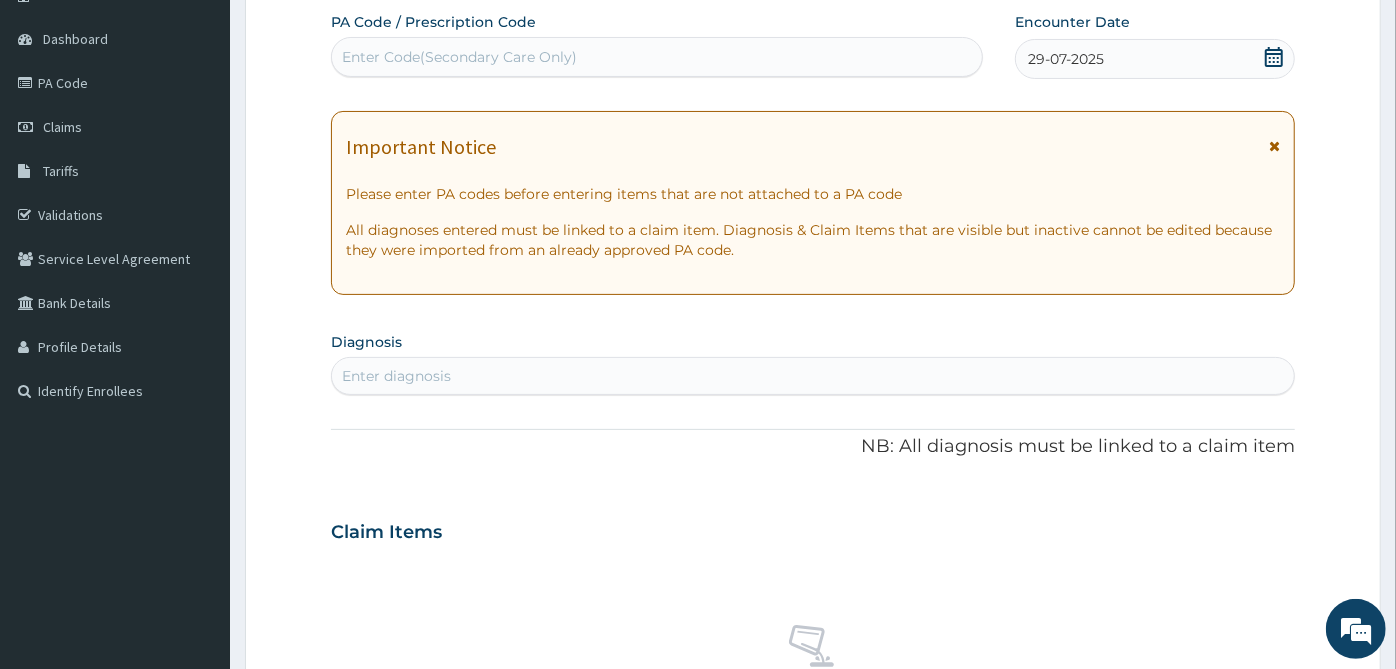 click on "Enter diagnosis" at bounding box center (813, 376) 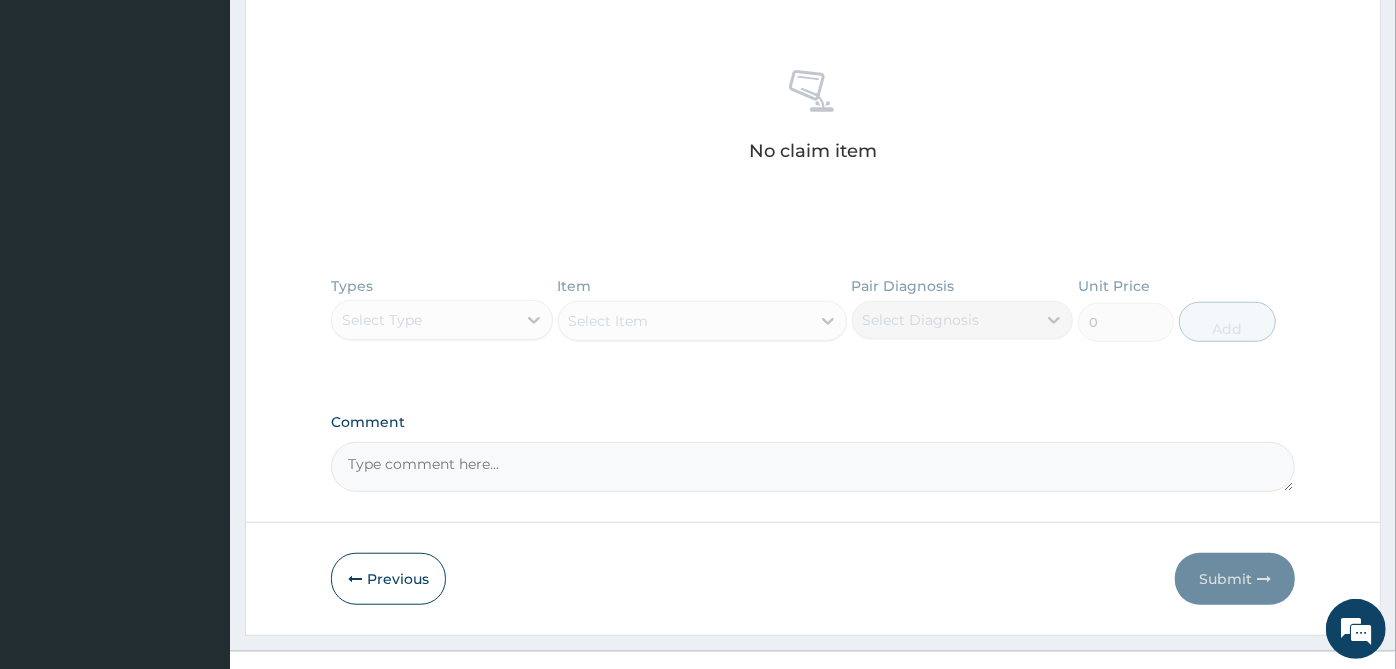 scroll, scrollTop: 545, scrollLeft: 0, axis: vertical 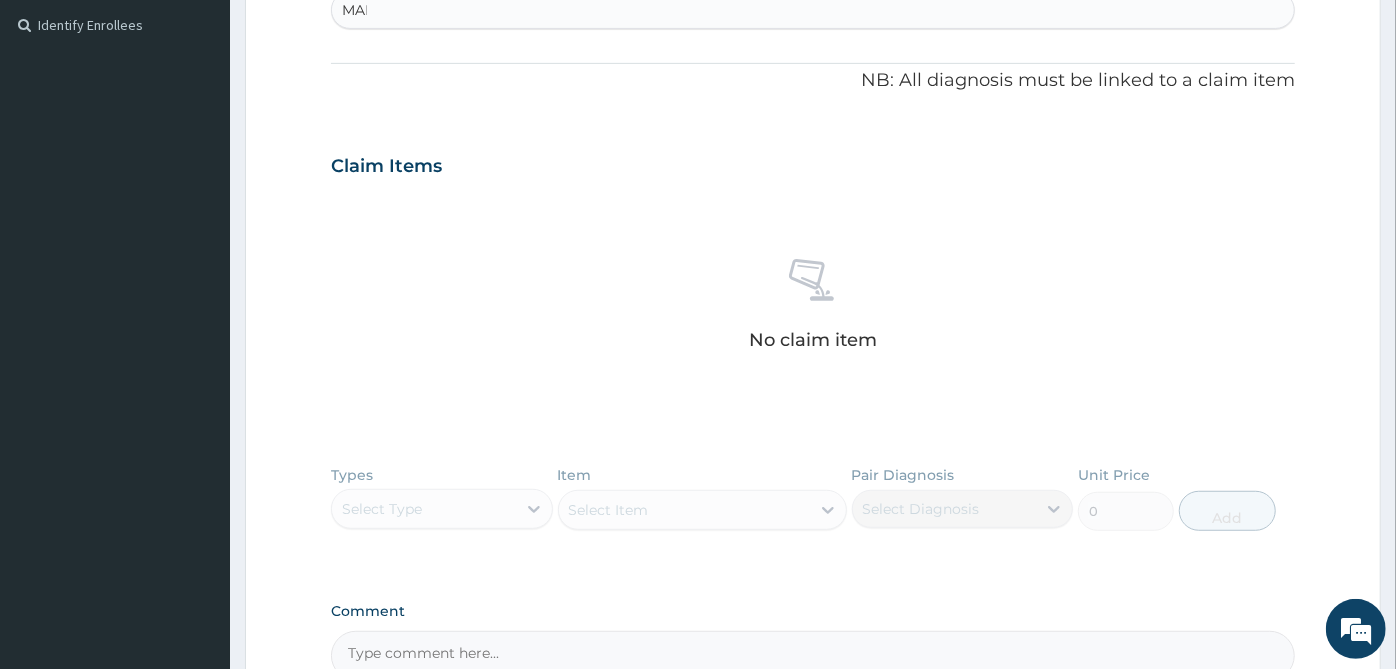 type on "MALA" 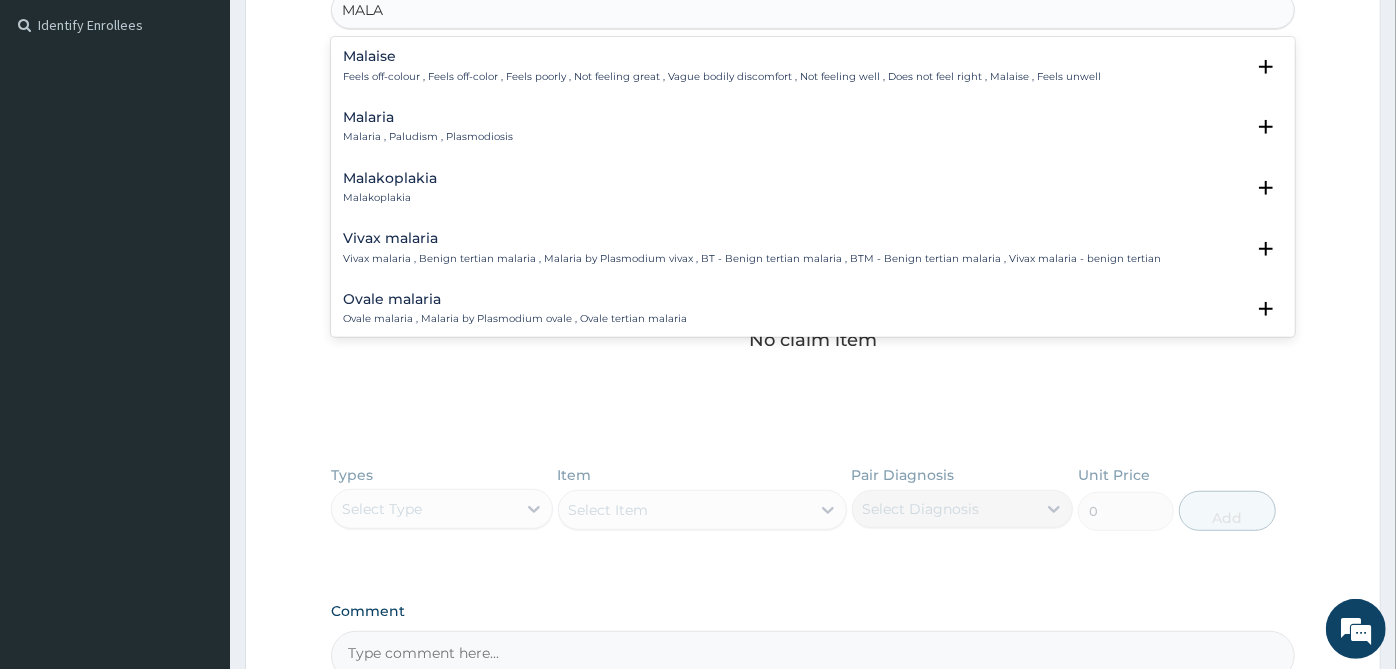 click on "Malaria , Paludism , Plasmodiosis" at bounding box center (428, 137) 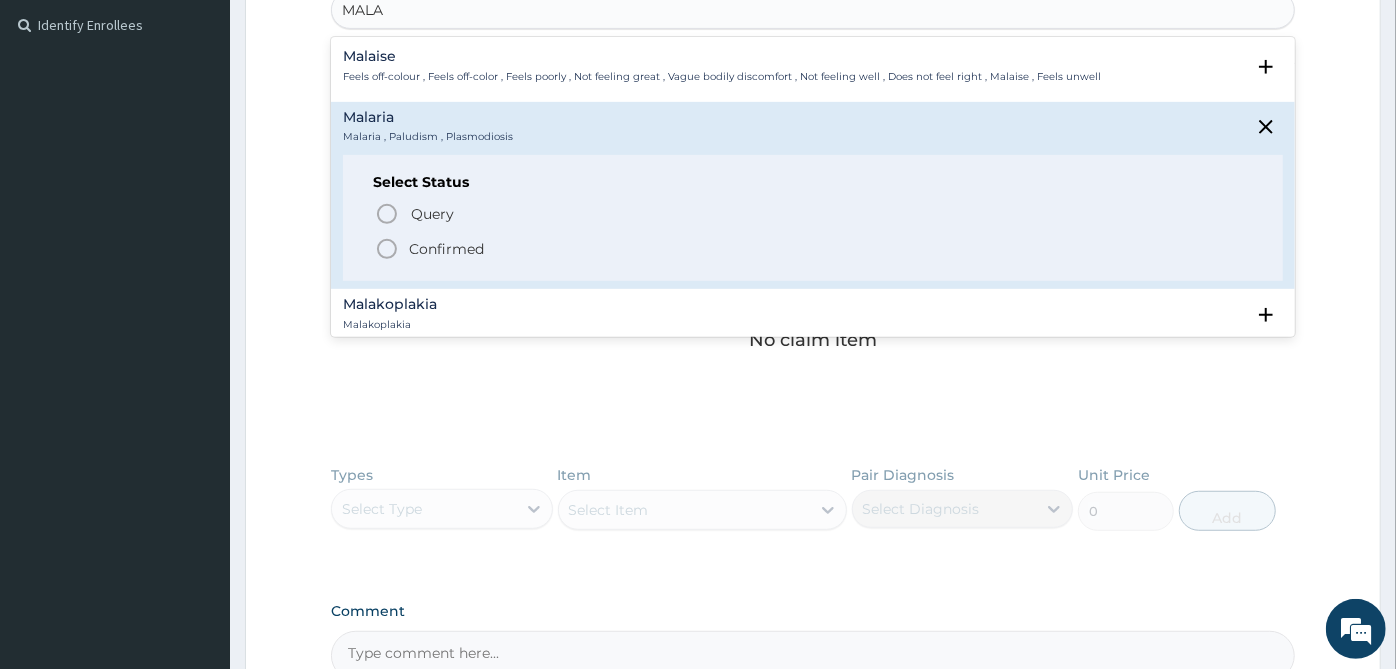 click on "Confirmed" at bounding box center [446, 249] 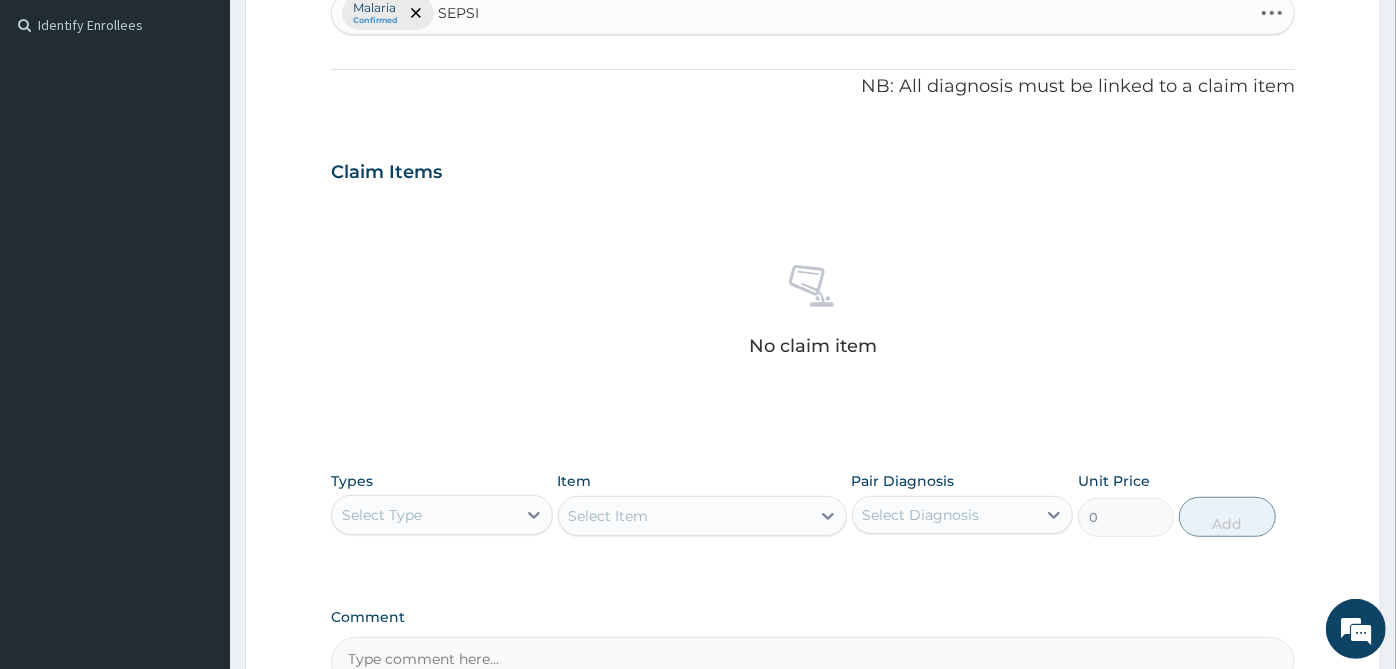 type on "SEPSIS" 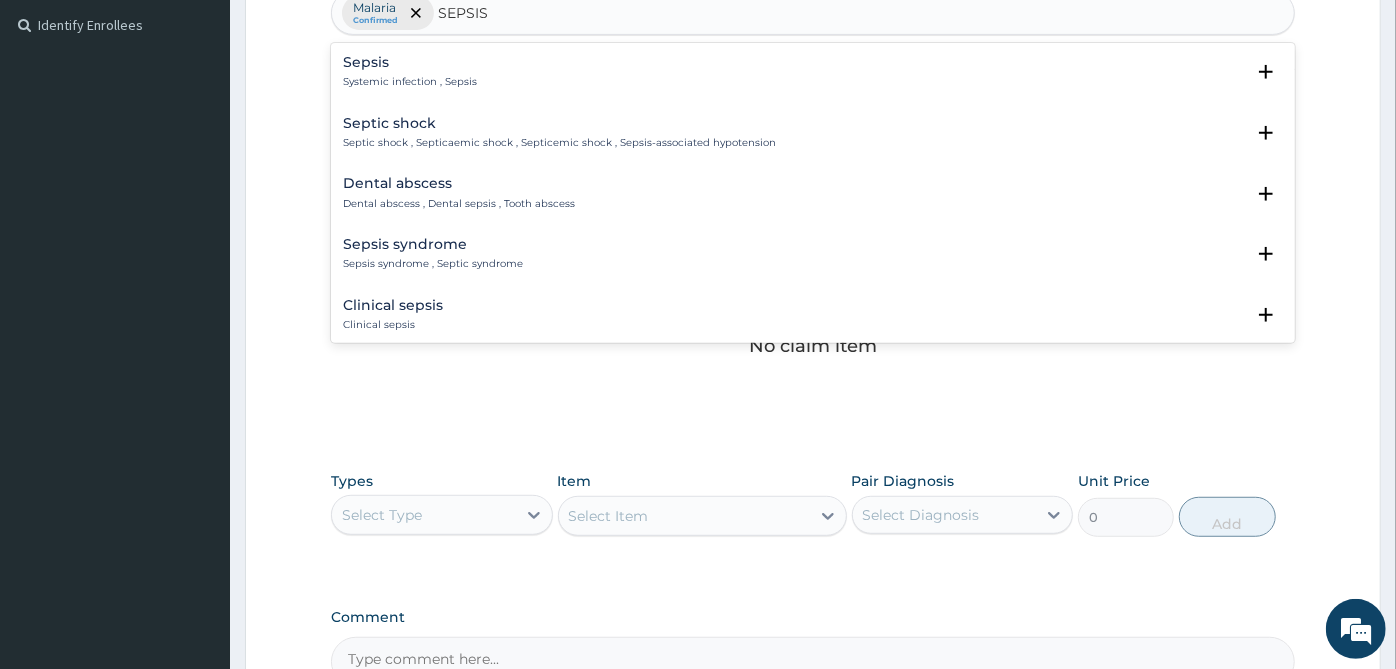 click on "Sepsis Systemic infection , Sepsis" at bounding box center [813, 72] 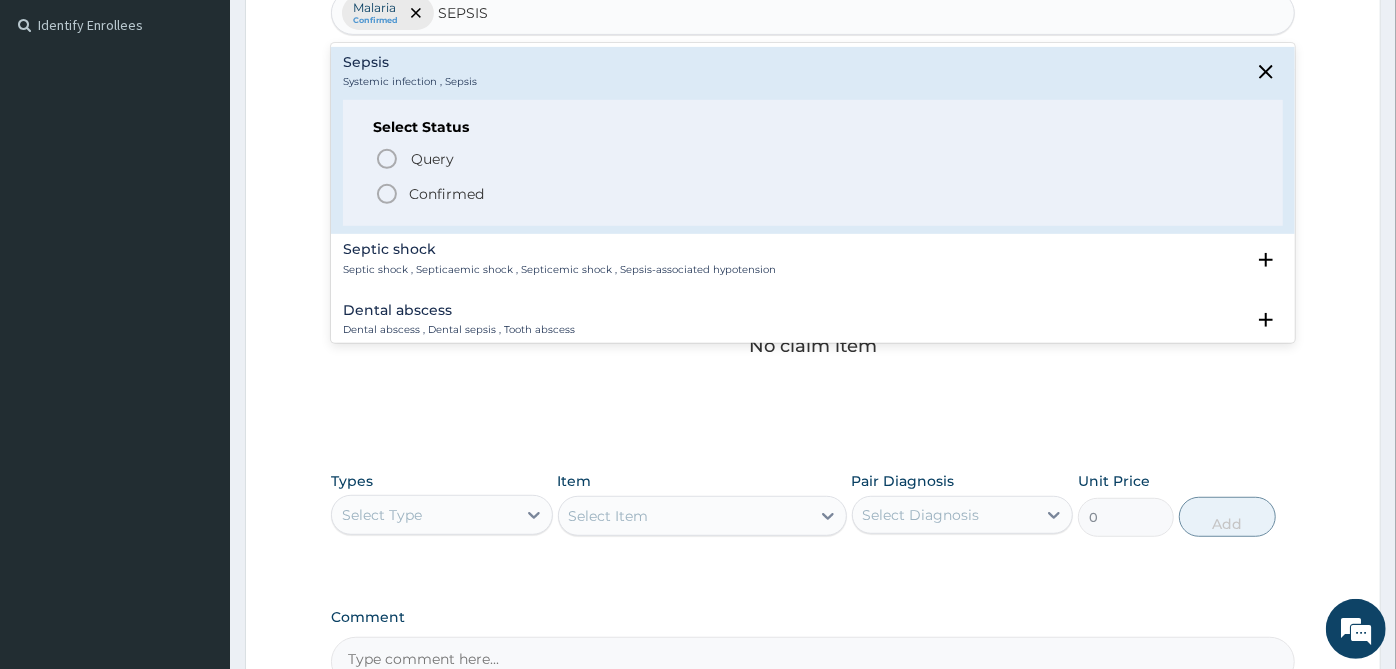 click on "Confirmed" at bounding box center [446, 194] 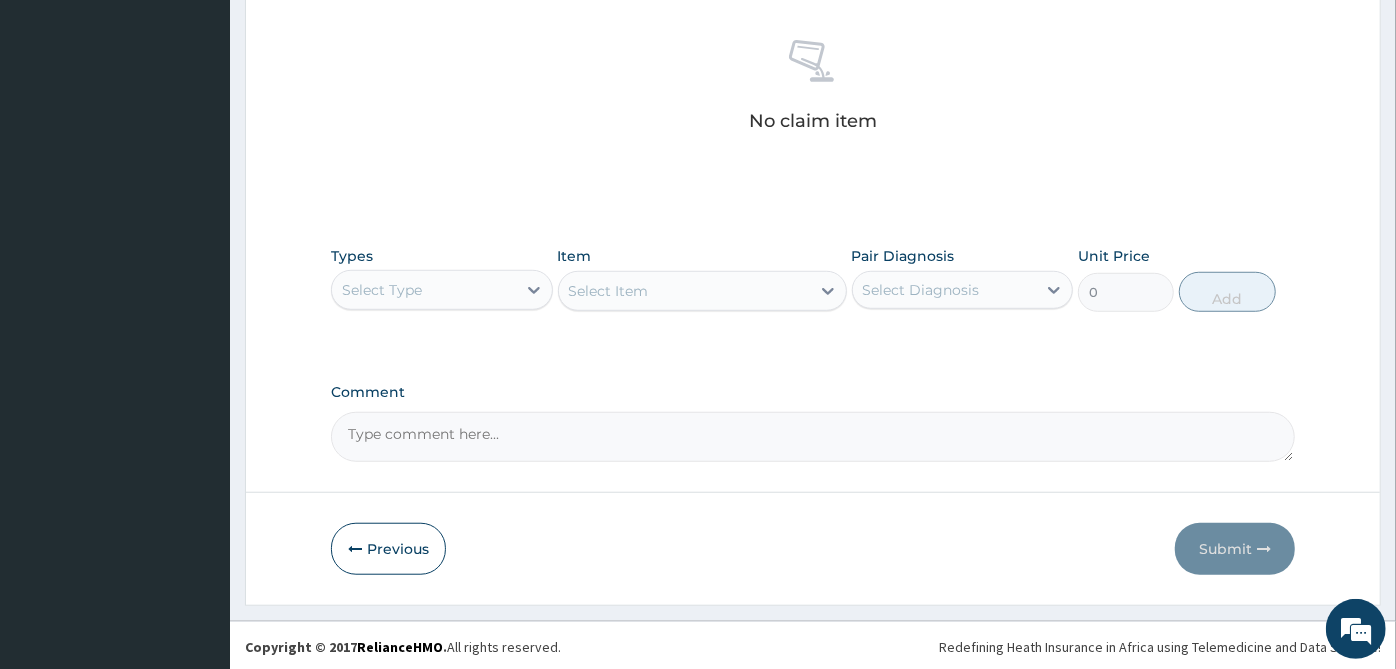 scroll, scrollTop: 548, scrollLeft: 0, axis: vertical 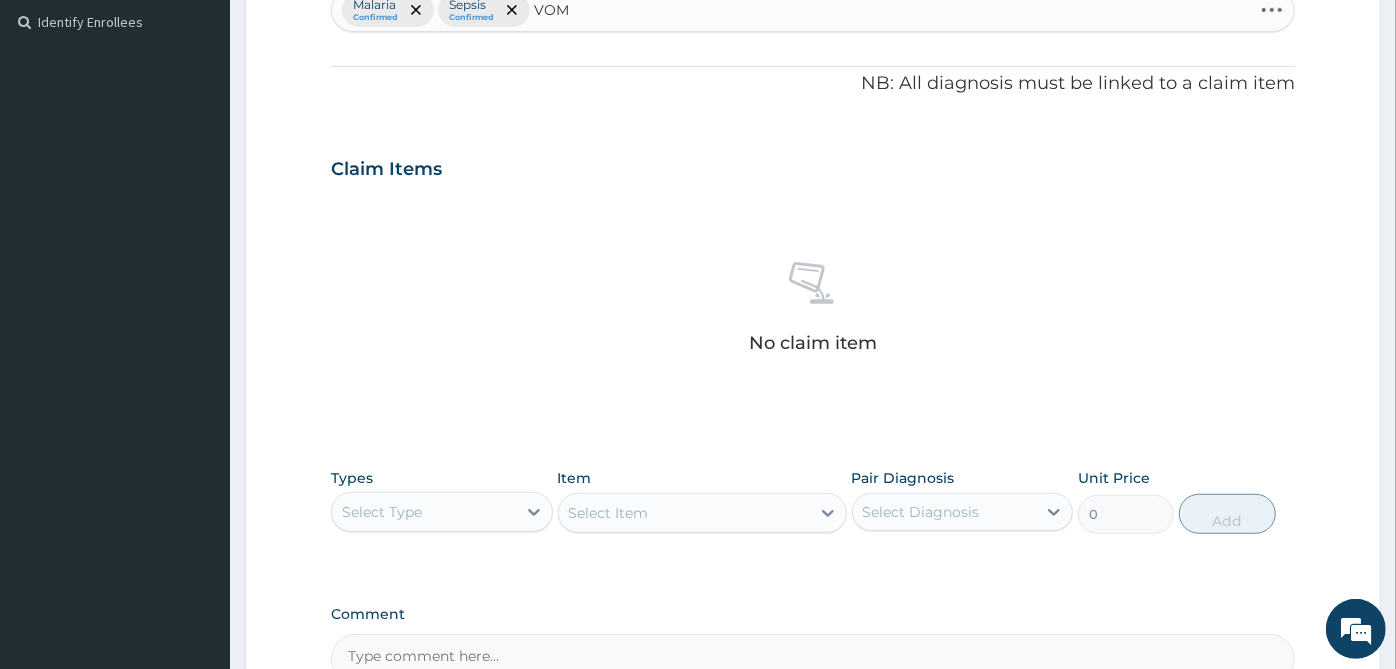 type on "VOMI" 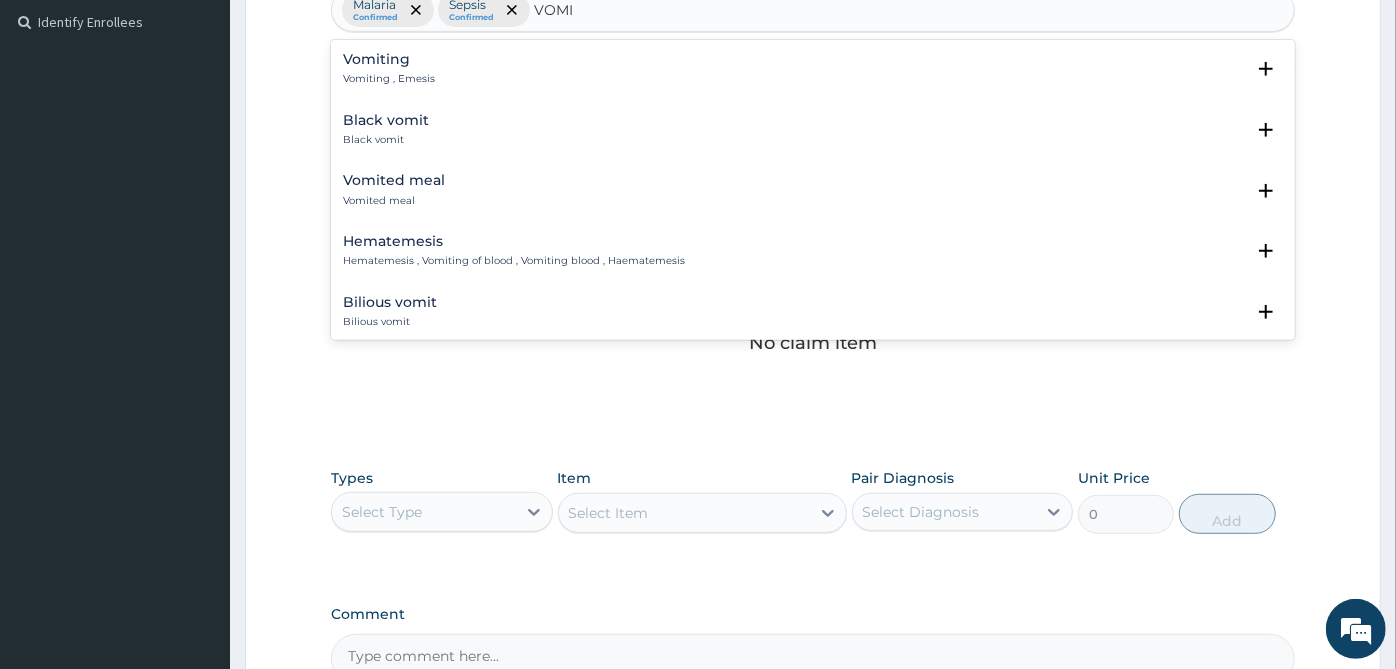 click on "Vomiting , Emesis" at bounding box center [389, 79] 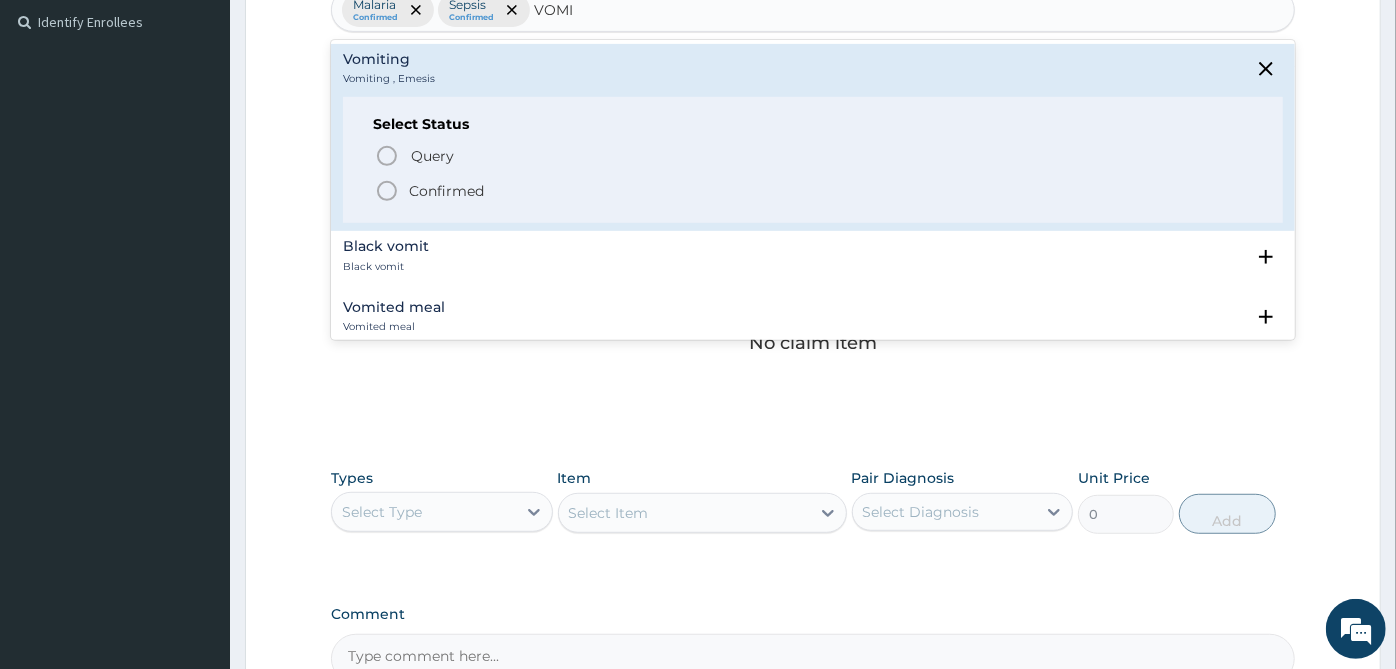 click on "Query Query covers suspected (?), Keep in view (kiv), Ruled out (r/o) Confirmed" at bounding box center [813, 172] 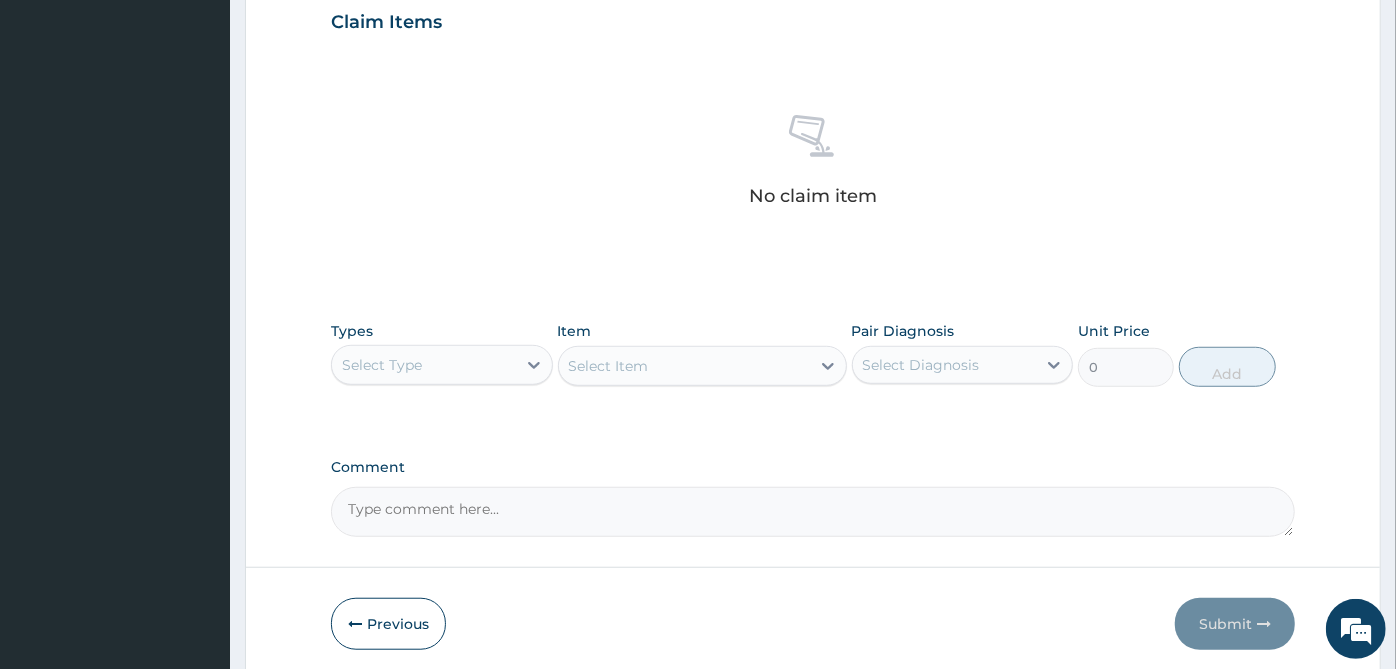 scroll, scrollTop: 770, scrollLeft: 0, axis: vertical 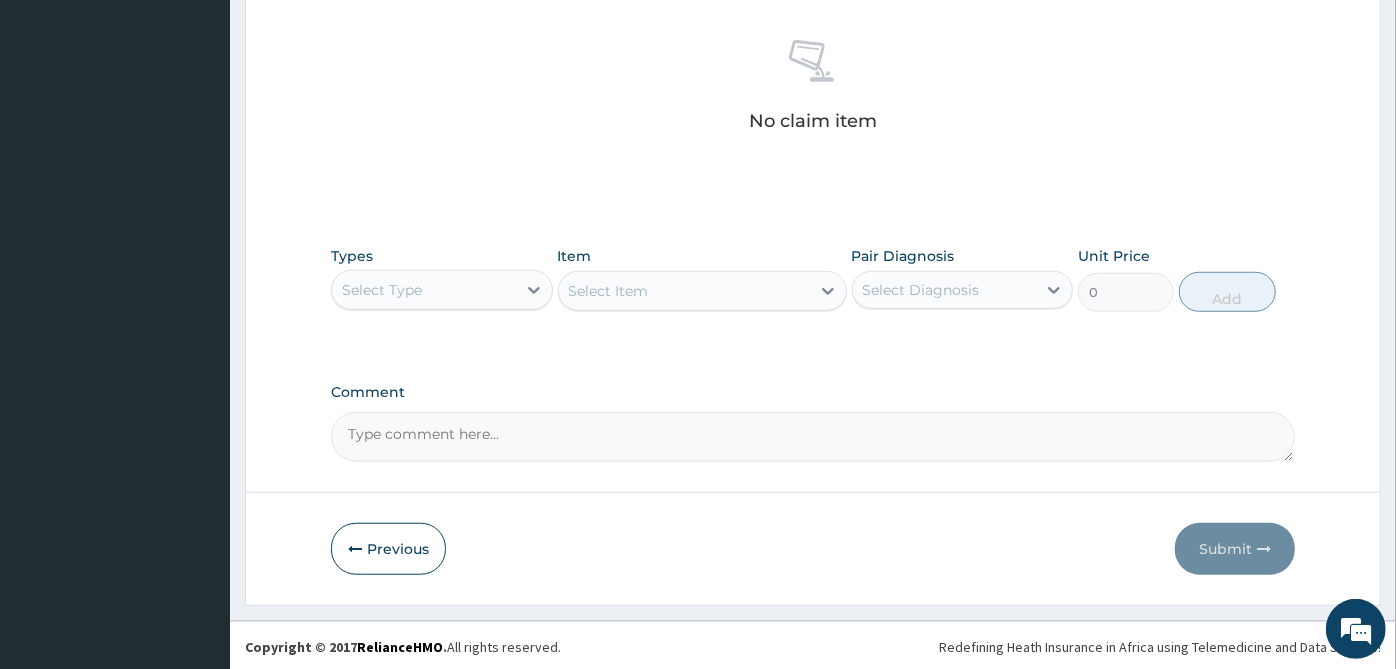 click on "Select Type" at bounding box center (382, 290) 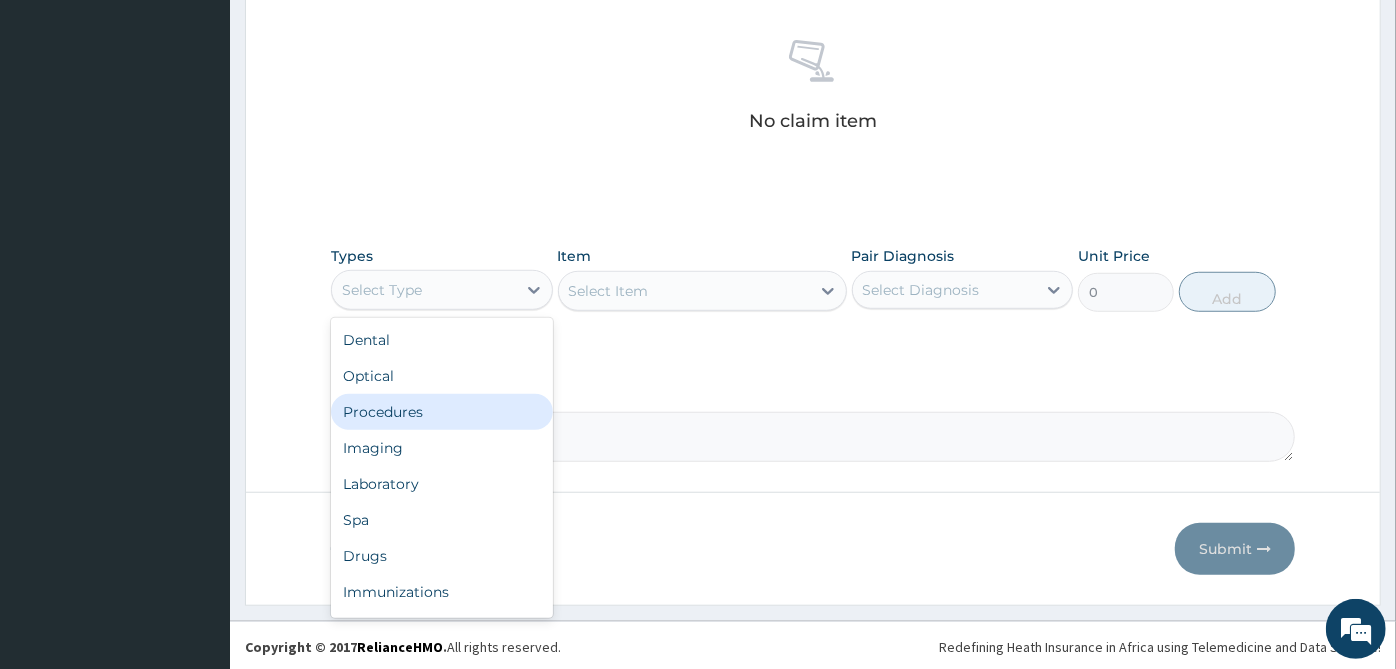 click on "Procedures" at bounding box center [442, 412] 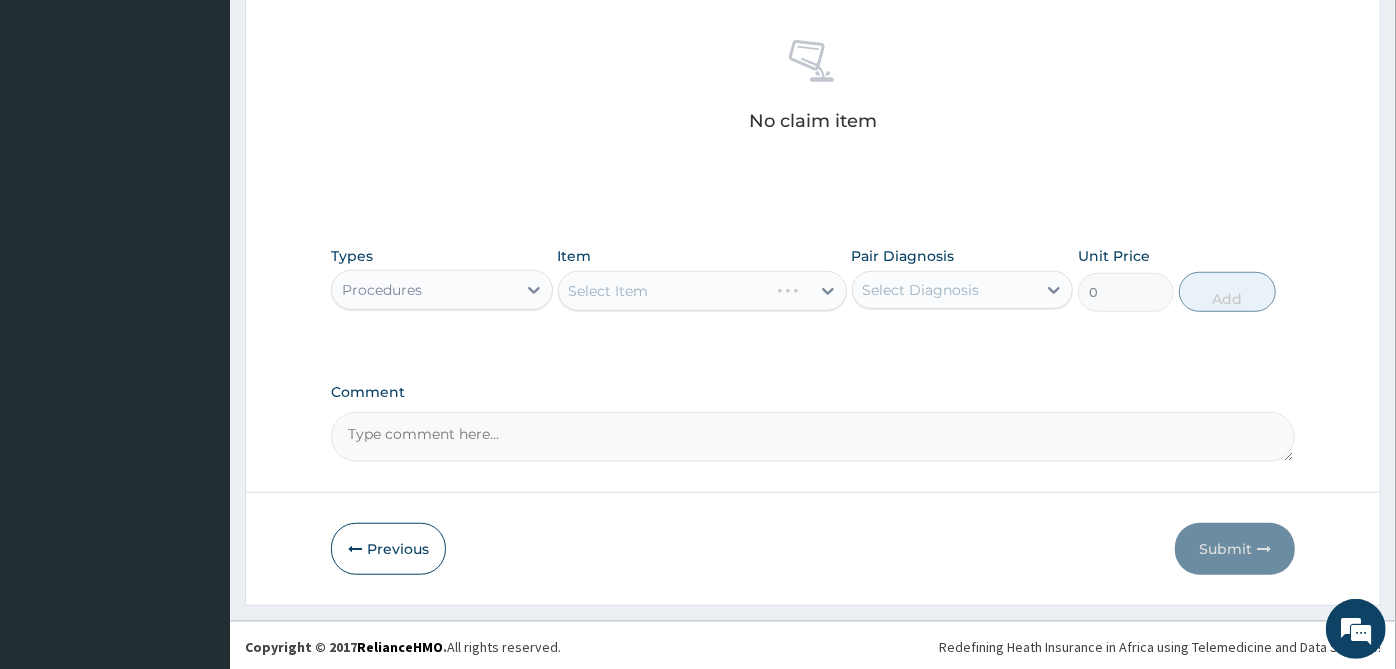 click on "Select Diagnosis" at bounding box center (945, 290) 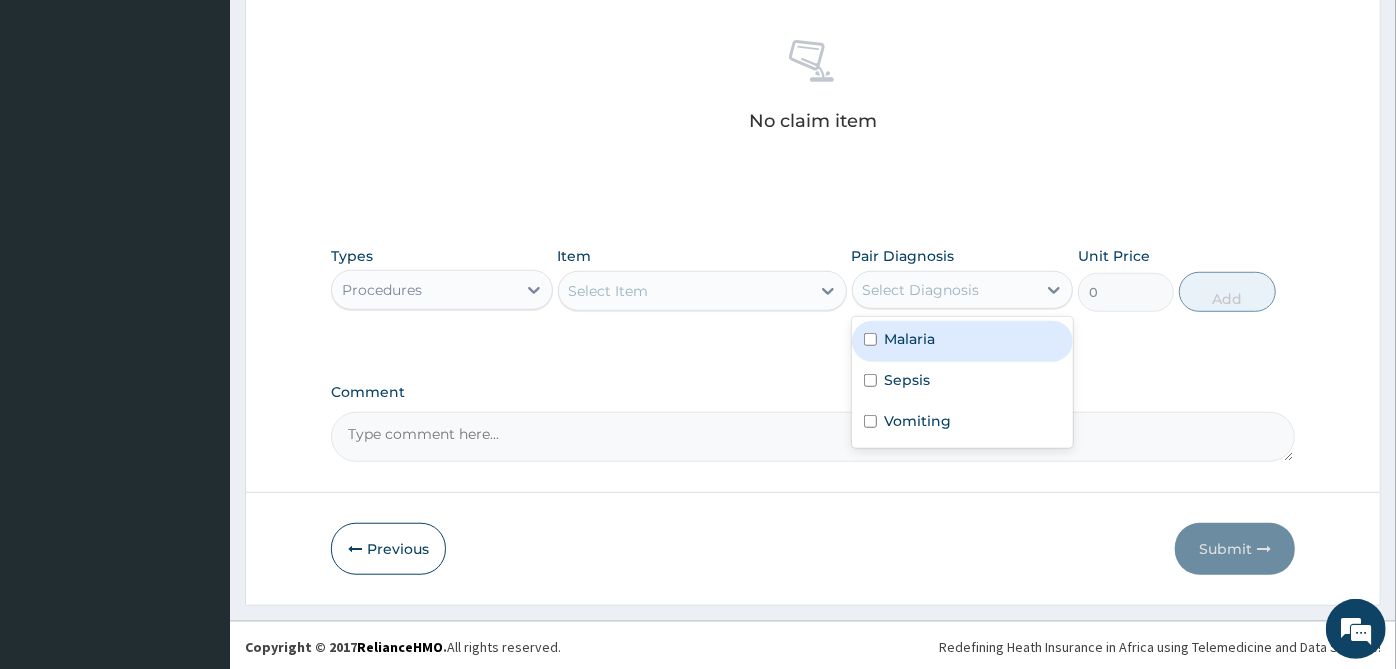 click on "Malaria" at bounding box center (963, 341) 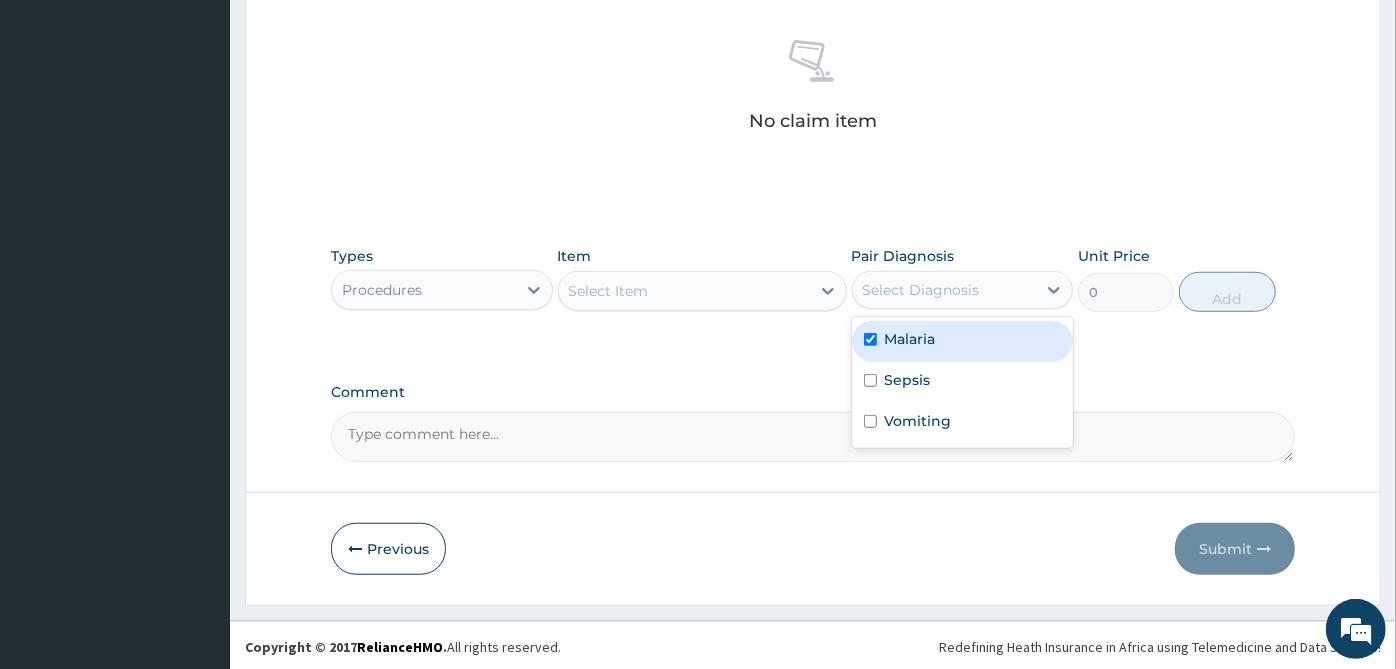 checkbox on "true" 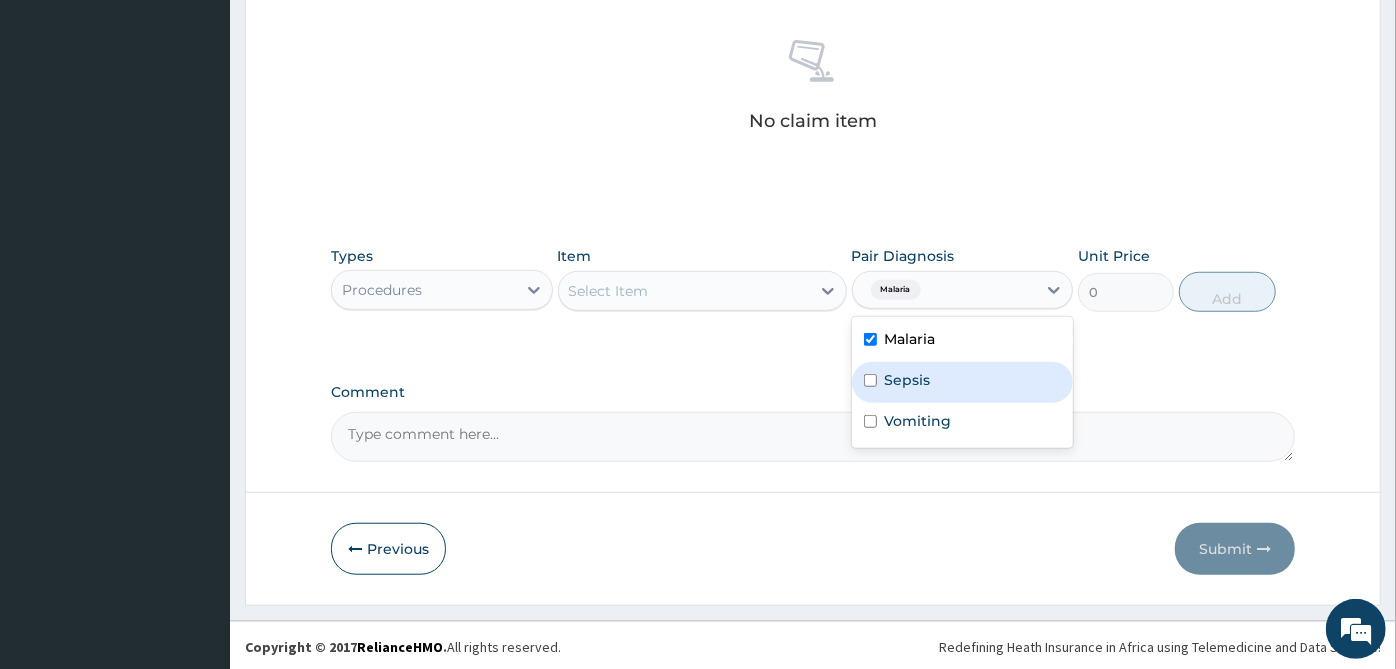 click on "Sepsis" at bounding box center [963, 382] 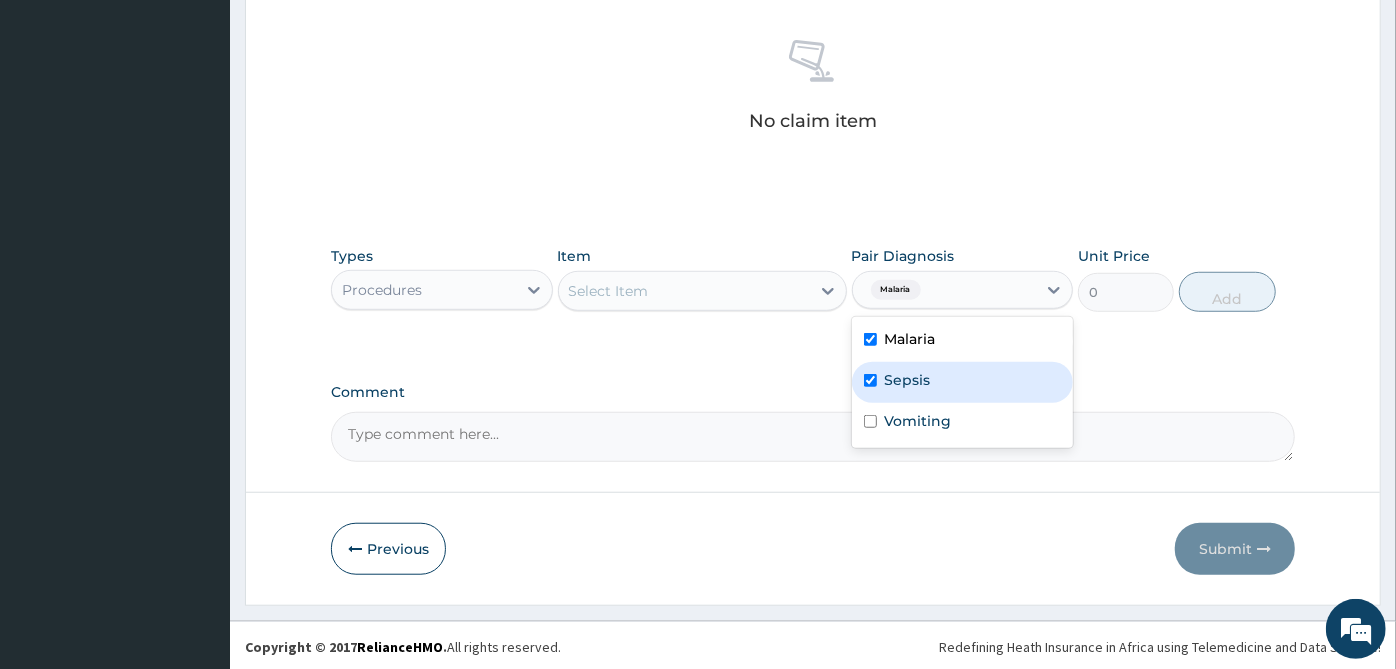 checkbox on "true" 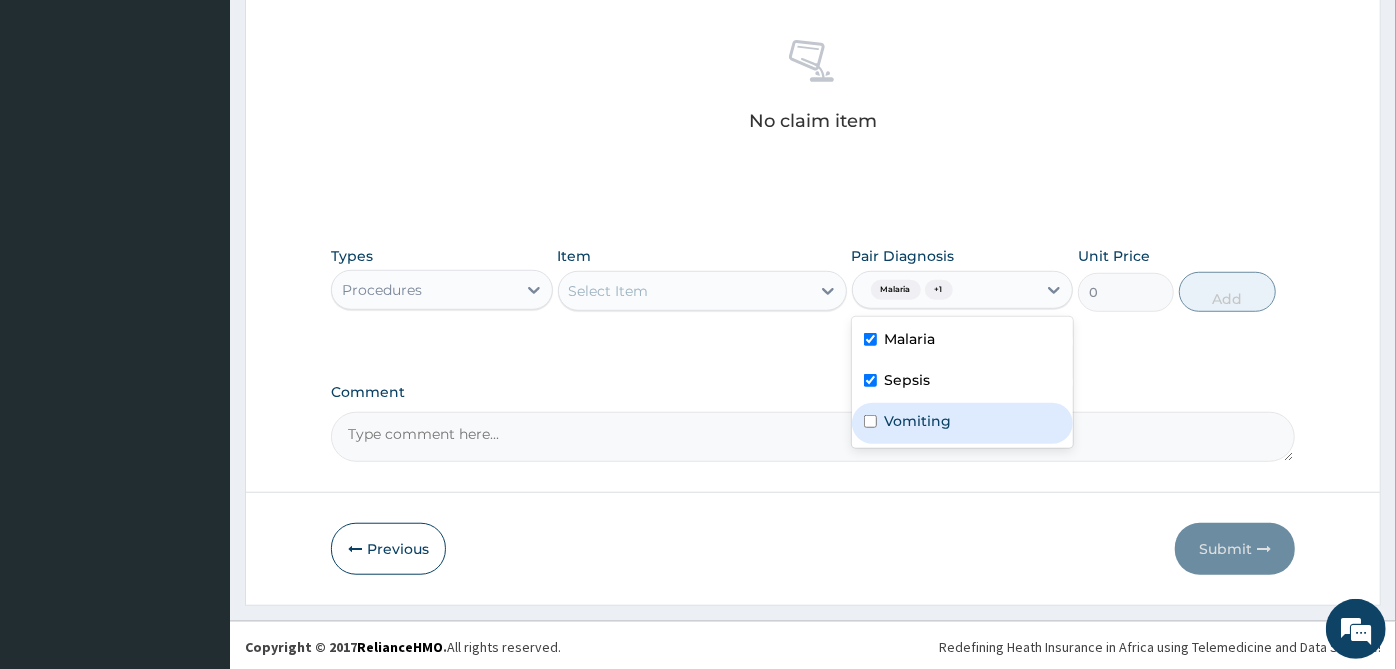 click on "Vomiting" at bounding box center [963, 423] 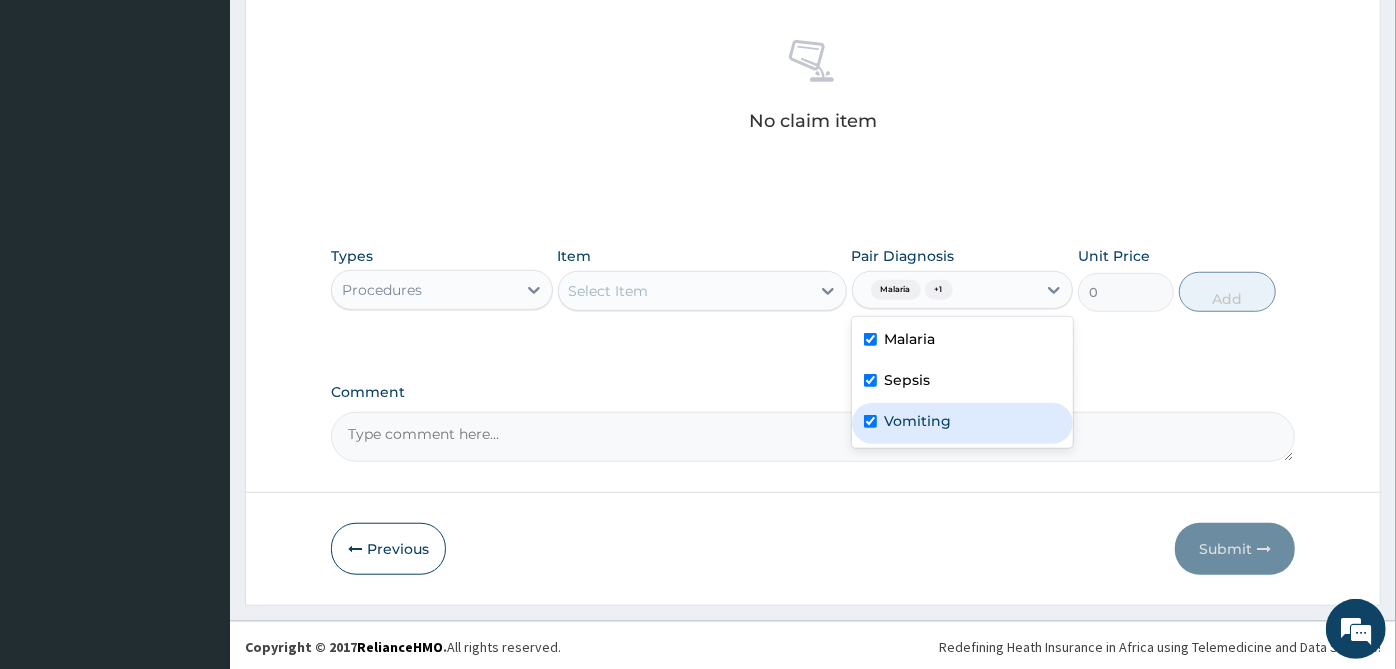 checkbox on "true" 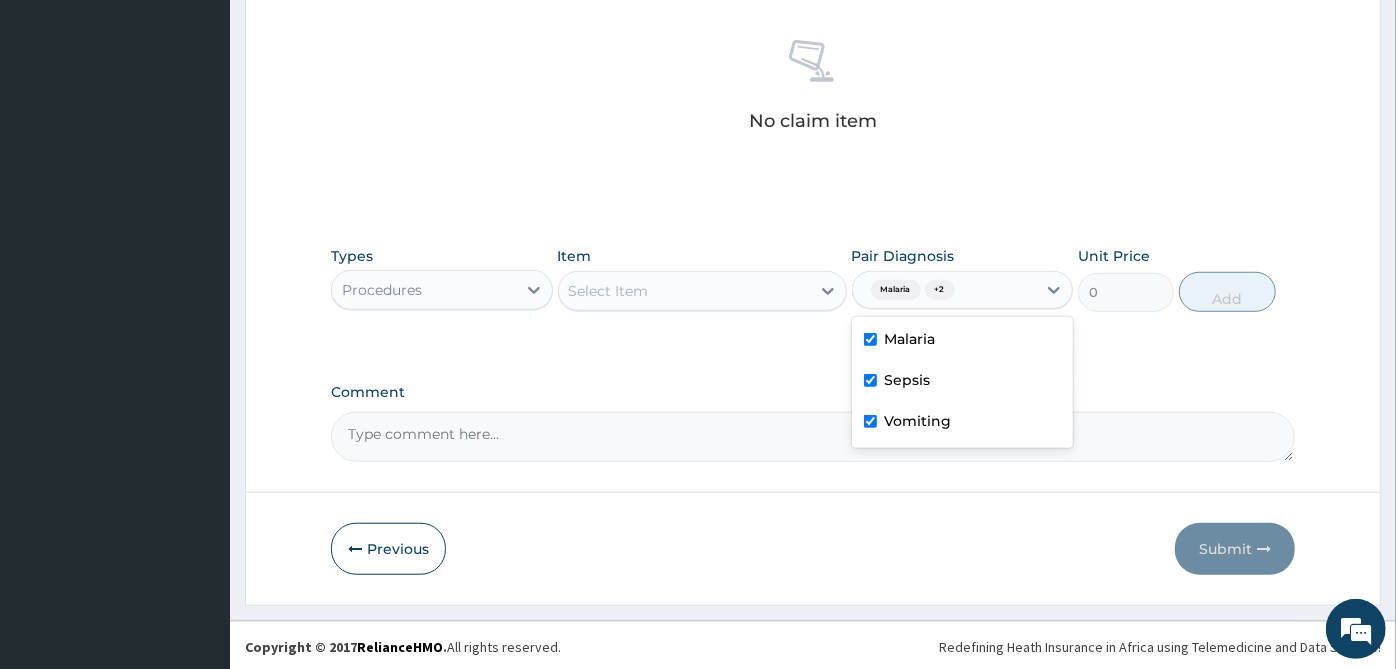 click on "Select Item" at bounding box center (684, 291) 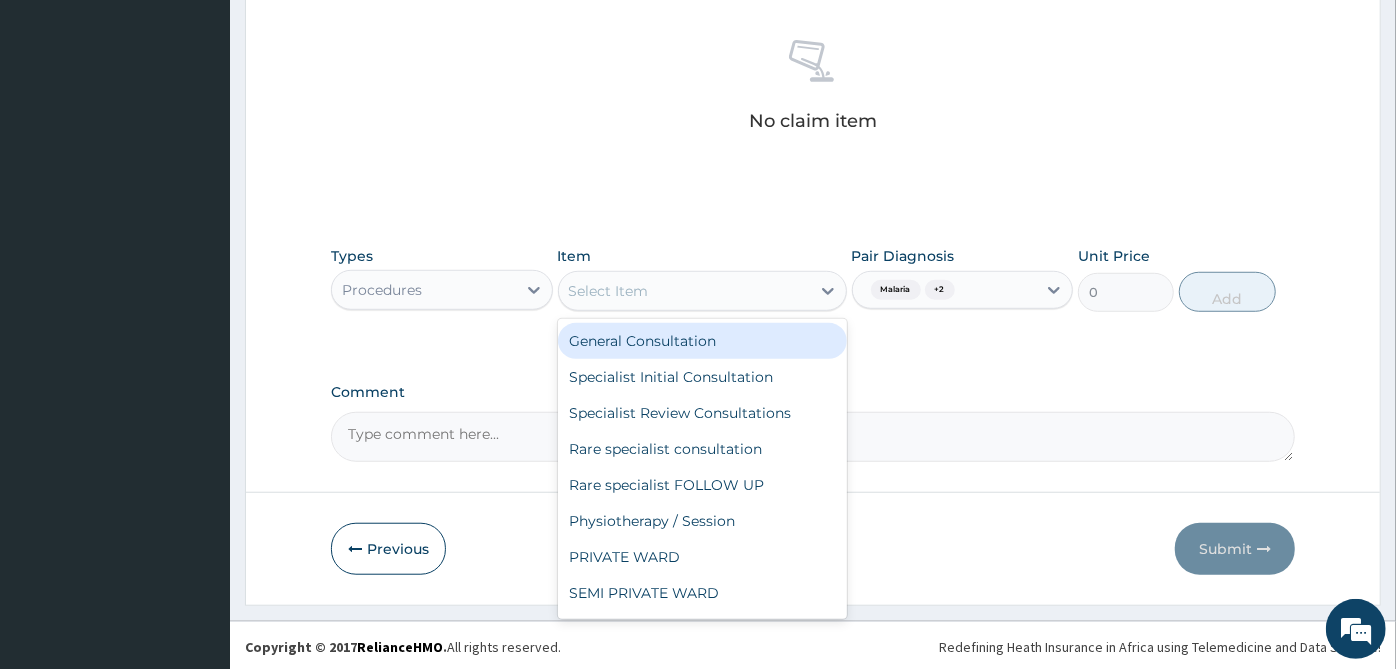 click on "Types Procedures Item option General Consultation focused, 1 of 176. 176 results available. Use Up and Down to choose options, press Enter to select the currently focused option, press Escape to exit the menu, press Tab to select the option and exit the menu. Select Item General Consultation Specialist Initial Consultation Specialist Review Consultations Rare specialist consultation Rare specialist FOLLOW UP Physiotherapy / Session PRIVATE WARD SEMI PRIVATE WARD Feeding per diem Registration/General Consultation Aspirations / Paracentesis Ambulance service inter-state Ambulance service Intra- state Electrocardiography (ECG) Electroencephalography (EEG) Evacuation Of Impacted Faeces Incubator Care Lumbar Puncture Nebulisation (outpatient) Nebulisation (inpatient) Oxygen Therapy continuous Oxygen therapy intermittent Phototherapy Subdural Tap Catheterization Circumcision Crutches Congenital Multiple Digits Or Syndactyly Ear Piercing Exchange Blood Transfusion (Rh positive Blood With Set) Knee Effusion Taps CTG" at bounding box center [813, 279] 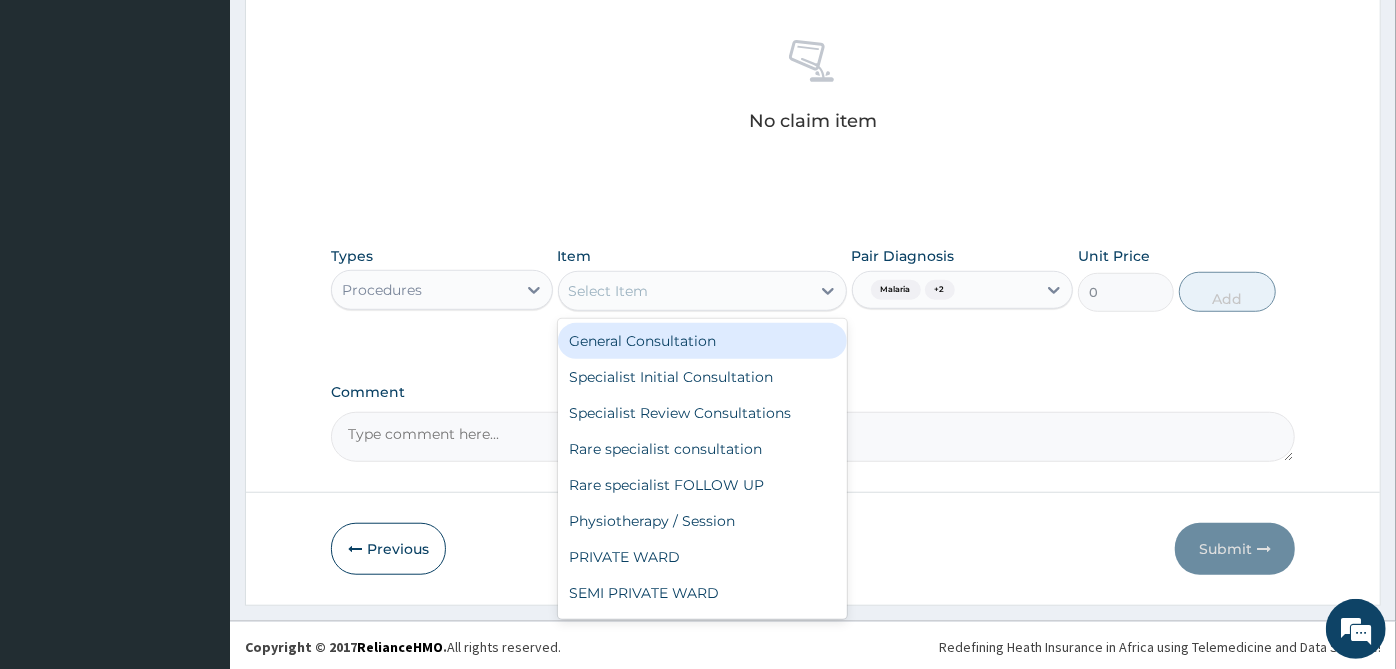 click on "Select Item" at bounding box center (684, 291) 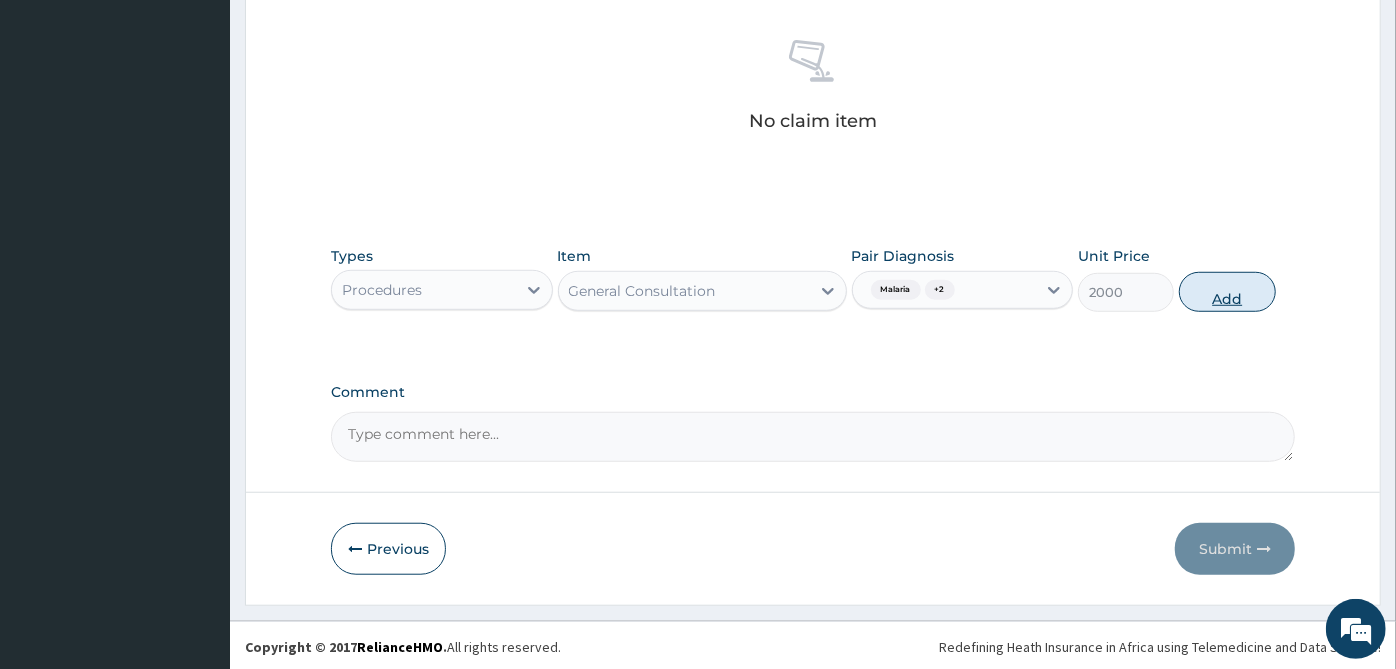 click on "Add" at bounding box center [1227, 292] 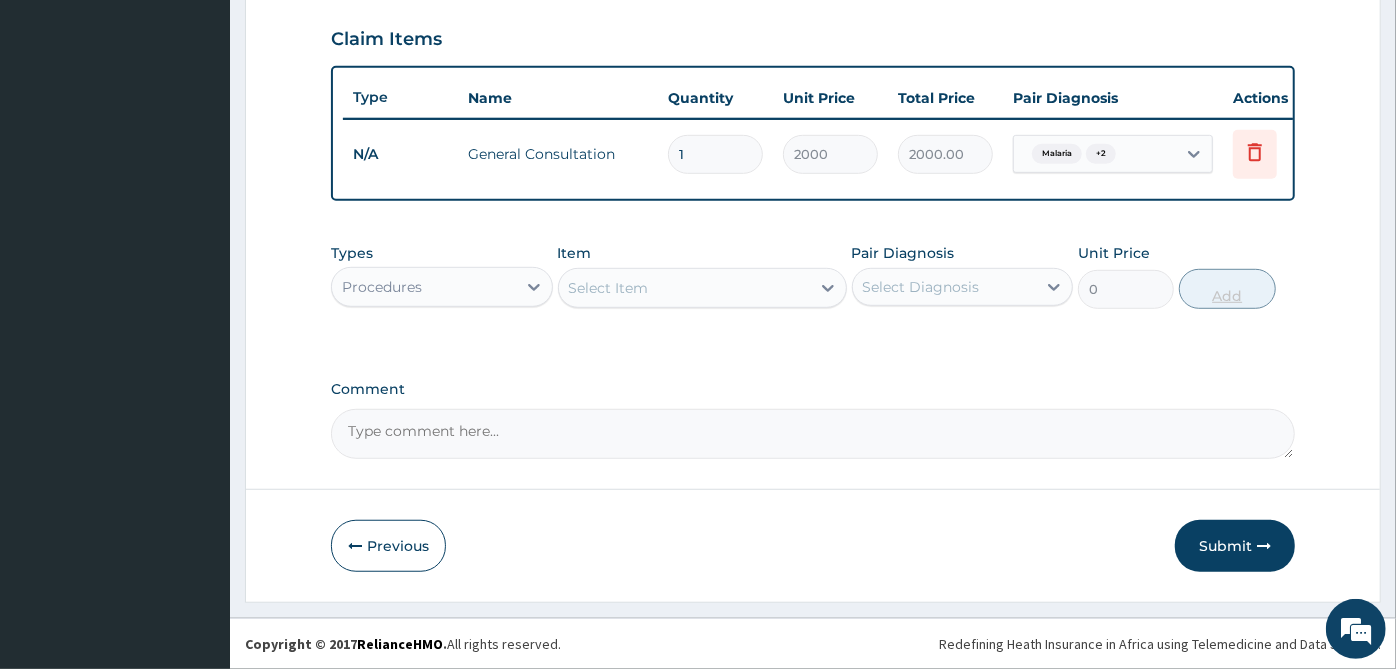 scroll, scrollTop: 690, scrollLeft: 0, axis: vertical 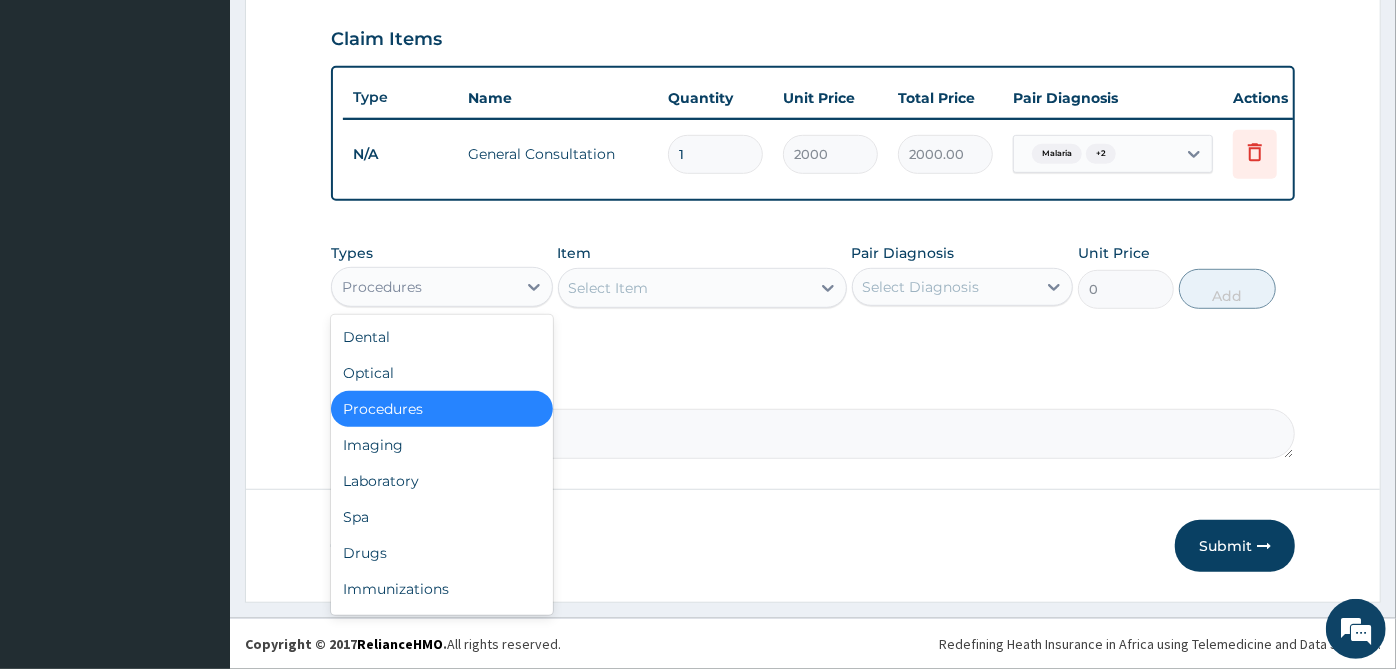 click on "Procedures" at bounding box center [424, 287] 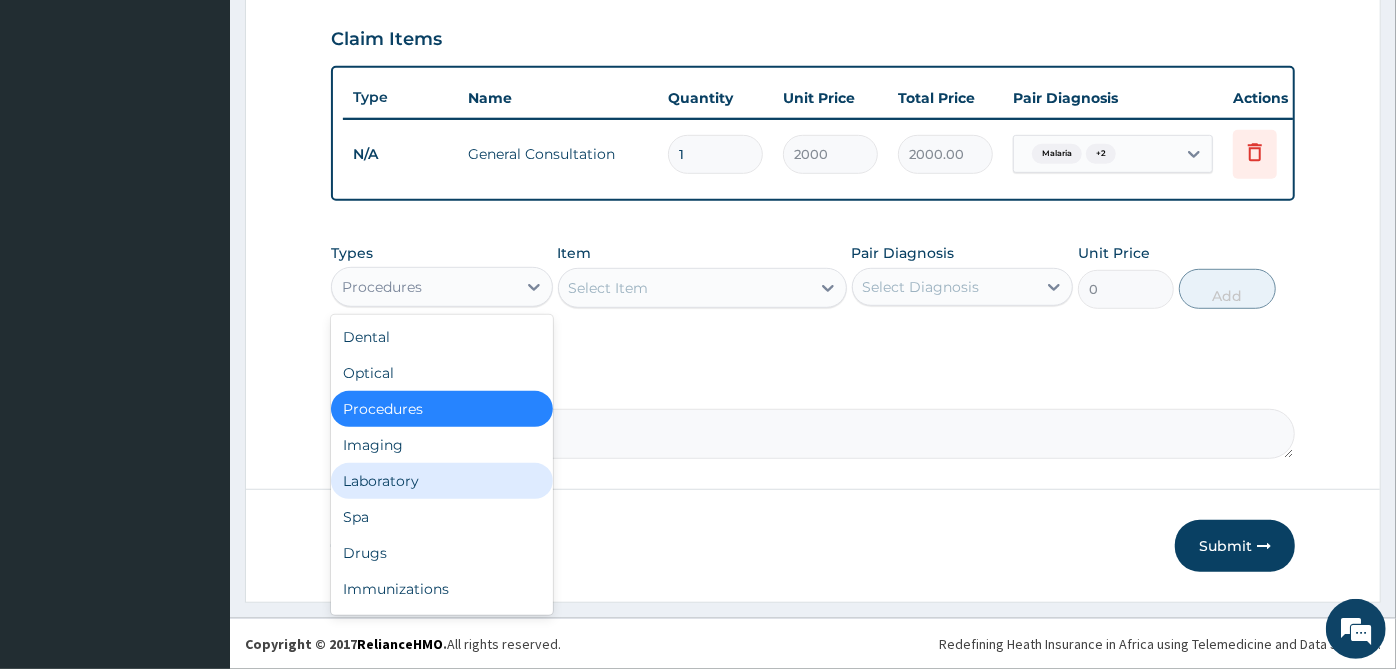 click on "Laboratory" at bounding box center (442, 481) 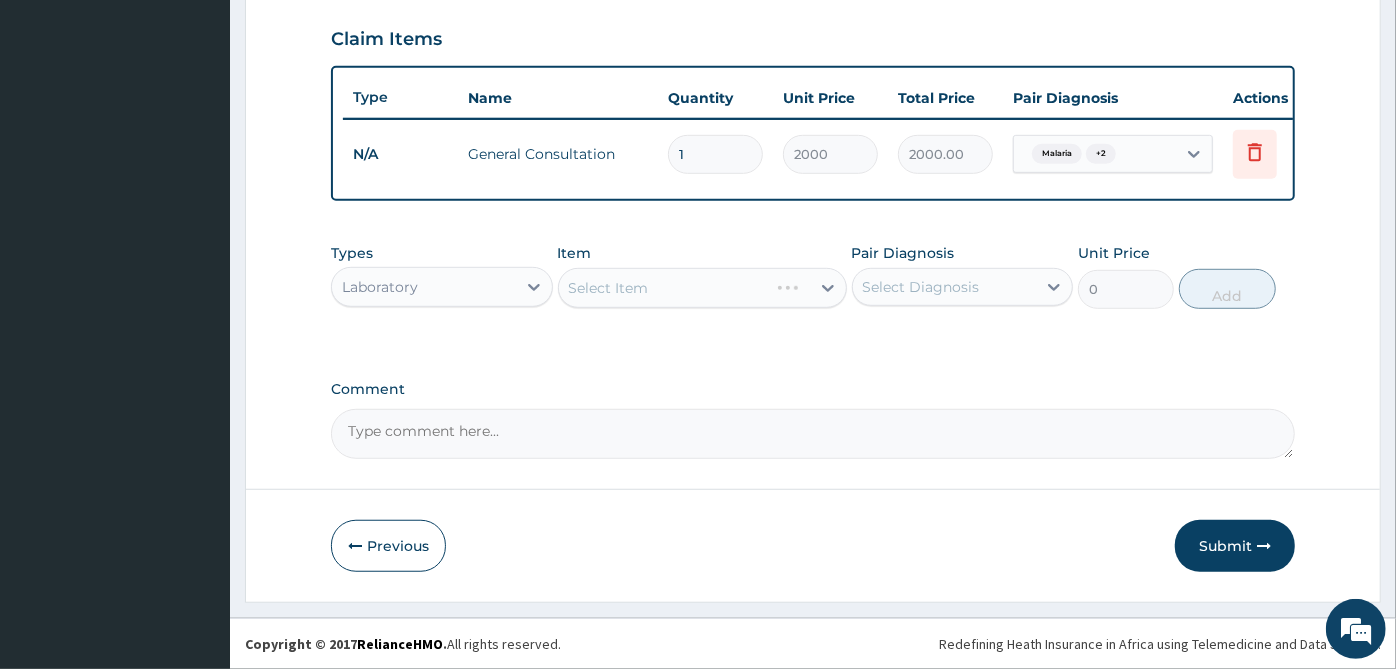 click on "Select Diagnosis" at bounding box center [945, 287] 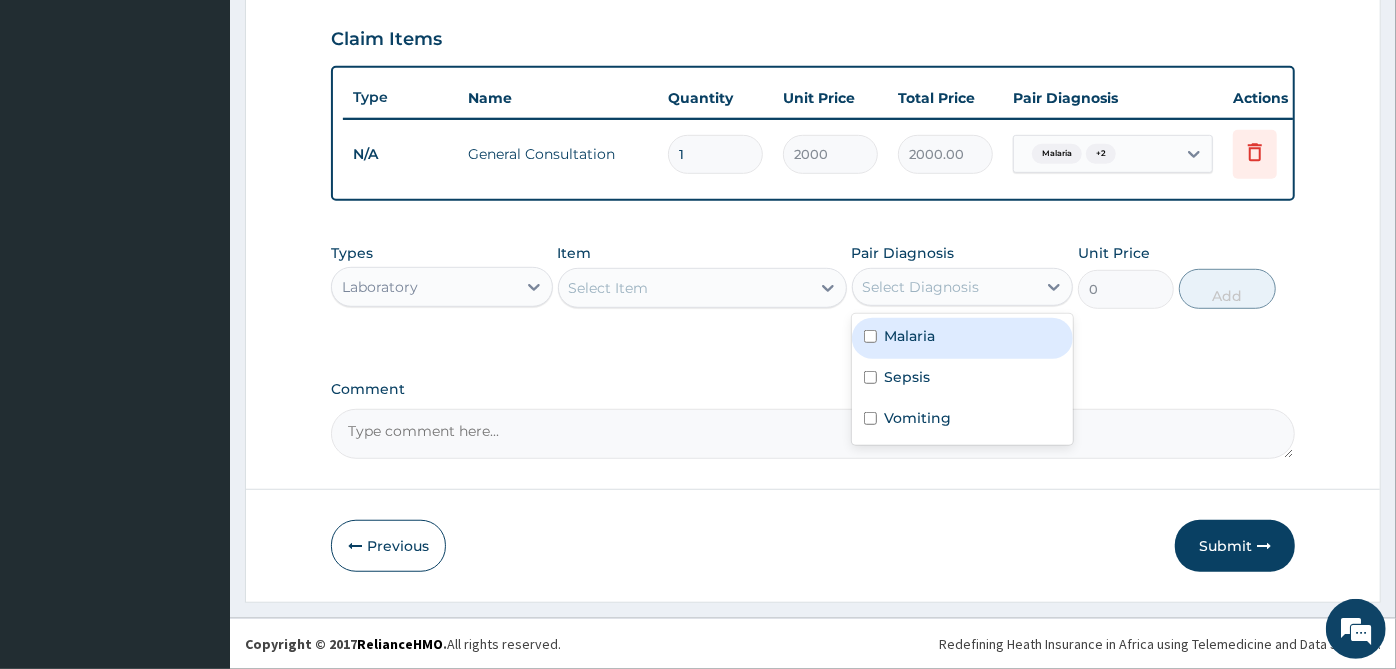 click on "Malaria" at bounding box center [963, 338] 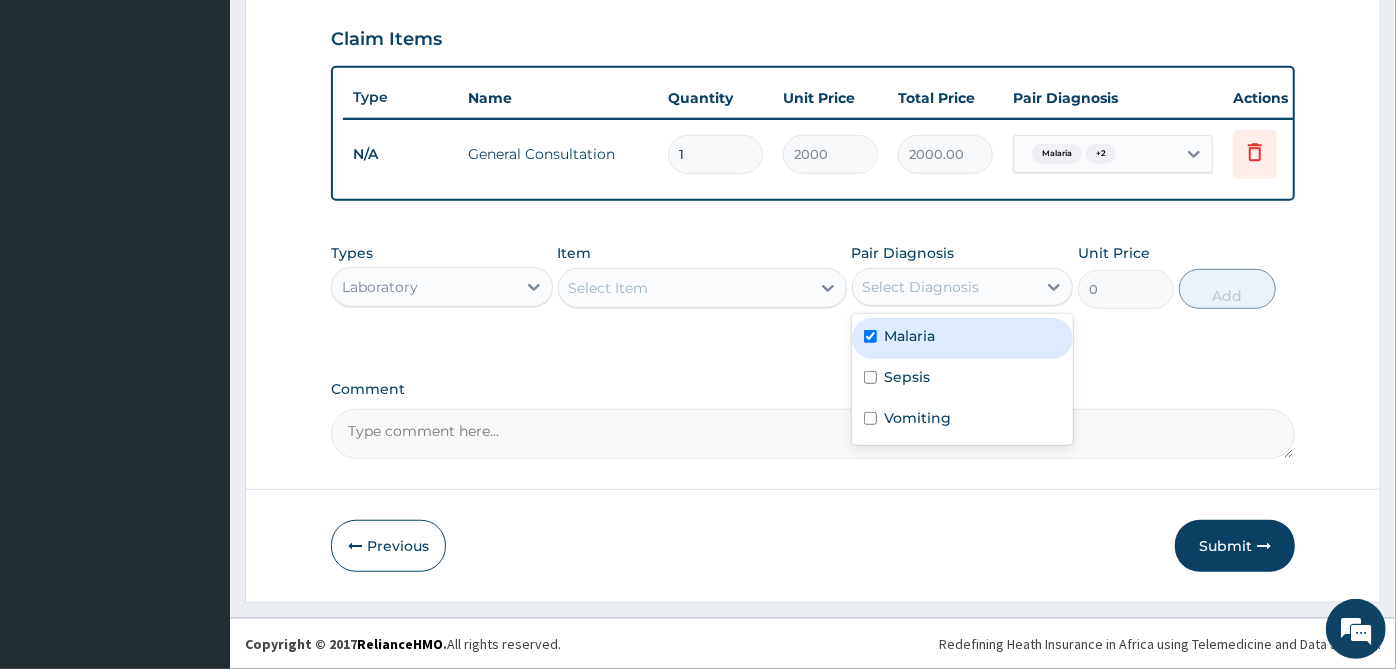 checkbox on "true" 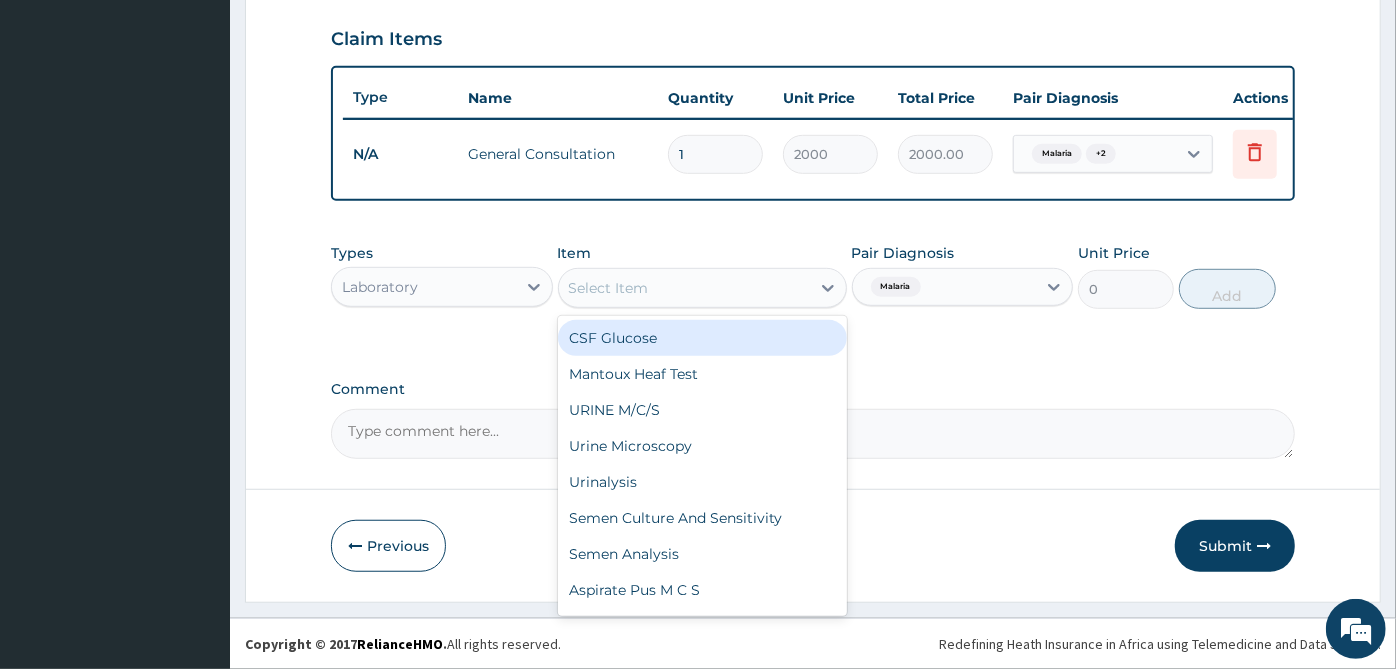click on "Select Item" at bounding box center [702, 288] 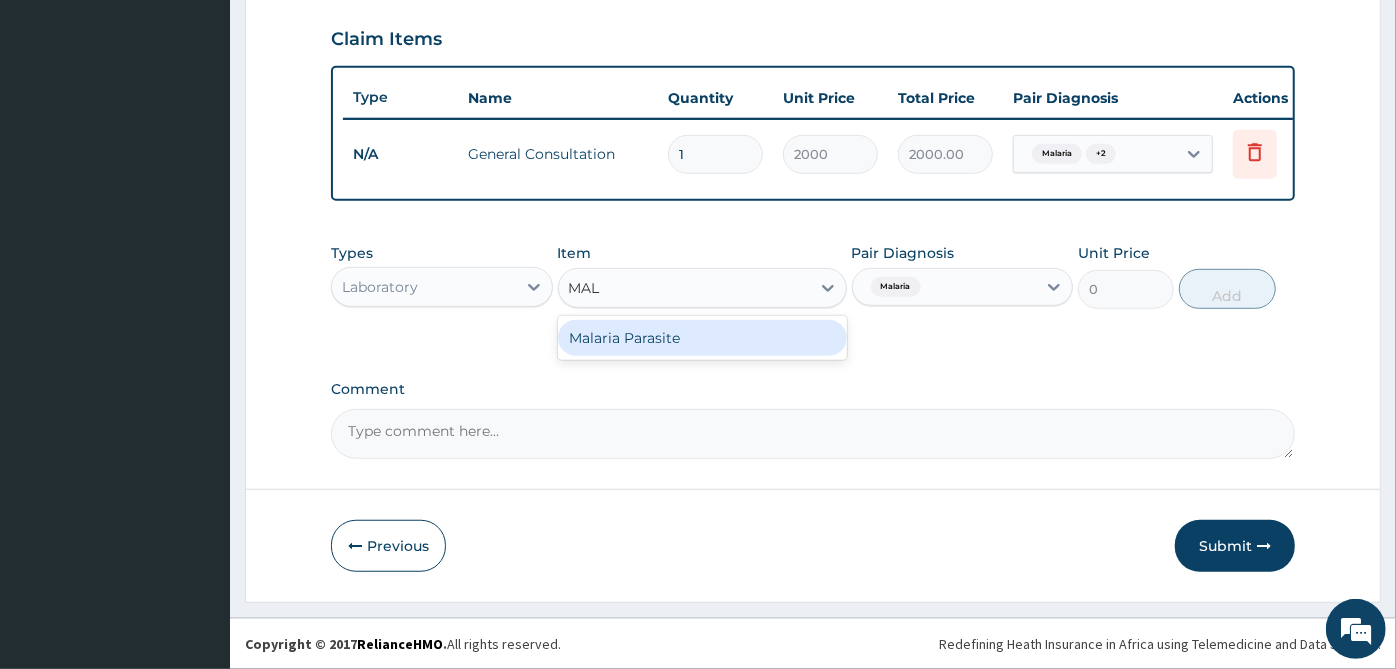 type on "MALA" 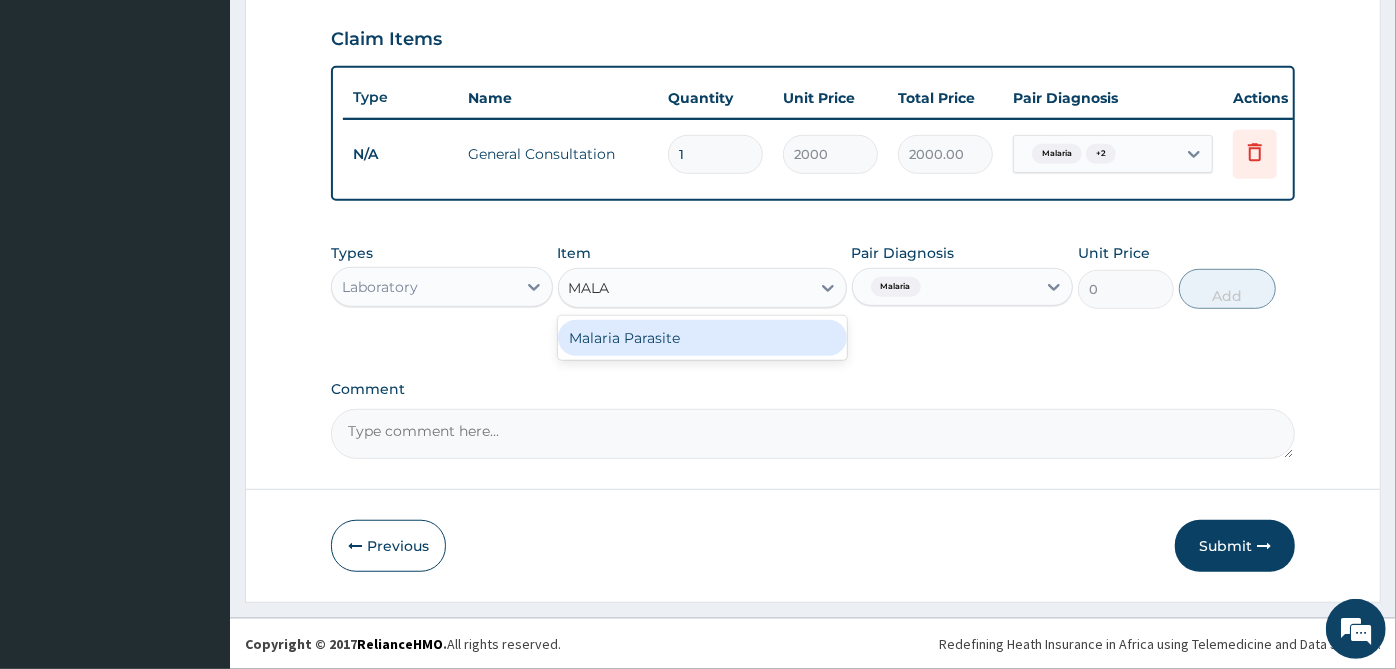 click on "Malaria Parasite" at bounding box center (702, 338) 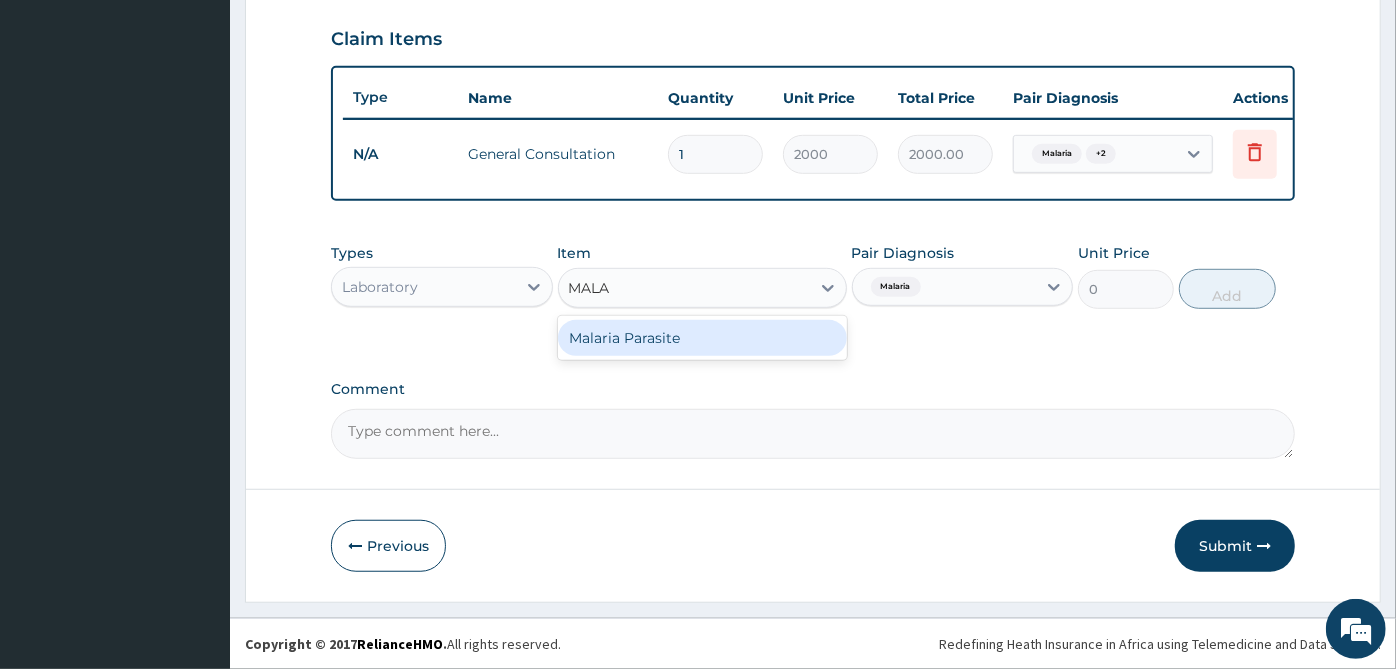 type 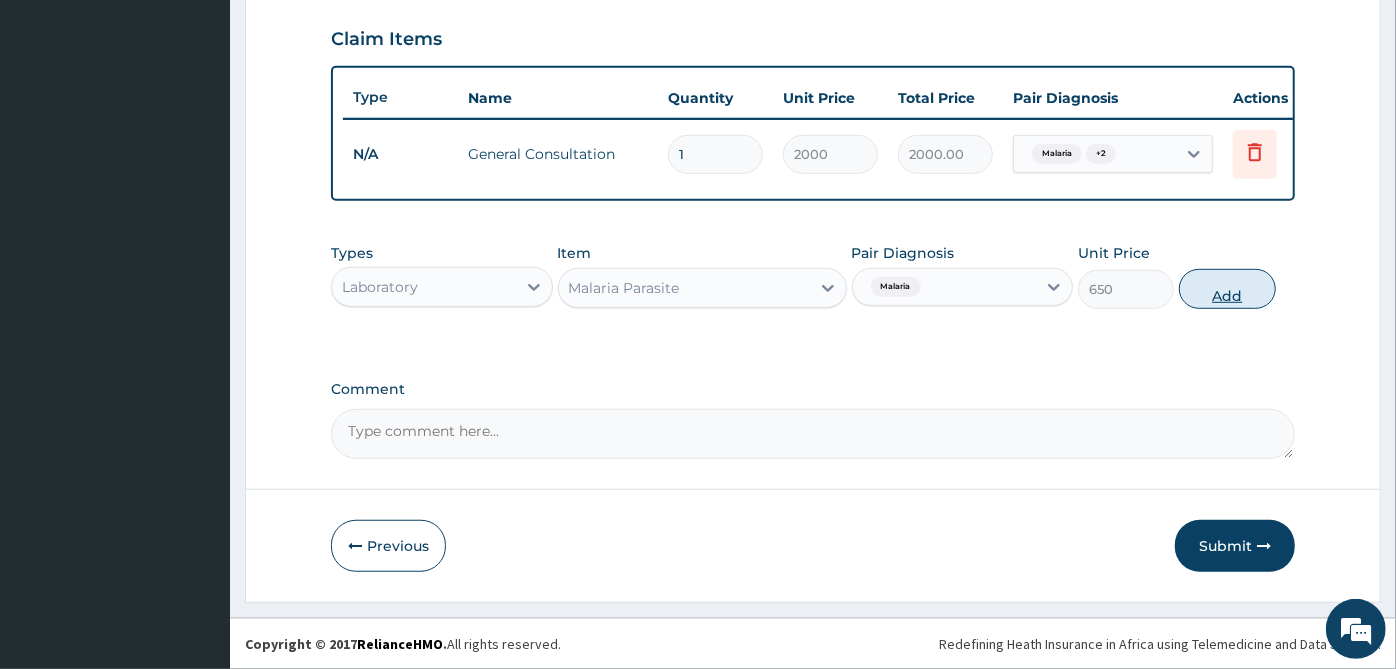 click on "Add" at bounding box center [1227, 289] 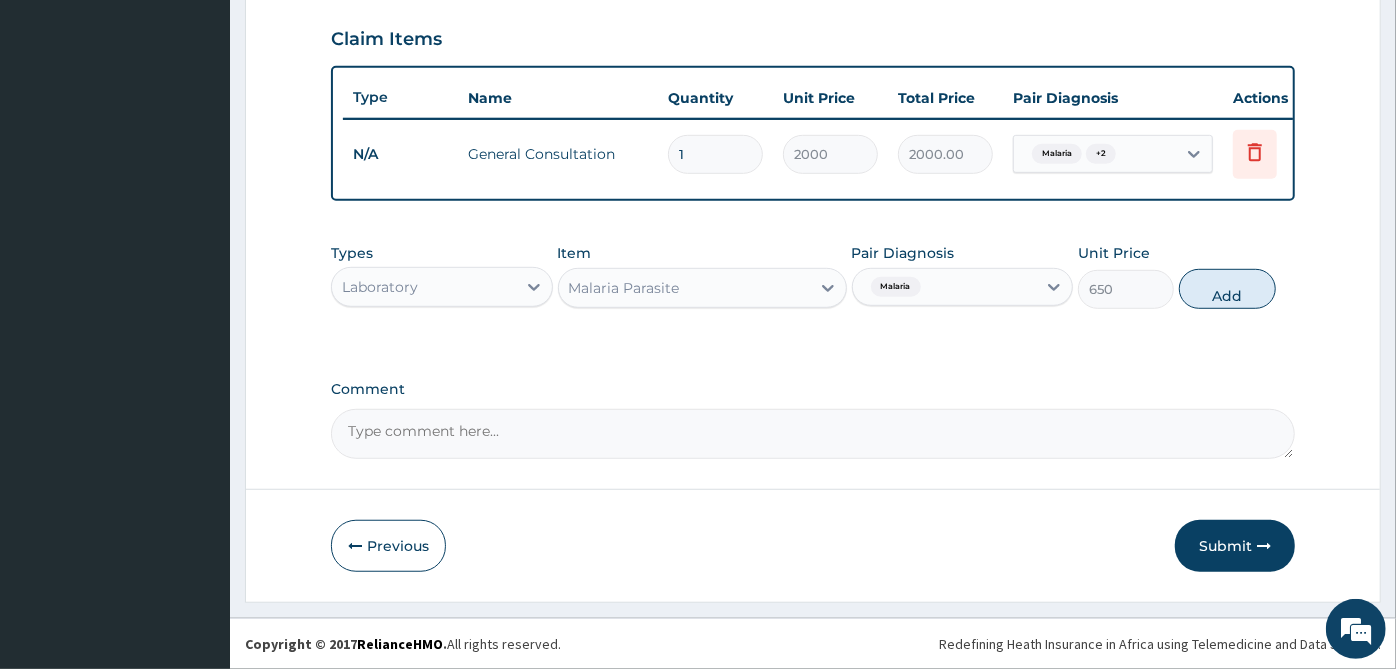 type on "0" 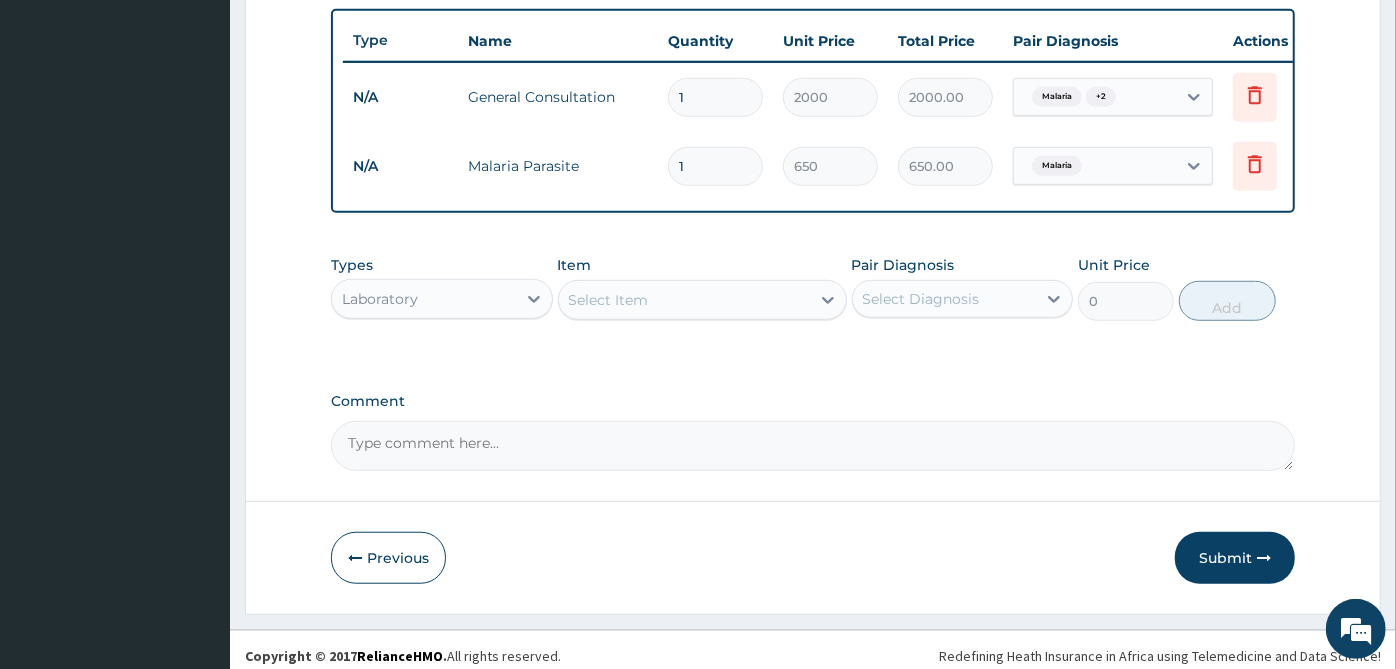 scroll, scrollTop: 760, scrollLeft: 0, axis: vertical 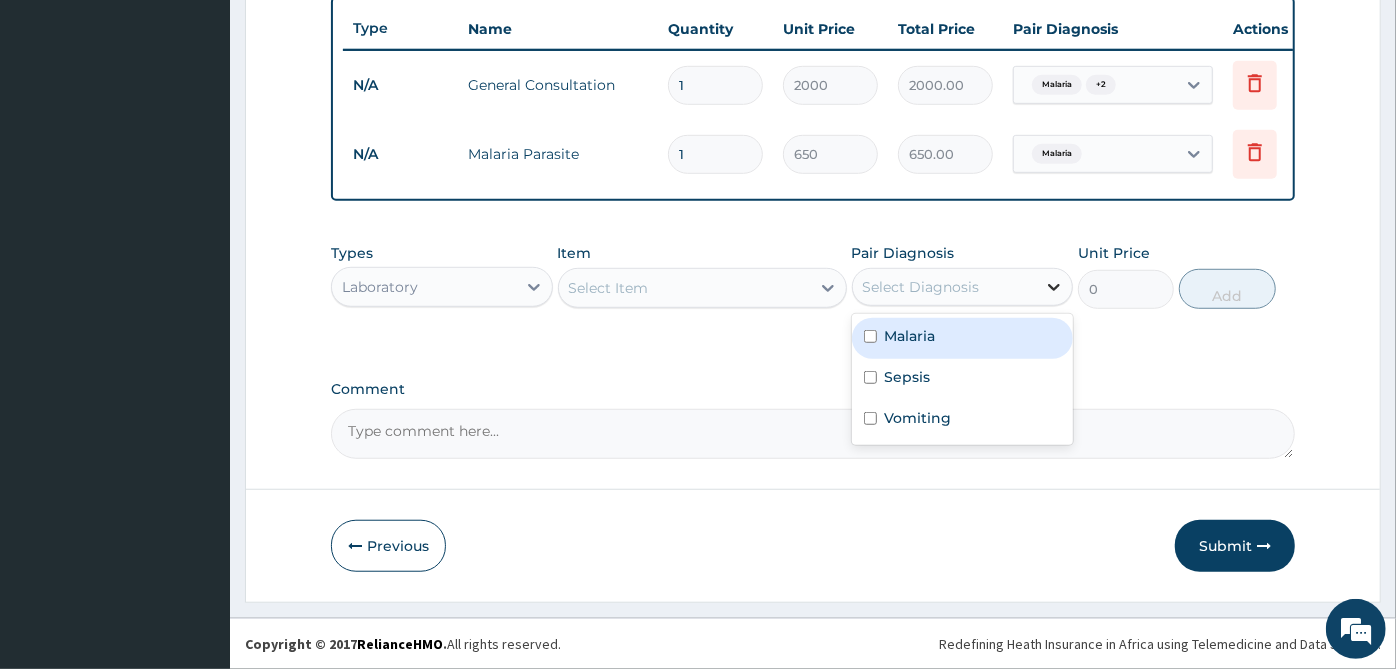 click 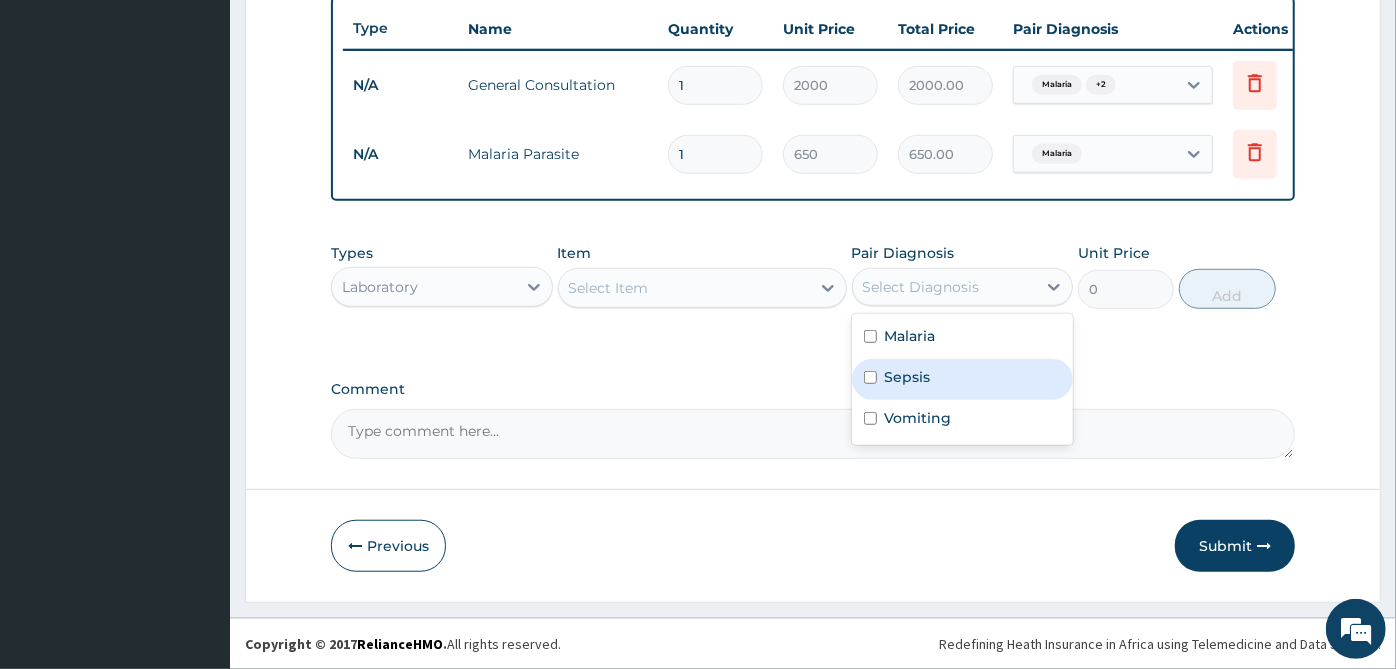 click on "Sepsis" at bounding box center [963, 379] 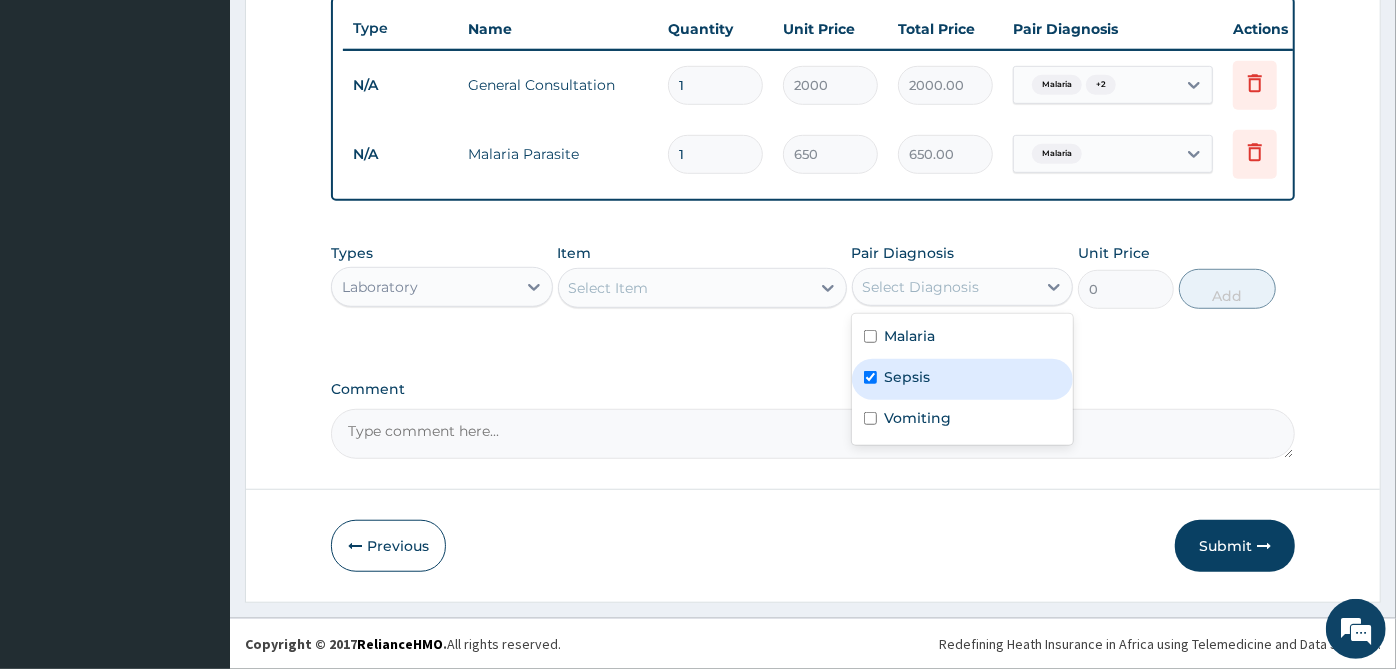 checkbox on "true" 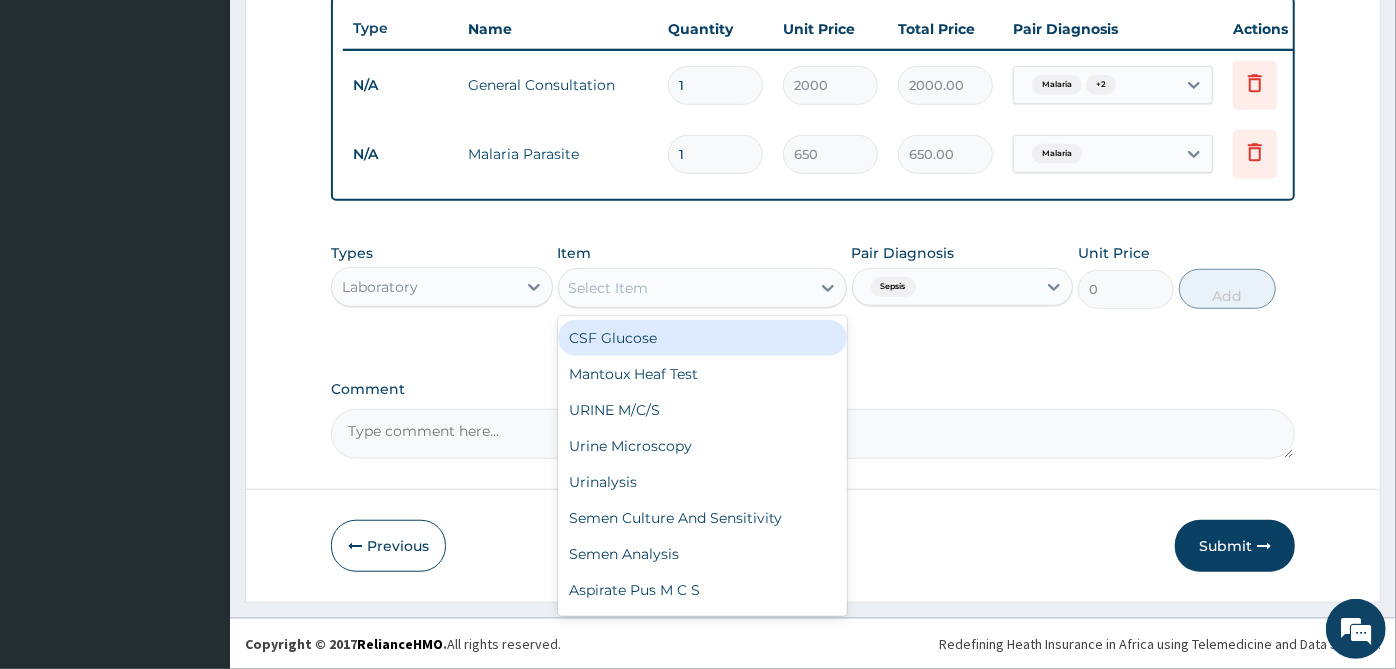 click on "Select Item" at bounding box center (684, 288) 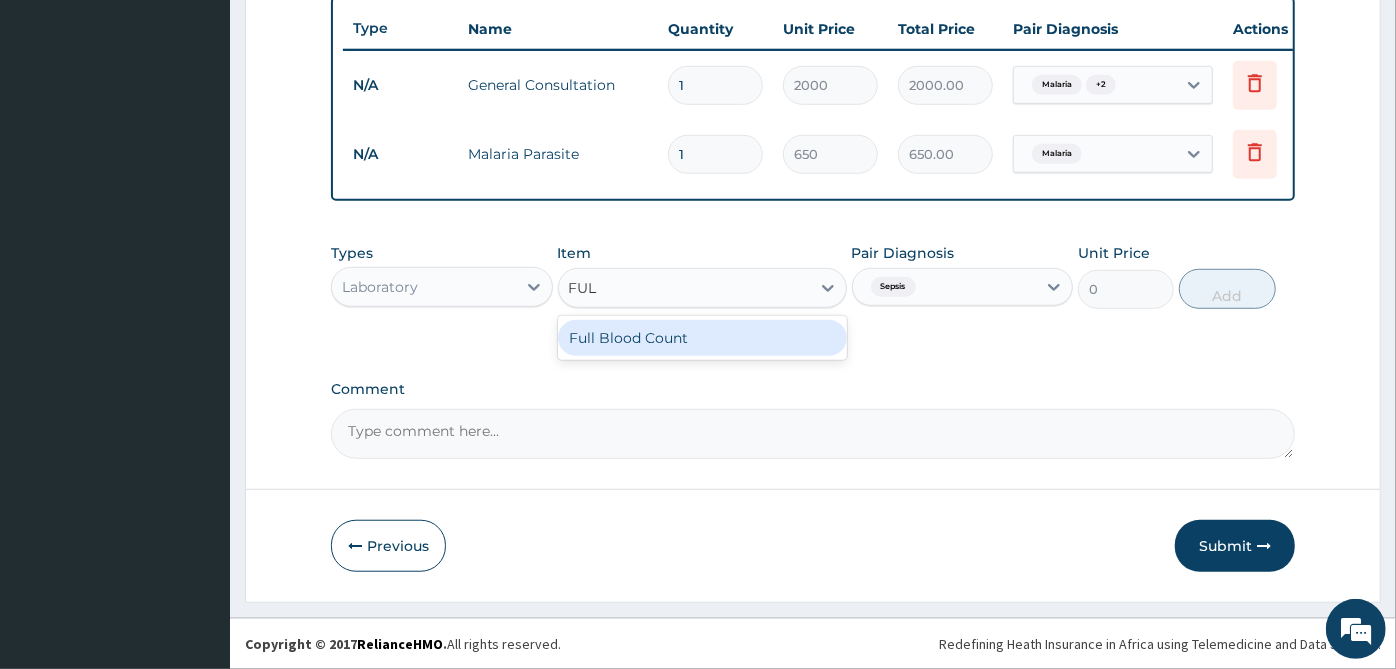 type on "FULL" 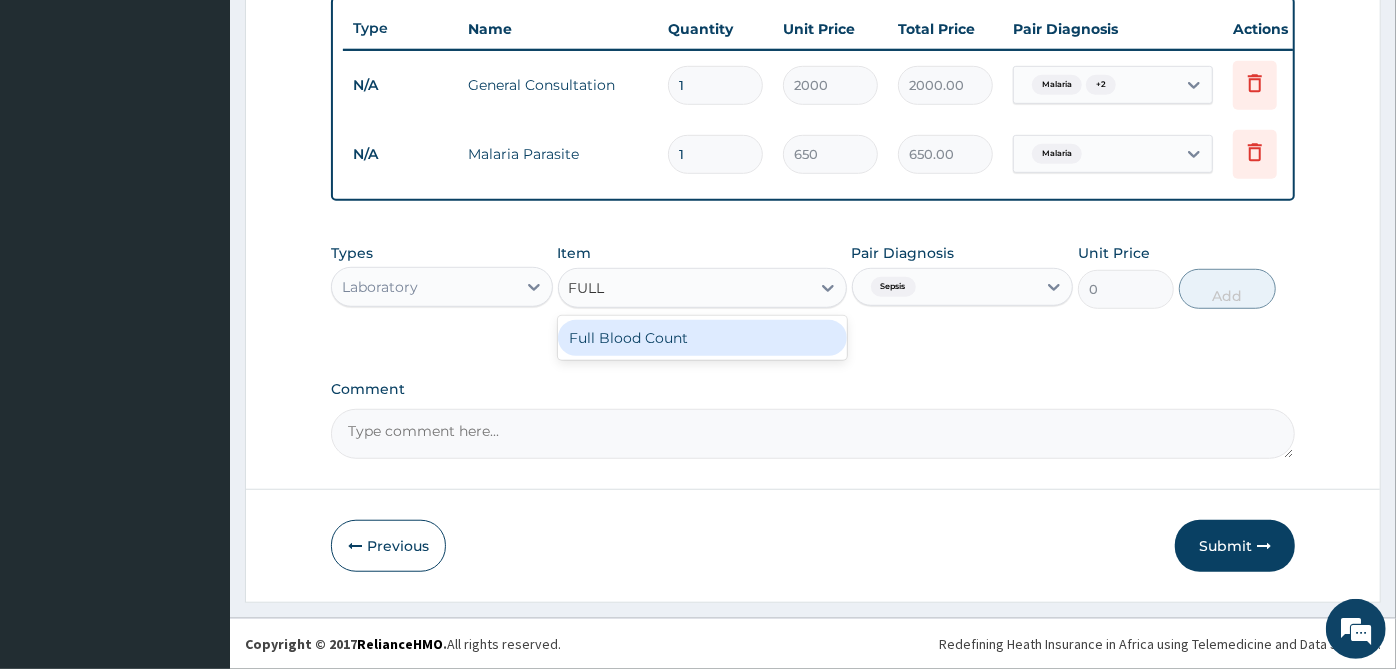 click on "Full Blood Count" at bounding box center [702, 338] 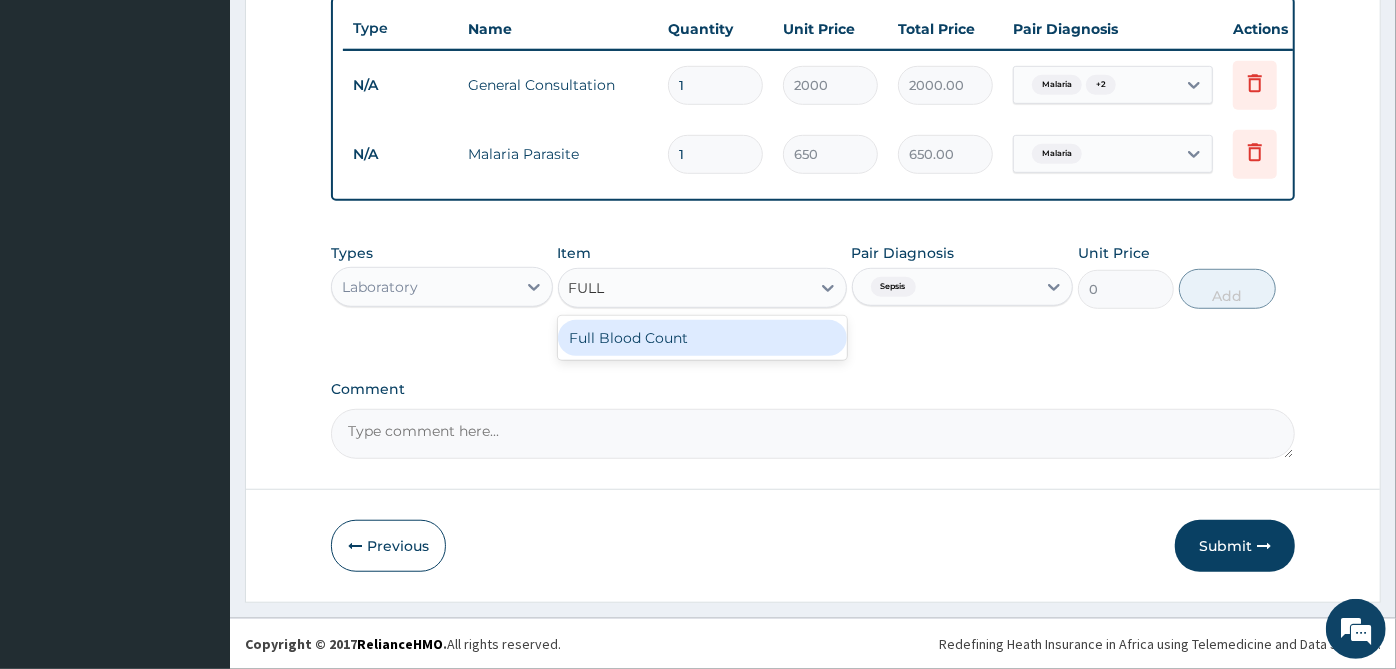 type 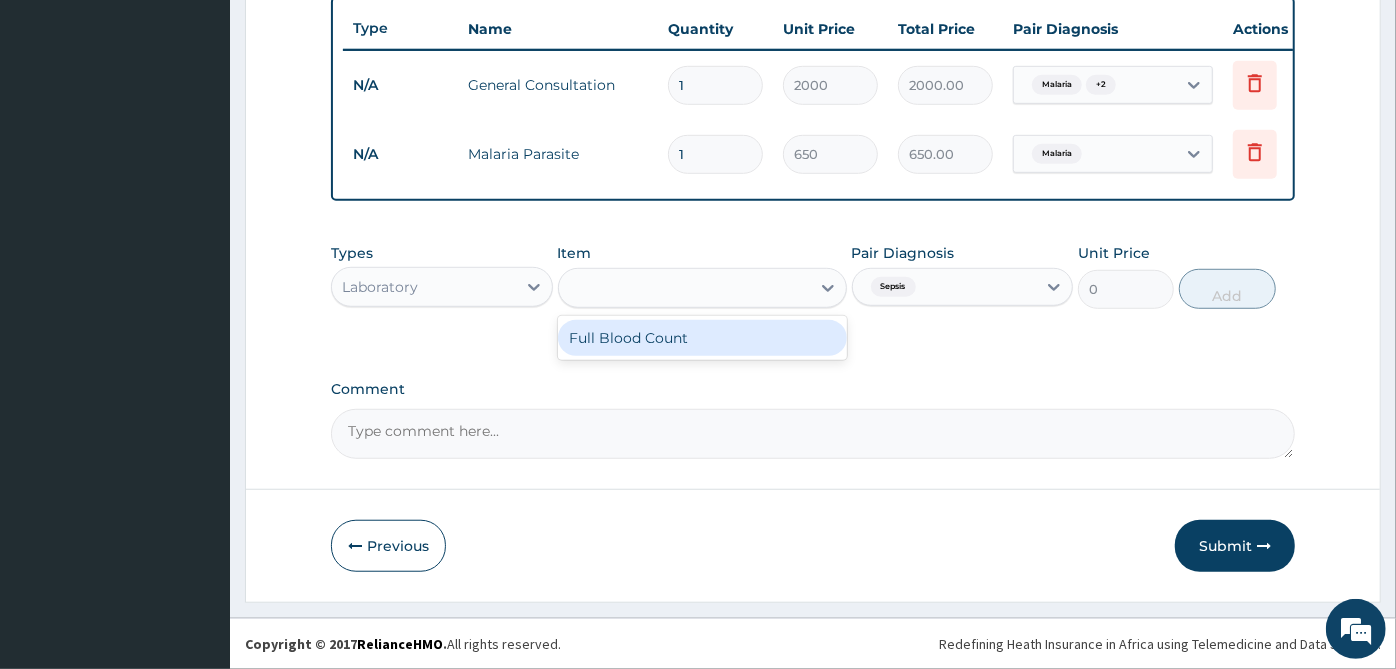 type on "1600" 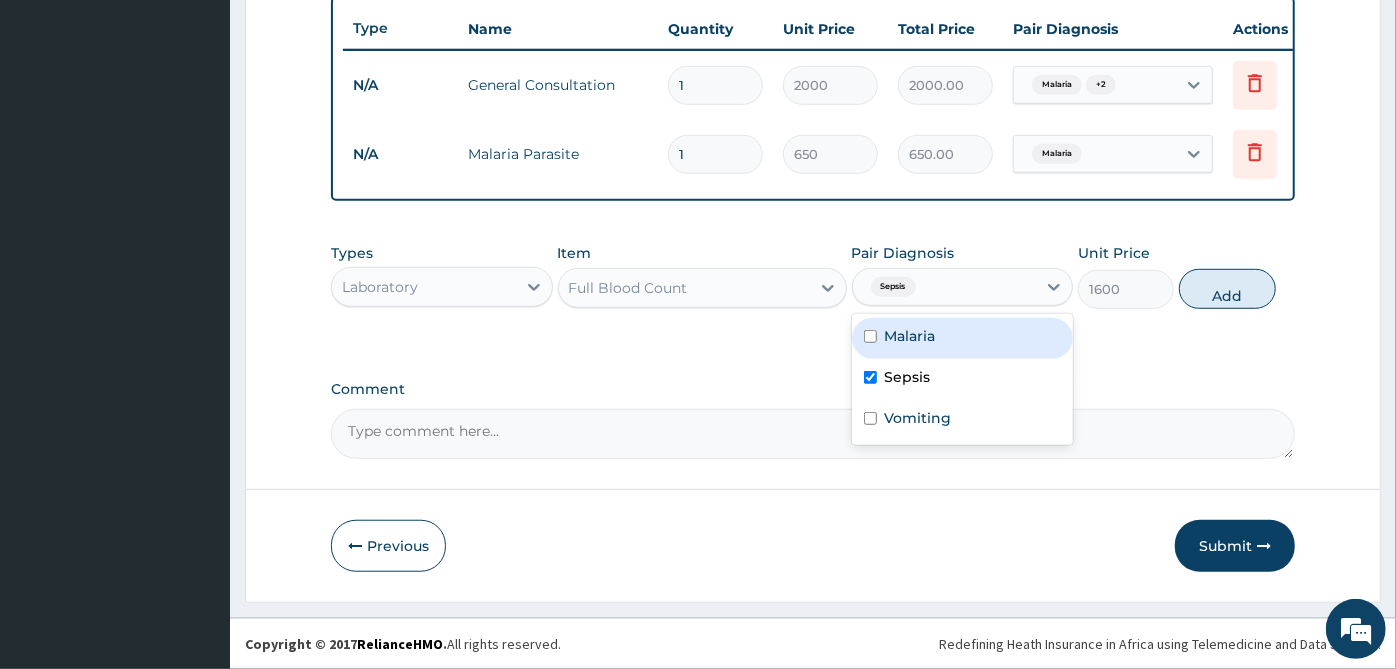 click on "Sepsis" at bounding box center (893, 287) 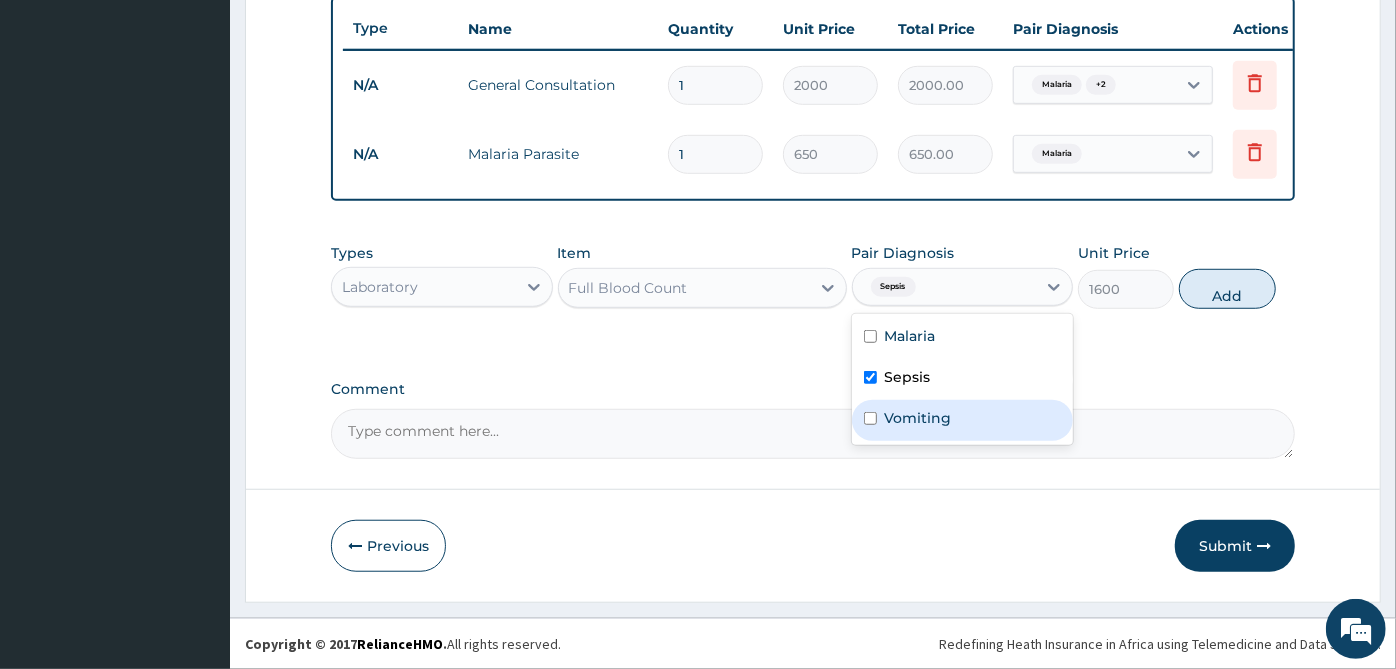 click on "Vomiting" at bounding box center (963, 420) 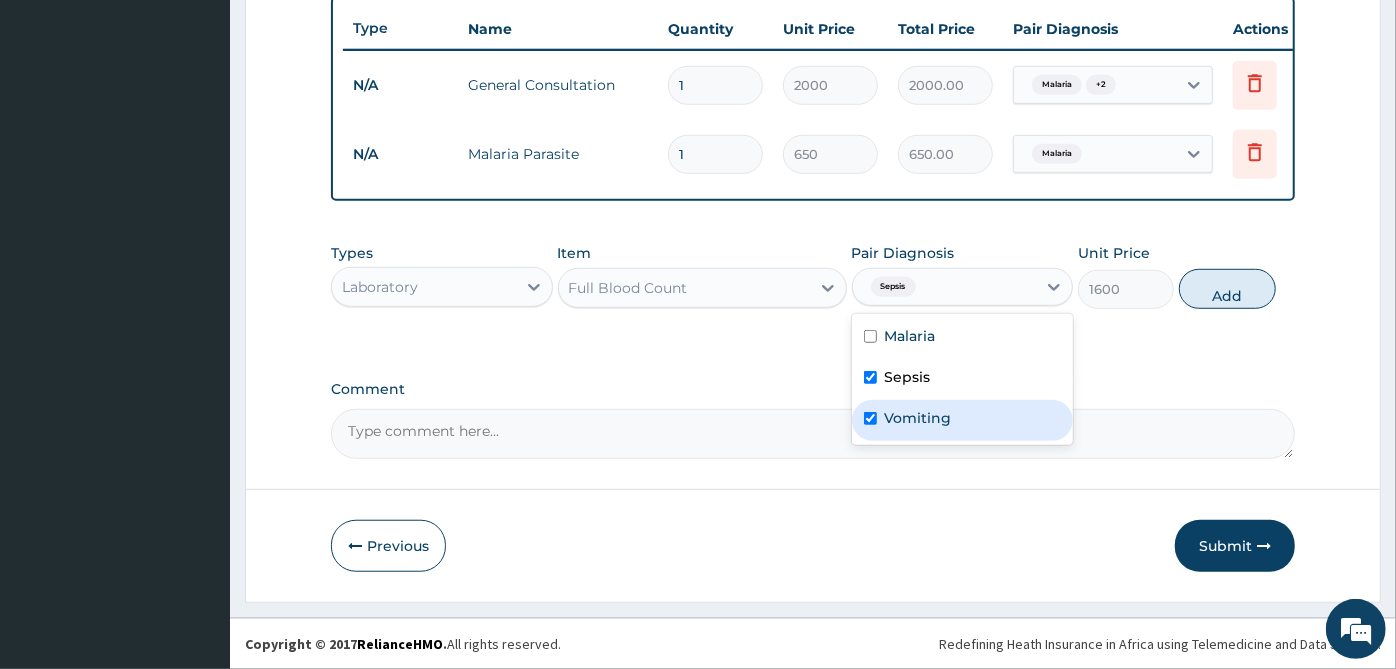 checkbox on "true" 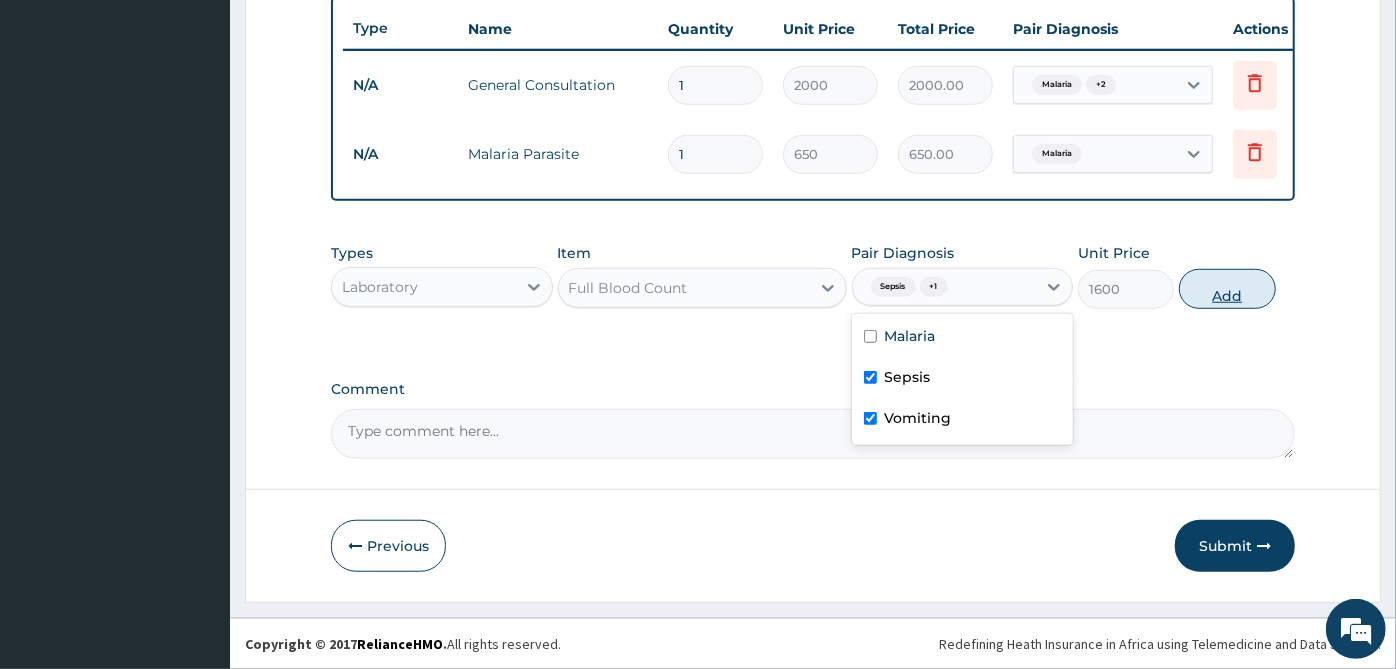 click on "Add" at bounding box center (1227, 289) 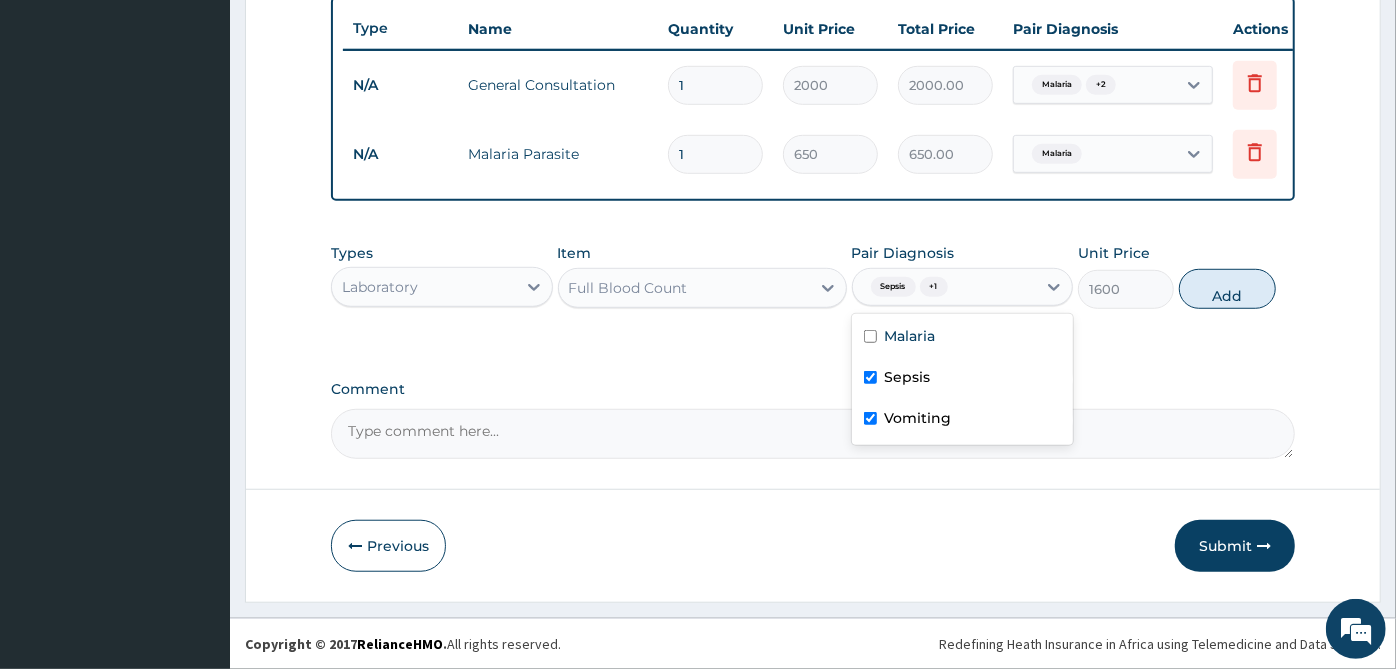 type on "0" 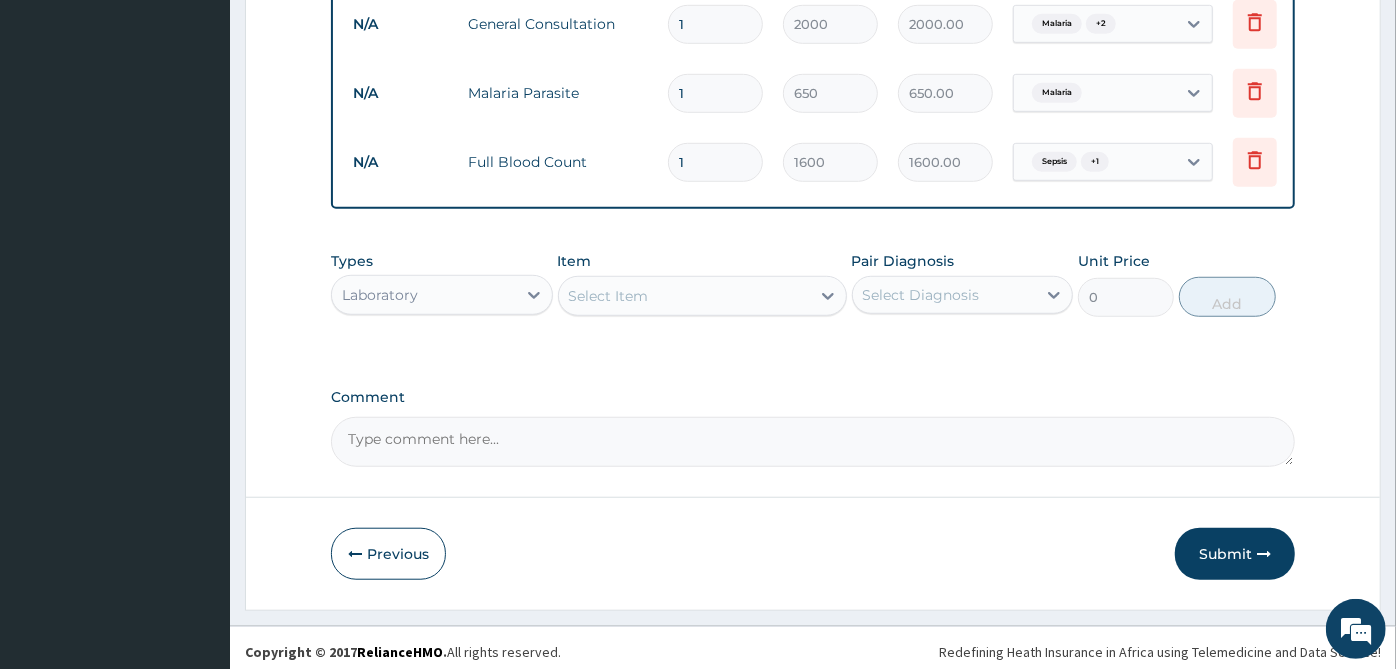 scroll, scrollTop: 828, scrollLeft: 0, axis: vertical 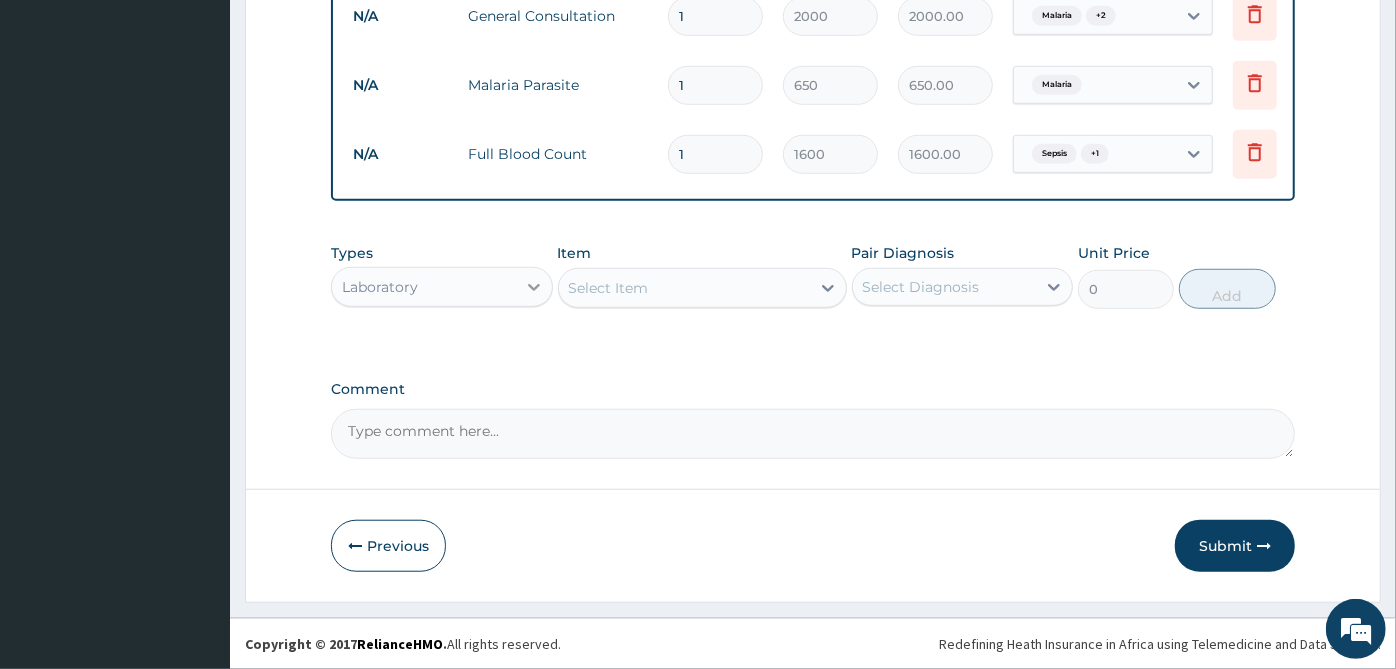 click 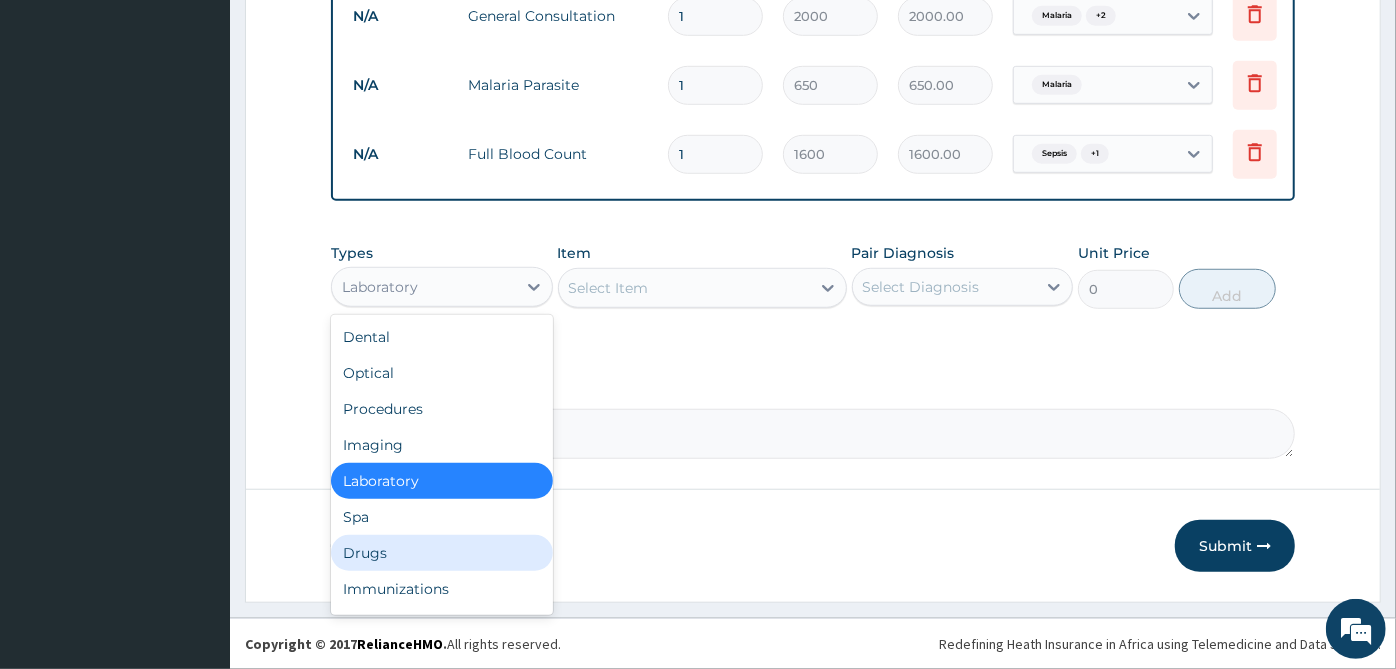 click on "Drugs" at bounding box center (442, 553) 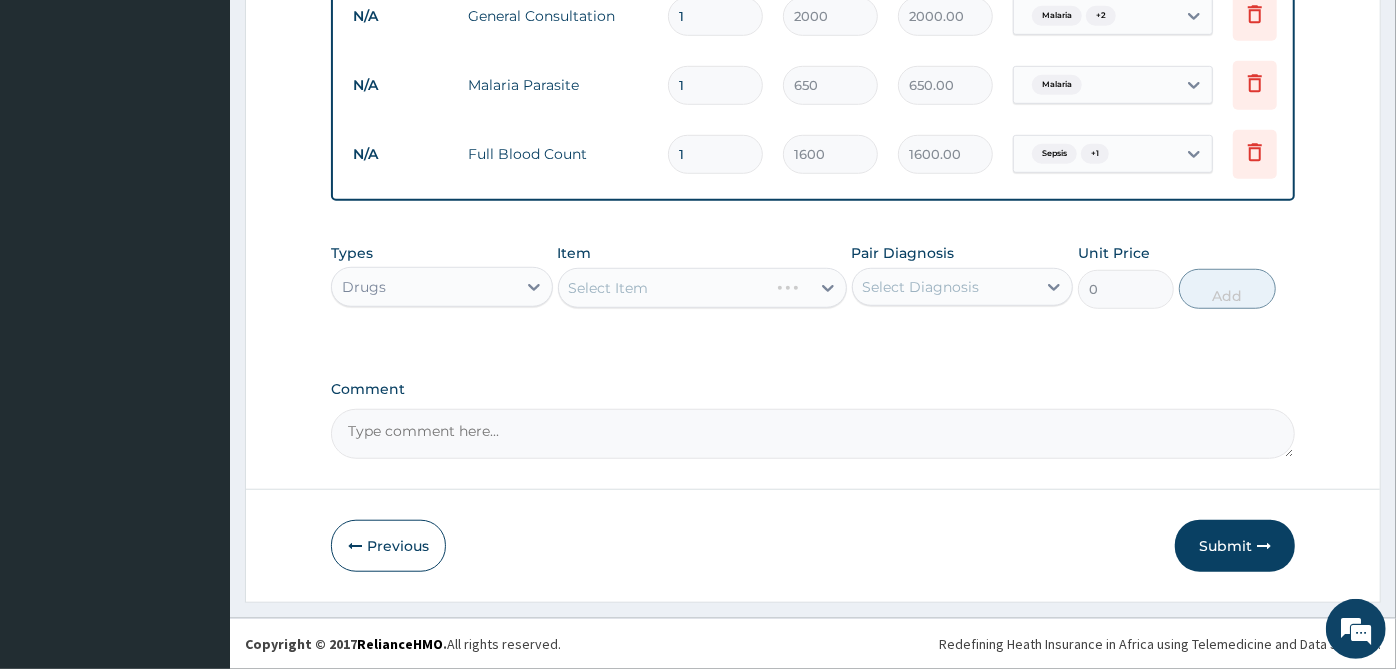 click on "Select Diagnosis" at bounding box center [921, 287] 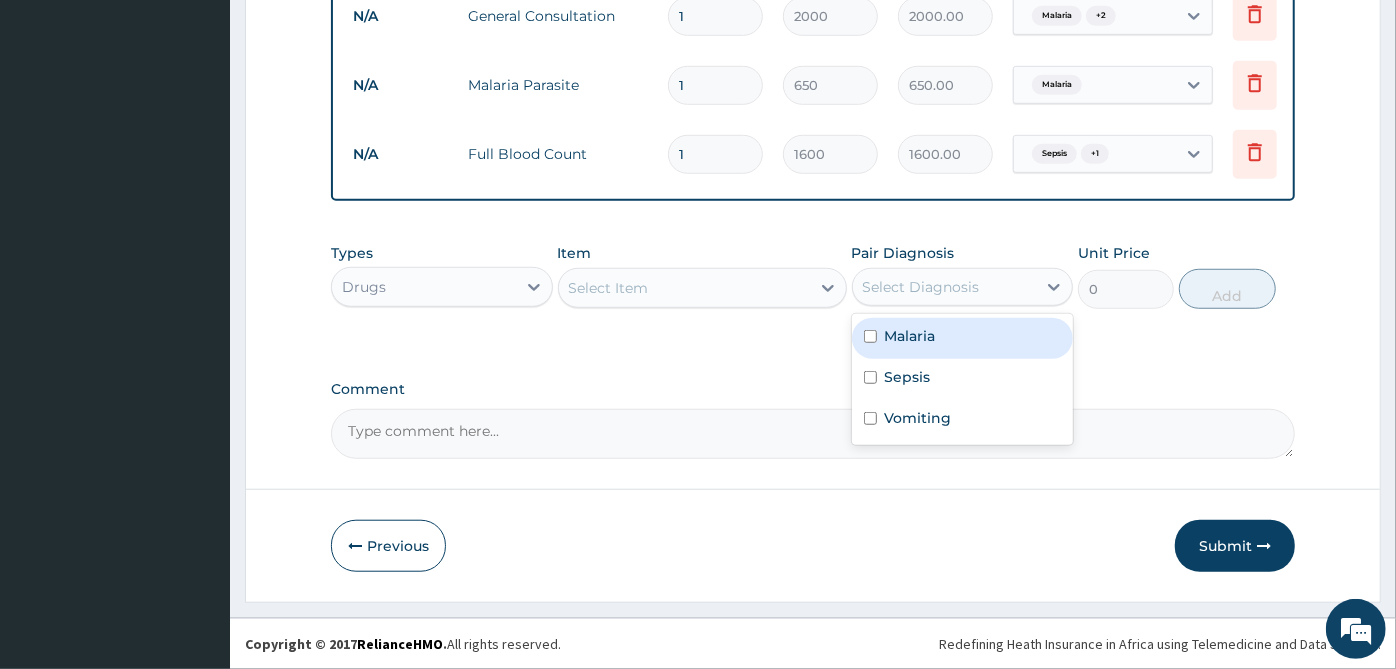 click on "Malaria" at bounding box center (910, 336) 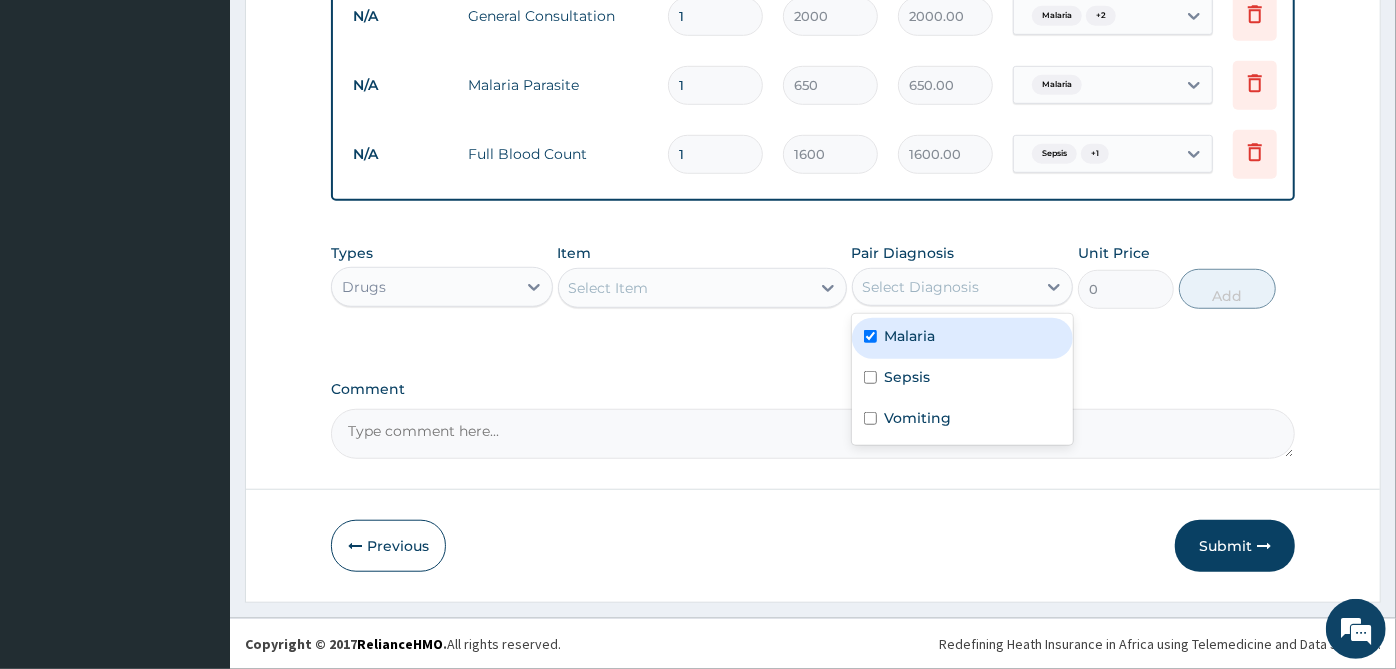 checkbox on "true" 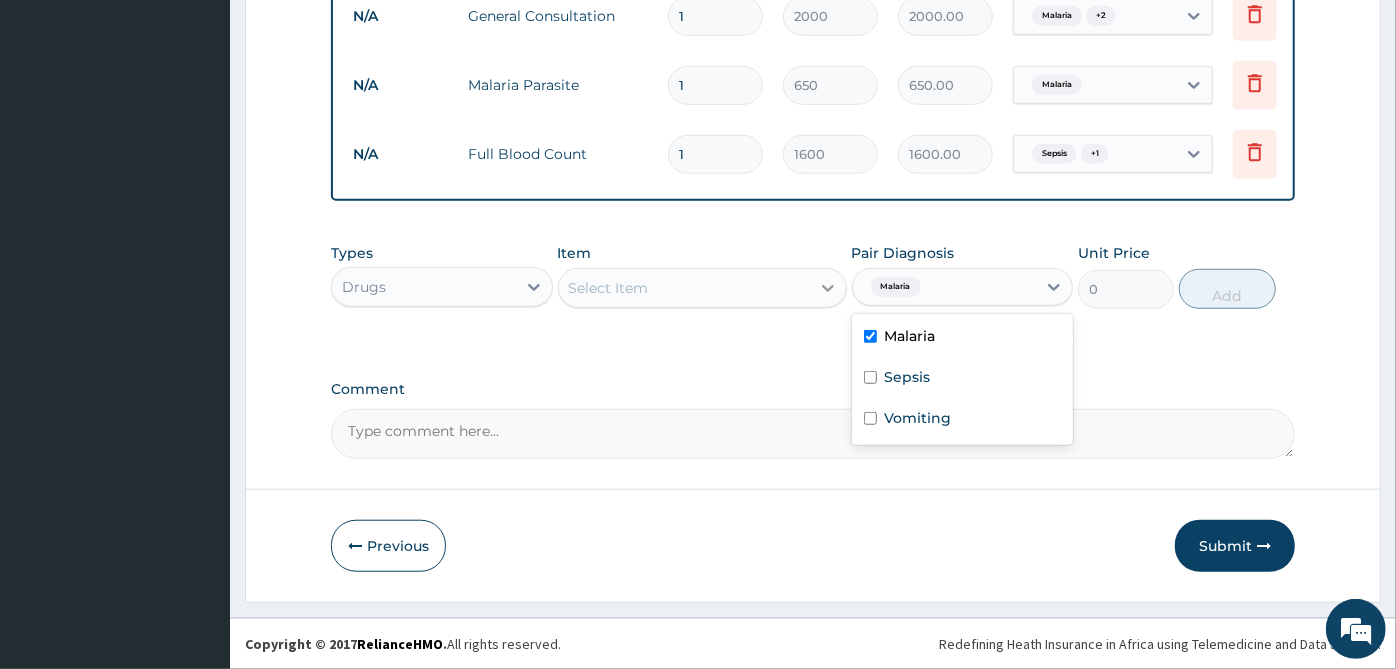 click at bounding box center (828, 288) 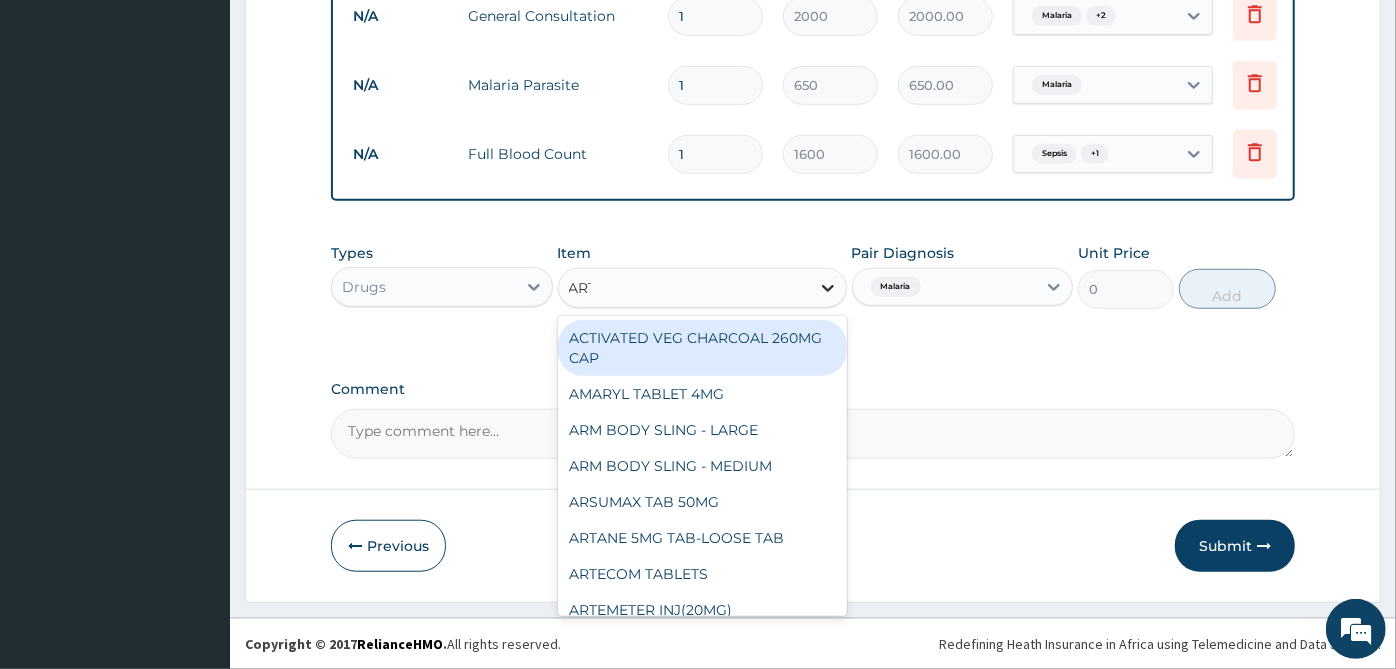 type on "ARTE" 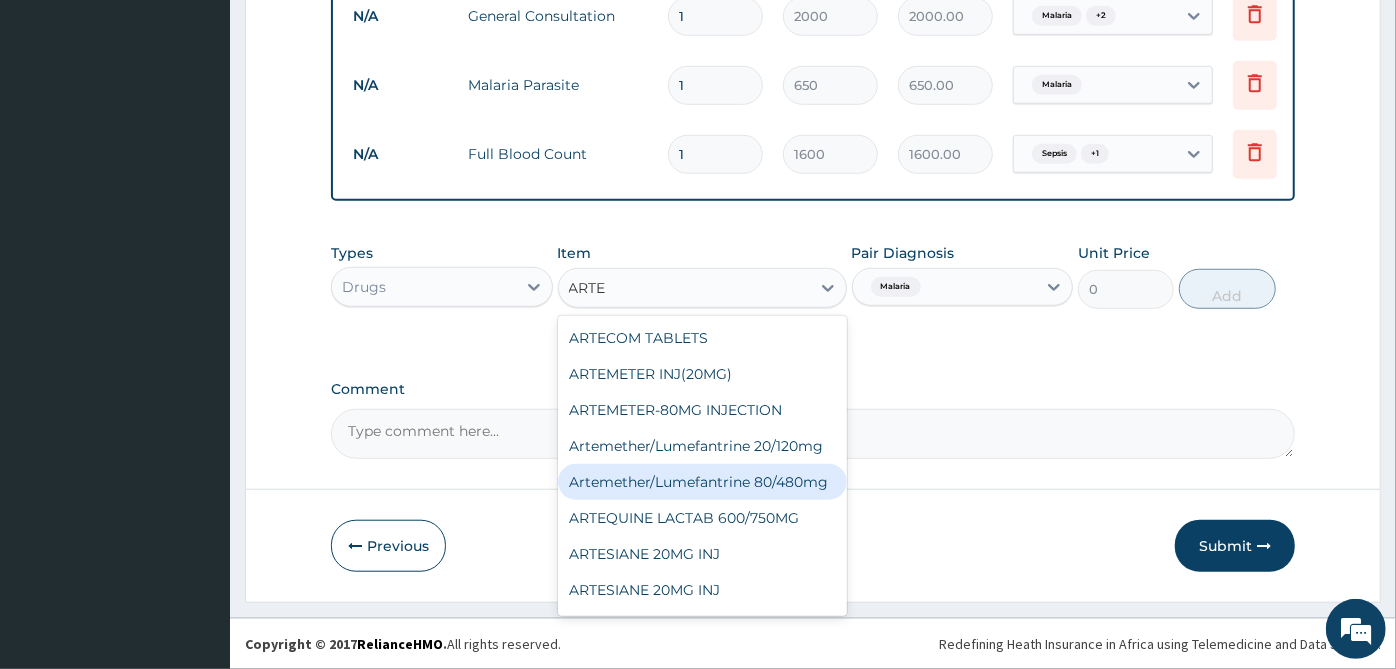 click on "Artemether/Lumefantrine 80/480mg" at bounding box center (702, 482) 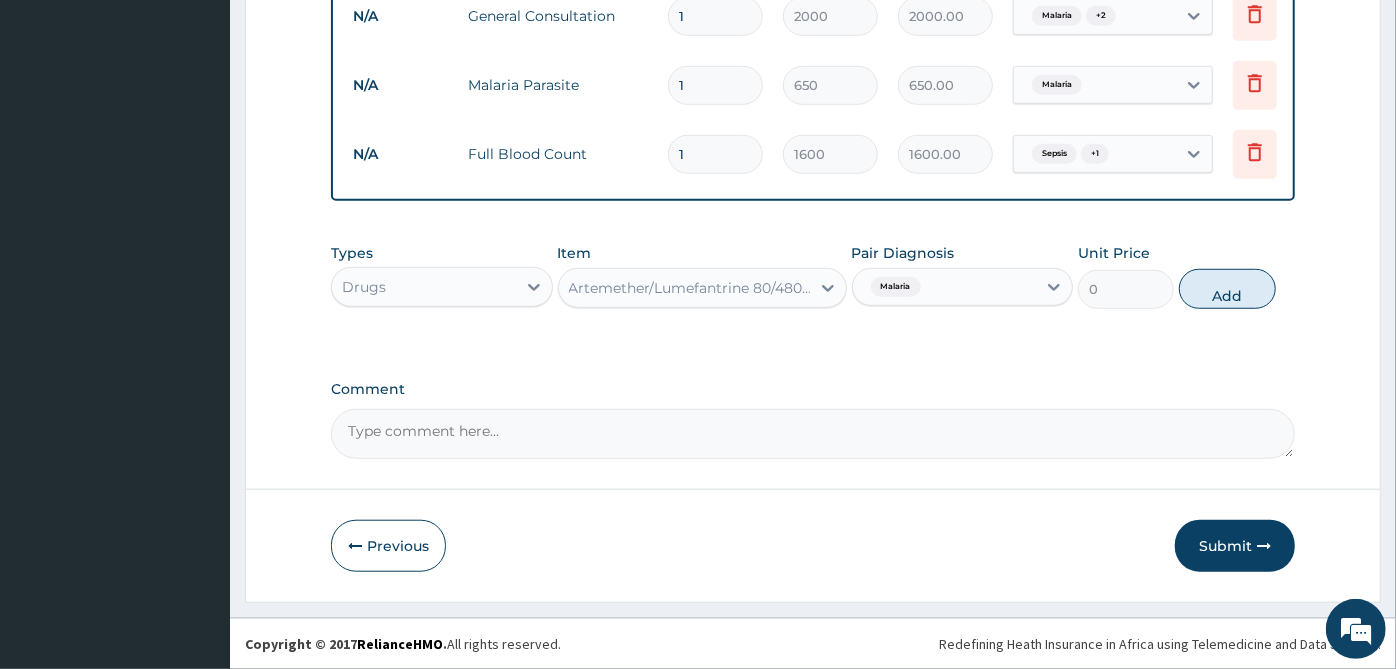 type 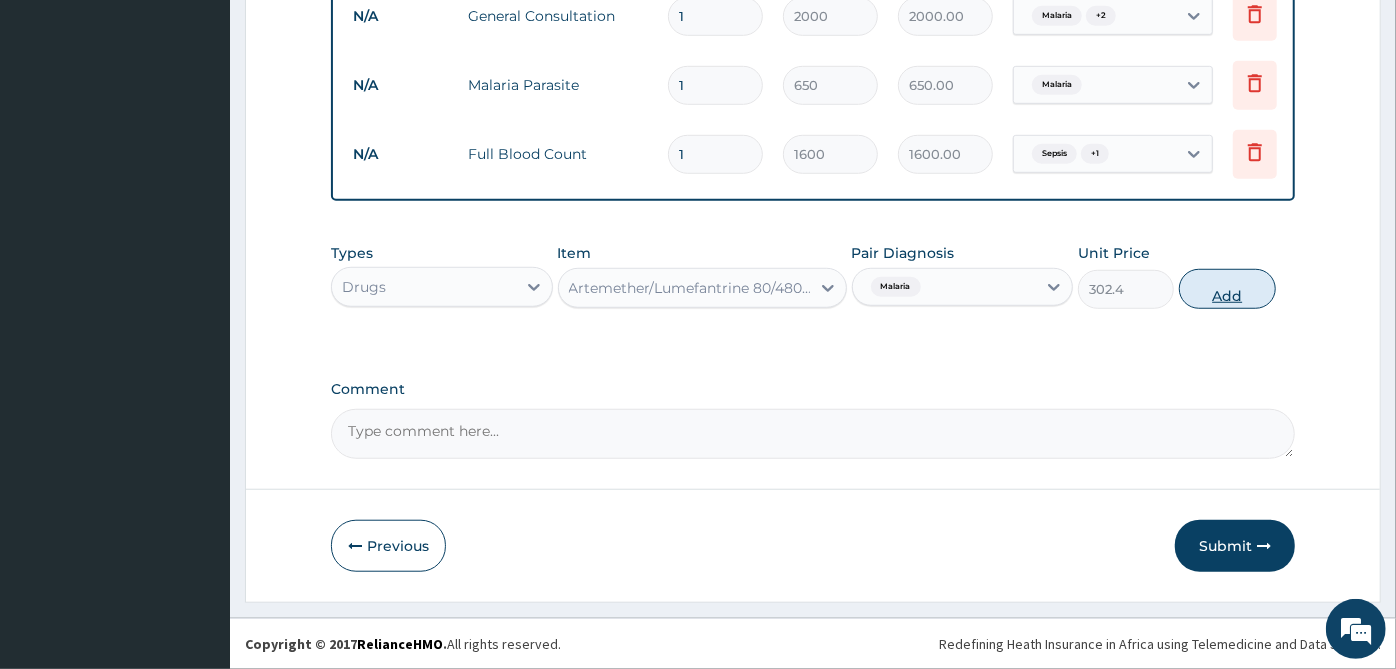 click on "Add" at bounding box center (1227, 289) 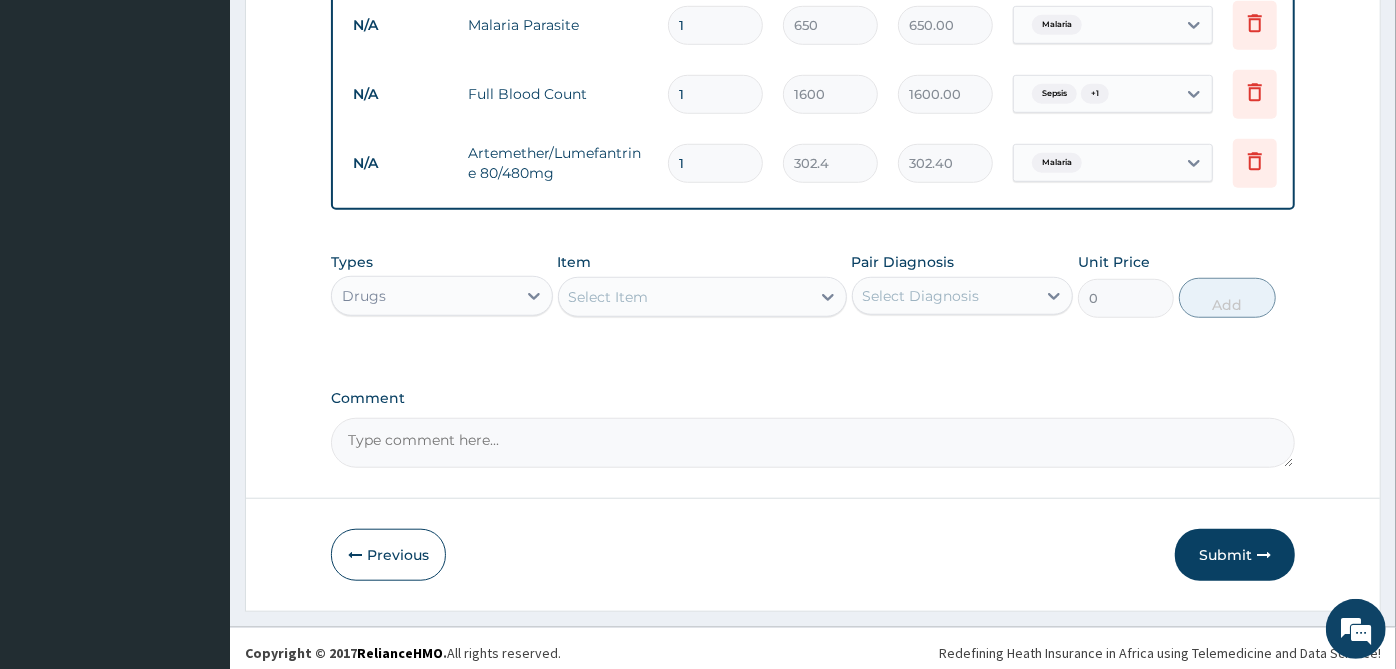 scroll, scrollTop: 897, scrollLeft: 0, axis: vertical 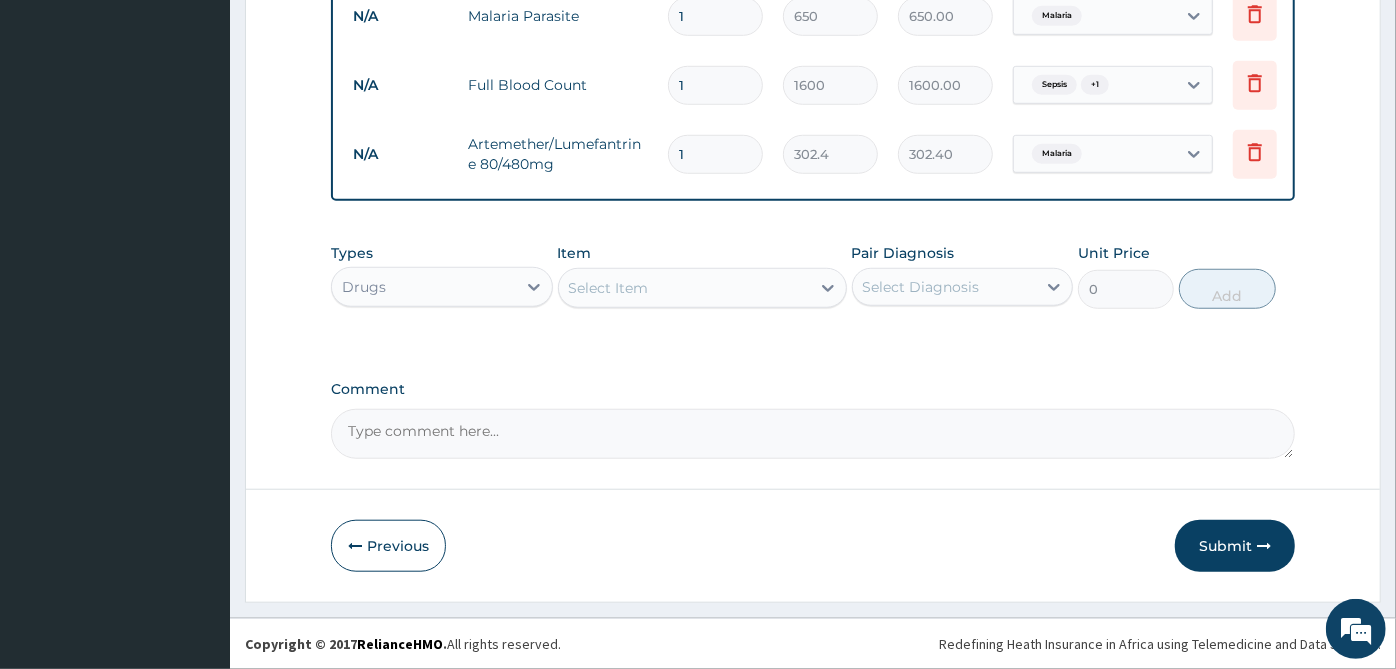 type 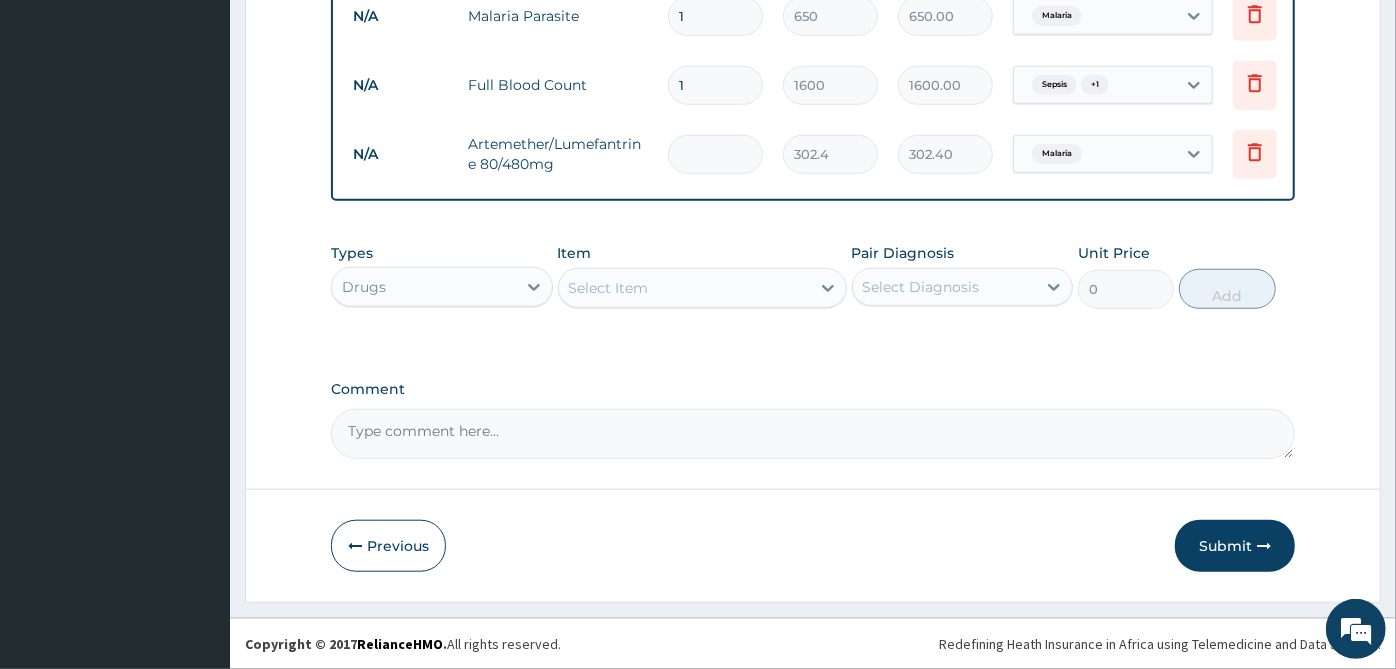 type on "0.00" 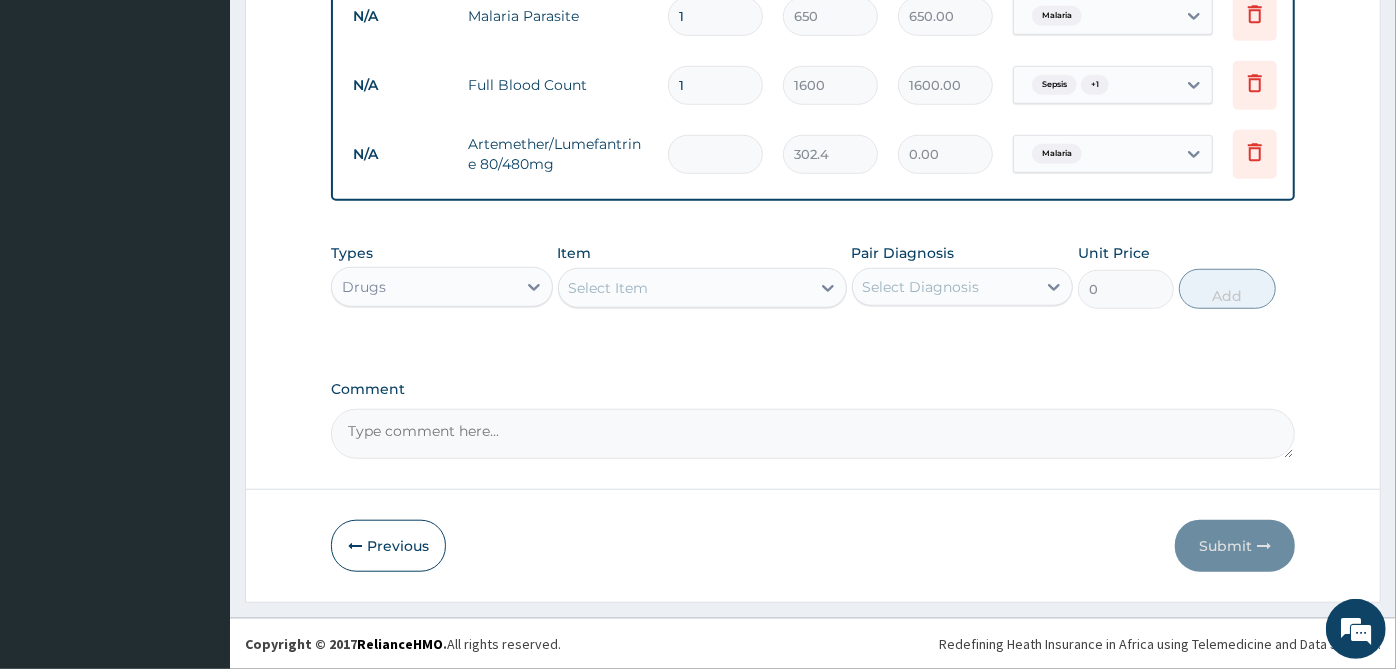 type on "6" 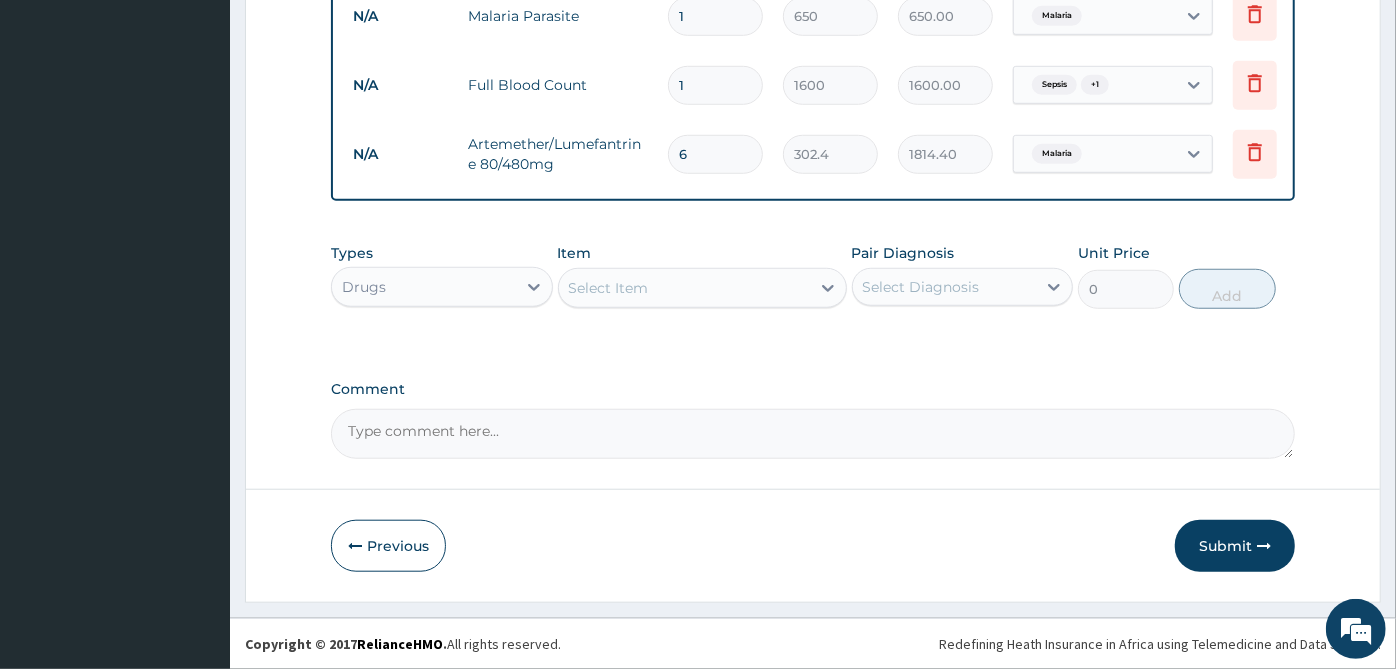 type on "6" 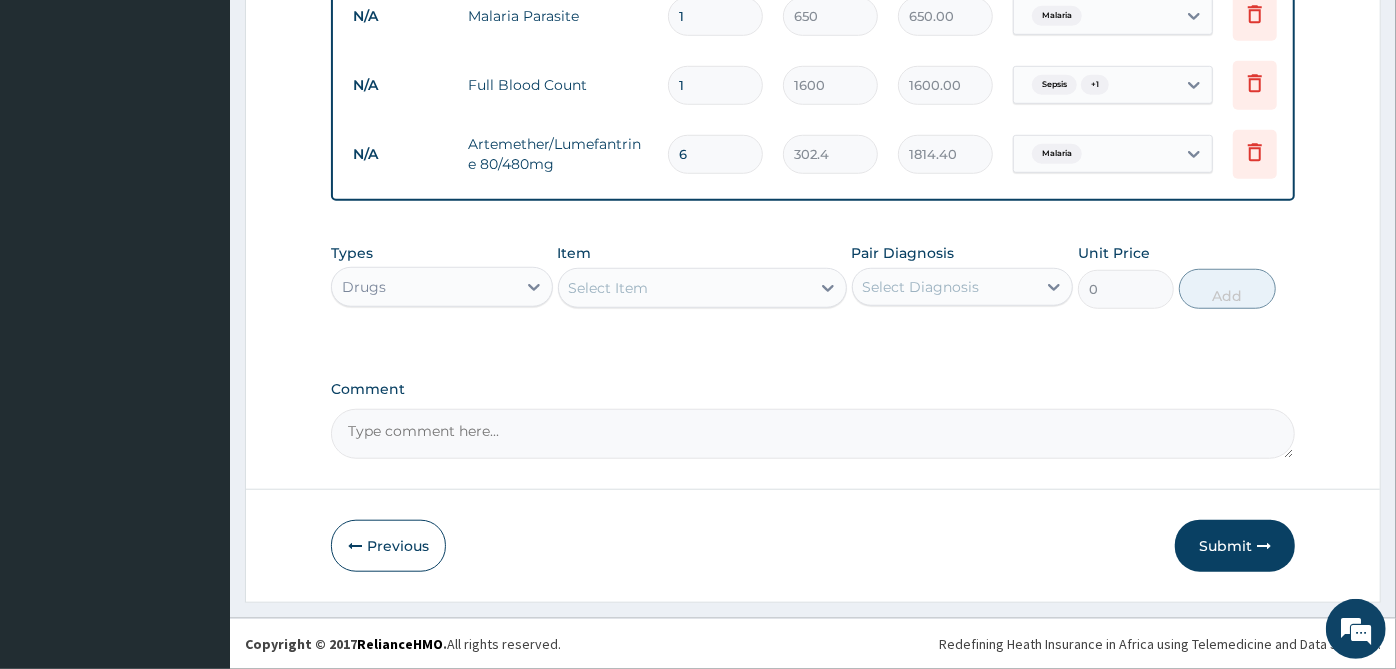 click on "Select Item" at bounding box center [609, 288] 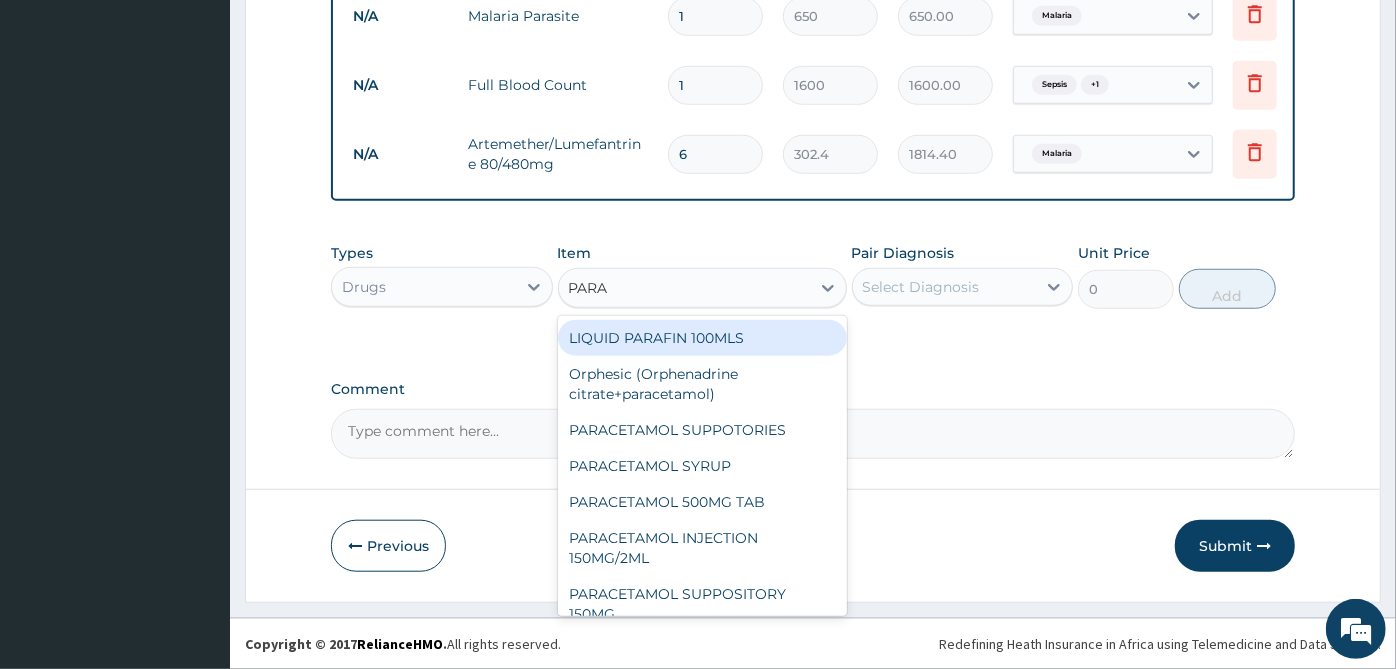 type on "PARAC" 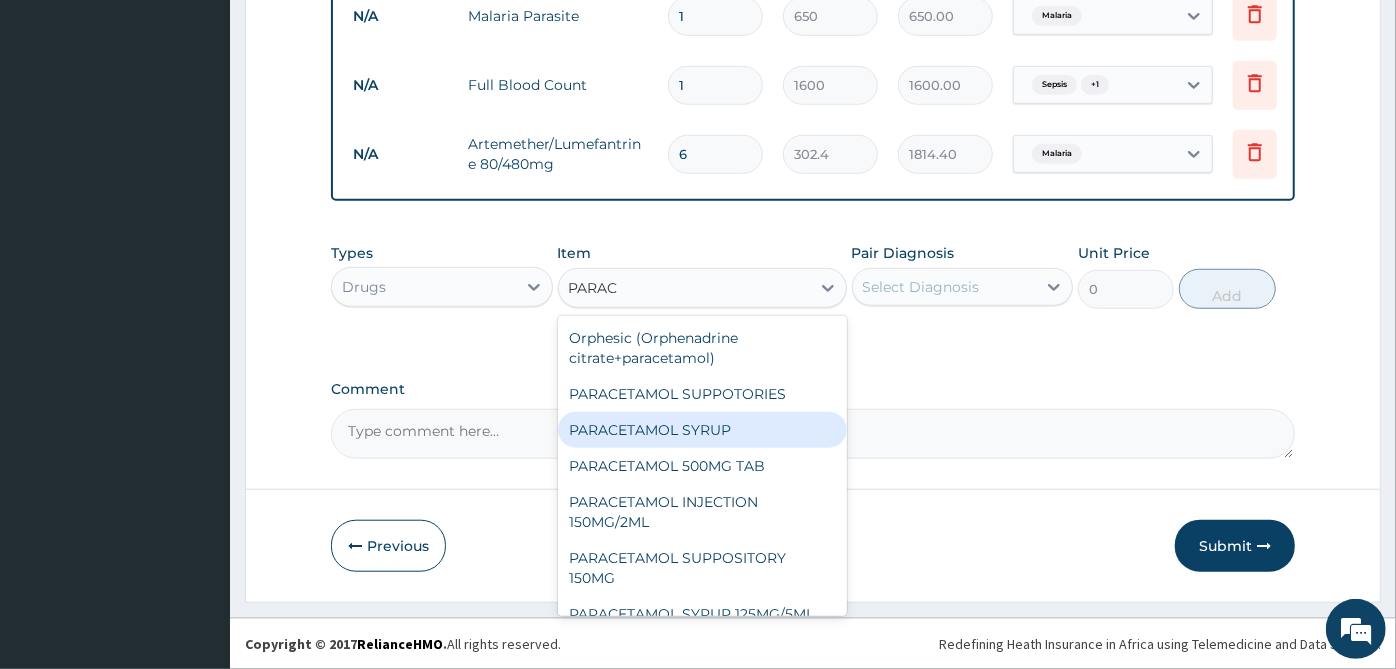 click on "PARACETAMOL  SYRUP" at bounding box center [702, 430] 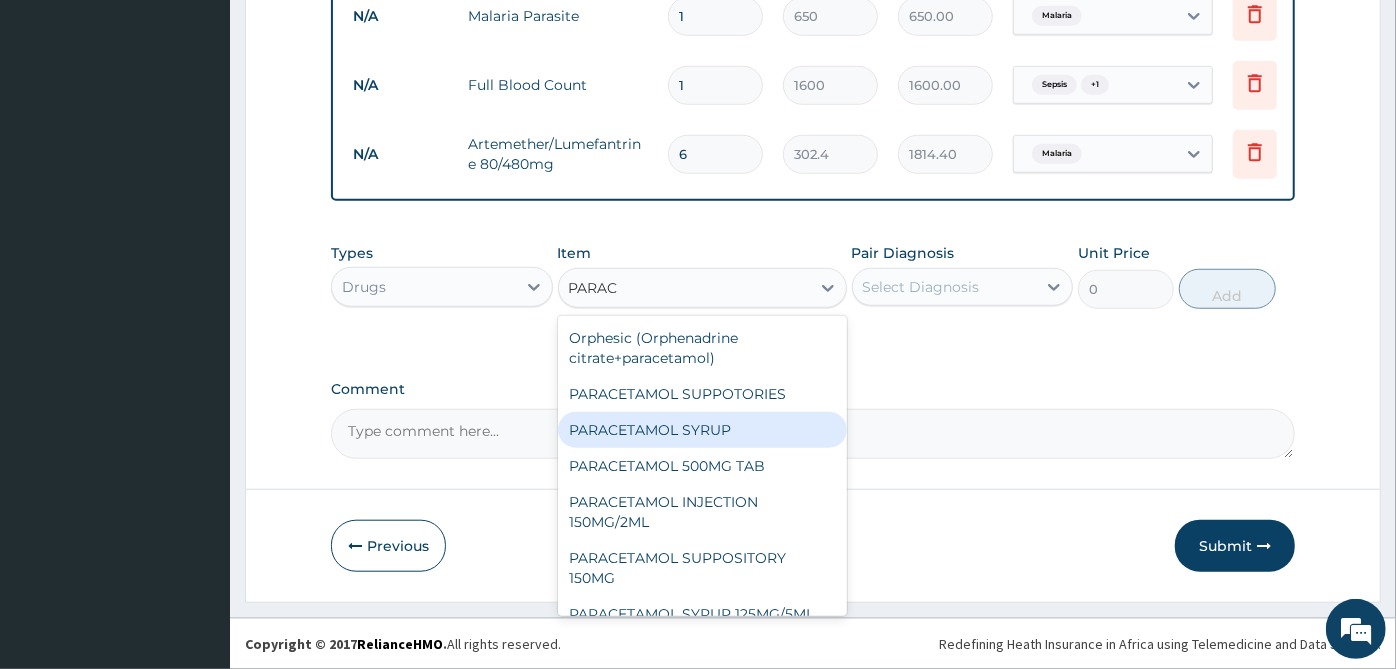 type 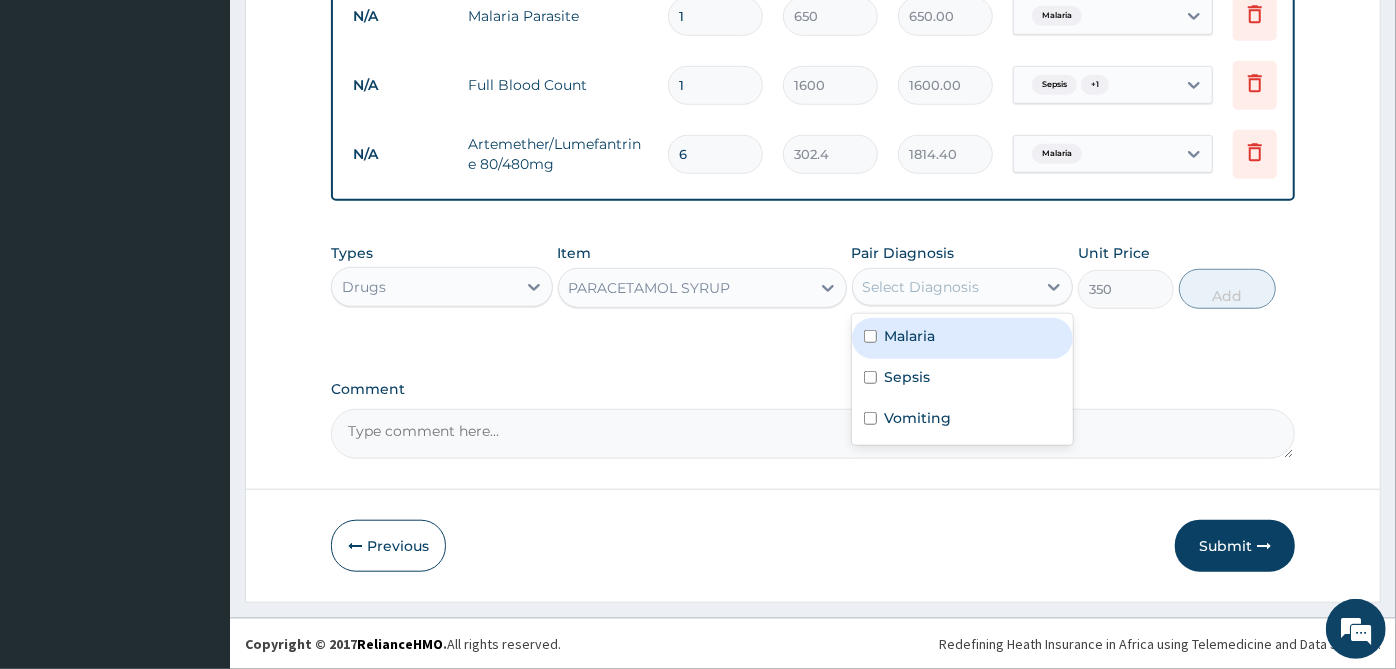click on "Select Diagnosis" at bounding box center (945, 287) 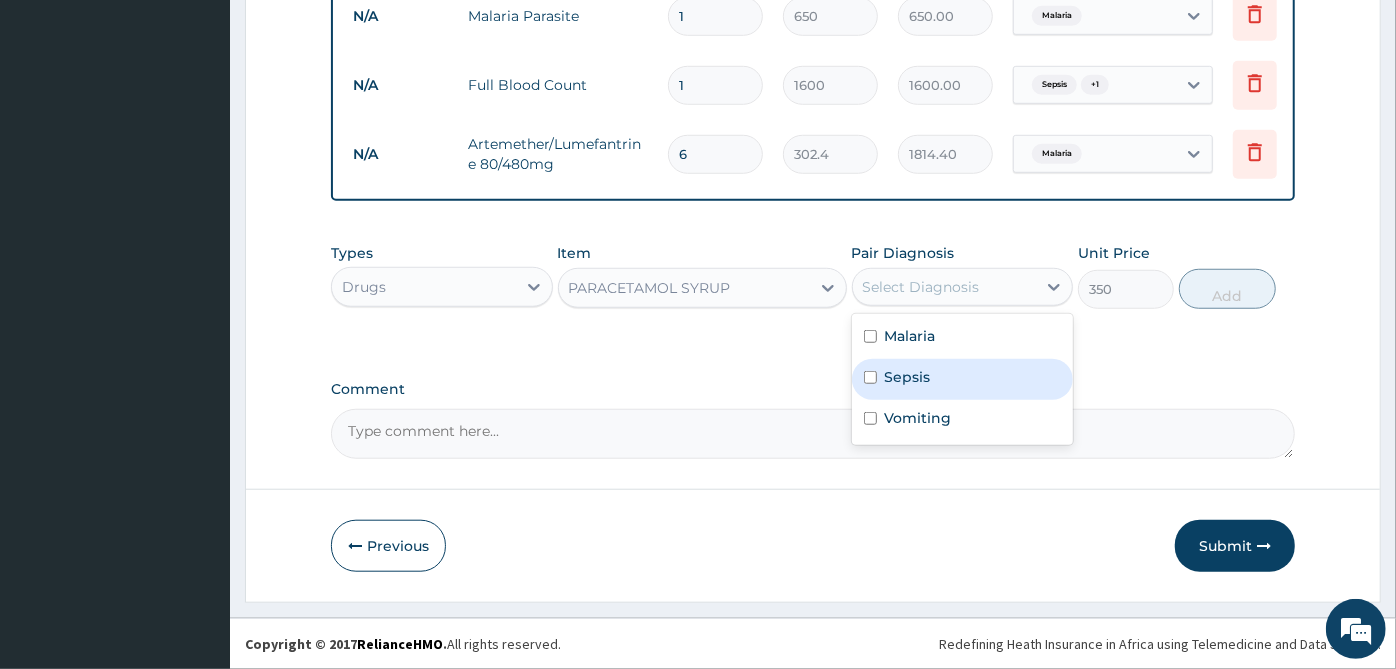 click on "Sepsis" at bounding box center [963, 379] 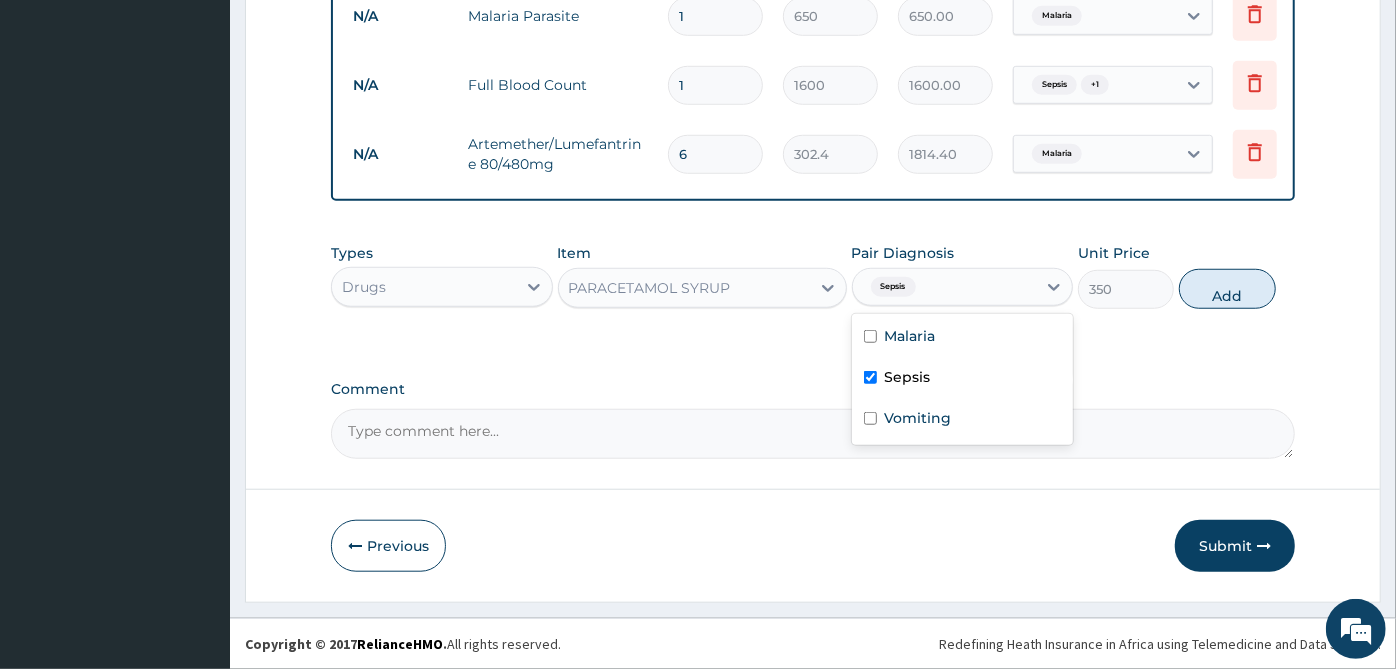 click on "Sepsis" at bounding box center (963, 379) 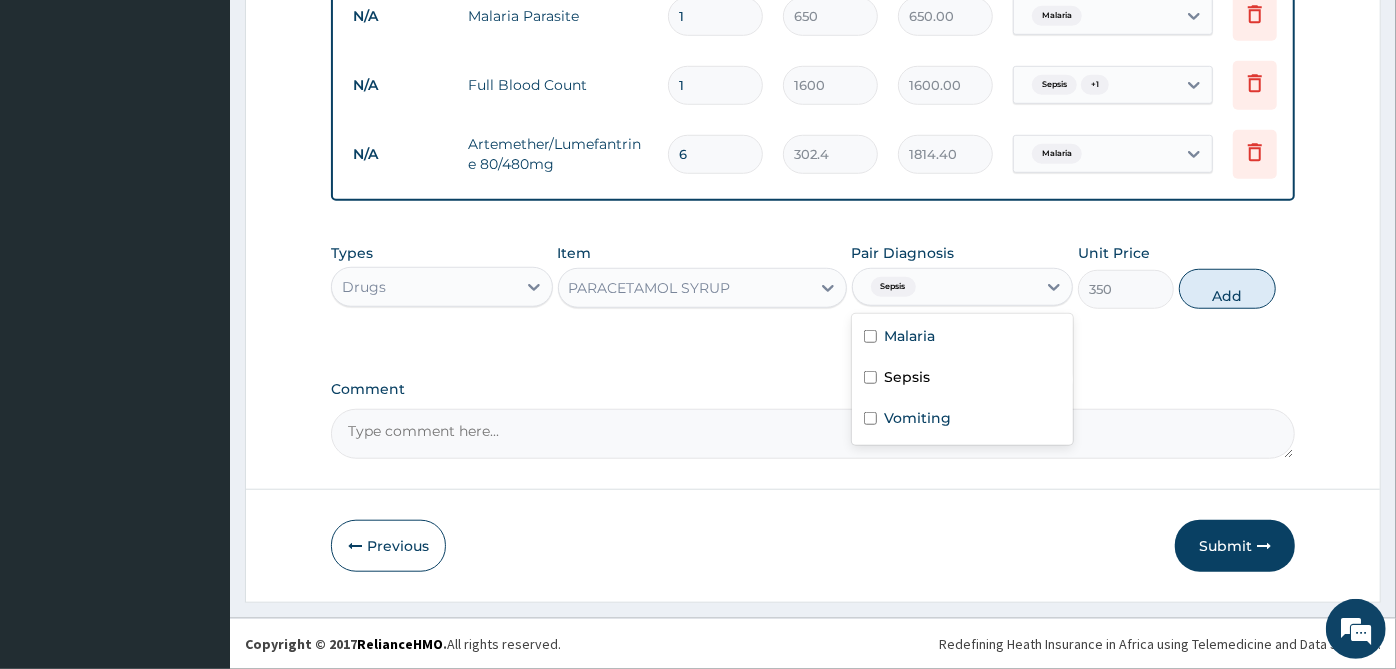 checkbox on "false" 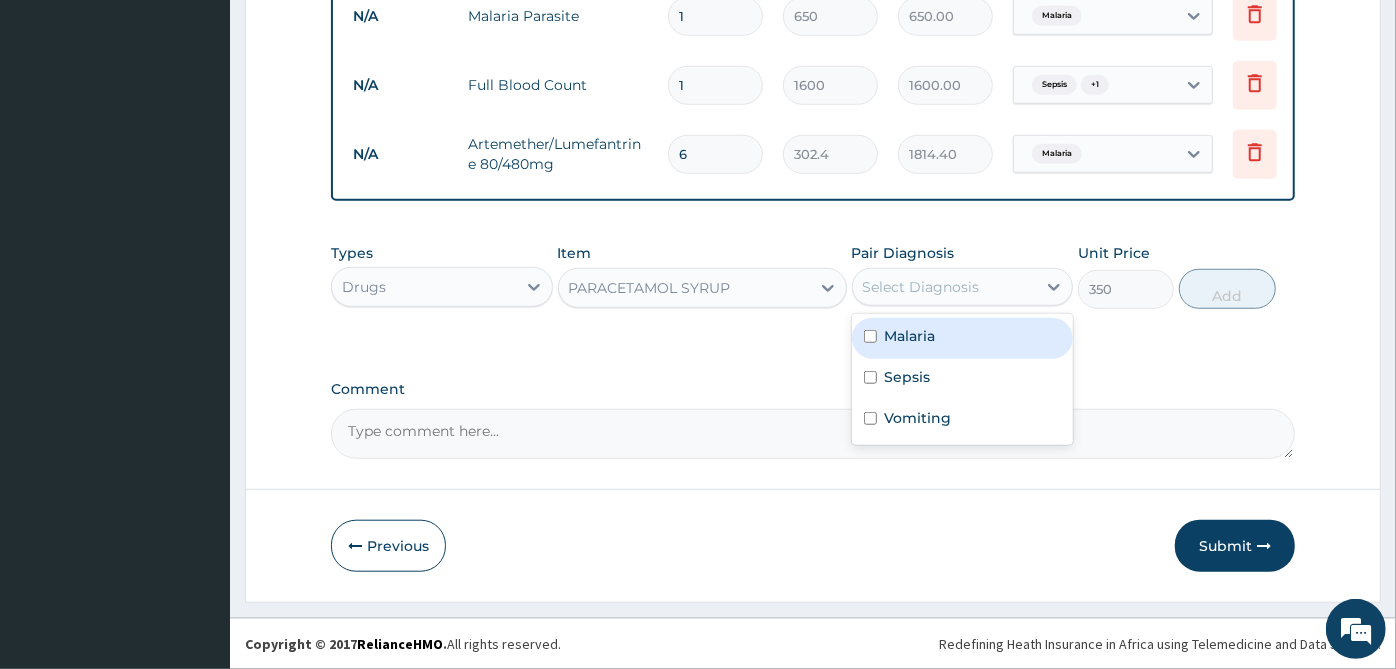 click on "Malaria" at bounding box center (963, 338) 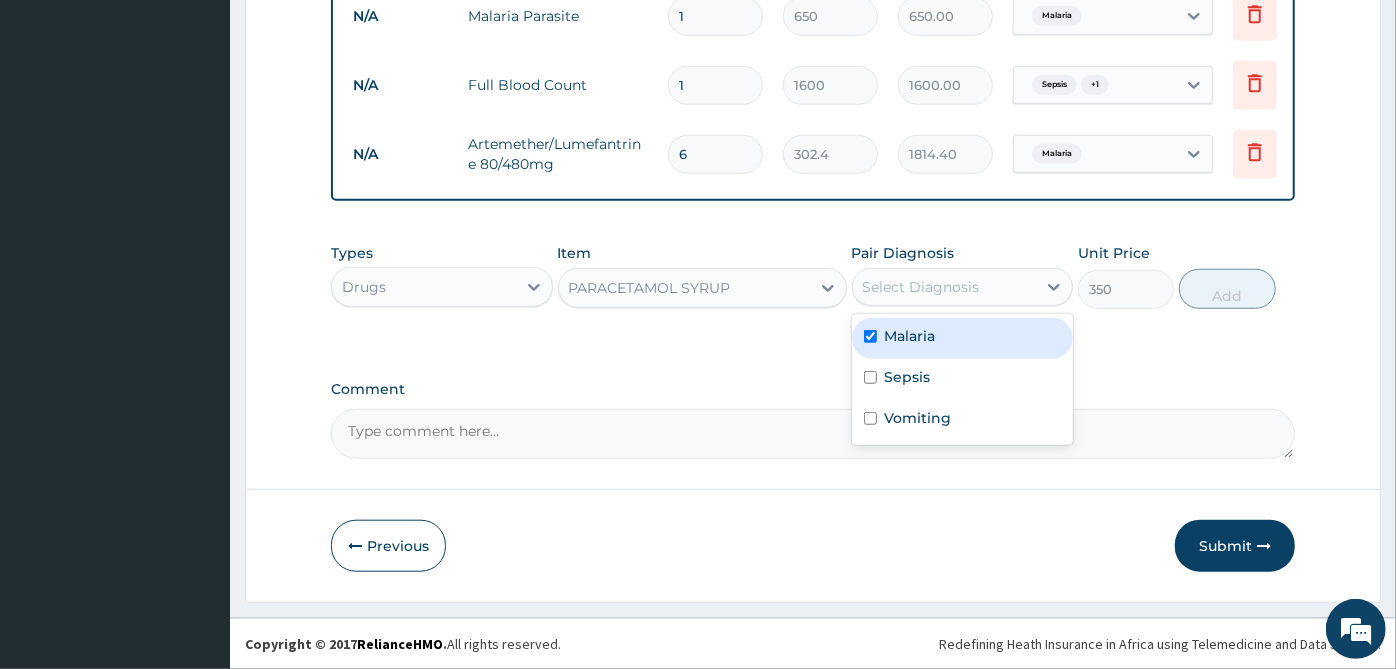 checkbox on "true" 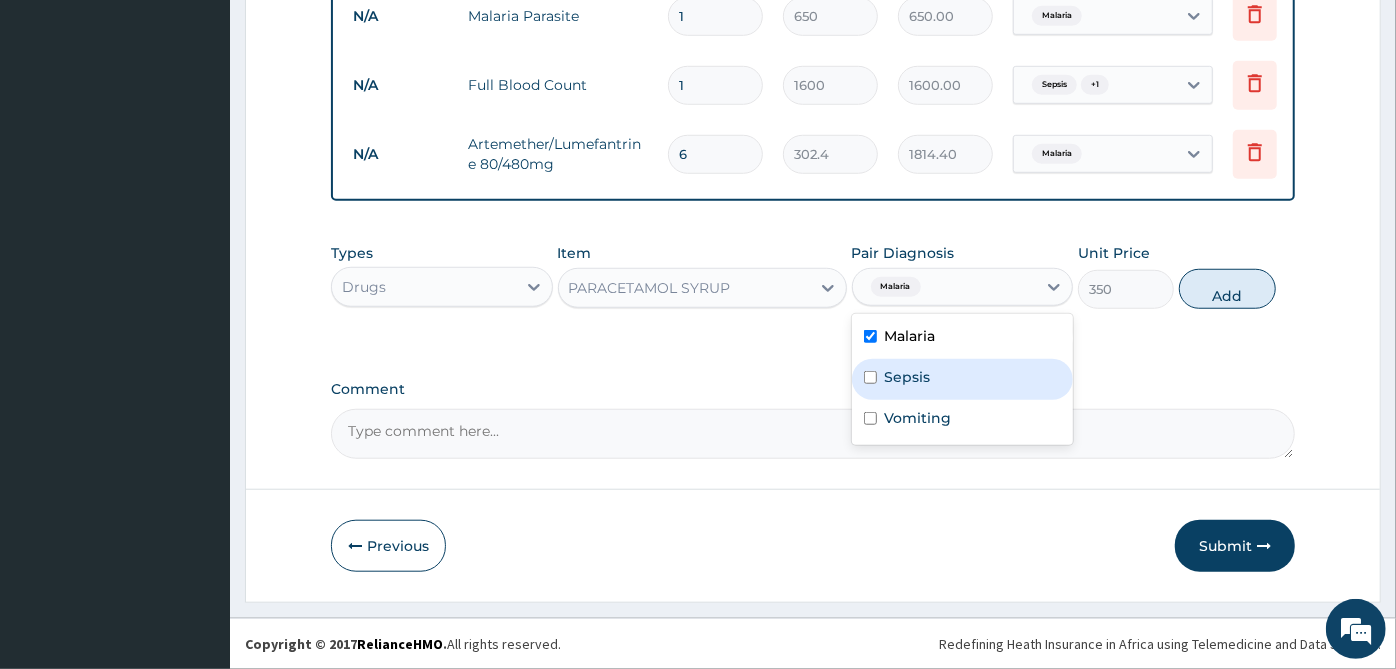 click on "Sepsis" at bounding box center (963, 379) 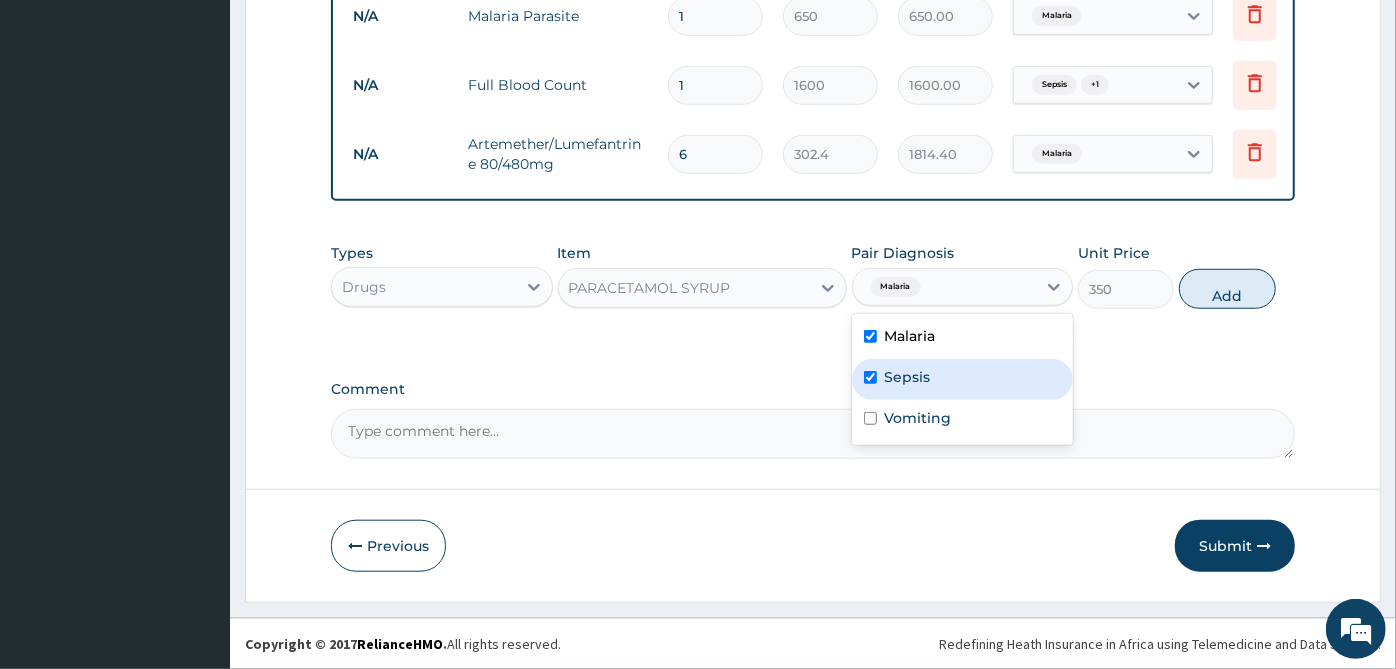 checkbox on "true" 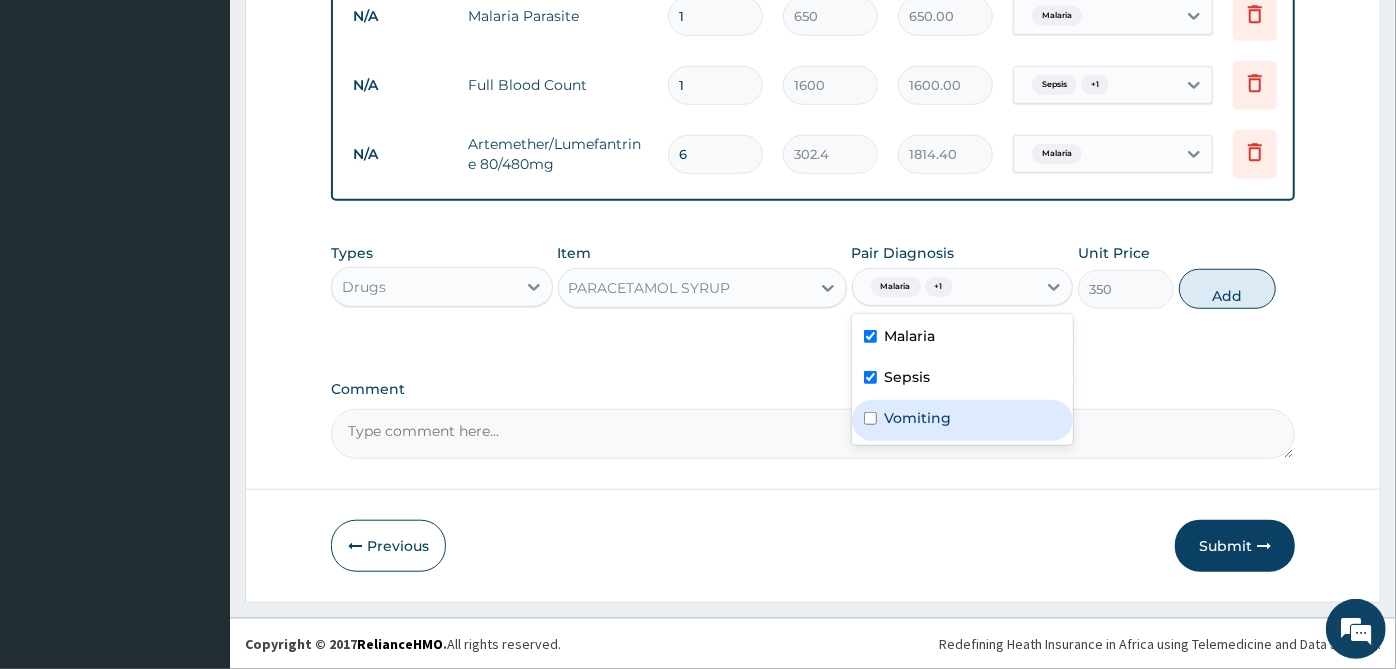 click on "Vomiting" at bounding box center (963, 420) 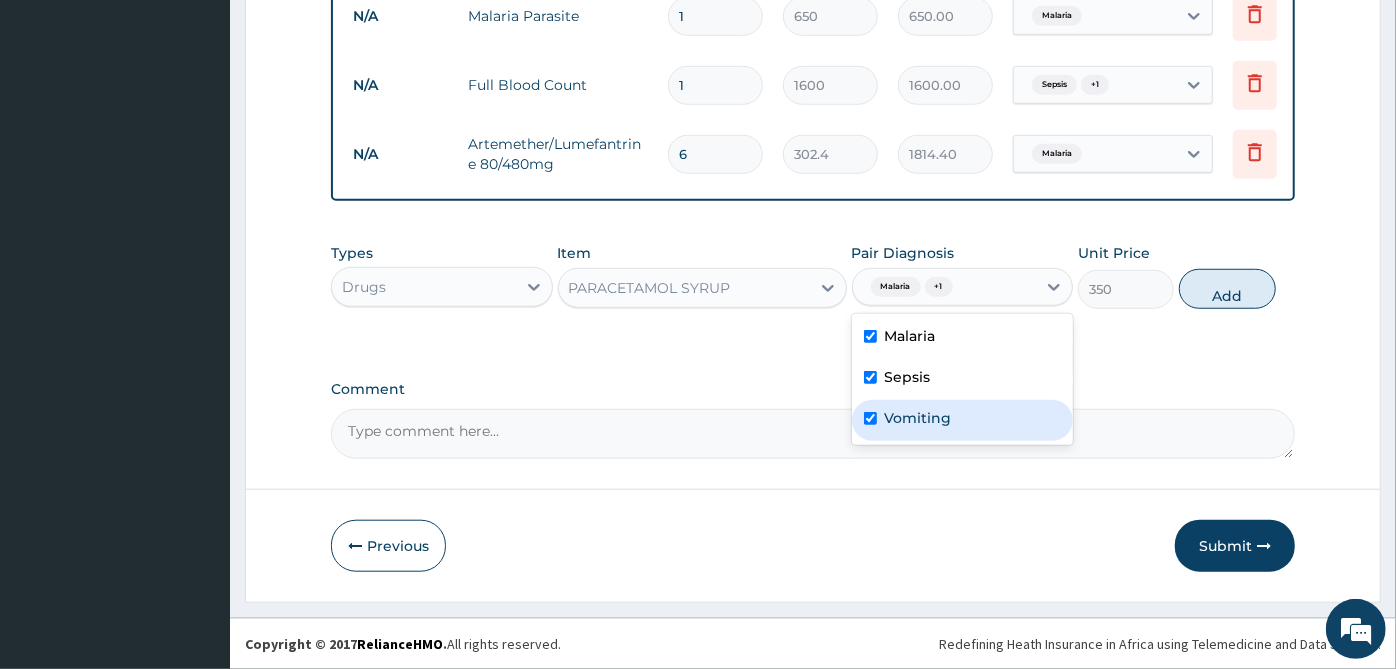 checkbox on "true" 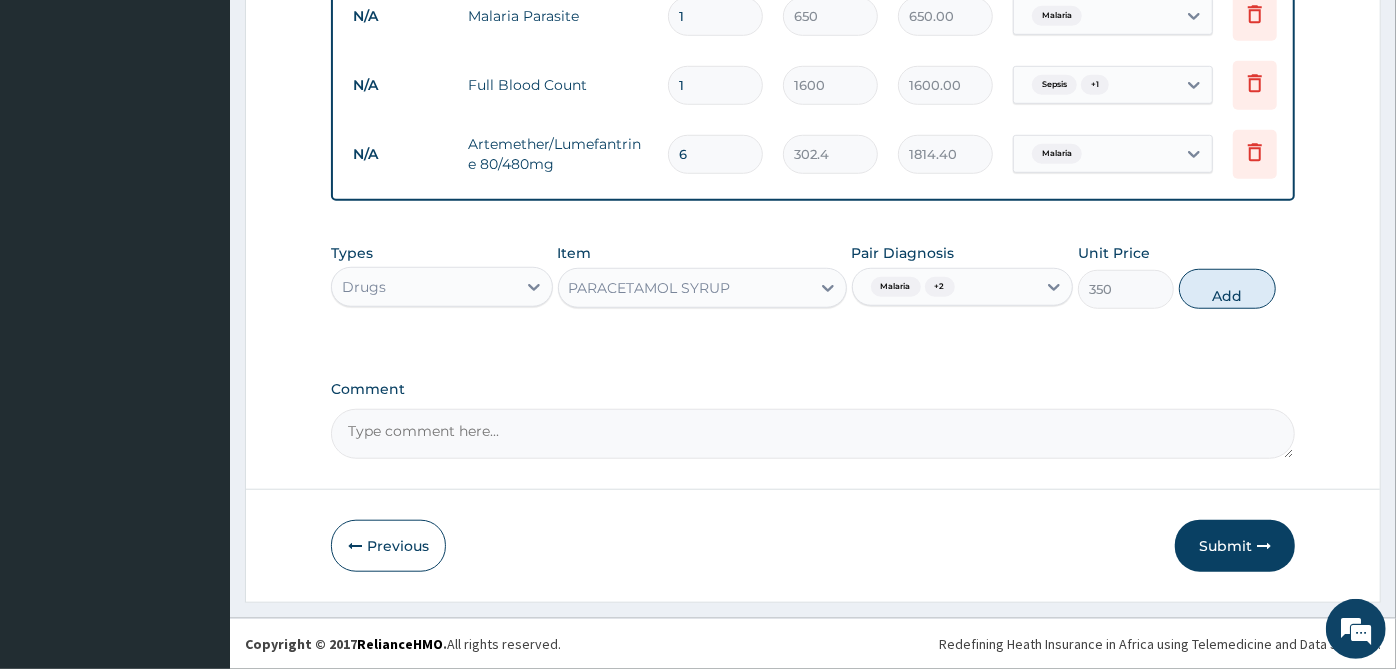 click on "Add" at bounding box center [1227, 289] 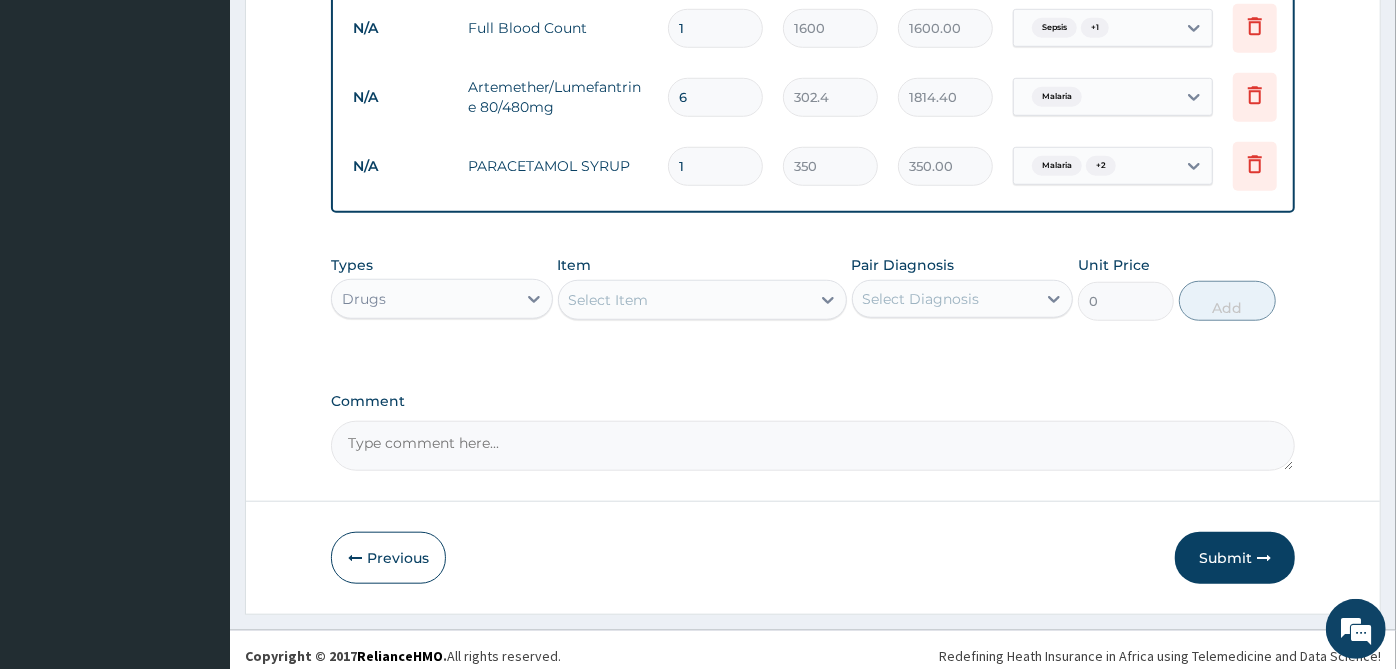 scroll, scrollTop: 967, scrollLeft: 0, axis: vertical 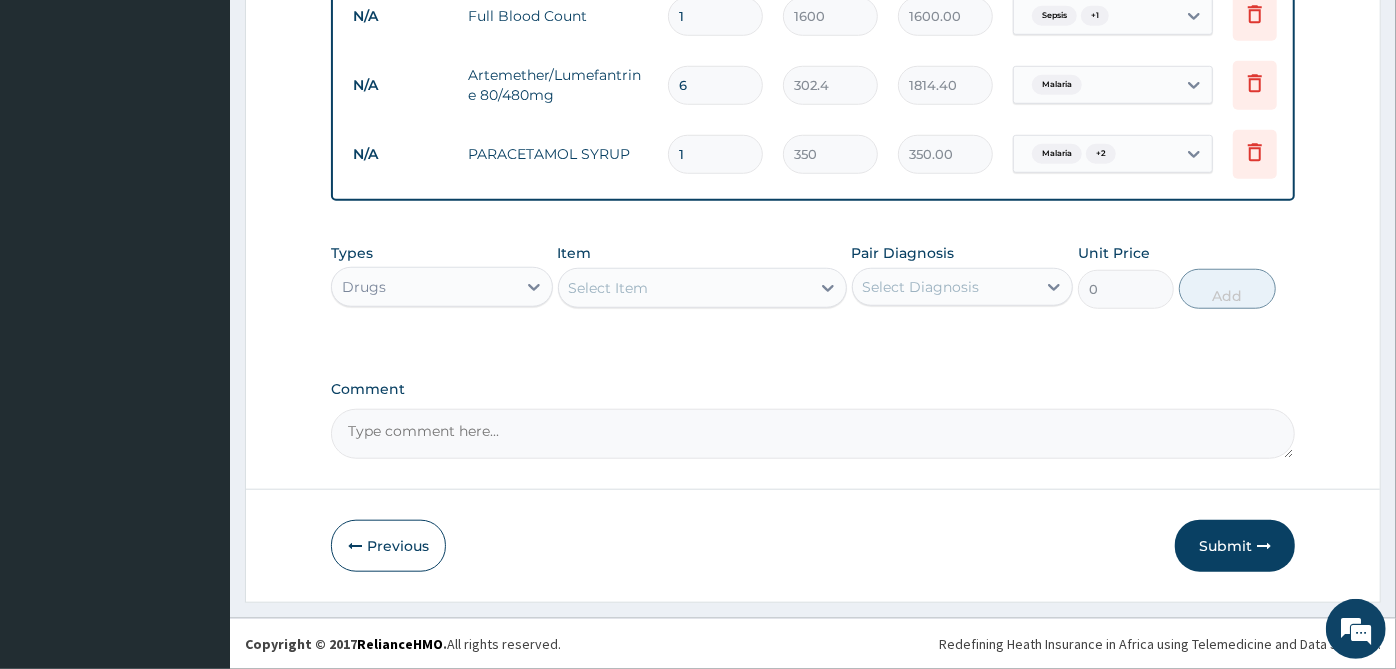 click on "Select Item" at bounding box center [684, 288] 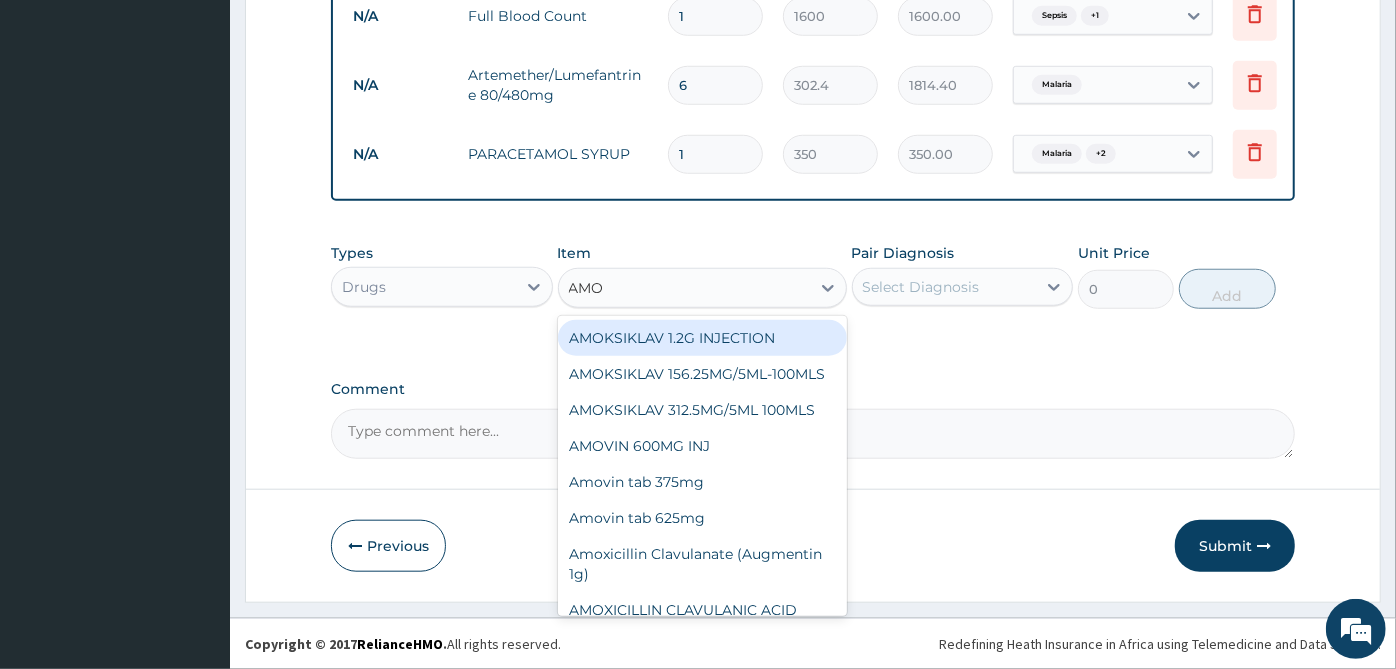 type on "AMOX" 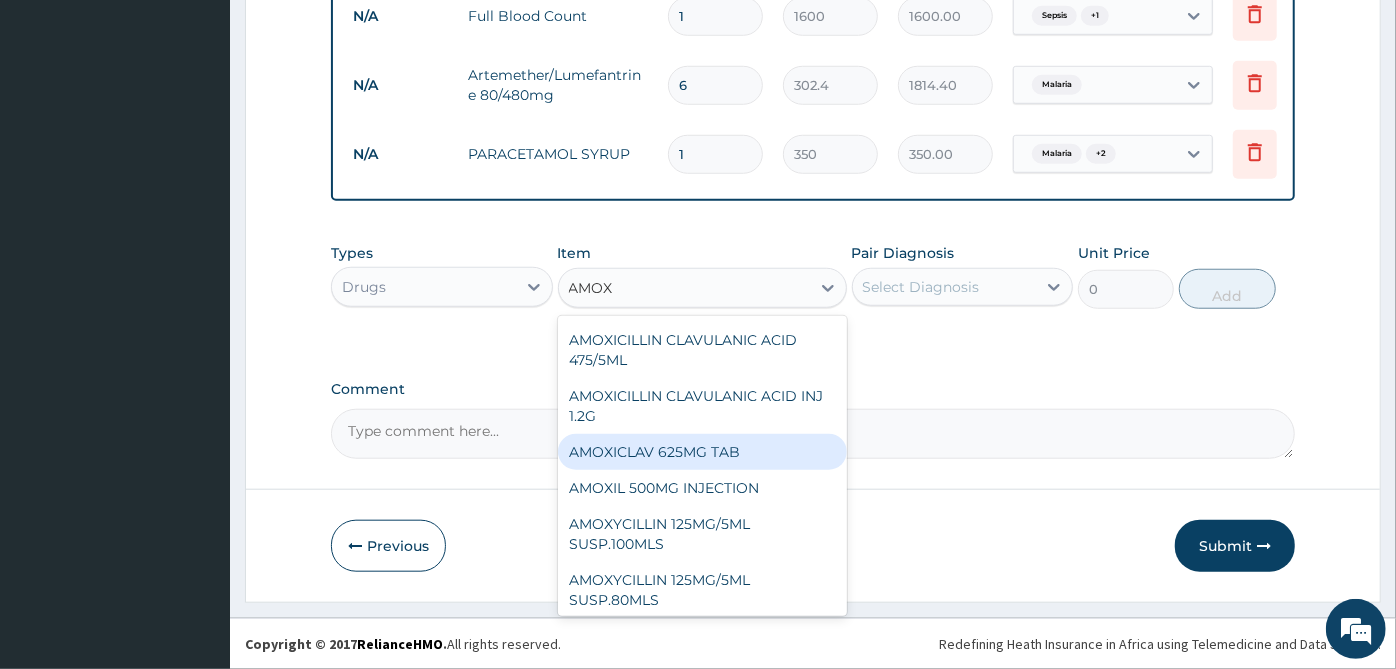 scroll, scrollTop: 444, scrollLeft: 0, axis: vertical 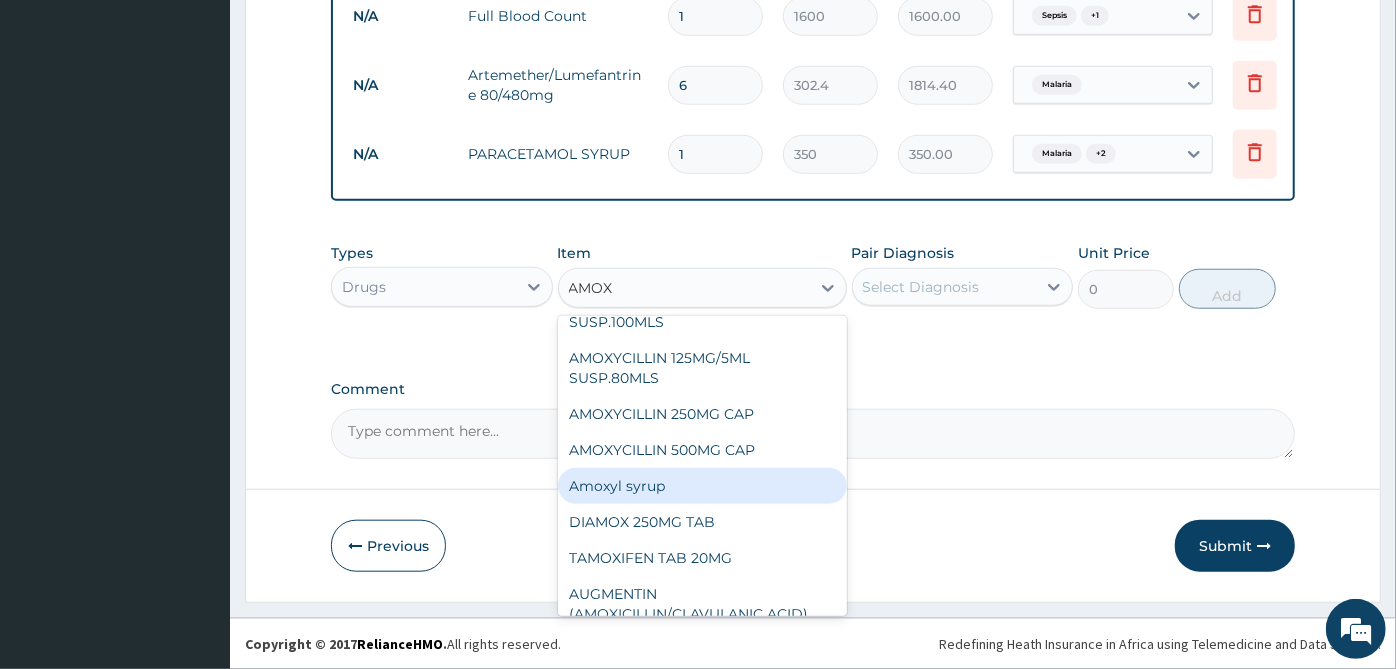 click on "Amoxyl syrup" at bounding box center [702, 486] 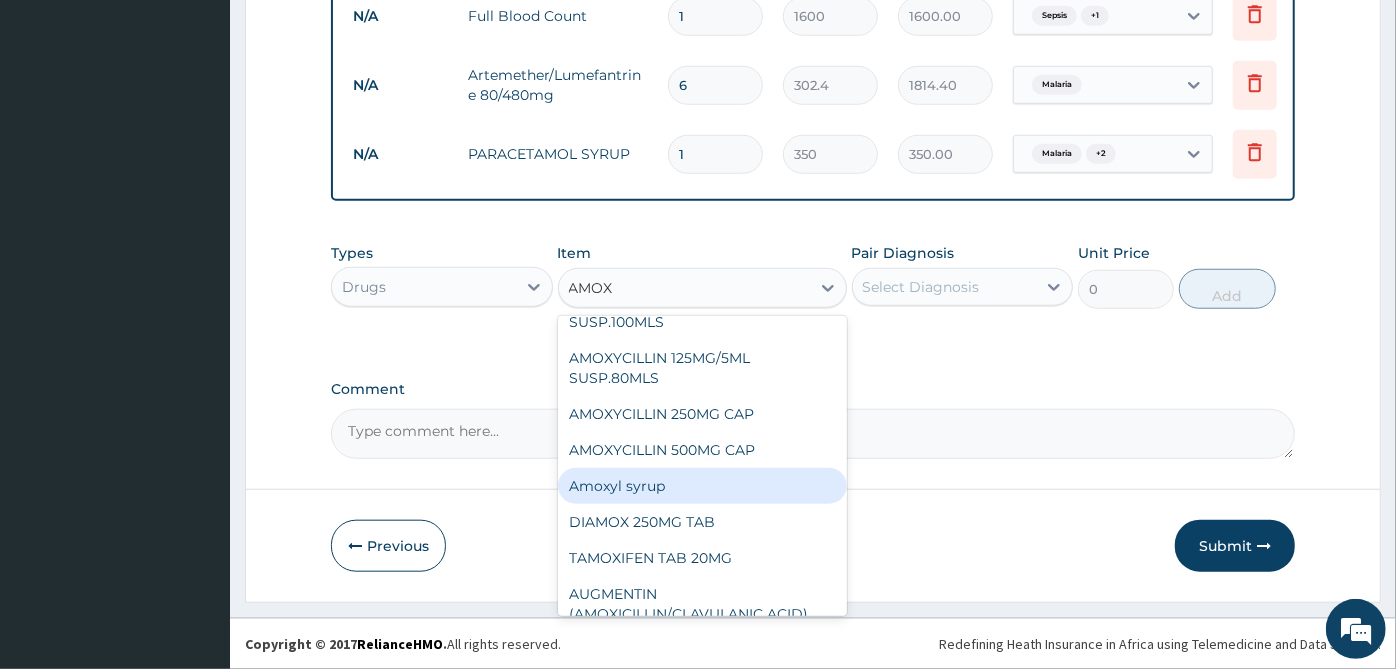 type 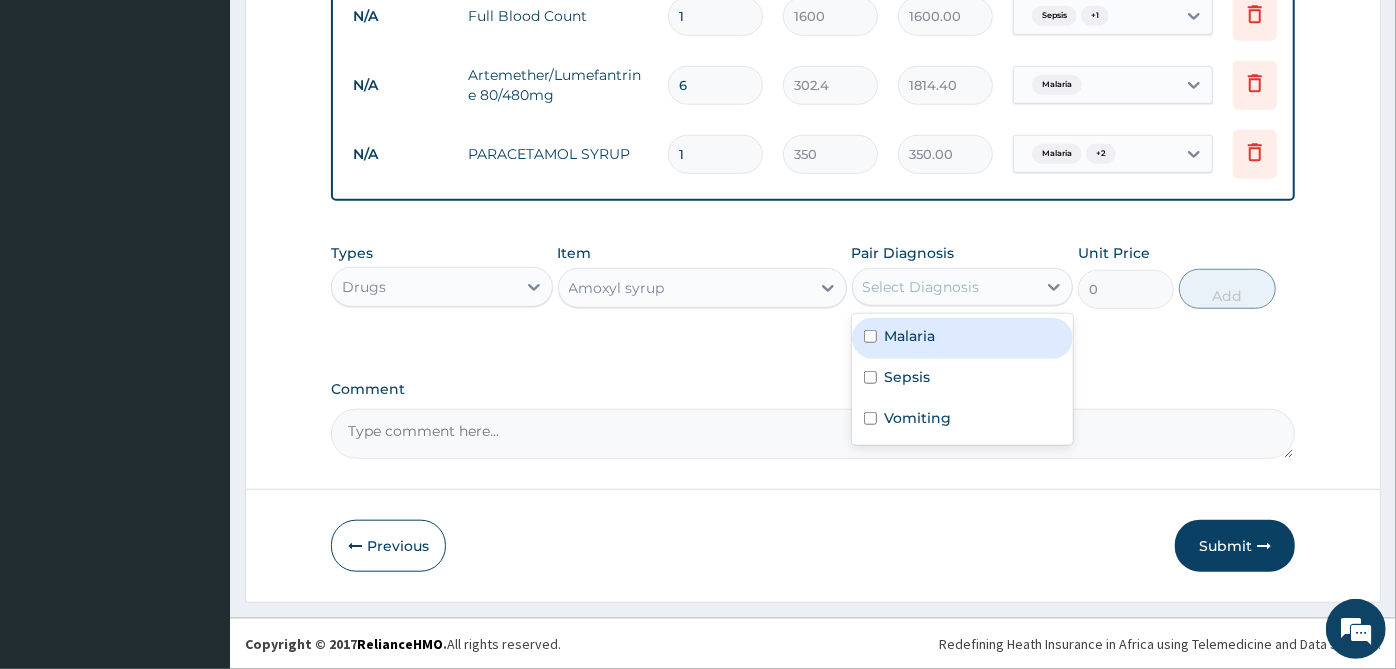 click on "Select Diagnosis" at bounding box center (945, 287) 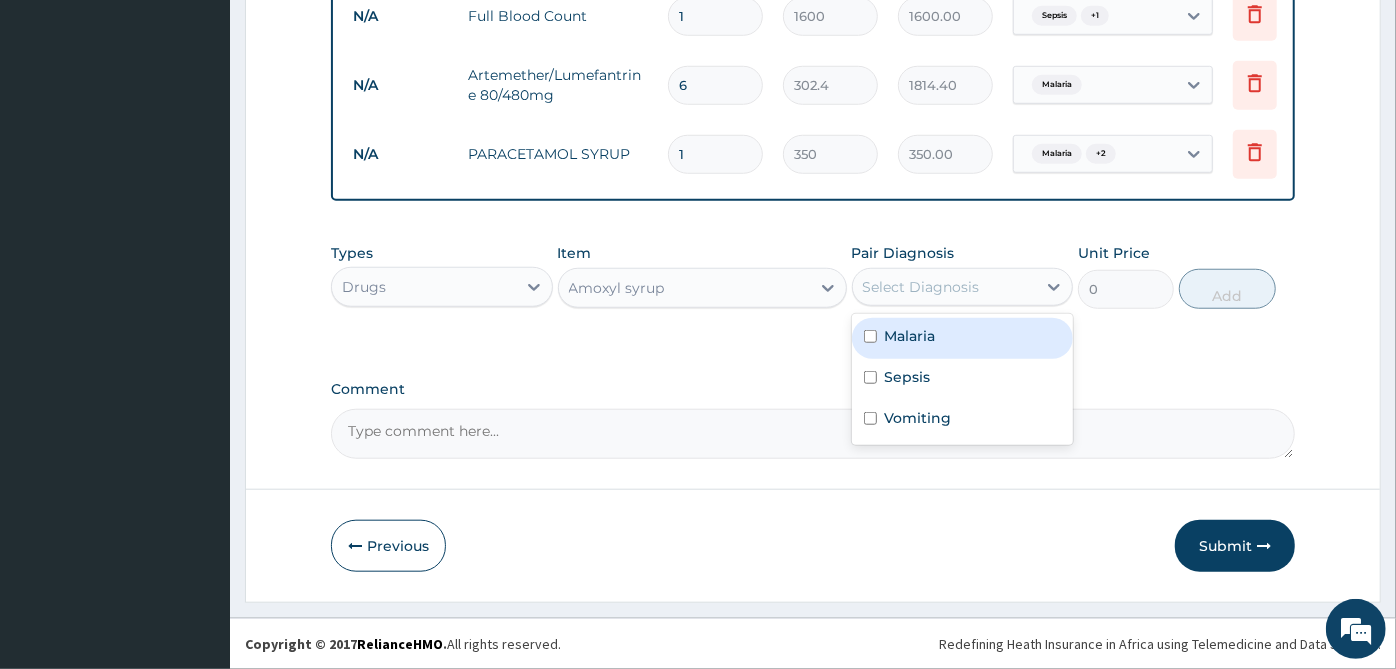 click on "Malaria" at bounding box center (963, 338) 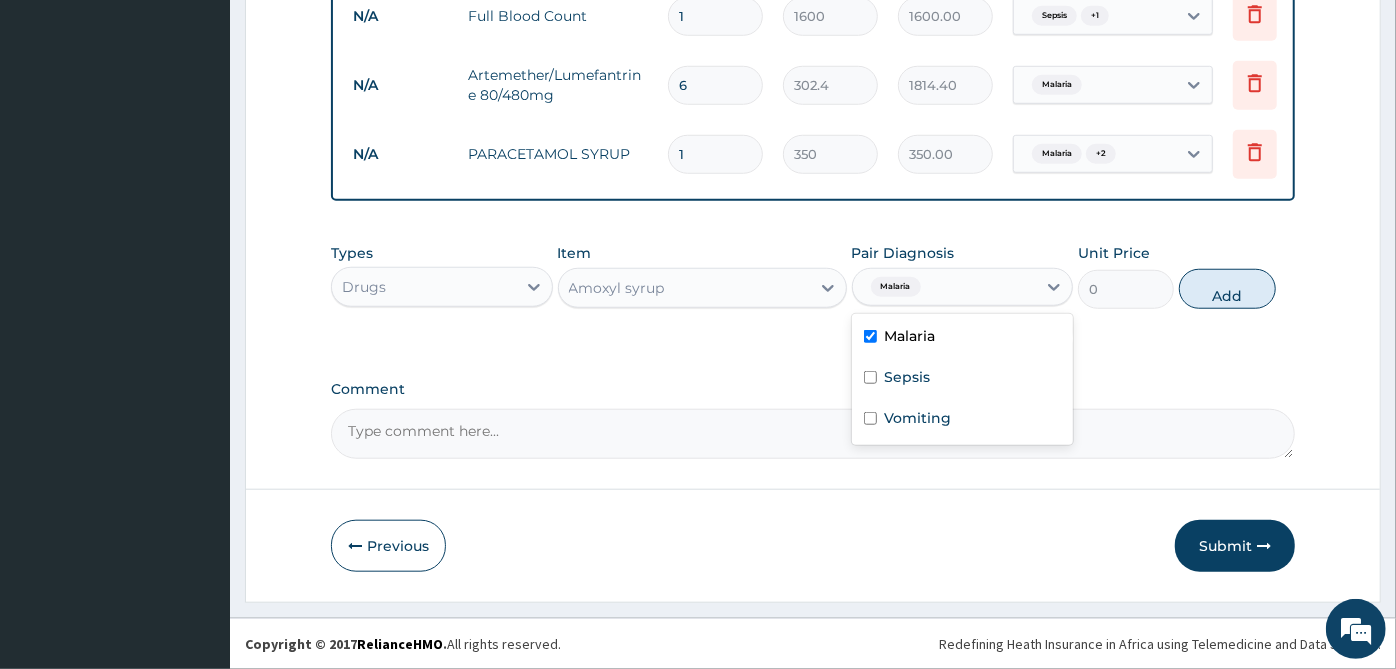 checkbox on "true" 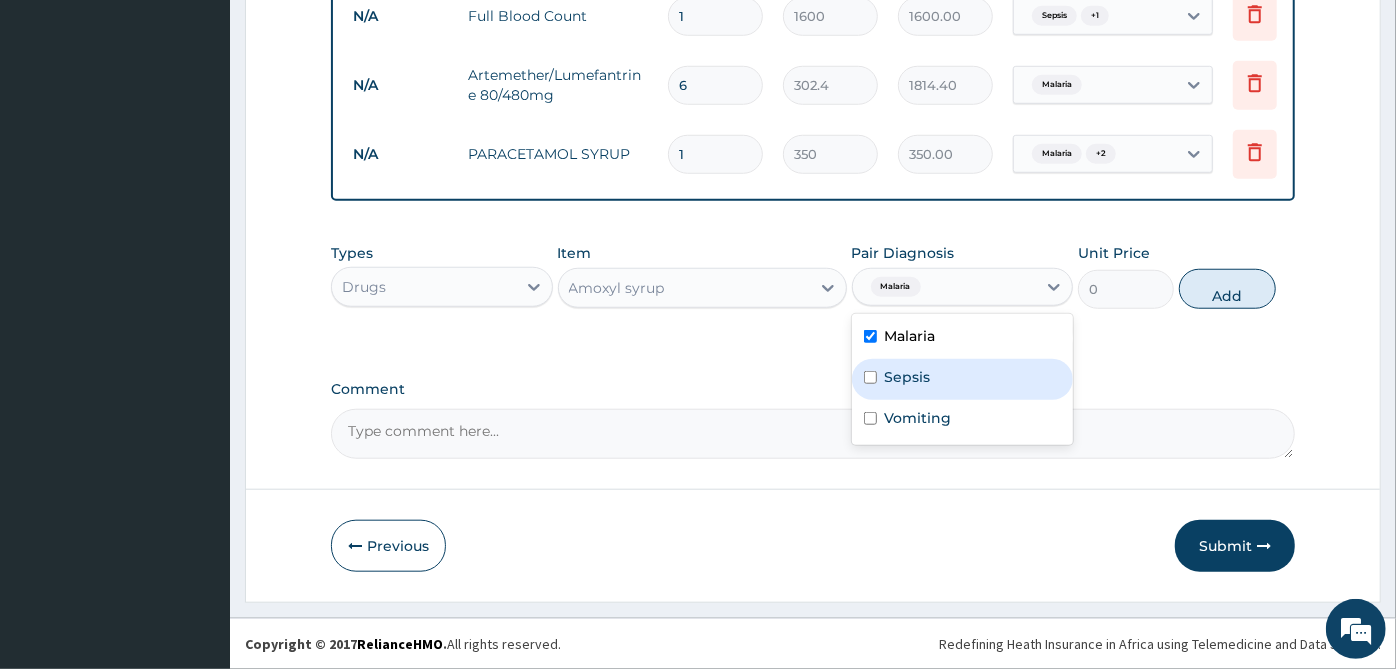 click on "Sepsis" at bounding box center [963, 379] 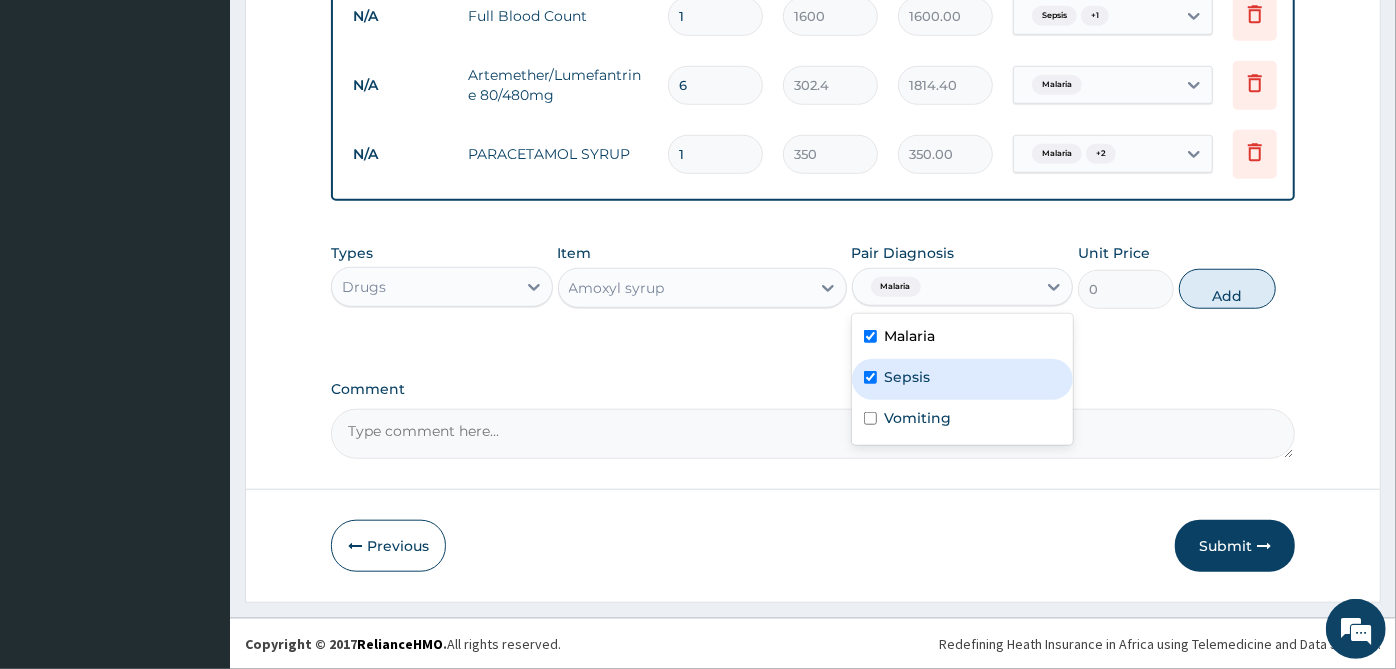 checkbox on "true" 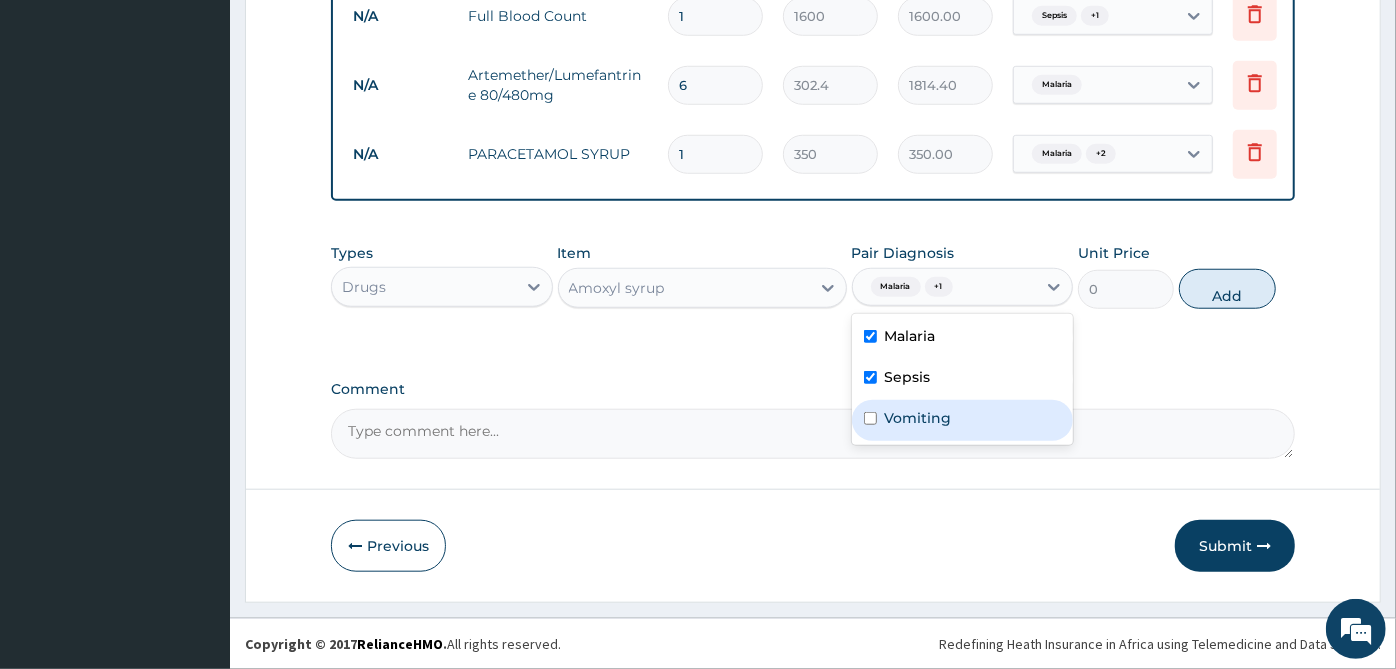 click on "Vomiting" at bounding box center [918, 418] 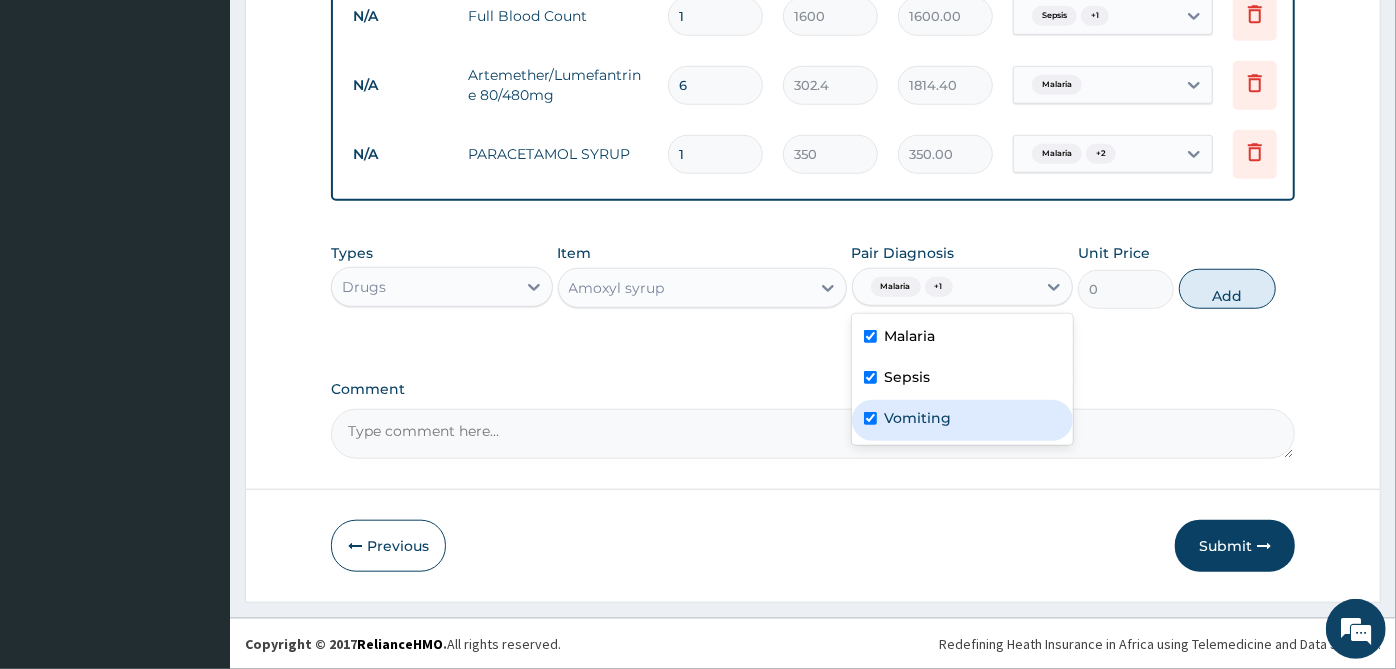checkbox on "true" 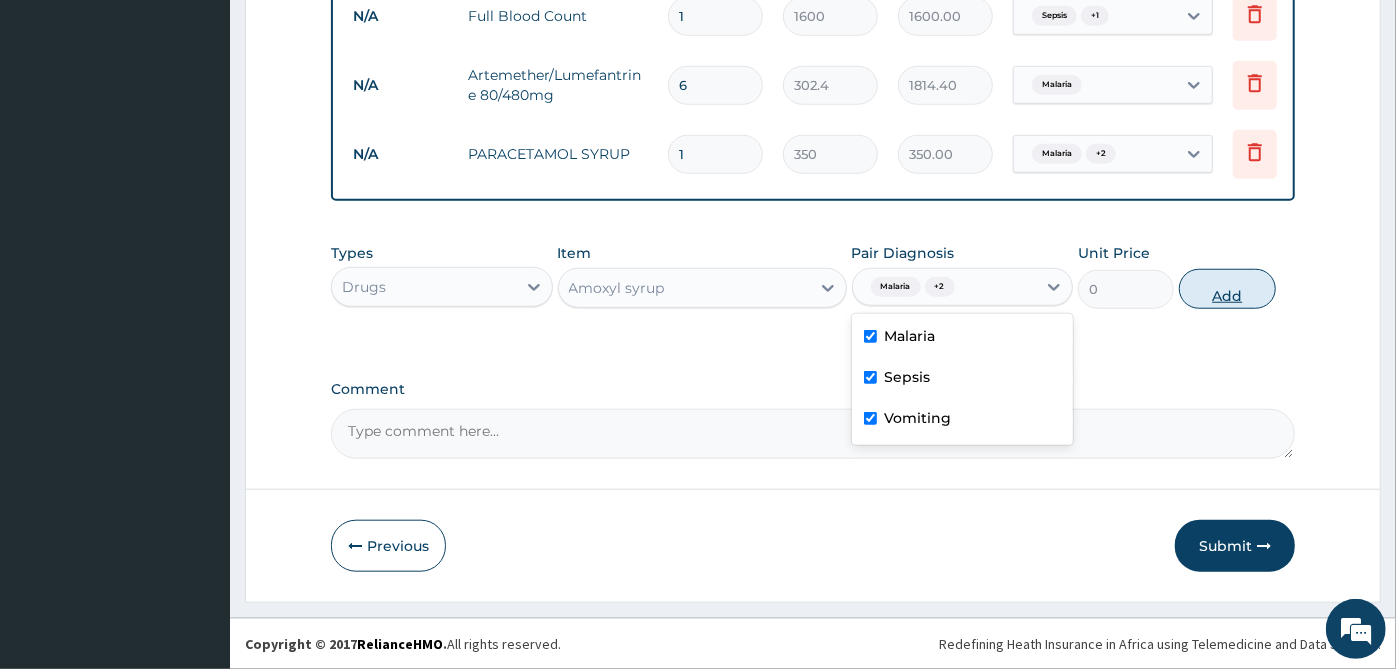 click on "Add" at bounding box center (1227, 289) 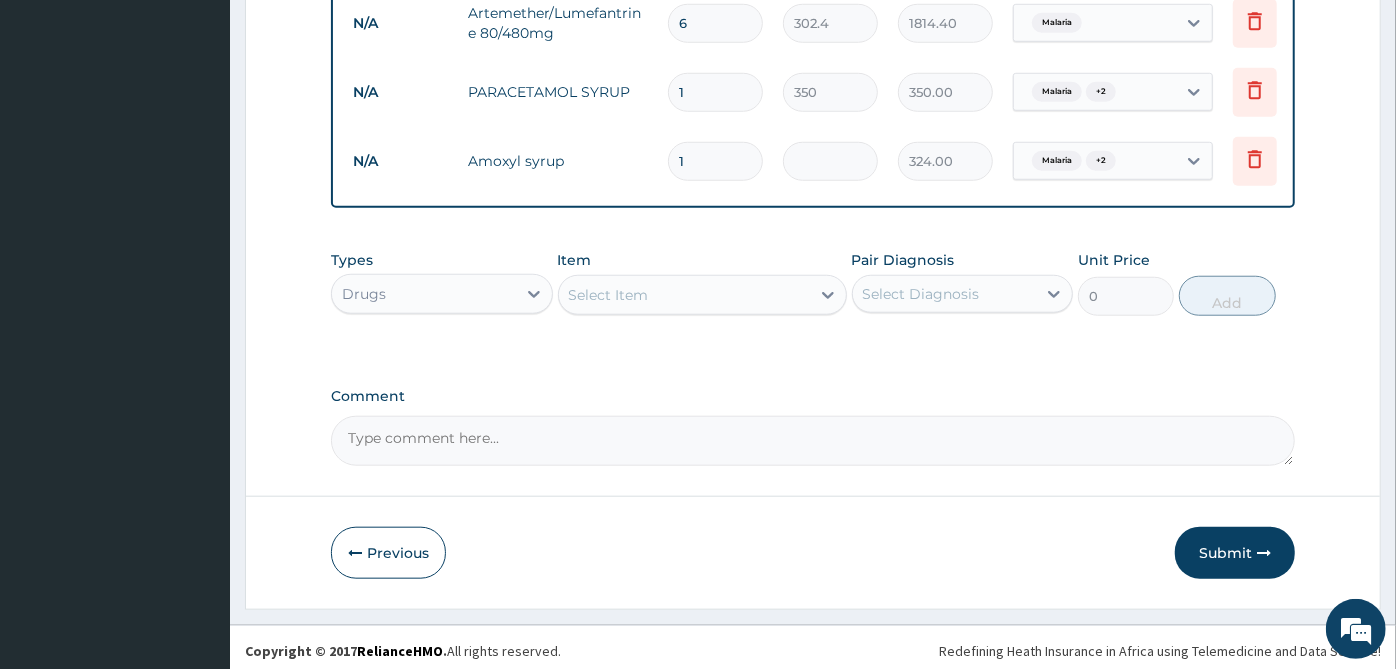 scroll, scrollTop: 1036, scrollLeft: 0, axis: vertical 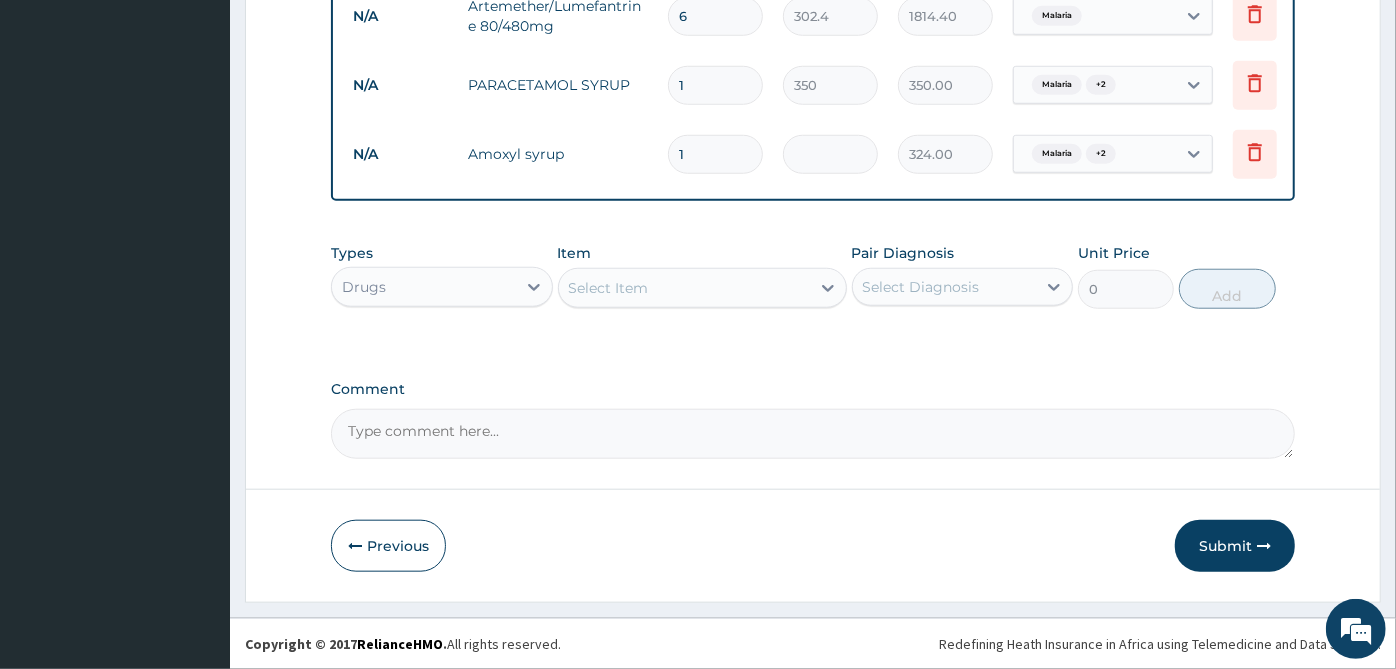 click on "Select Item" at bounding box center (684, 288) 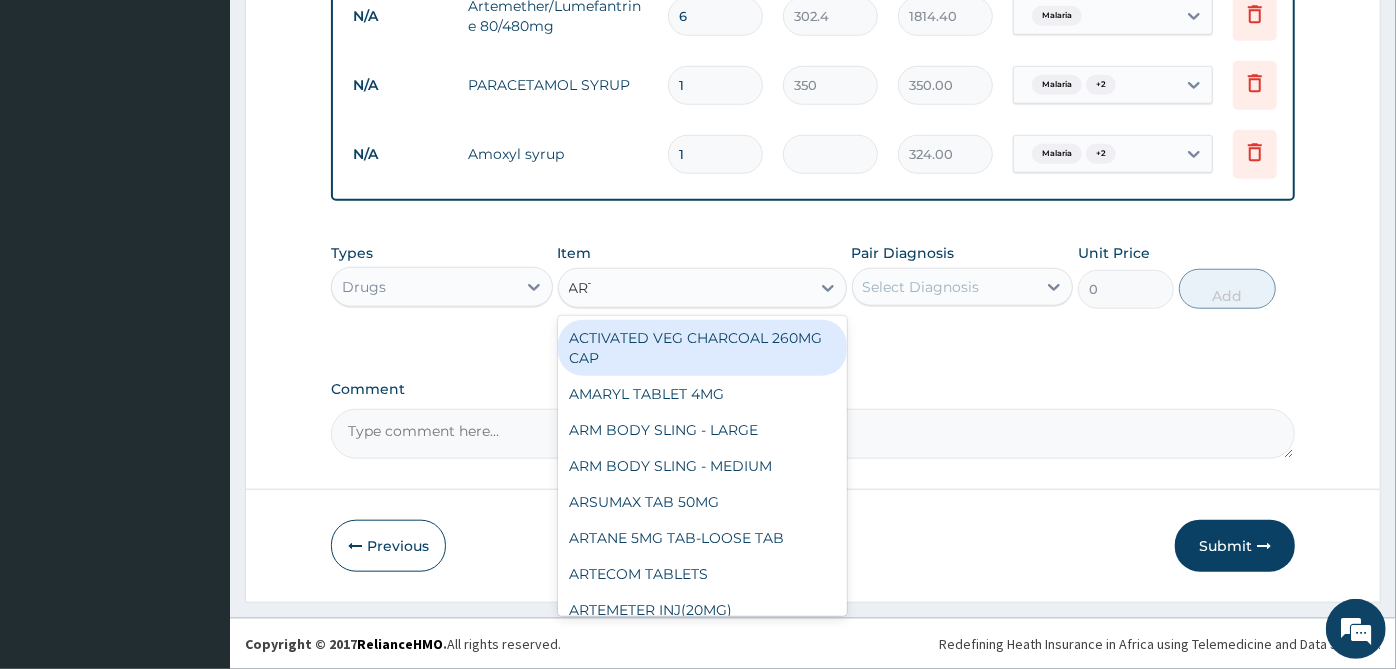 type on "ARTE" 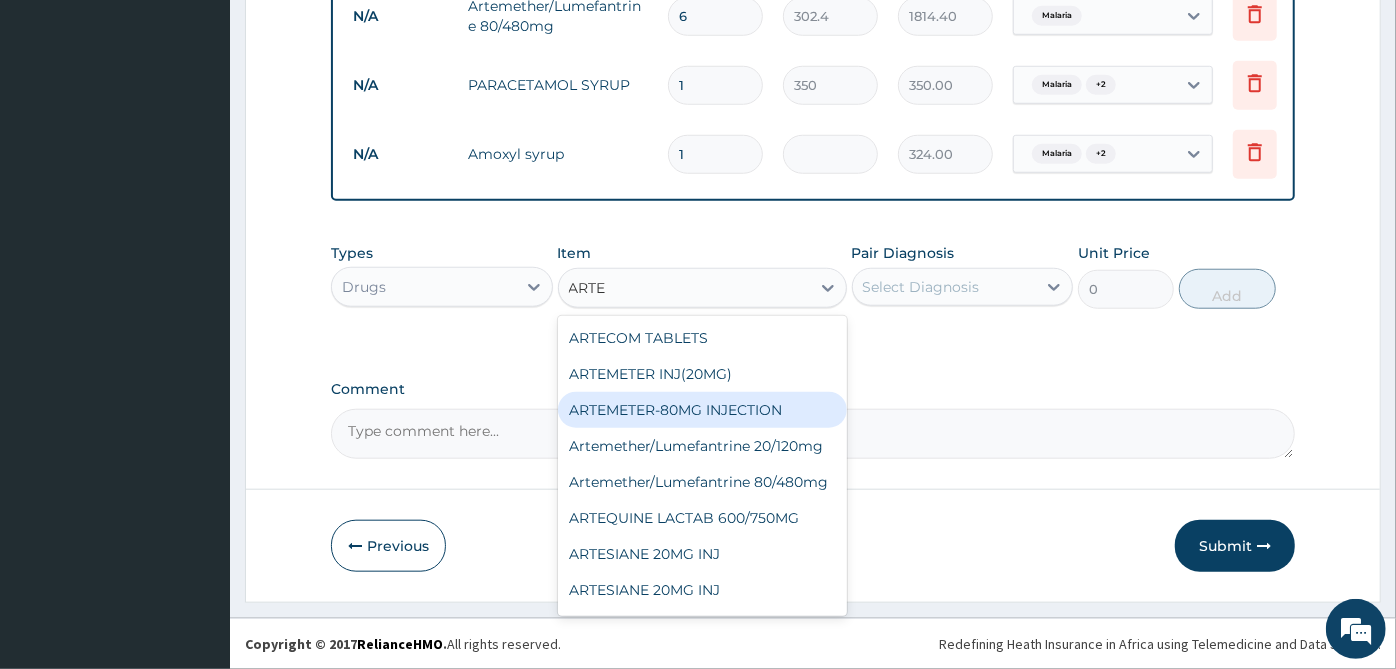 click on "ARTEMETER-80MG INJECTION" at bounding box center [702, 410] 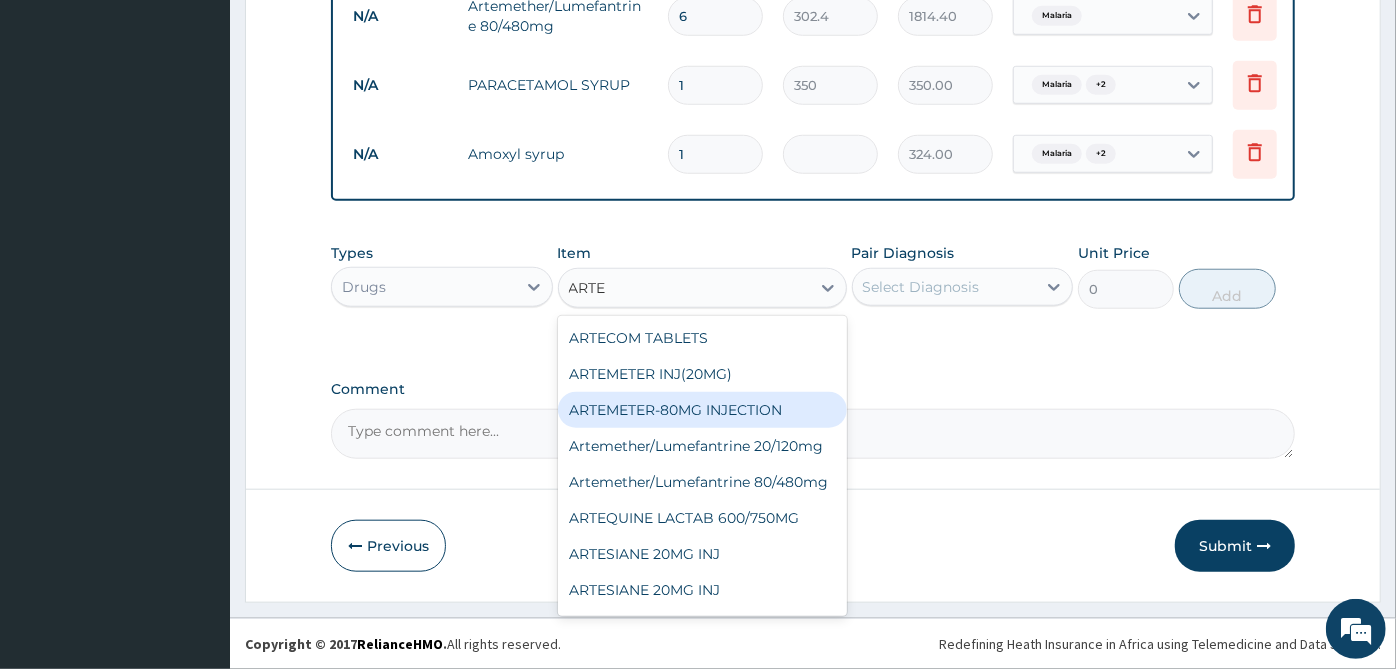 type 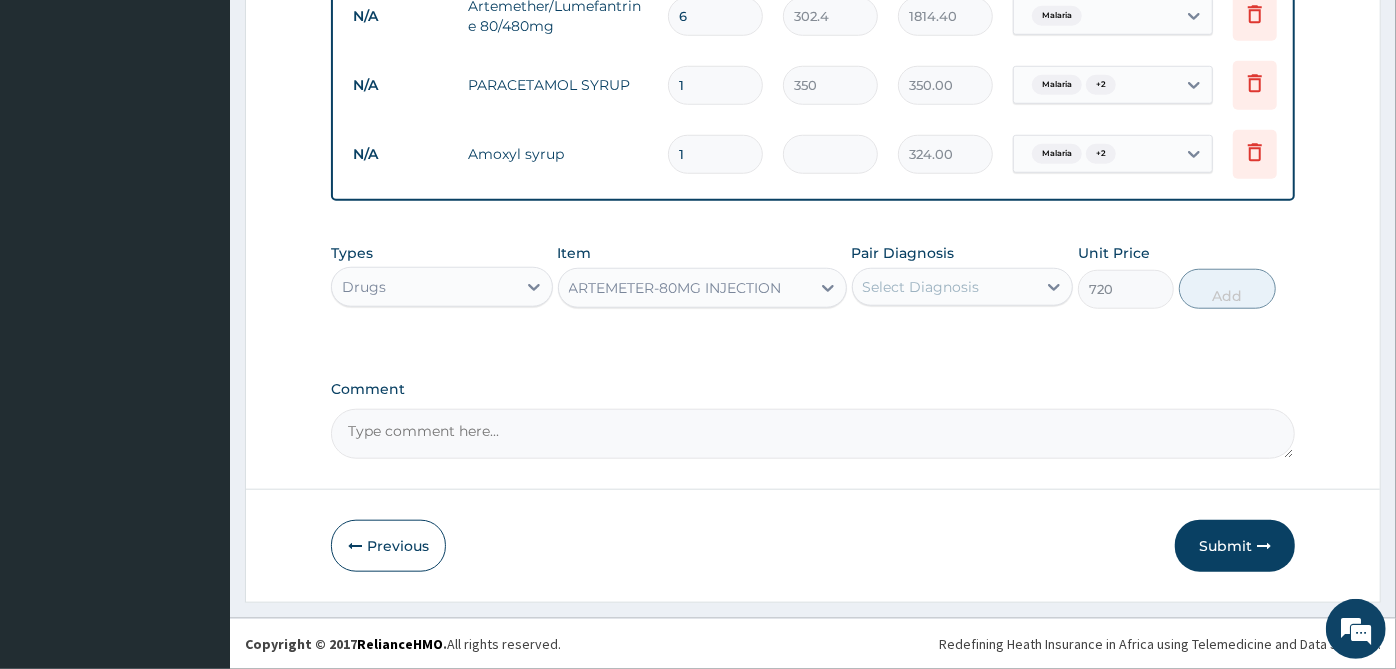 click on "Select Diagnosis" at bounding box center (921, 287) 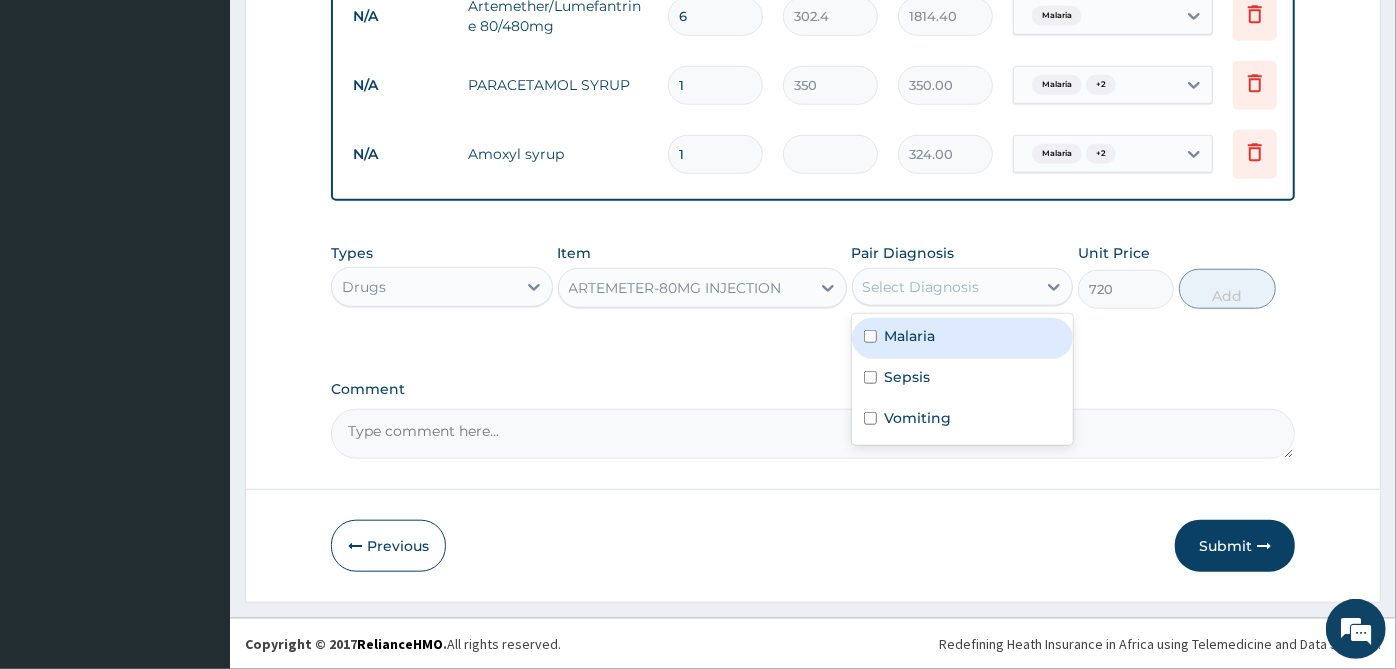click on "Malaria" at bounding box center (910, 336) 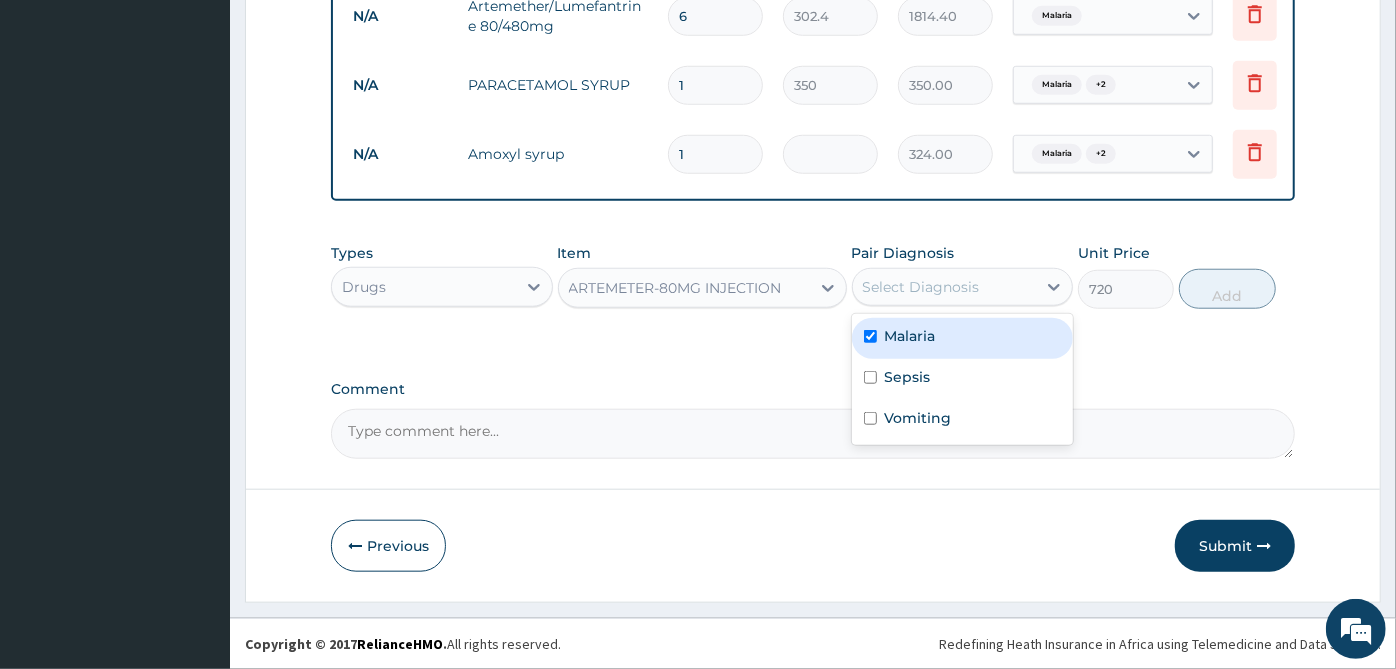 checkbox on "true" 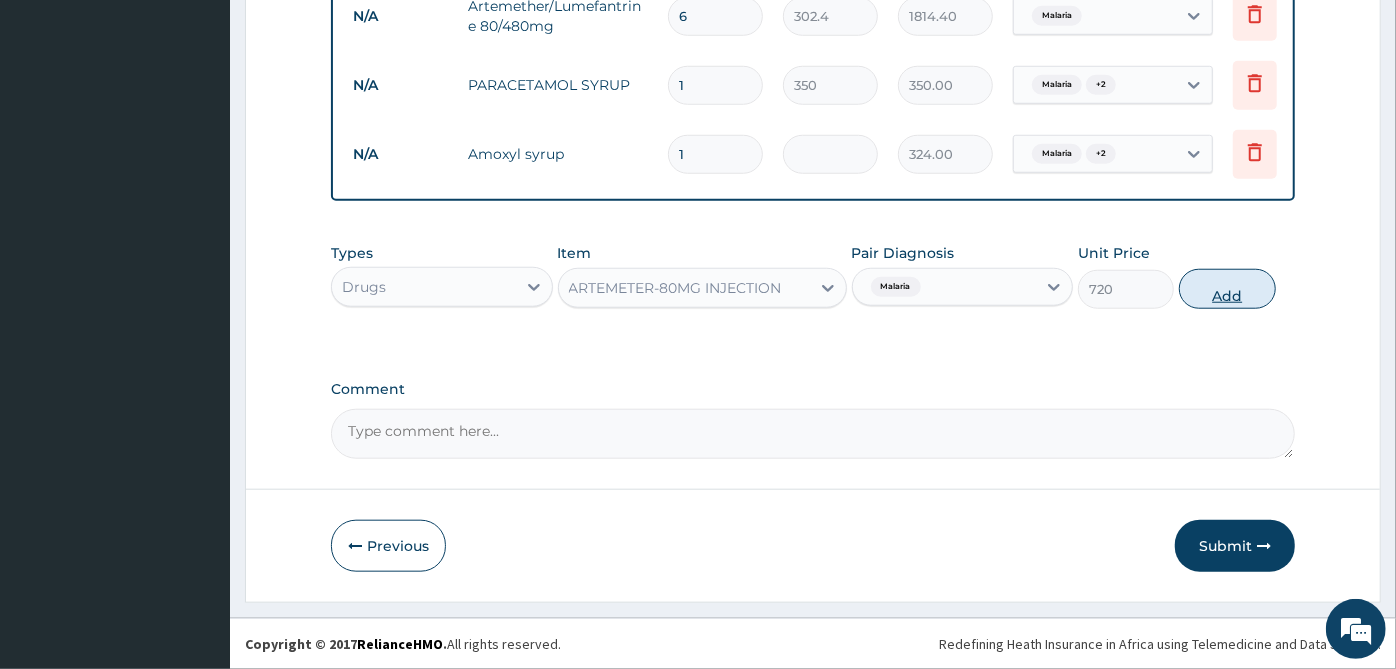 click on "Add" at bounding box center [1227, 289] 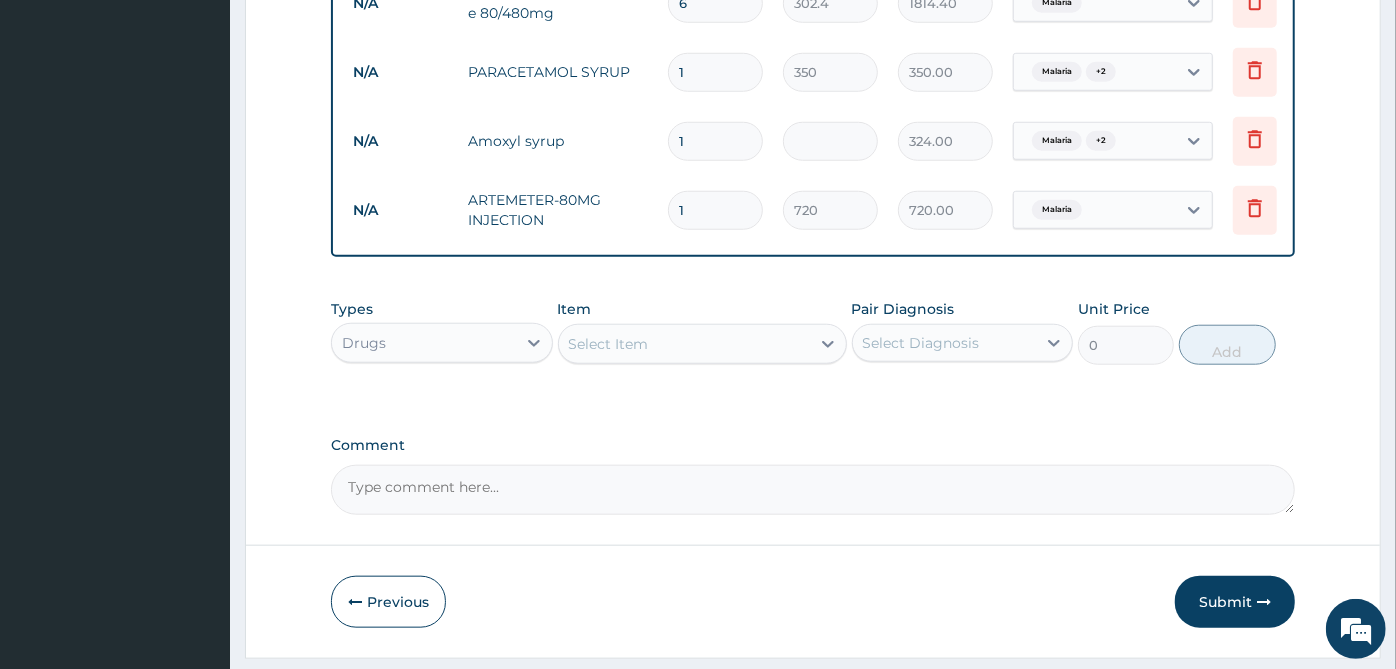 click on "Select Item" at bounding box center [684, 344] 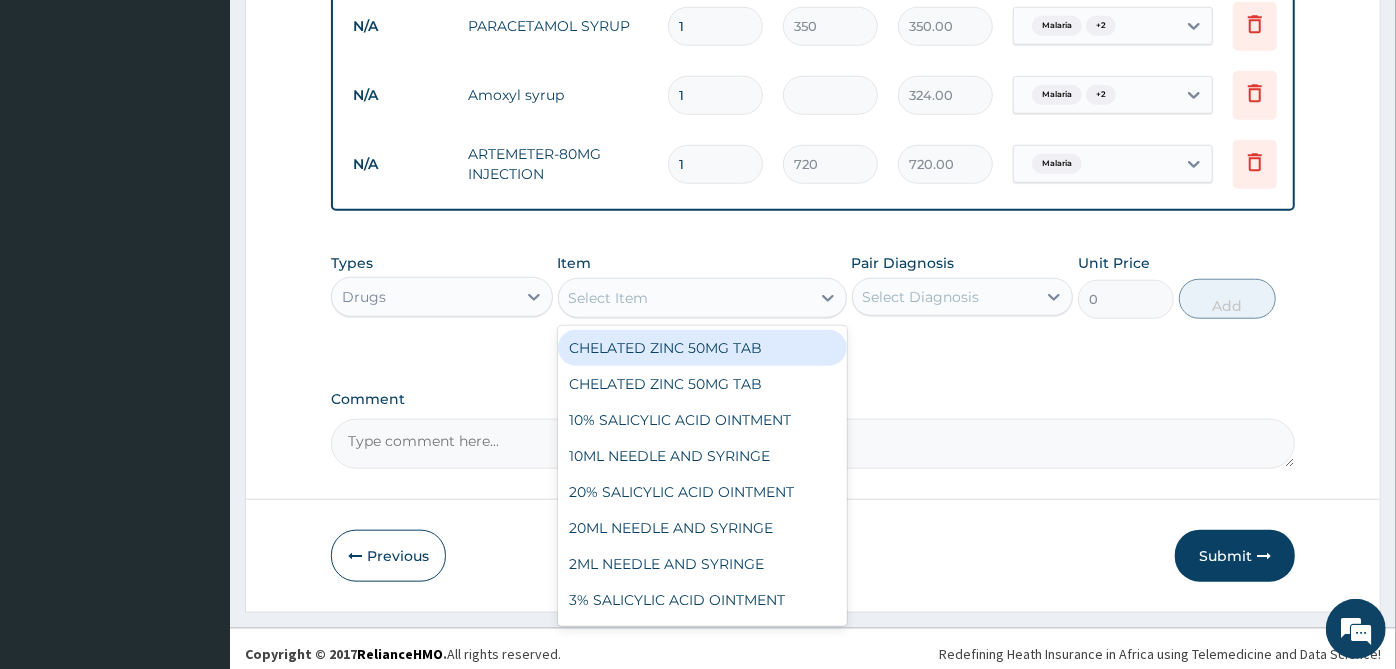 scroll, scrollTop: 1105, scrollLeft: 0, axis: vertical 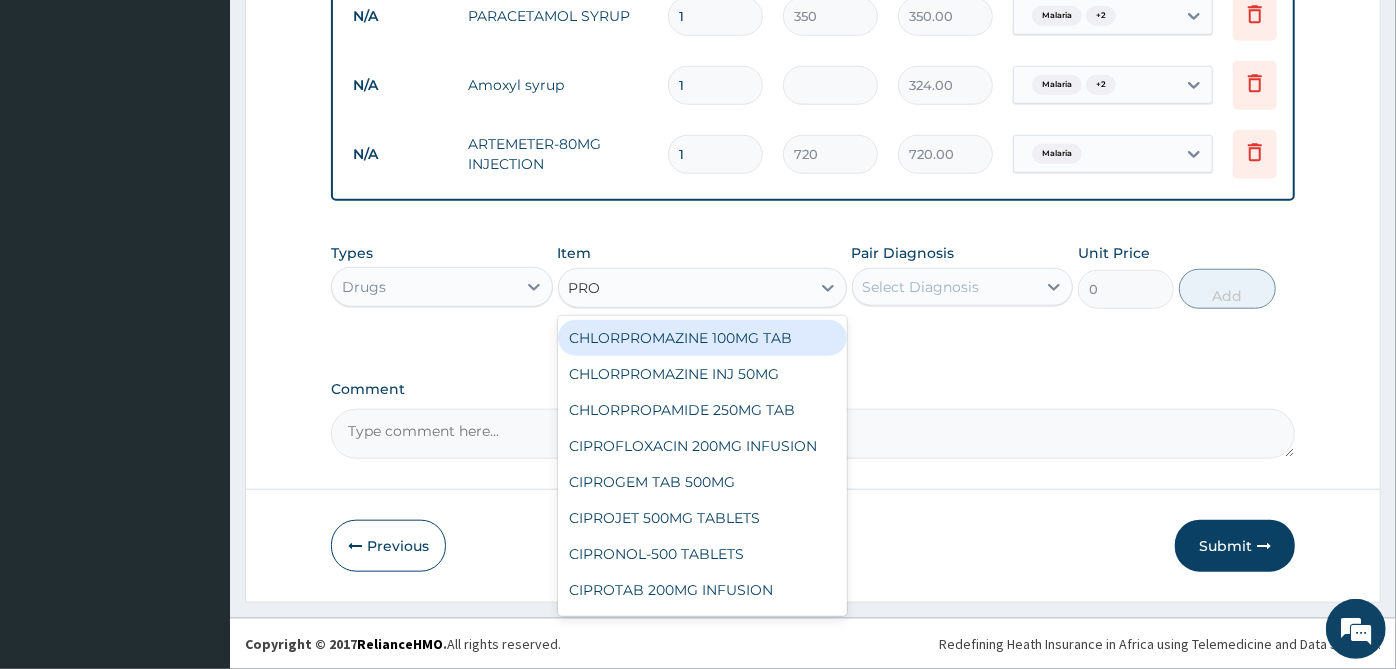 type on "PROM" 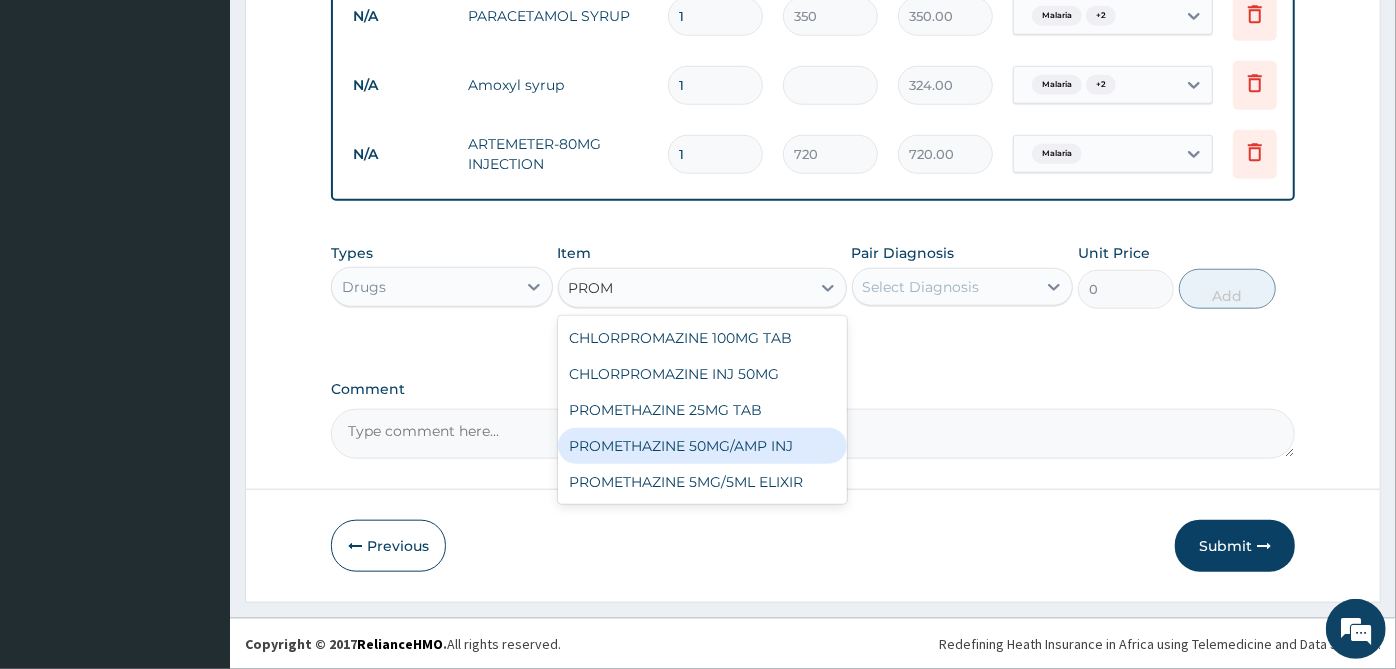 click on "PROMETHAZINE 50MG/AMP INJ" at bounding box center (702, 446) 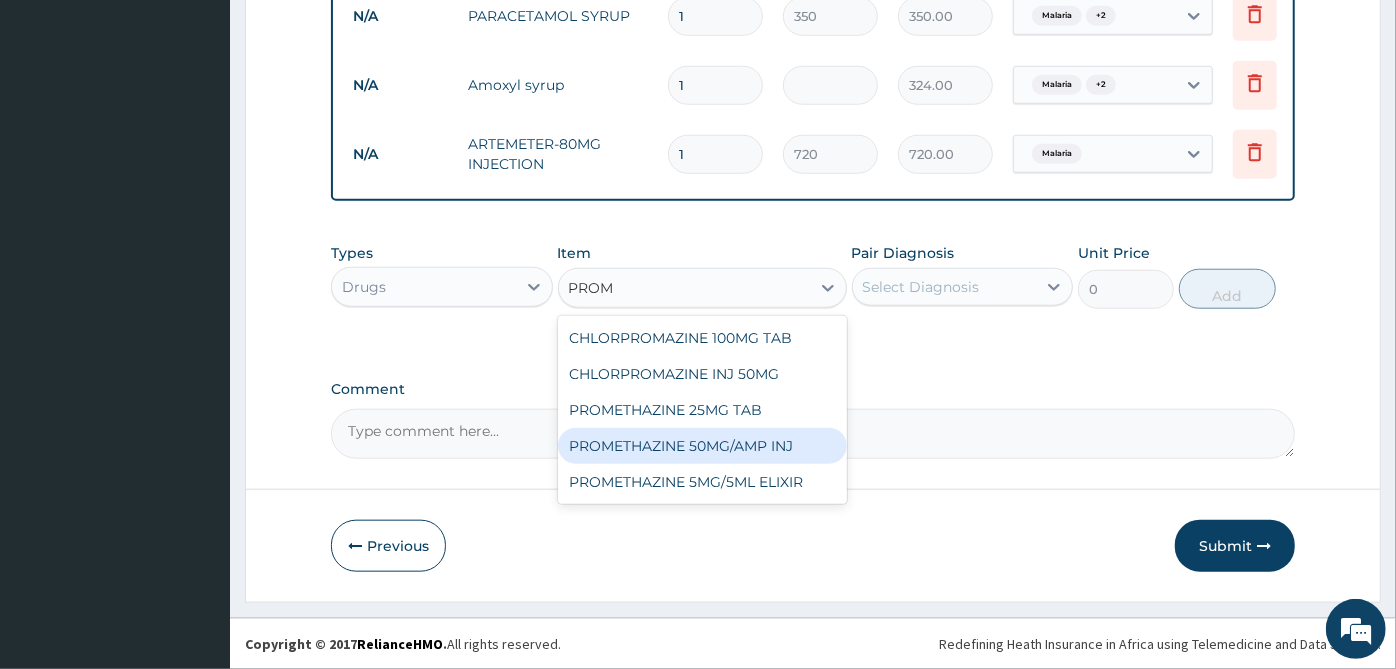 type 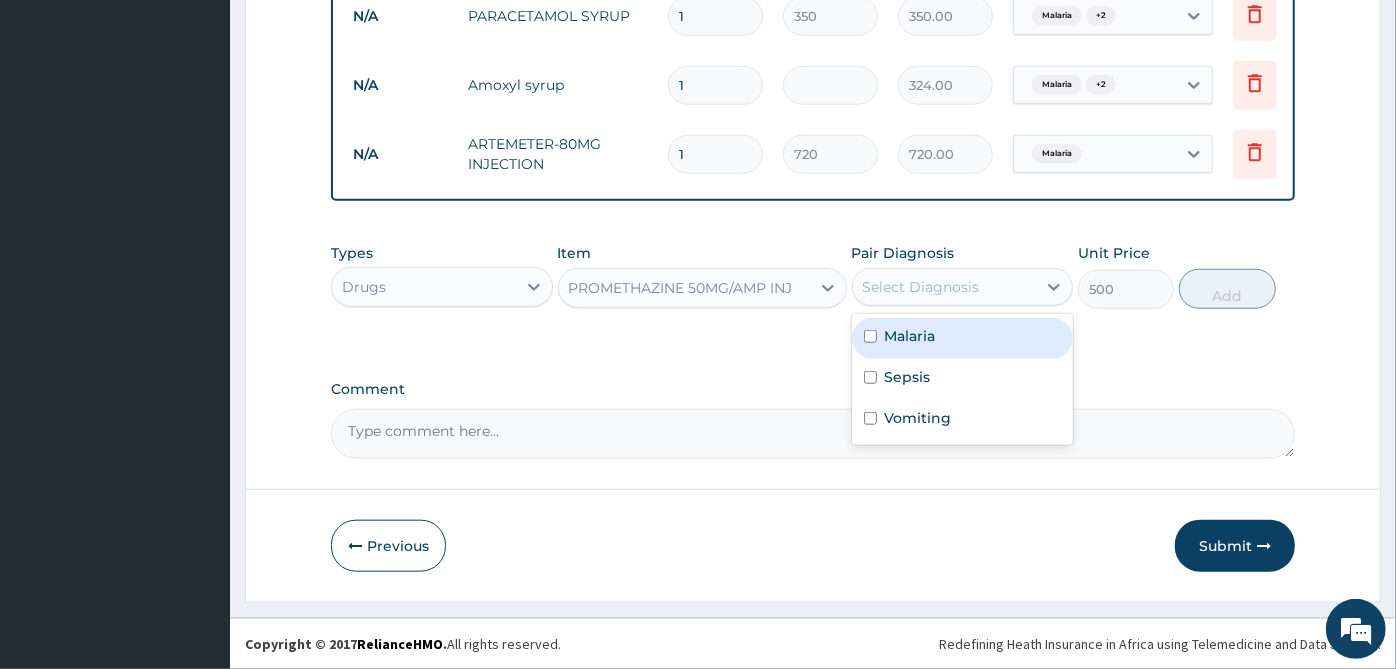 click on "Select Diagnosis" at bounding box center (945, 287) 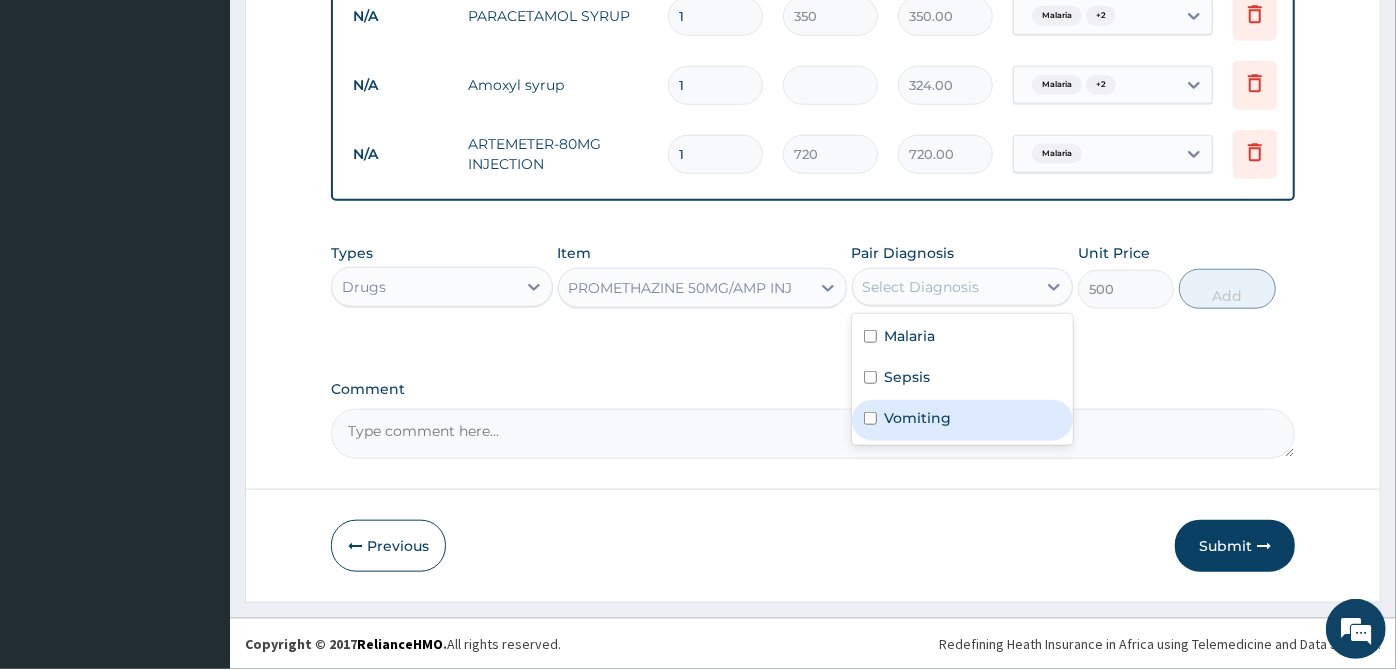 drag, startPoint x: 962, startPoint y: 423, endPoint x: 973, endPoint y: 422, distance: 11.045361 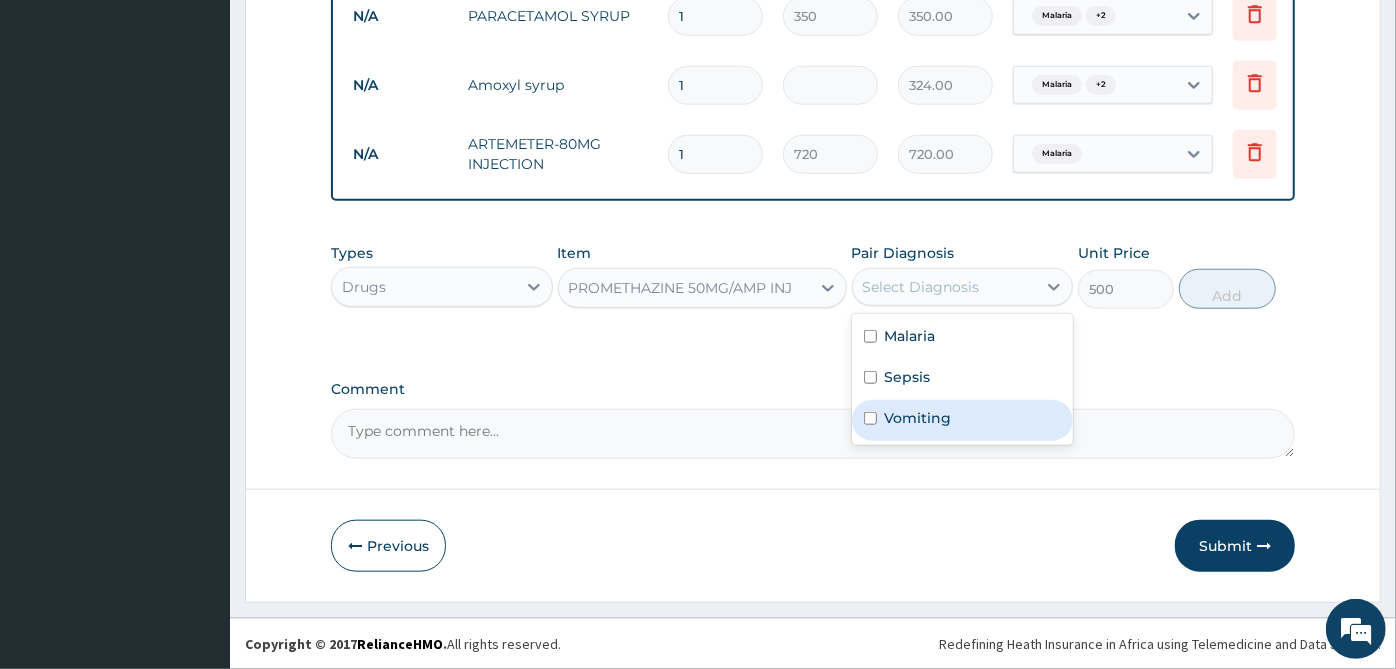 click on "Vomiting" at bounding box center (963, 420) 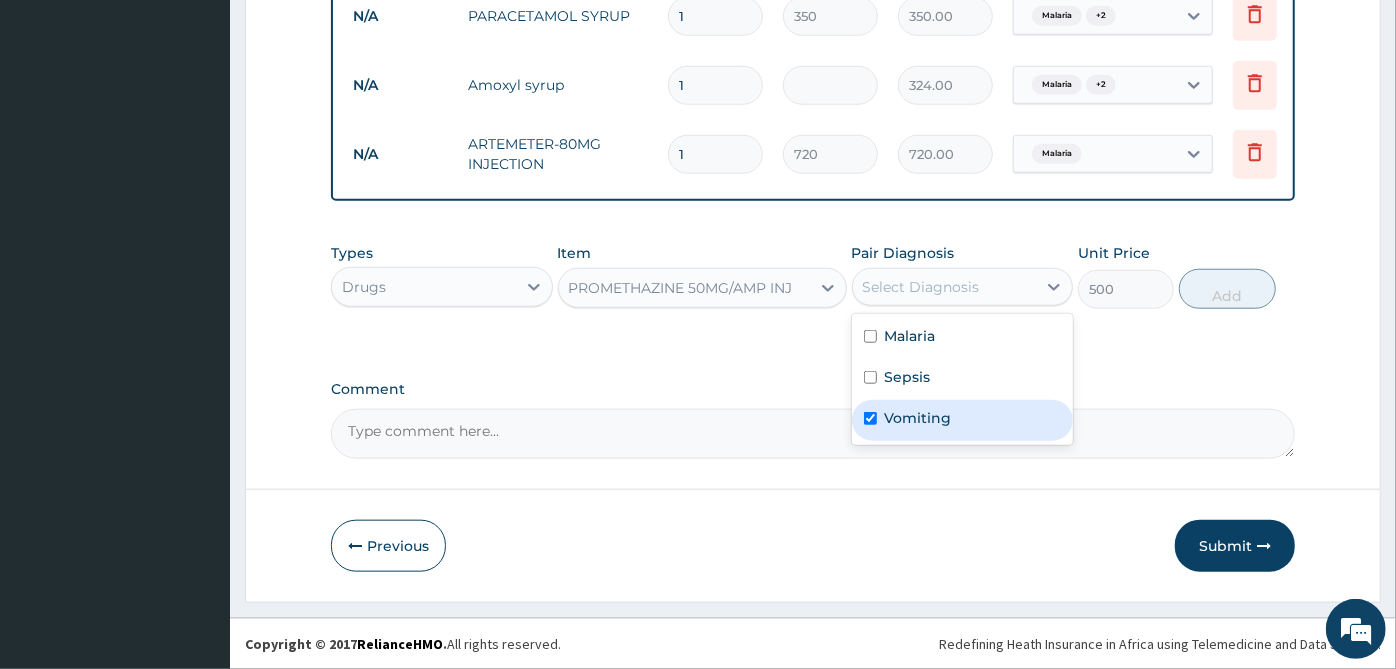 checkbox on "true" 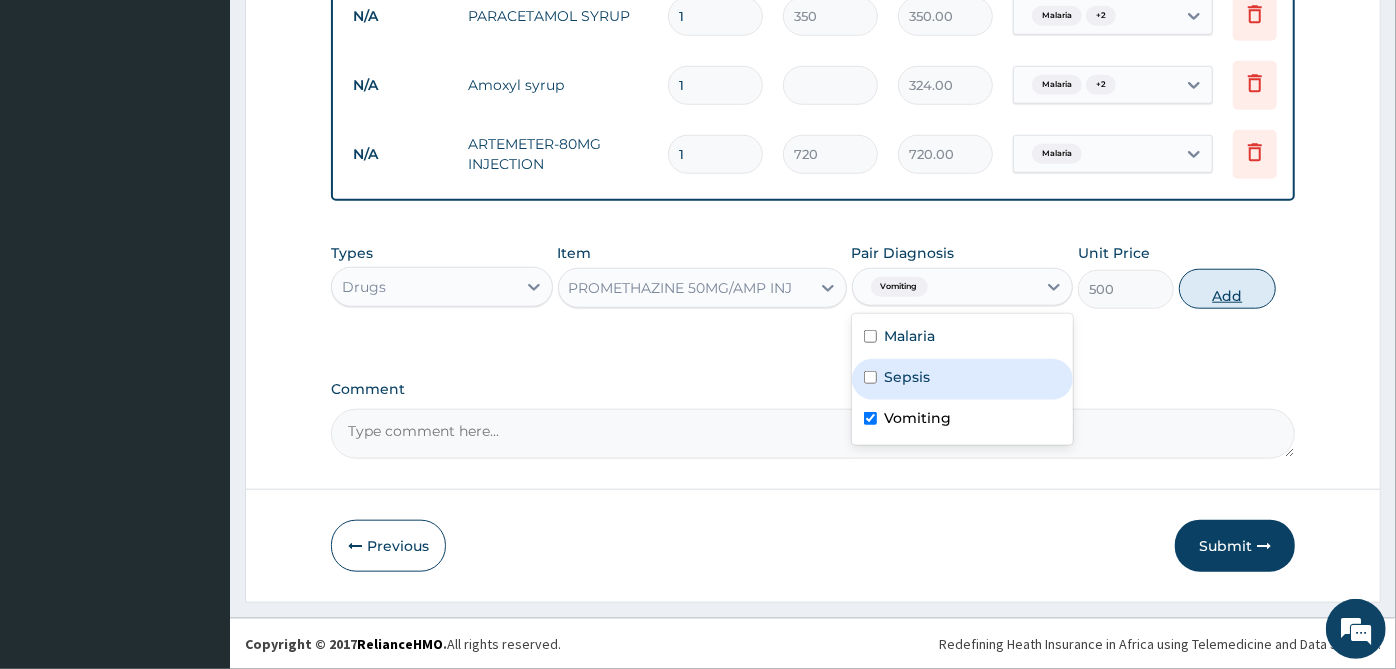 click on "Add" at bounding box center (1227, 289) 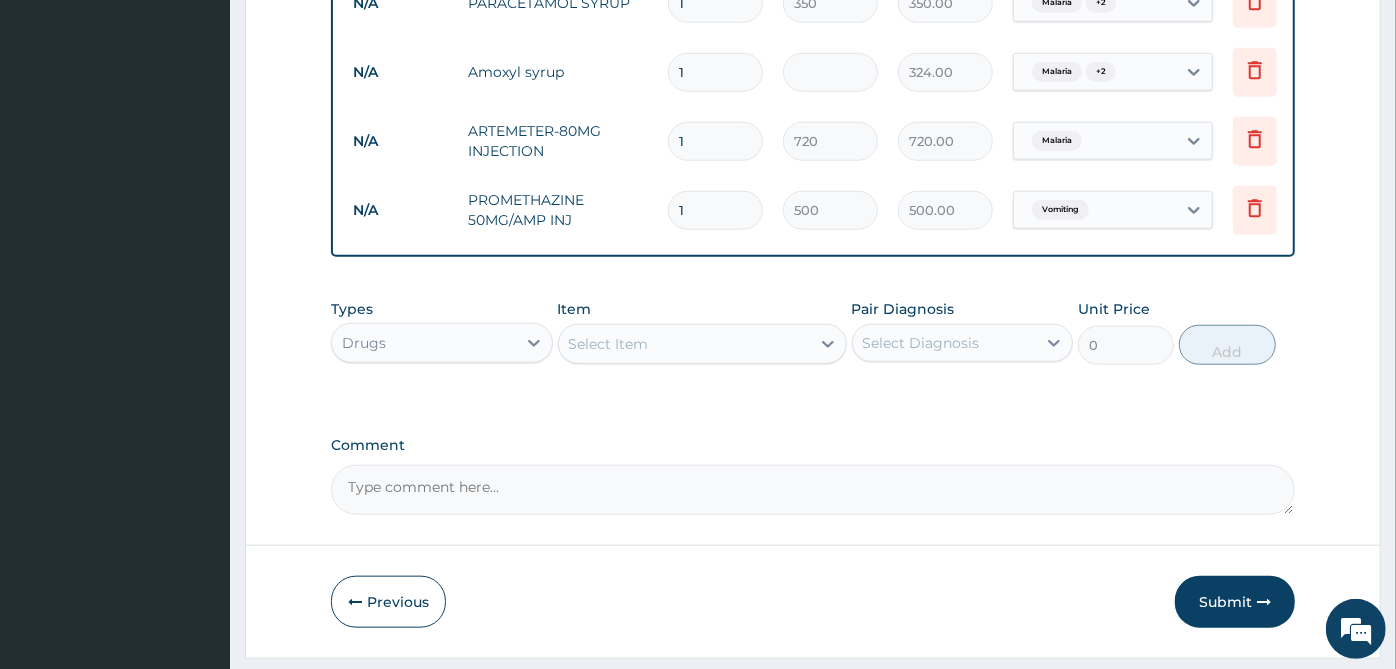 click on "Types Drugs Item Select Item Pair Diagnosis Select Diagnosis Unit Price 0 Add" at bounding box center [813, 347] 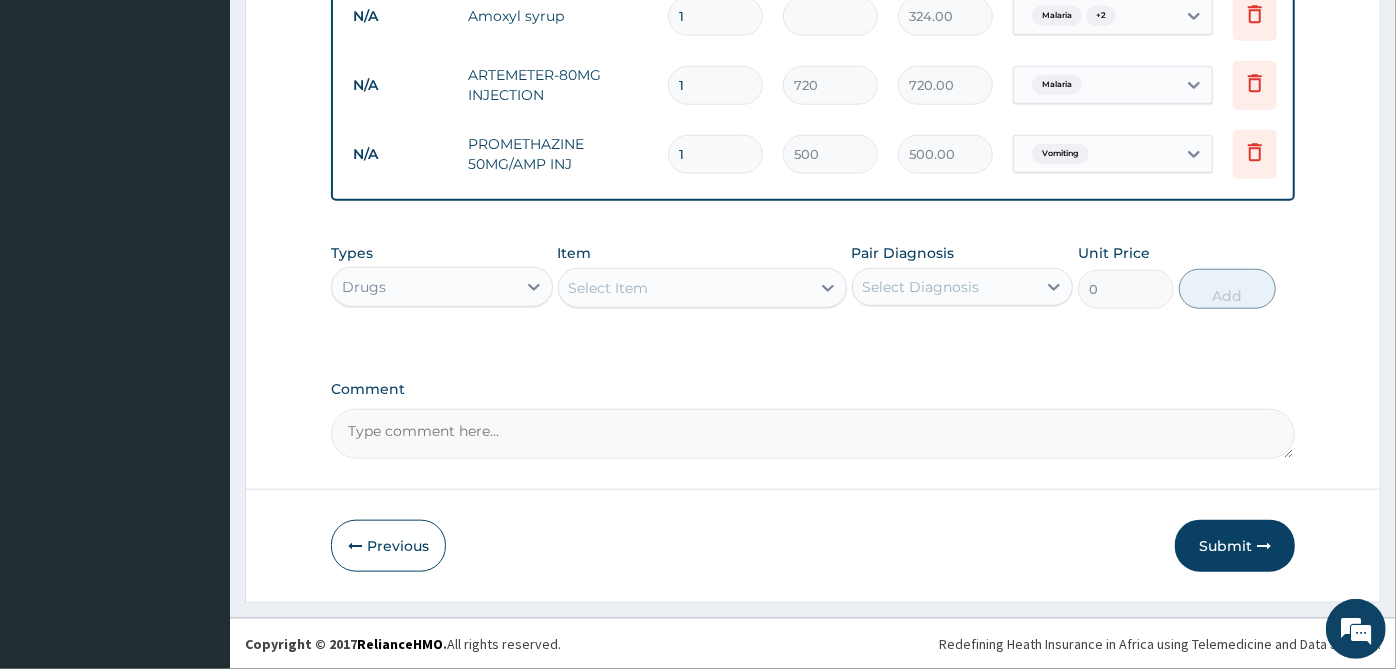 click at bounding box center [1264, 546] 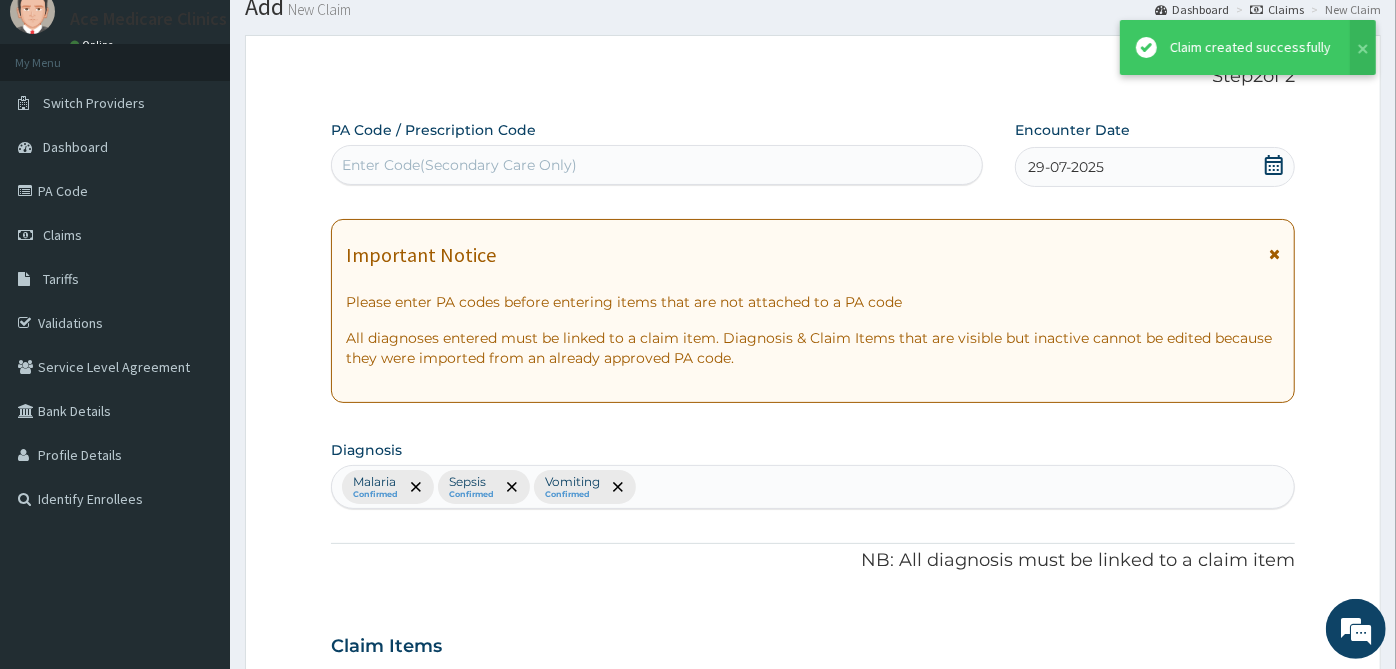 scroll, scrollTop: 1174, scrollLeft: 0, axis: vertical 